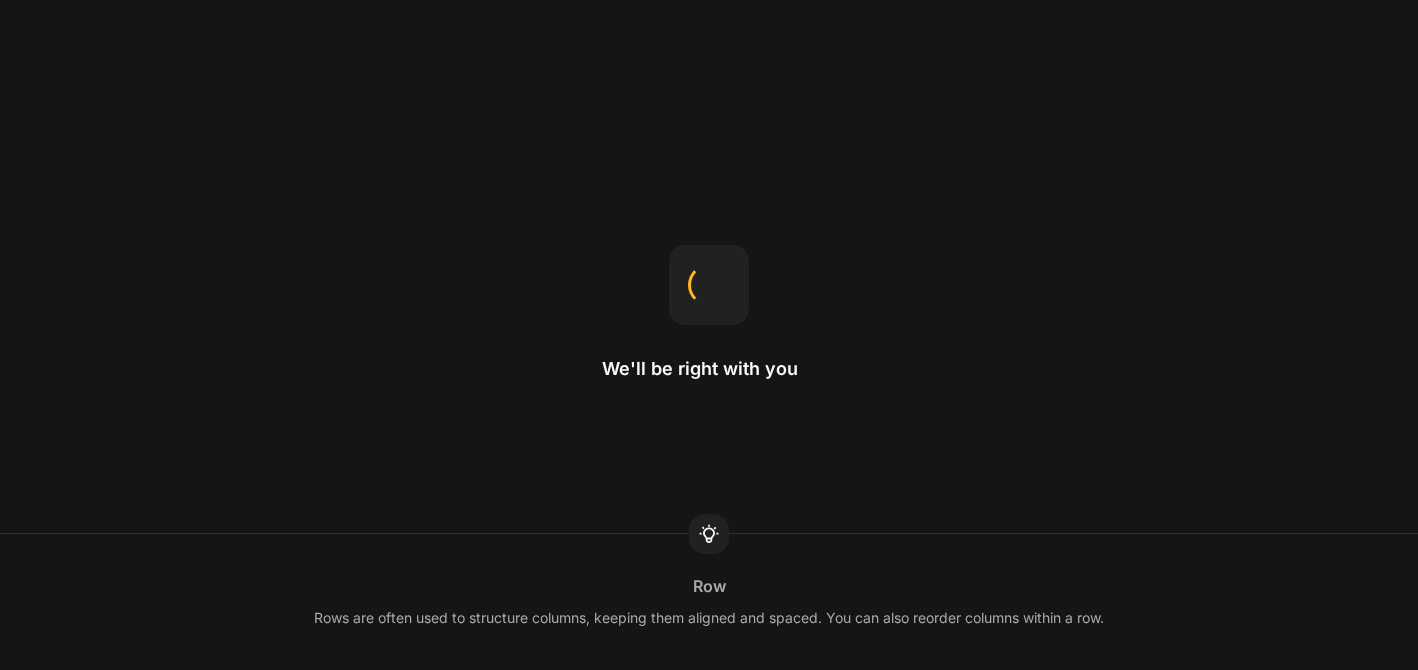 scroll, scrollTop: 0, scrollLeft: 0, axis: both 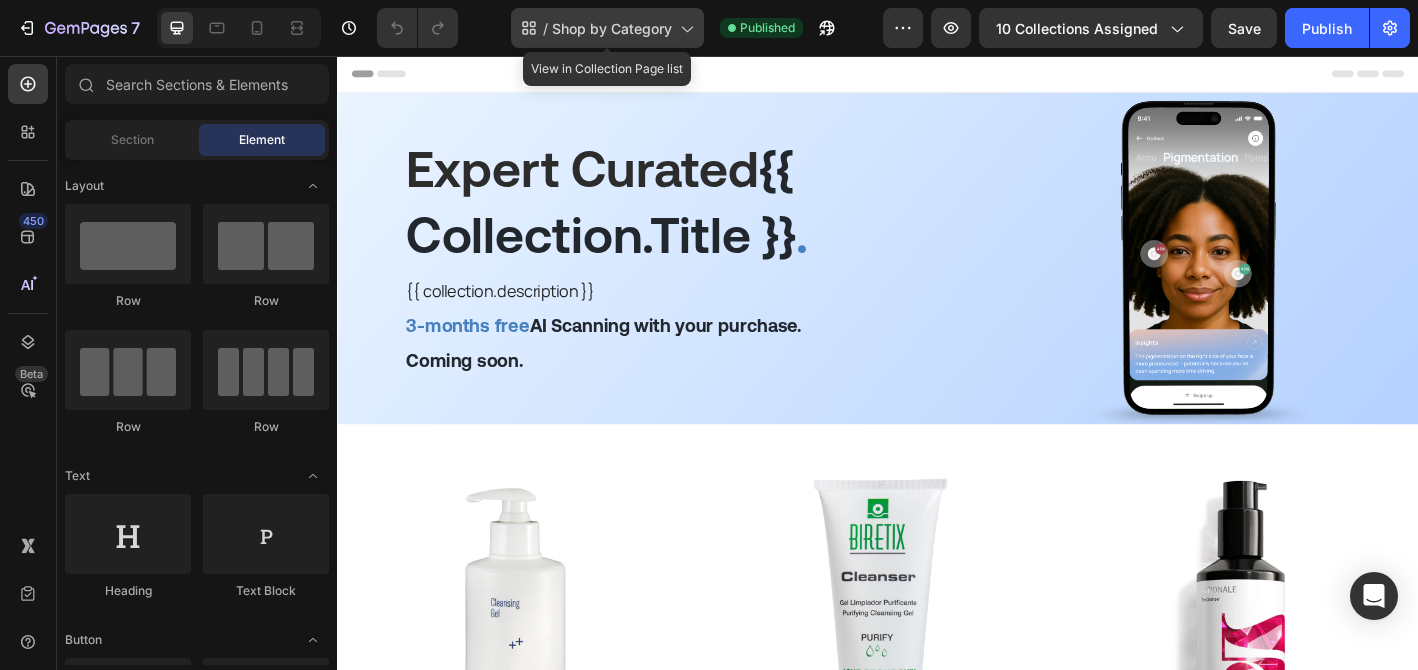 click 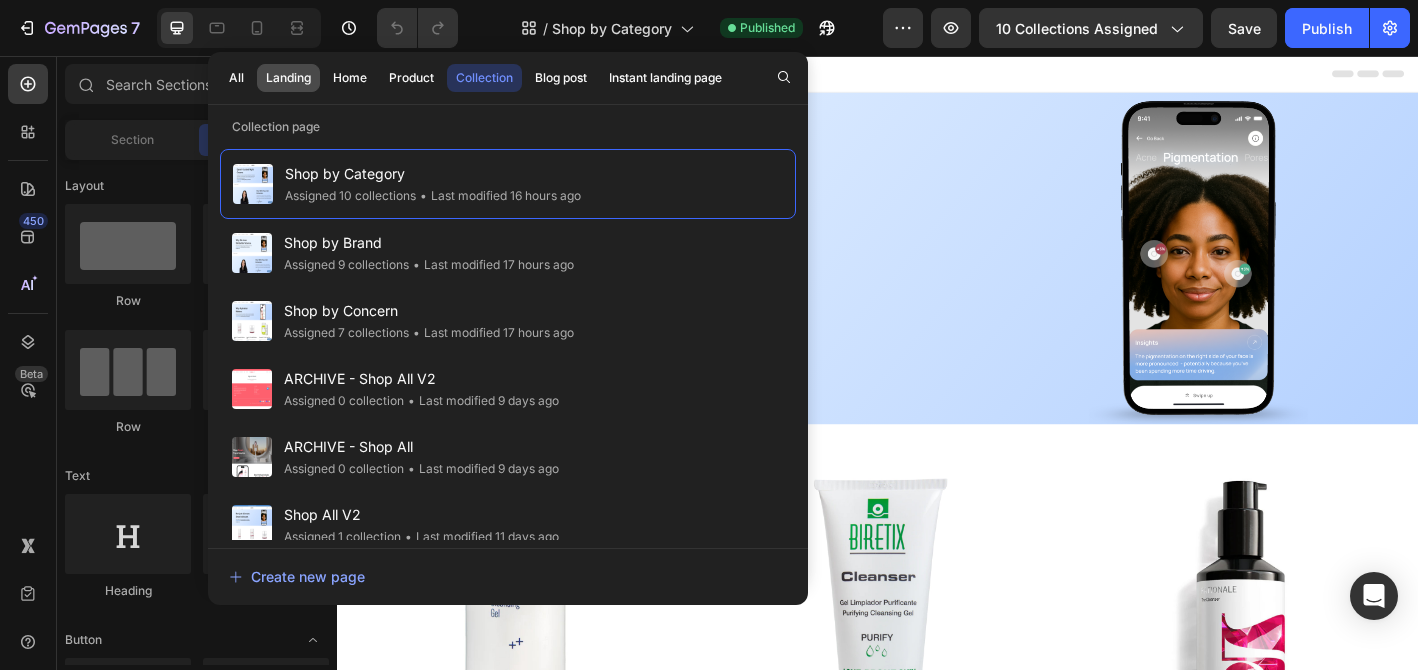 click on "Landing" at bounding box center (288, 78) 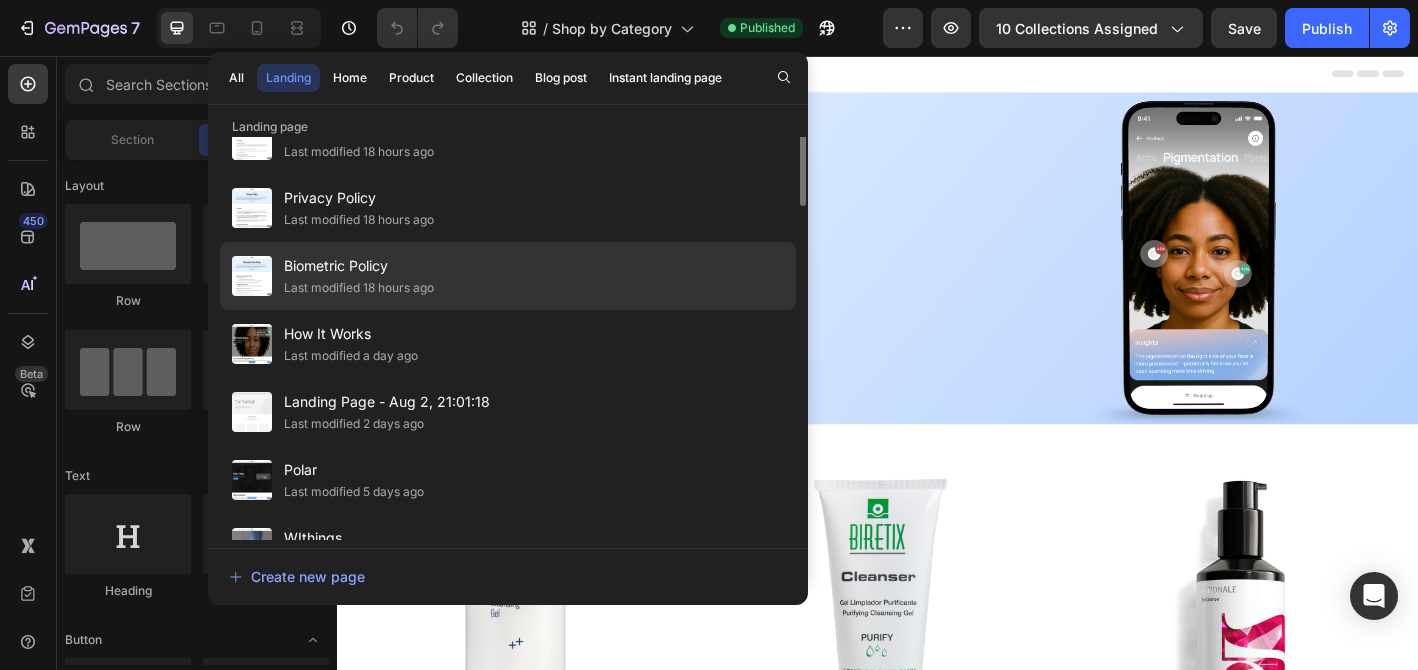 scroll, scrollTop: 249, scrollLeft: 0, axis: vertical 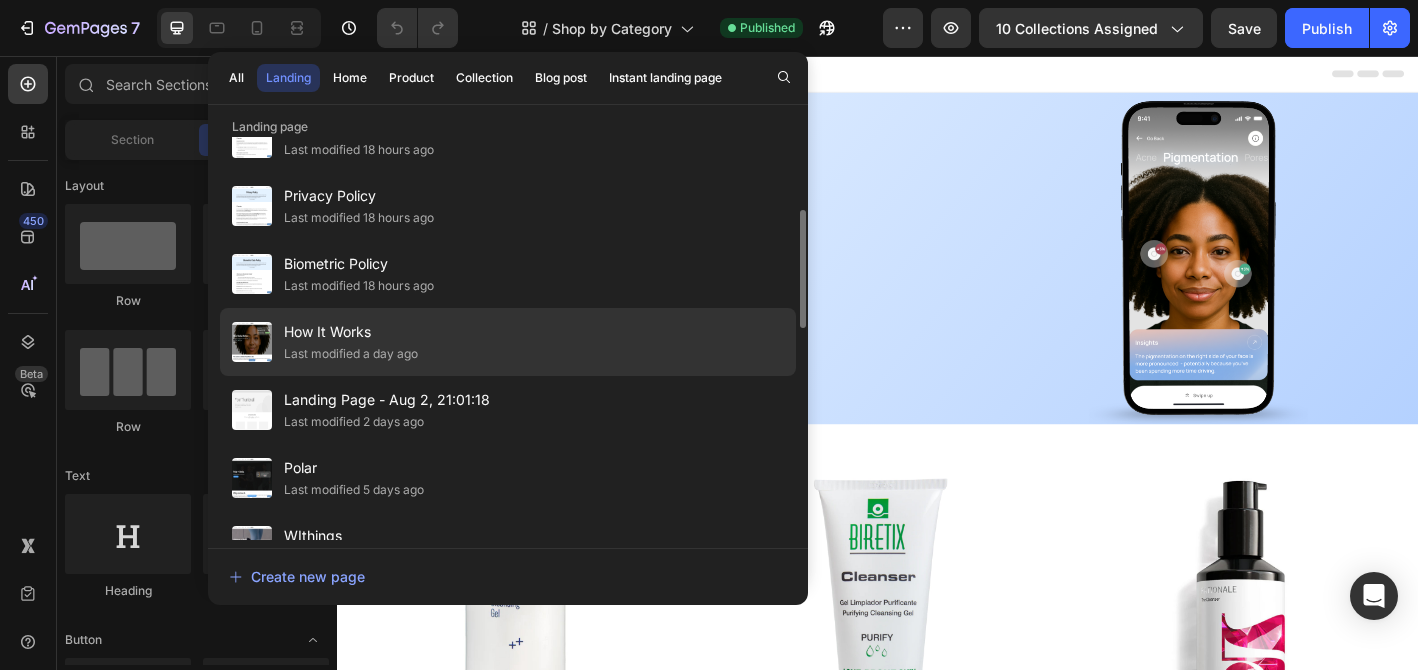 click on "How It Works" at bounding box center (351, 332) 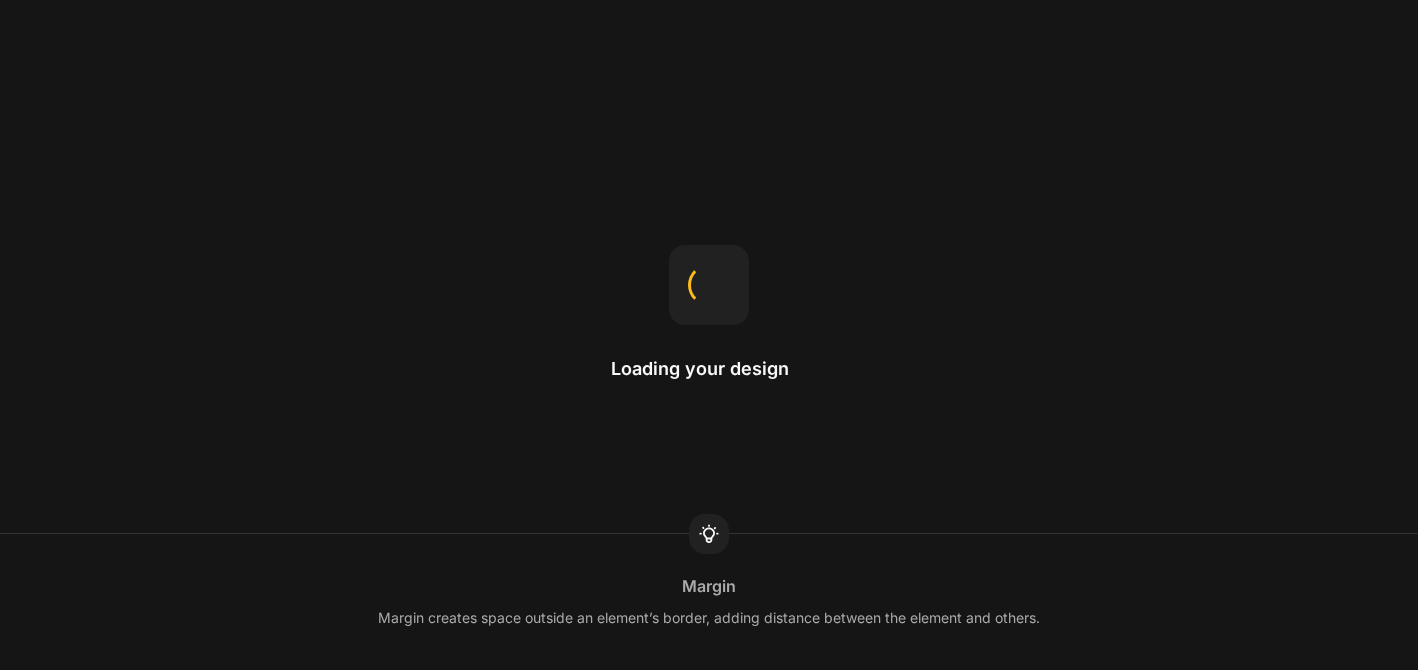 scroll, scrollTop: 0, scrollLeft: 0, axis: both 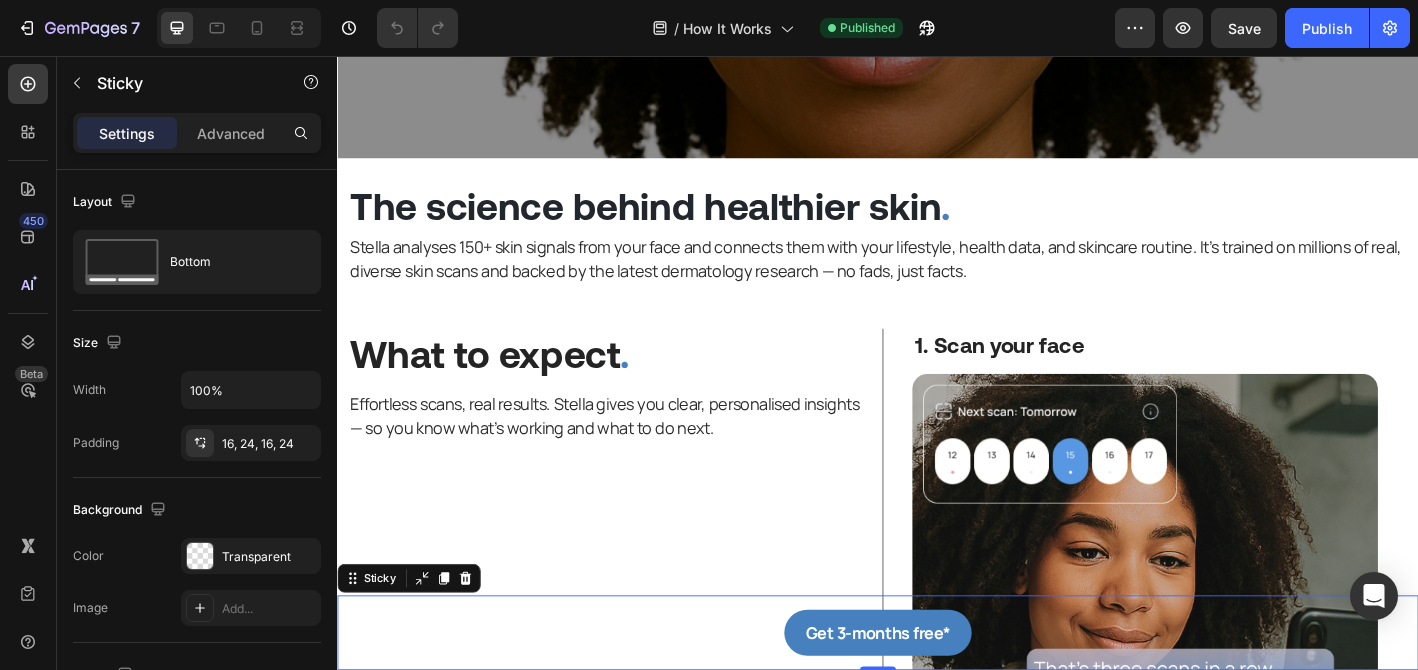 click on "Get 3-months free* Button Sticky   0" at bounding box center [937, 696] 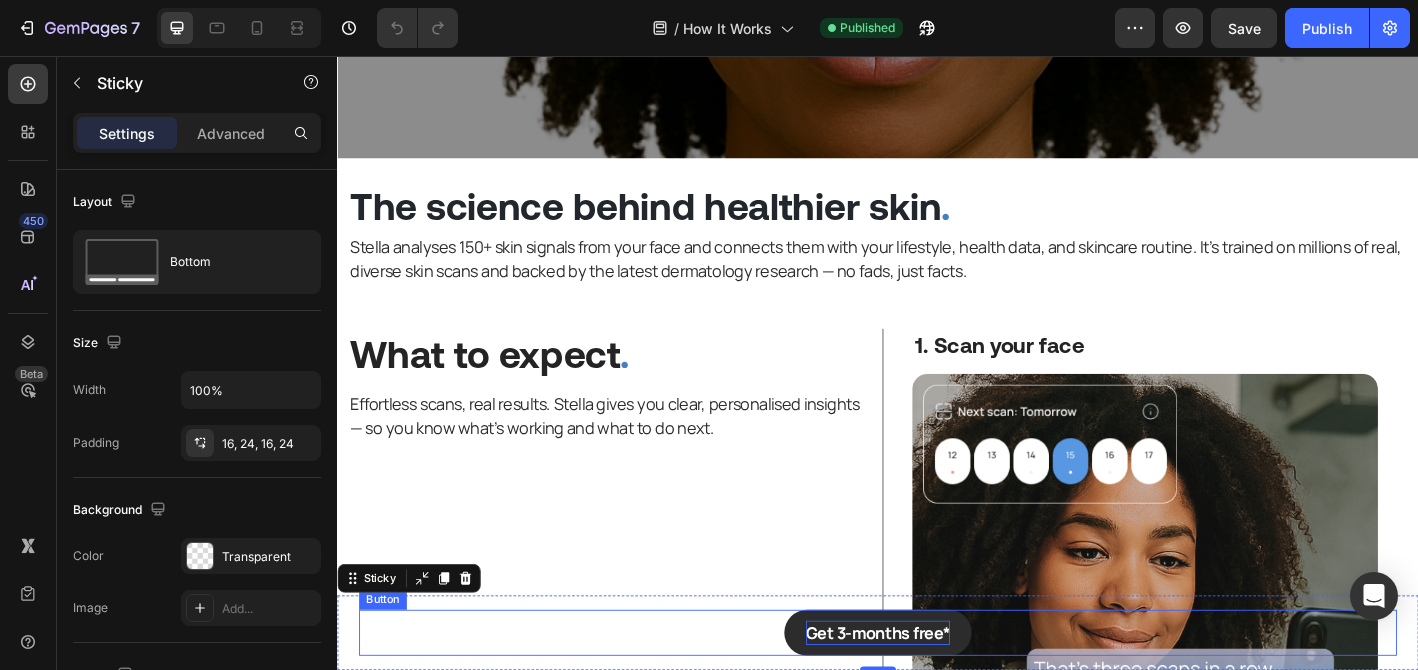 click on "Get 3-months free*" at bounding box center (937, 696) 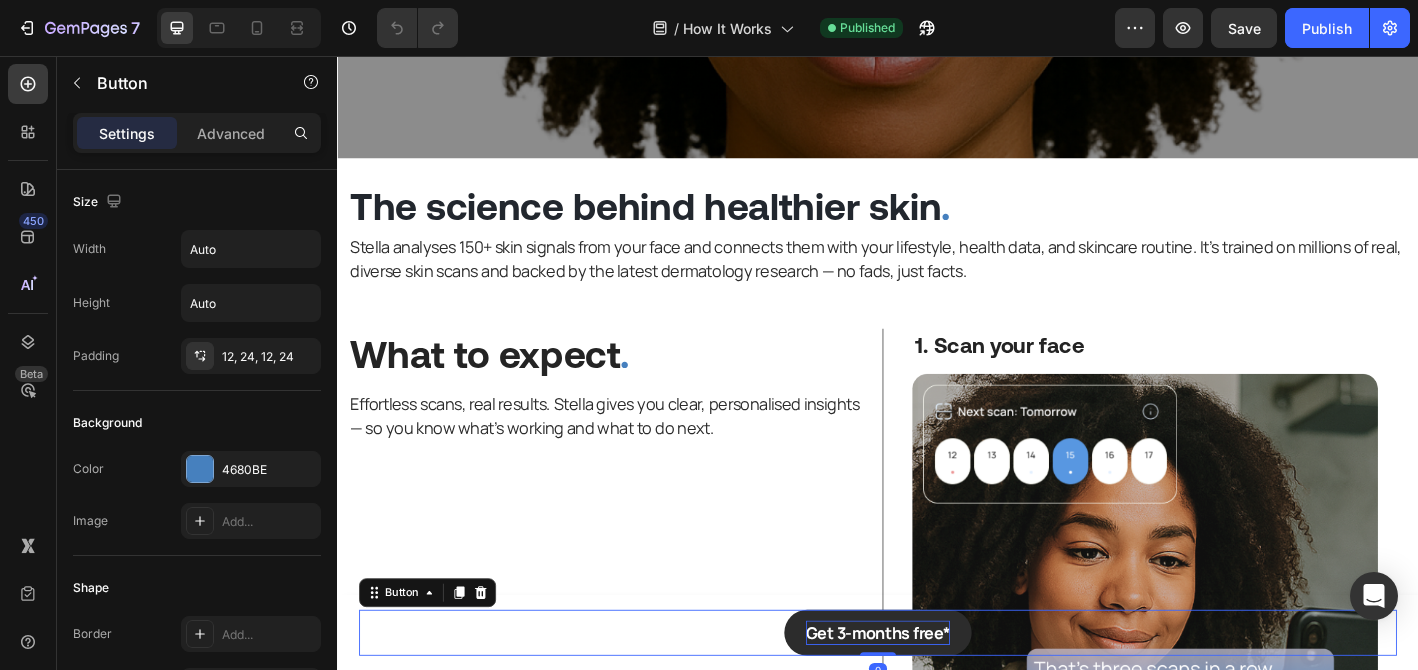 click on "Get 3-months free*" at bounding box center [937, 696] 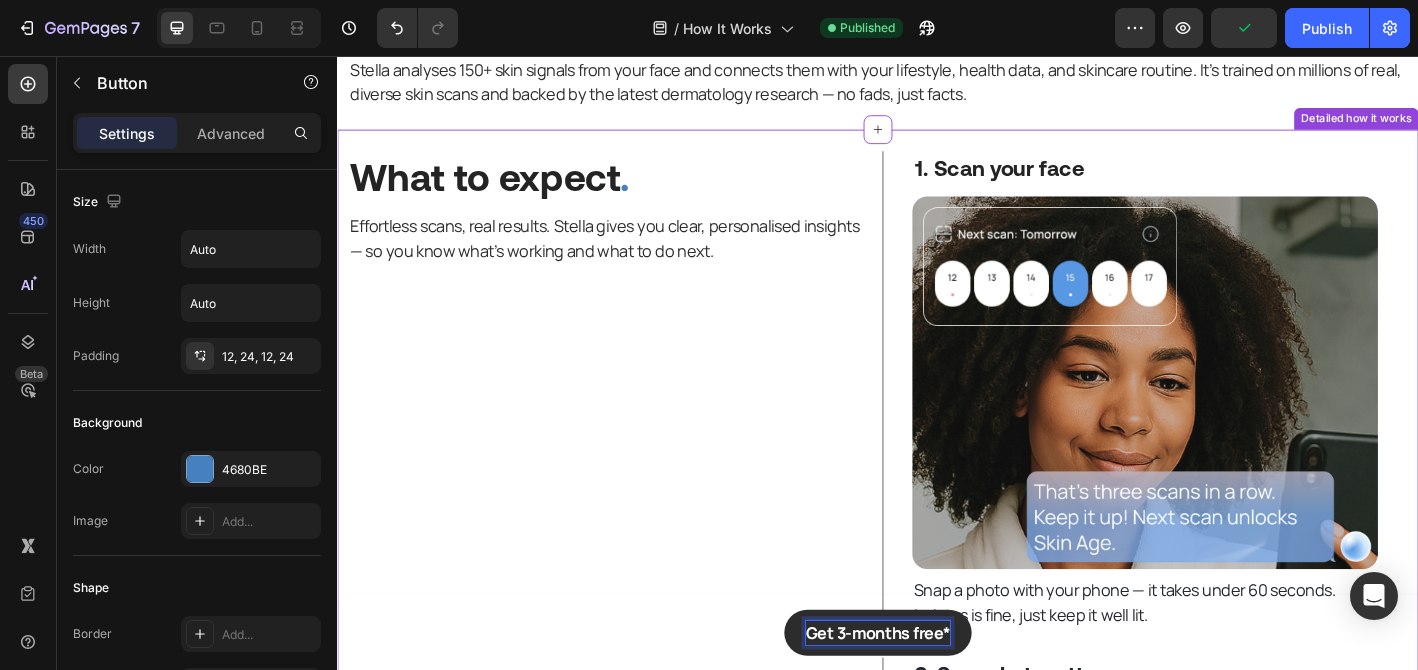 scroll, scrollTop: 801, scrollLeft: 0, axis: vertical 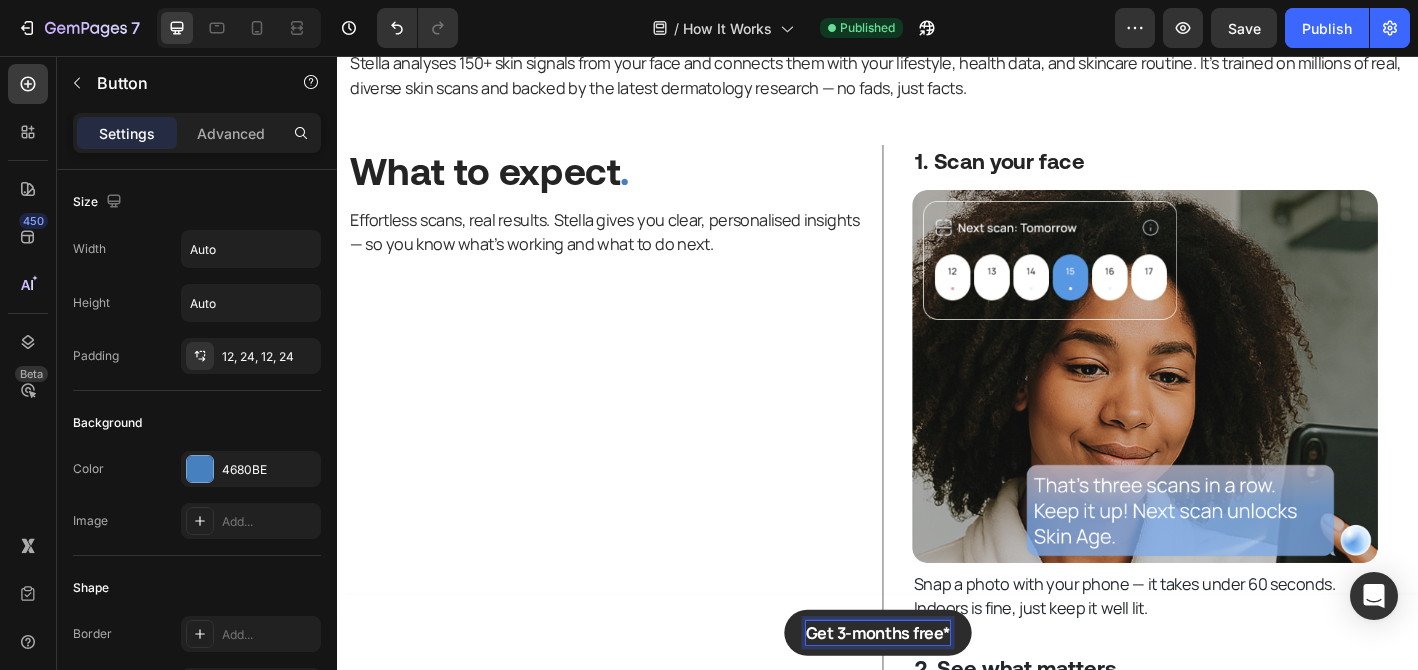 click on "Get 3-months free*" at bounding box center (937, 696) 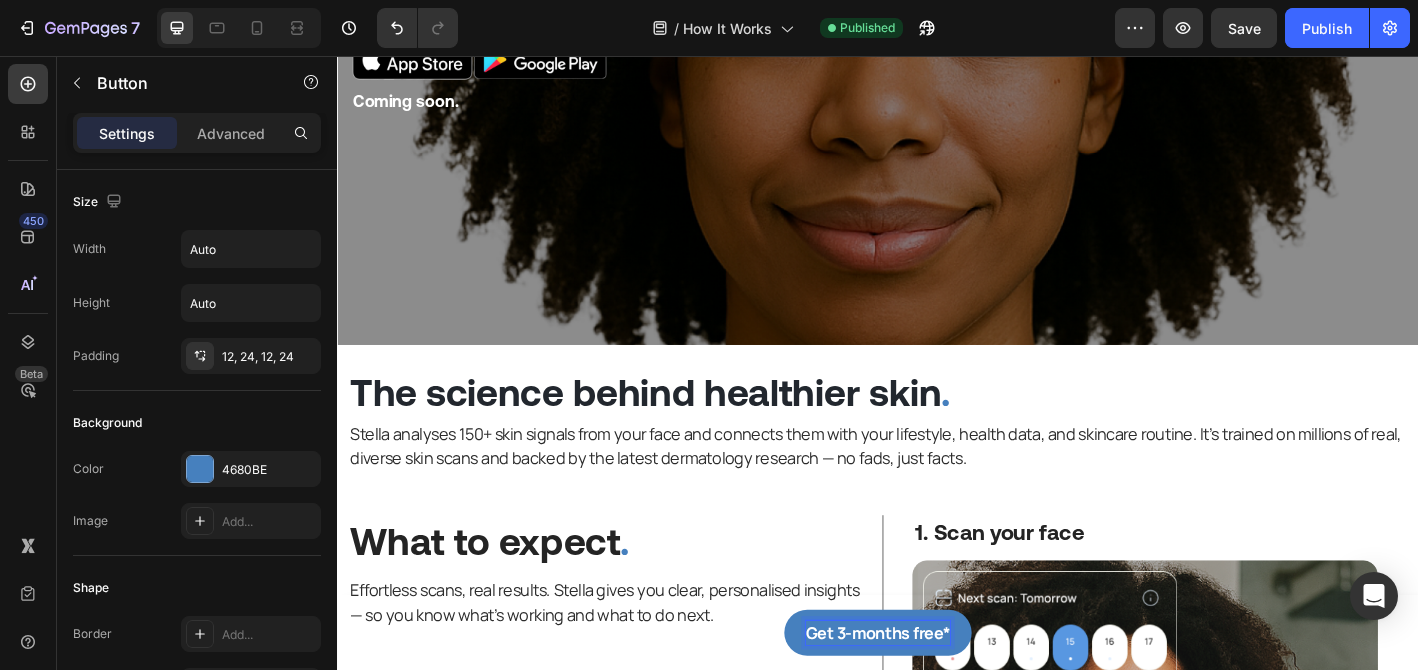 scroll, scrollTop: 354, scrollLeft: 0, axis: vertical 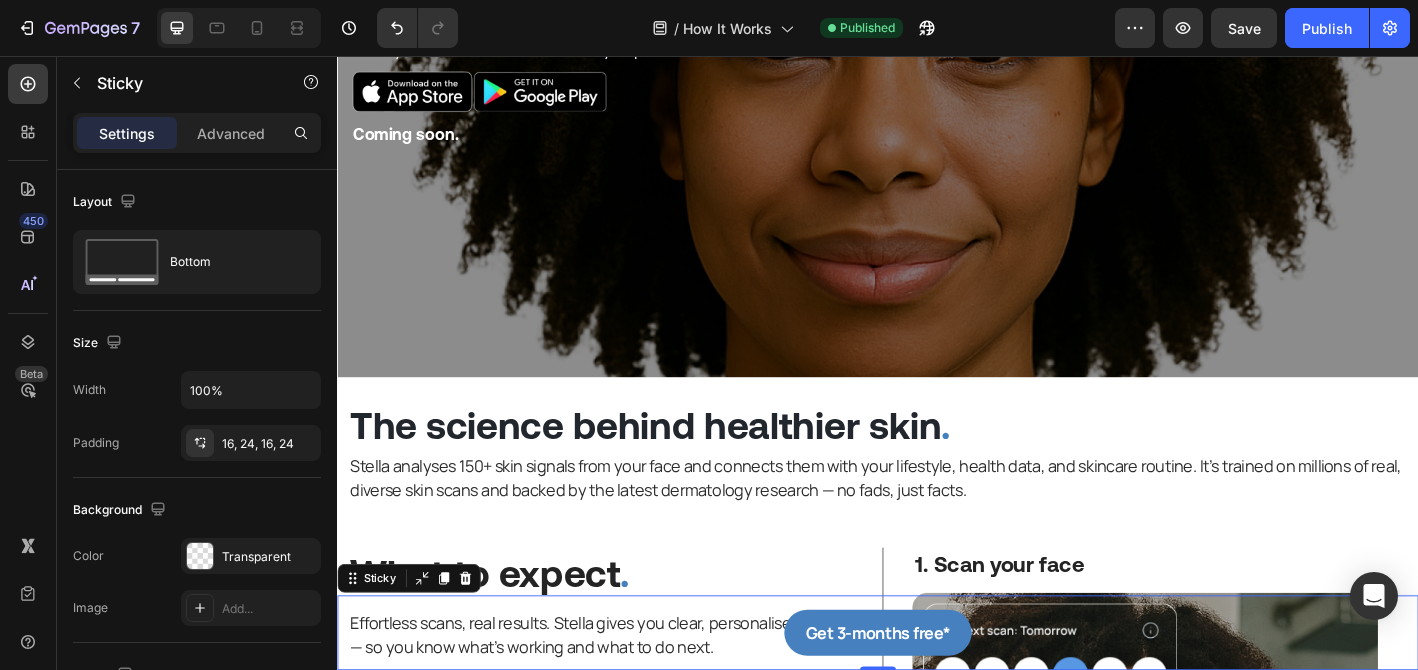 click on "Get 3-months free* Button Sticky   0" at bounding box center [937, 696] 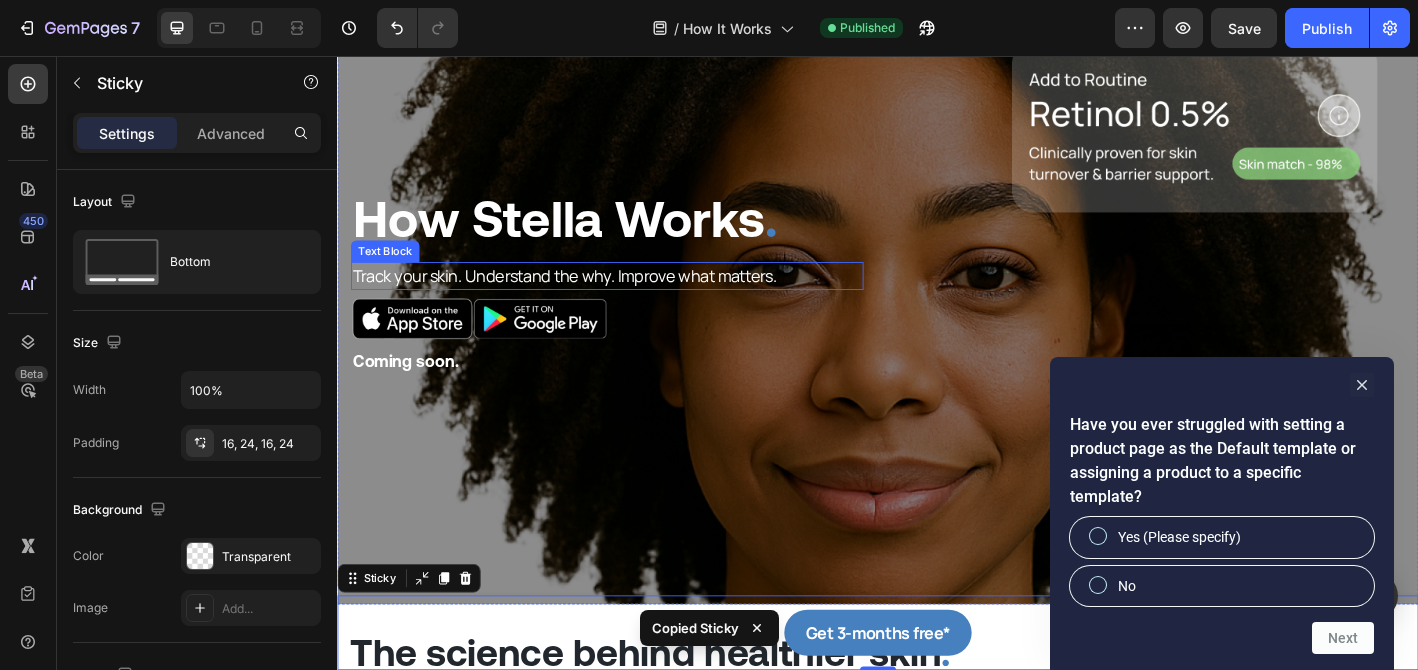 scroll, scrollTop: 0, scrollLeft: 0, axis: both 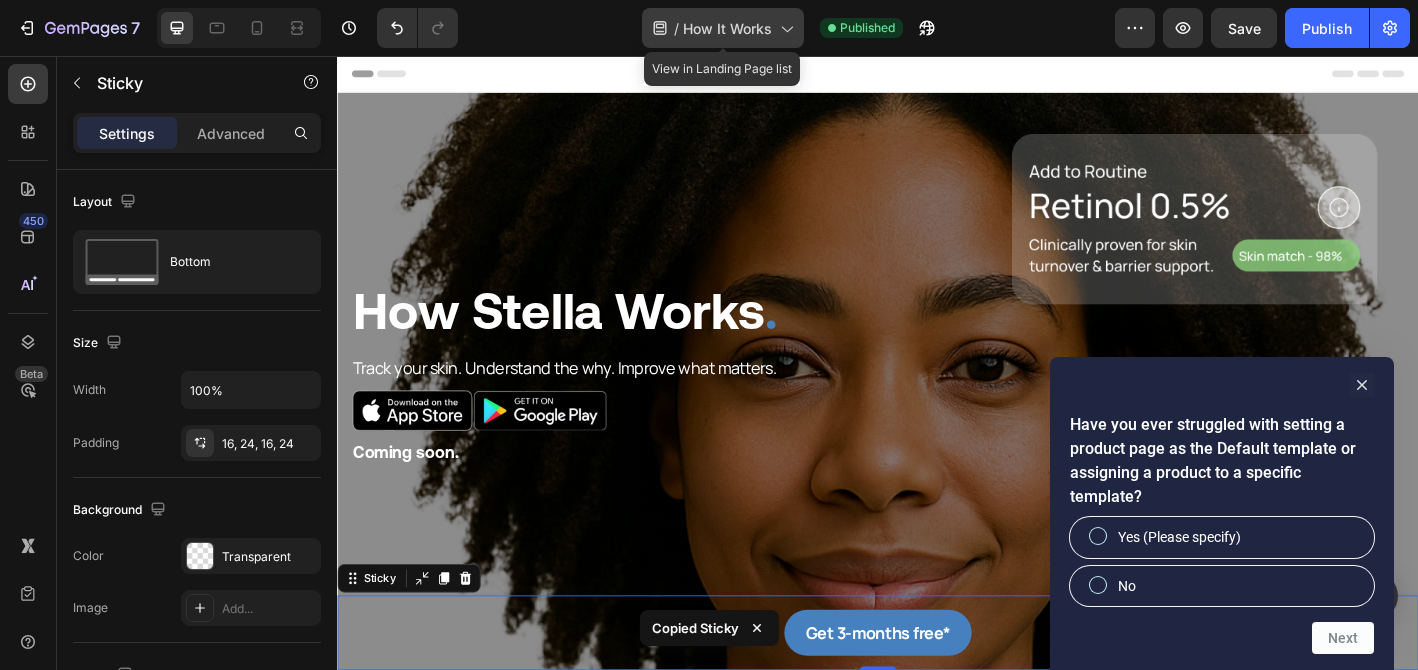 click on "How It Works" at bounding box center (727, 28) 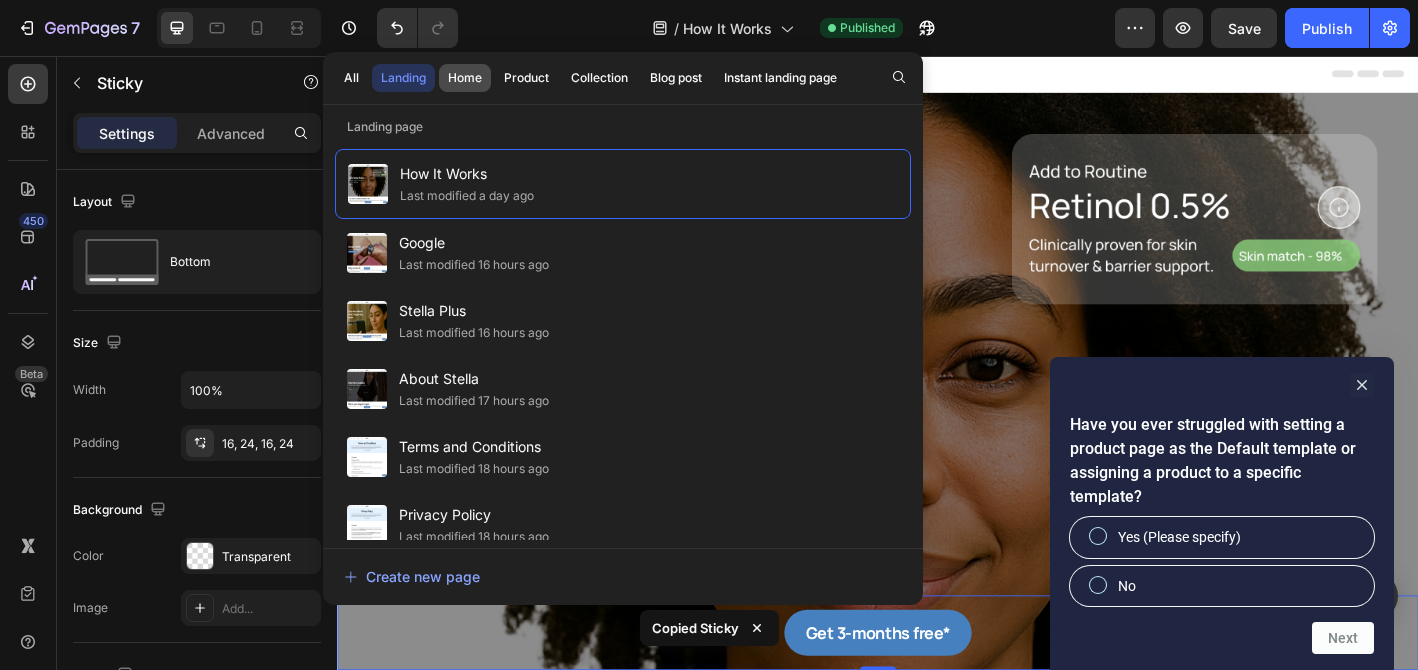 click on "Home" at bounding box center (465, 78) 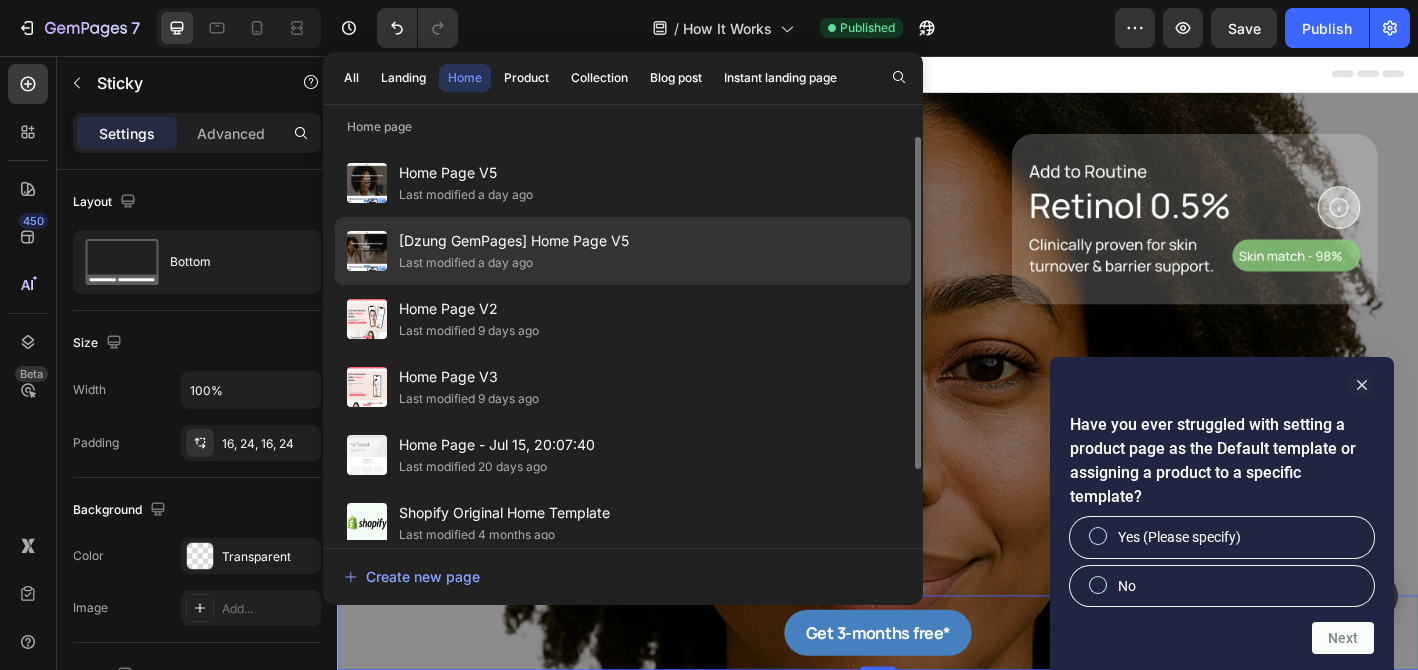 click on "[Dzung GemPages] Home Page V5" at bounding box center (514, 241) 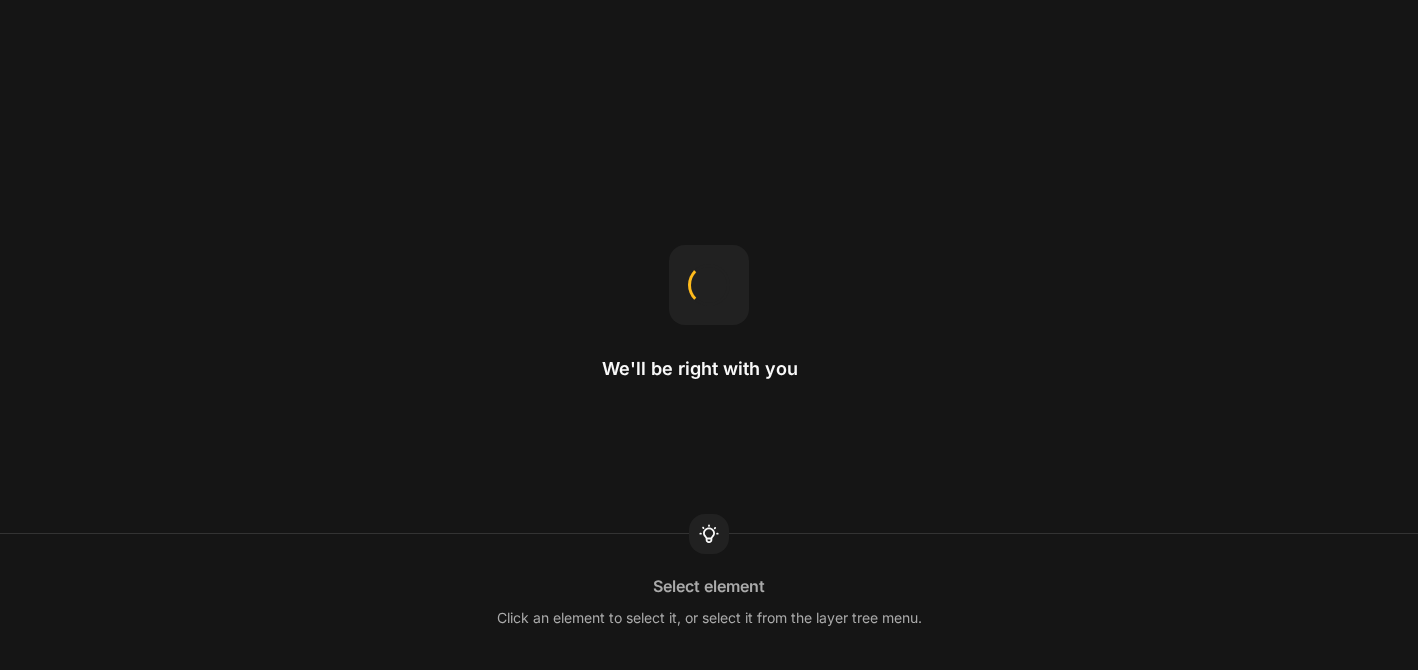 scroll, scrollTop: 0, scrollLeft: 0, axis: both 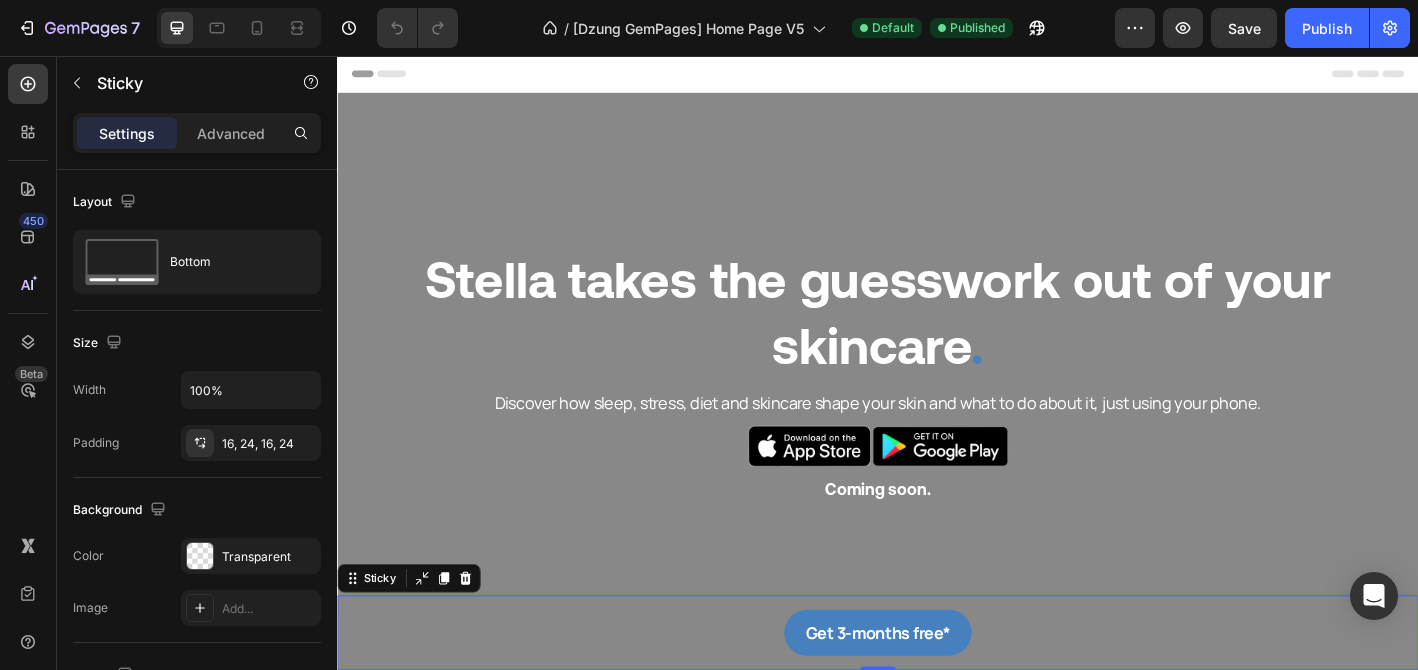 click on "Get 3-months free* Button Sticky   0" at bounding box center (937, 696) 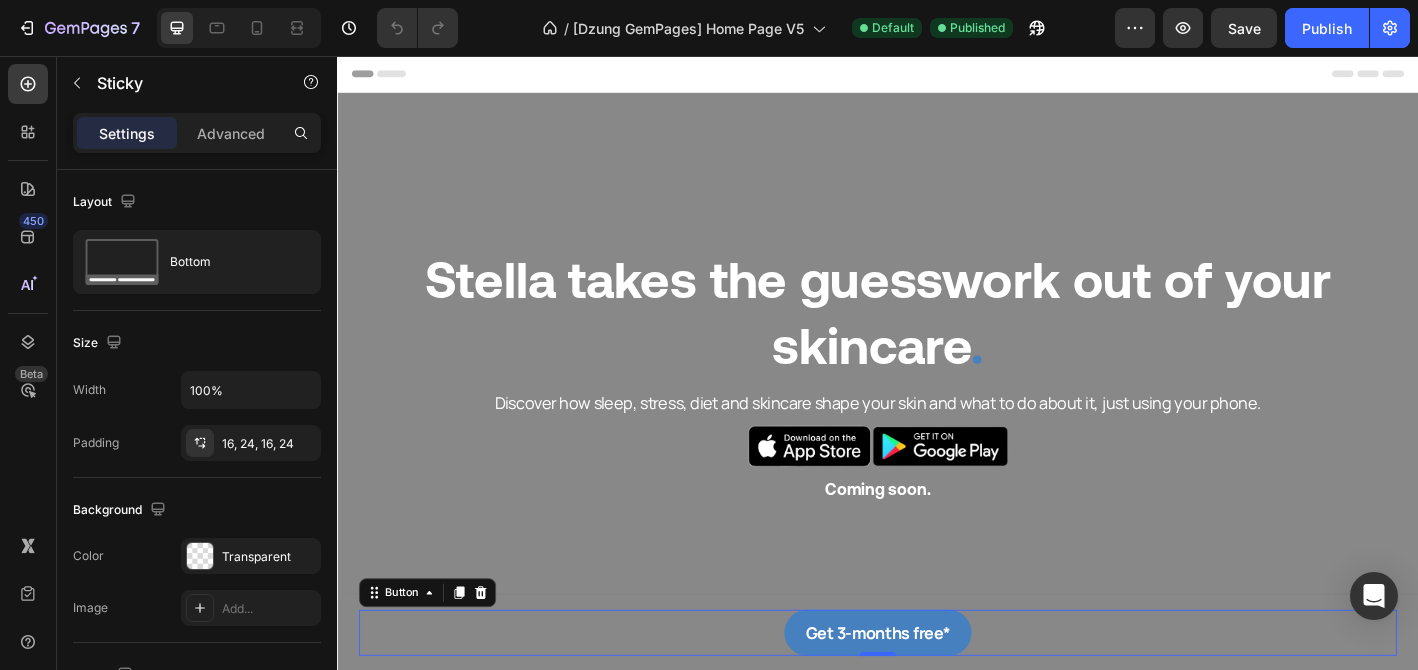 click on "Get 3-months free* Button   0" at bounding box center [937, 696] 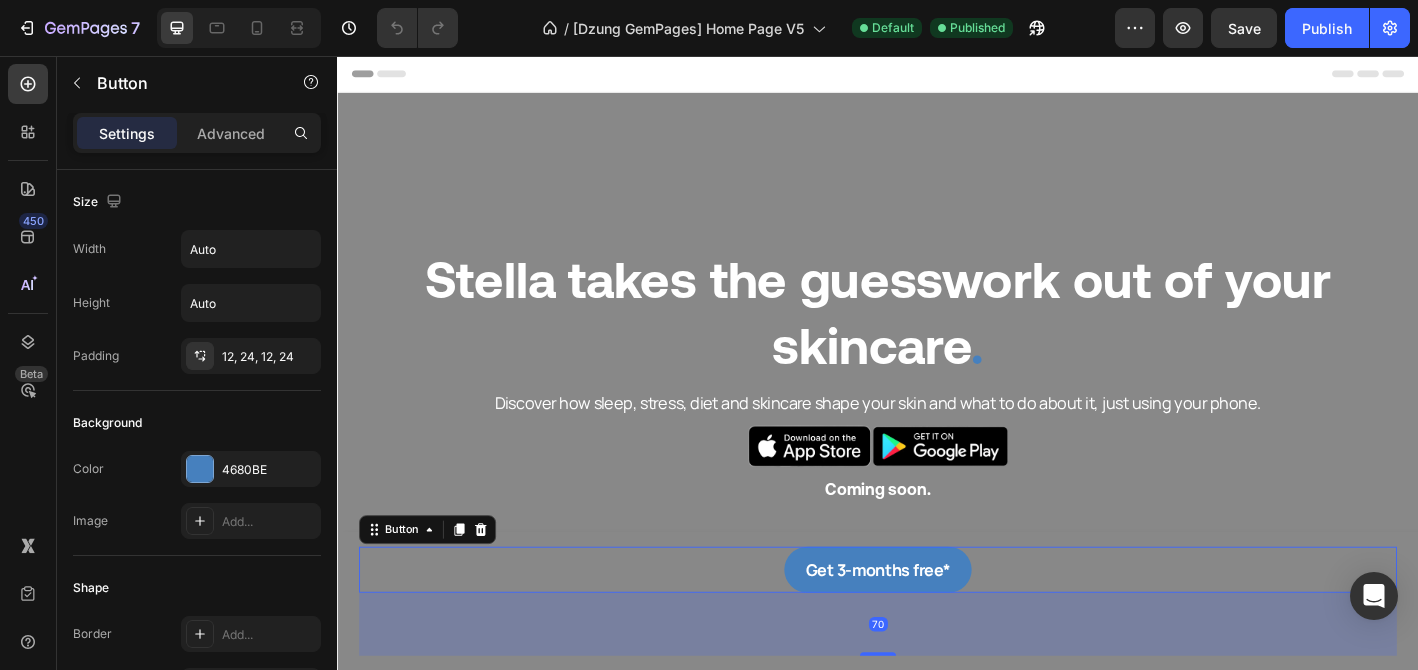drag, startPoint x: 941, startPoint y: 716, endPoint x: 953, endPoint y: 786, distance: 71.021126 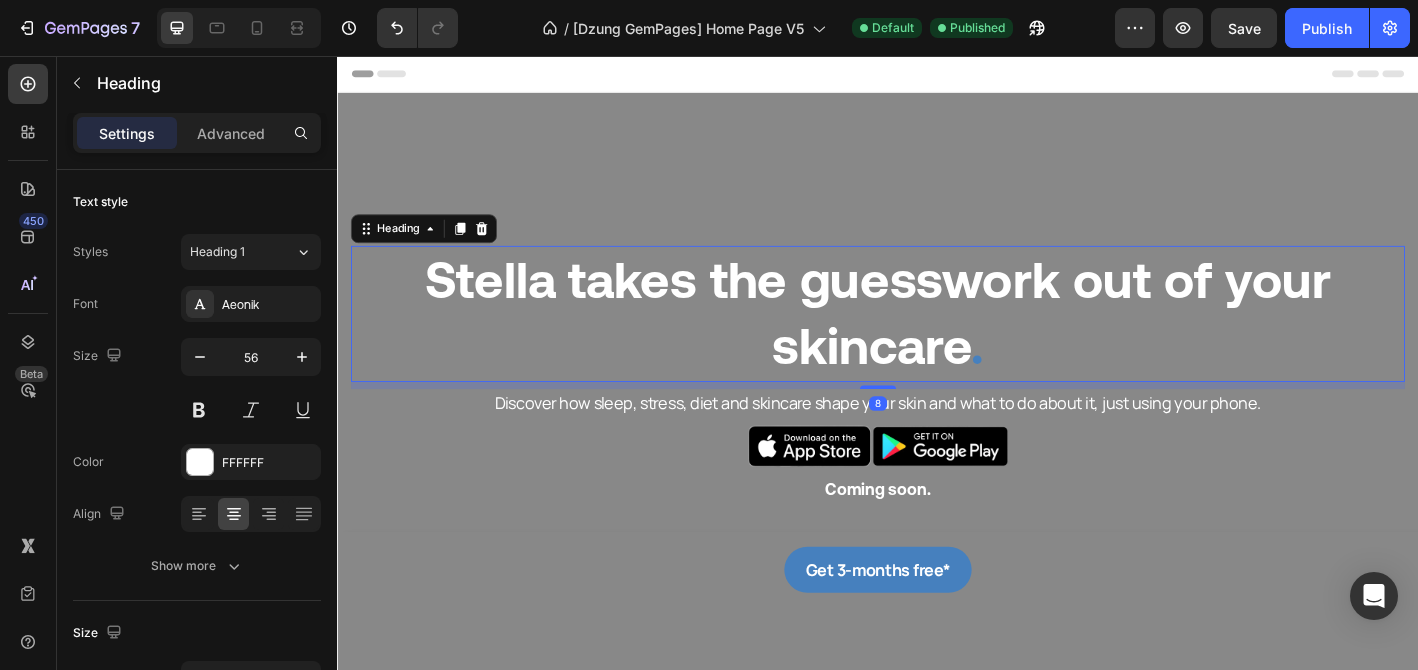 click on "Stella takes the guesswork out of your skincare ." at bounding box center [937, 343] 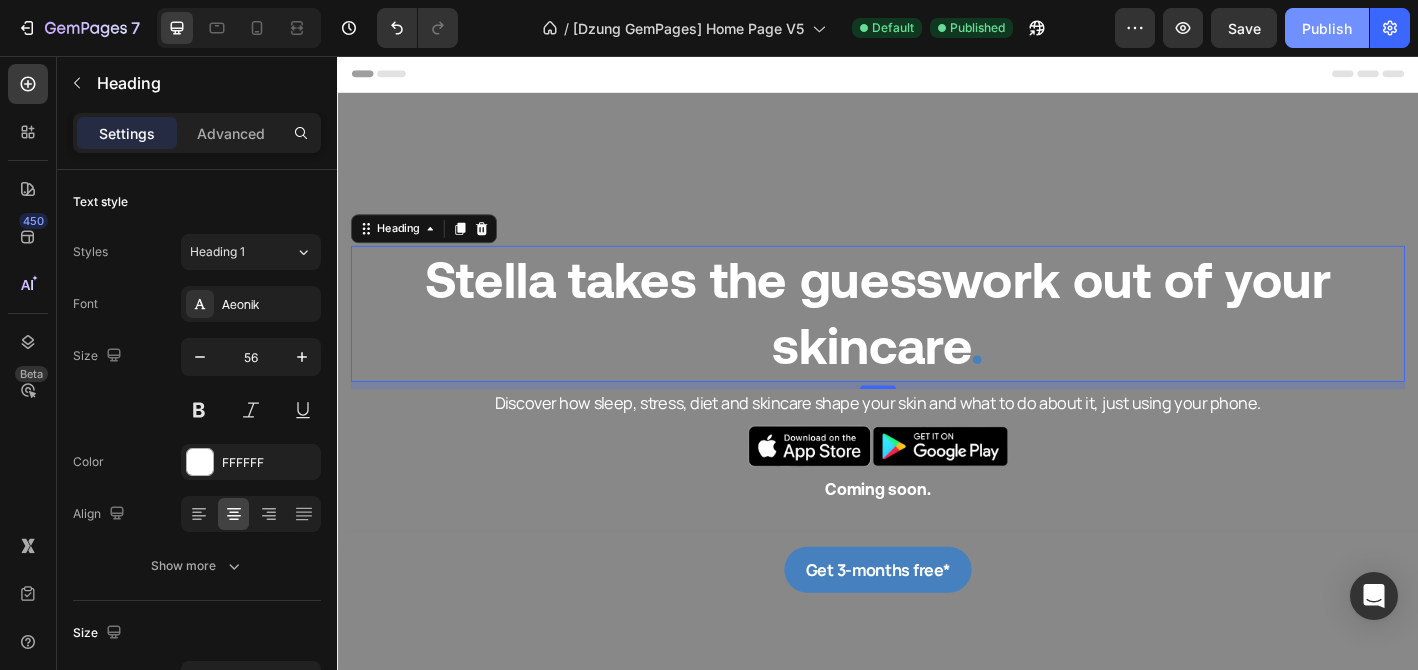 click on "Publish" at bounding box center [1327, 28] 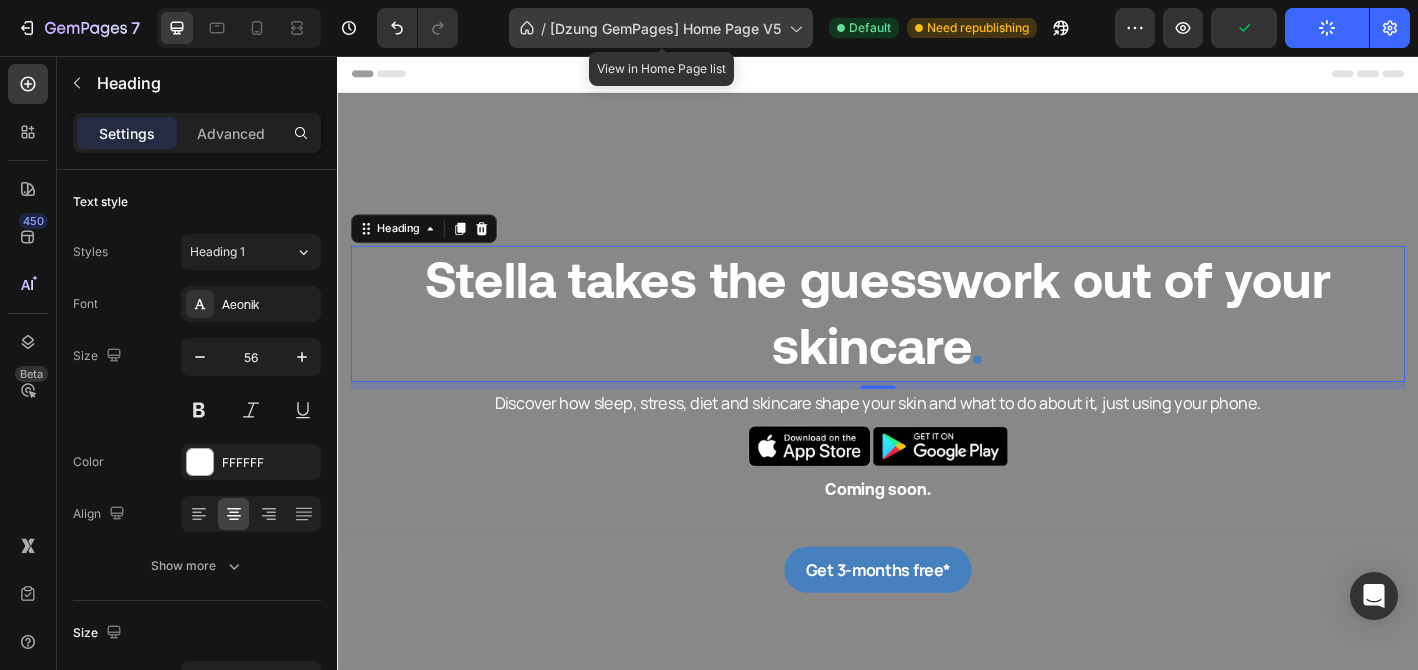 click on "[Dzung GemPages] Home Page V5" at bounding box center [665, 28] 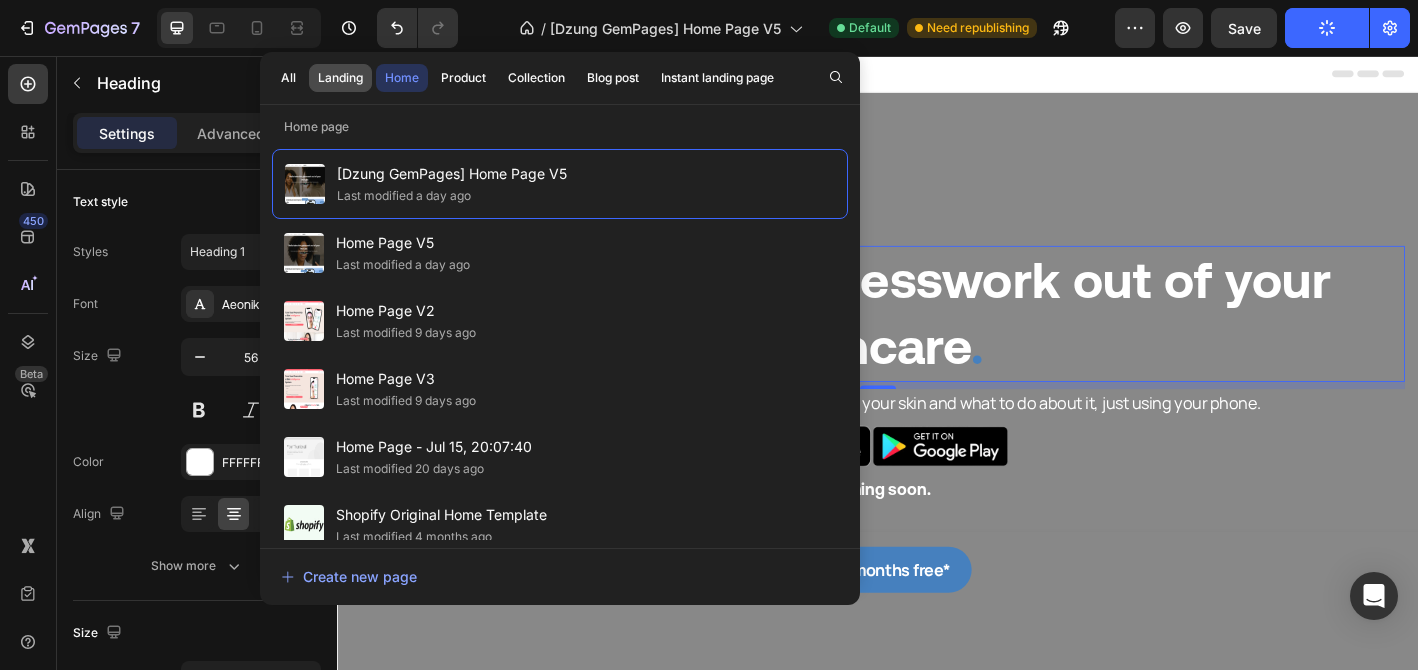 click on "Landing" at bounding box center (340, 78) 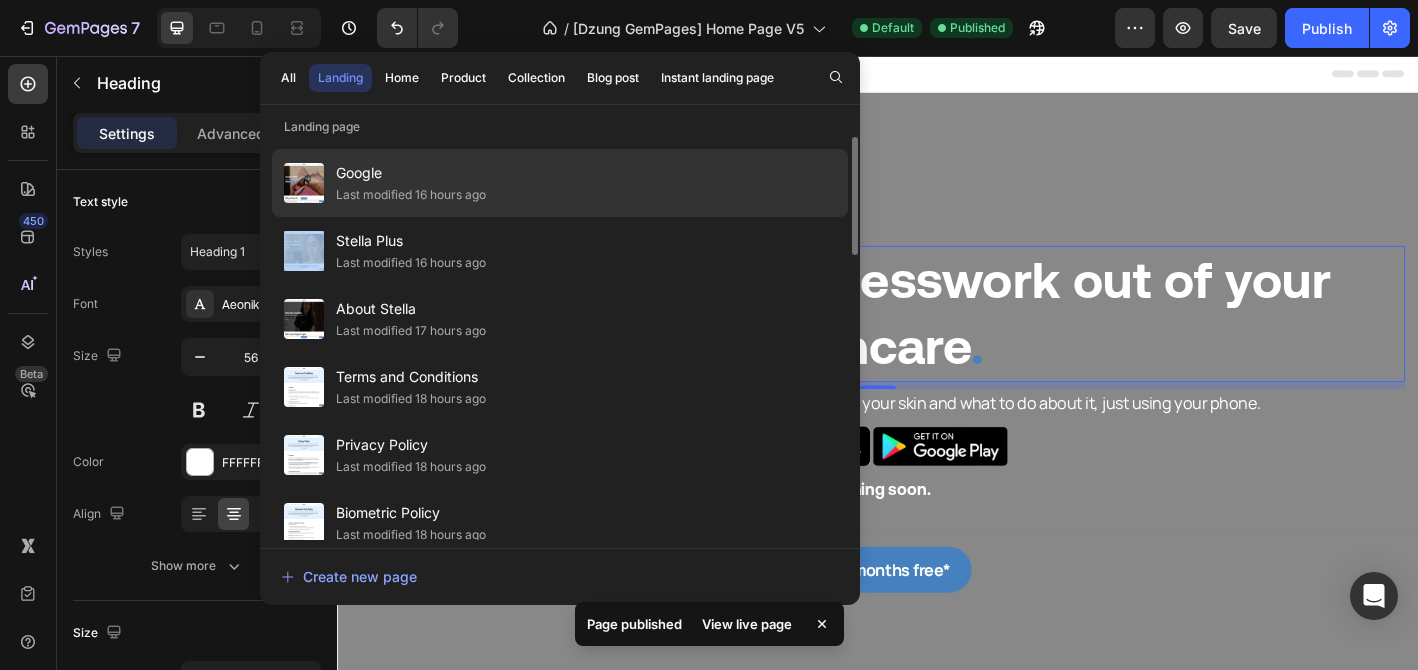 drag, startPoint x: 391, startPoint y: 223, endPoint x: 405, endPoint y: 209, distance: 19.79899 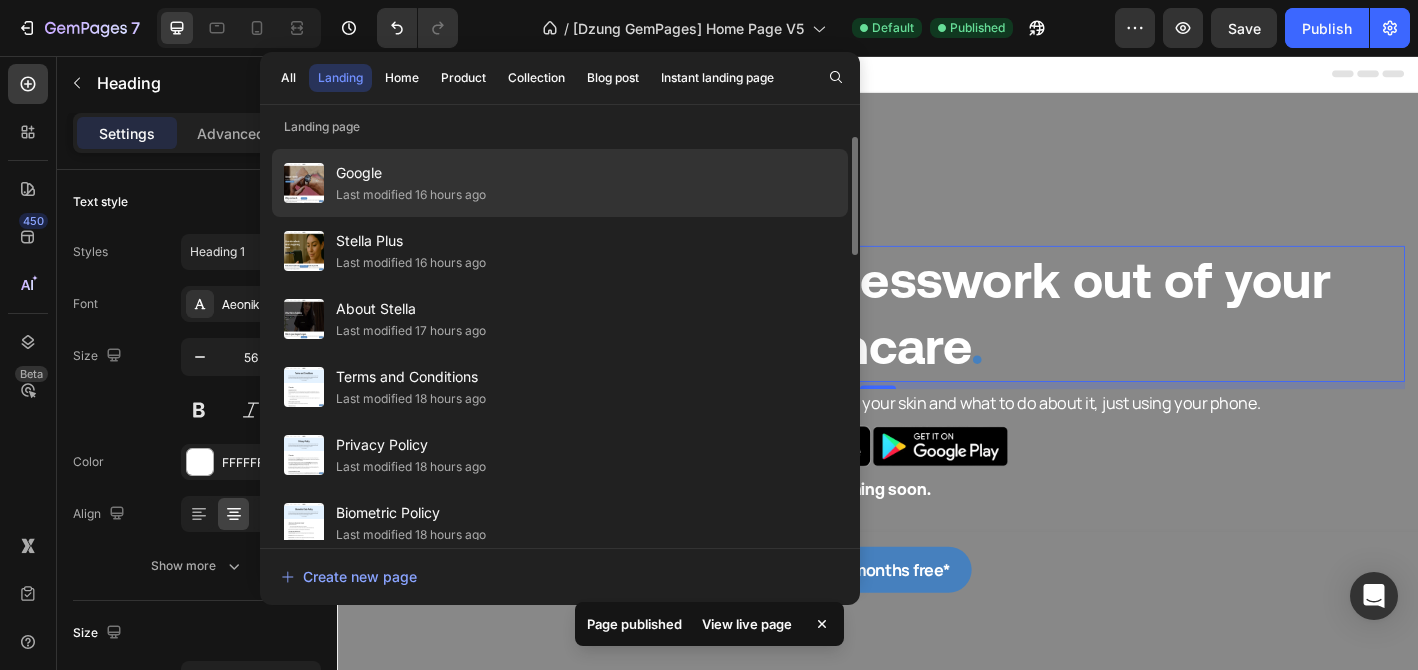 click on "Last modified 16 hours ago" 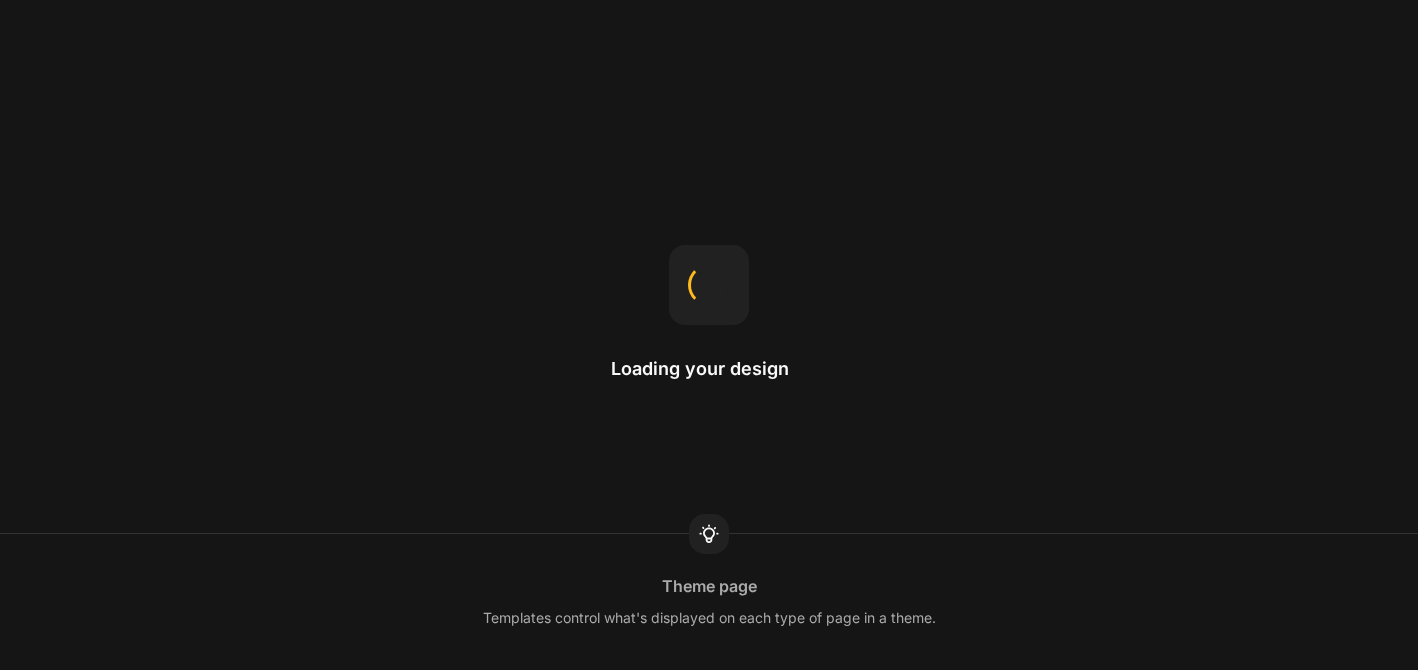scroll, scrollTop: 0, scrollLeft: 0, axis: both 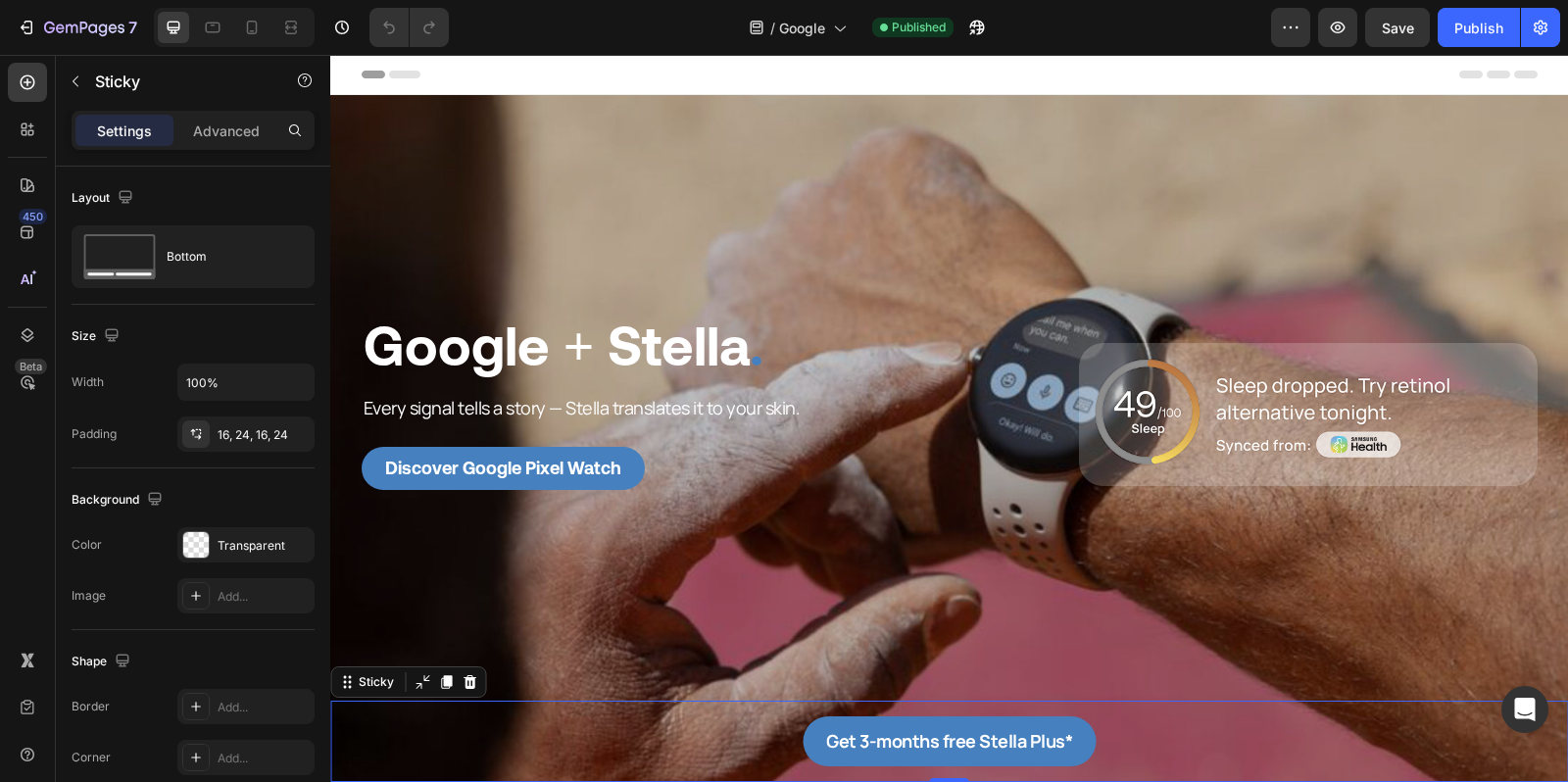 click on "Get 3-months free Stella Plus* Button Sticky   0" at bounding box center (949, 741) 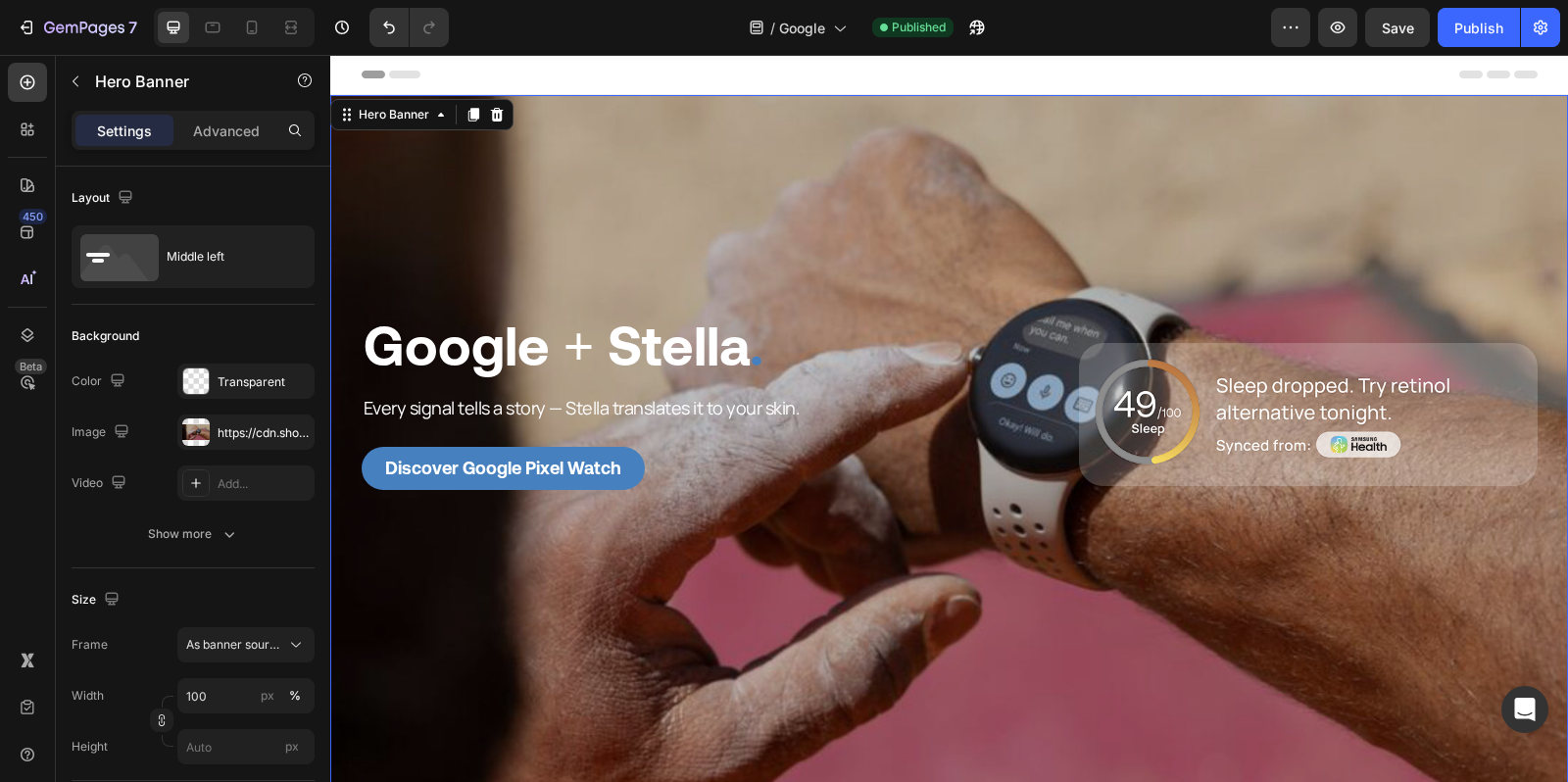 click at bounding box center [949, 440] 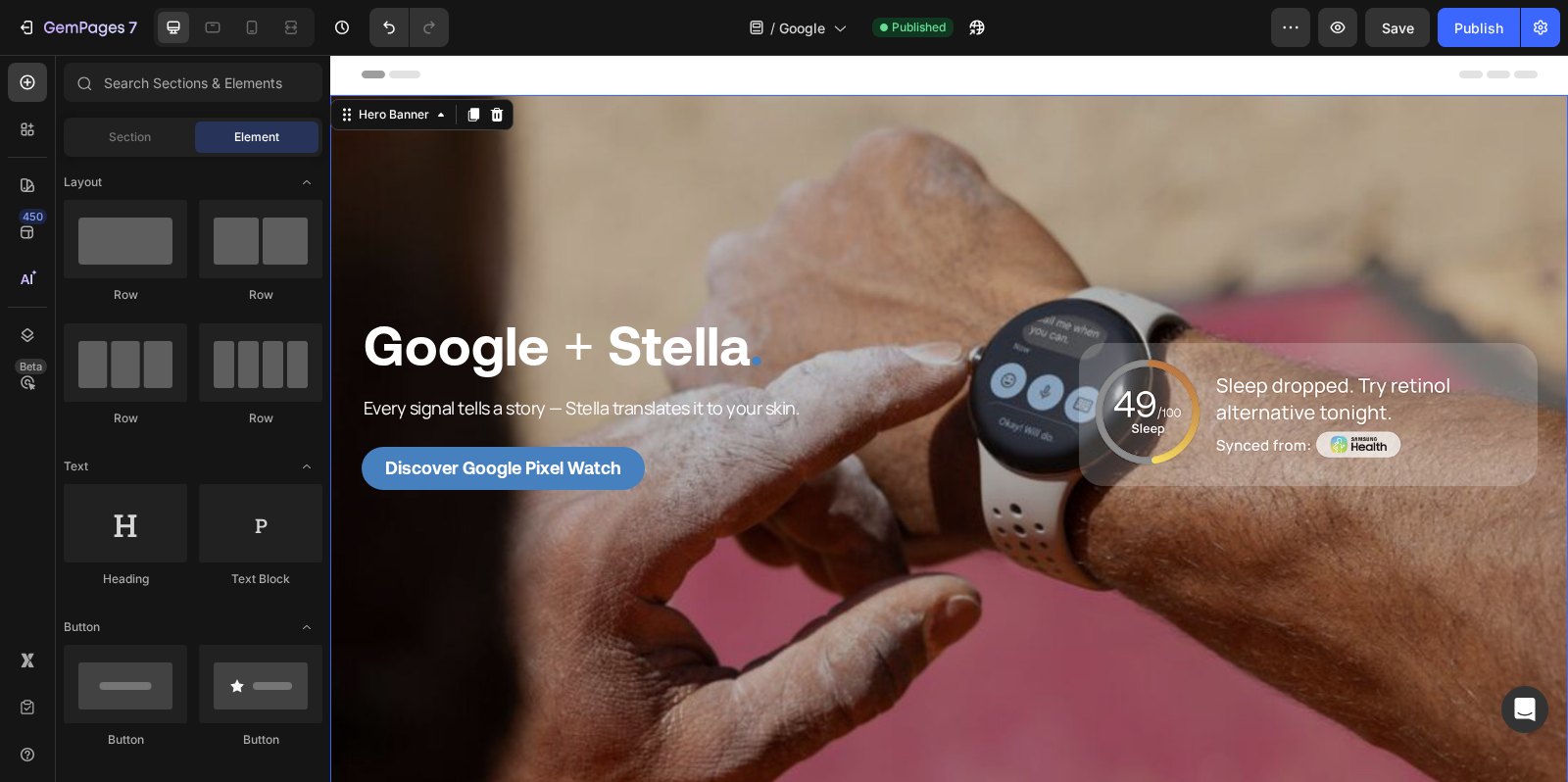 click on "Header" at bounding box center [950, 74] 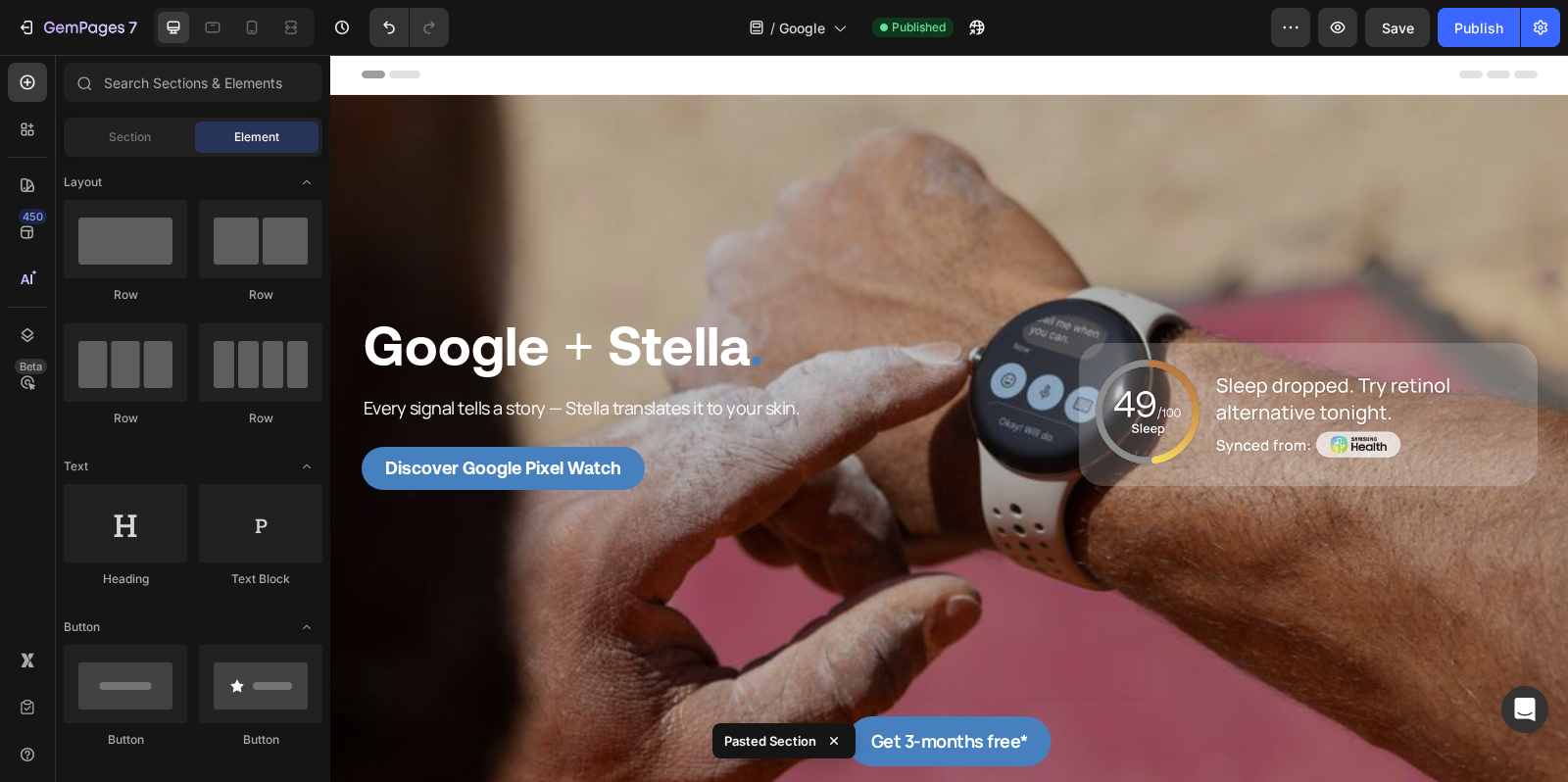 click 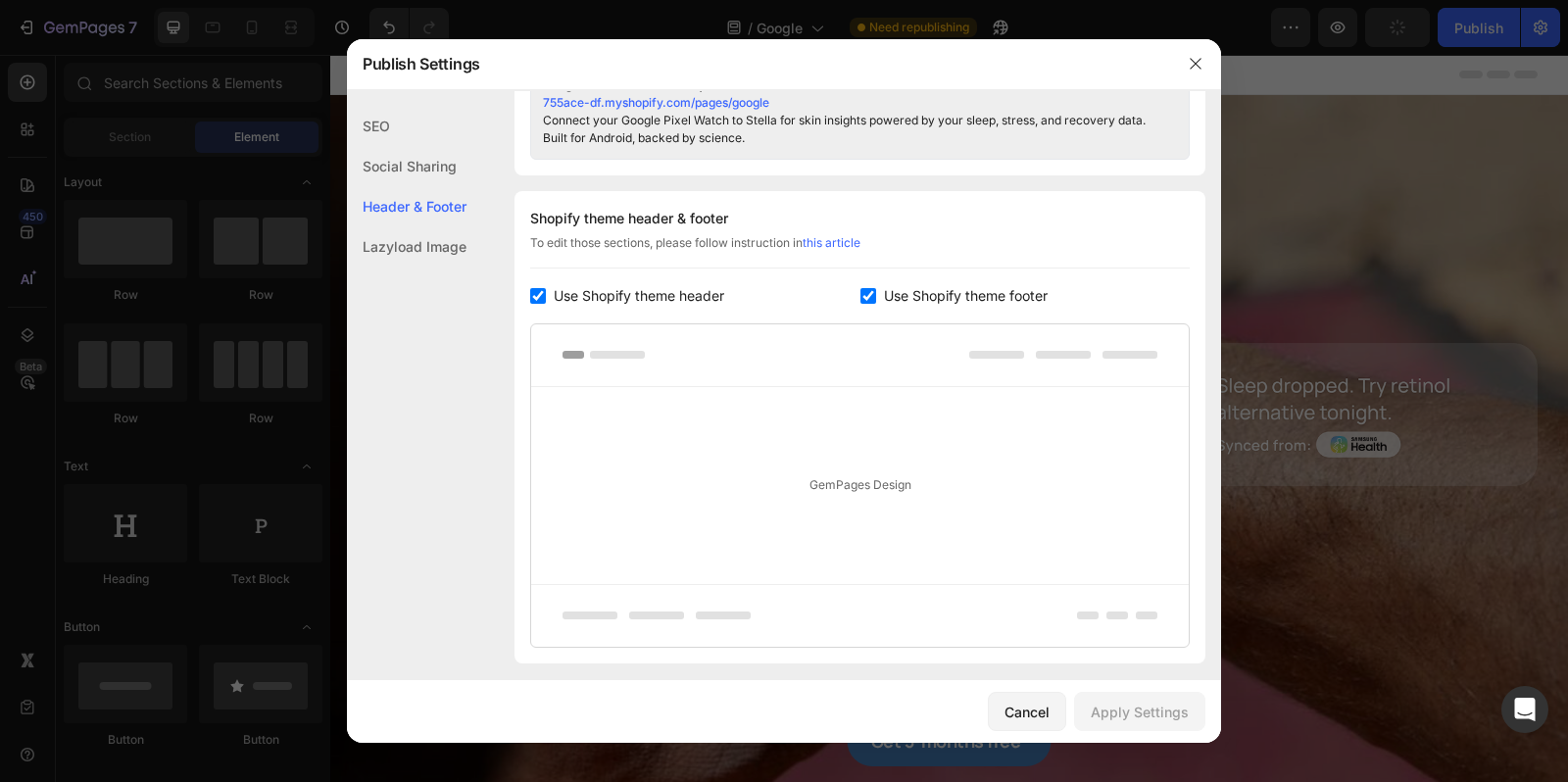 scroll, scrollTop: 1040, scrollLeft: 0, axis: vertical 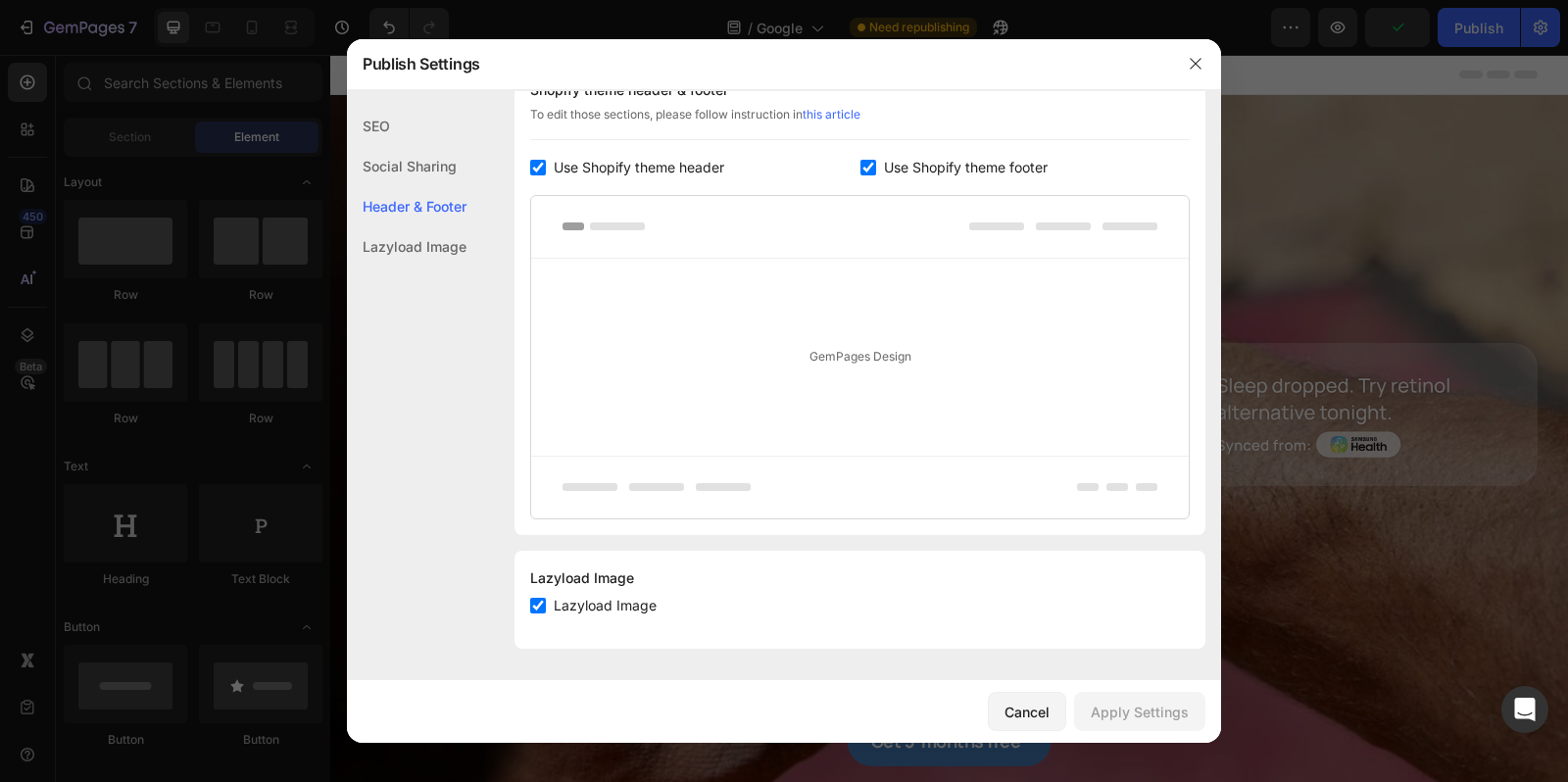 click at bounding box center (784, 391) 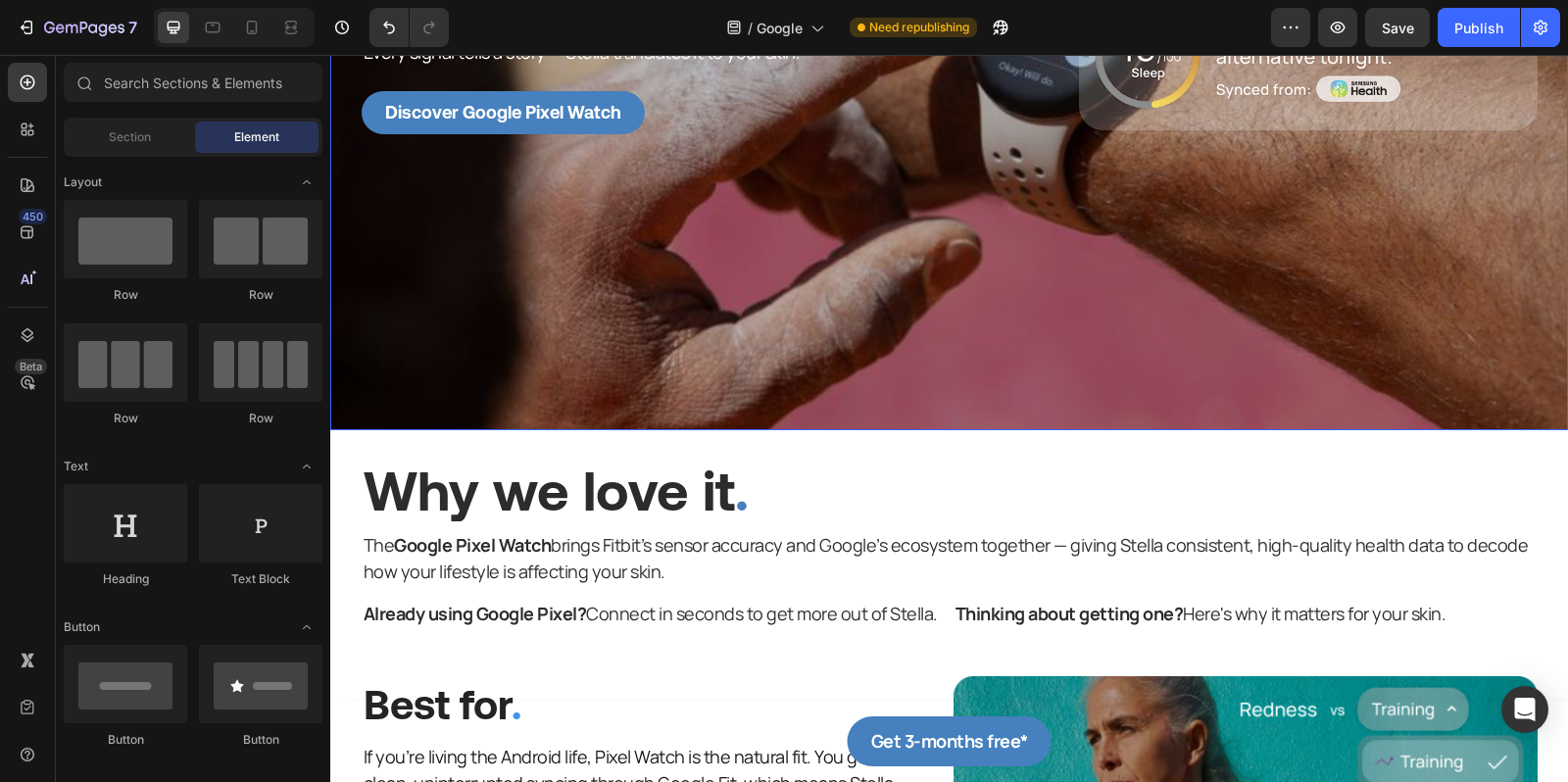 scroll, scrollTop: 0, scrollLeft: 0, axis: both 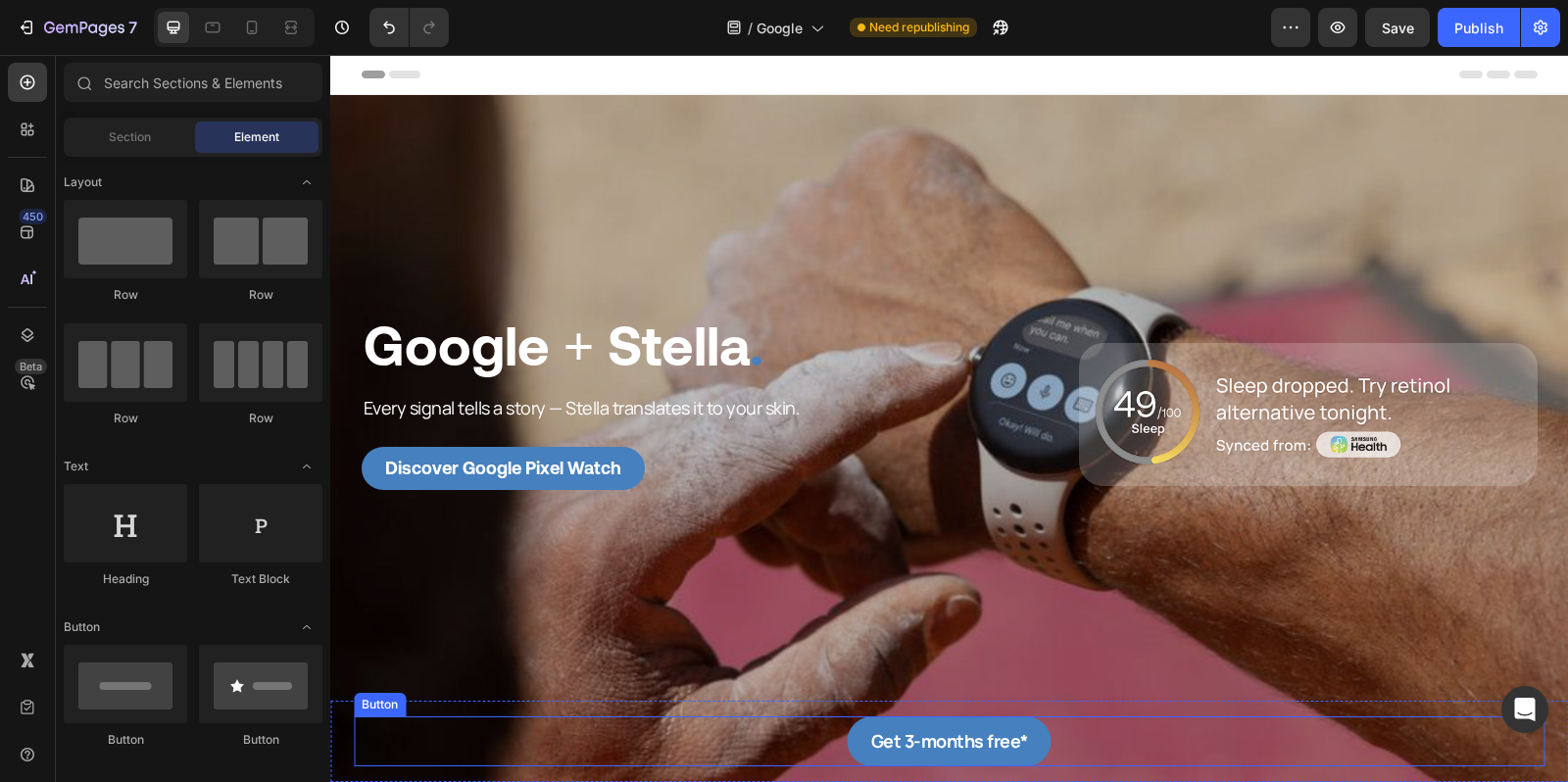 click on "Get 3-months free* Button" at bounding box center [949, 741] 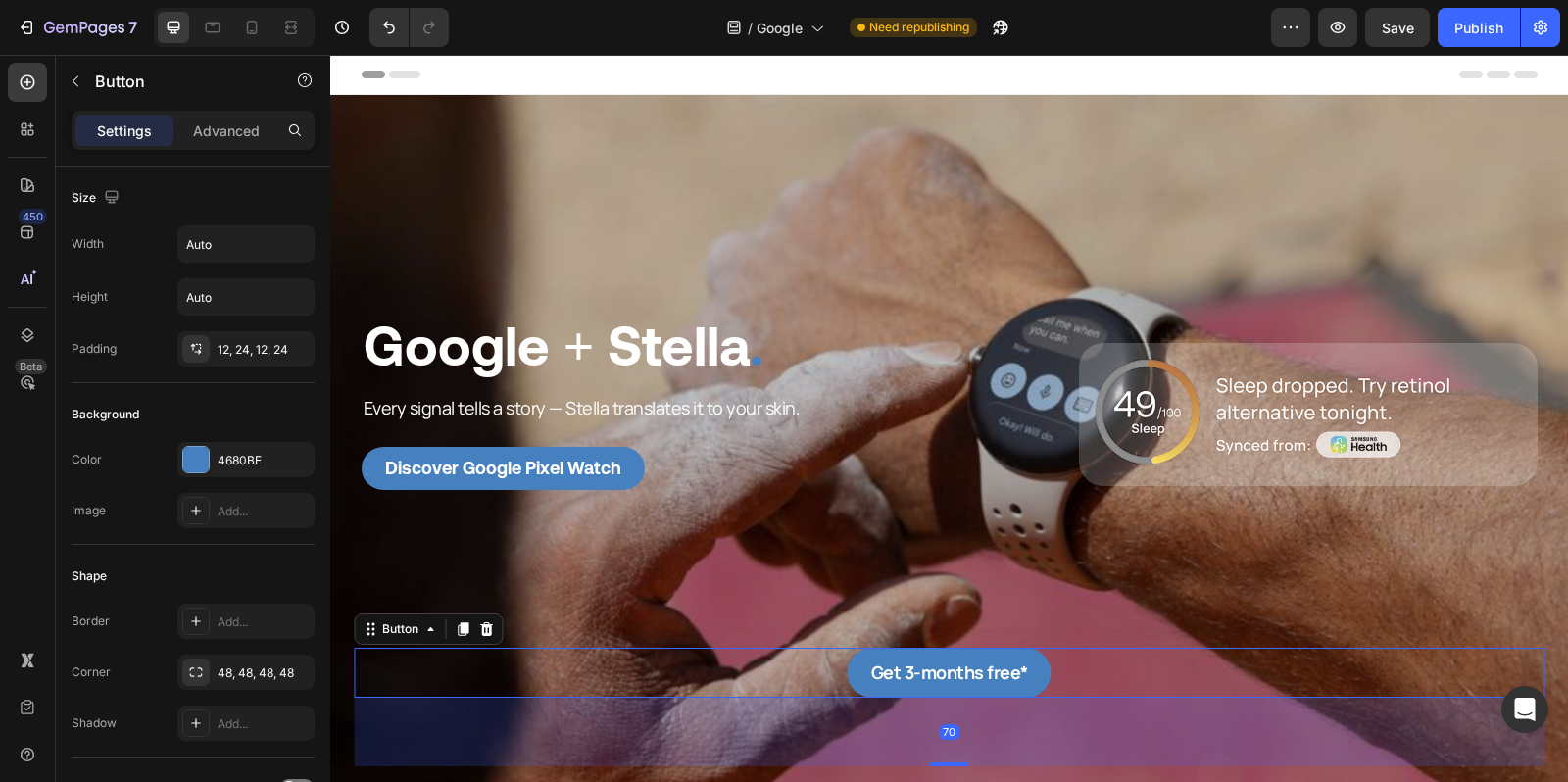 drag, startPoint x: 942, startPoint y: 763, endPoint x: 948, endPoint y: 832, distance: 69.260378 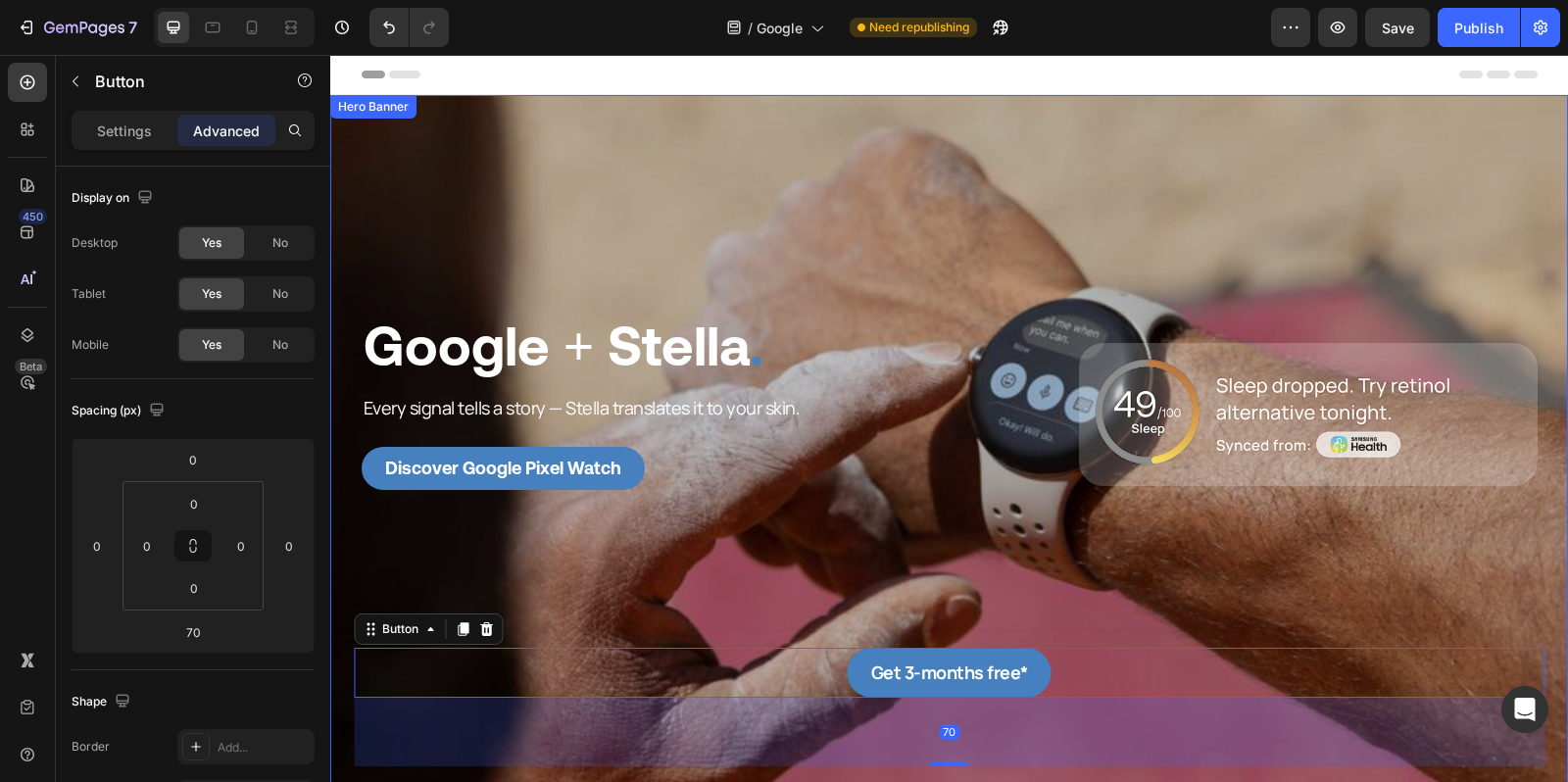 click on "Google + Stella . Heading Every signal tells a story — Stella translates it to your skin. Text Block Discover Google Pixel Watch Button Image" at bounding box center [950, 440] 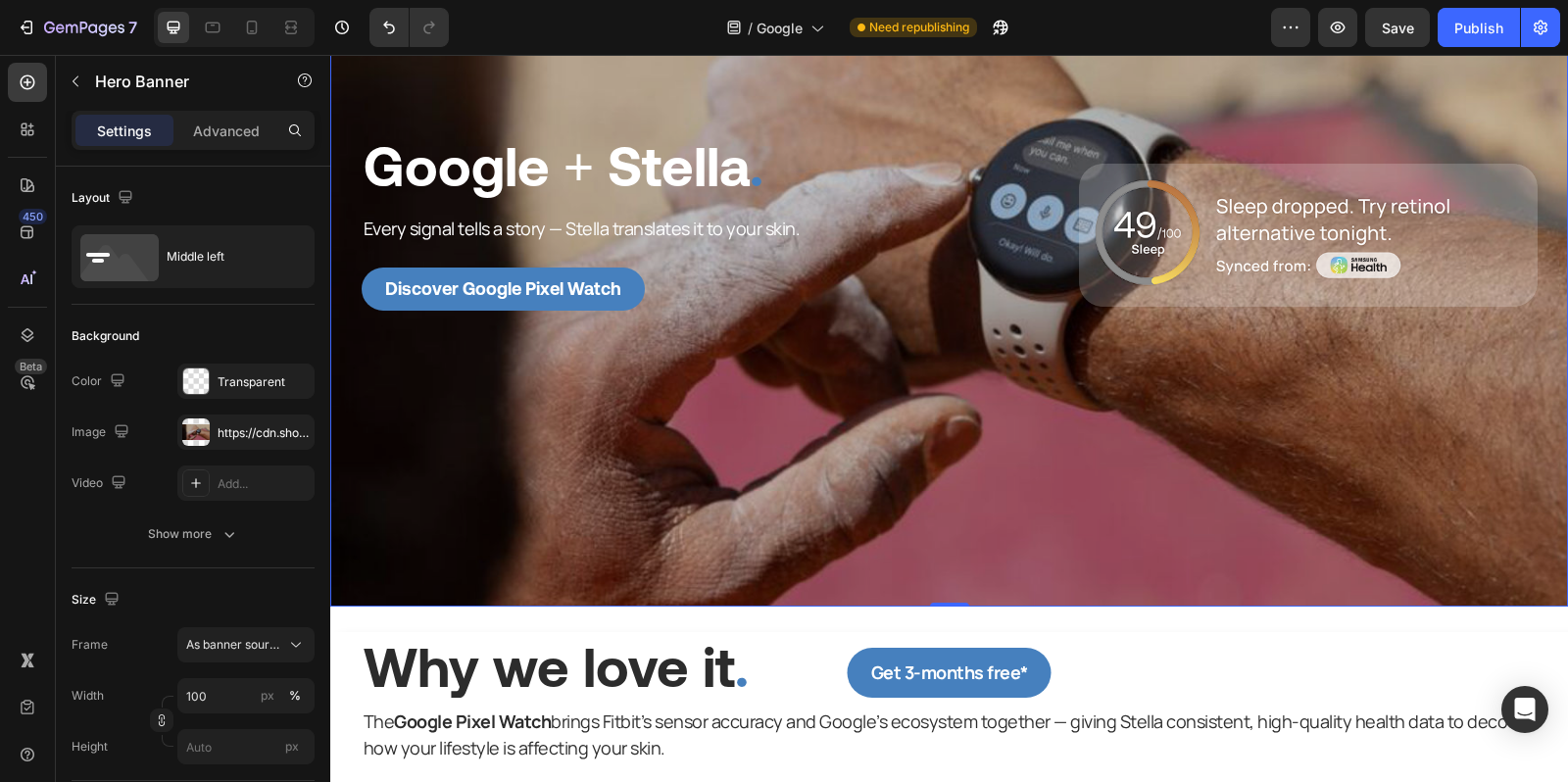 scroll, scrollTop: 0, scrollLeft: 0, axis: both 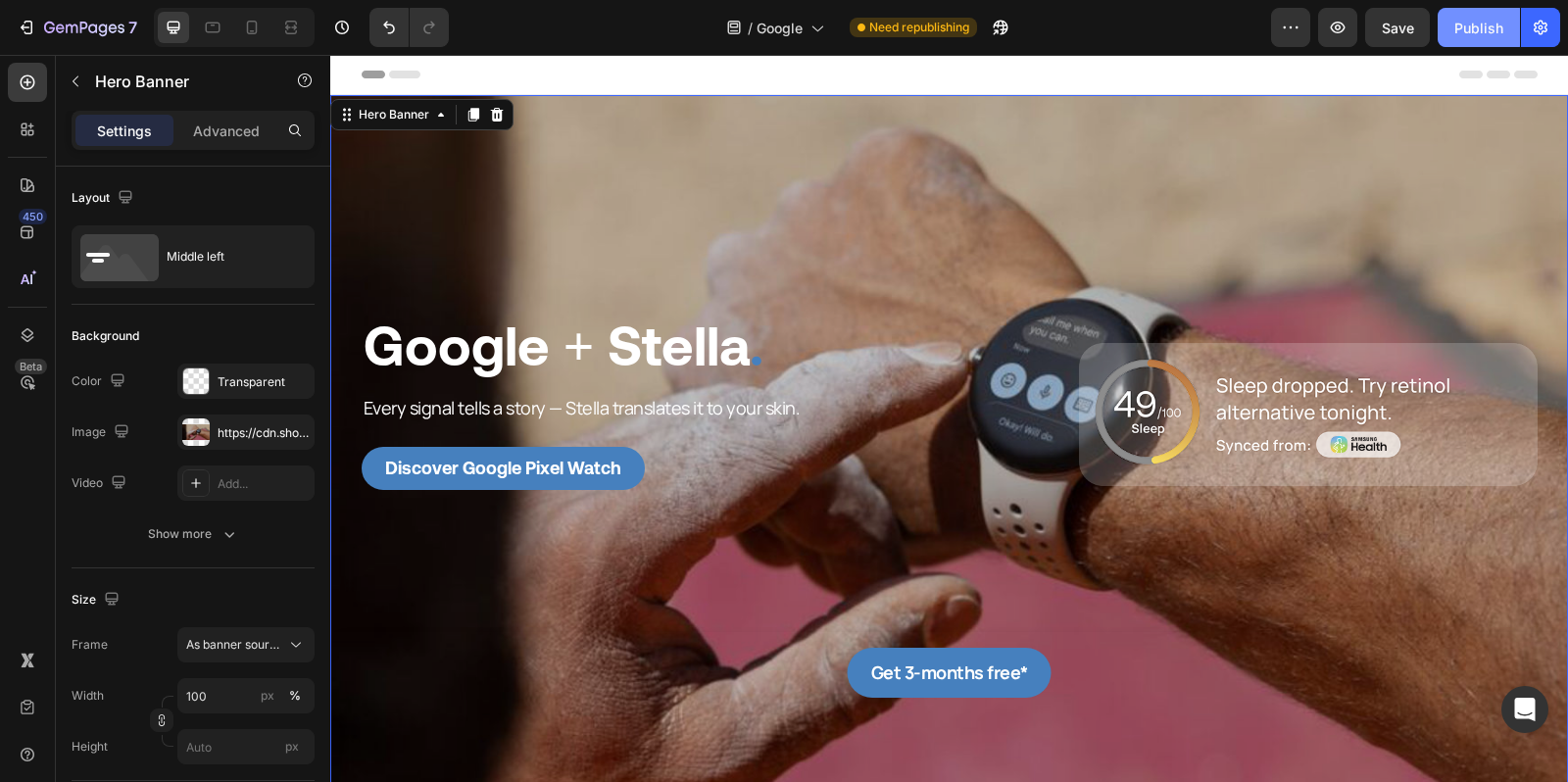 click on "Publish" at bounding box center [1479, 27] 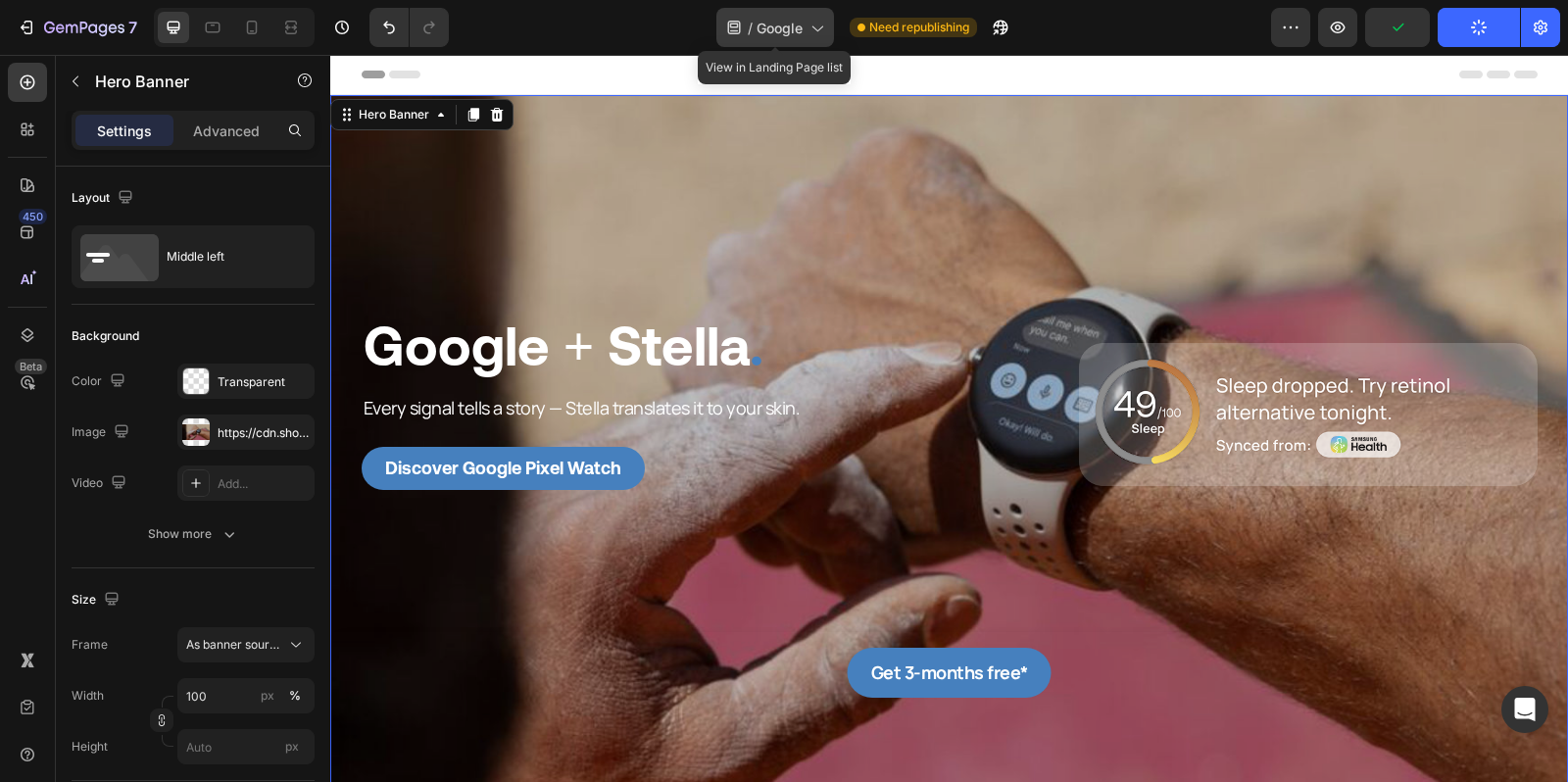 click on "Google" at bounding box center [779, 27] 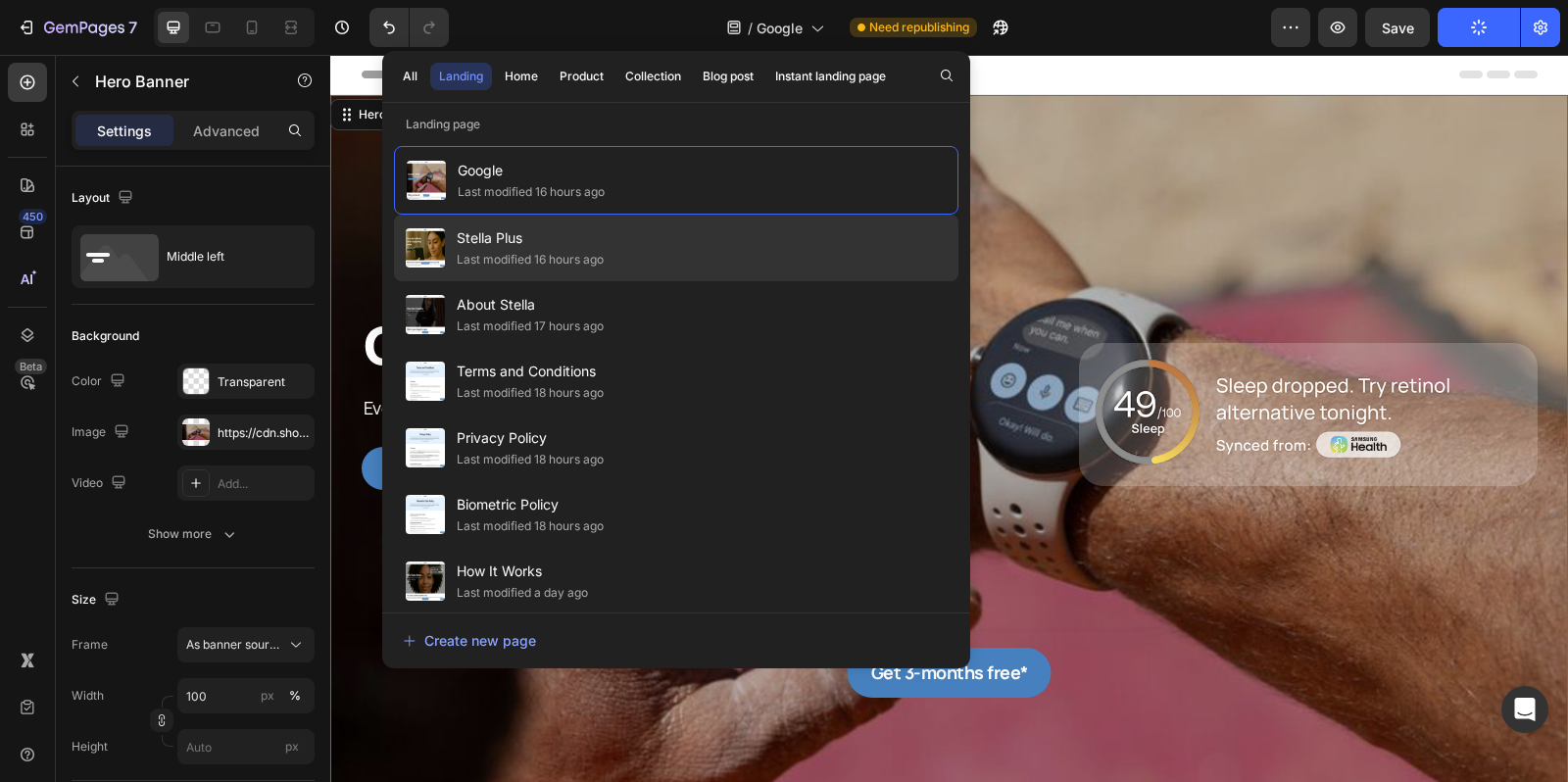 click on "Stella Plus Last modified 16 hours ago" 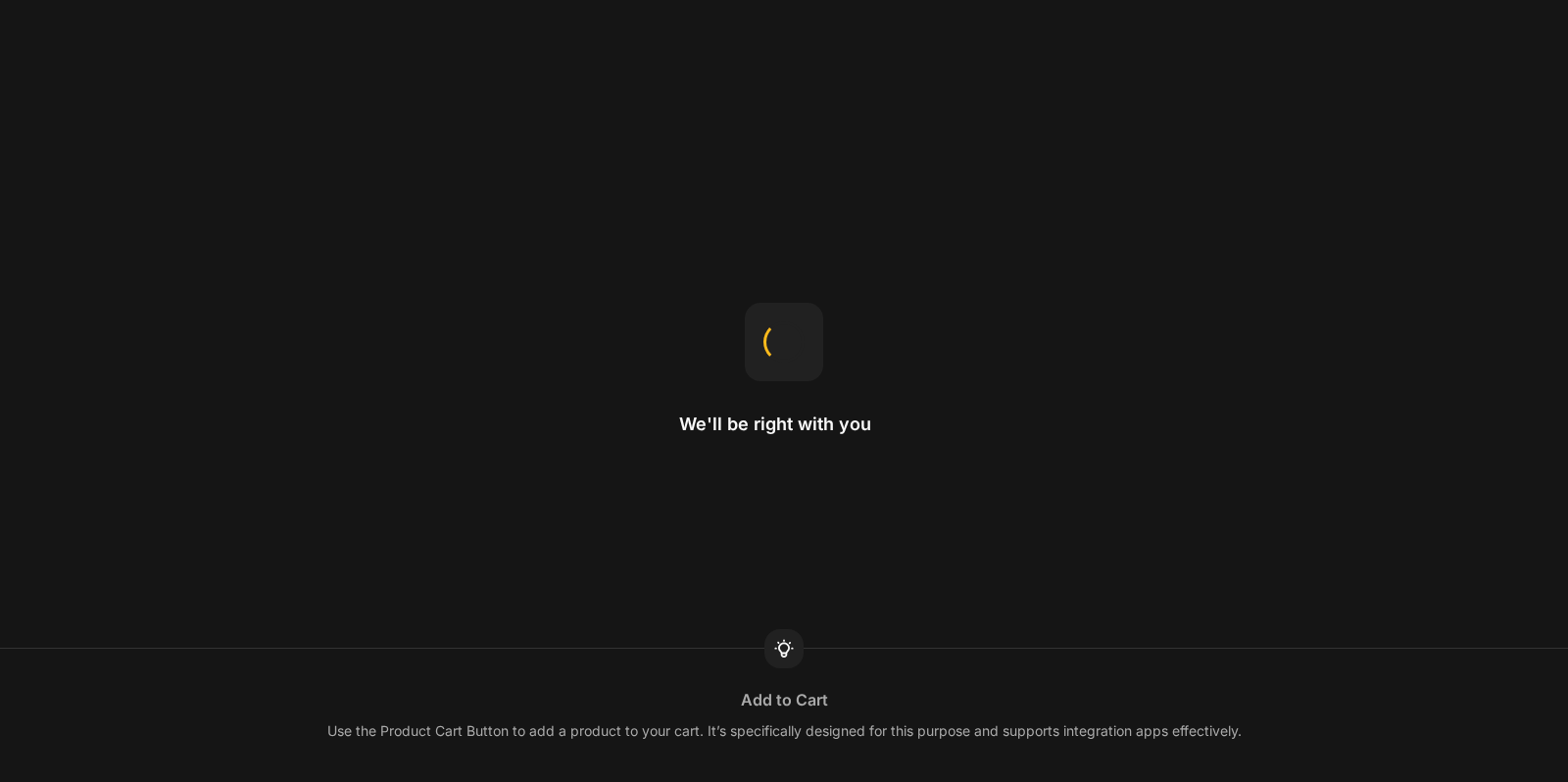 scroll, scrollTop: 0, scrollLeft: 0, axis: both 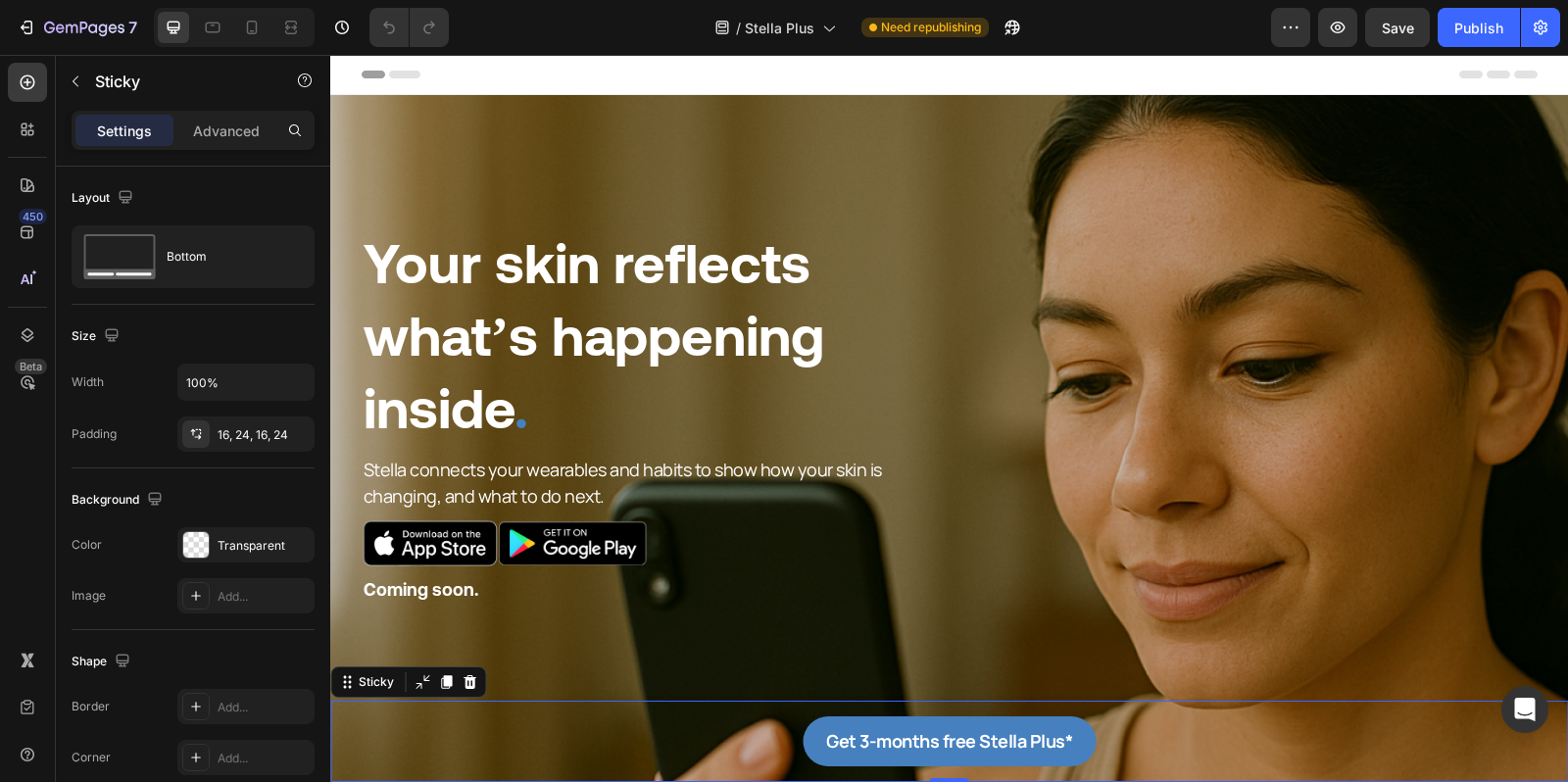 click on "Get 3-months free Stella Plus* Button Sticky   0" at bounding box center (949, 741) 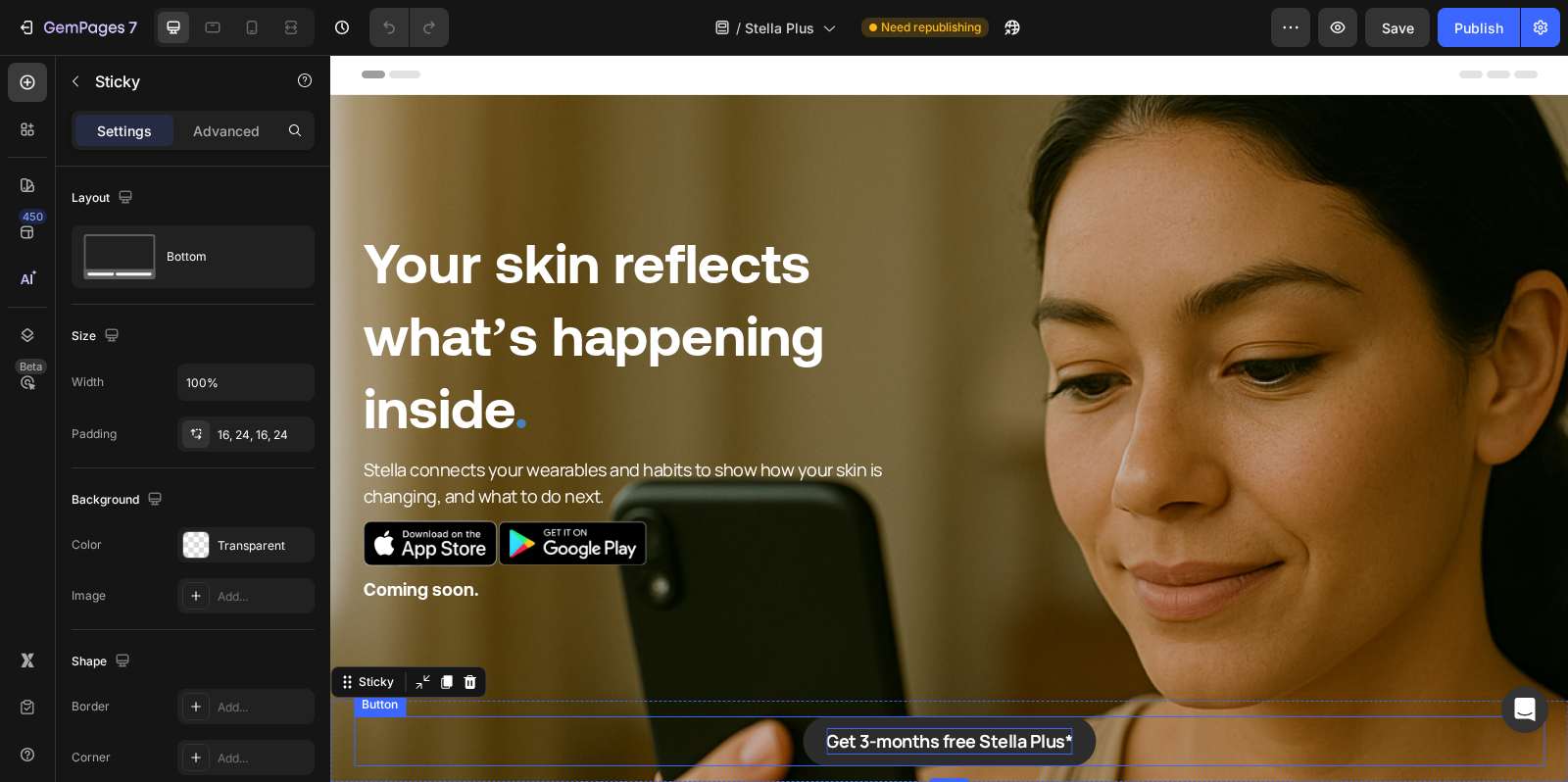 click on "Get 3-months free Stella Plus*" at bounding box center (949, 741) 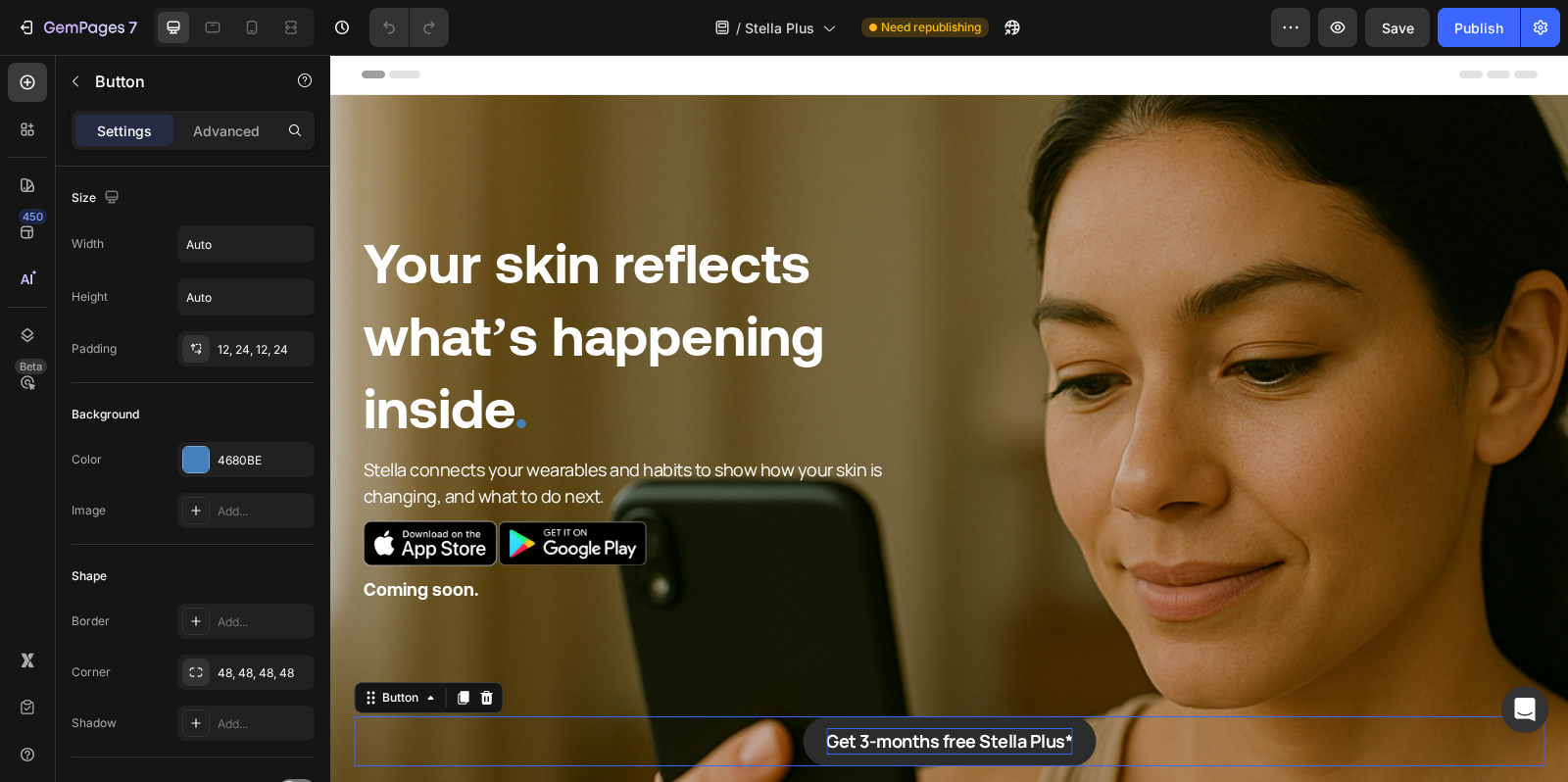 click on "Get 3-months free Stella Plus*" at bounding box center [949, 741] 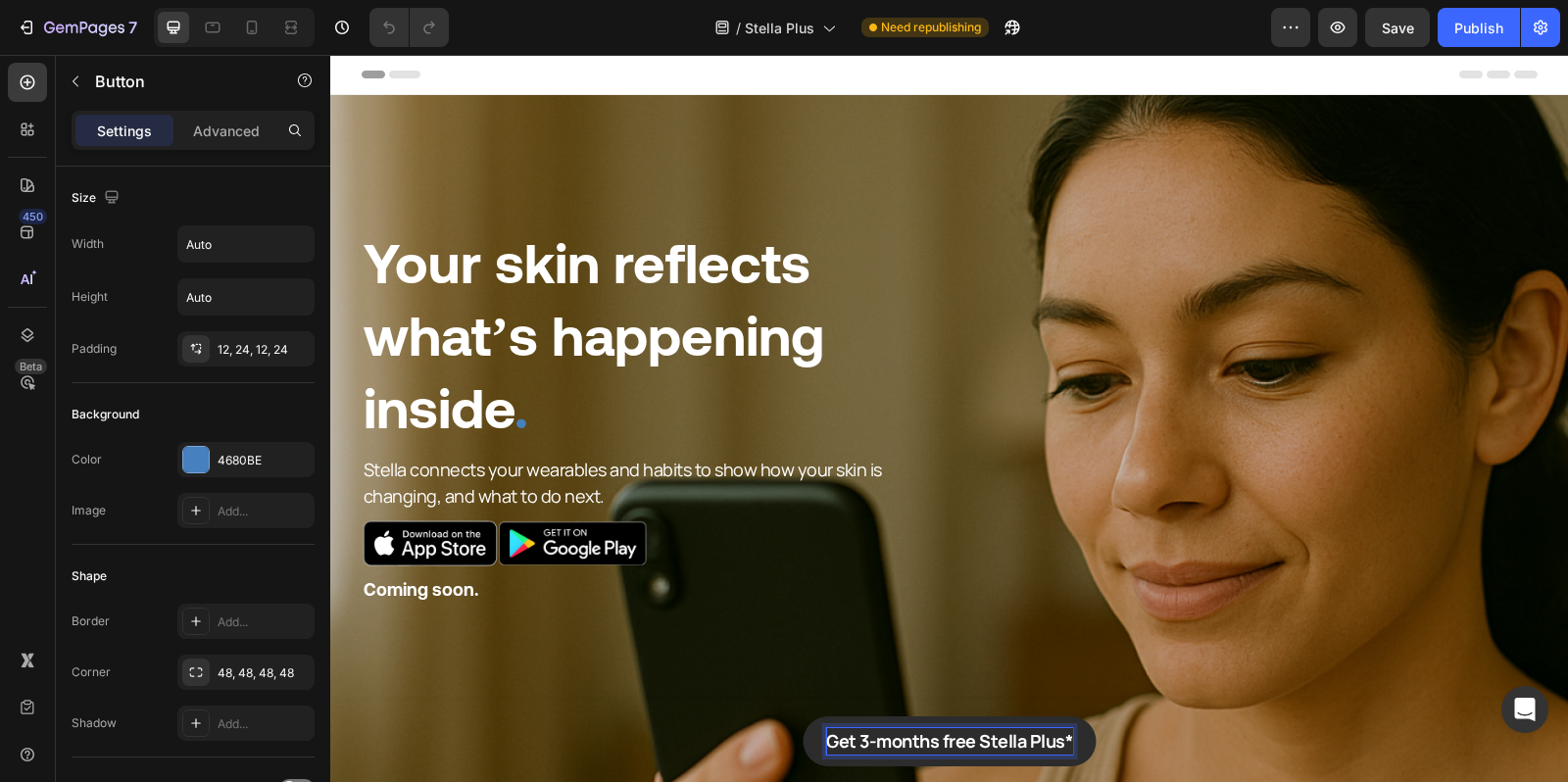 click on "Get 3-months free Stella Plus*" at bounding box center (949, 741) 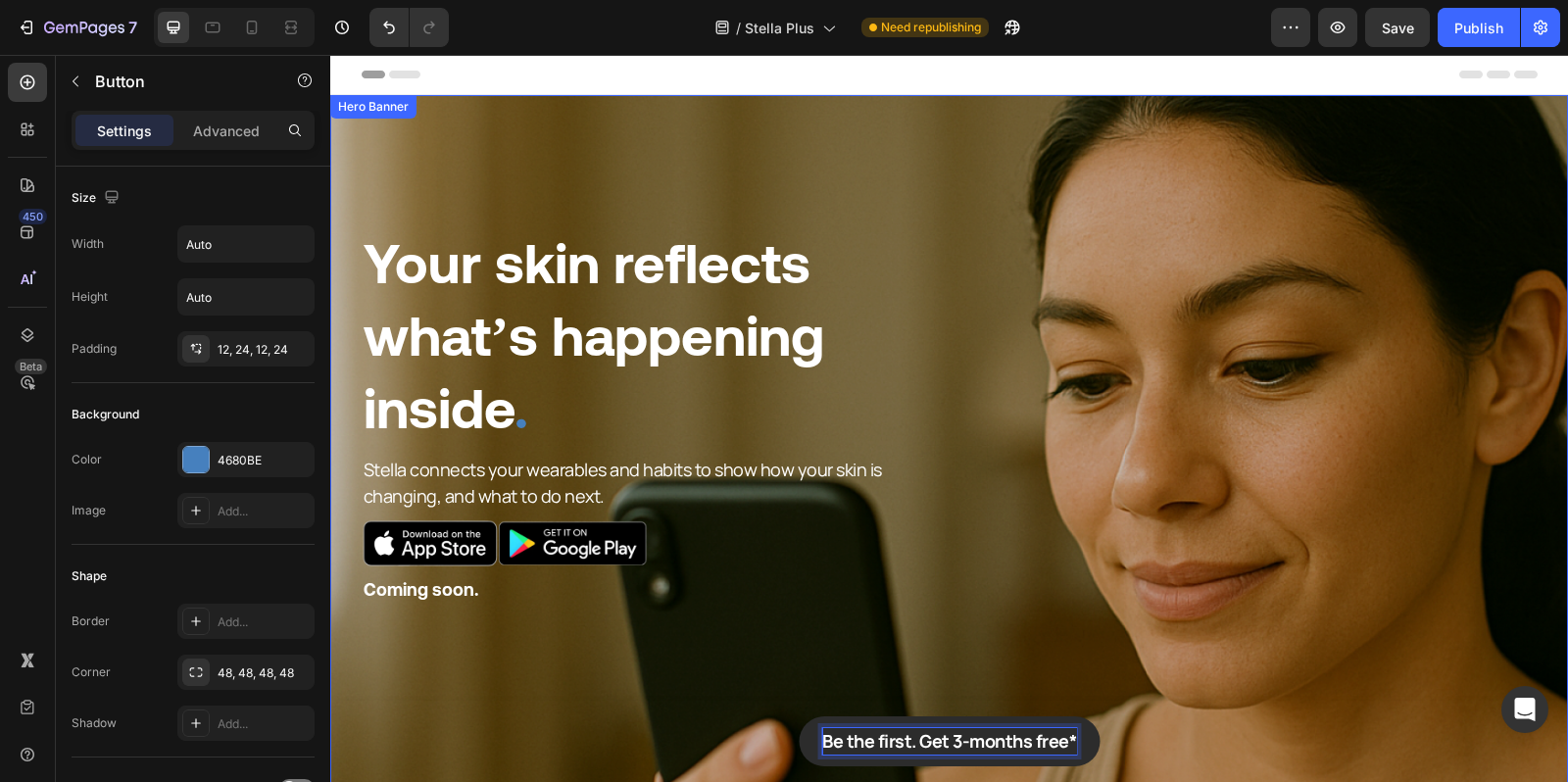 click on "Your skin reflects what’s happening inside . Heading Stella connects your wearables and habits to show how your skin is changing, and what to do next. Text Block Image Coming soon. Text Block Image Coming soon. Text Block" at bounding box center (950, 440) 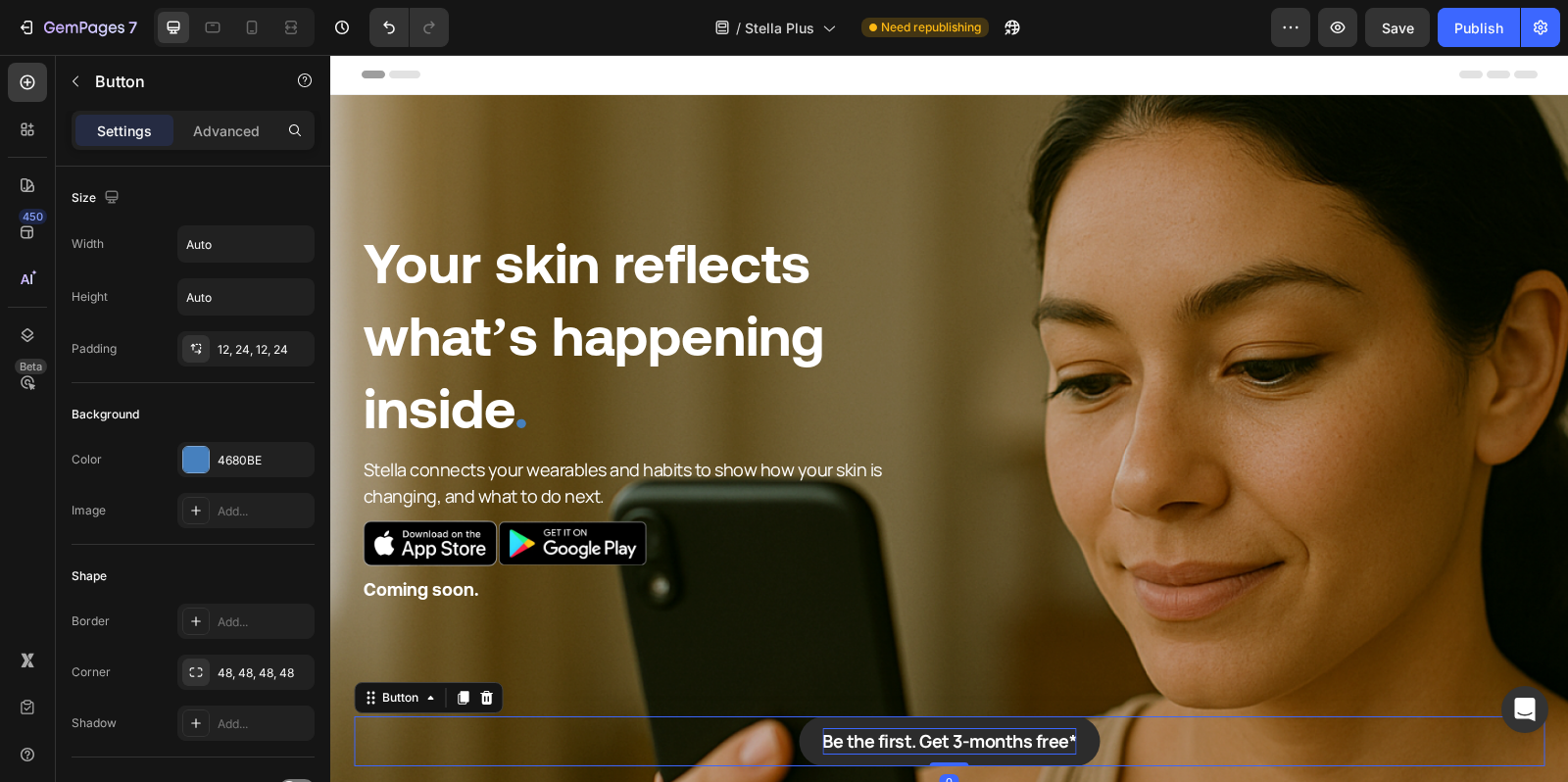 click on "Be the first. Get 3-months free*" at bounding box center [949, 741] 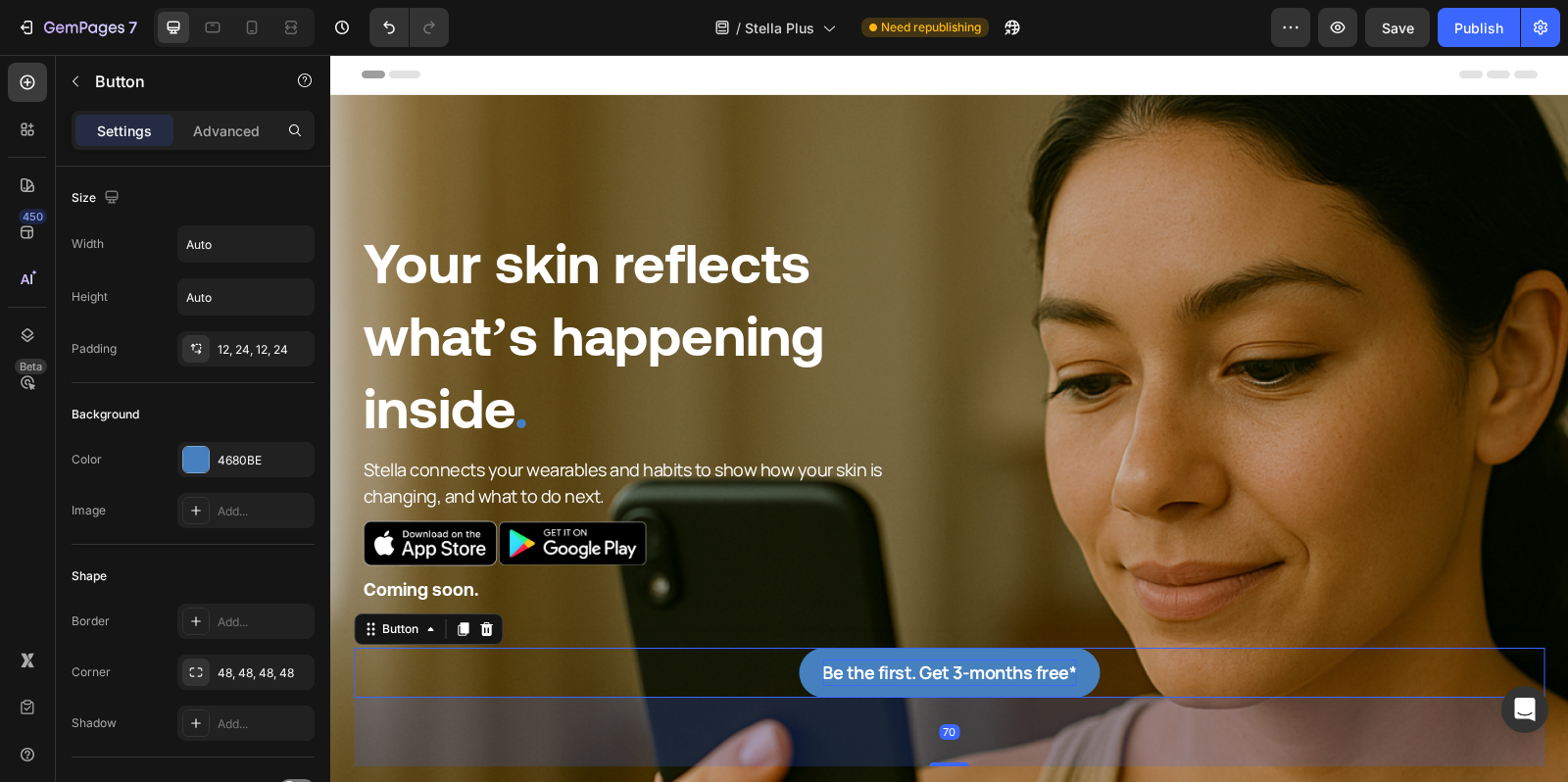 drag, startPoint x: 936, startPoint y: 763, endPoint x: 948, endPoint y: 832, distance: 70.035705 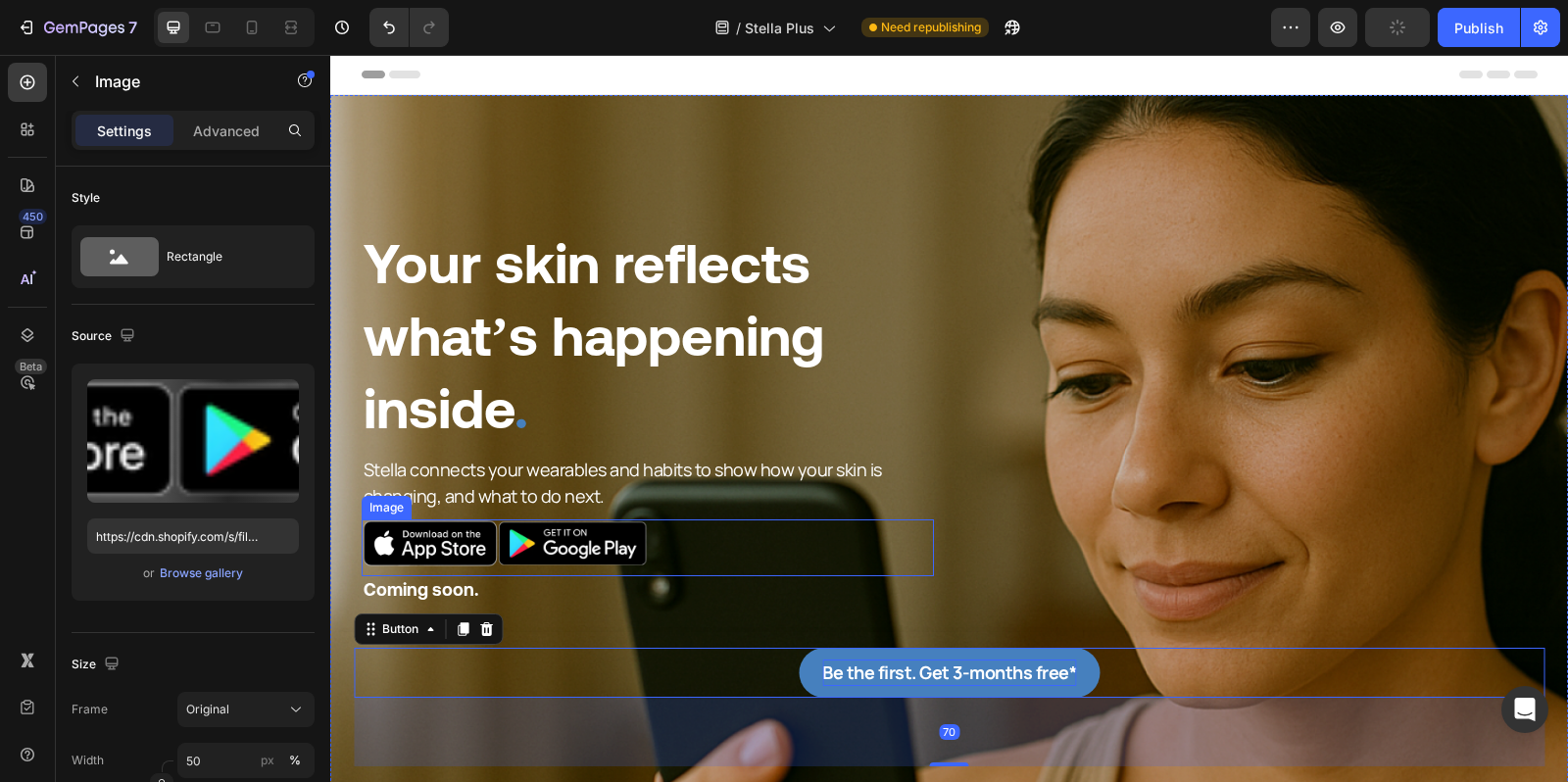 click at bounding box center (648, 544) 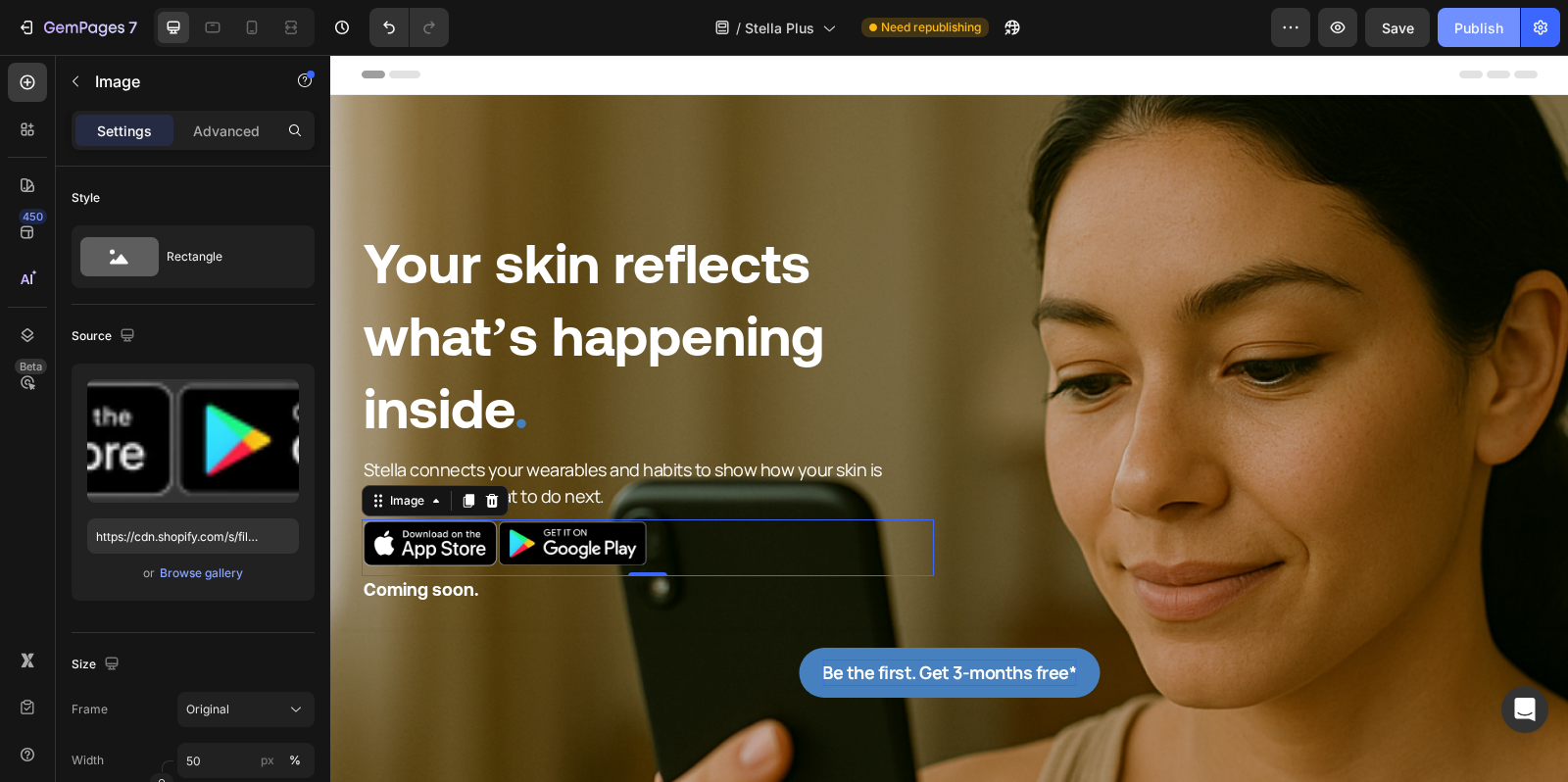 click on "Publish" 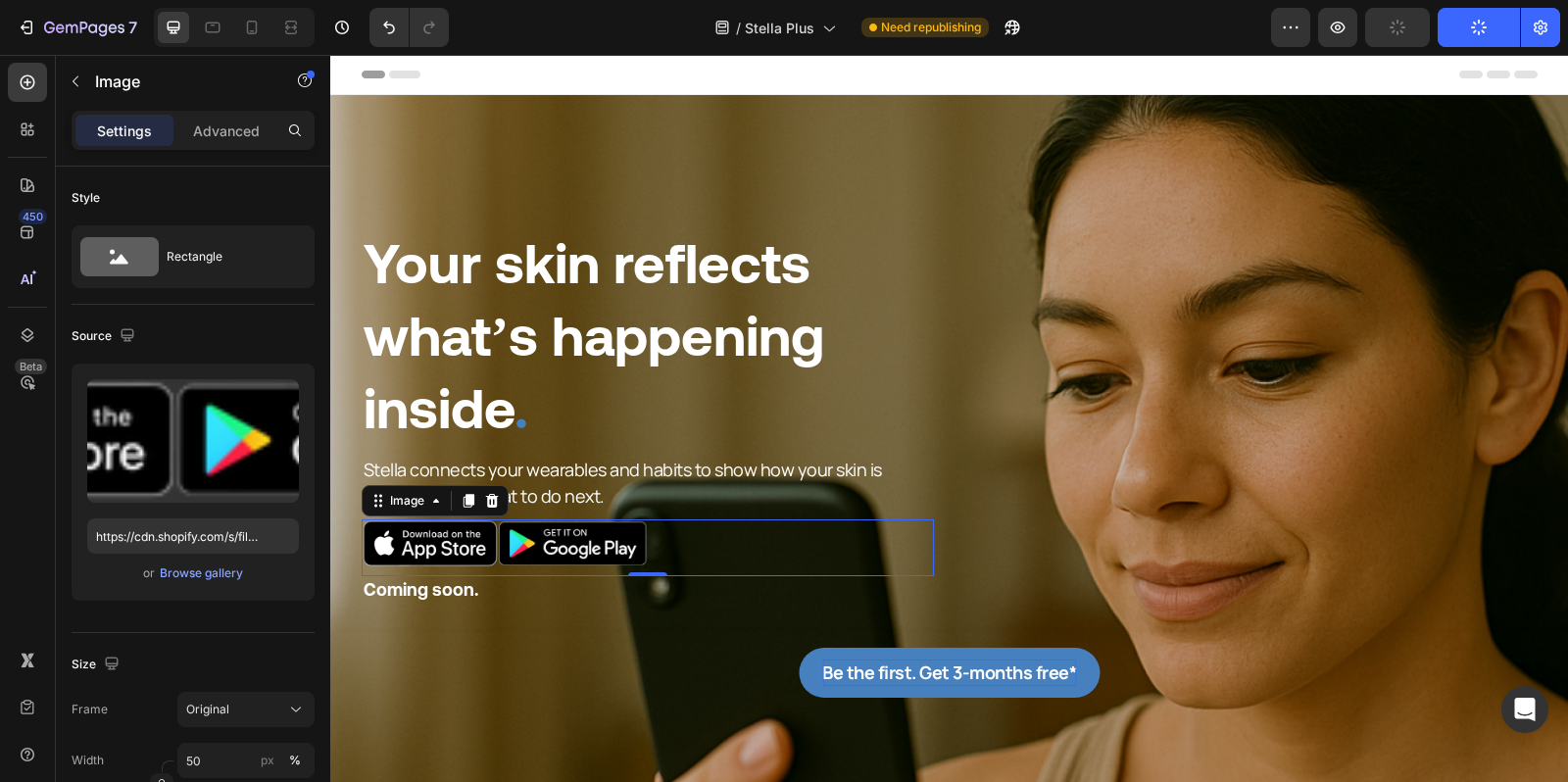 type 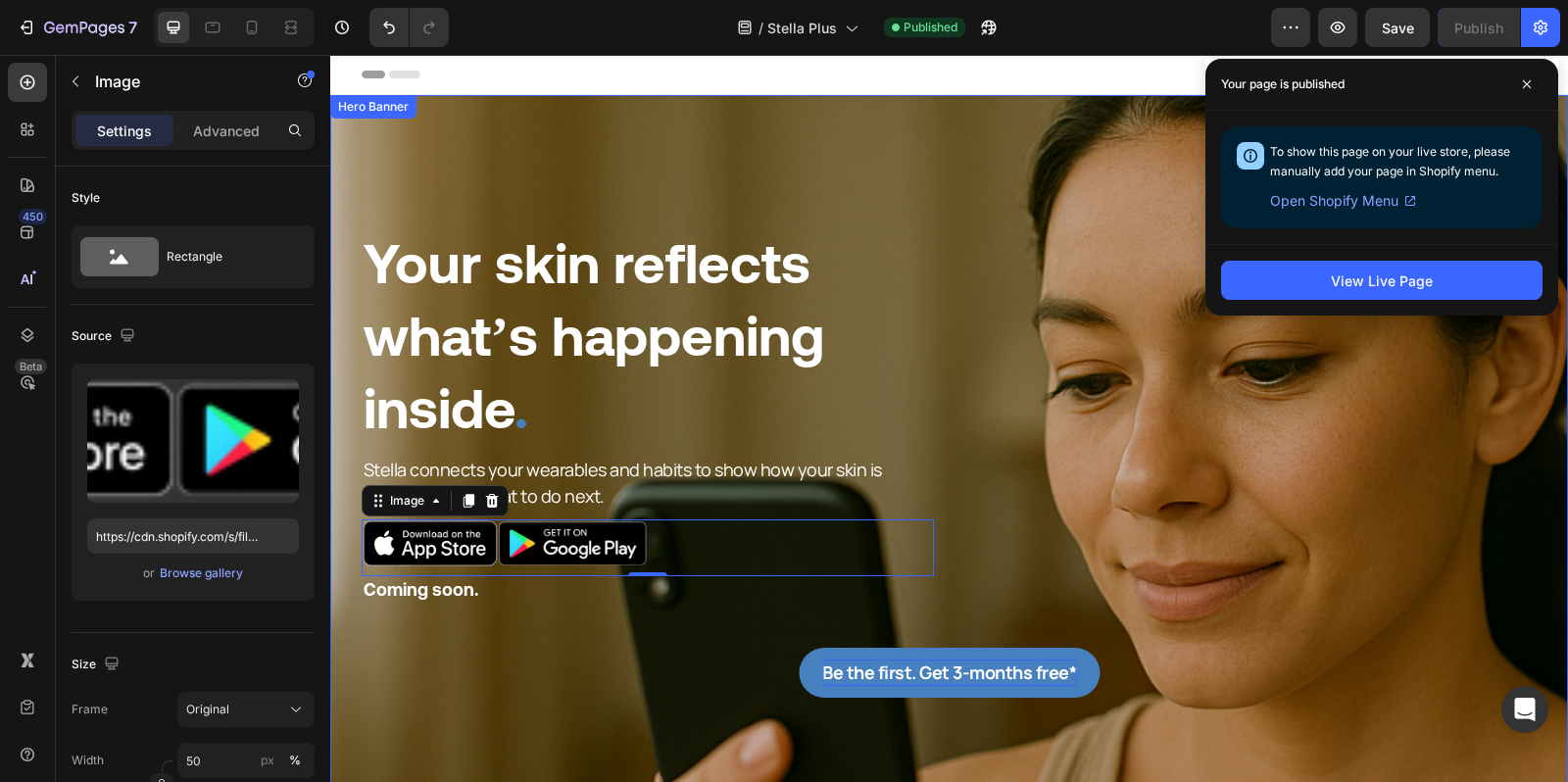 click on "Image Coming soon. Text Block" at bounding box center (1251, 415) 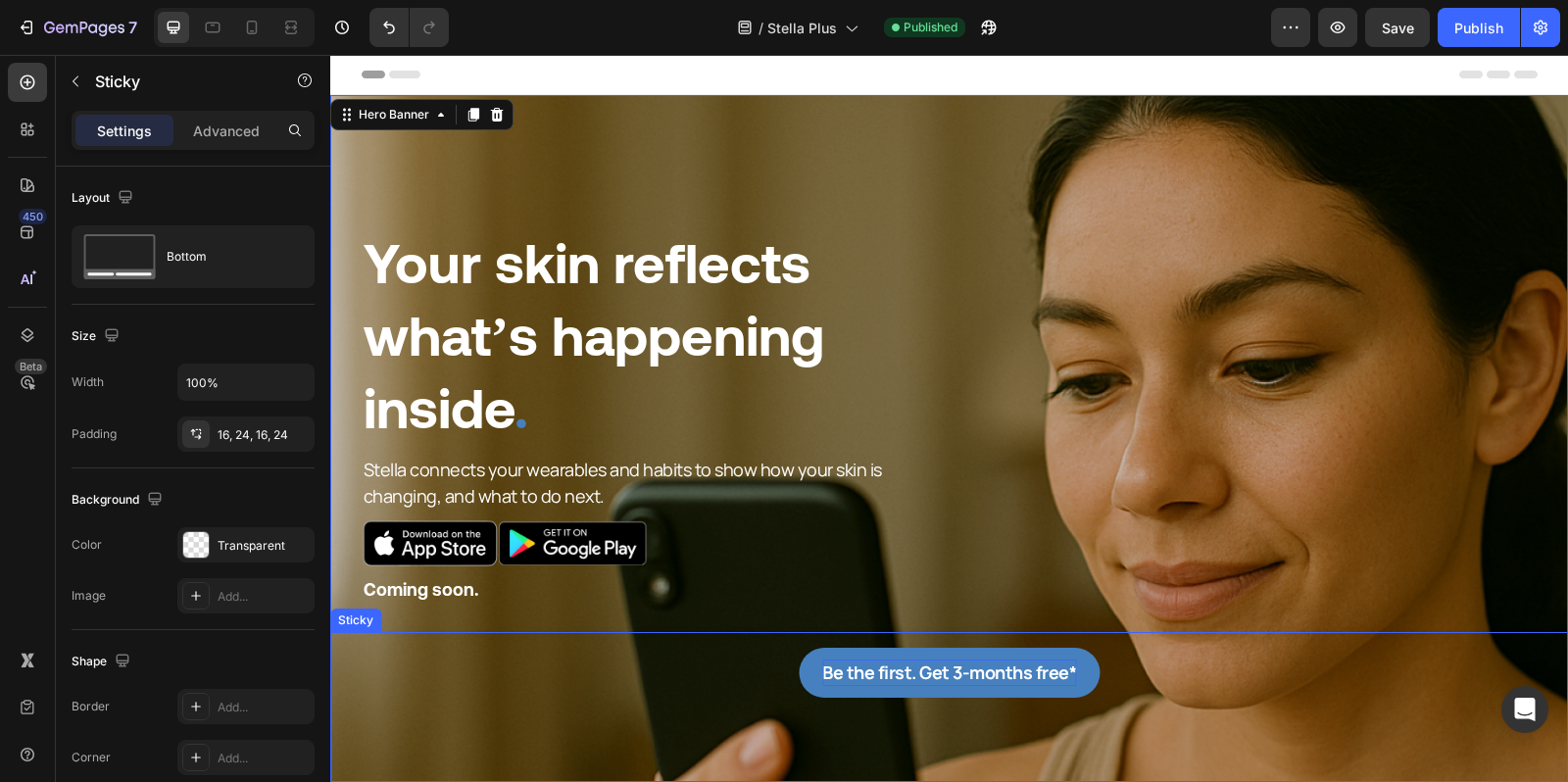 click on "Be the first. Get 3-months free* Button Sticky" at bounding box center (949, 707) 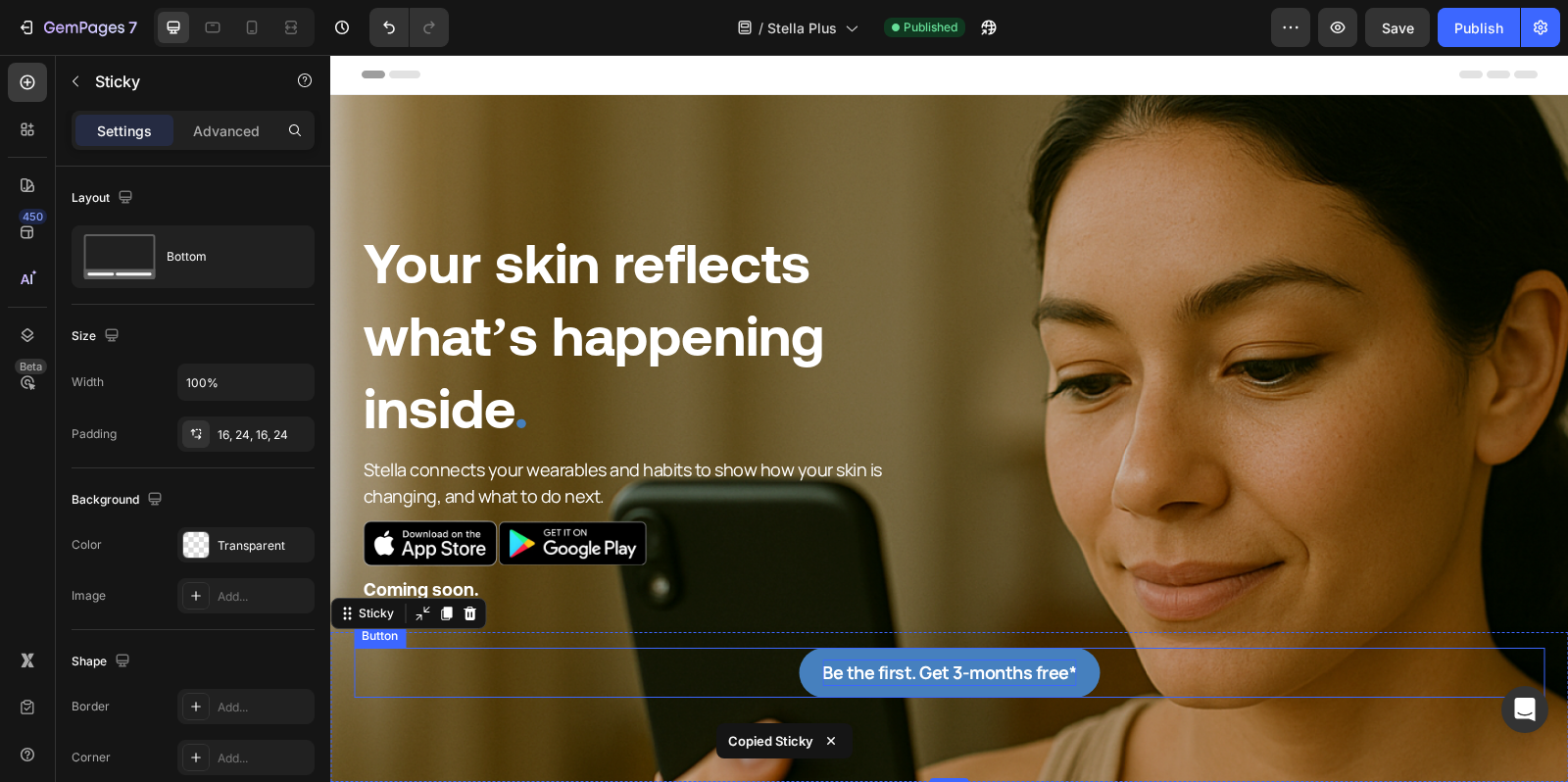 click on "Be the first. Get 3-months free*" at bounding box center (949, 672) 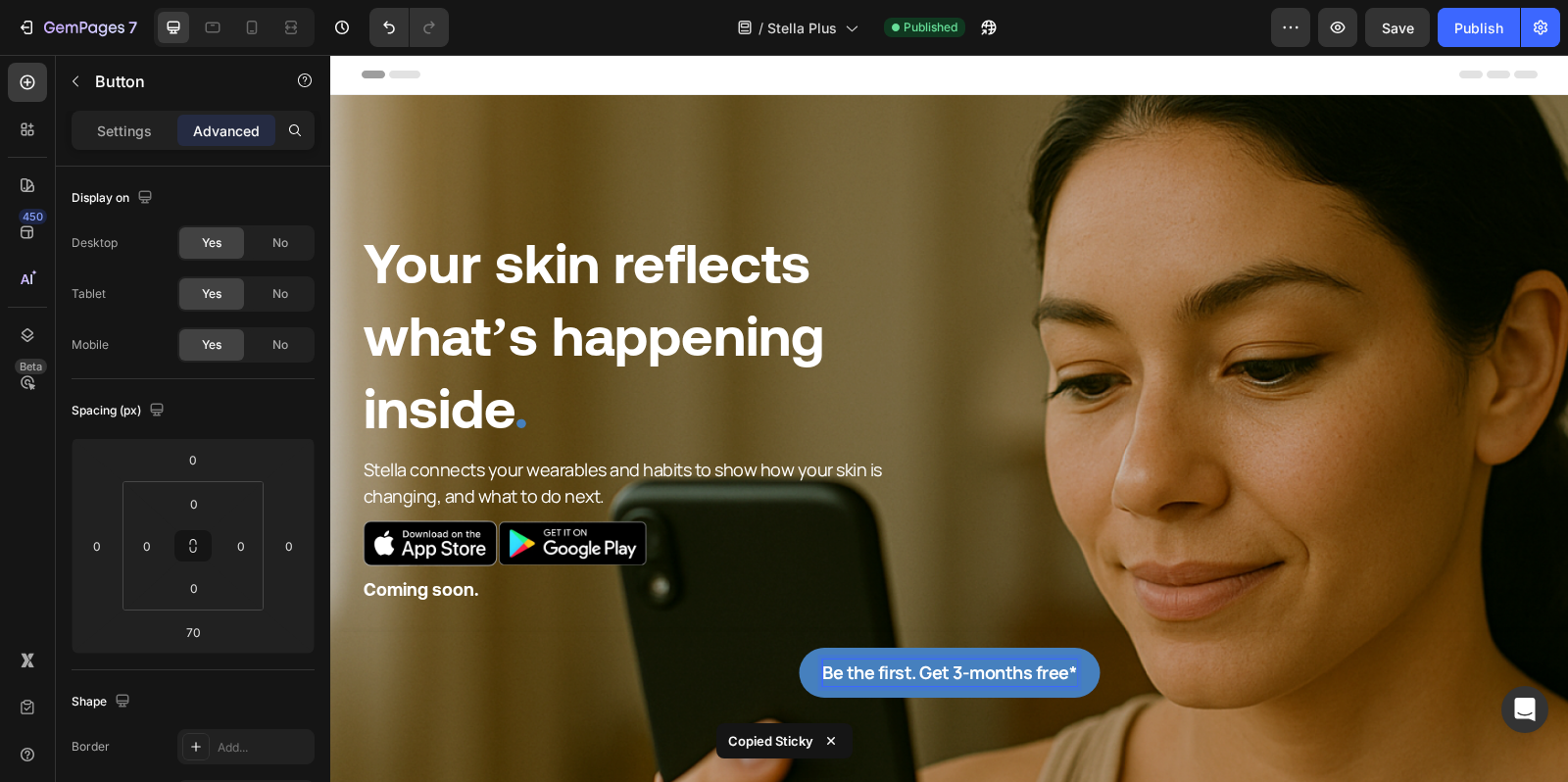 click on "Be the first. Get 3-months free*" at bounding box center (949, 672) 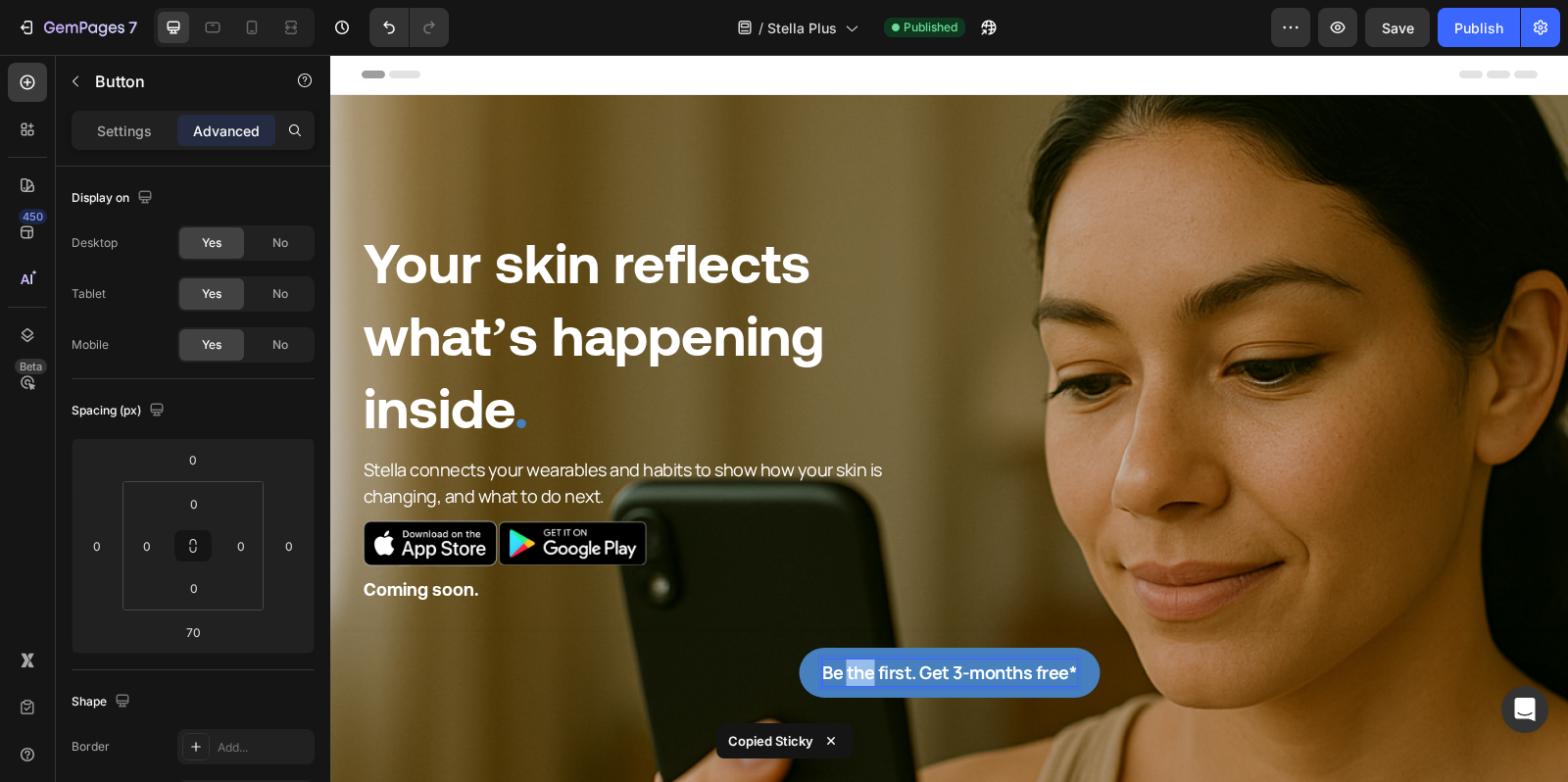 click on "Be the first. Get 3-months free*" at bounding box center [949, 672] 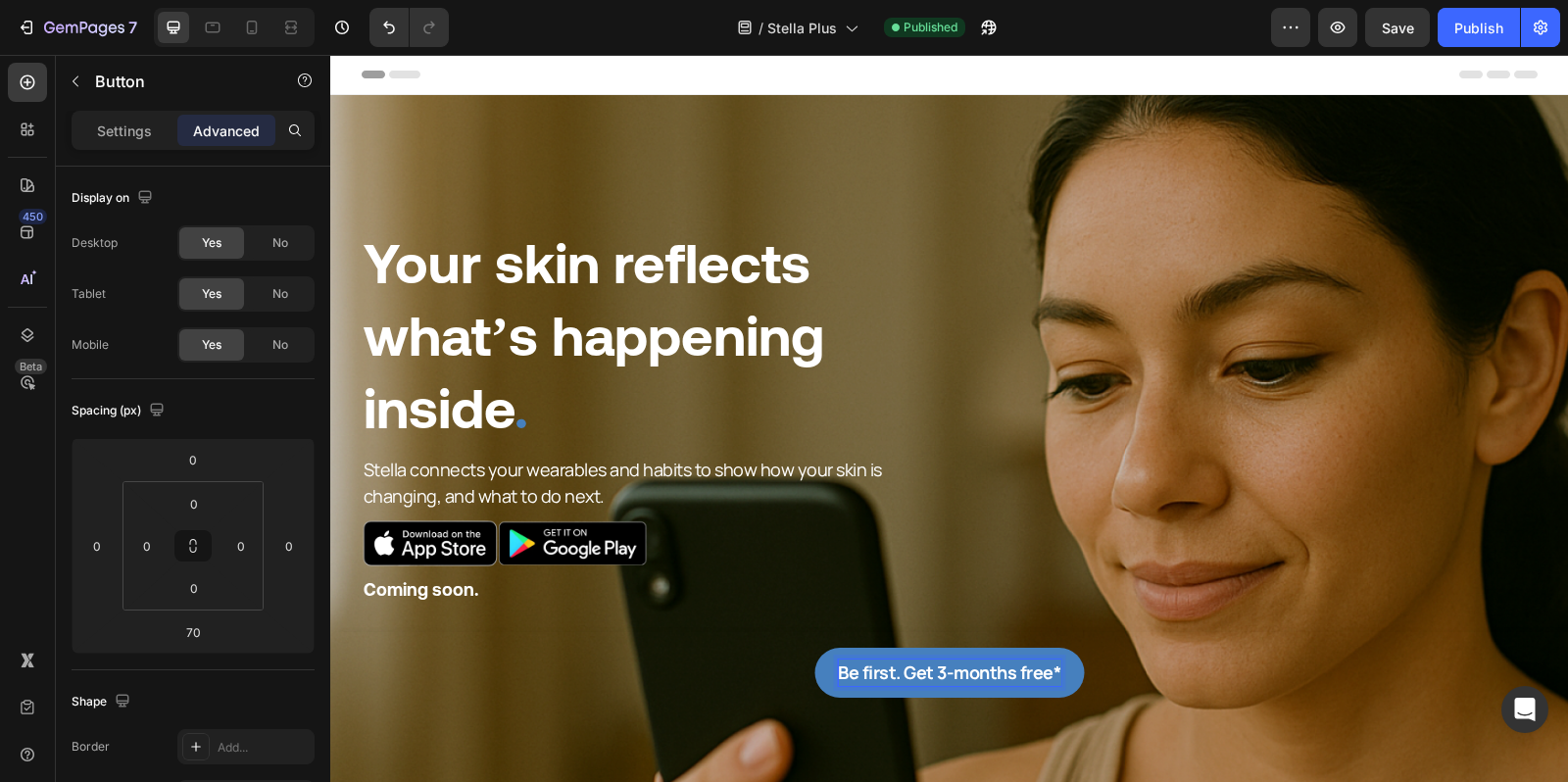 click on "Be first. Get 3-months free* Button   70" at bounding box center [949, 672] 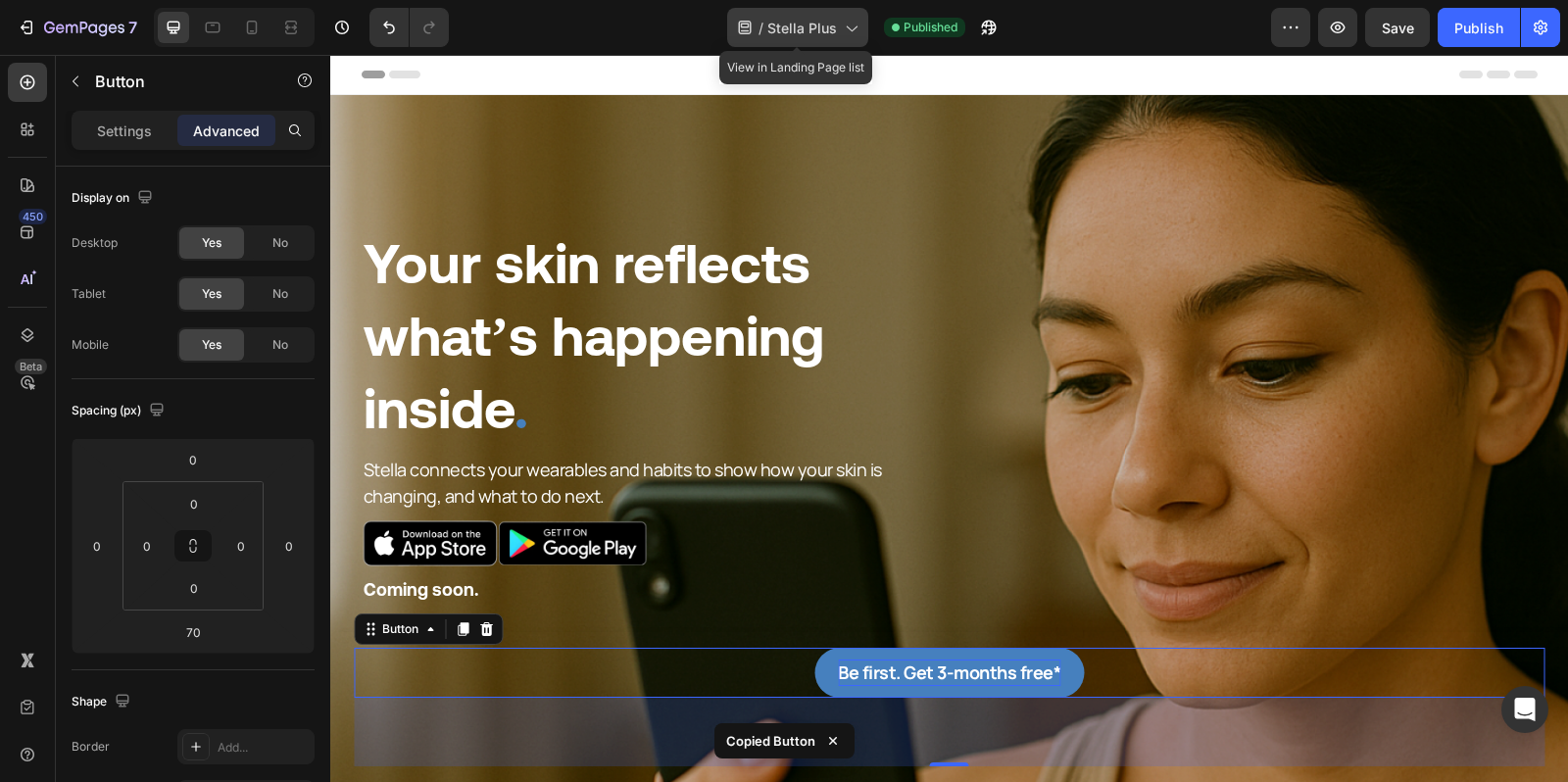 click on "Stella Plus" at bounding box center (802, 27) 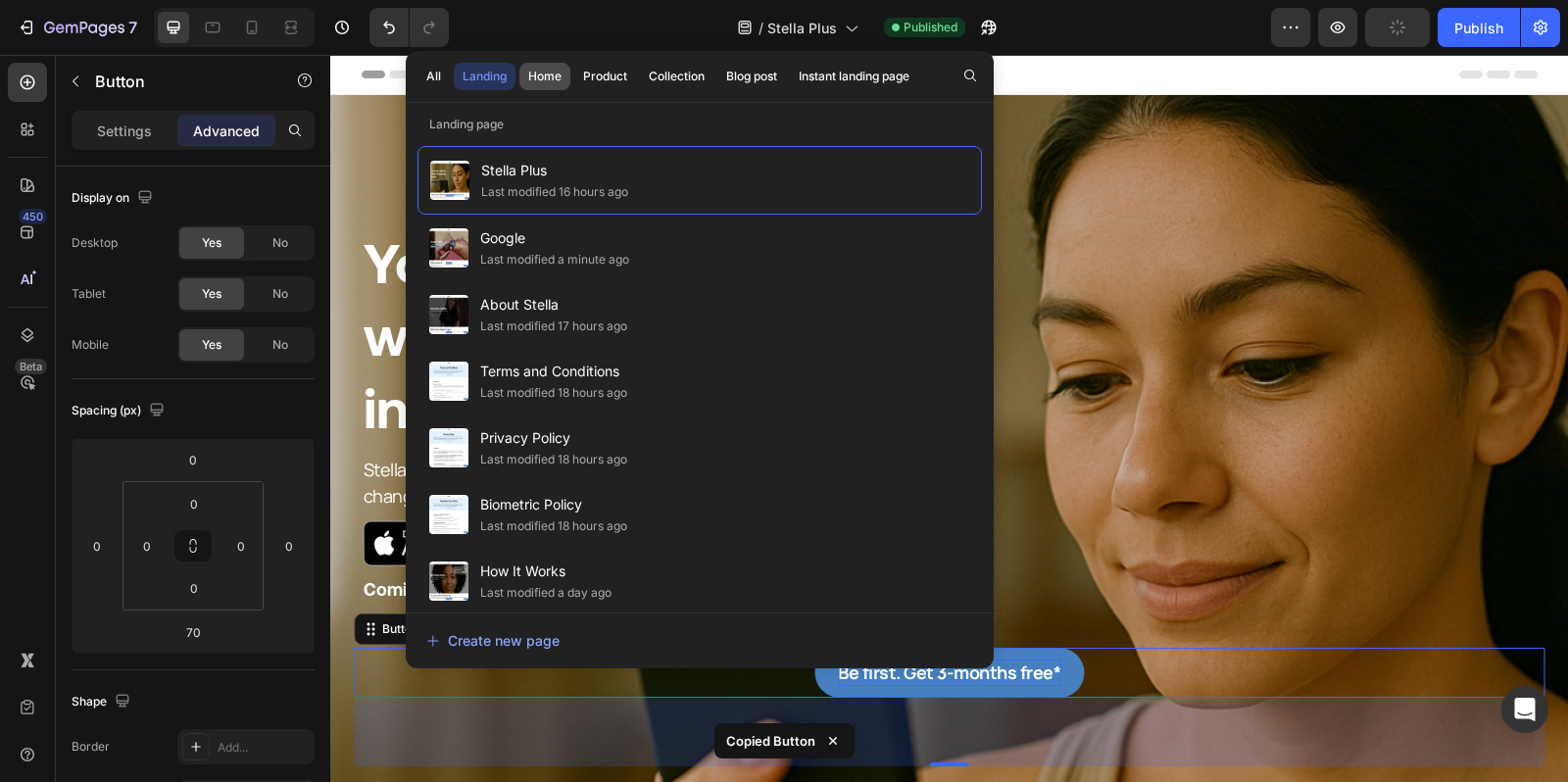 click on "Home" 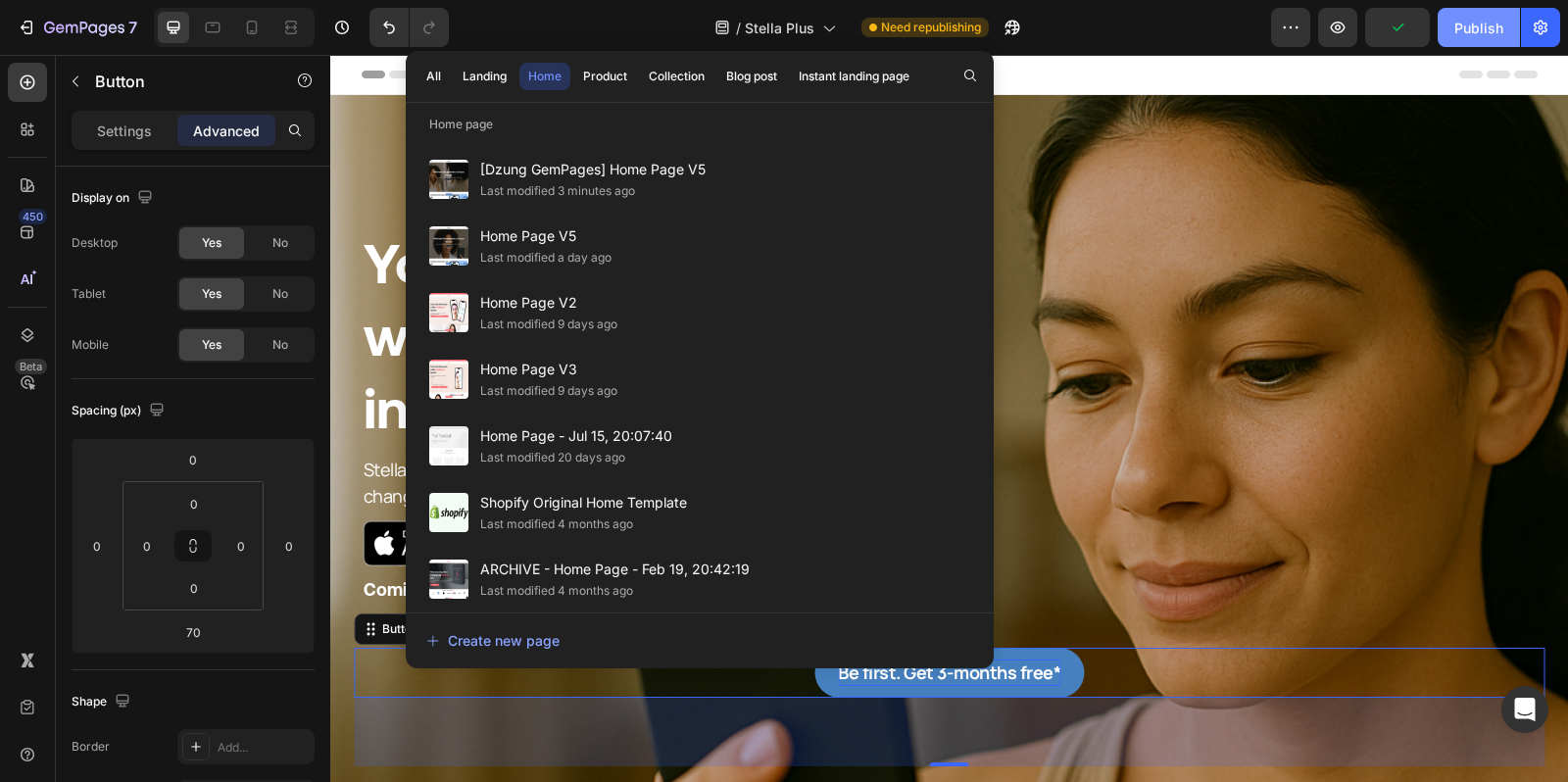 click on "Publish" at bounding box center (1479, 27) 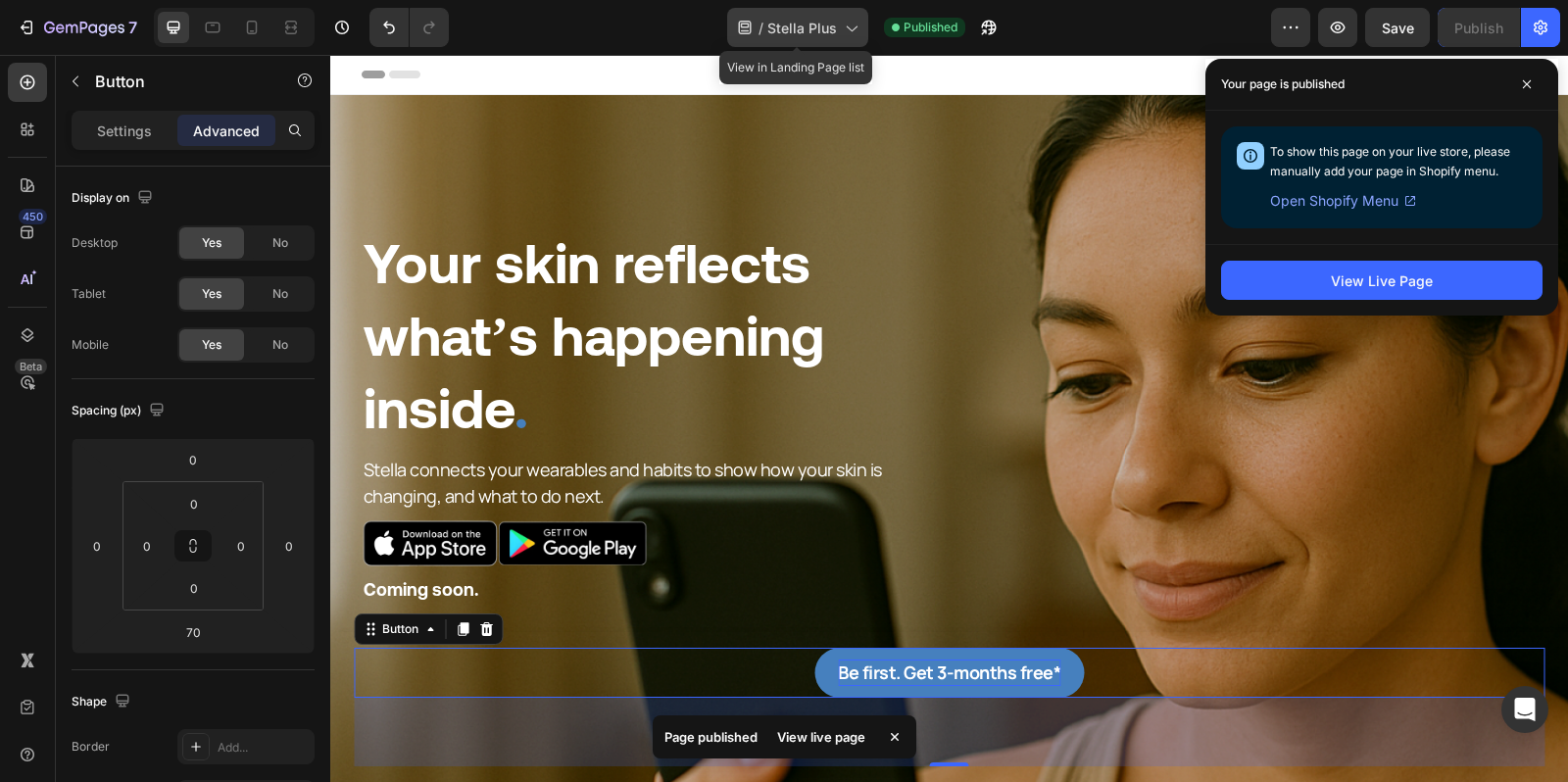 click on "/  Stella Plus" 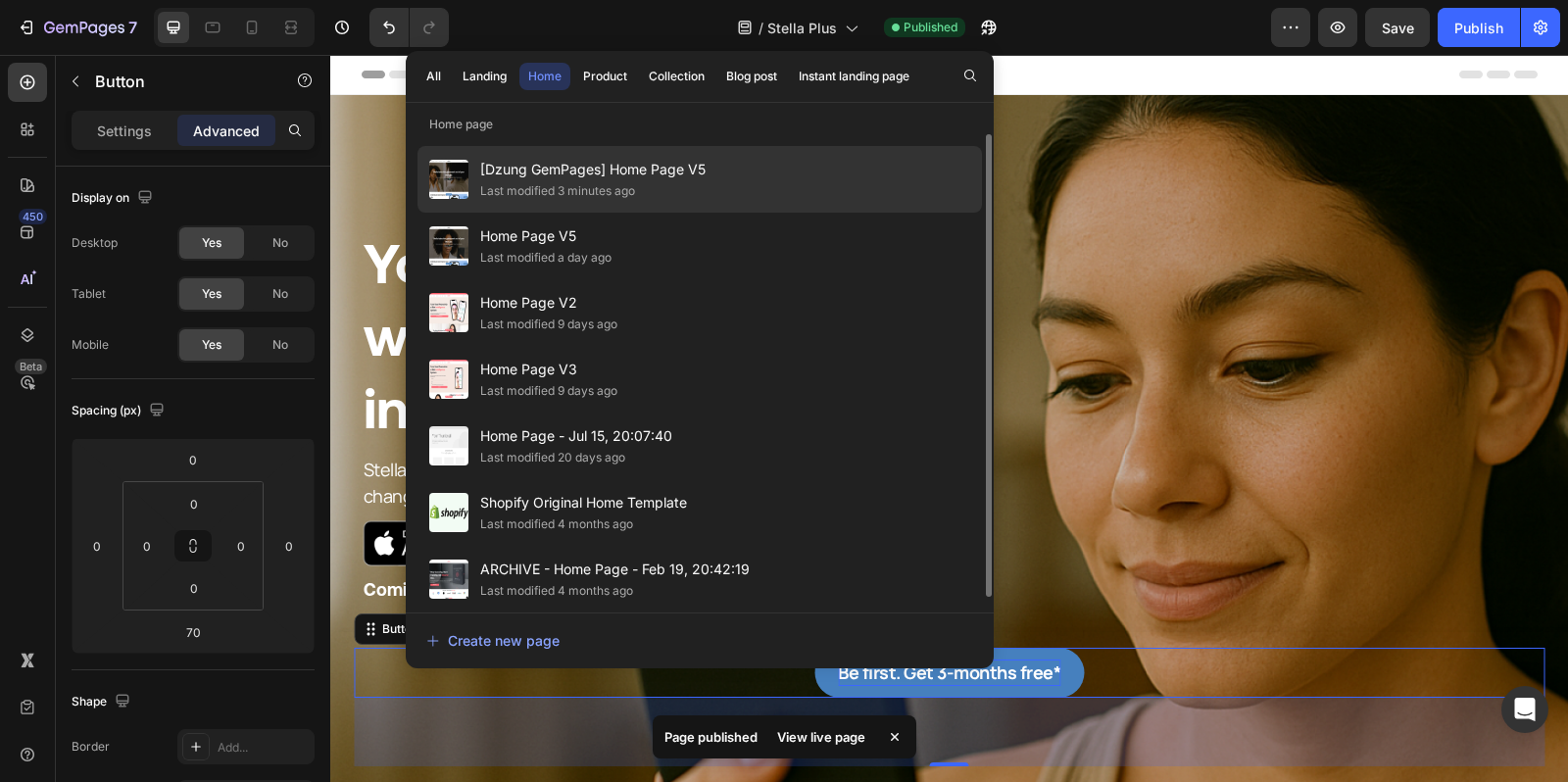 click on "Last modified 3 minutes ago" 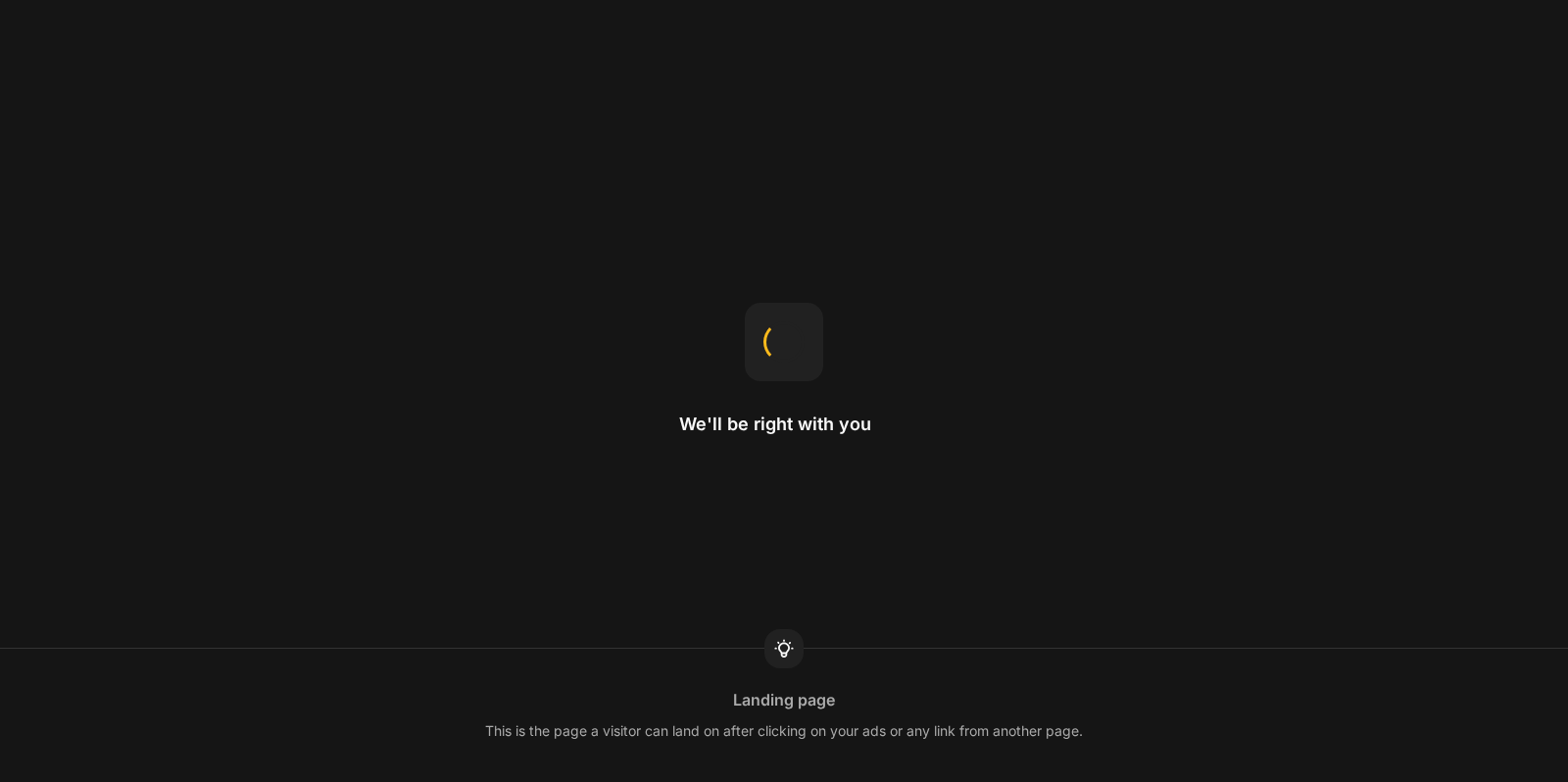 scroll, scrollTop: 0, scrollLeft: 0, axis: both 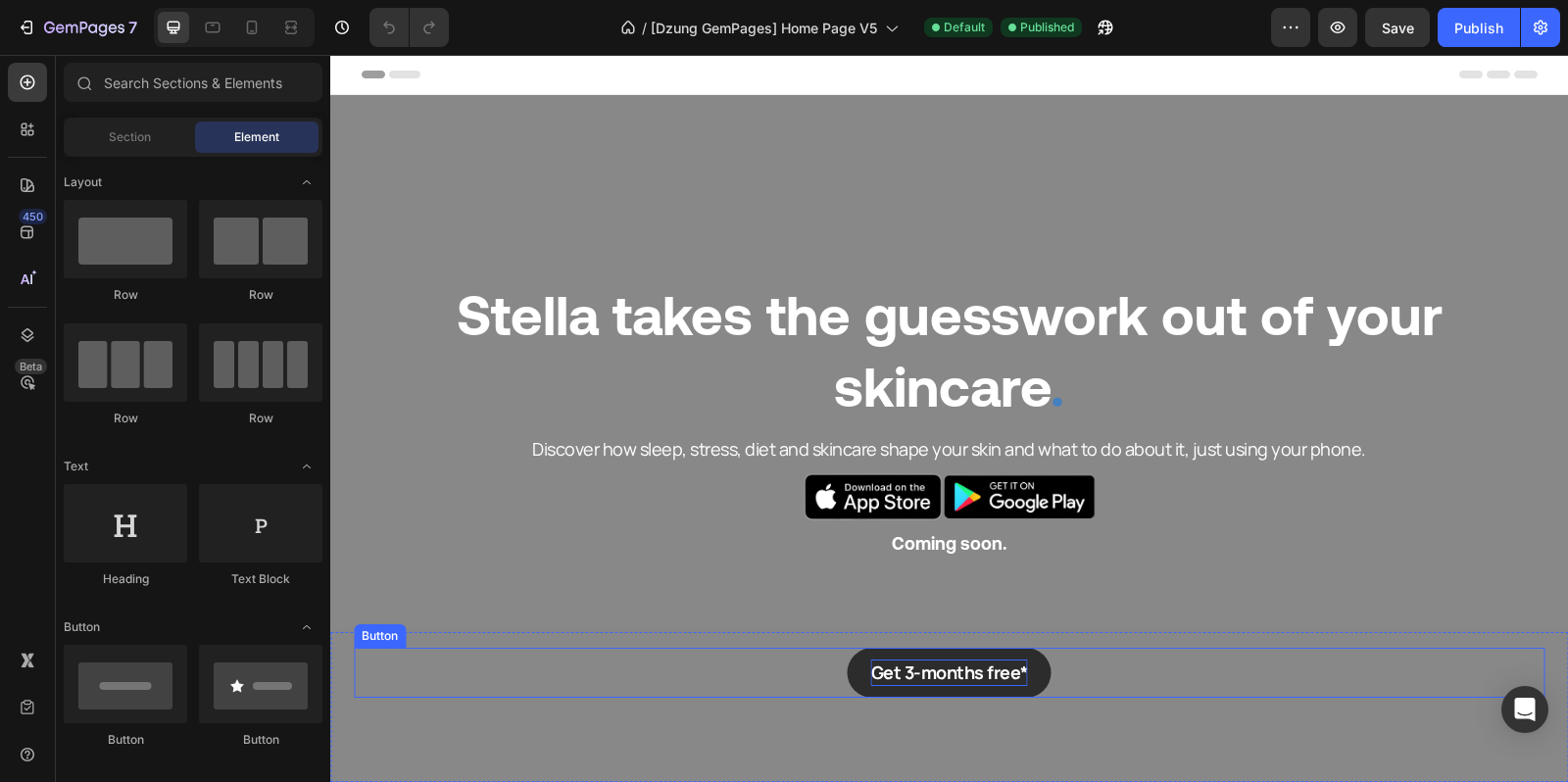 click on "Get 3-months free*" at bounding box center [950, 672] 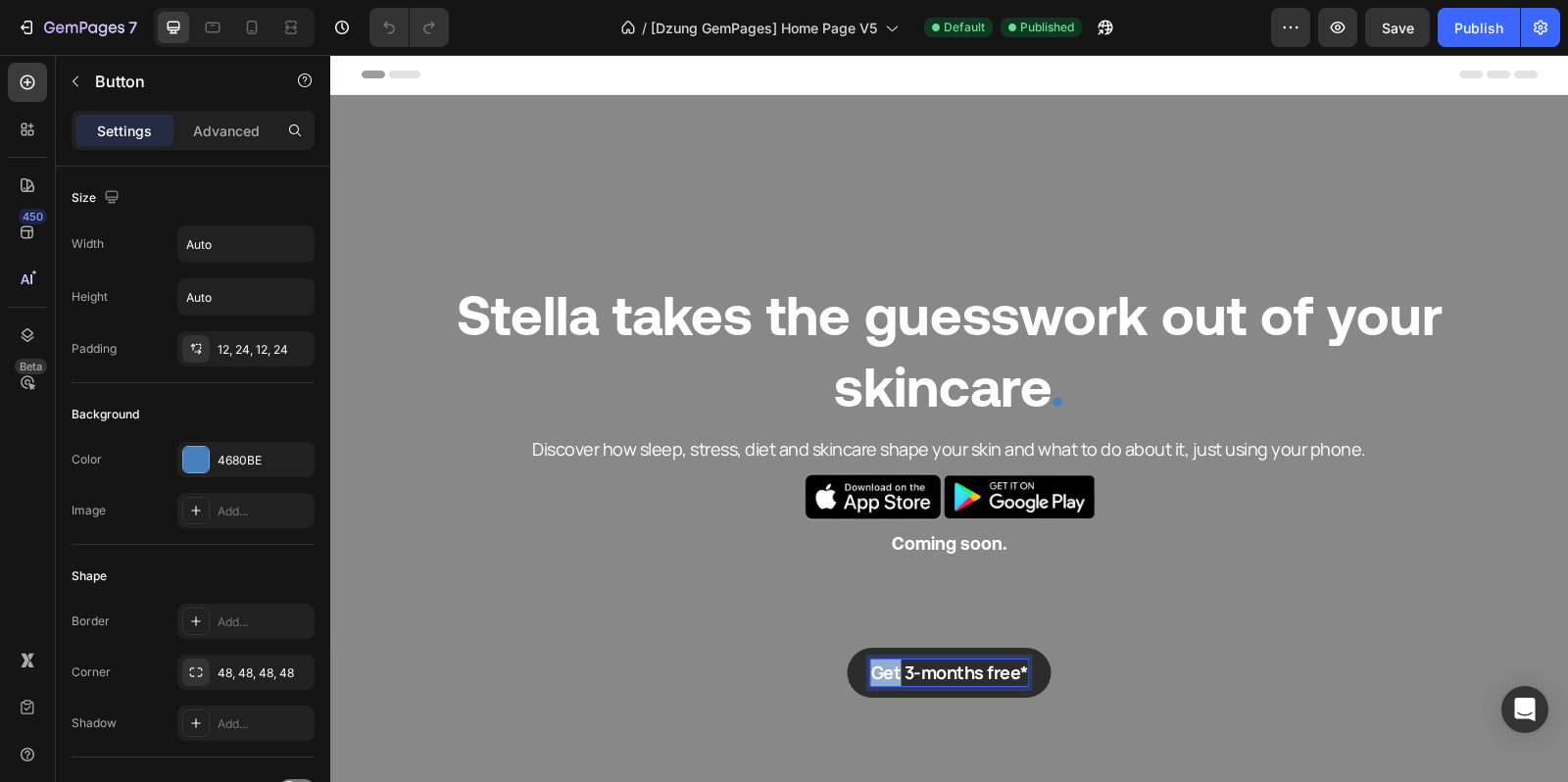 click on "Get 3-months free*" at bounding box center [950, 672] 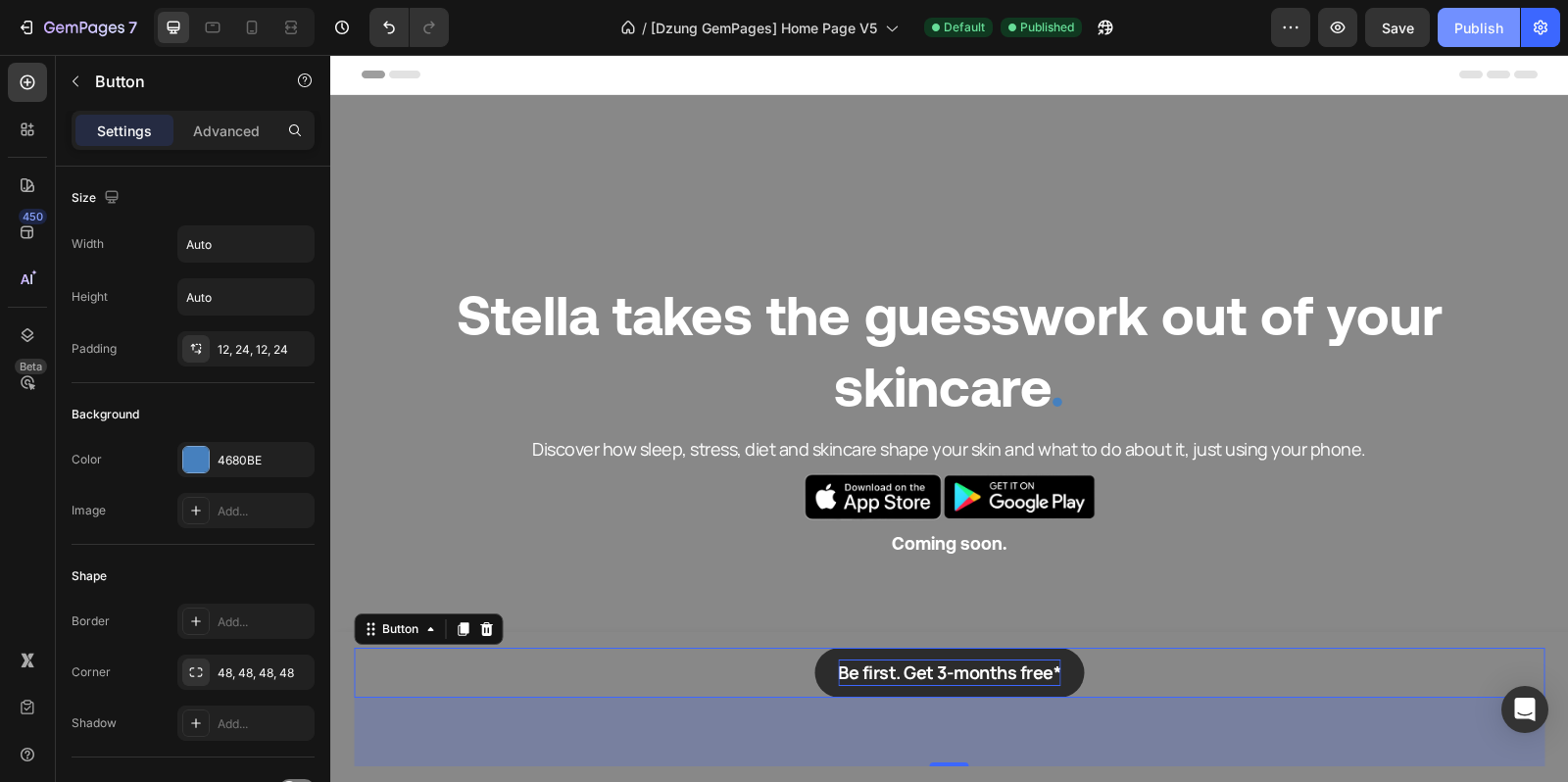 click on "Publish" at bounding box center (1479, 27) 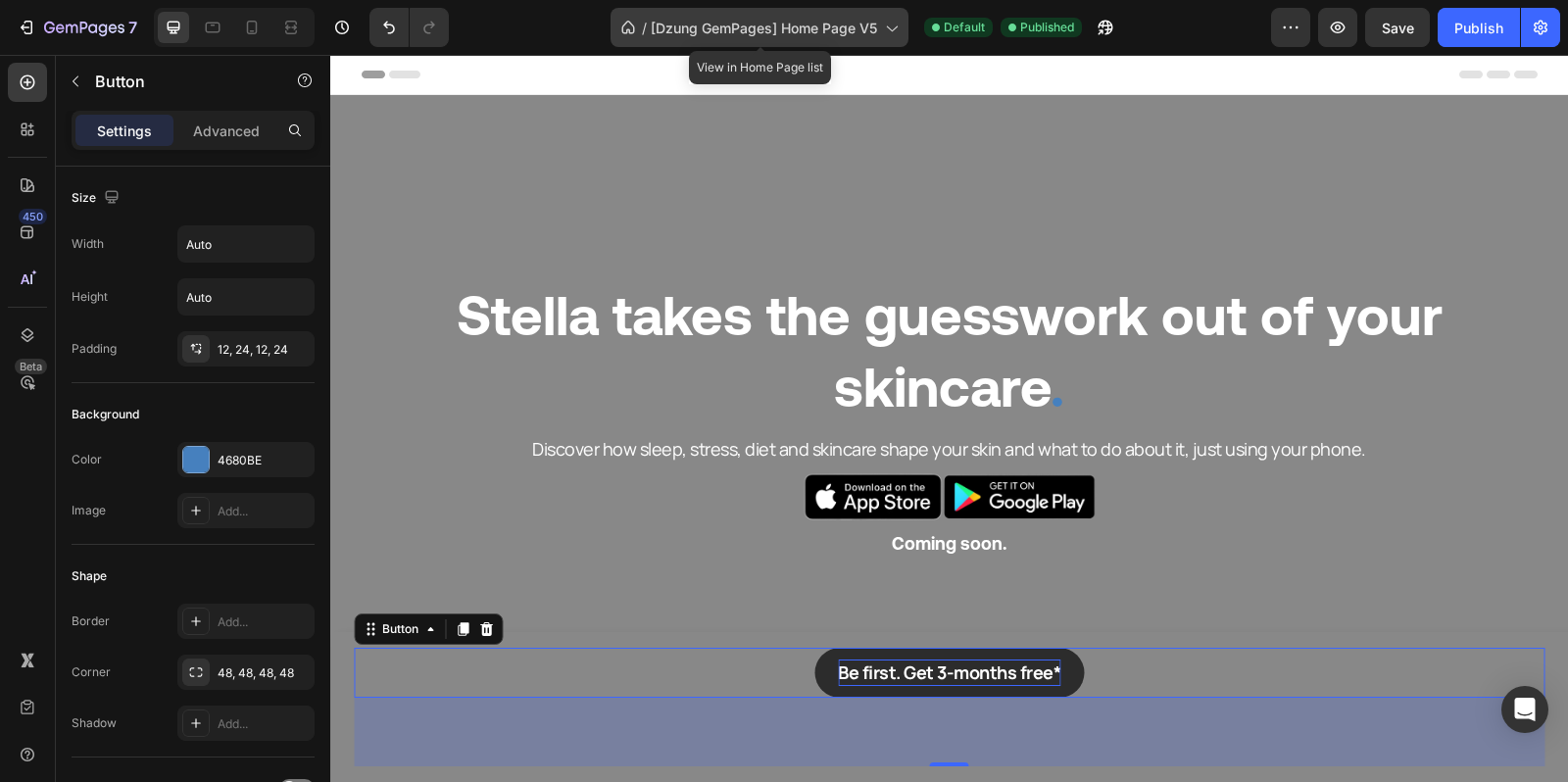 click on "/  [Dzung GemPages] Home Page V5" 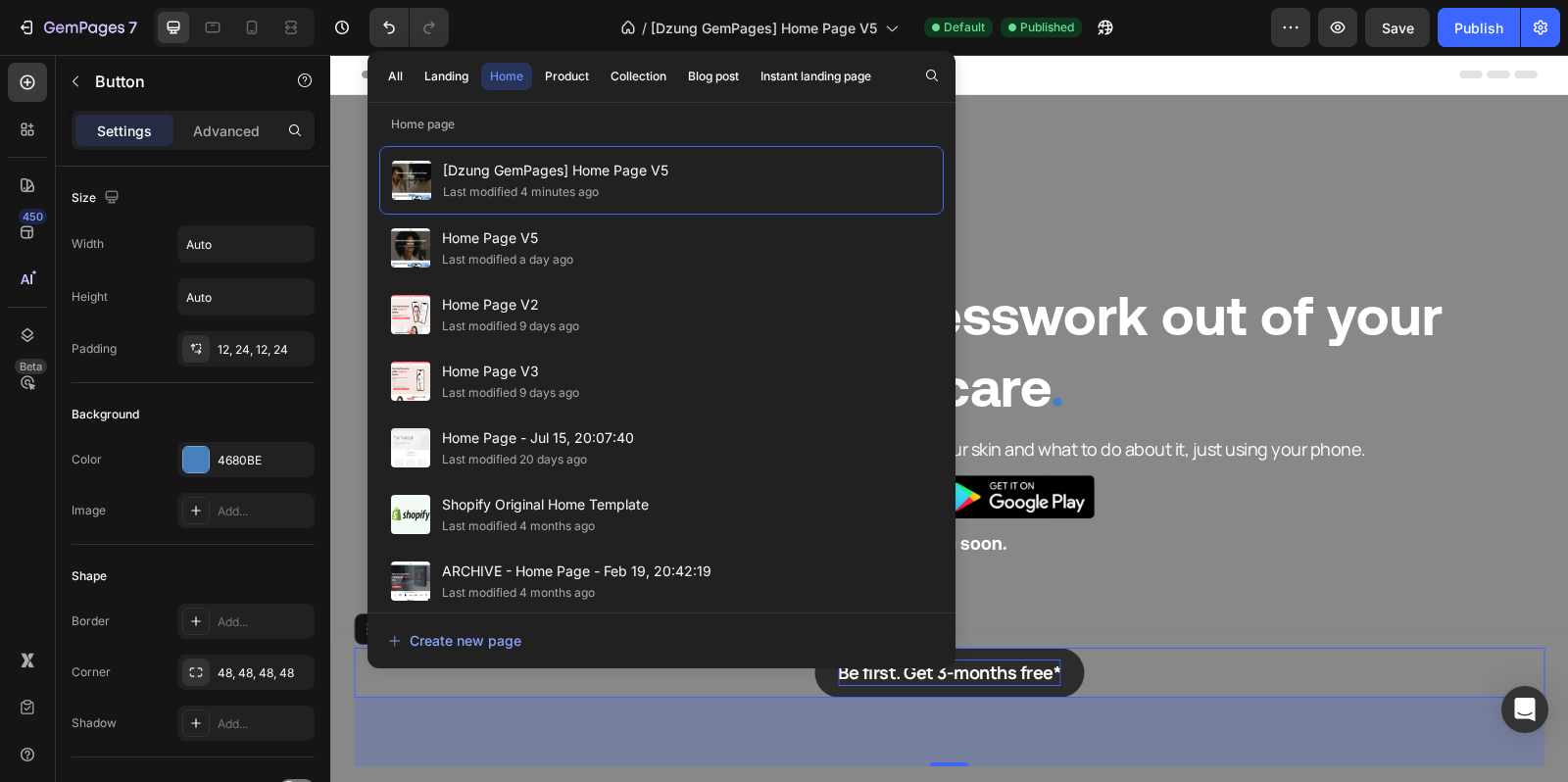 click on "Be first. Get 3-months free*" at bounding box center [949, 672] 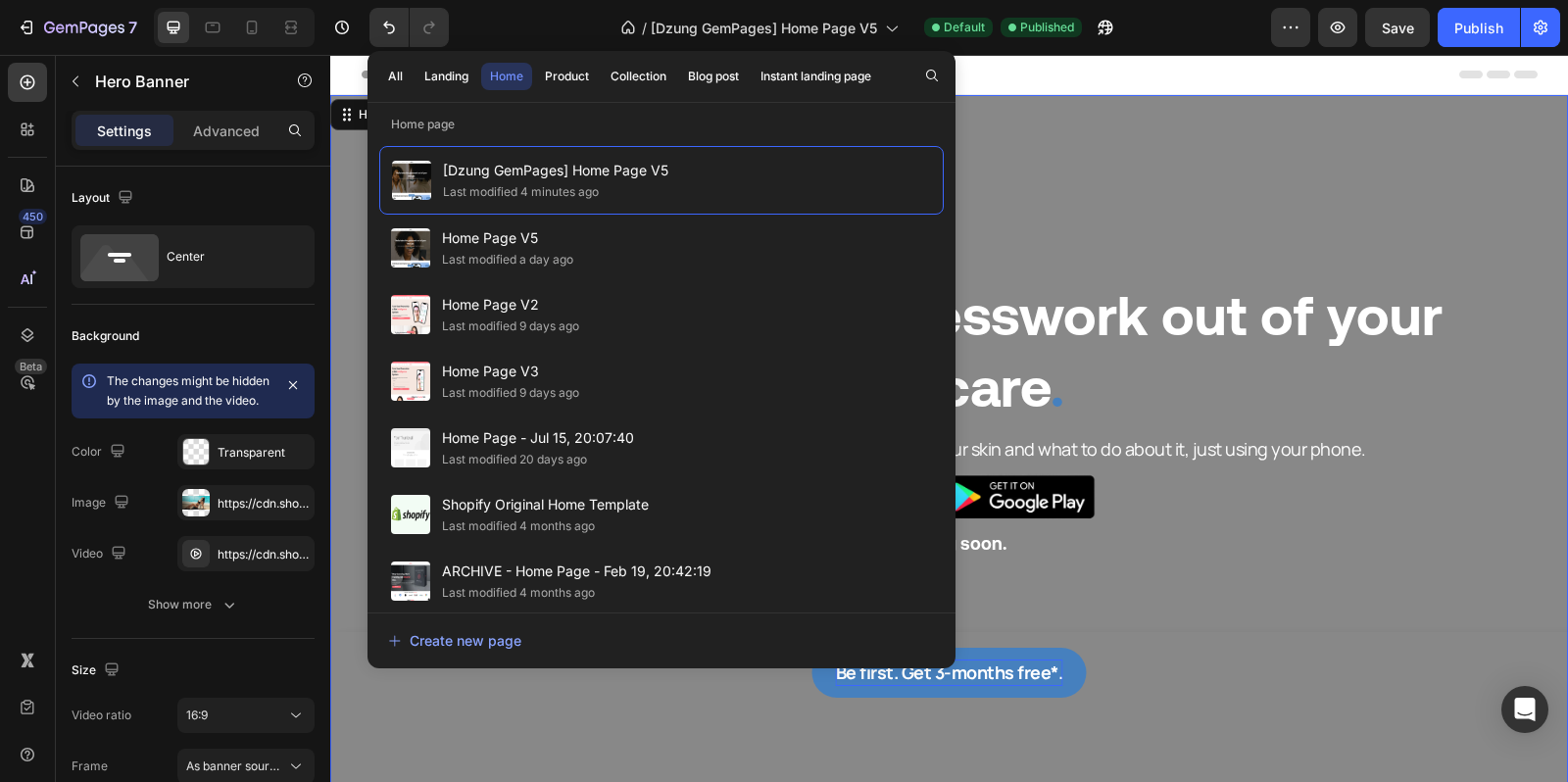 click on "Stella takes the guesswork out of your skincare . Heading Discover how sleep, stress, diet and skincare shape your skin and what to do about it, just using your phone. Text Block Image Coming soon. Text Block" at bounding box center [950, 443] 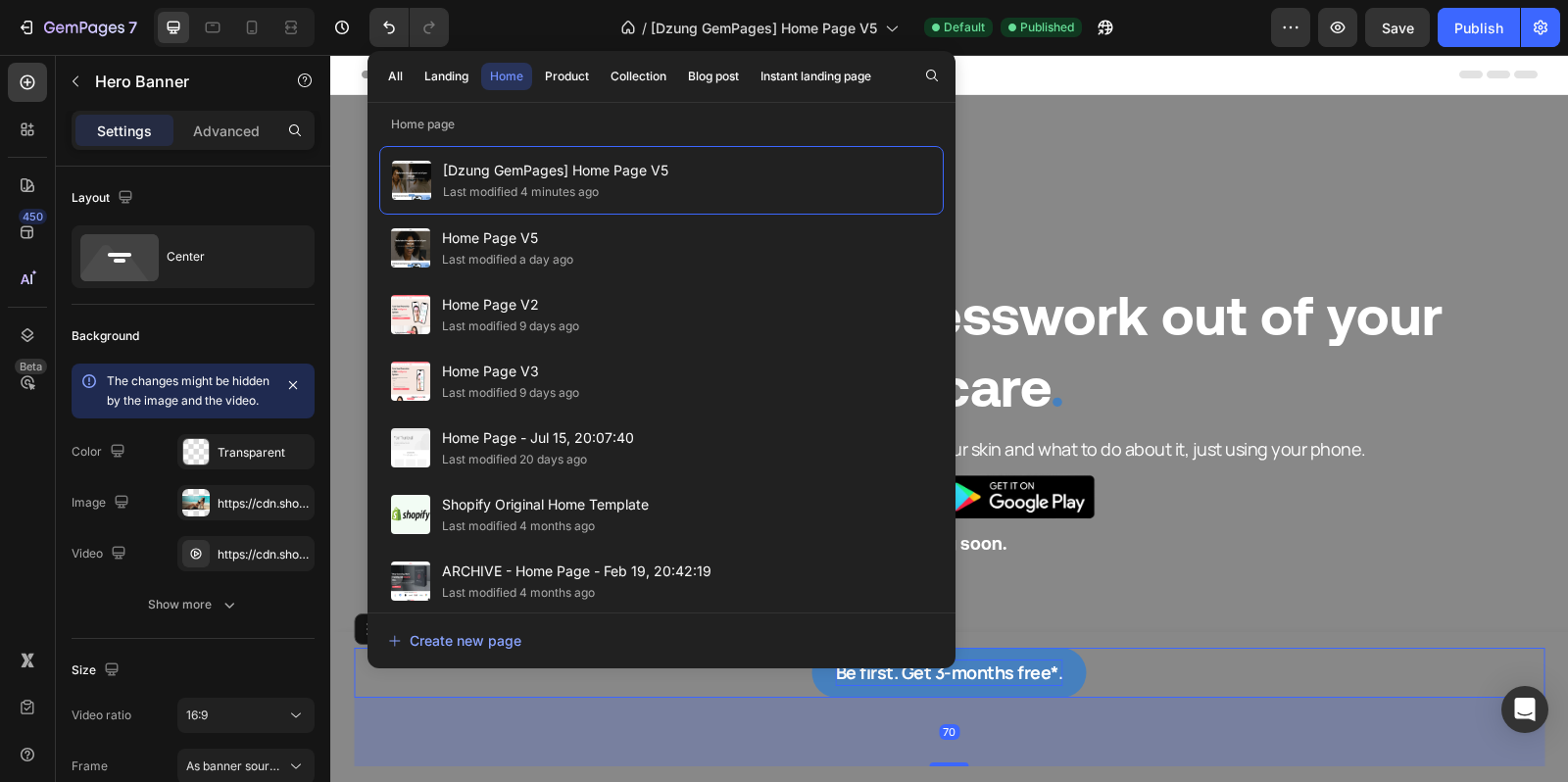 click on "Be first. Get 3-months free*." at bounding box center [950, 672] 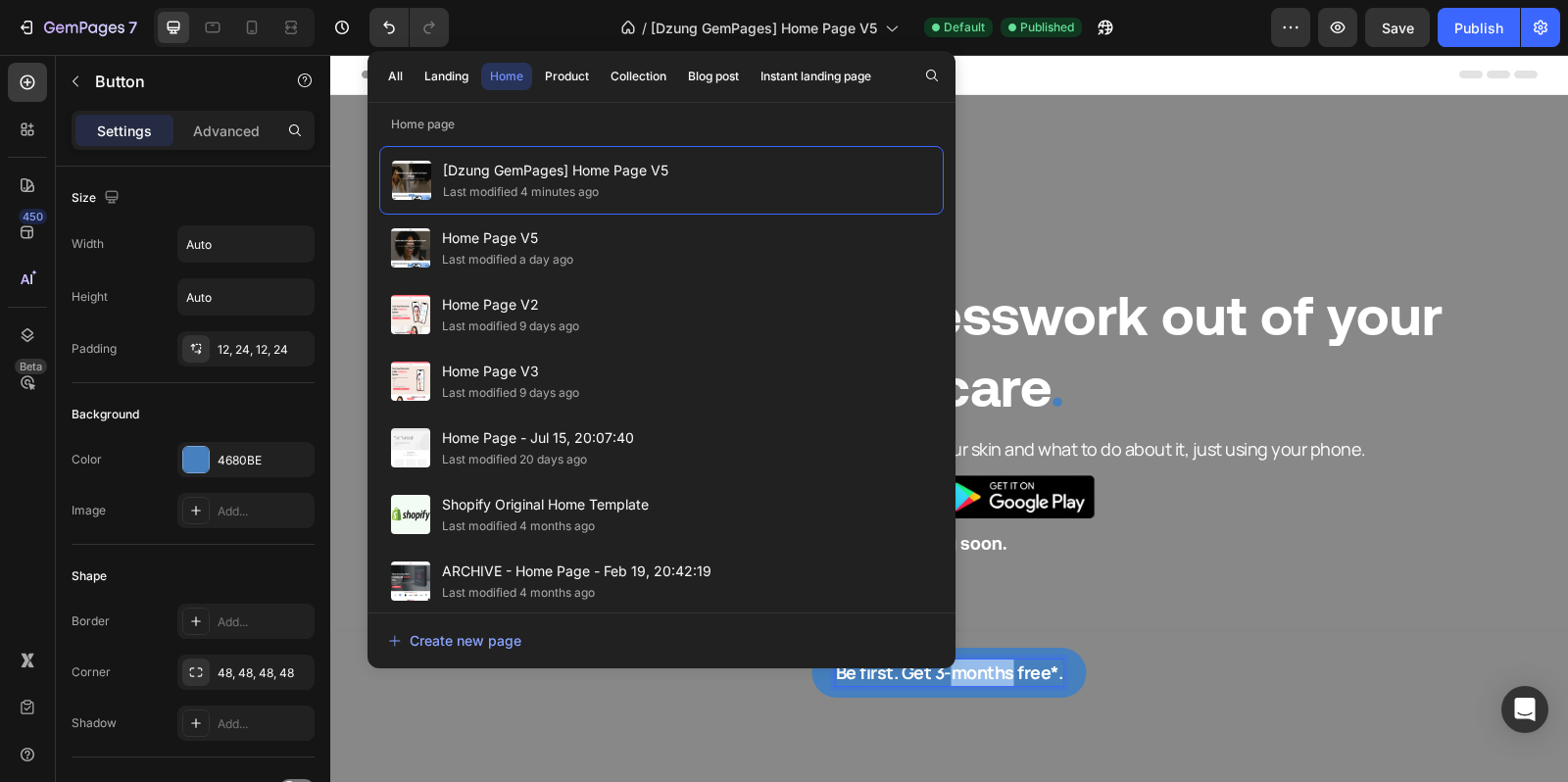 click on "Be first. Get 3-months free*." at bounding box center (950, 672) 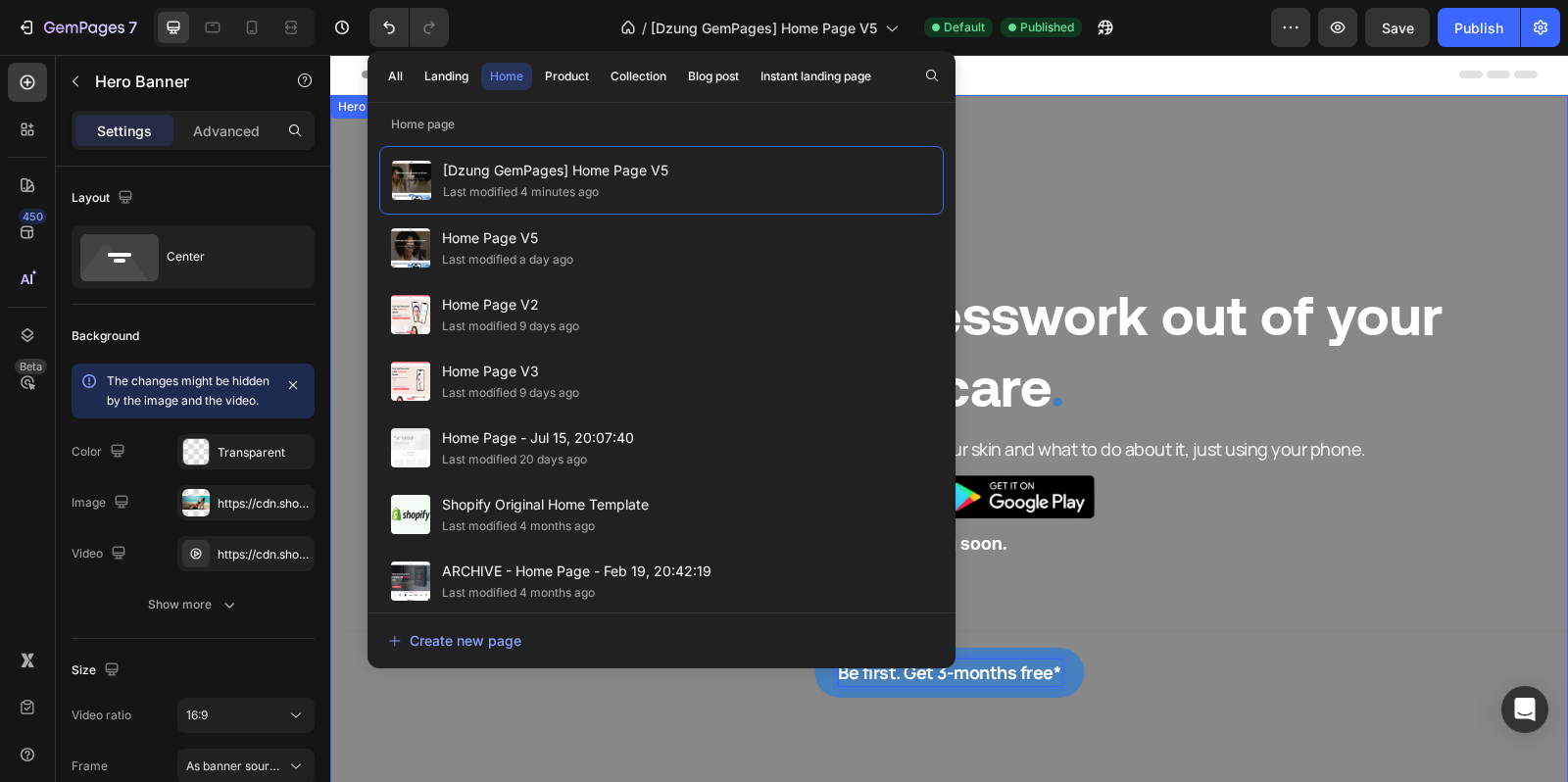 click on "Stella takes the guesswork out of your skincare . Heading Discover how sleep, stress, diet and skincare shape your skin and what to do about it, just using your phone. Text Block Image Coming soon. Text Block" at bounding box center [950, 443] 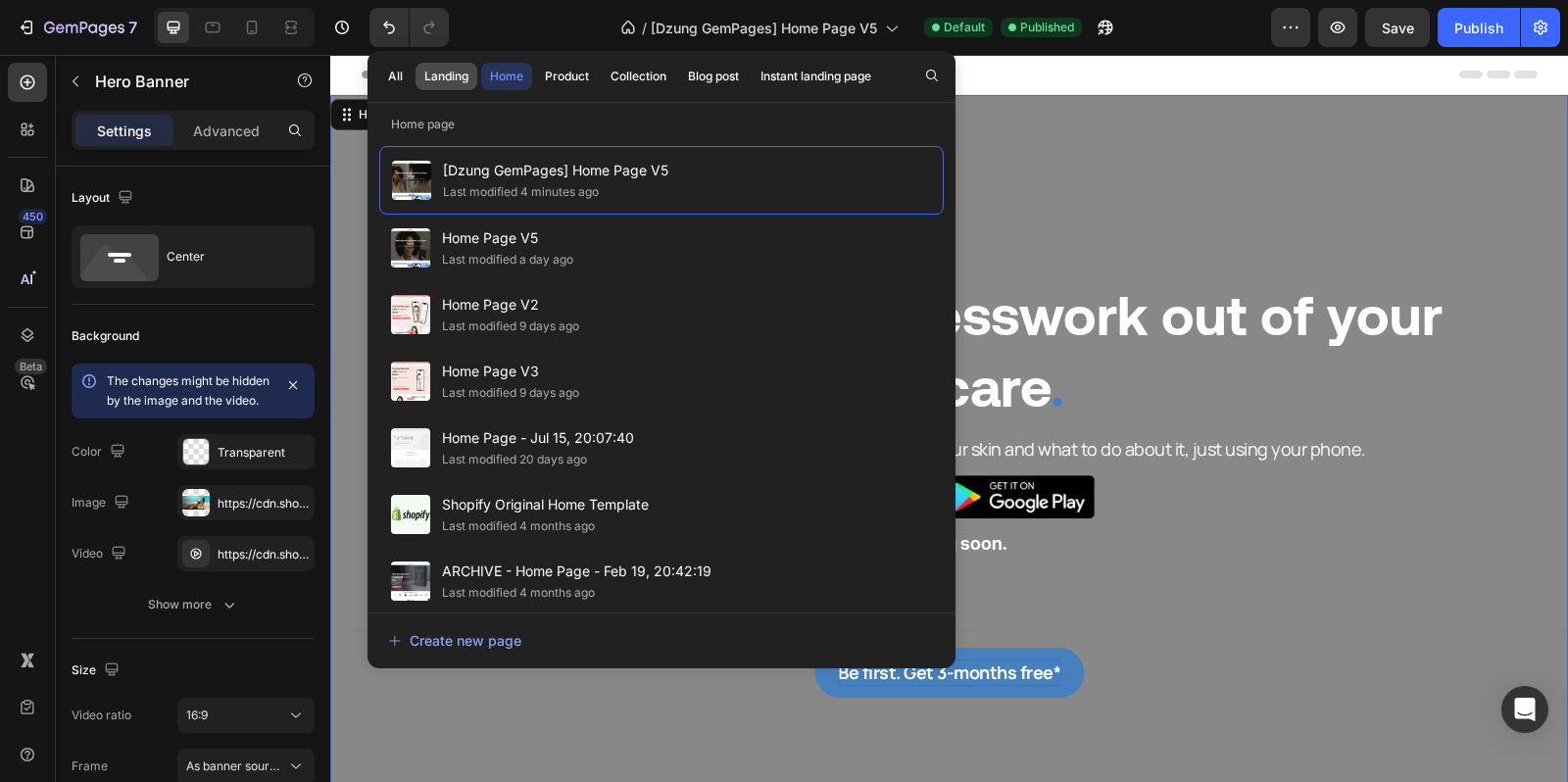 click on "Landing" 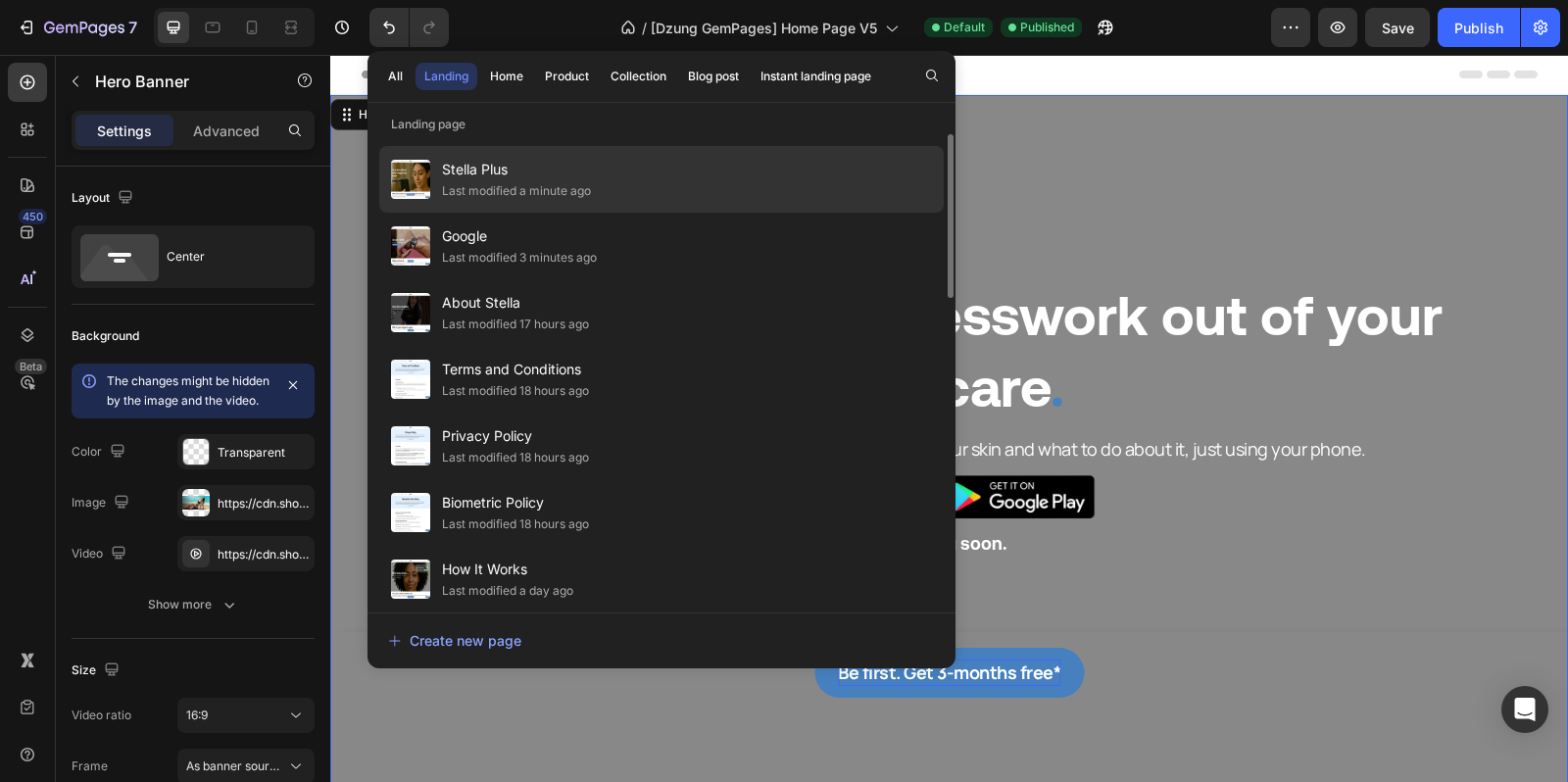 click on "Stella Plus" at bounding box center (516, 170) 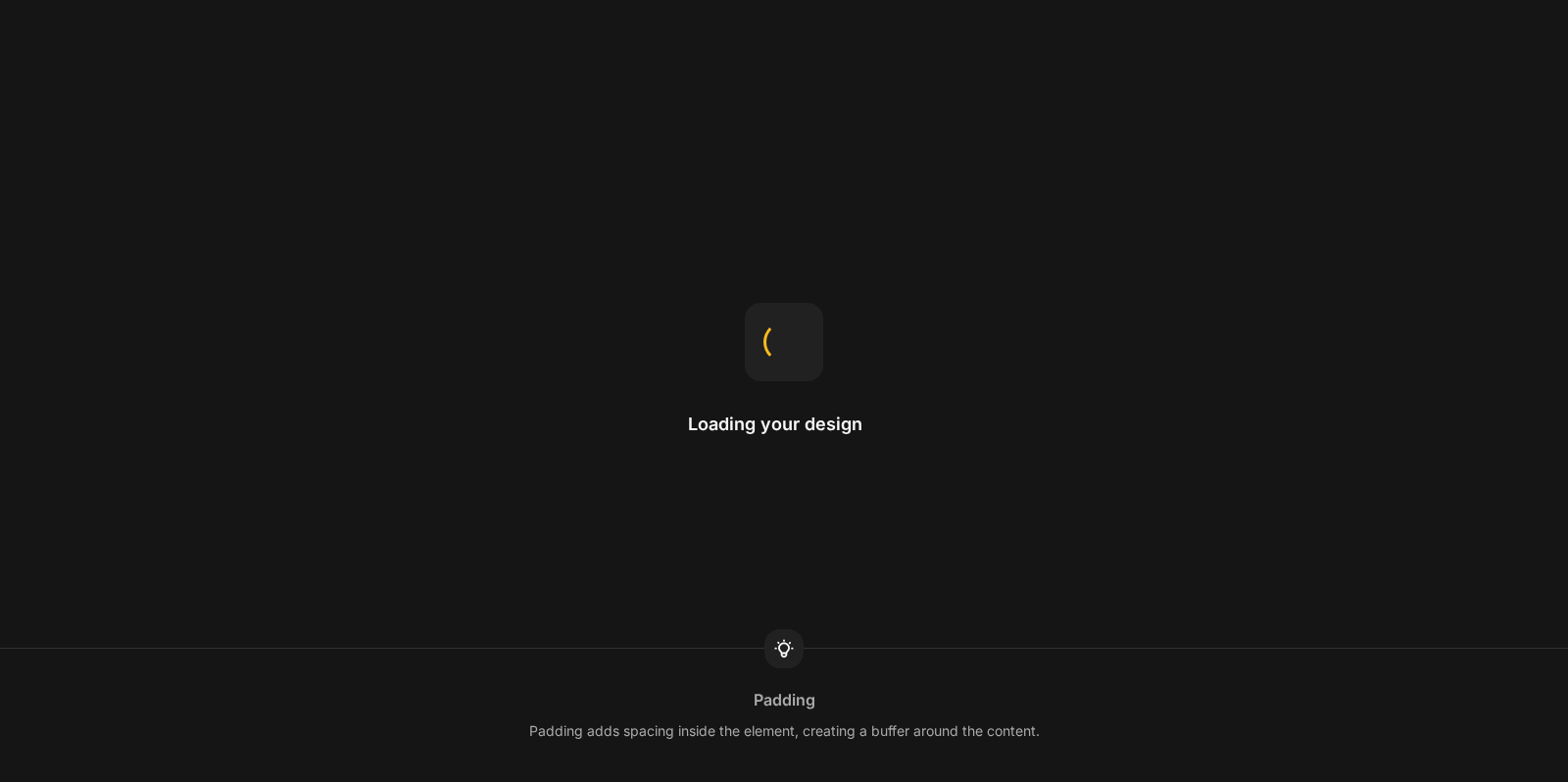 scroll, scrollTop: 0, scrollLeft: 0, axis: both 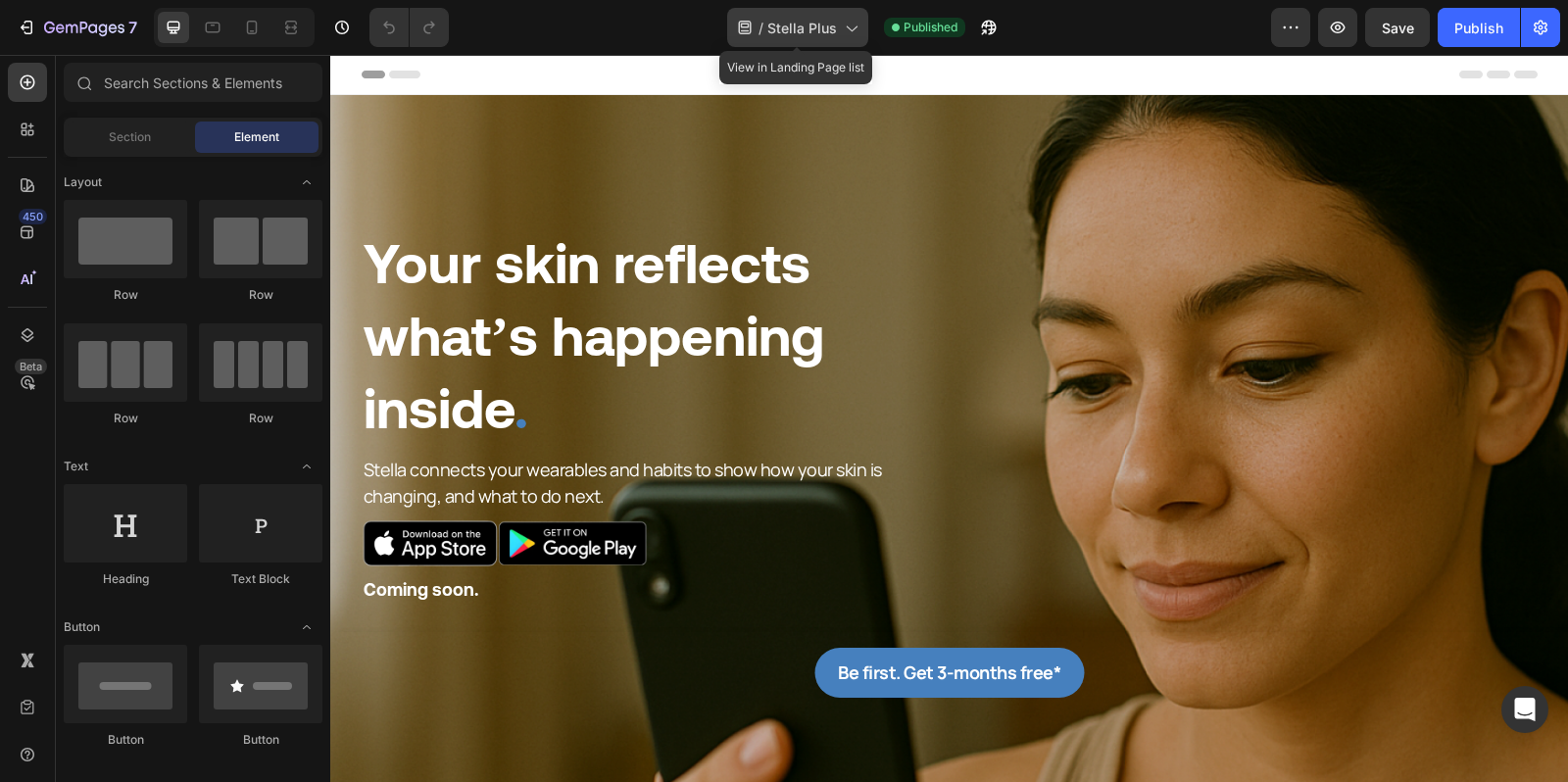 click on "/  Stella Plus" 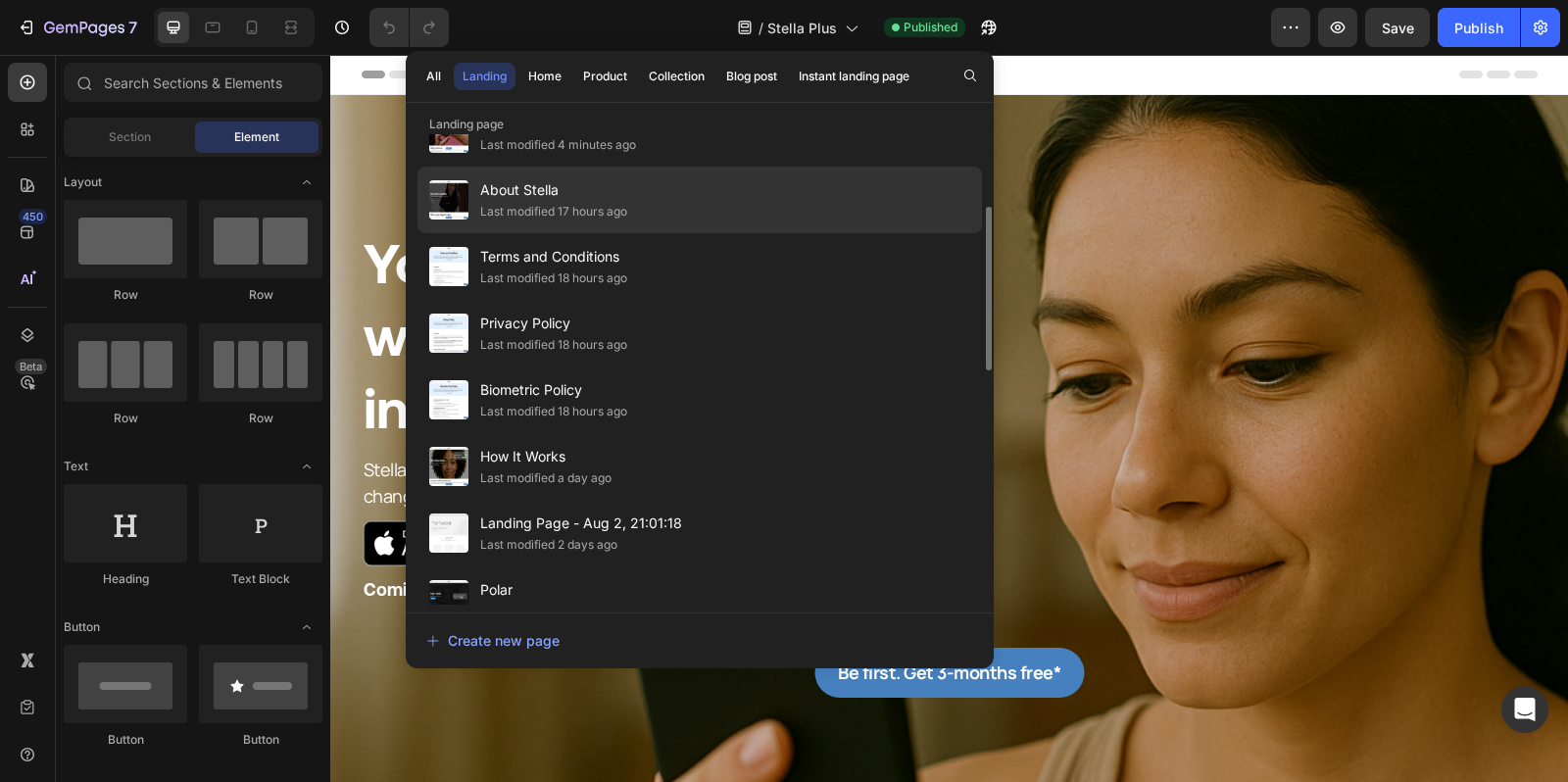scroll, scrollTop: 139, scrollLeft: 0, axis: vertical 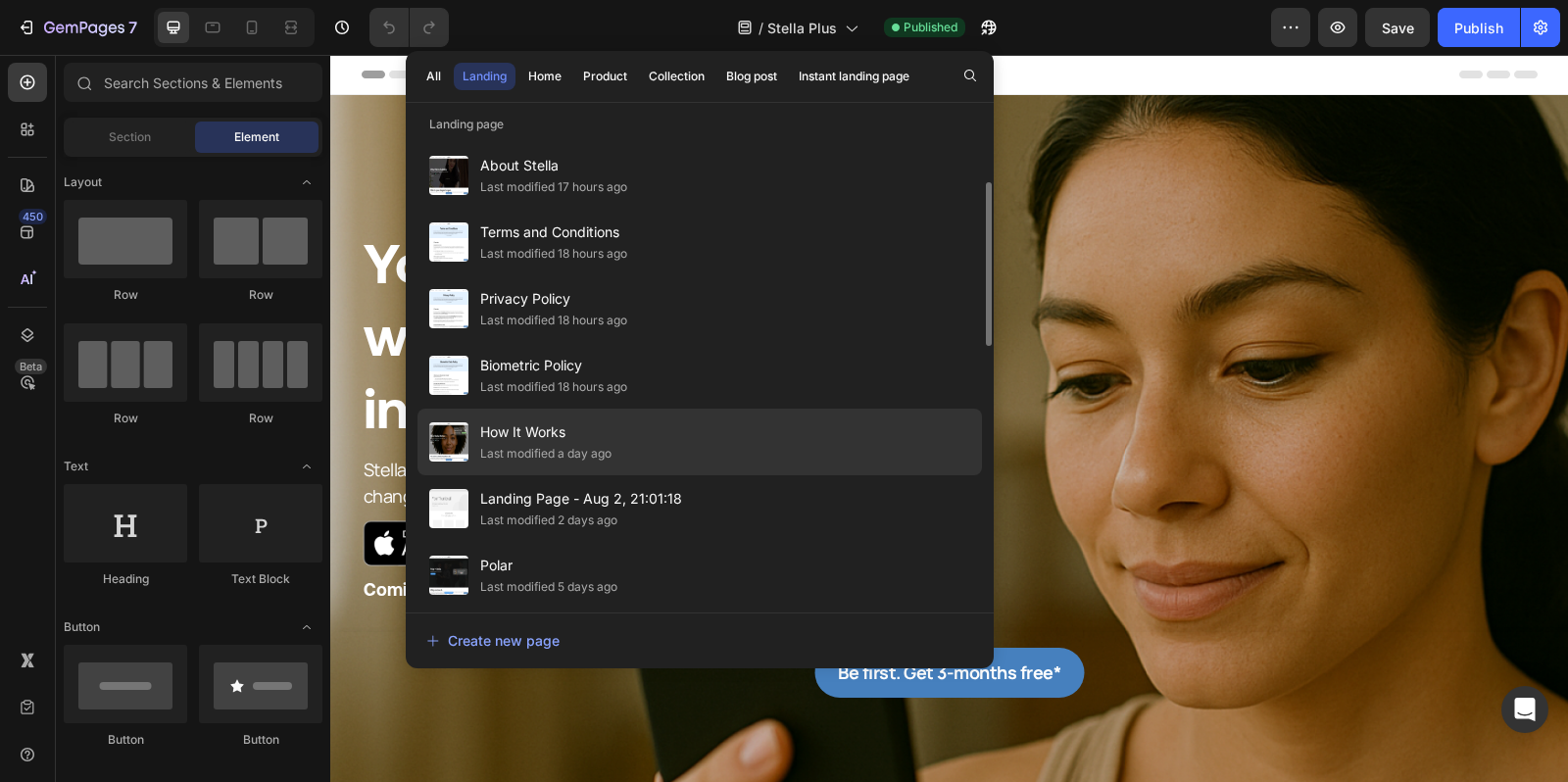 click on "How It Works" at bounding box center [546, 432] 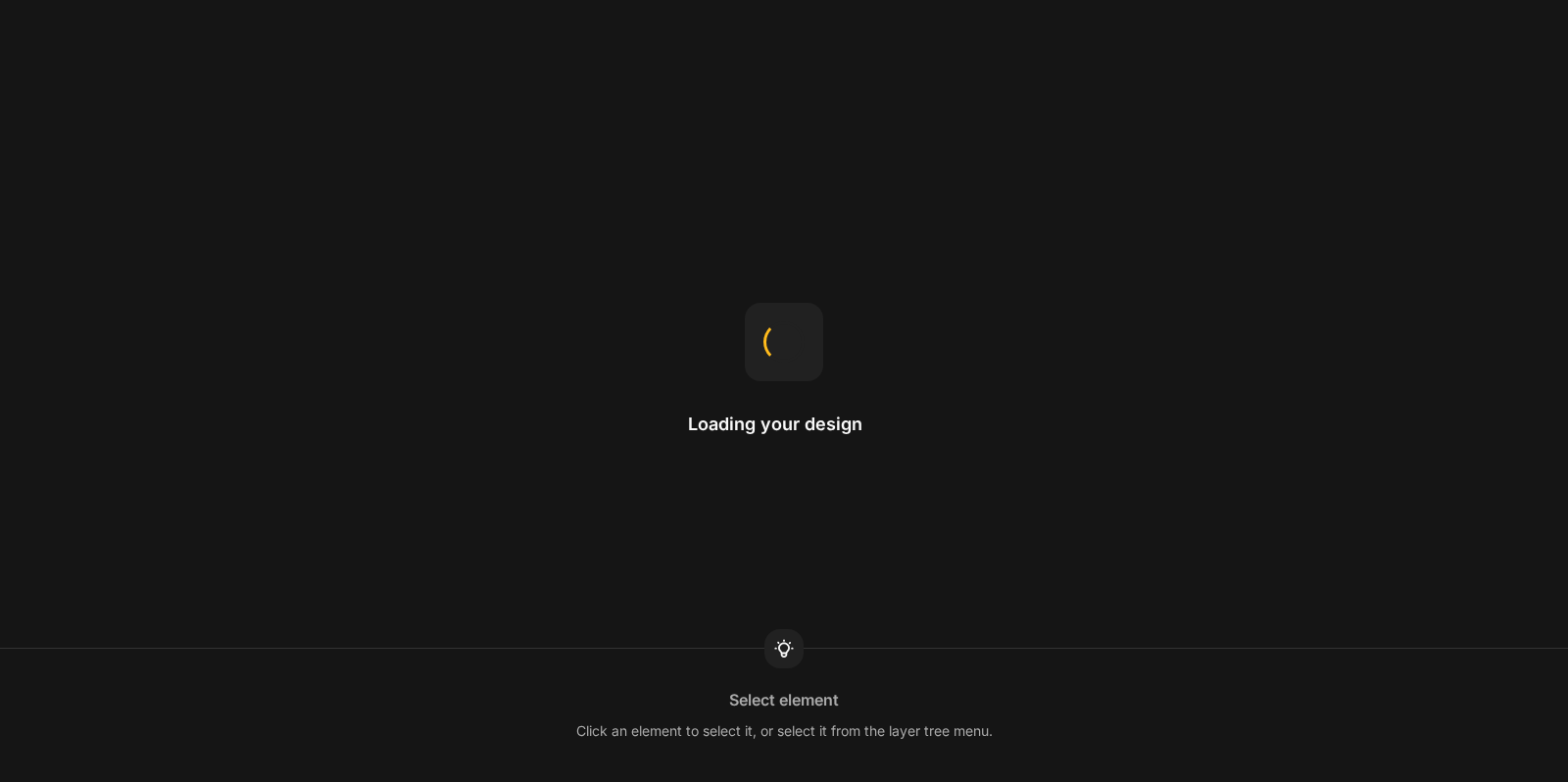 scroll, scrollTop: 0, scrollLeft: 0, axis: both 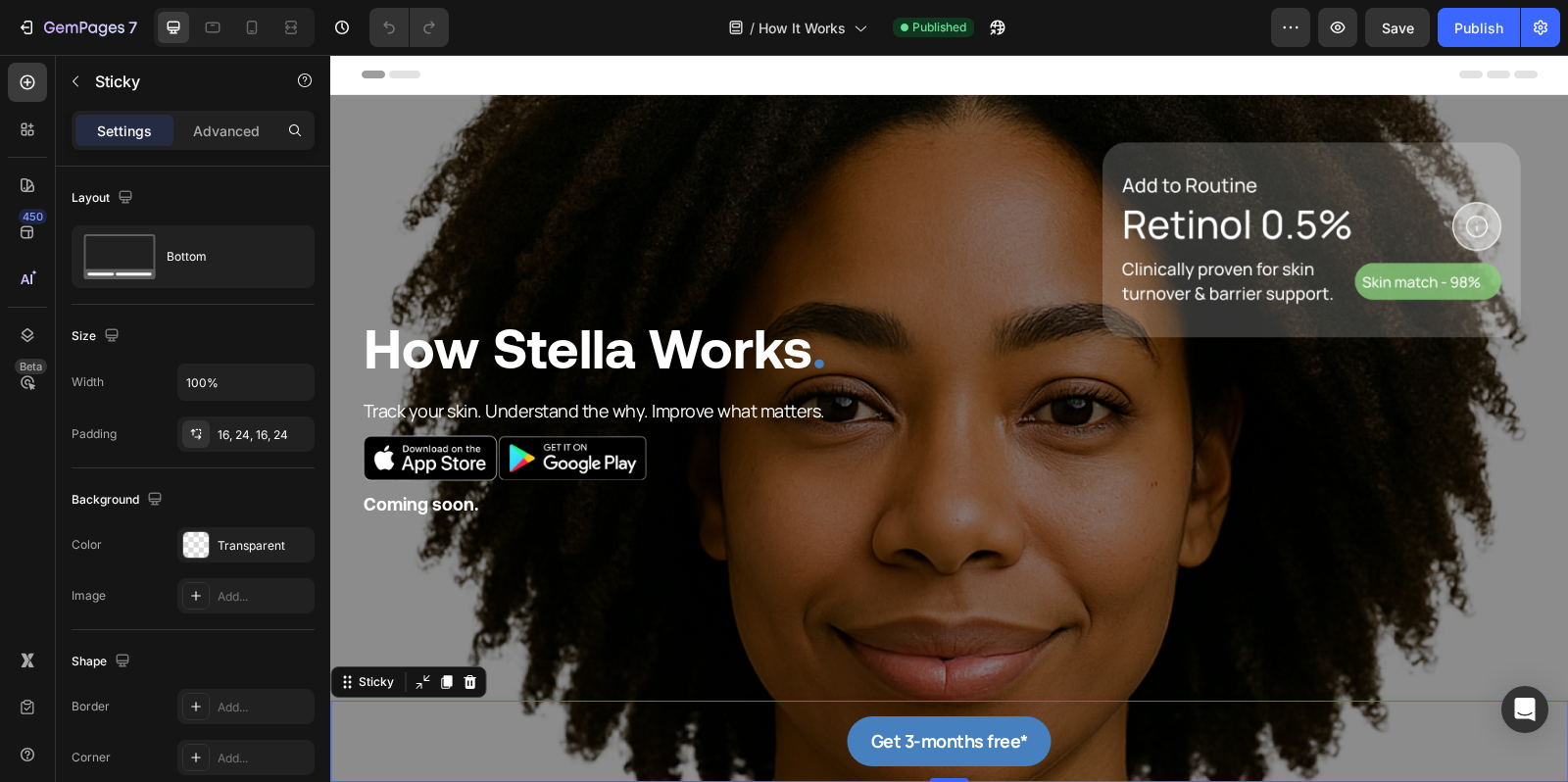 click on "Get 3-months free* Button Sticky   0" at bounding box center [949, 741] 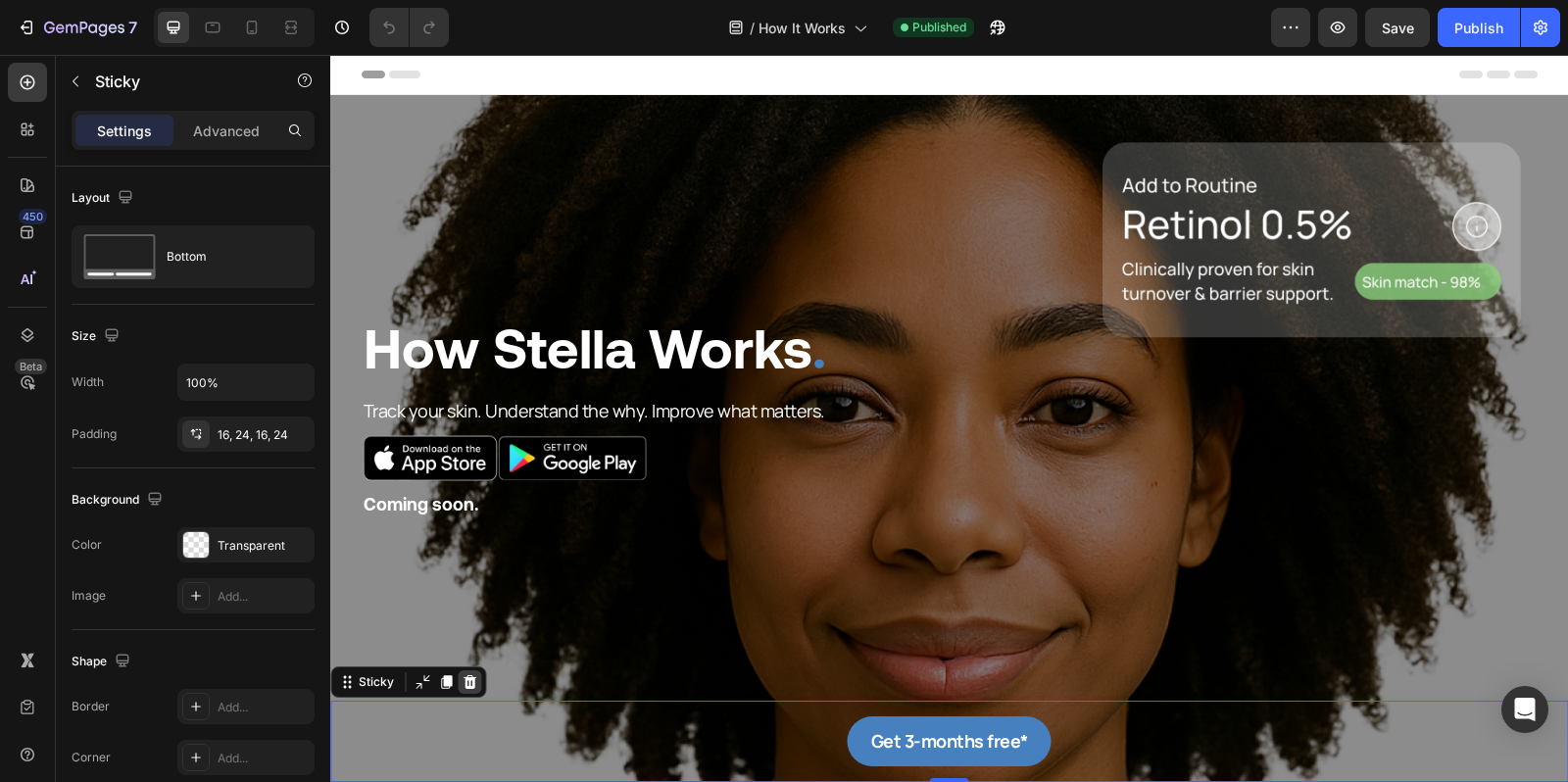 click 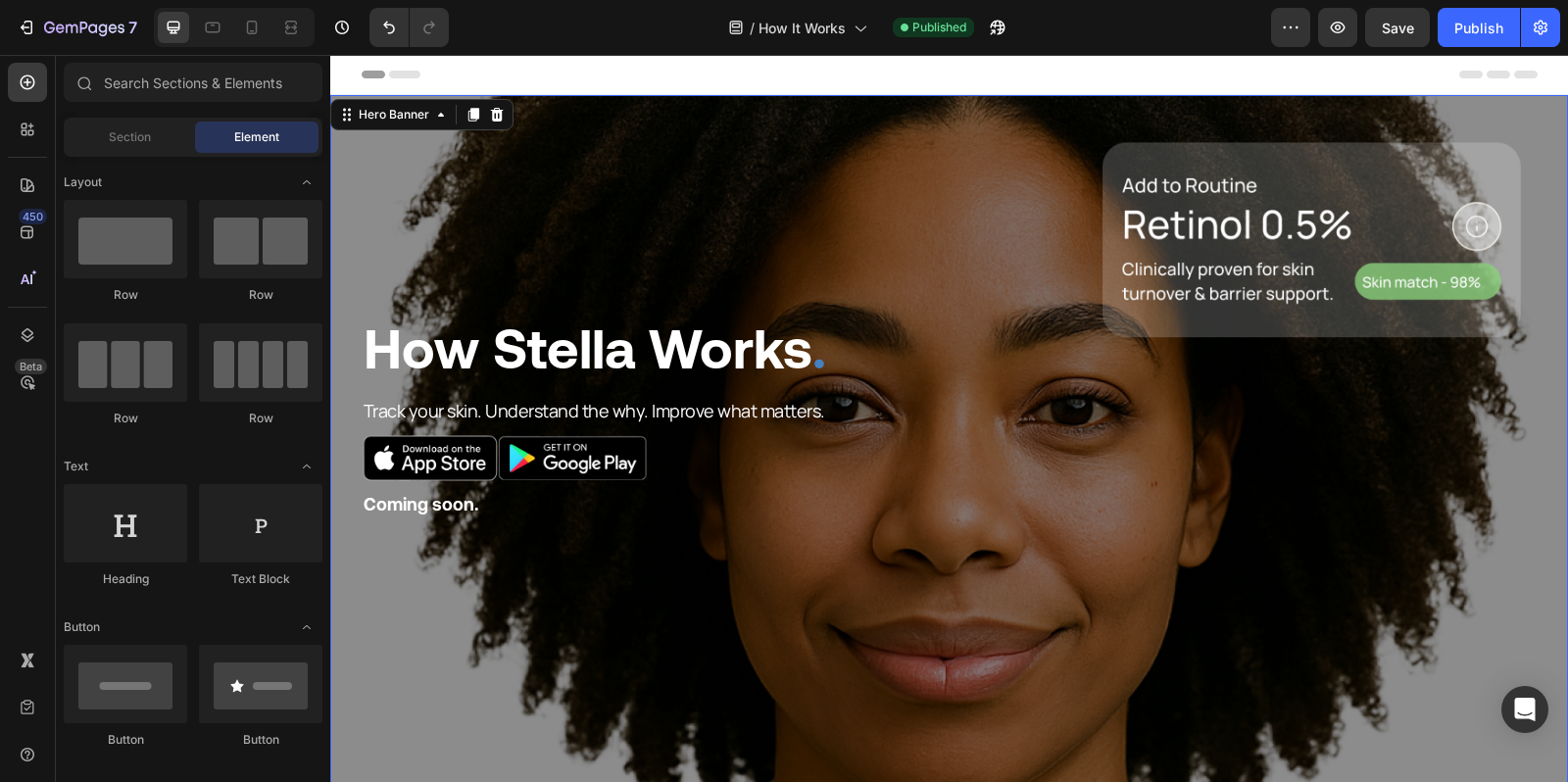 click at bounding box center [949, 440] 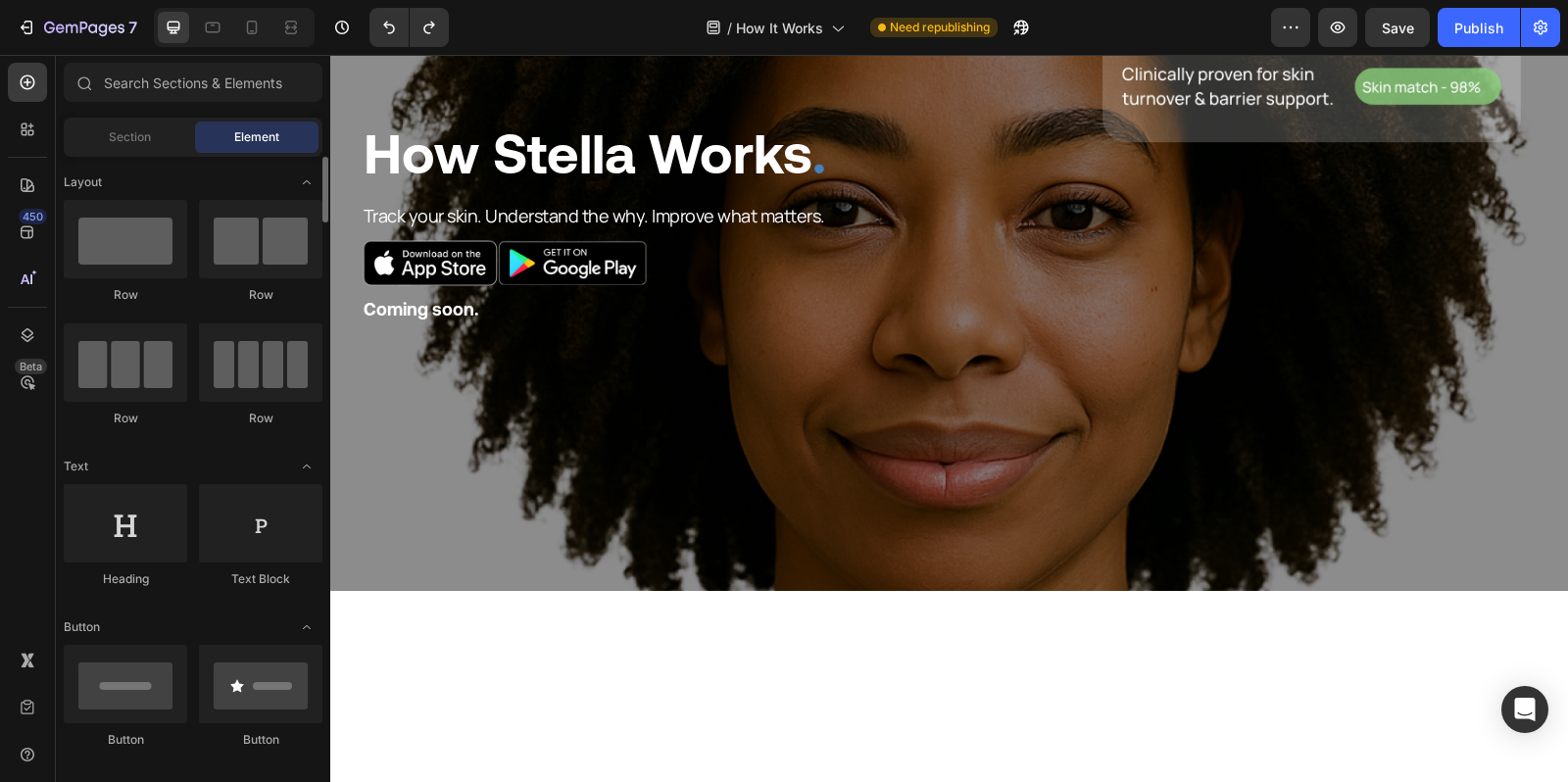 scroll, scrollTop: 0, scrollLeft: 0, axis: both 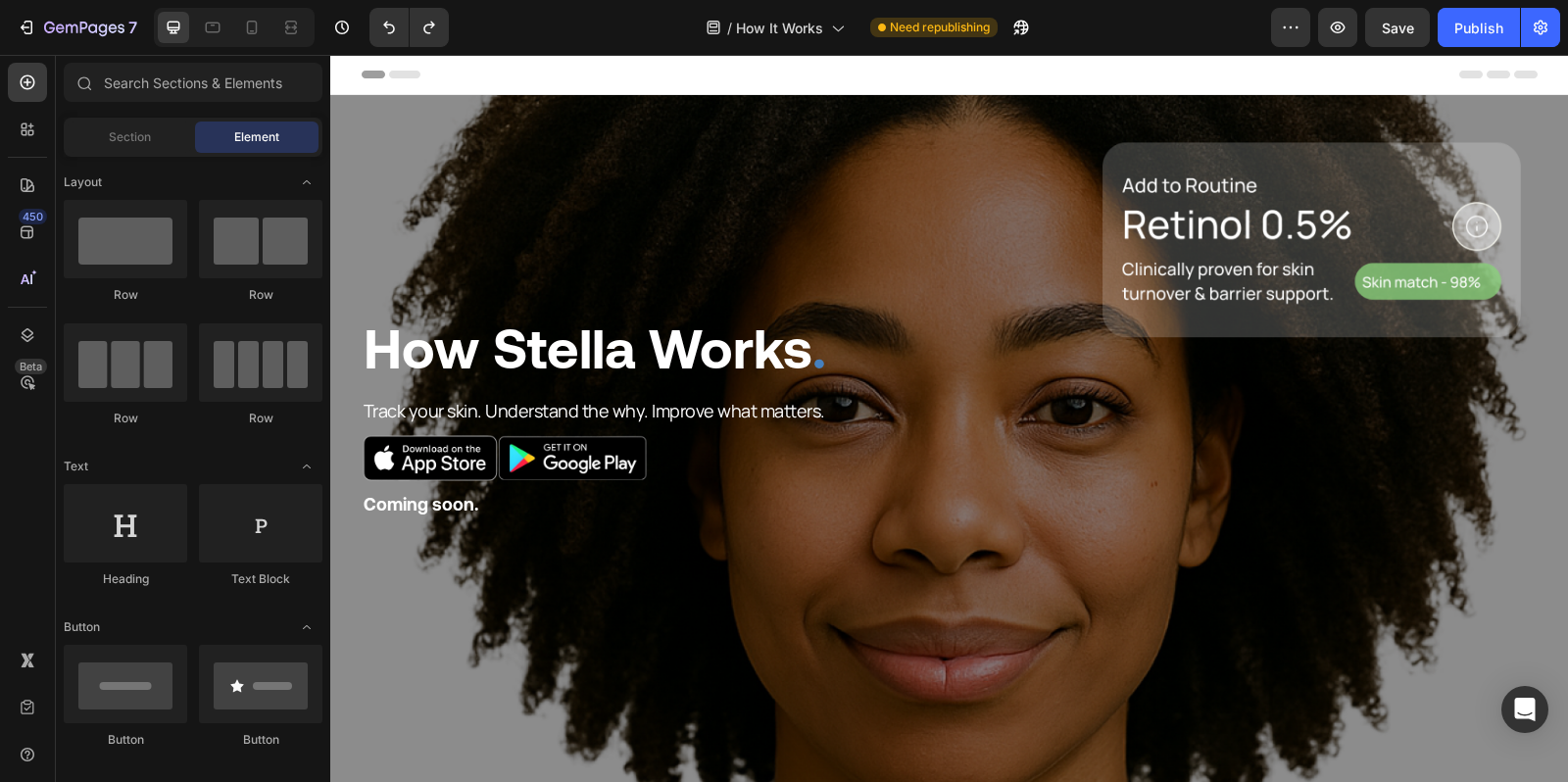 click on "Header" at bounding box center (950, 74) 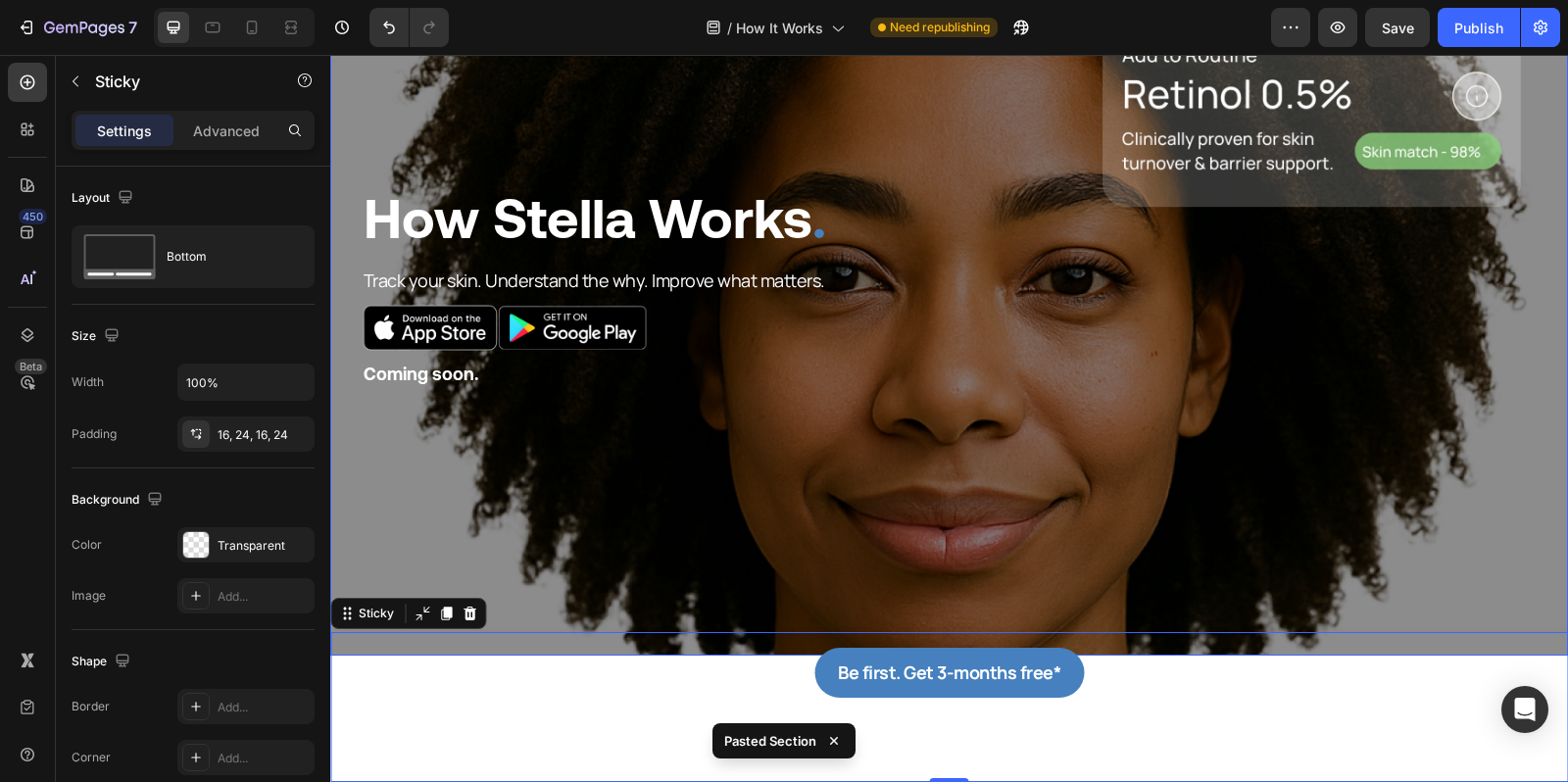 scroll, scrollTop: 0, scrollLeft: 0, axis: both 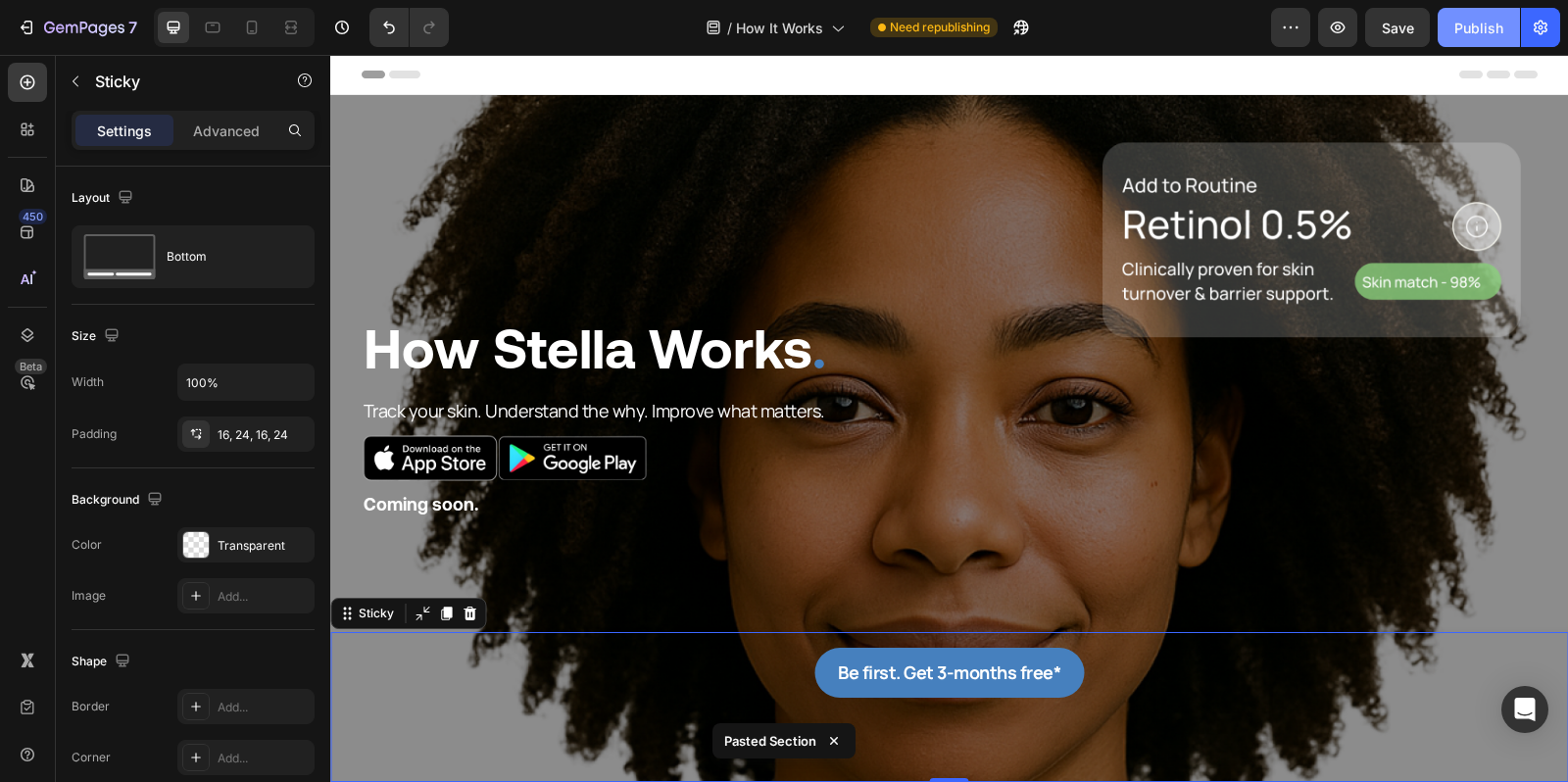 click on "Publish" at bounding box center [1479, 27] 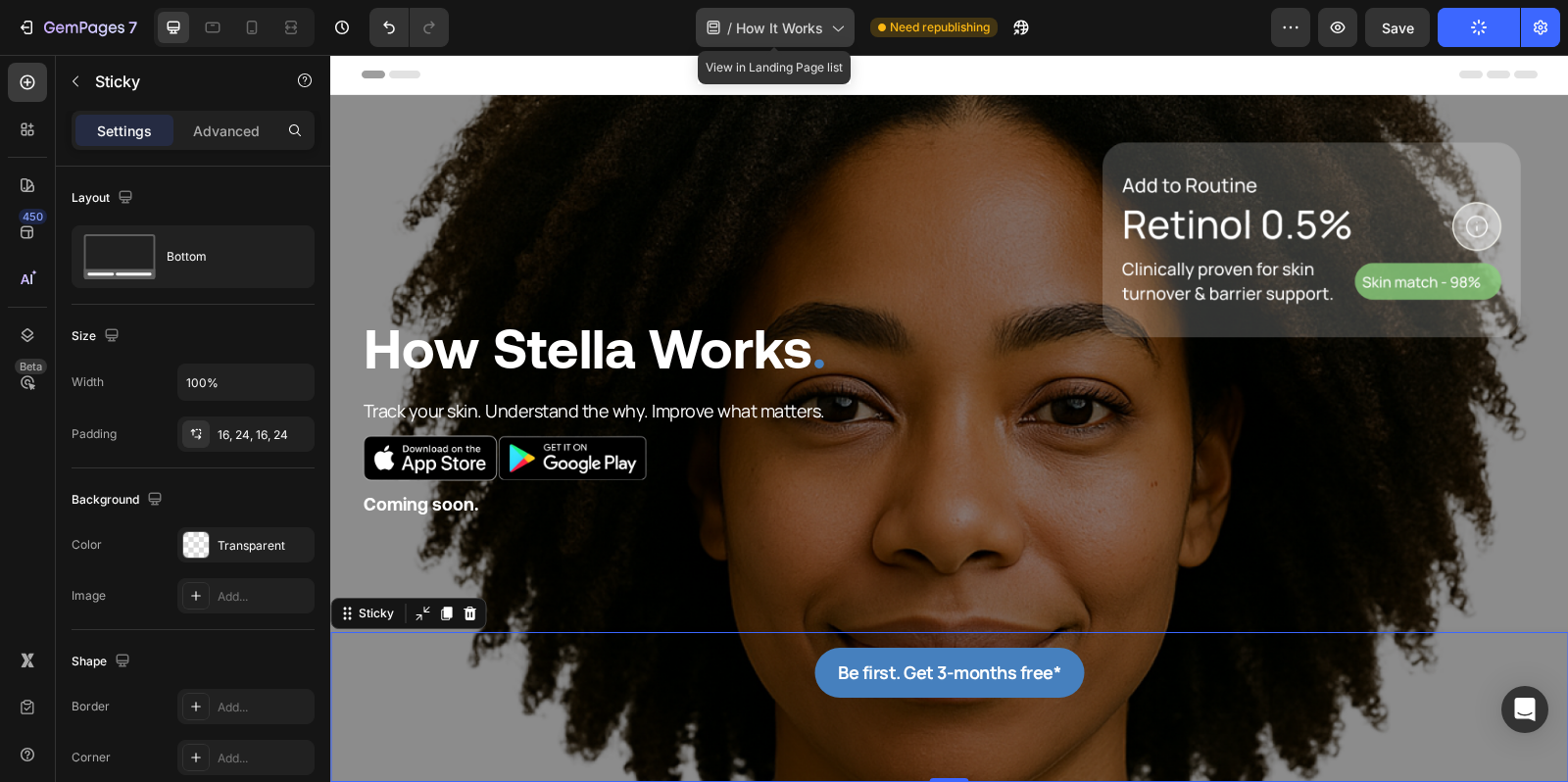 click on "/  How It Works" 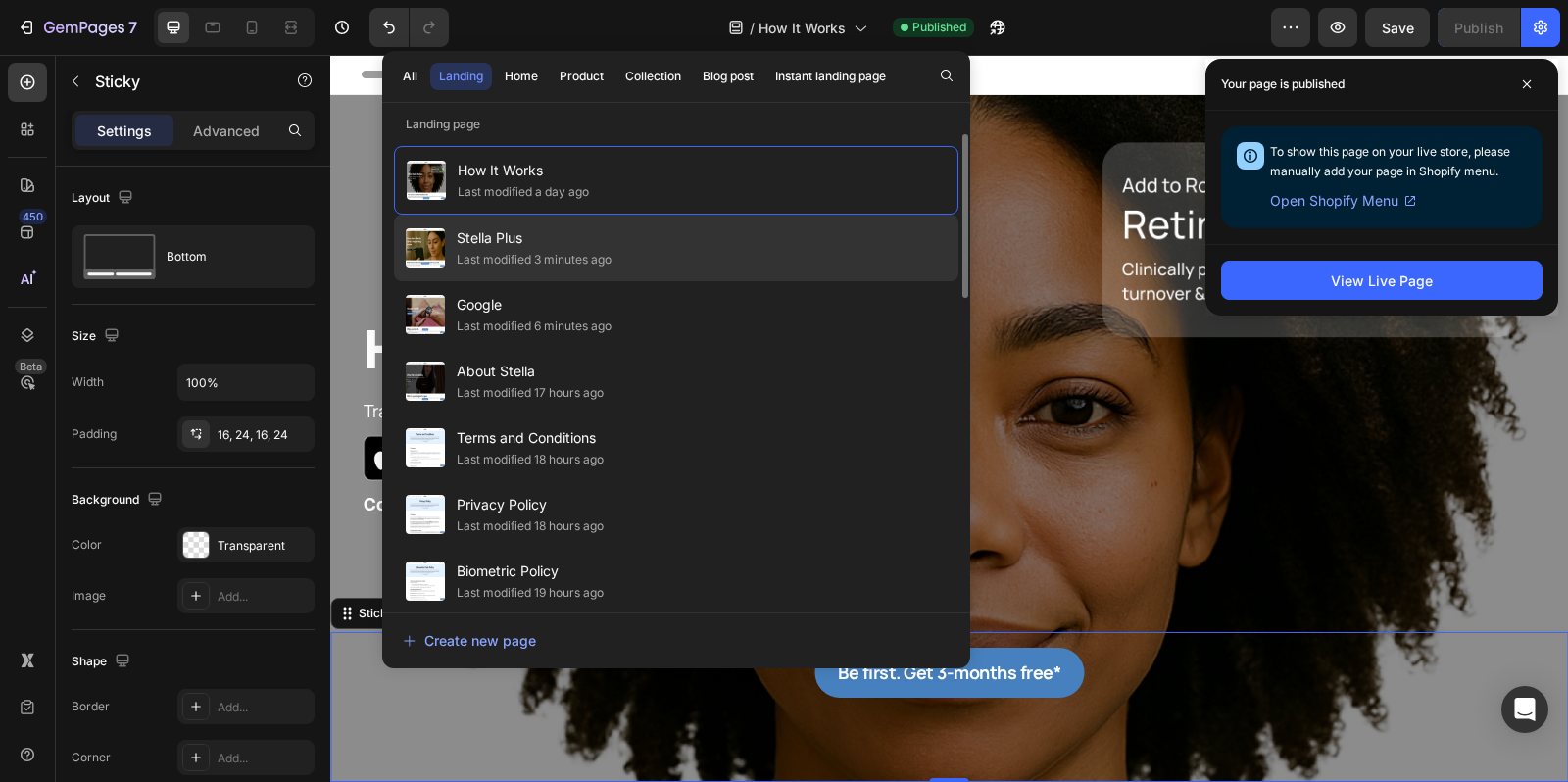 click on "Last modified 3 minutes ago" 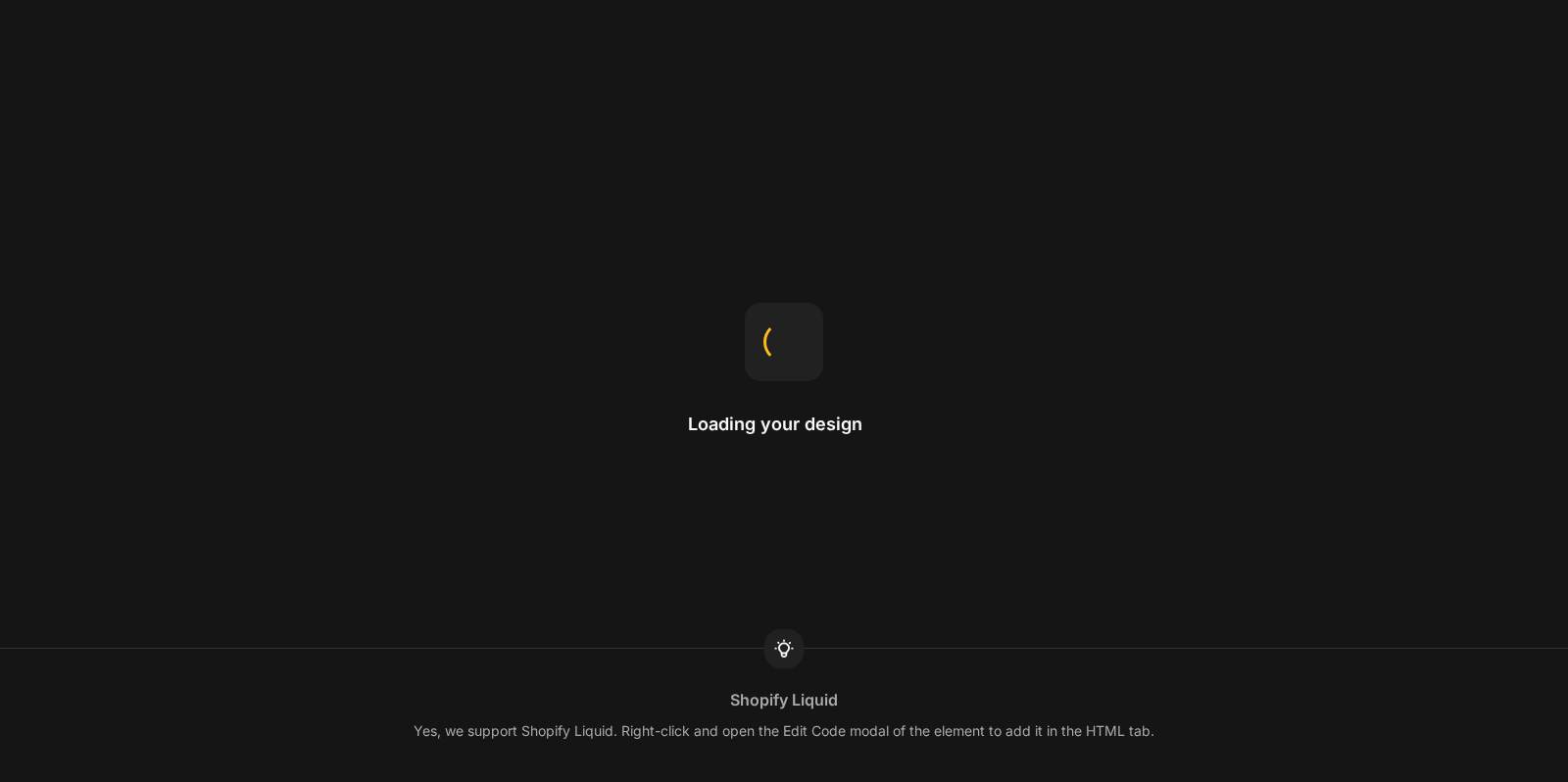 scroll, scrollTop: 0, scrollLeft: 0, axis: both 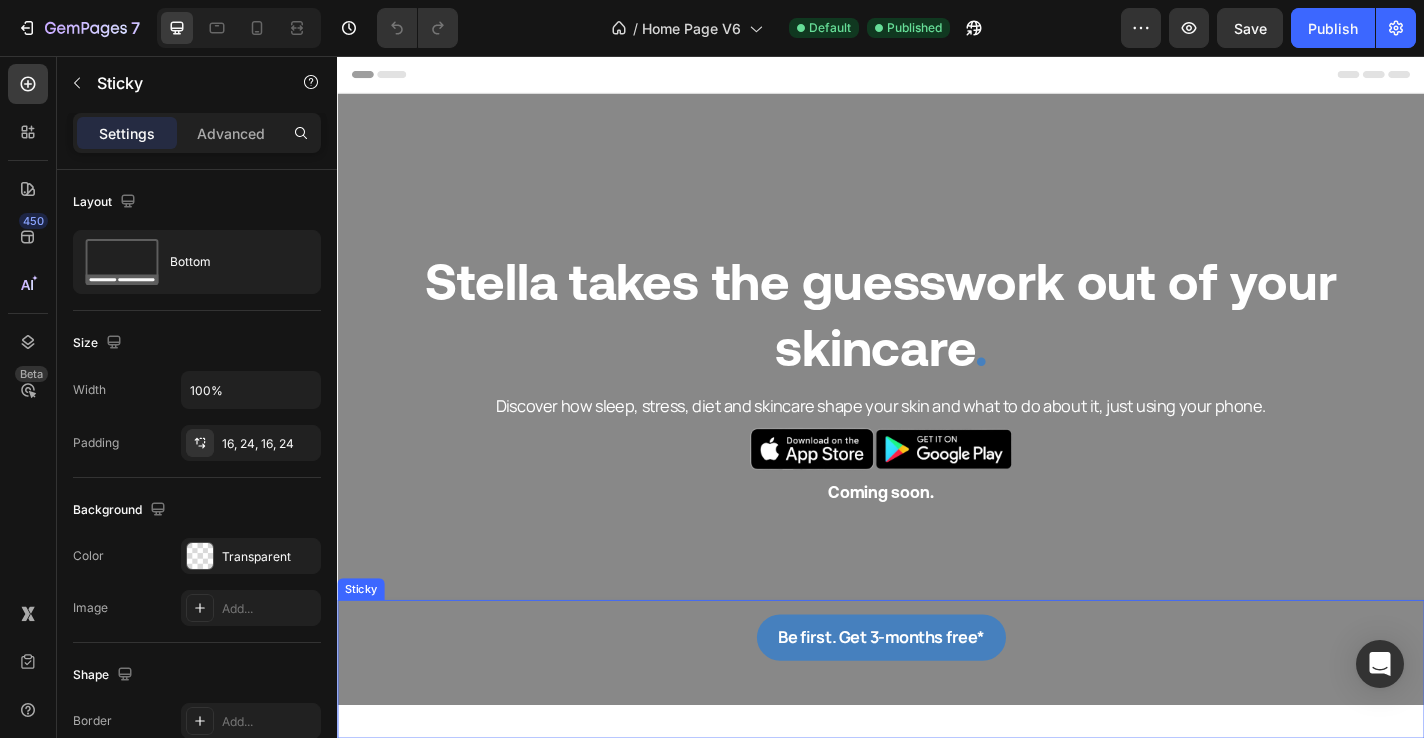click on "Be first. Get 3-months free* Button Sticky" at bounding box center [937, 732] 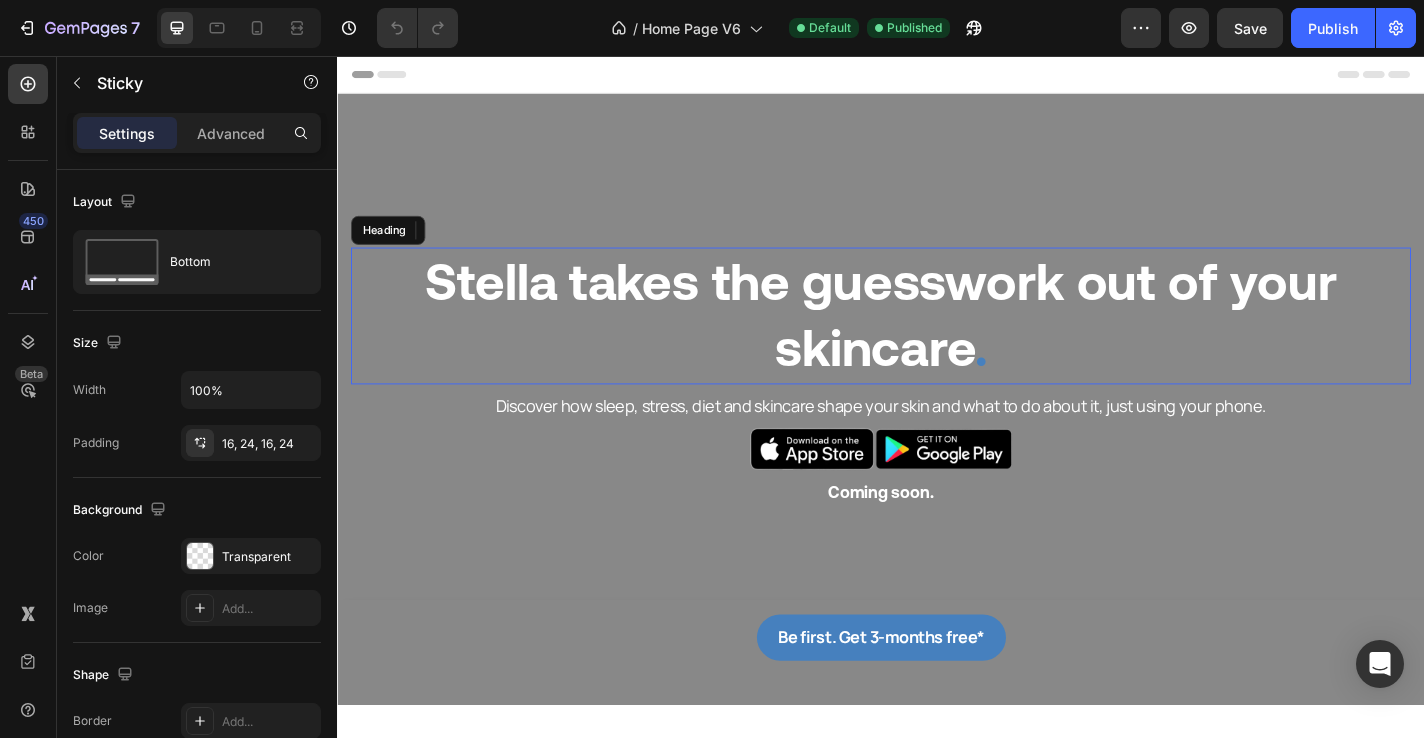 click on "Stella takes the guesswork out of your skincare ." at bounding box center (937, 343) 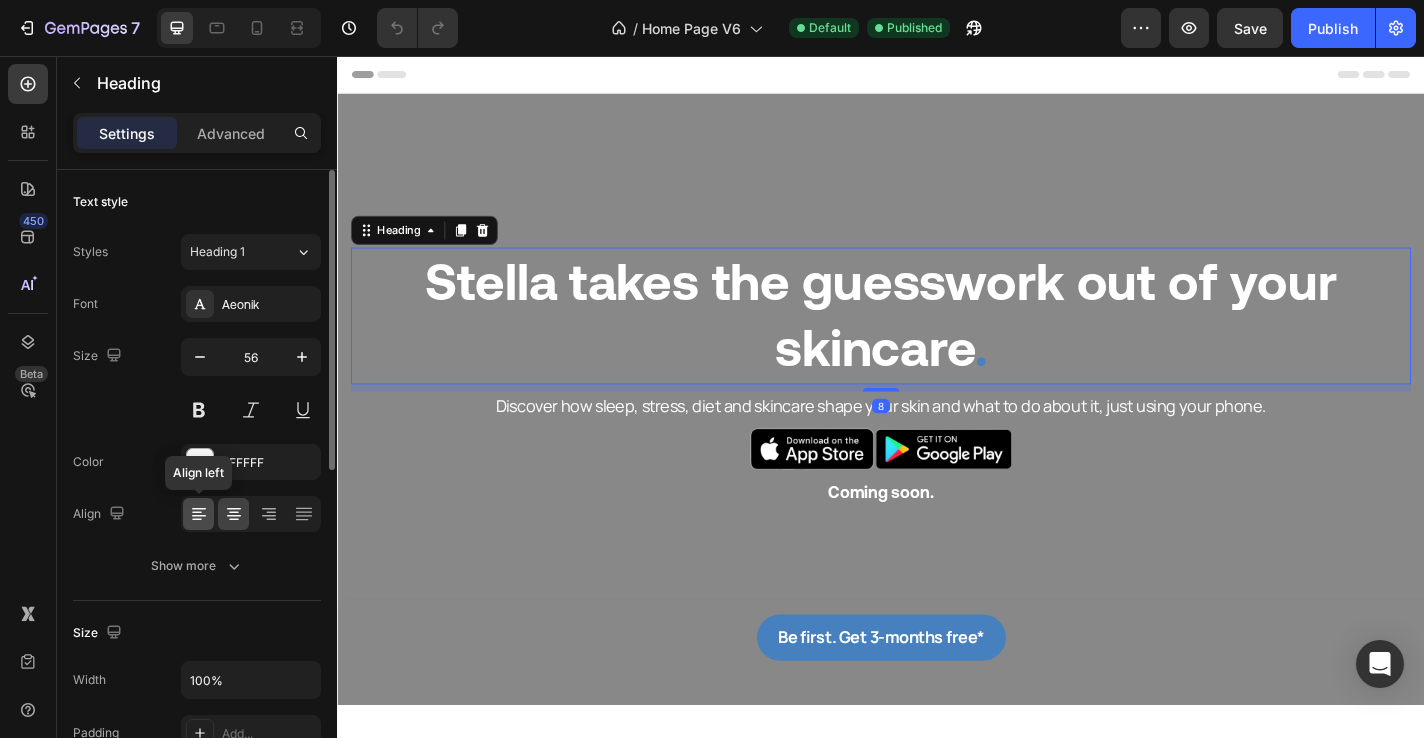 click 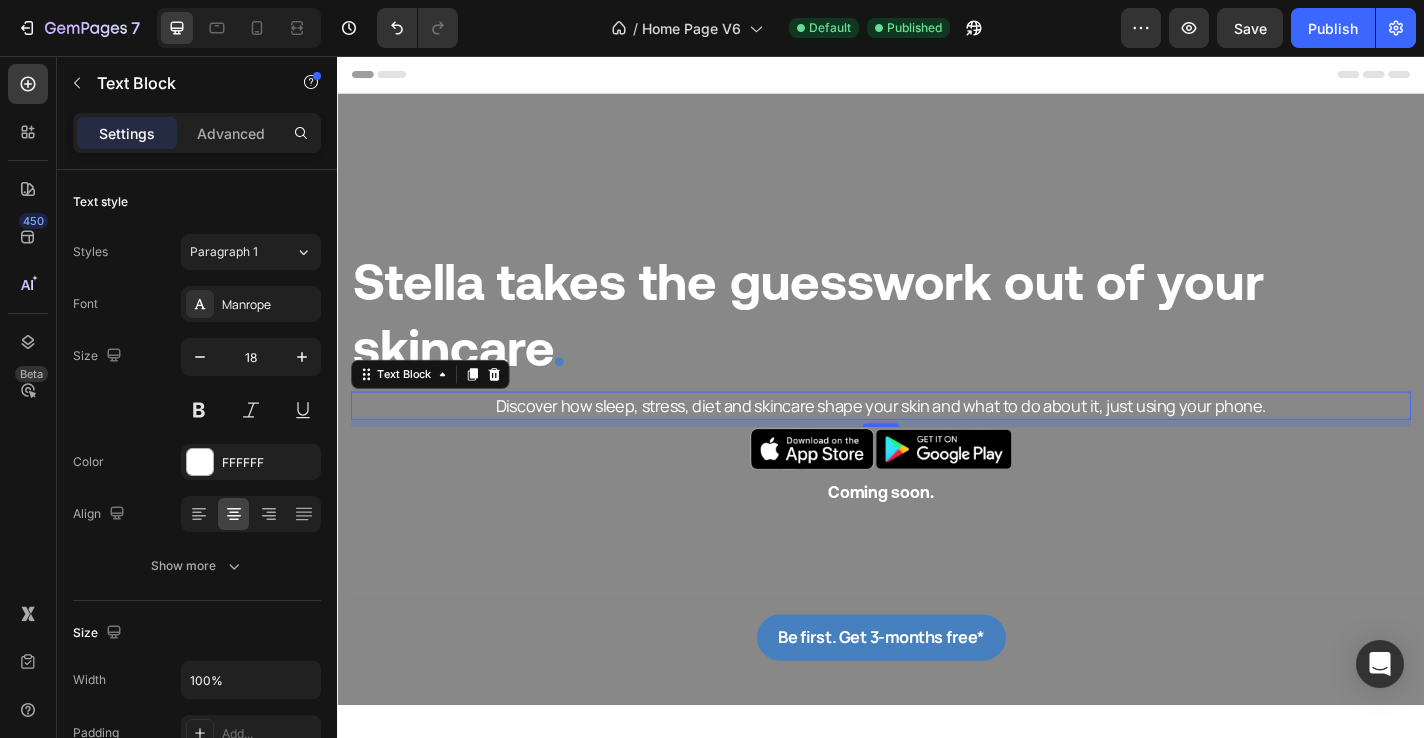 click on "Discover how sleep, stress, diet and skincare shape your skin and what to do about it, just using your phone." at bounding box center [937, 441] 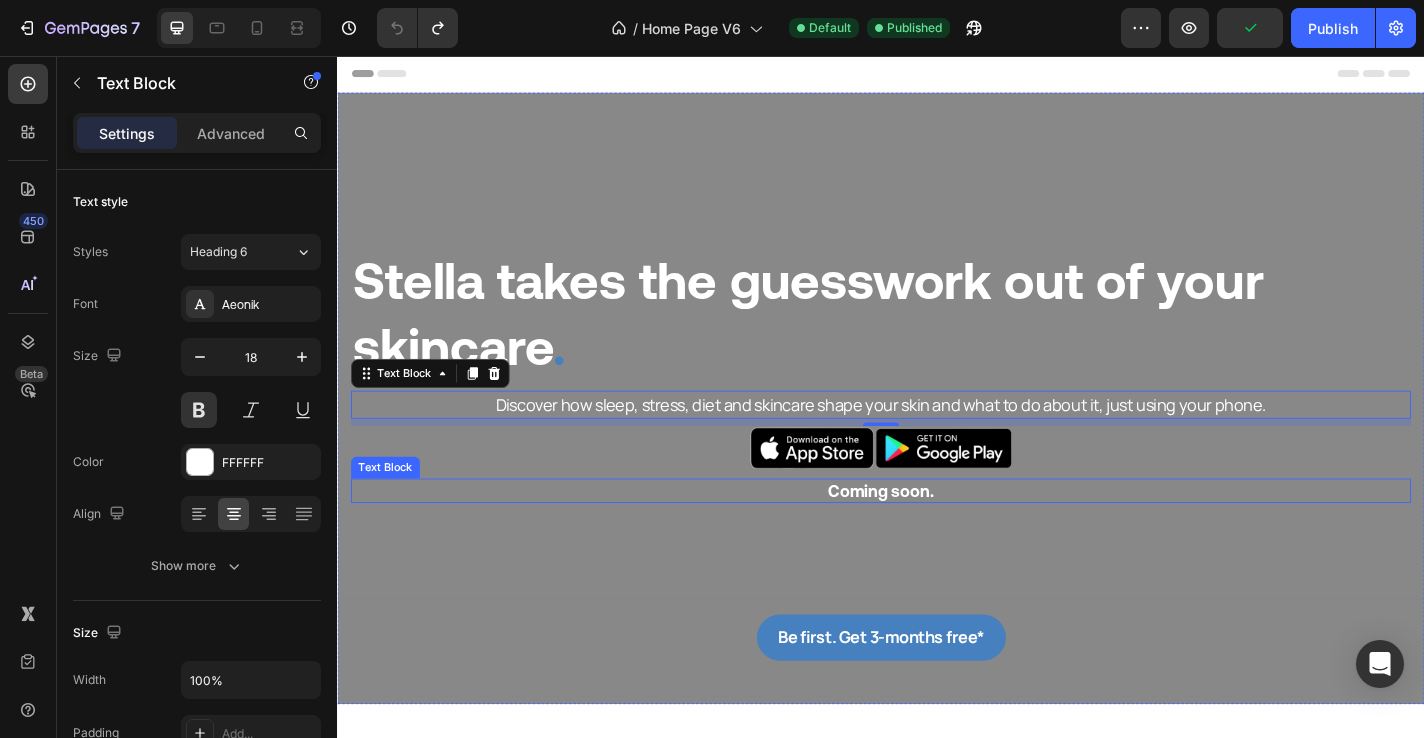 click on "Coming soon." at bounding box center (937, 535) 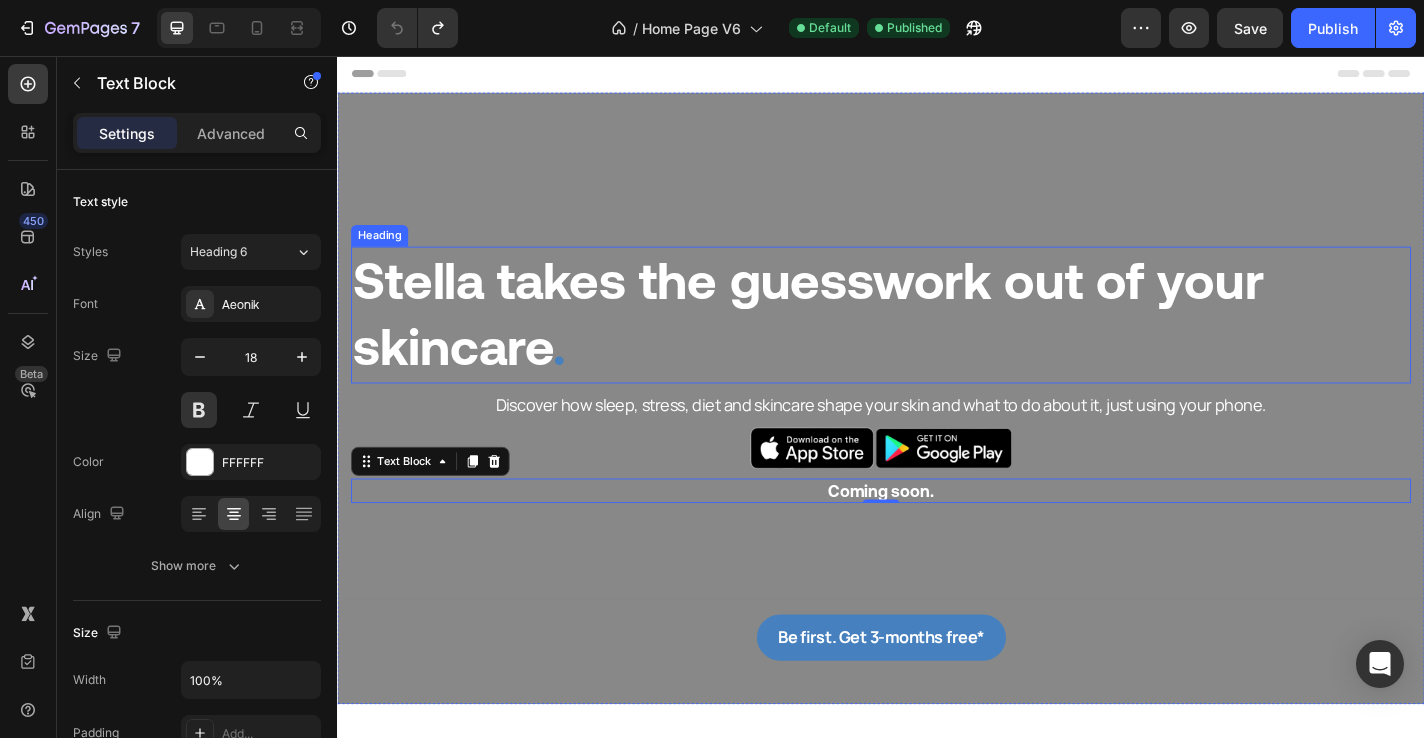 click on "Stella takes the guesswork out of your skincare" at bounding box center (857, 341) 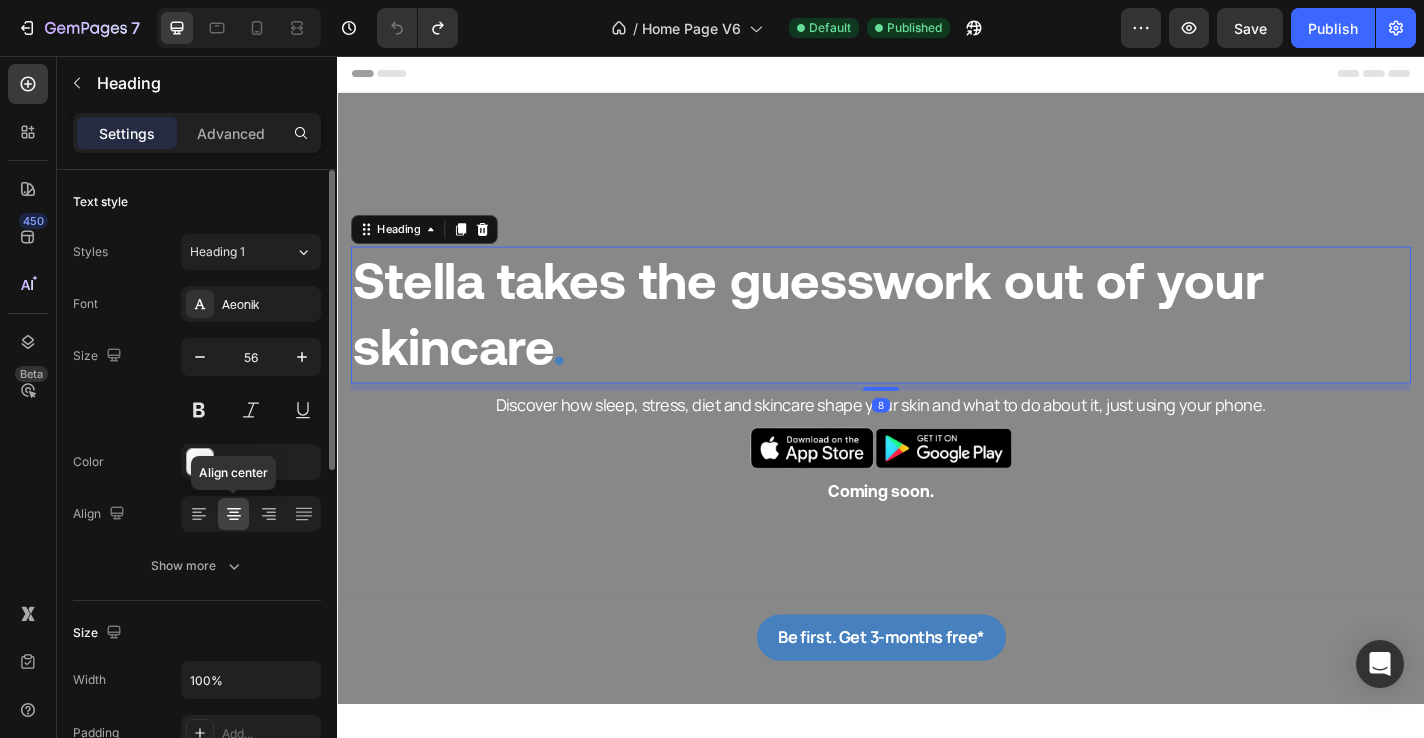 click 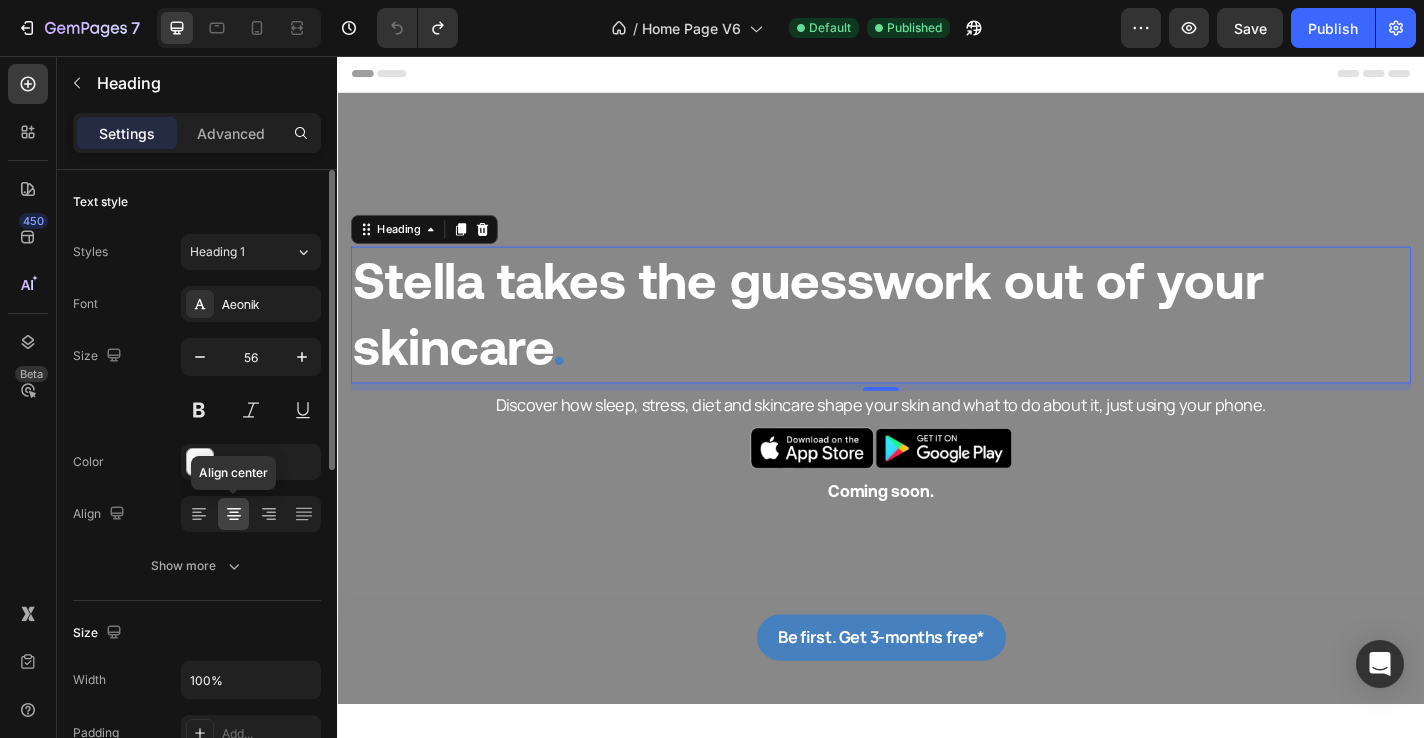 click 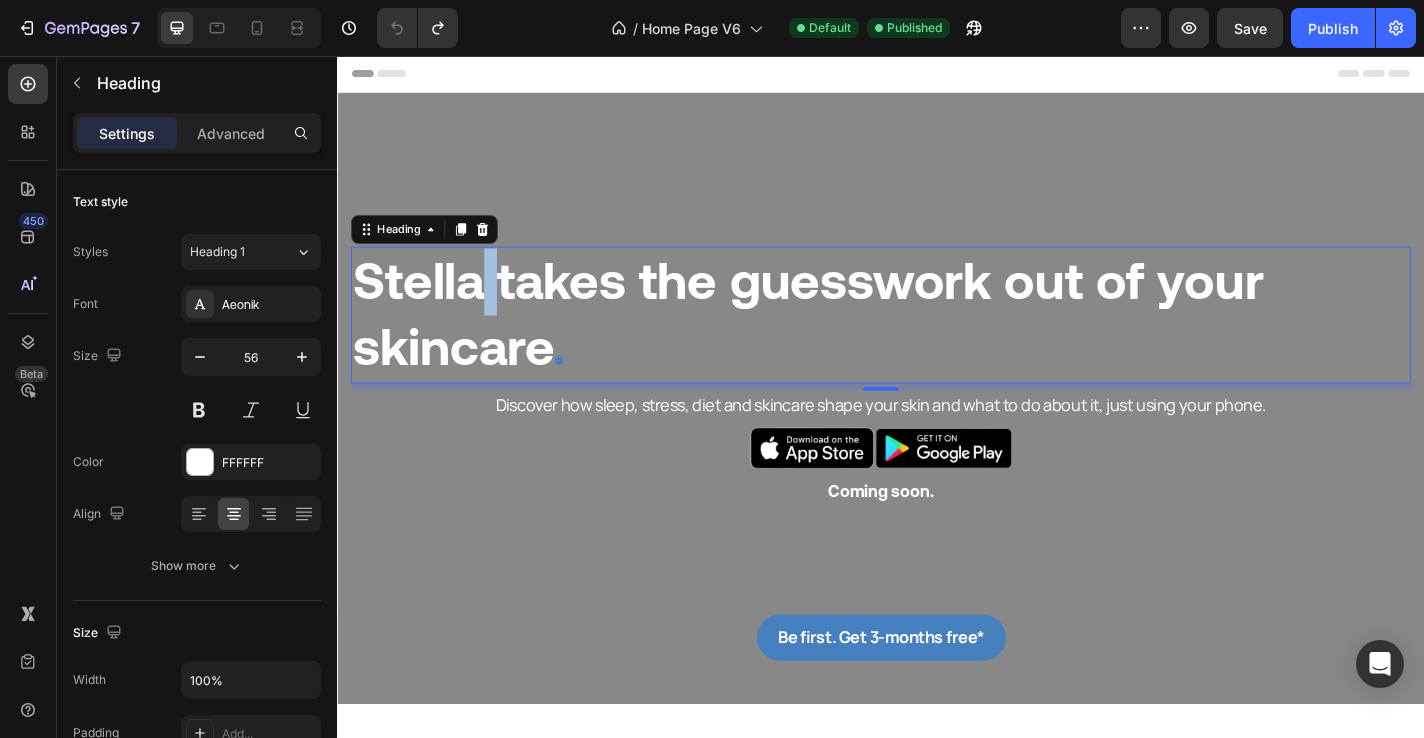 click on "Stella takes the guesswork out of your skincare" at bounding box center (857, 341) 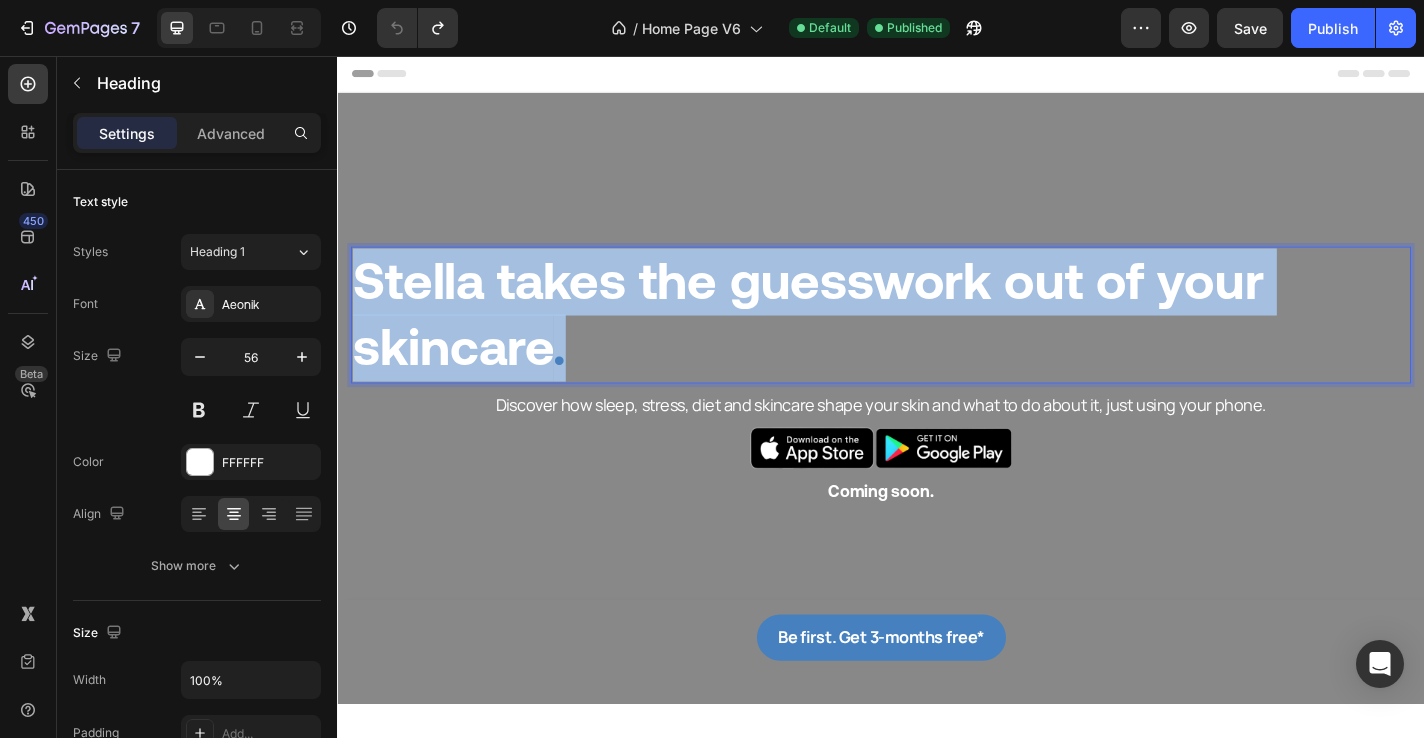 click on "Stella takes the guesswork out of your skincare" at bounding box center (857, 341) 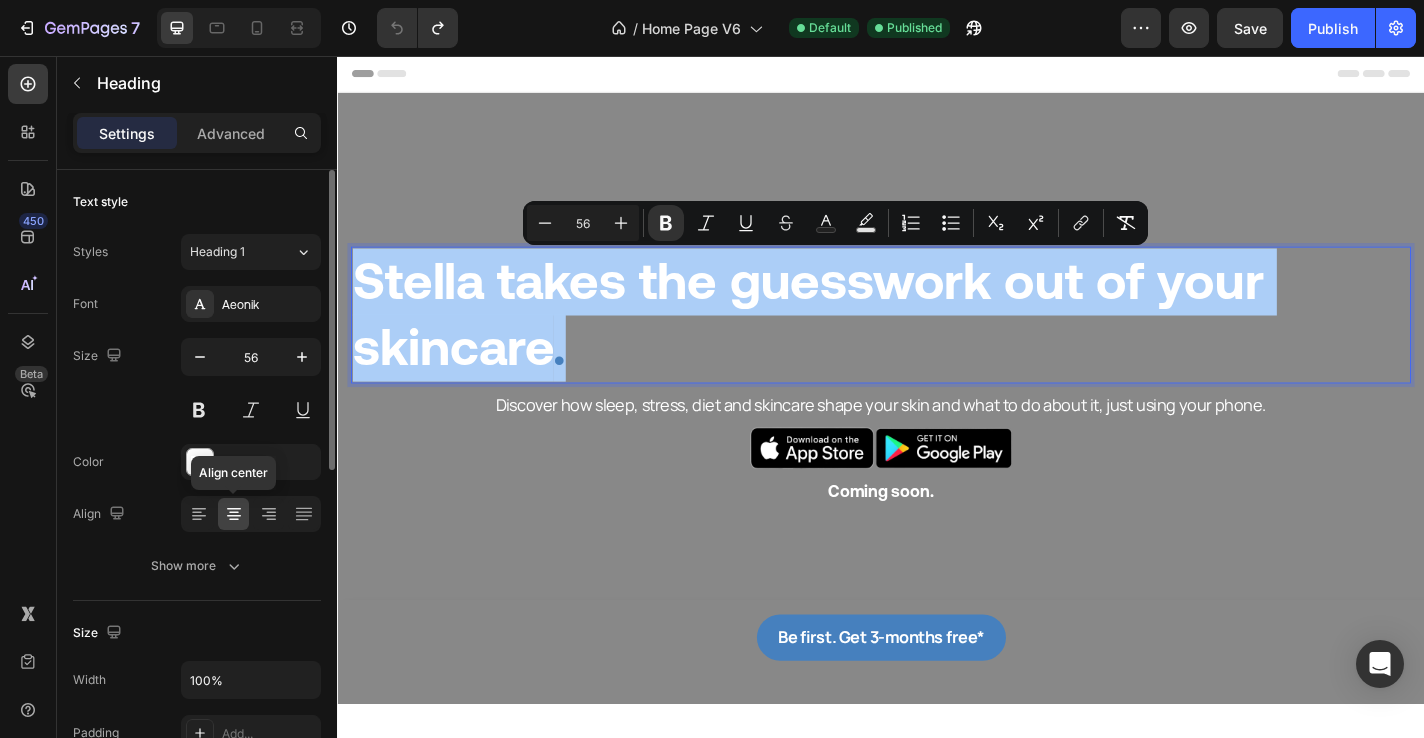 click 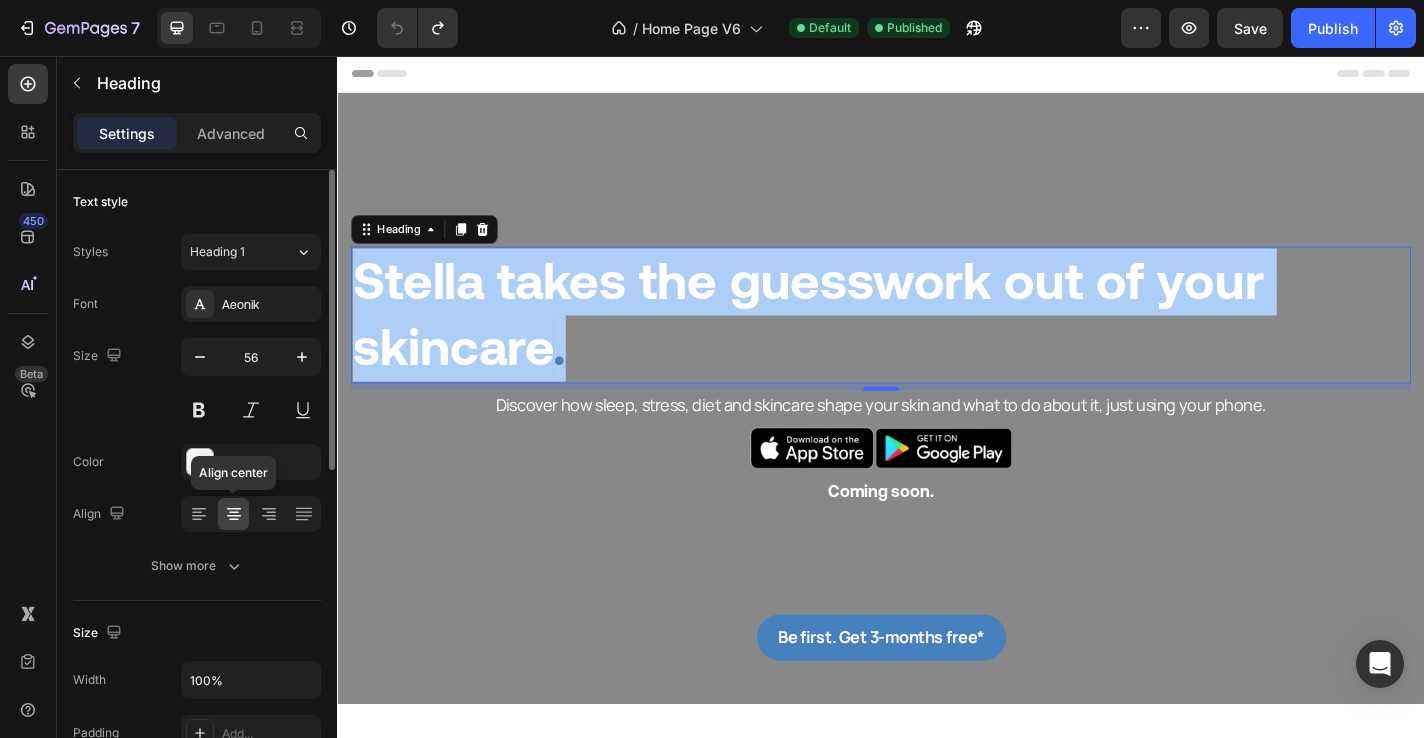 click 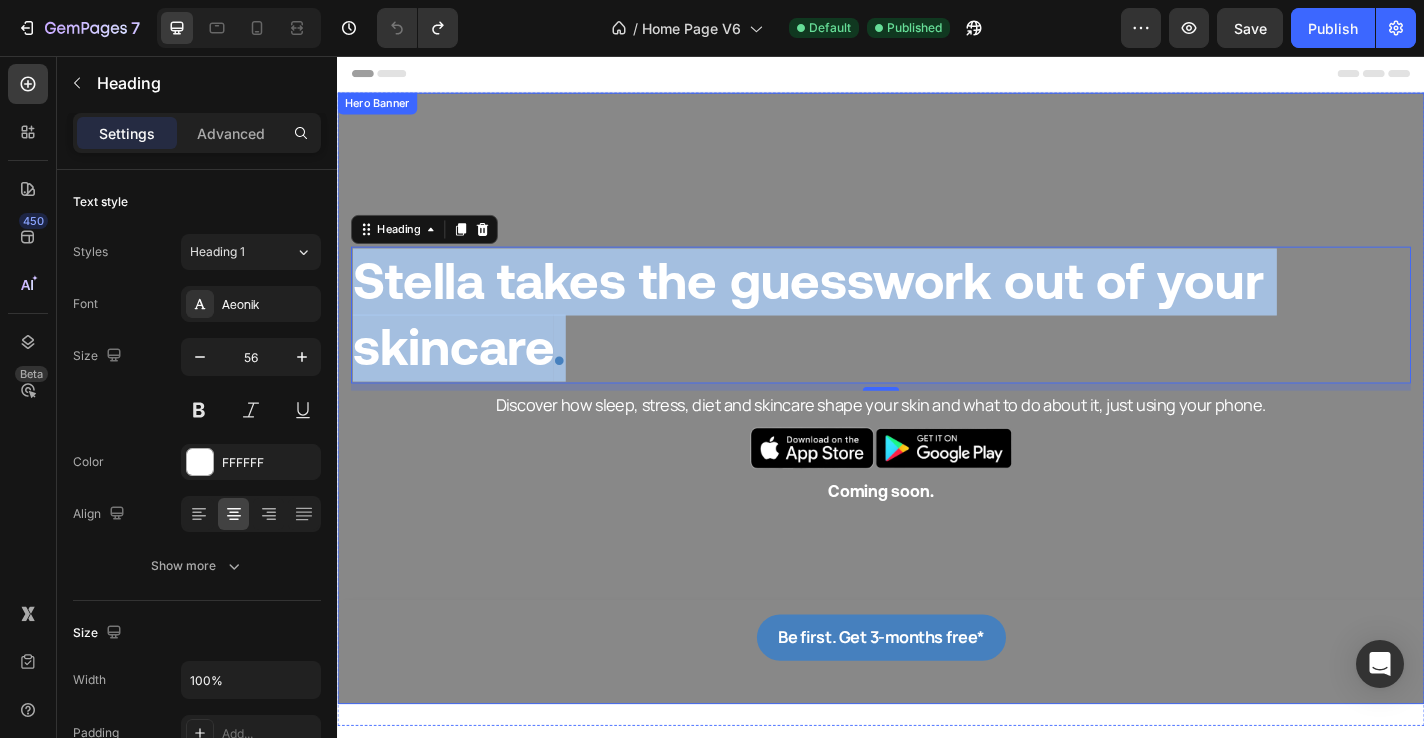 click at bounding box center [937, 433] 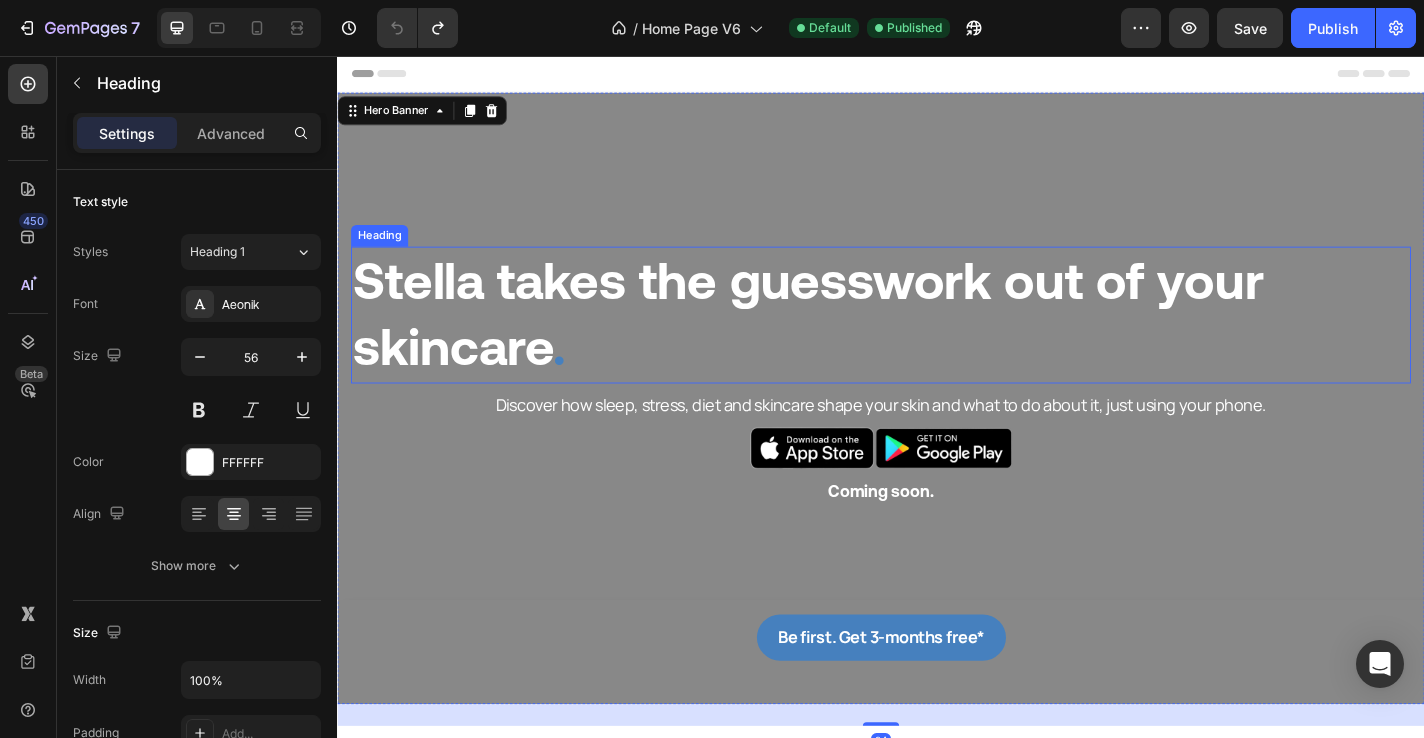 click on "Stella takes the guesswork out of your skincare" at bounding box center (857, 341) 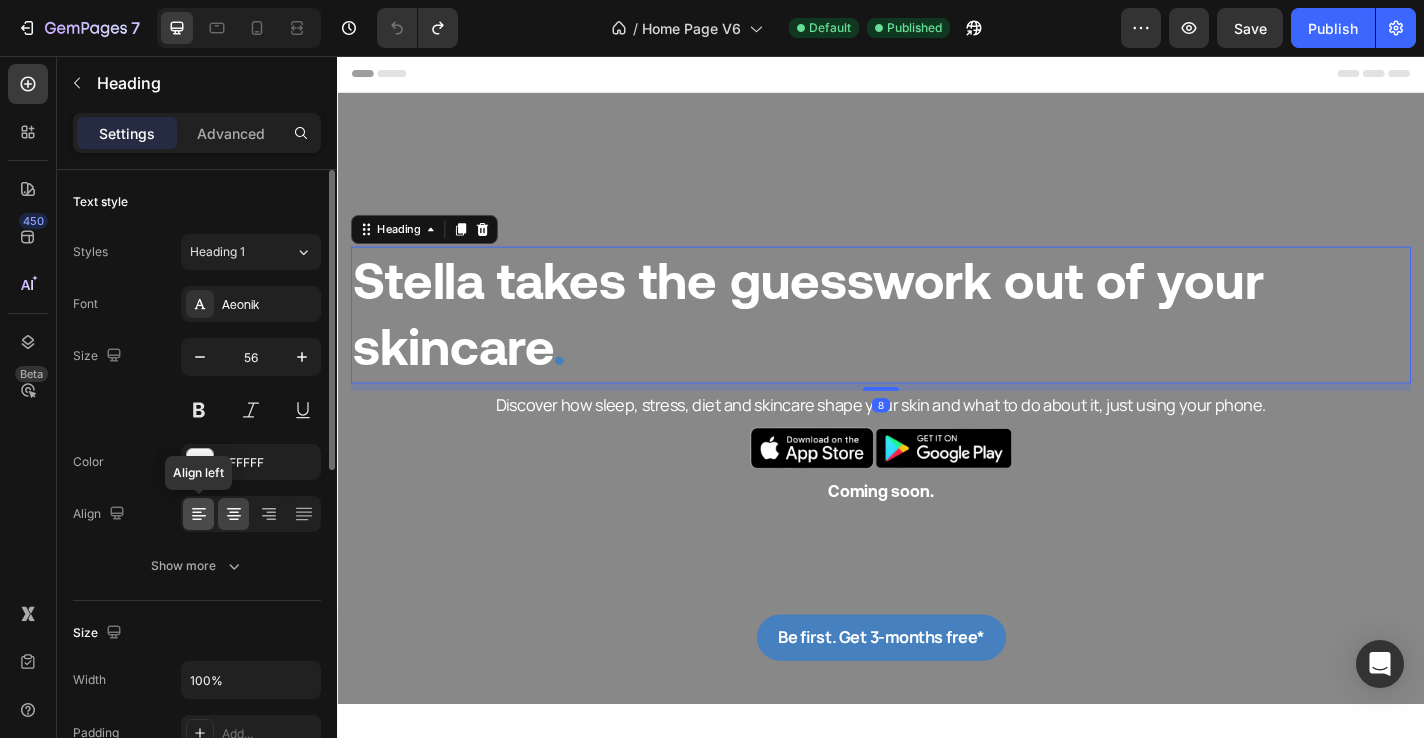 drag, startPoint x: 190, startPoint y: 515, endPoint x: 205, endPoint y: 516, distance: 15.033297 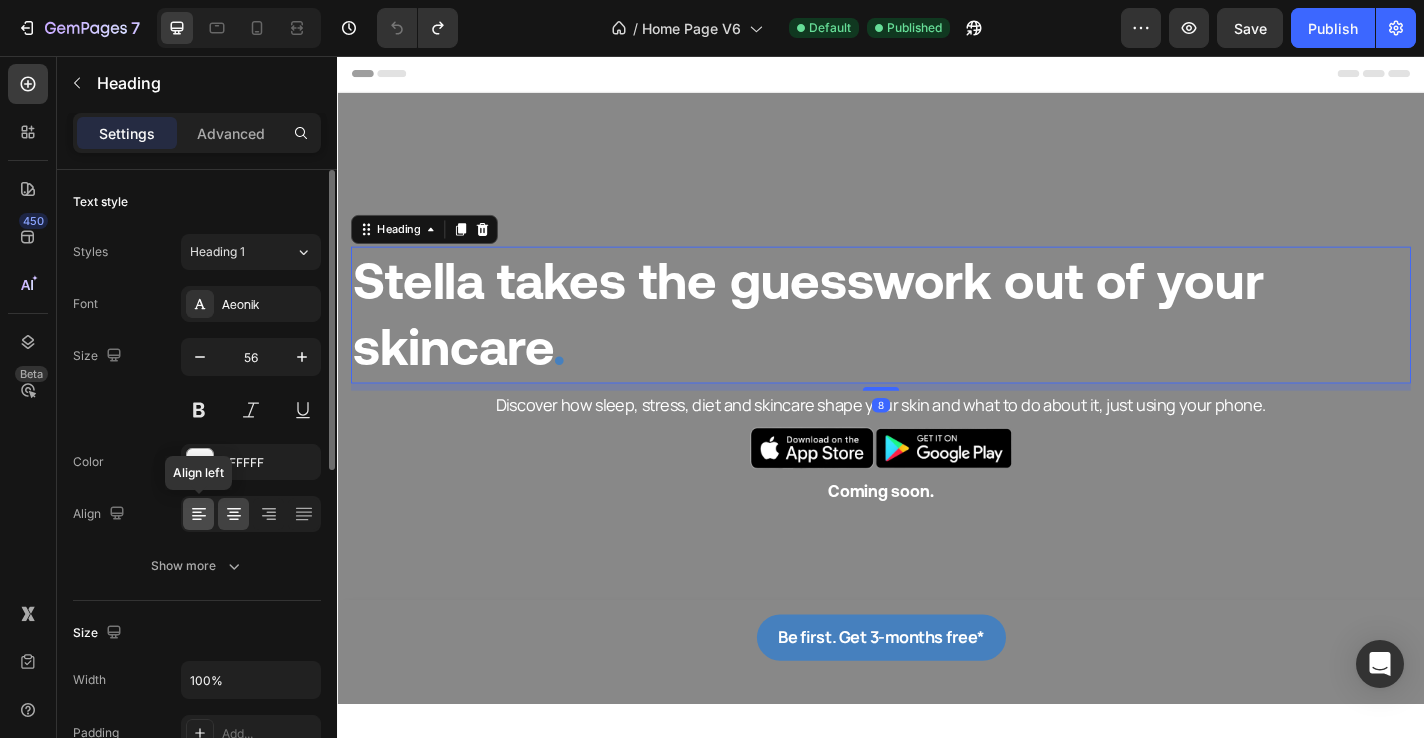 click 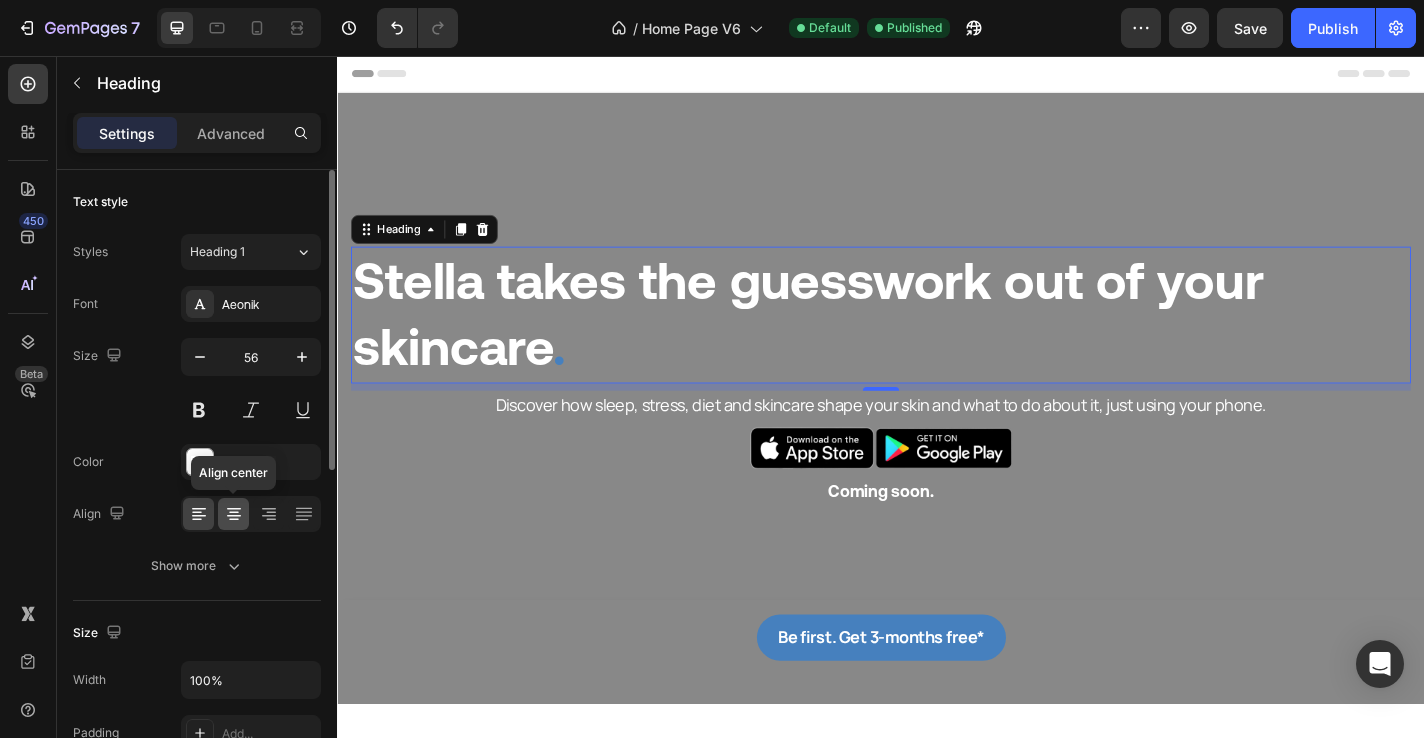click 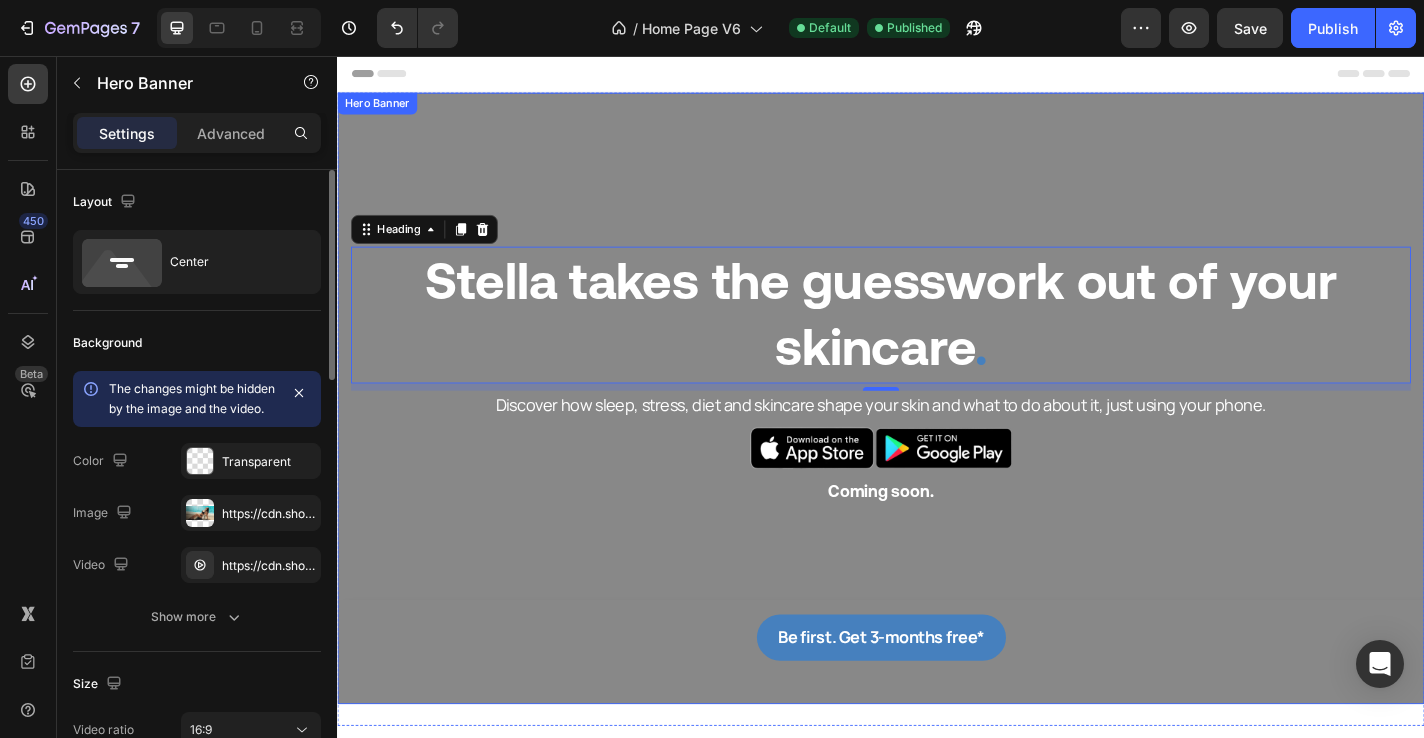 click at bounding box center [937, 433] 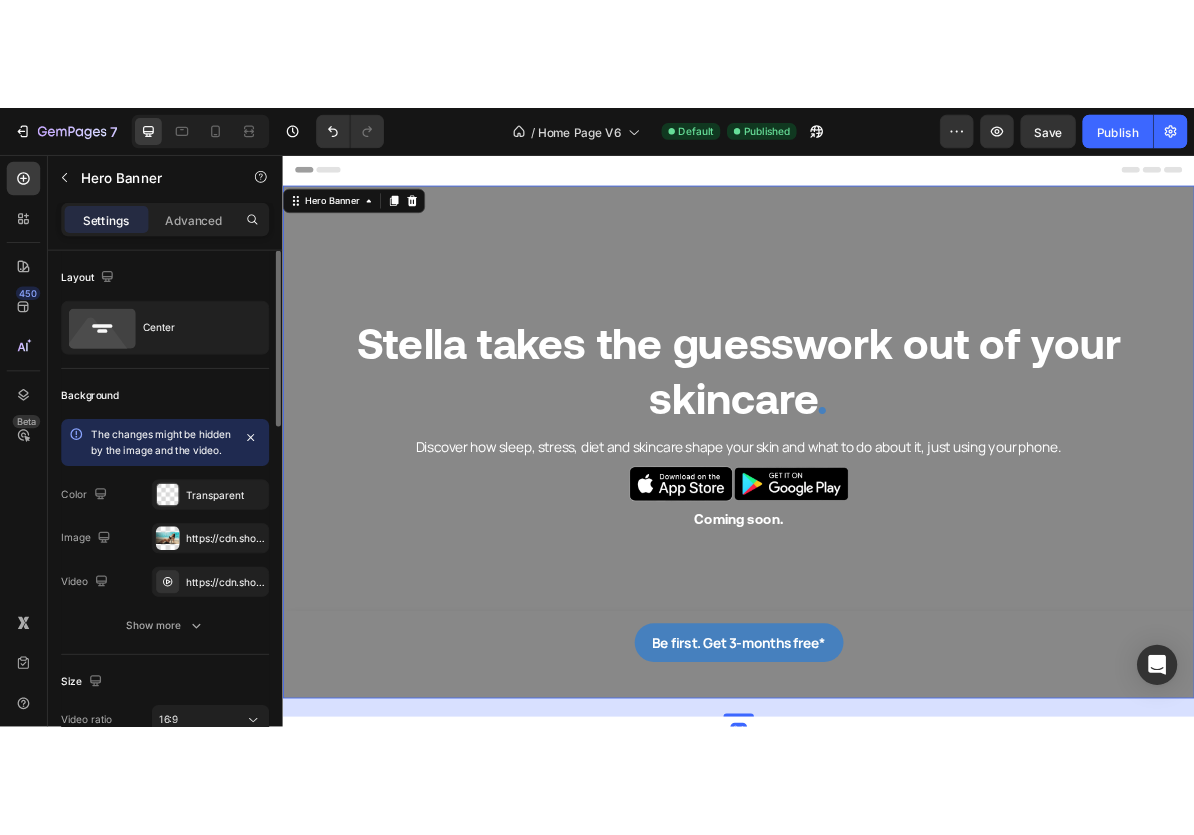 scroll, scrollTop: 122, scrollLeft: 0, axis: vertical 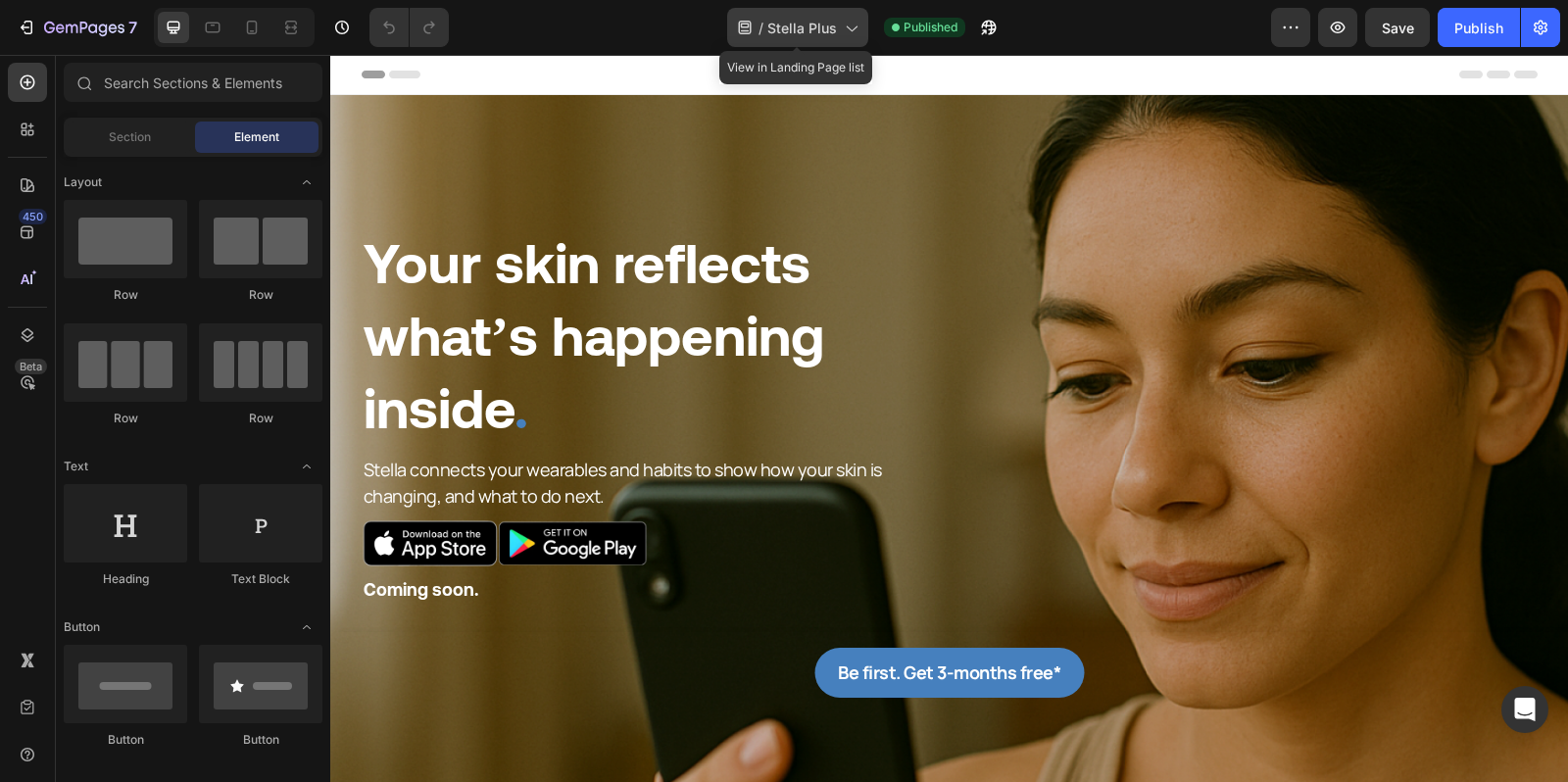 click on "Stella Plus" at bounding box center (802, 27) 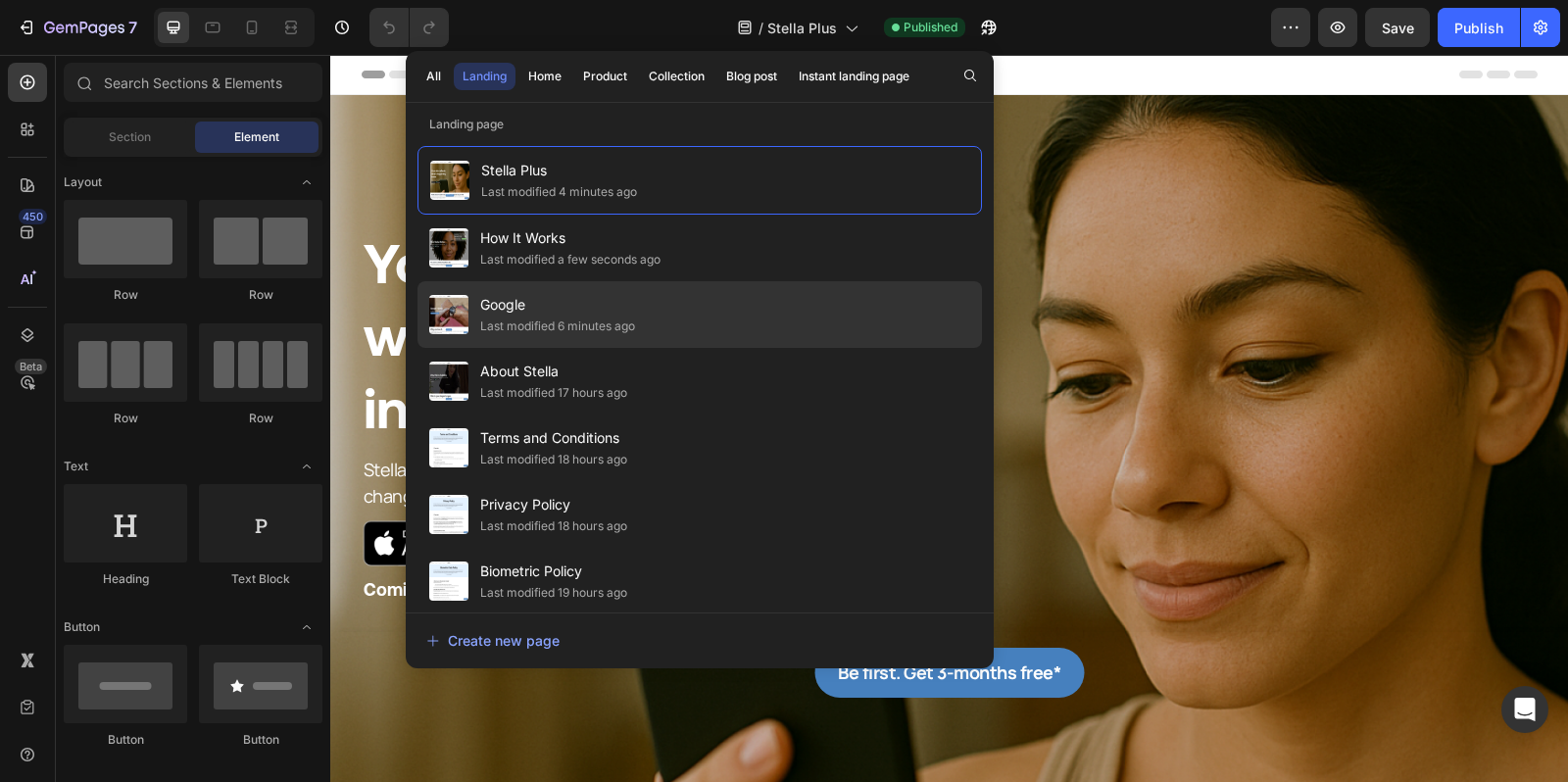 click on "Google Last modified 6 minutes ago" 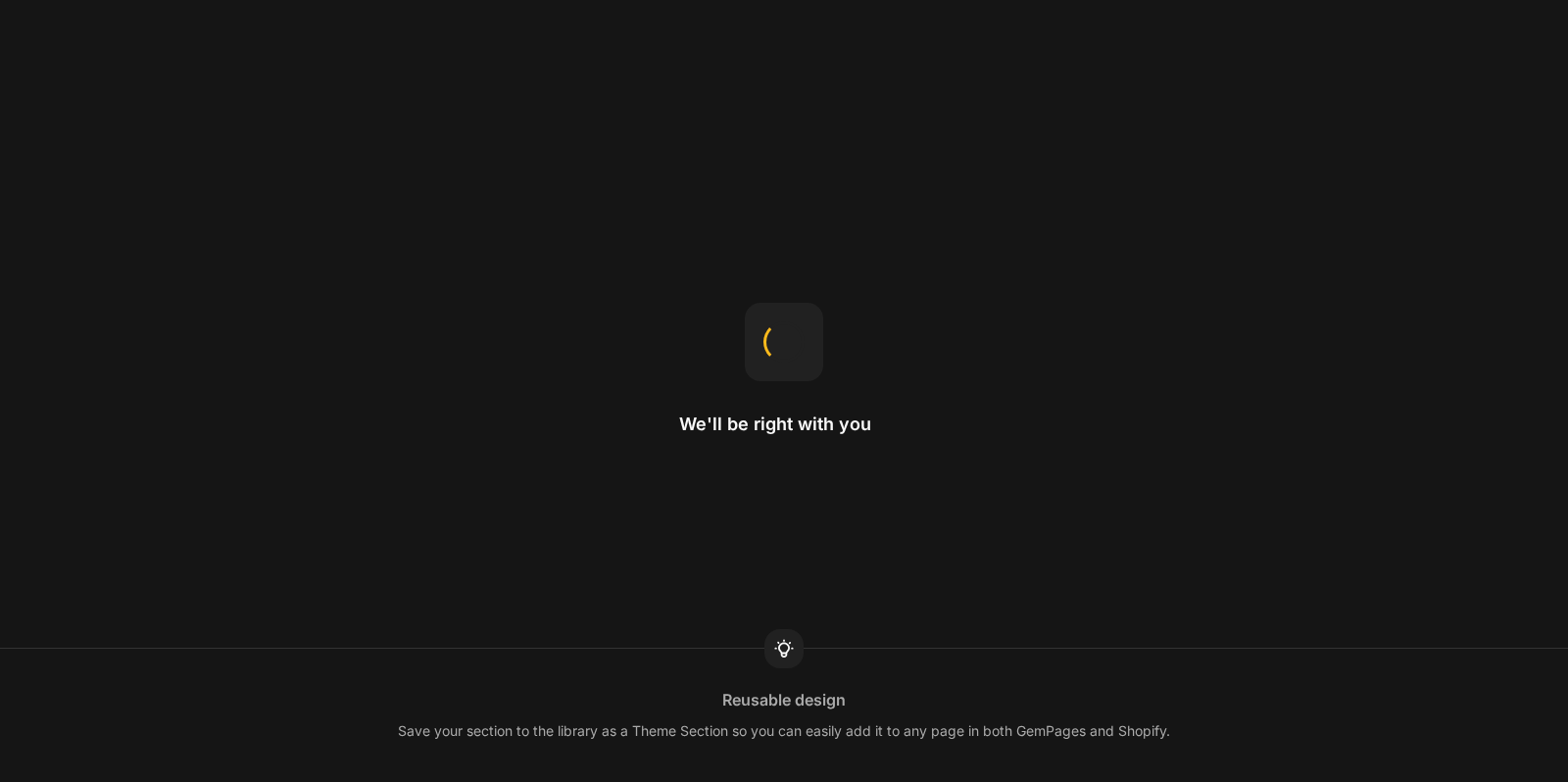 scroll, scrollTop: 0, scrollLeft: 0, axis: both 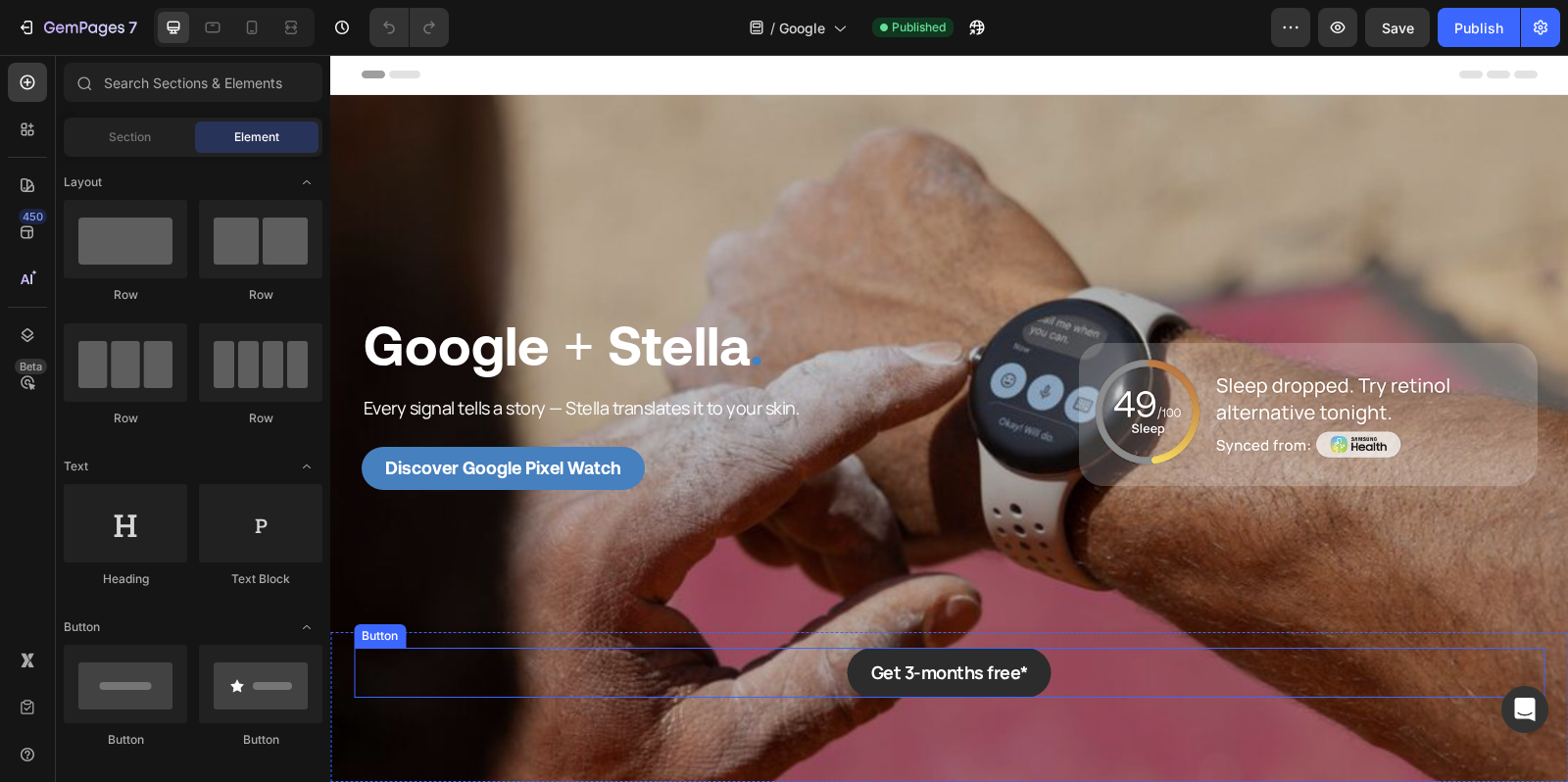 click on "Get 3-months free*" at bounding box center (950, 672) 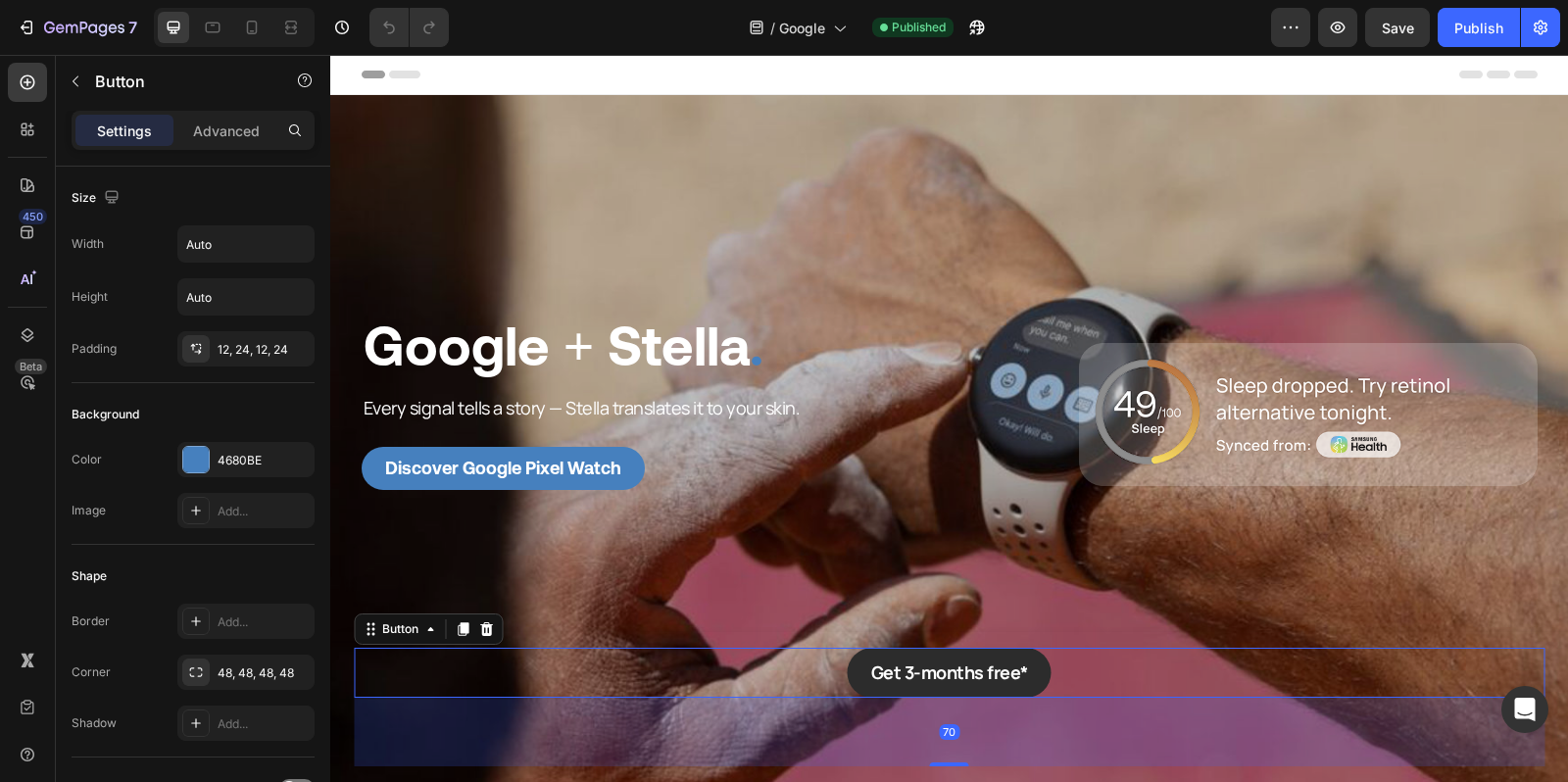 click on "Get 3-months free*" at bounding box center [950, 672] 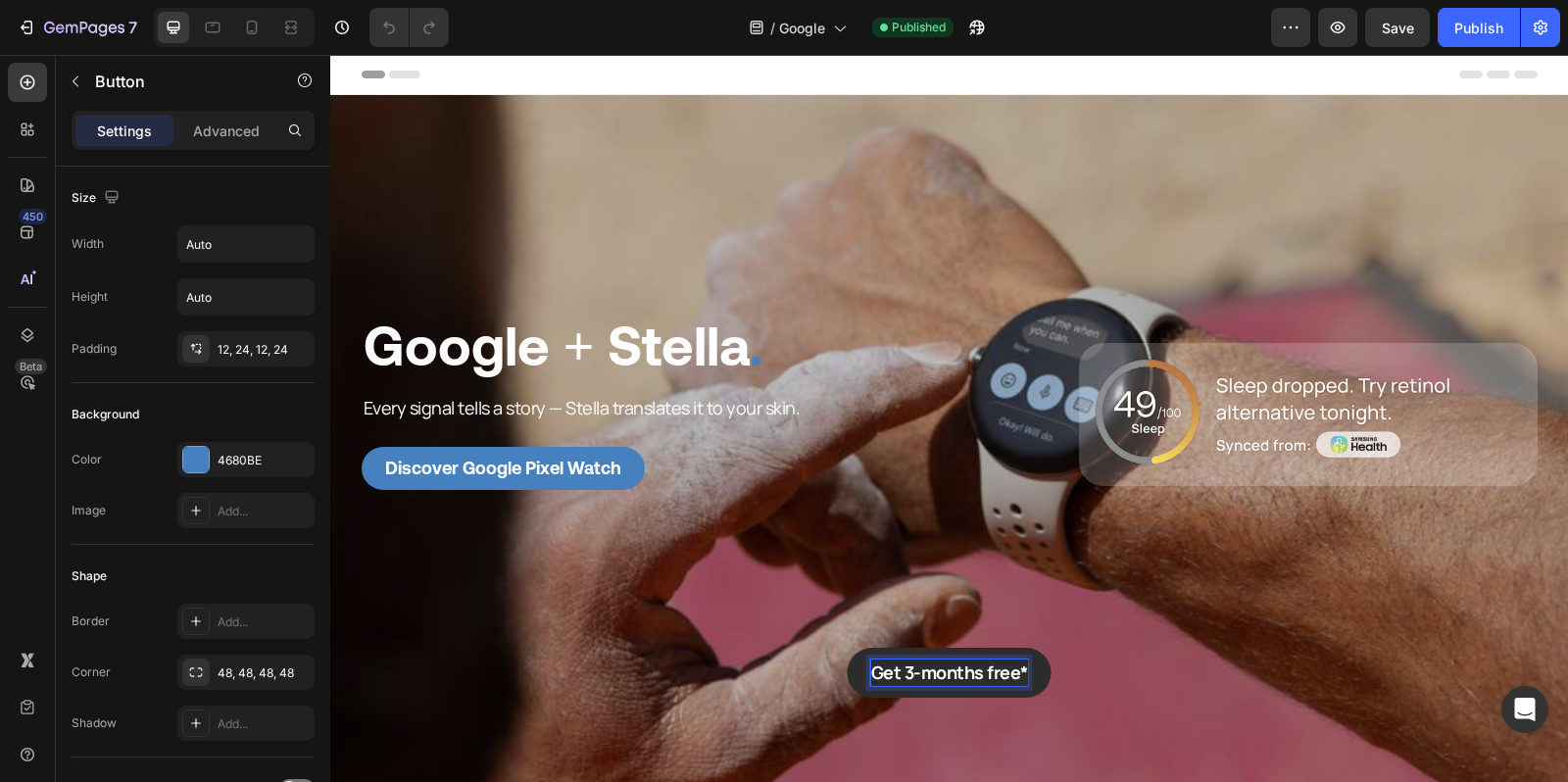 click on "Get 3-months free*" at bounding box center (950, 672) 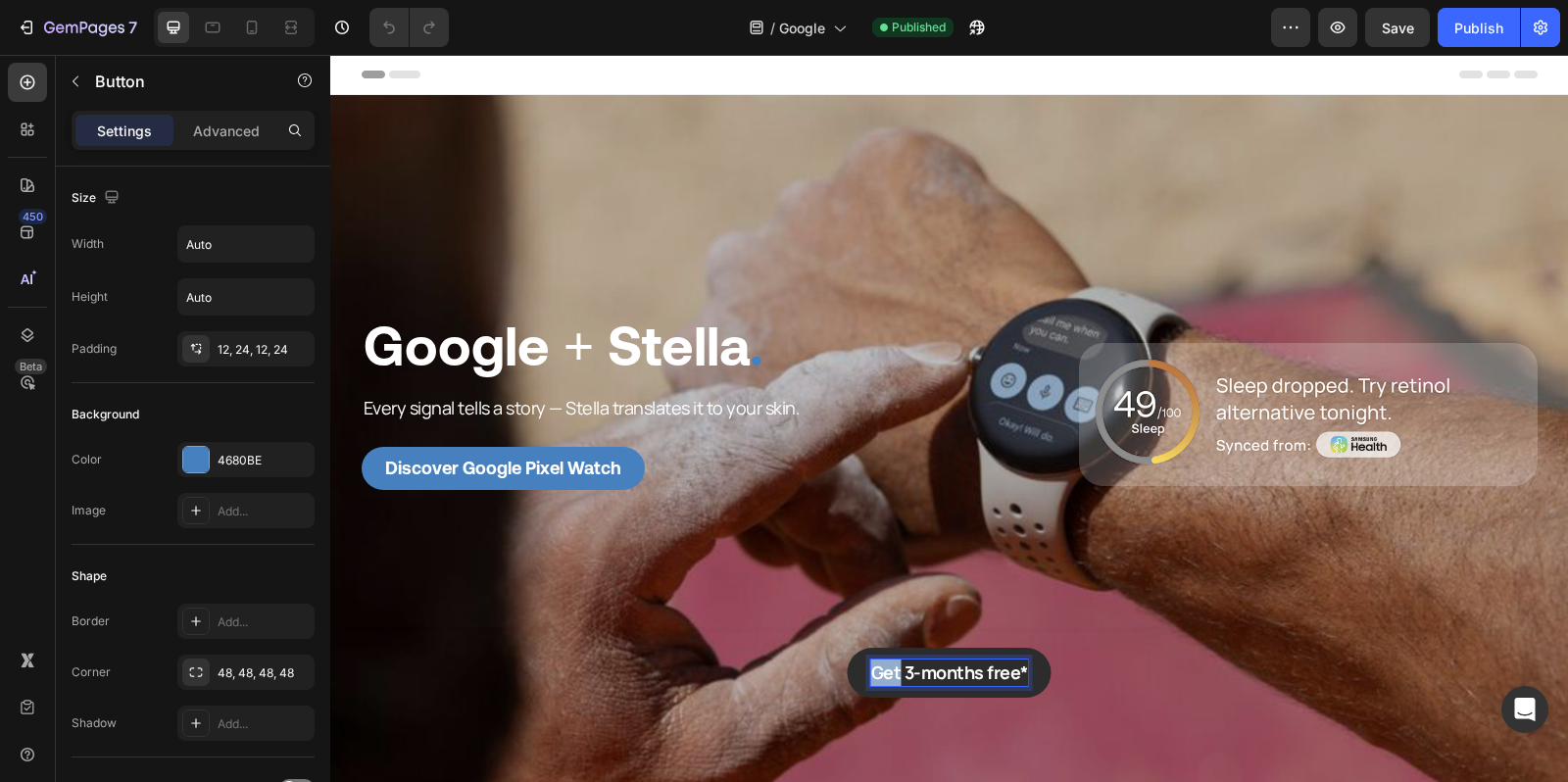 click on "Get 3-months free*" at bounding box center [950, 672] 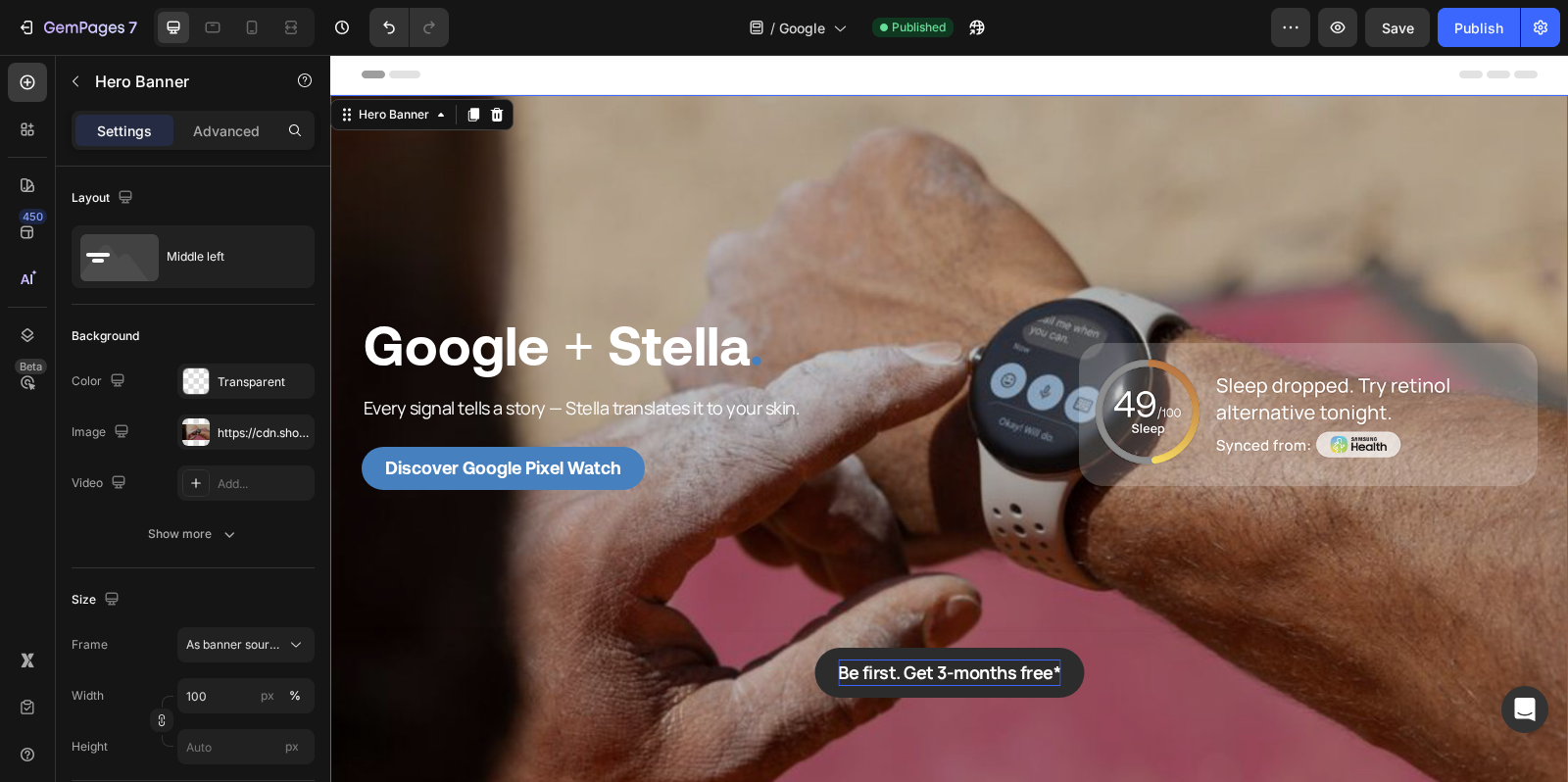 click on "Google + Stella . Heading Every signal tells a story — Stella translates it to your skin. Text Block Discover Google Pixel Watch Button Image" at bounding box center [950, 440] 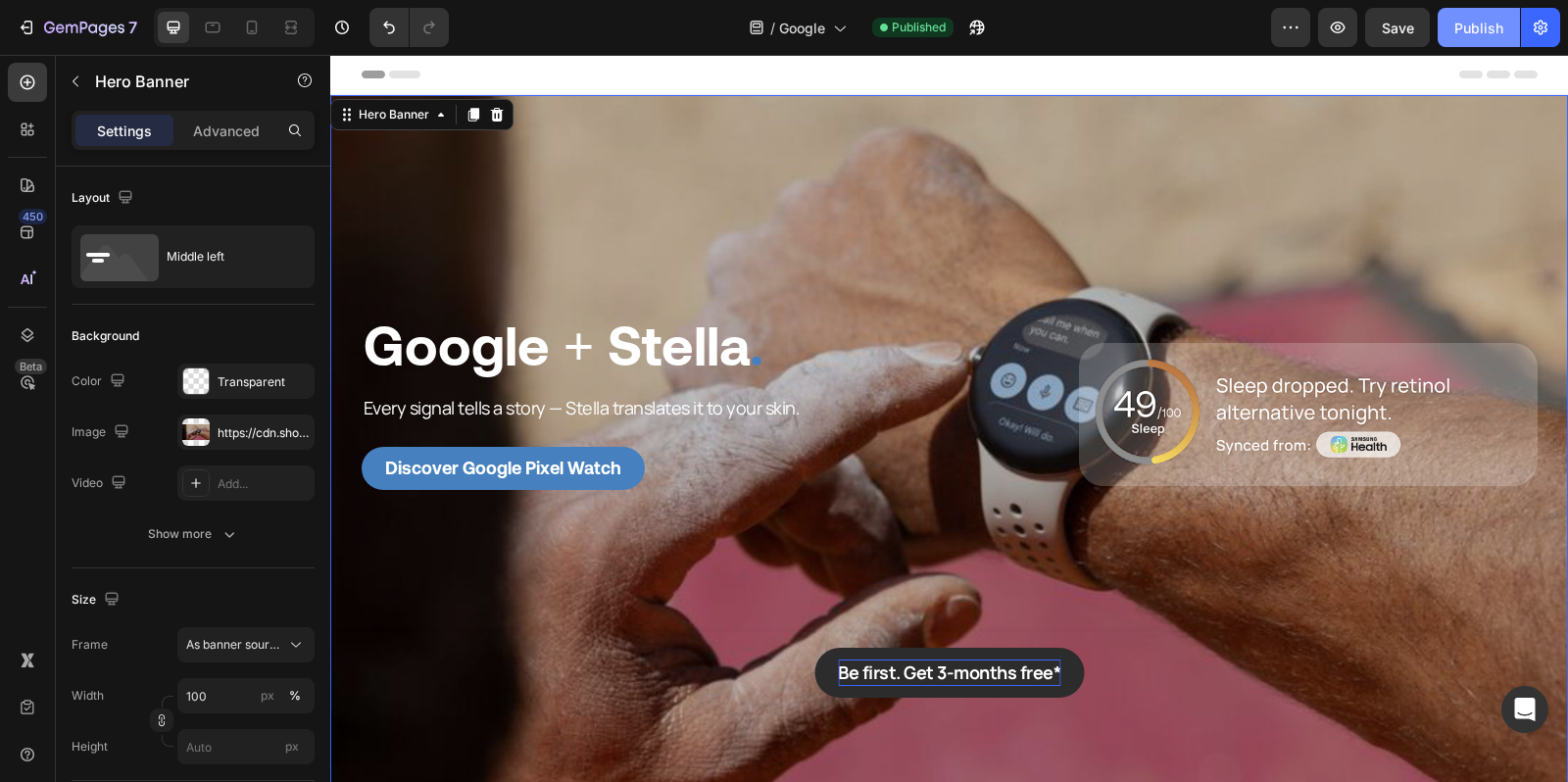 click on "Publish" 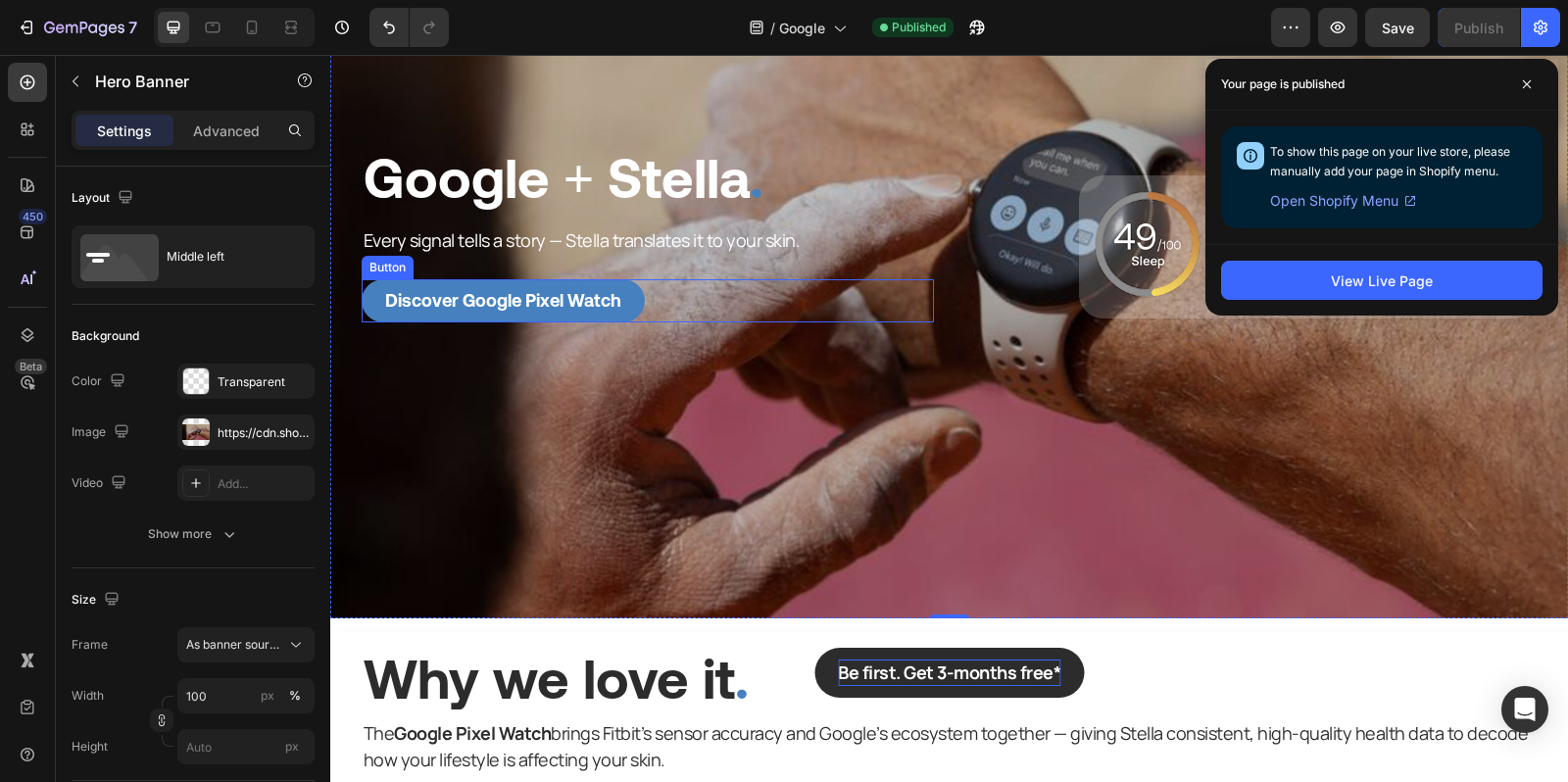 scroll, scrollTop: 0, scrollLeft: 0, axis: both 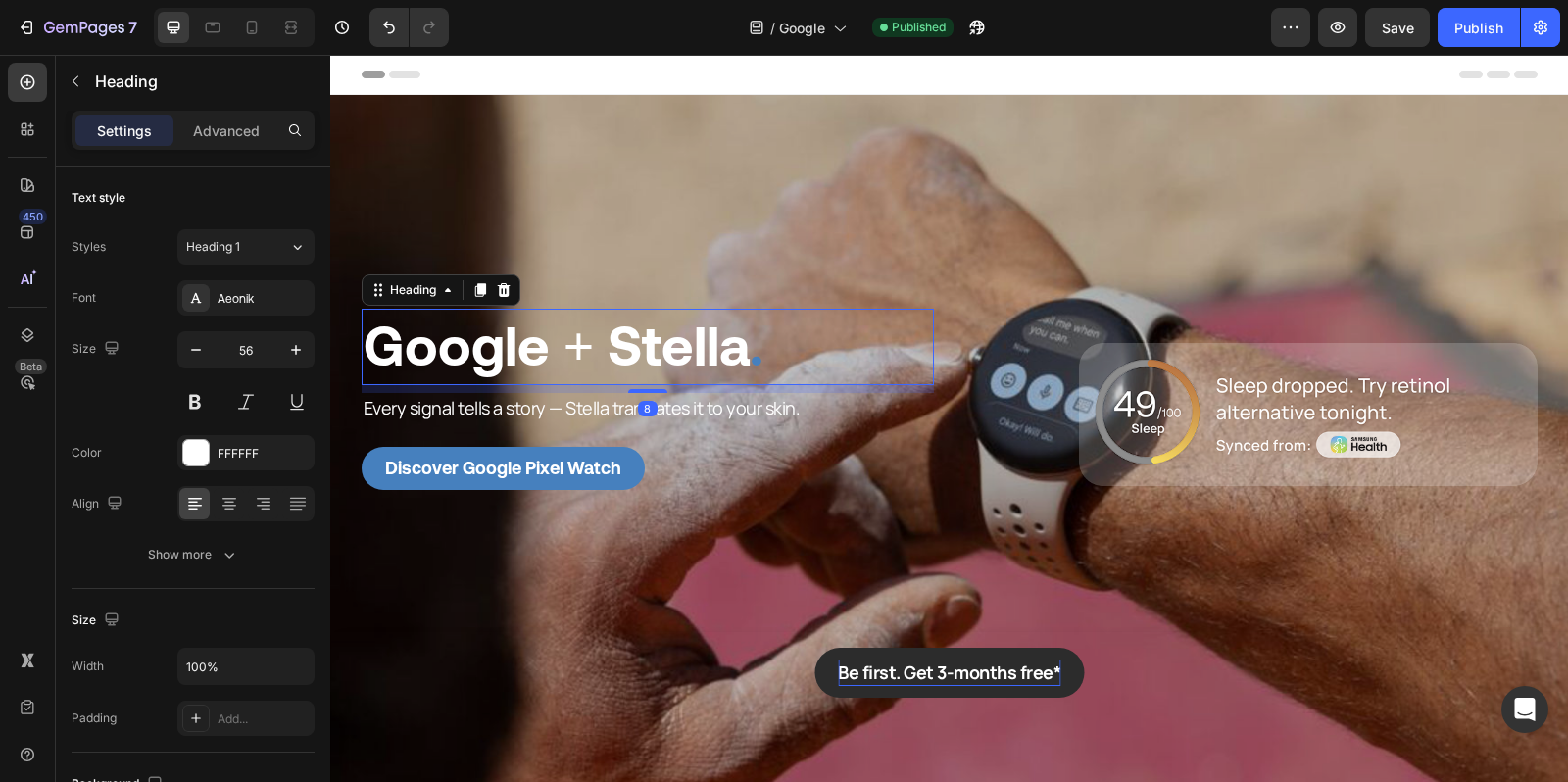 click on "Google + Stella" at bounding box center (557, 346) 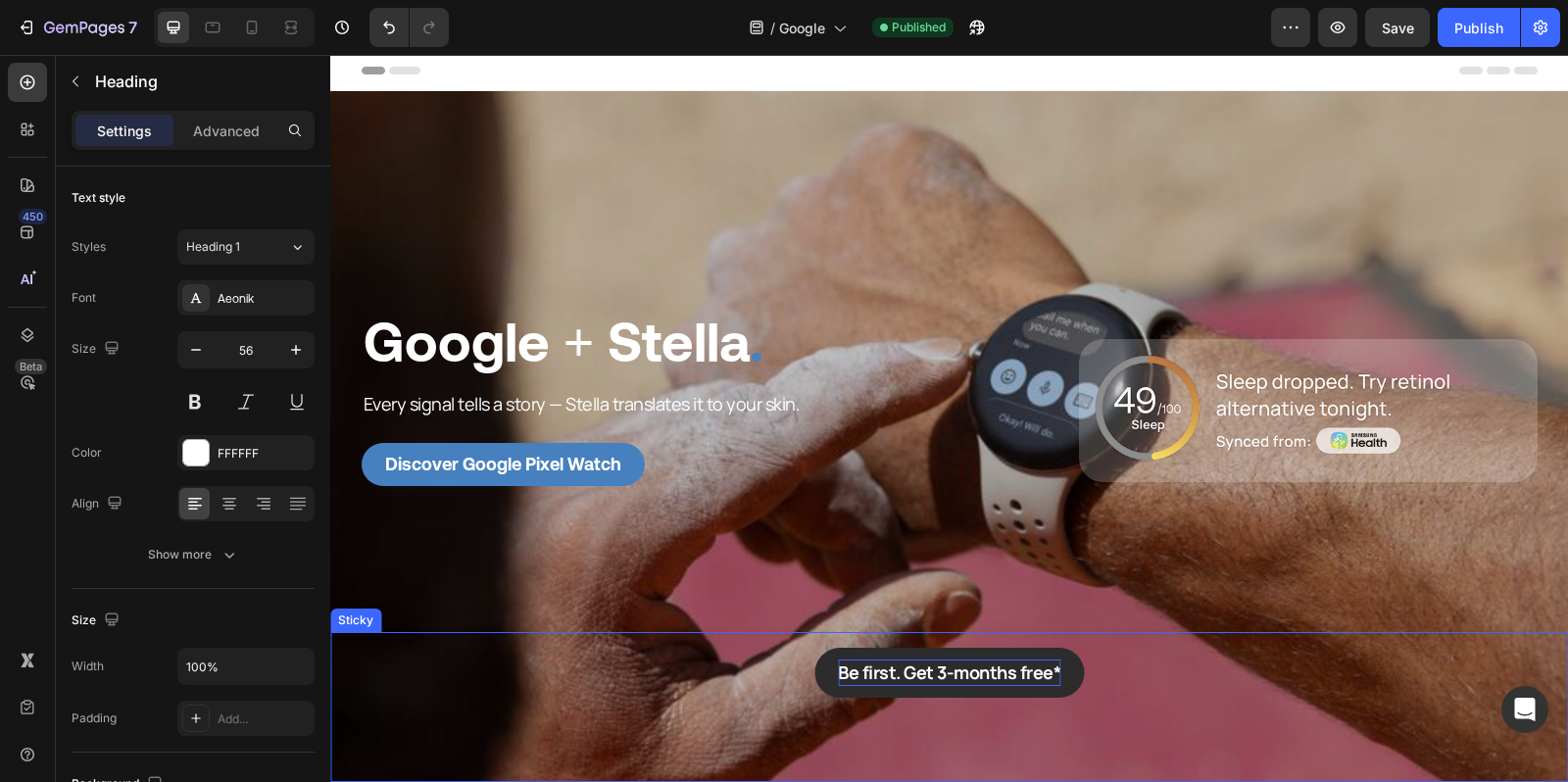 scroll, scrollTop: 0, scrollLeft: 0, axis: both 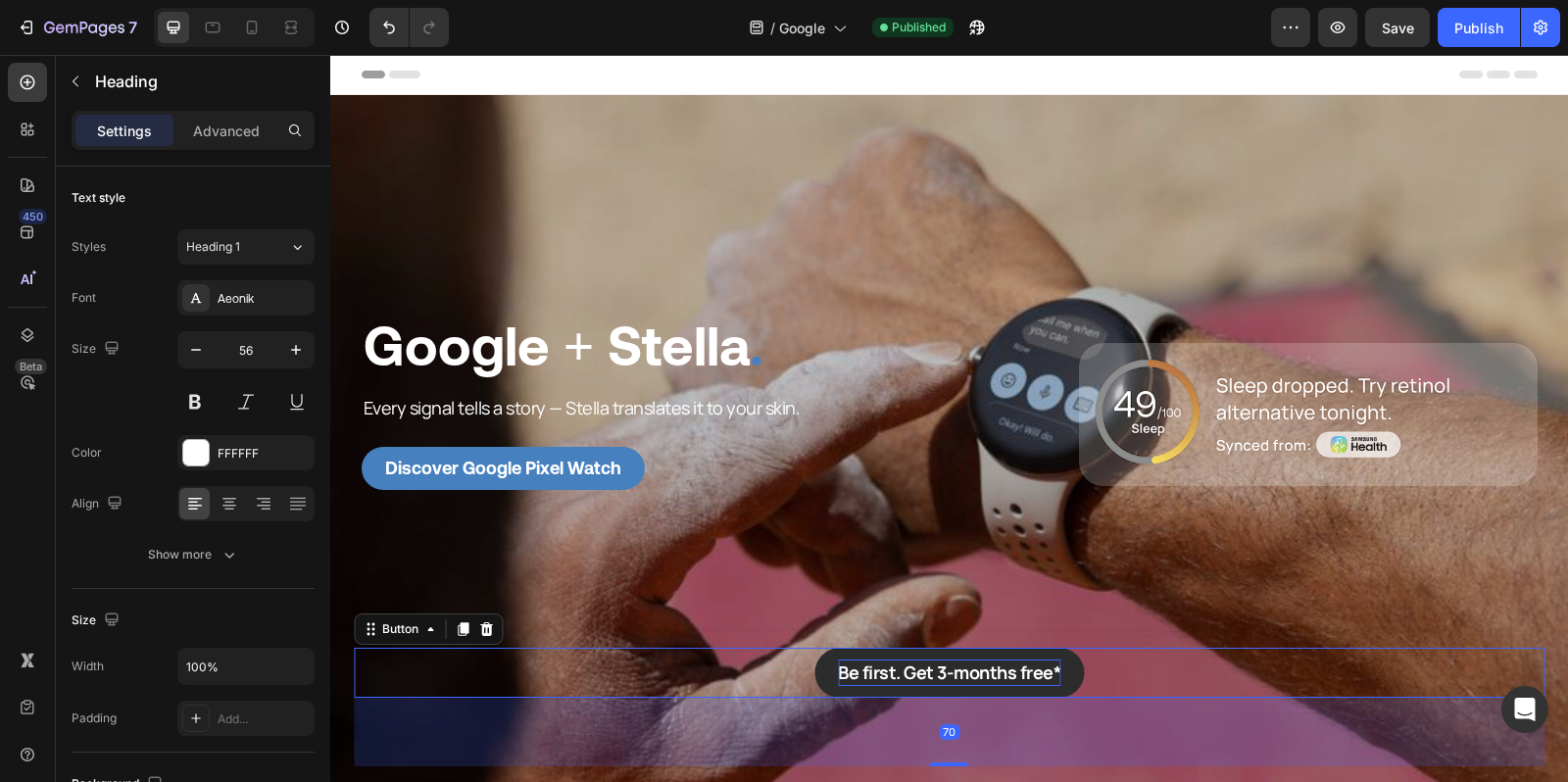 click on "Be first. Get 3-months free* Button   70" at bounding box center [949, 672] 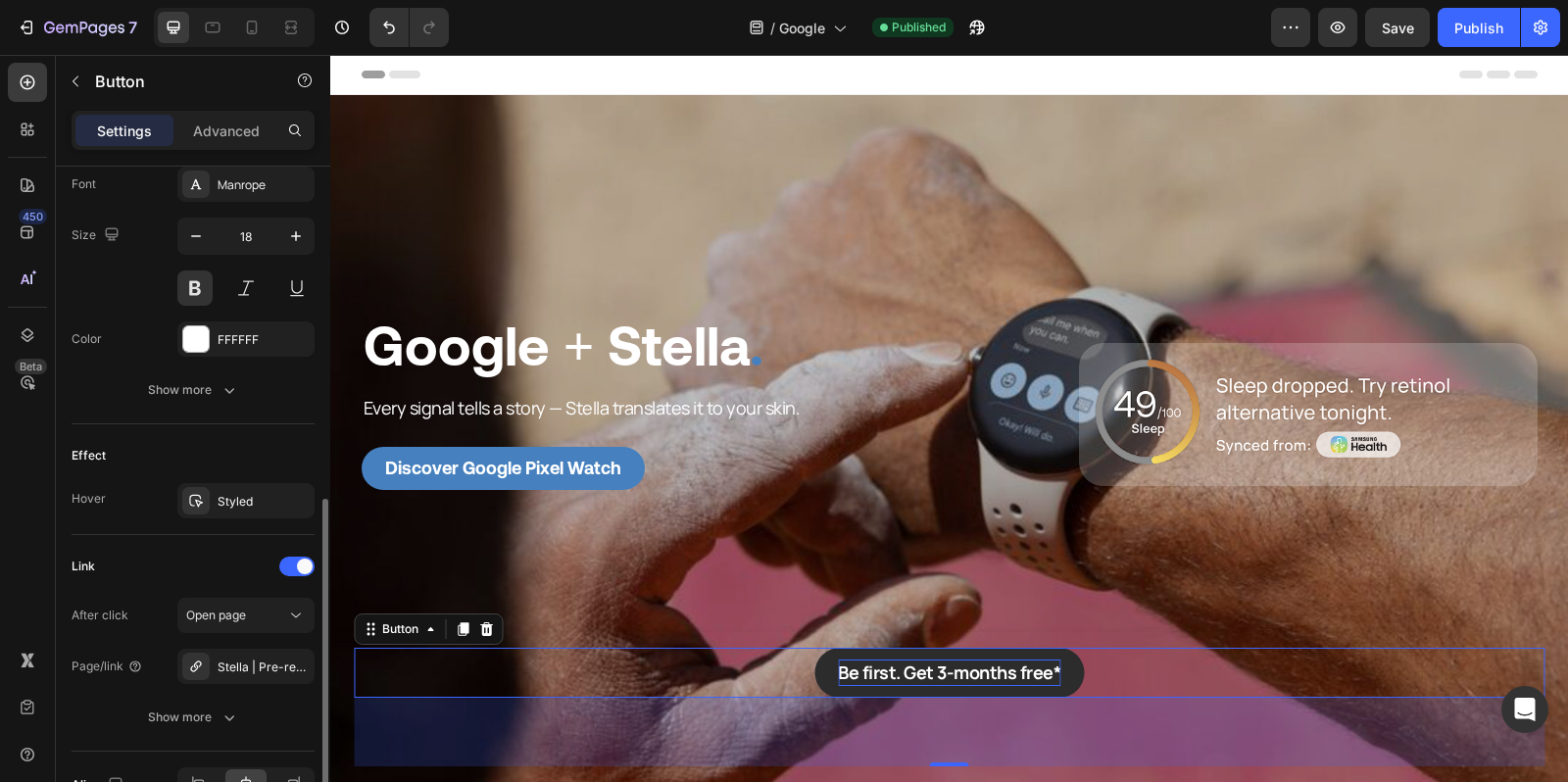 scroll, scrollTop: 887, scrollLeft: 0, axis: vertical 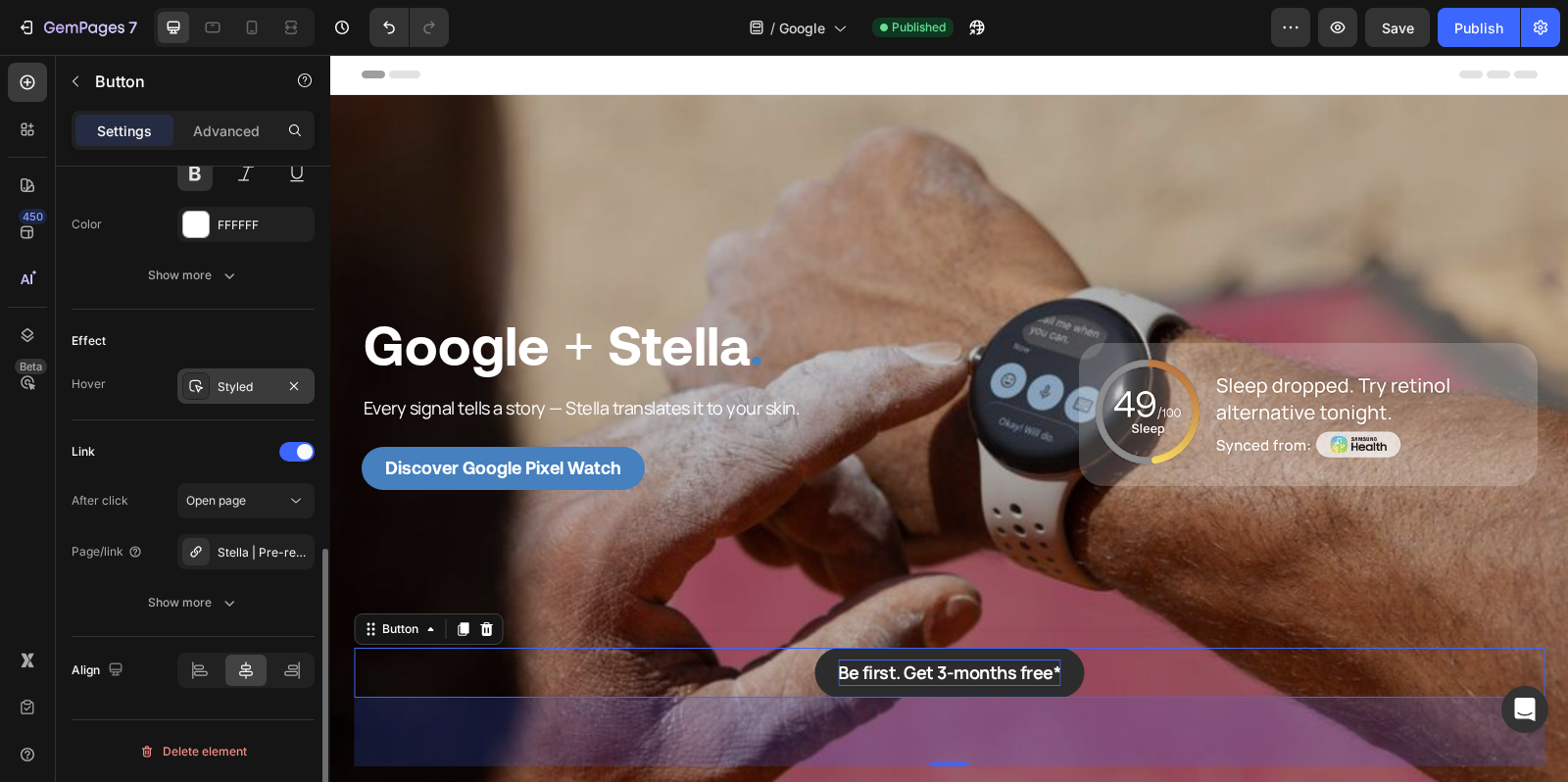 click 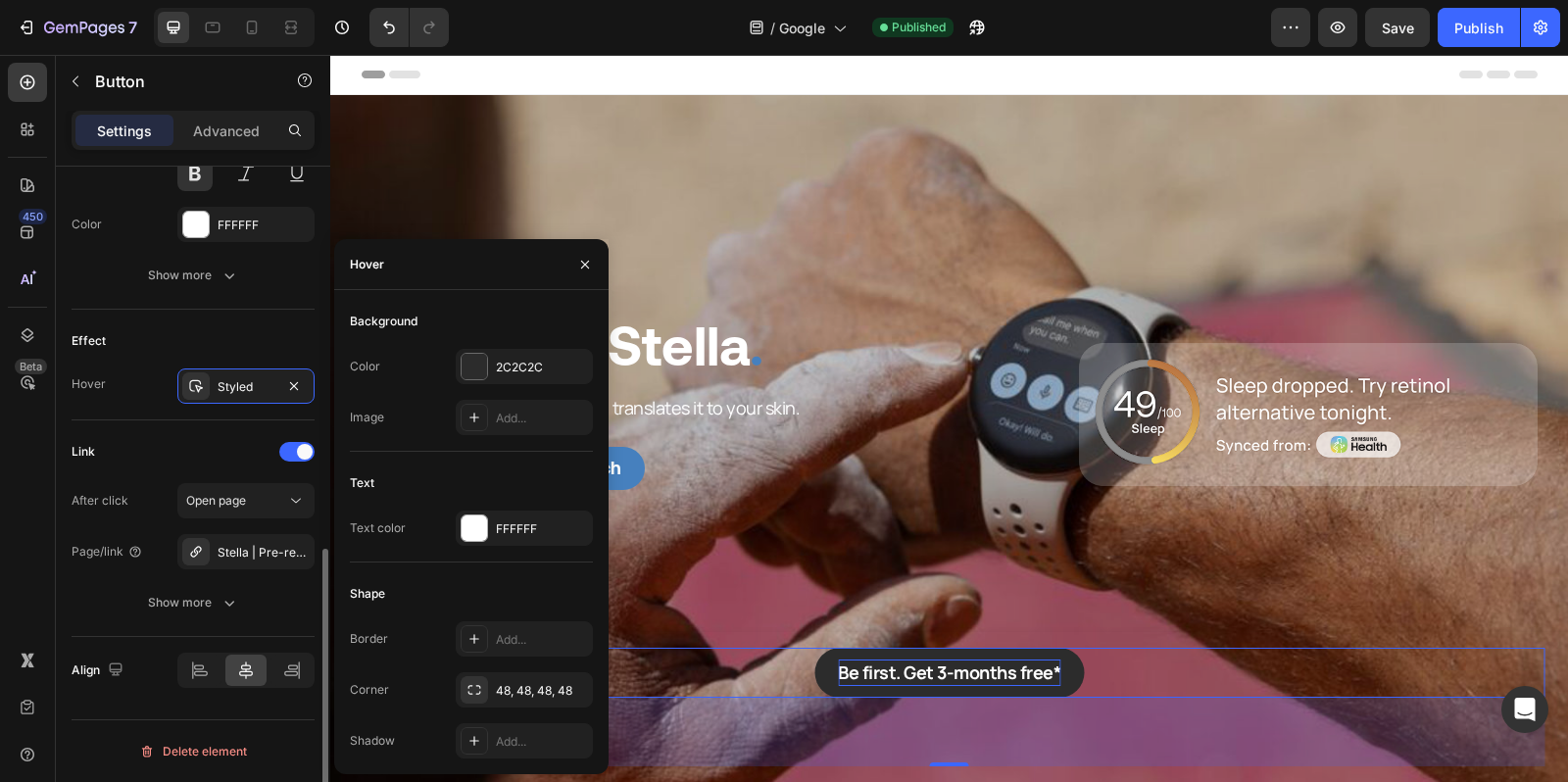 click on "Link" at bounding box center [193, 452] 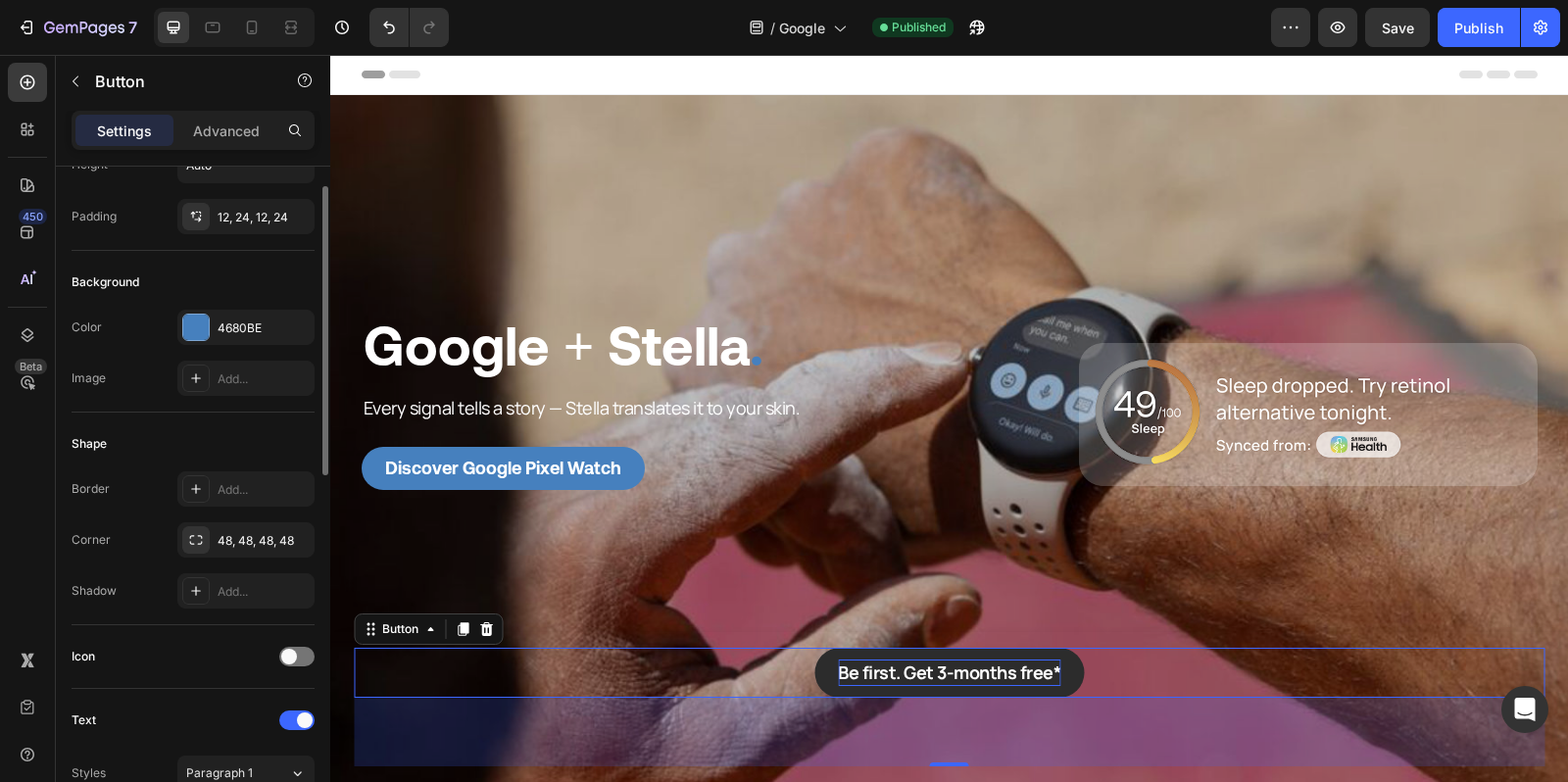 scroll, scrollTop: 33, scrollLeft: 0, axis: vertical 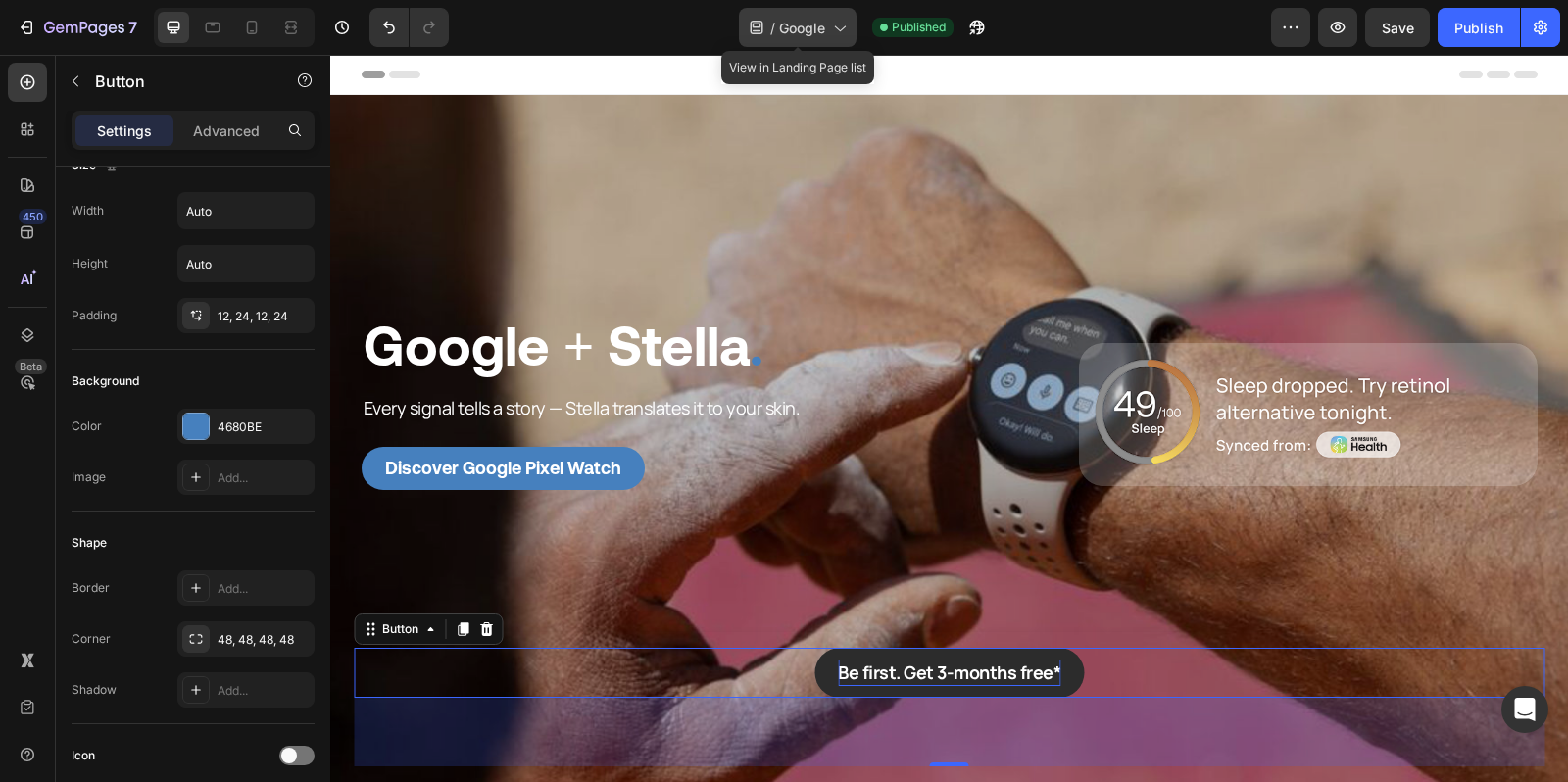 click on "Google" at bounding box center (802, 27) 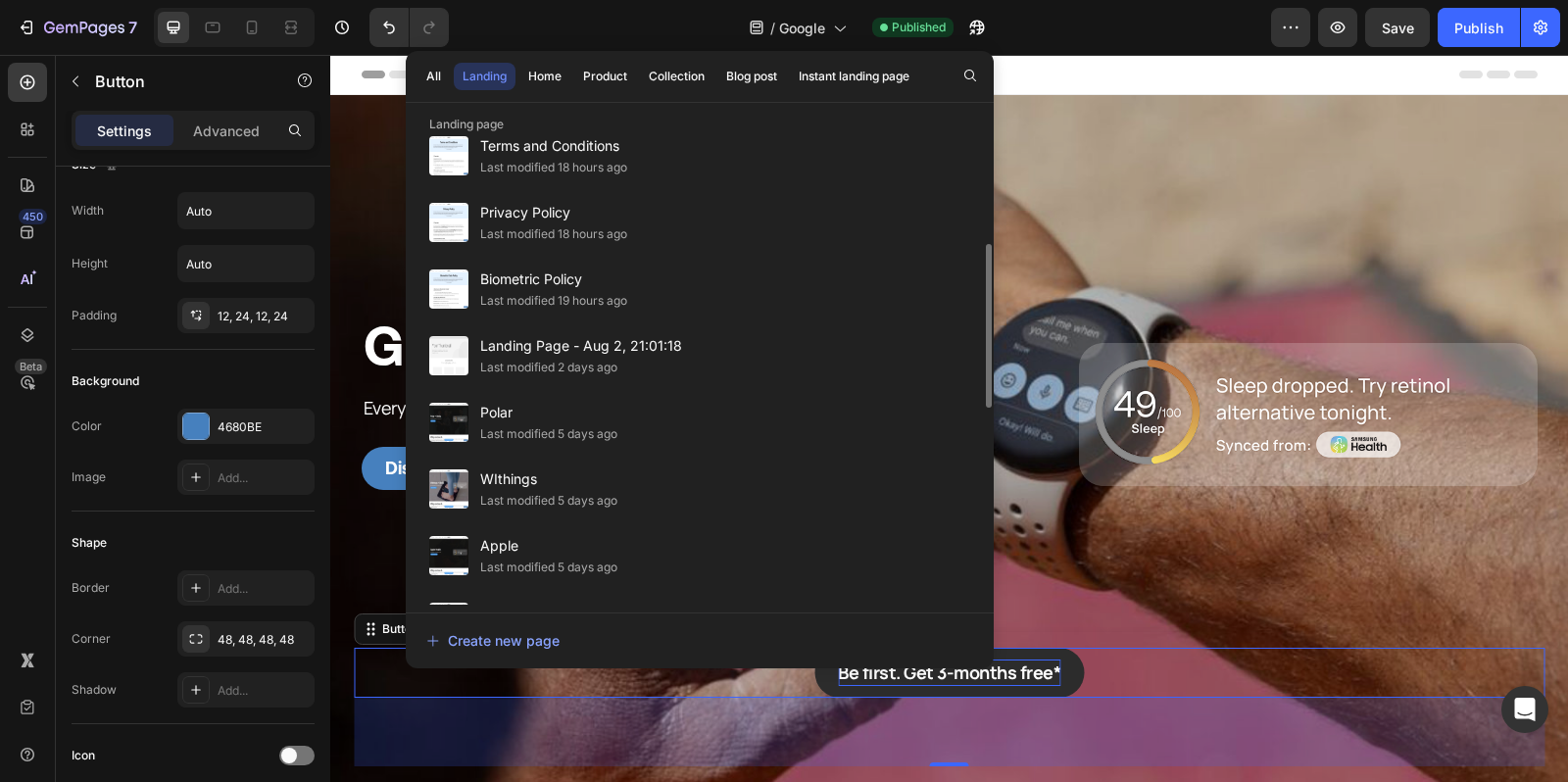 scroll, scrollTop: 298, scrollLeft: 0, axis: vertical 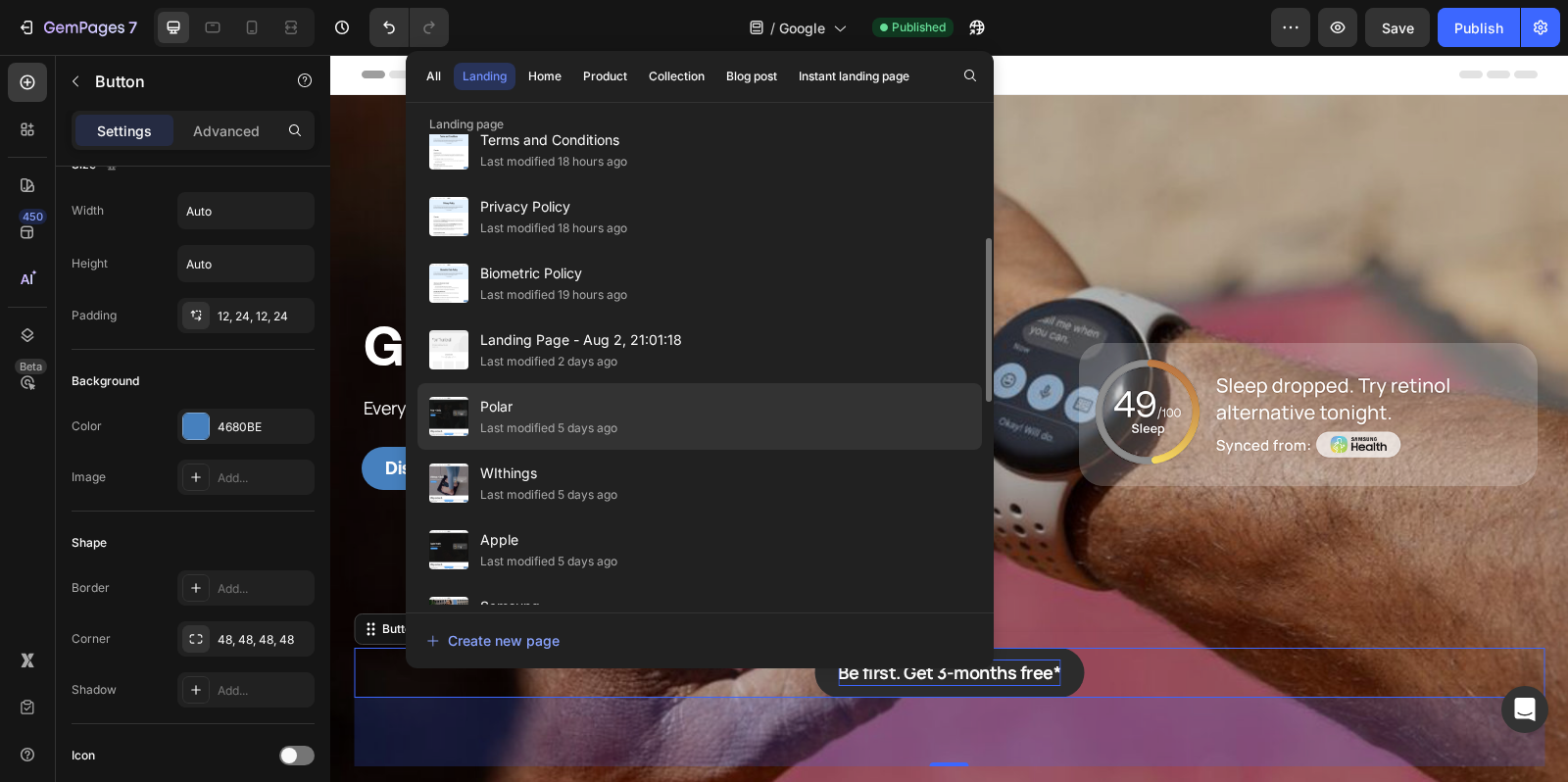 click on "Polar" at bounding box center (549, 407) 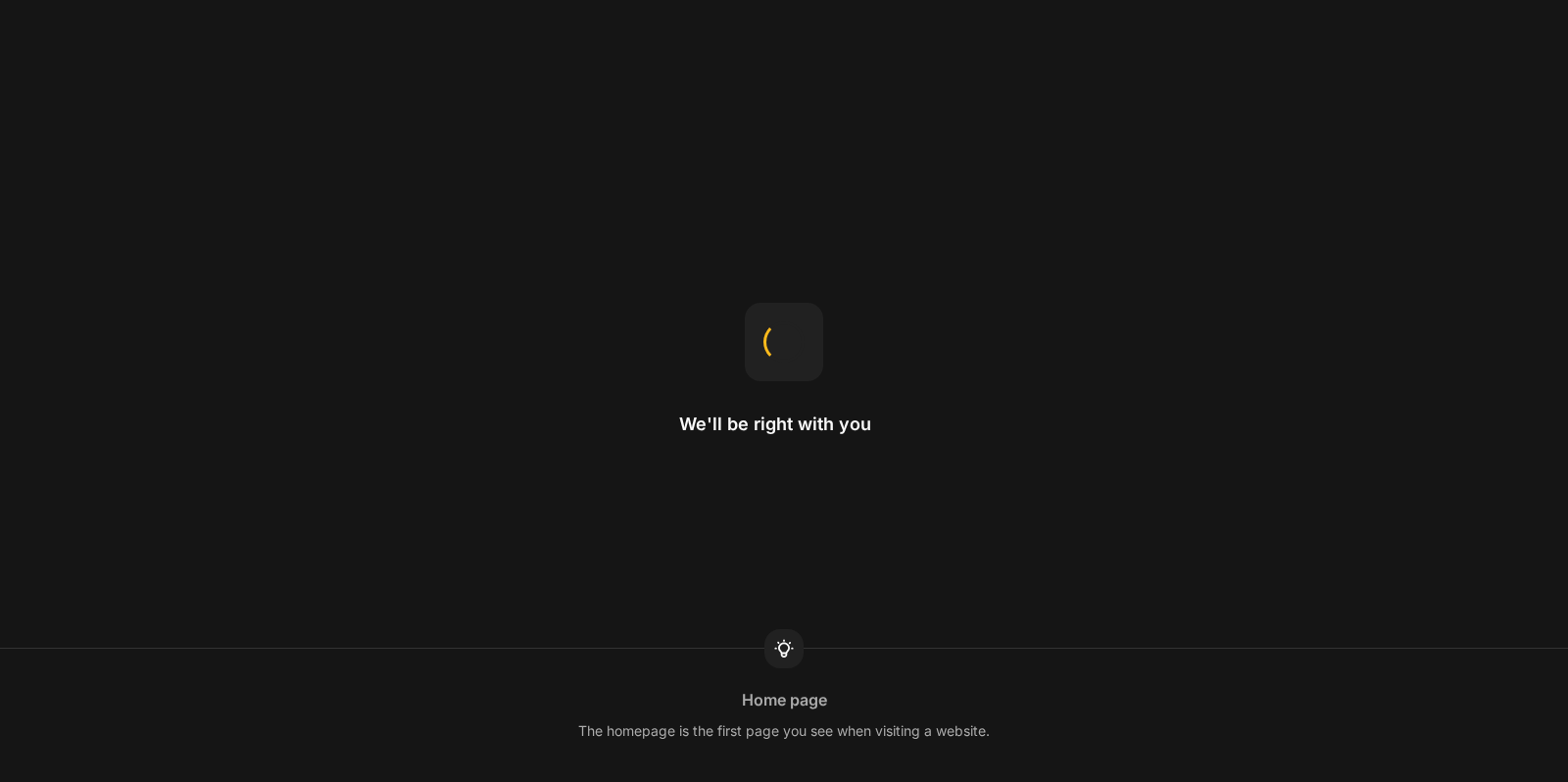 scroll, scrollTop: 0, scrollLeft: 0, axis: both 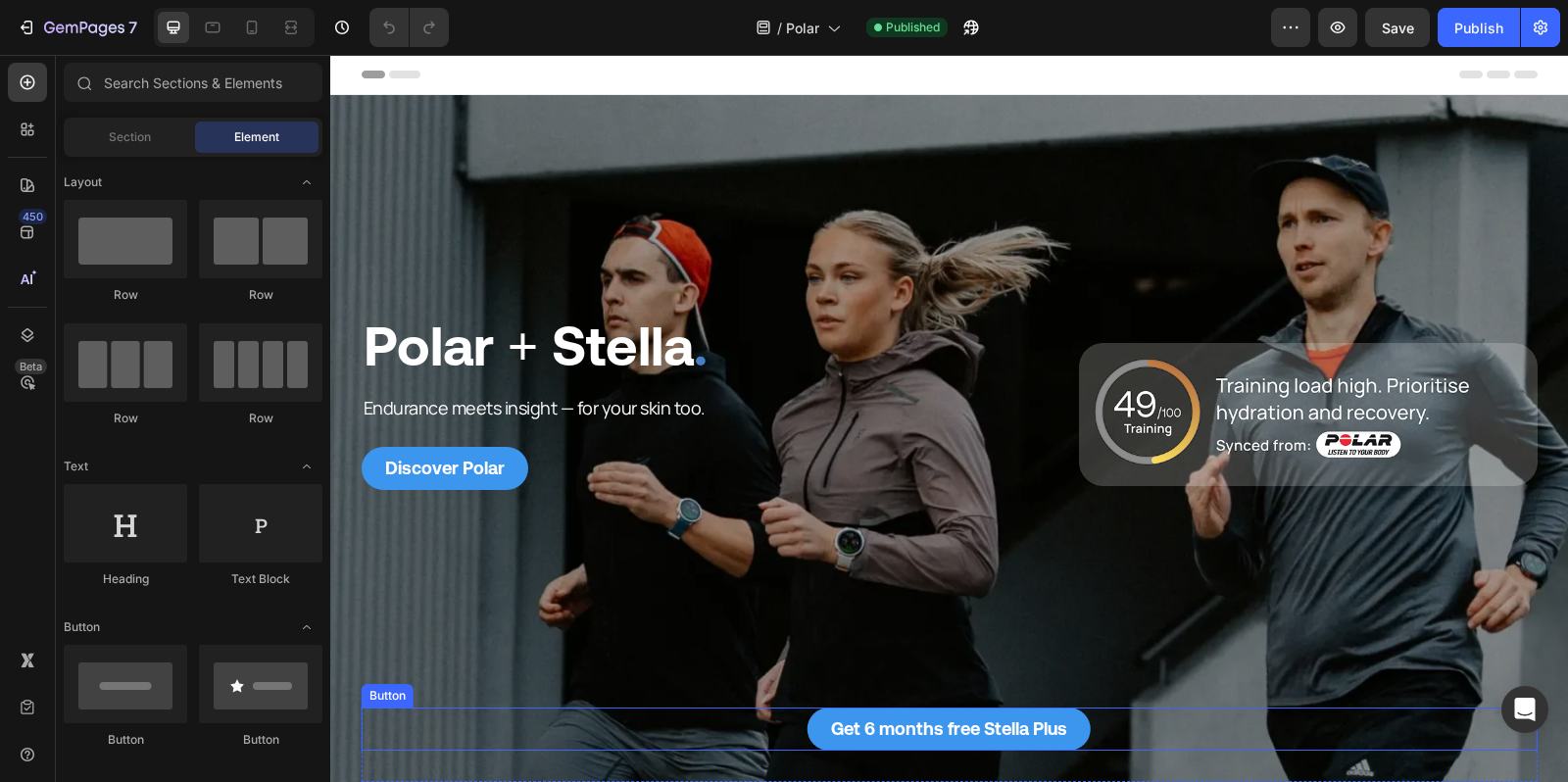 click on "Get 6 months free Stella Plus Button" at bounding box center [950, 729] 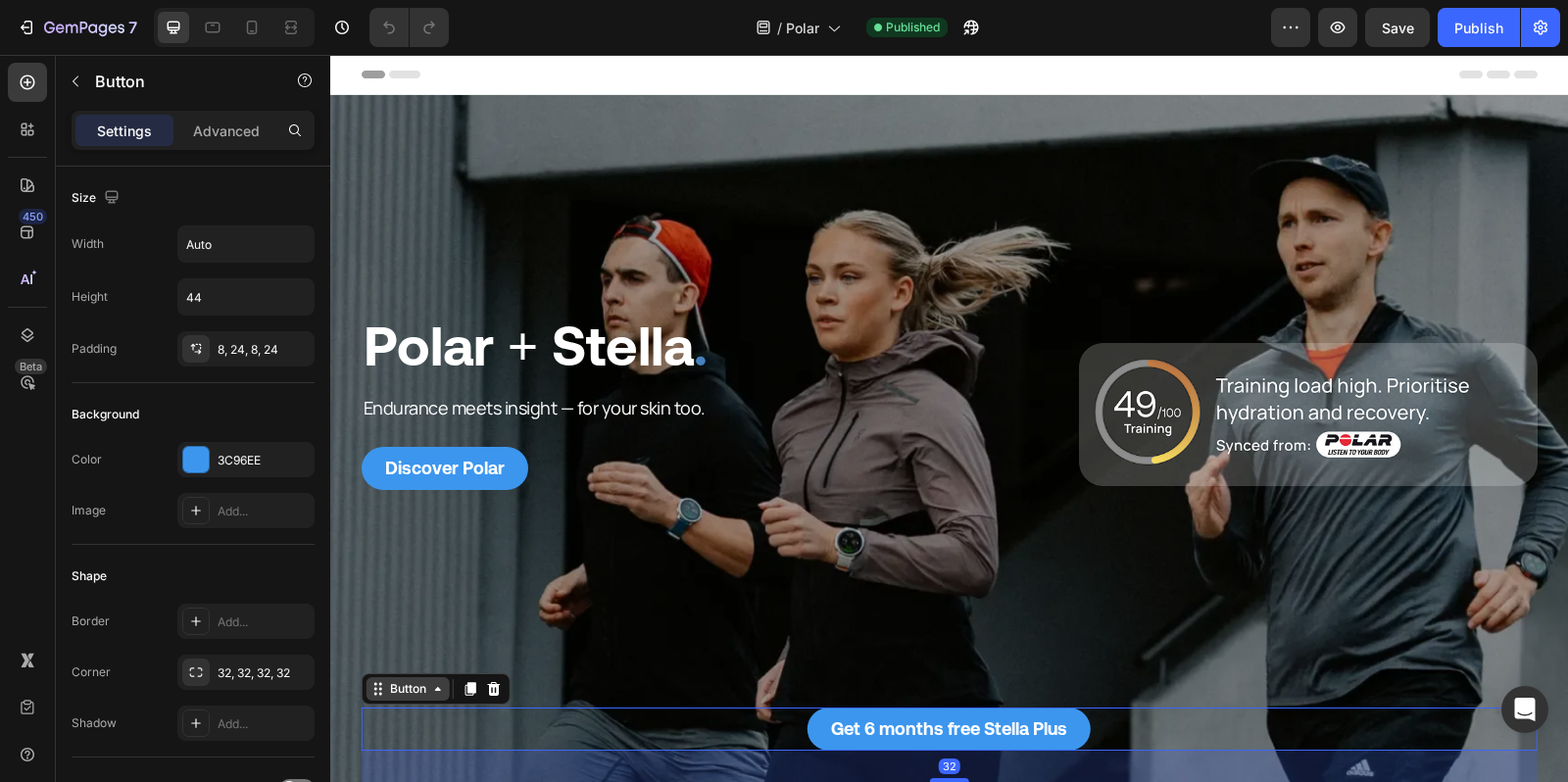 click 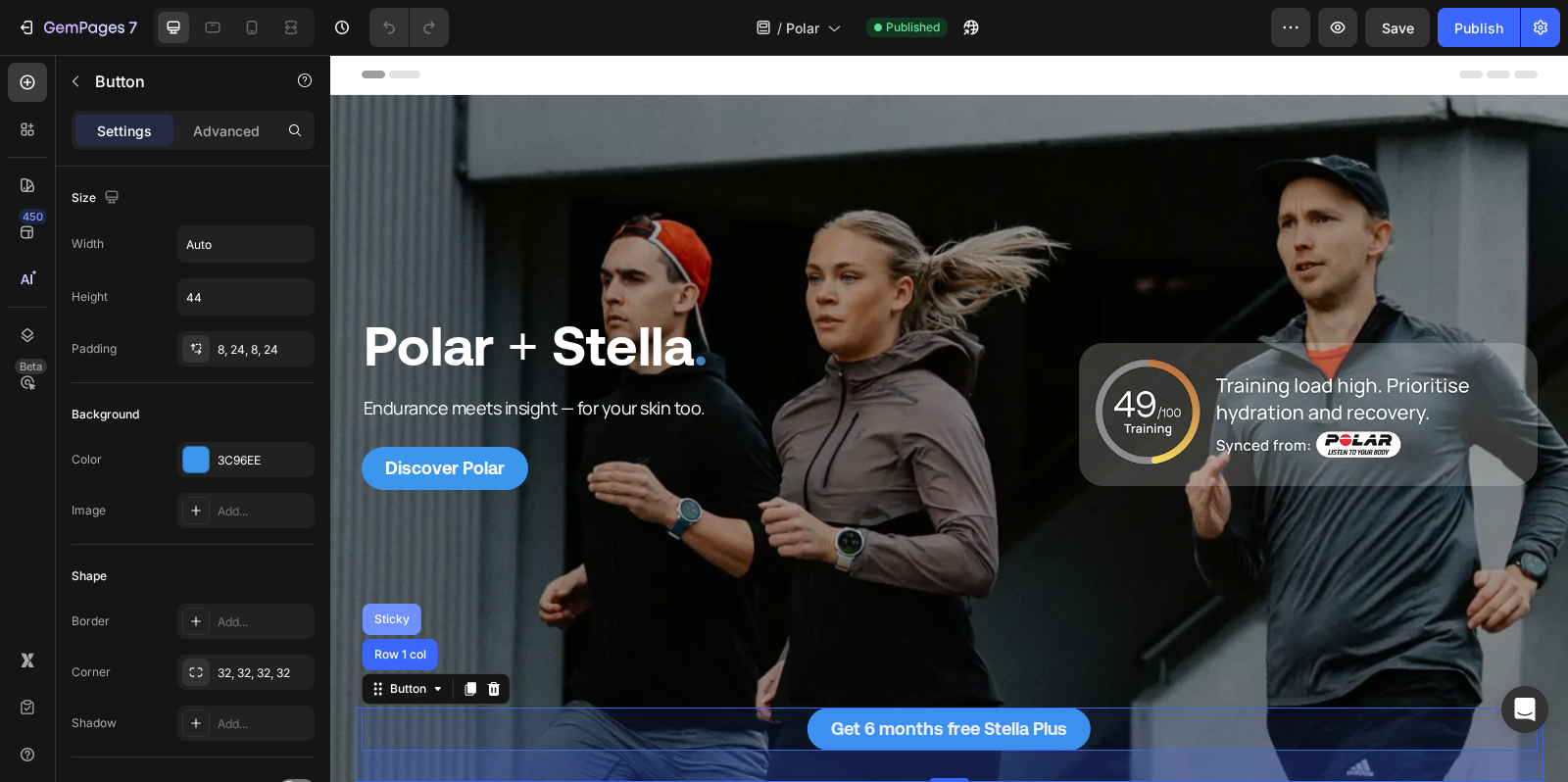 click on "Sticky" at bounding box center [392, 619] 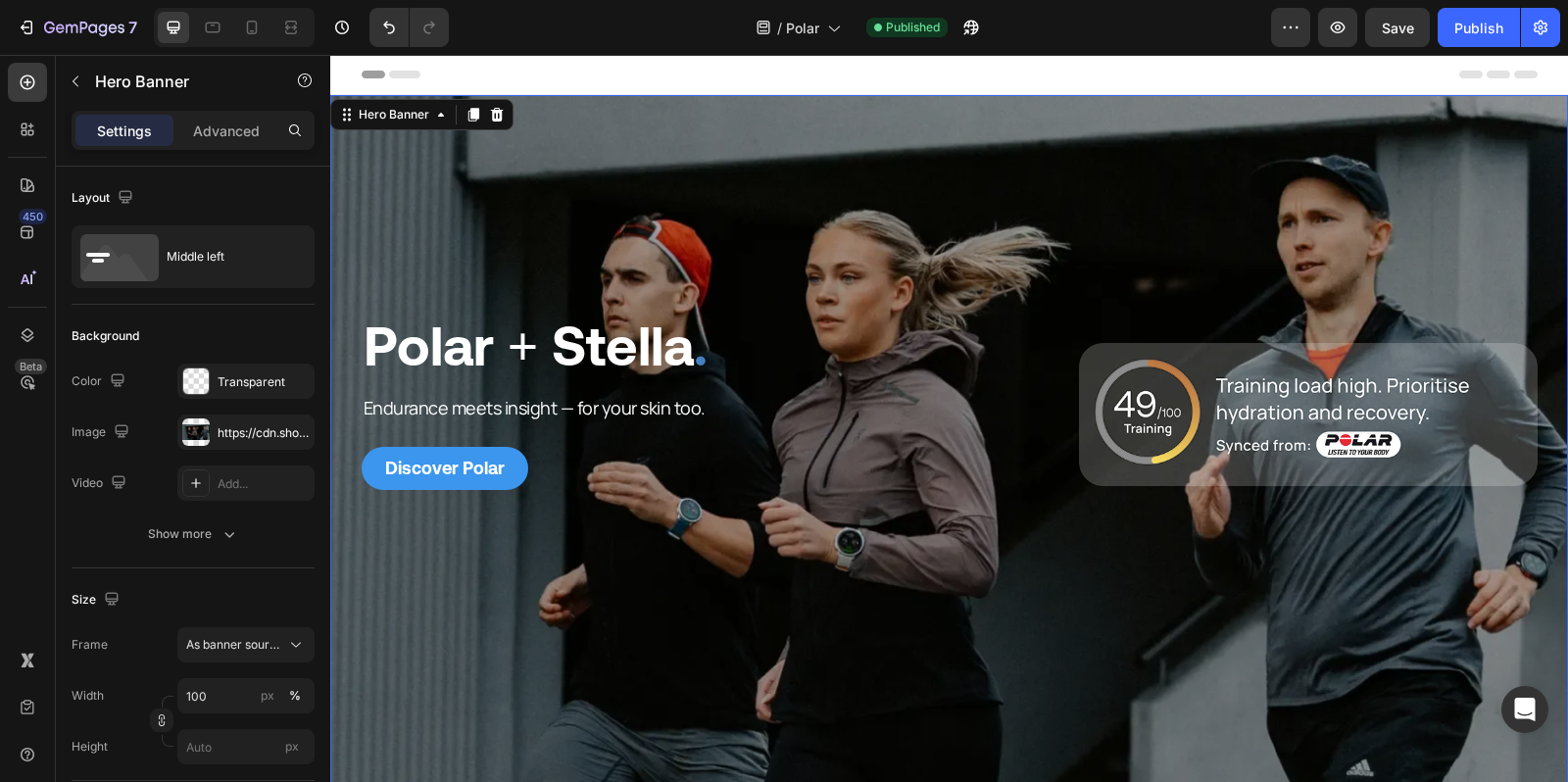 click at bounding box center [949, 440] 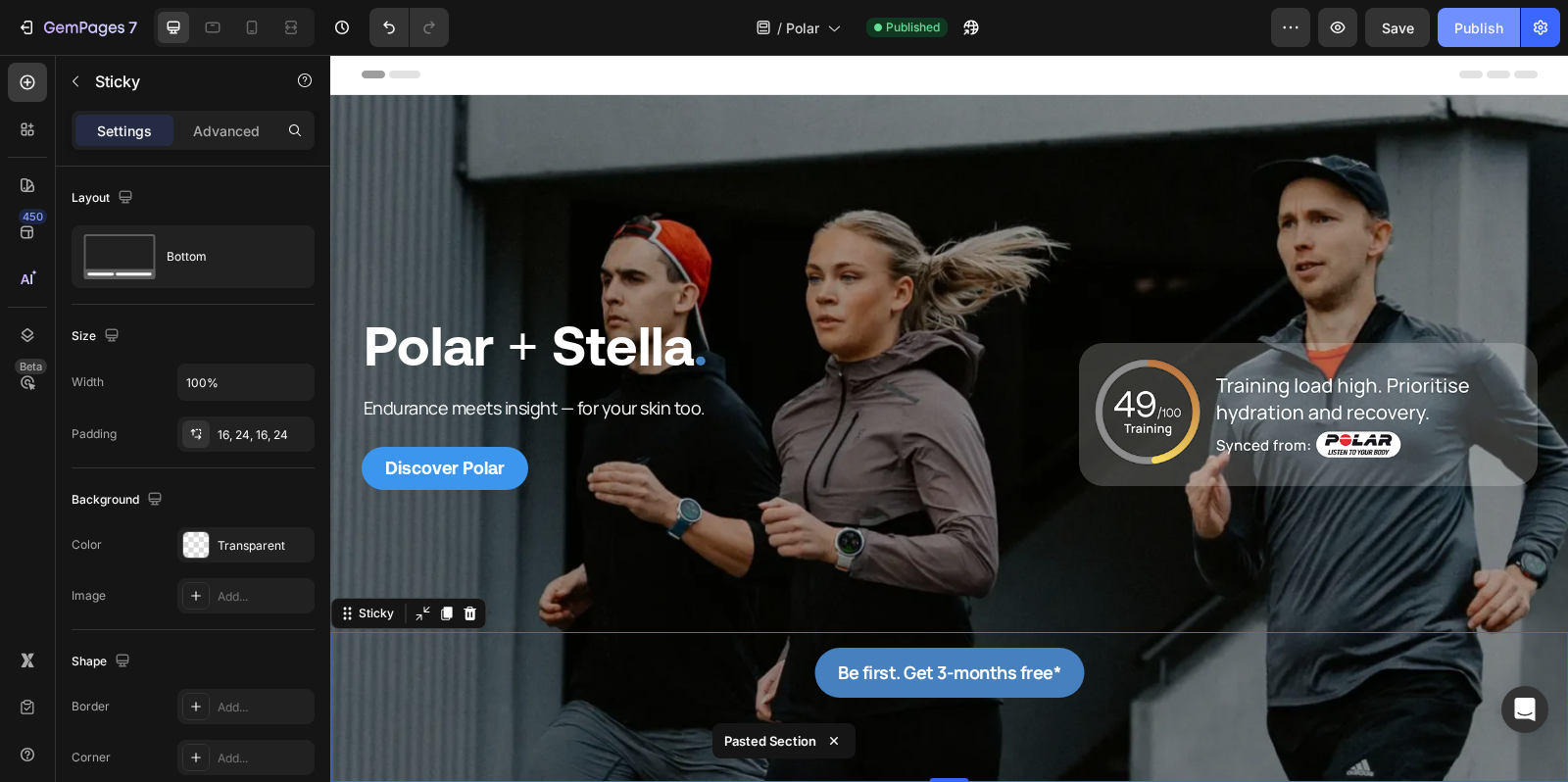 click on "Publish" at bounding box center [1479, 27] 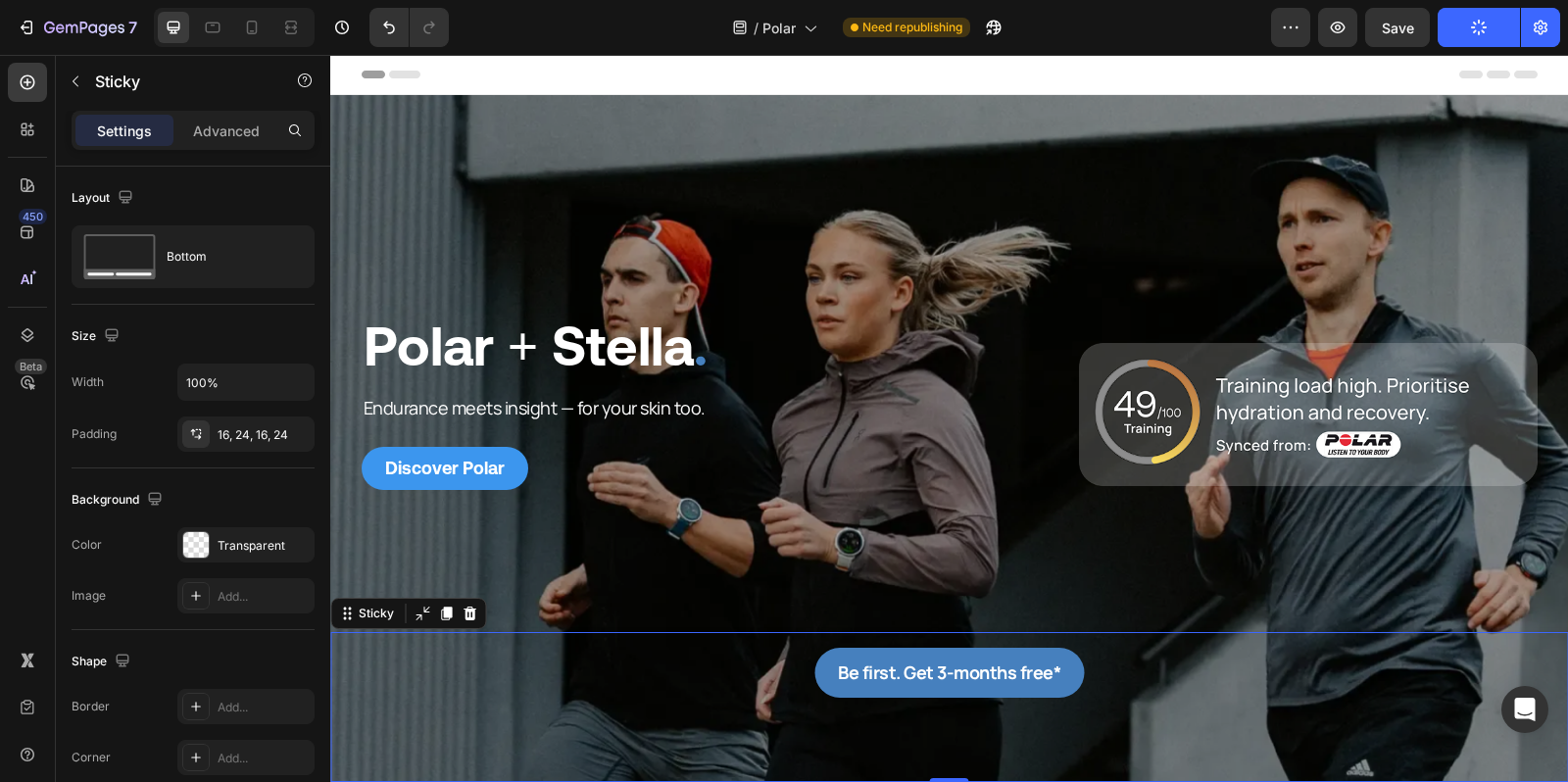drag, startPoint x: 776, startPoint y: 24, endPoint x: 1063, endPoint y: 33, distance: 287.1411 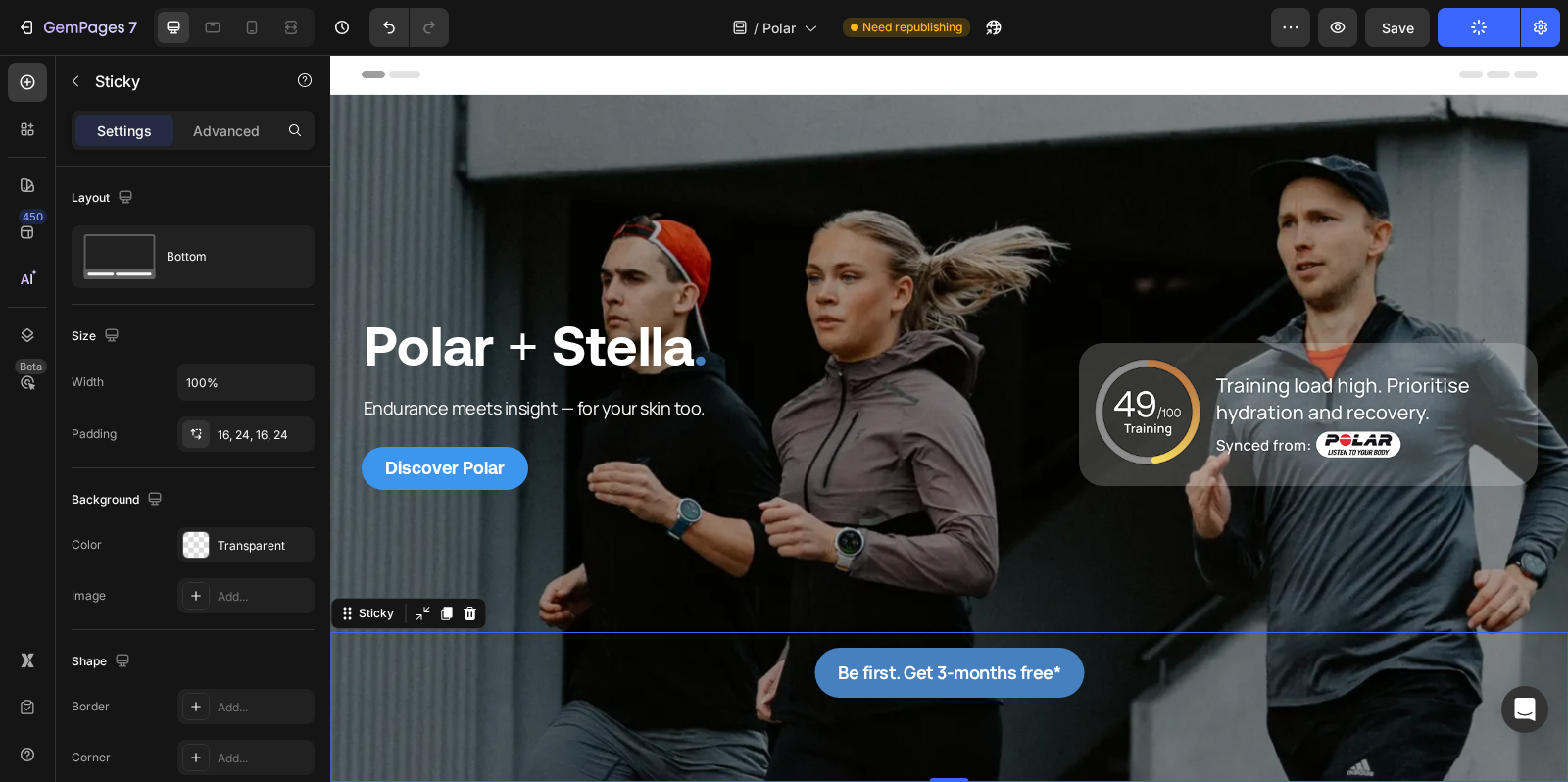 click on "/  Polar Need republishing" 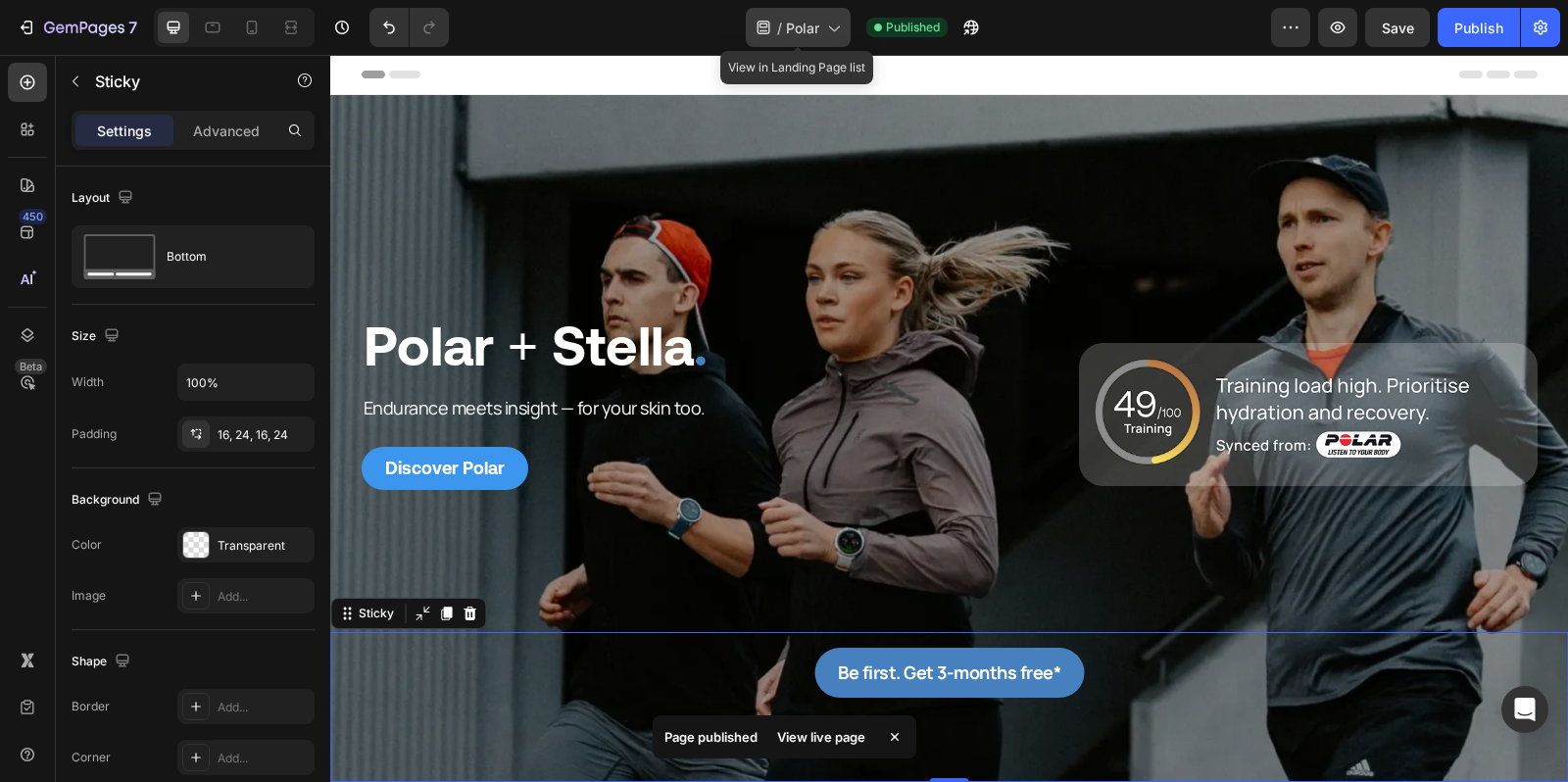 click on "/  Polar" 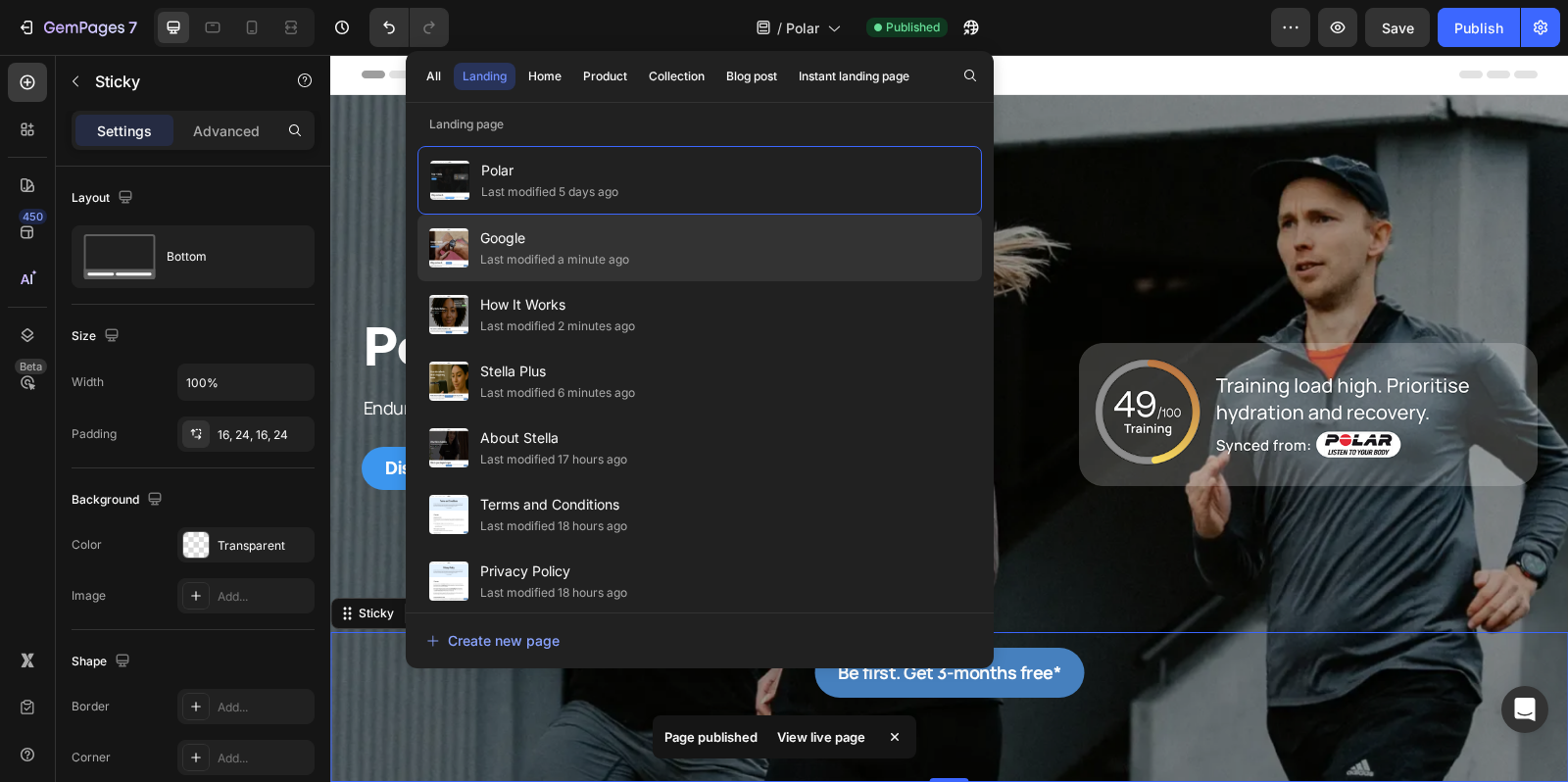 click on "Google Last modified a minute ago" 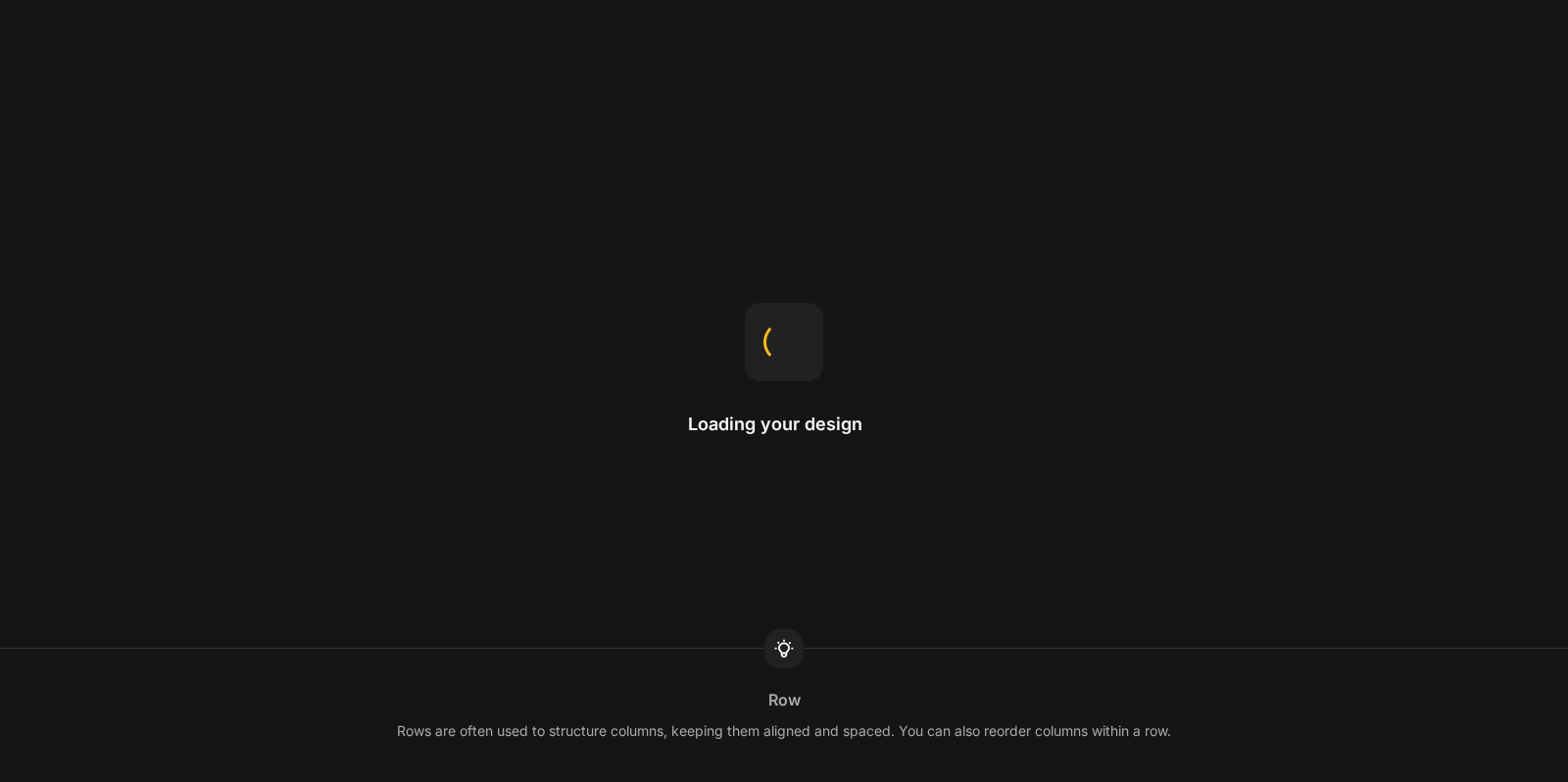 scroll, scrollTop: 0, scrollLeft: 0, axis: both 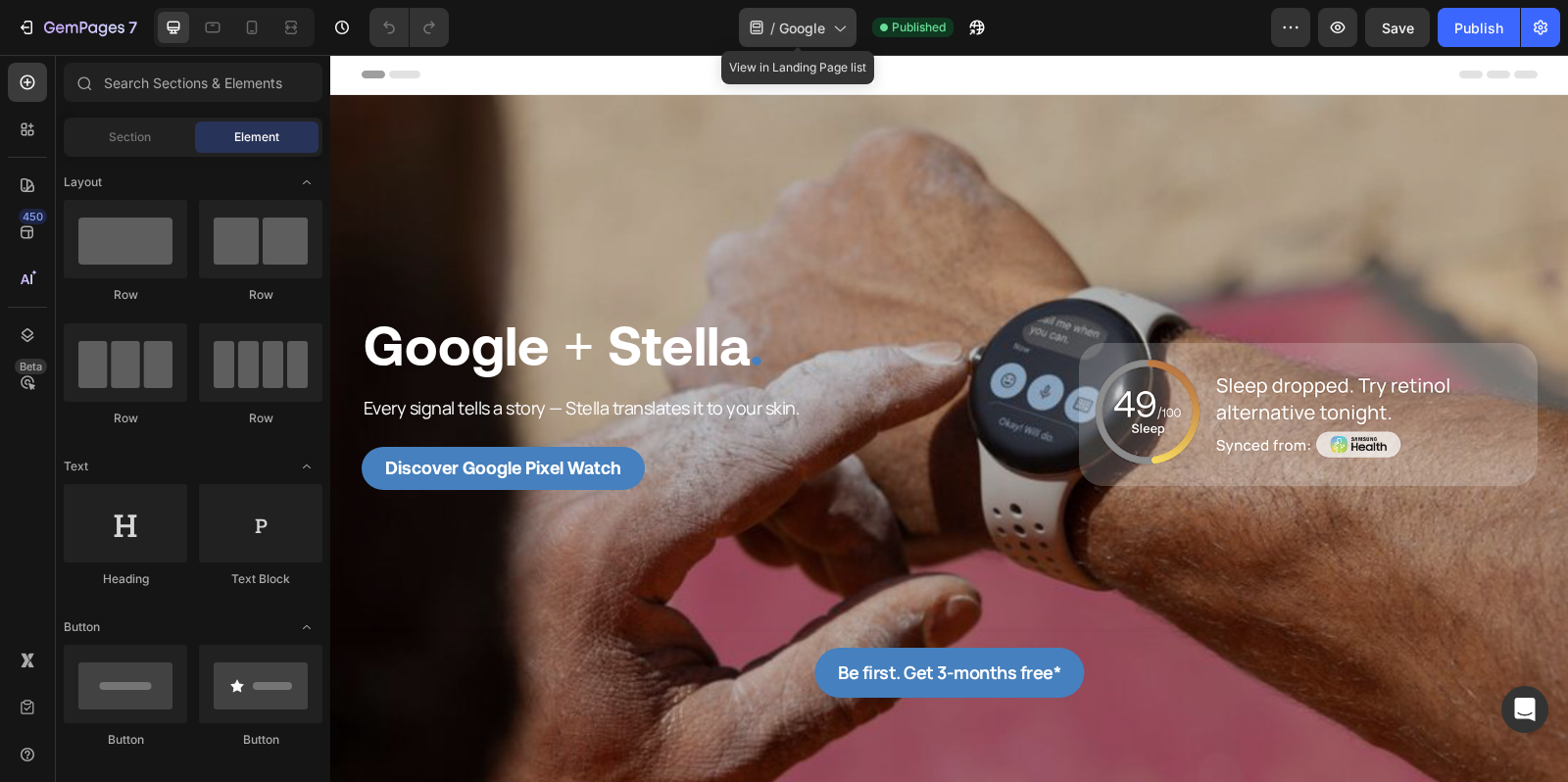 click on "/" at bounding box center (772, 27) 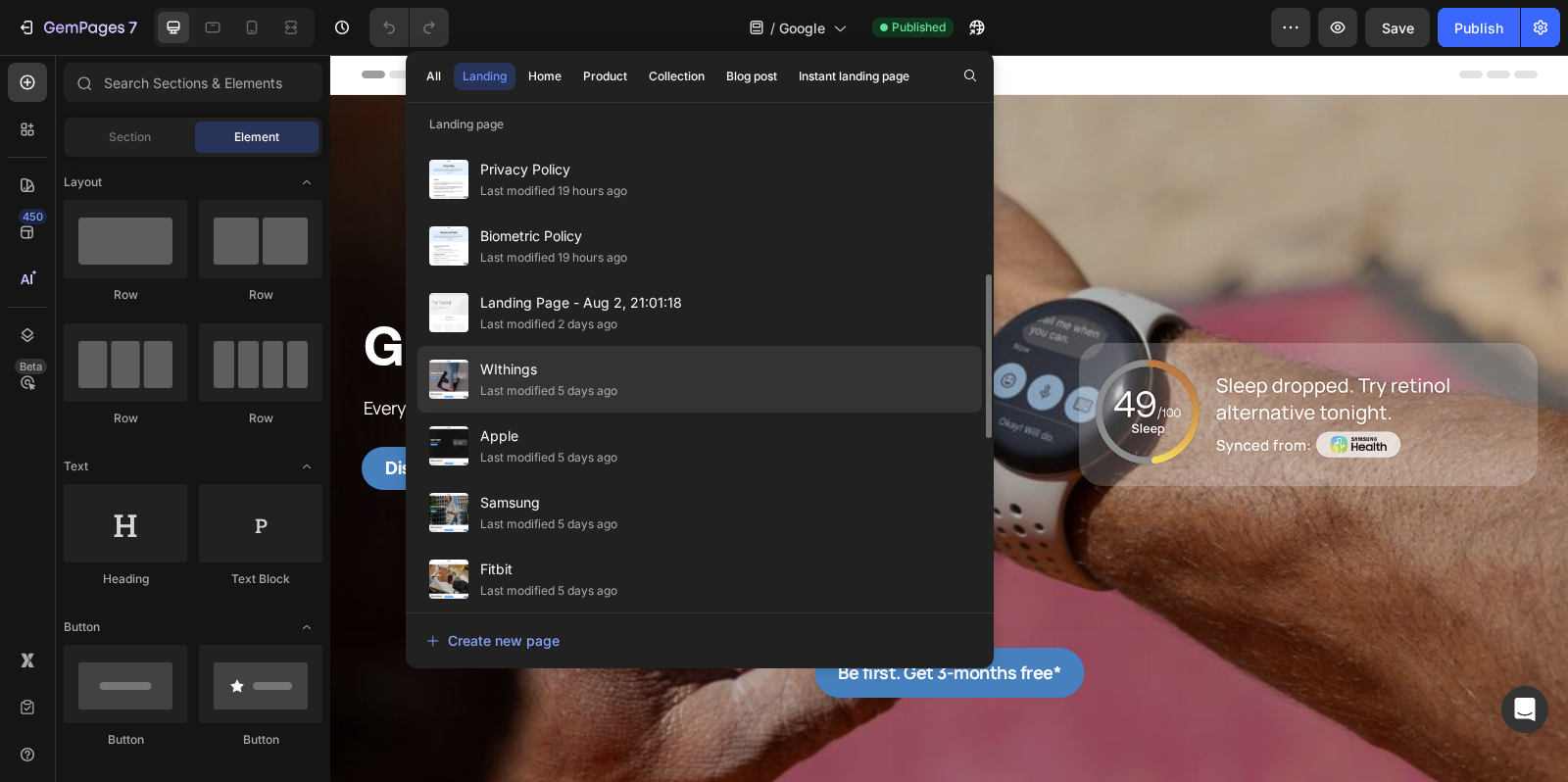 scroll, scrollTop: 406, scrollLeft: 0, axis: vertical 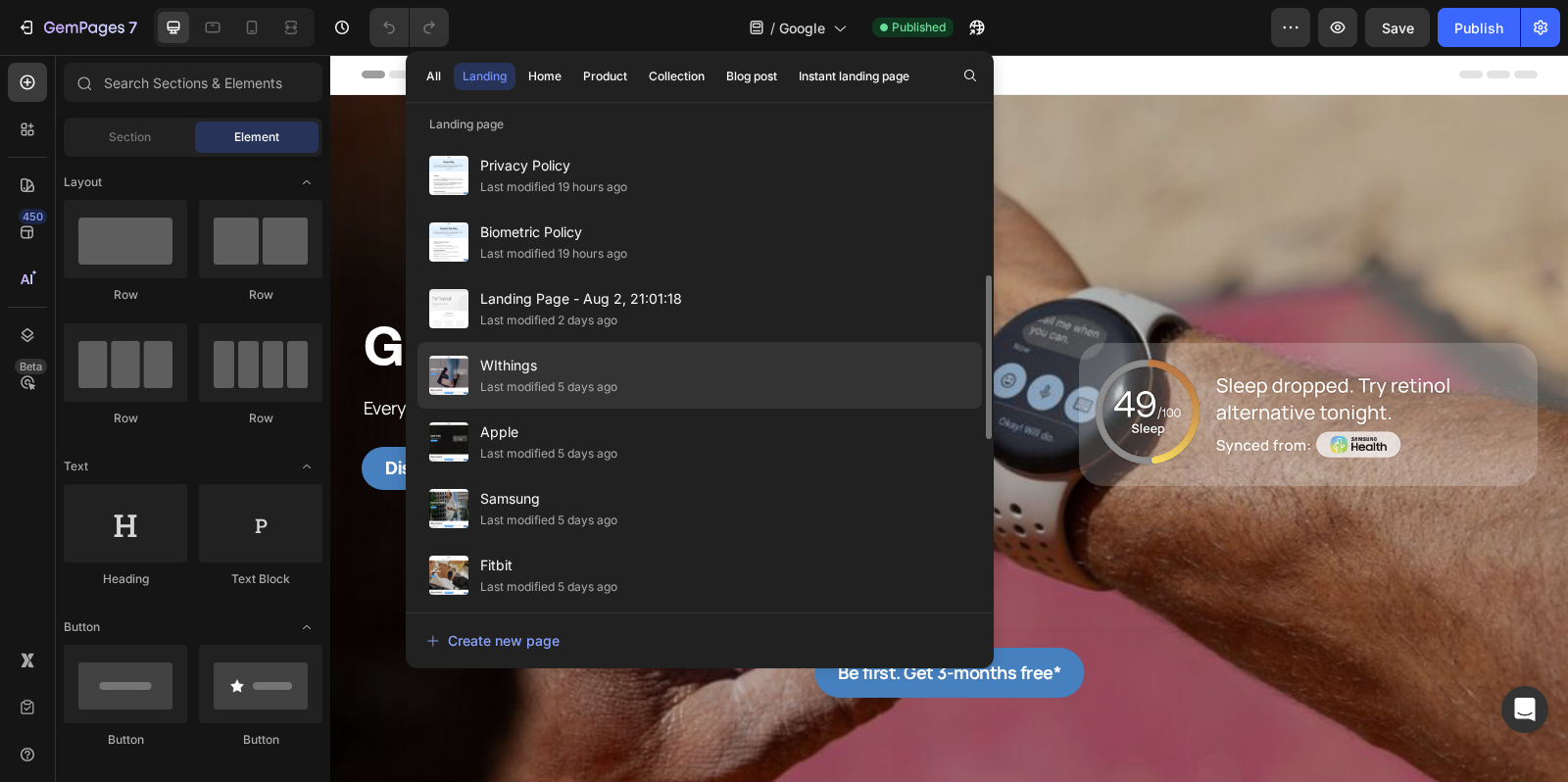 click on "Last modified 5 days ago" 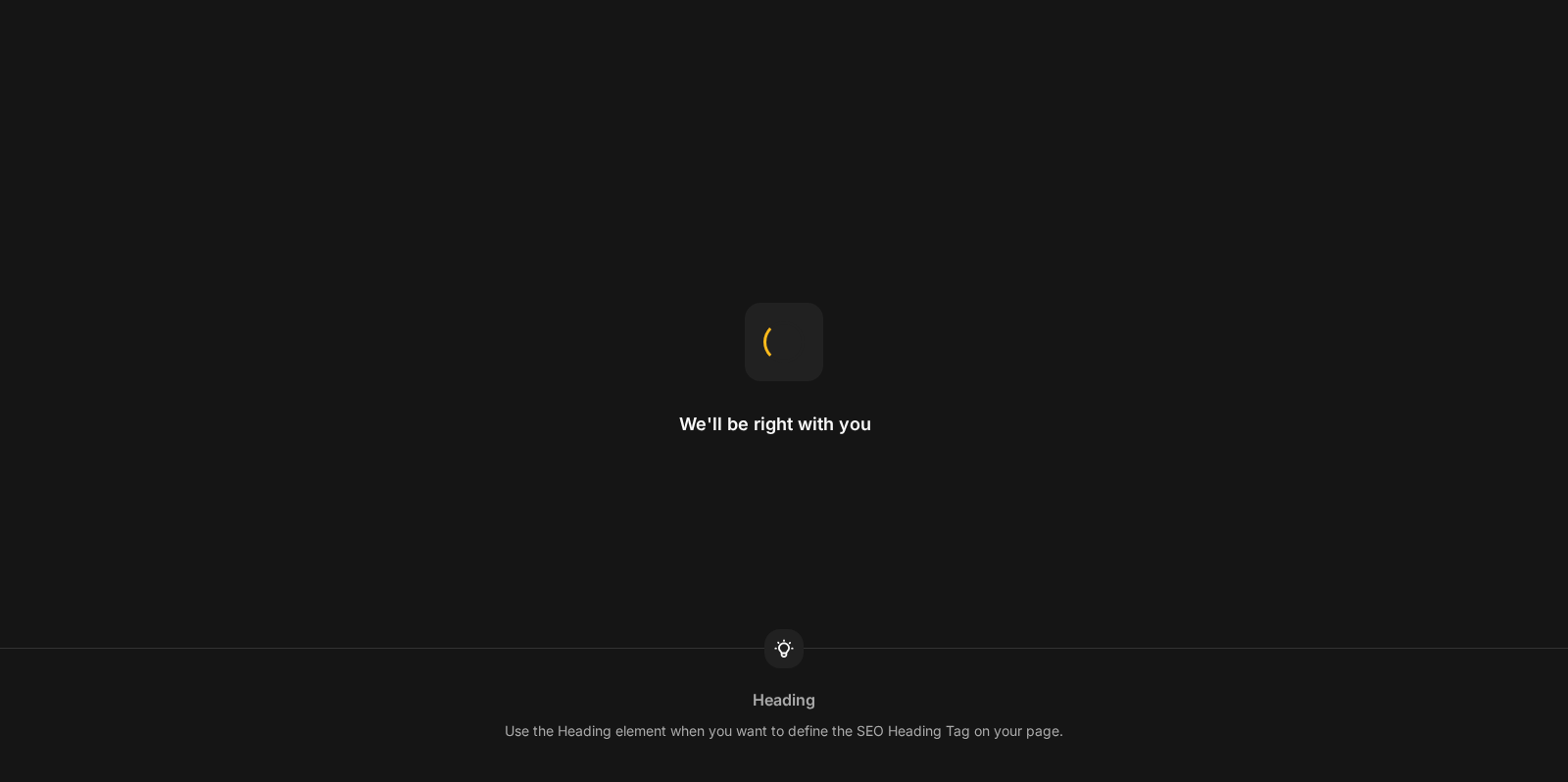 scroll, scrollTop: 0, scrollLeft: 0, axis: both 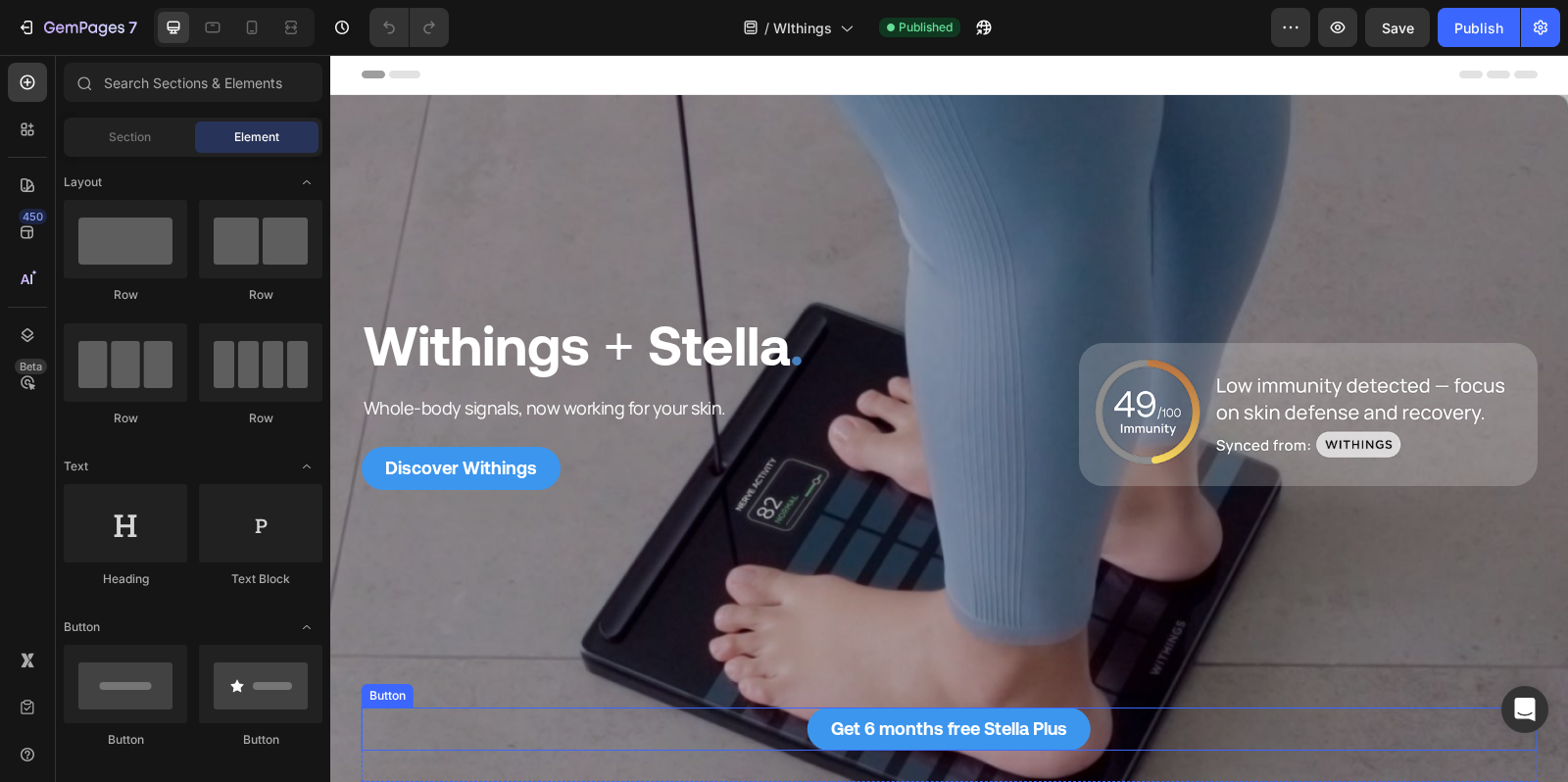 click on "Get 6 months free Stella Plus Button" at bounding box center (950, 729) 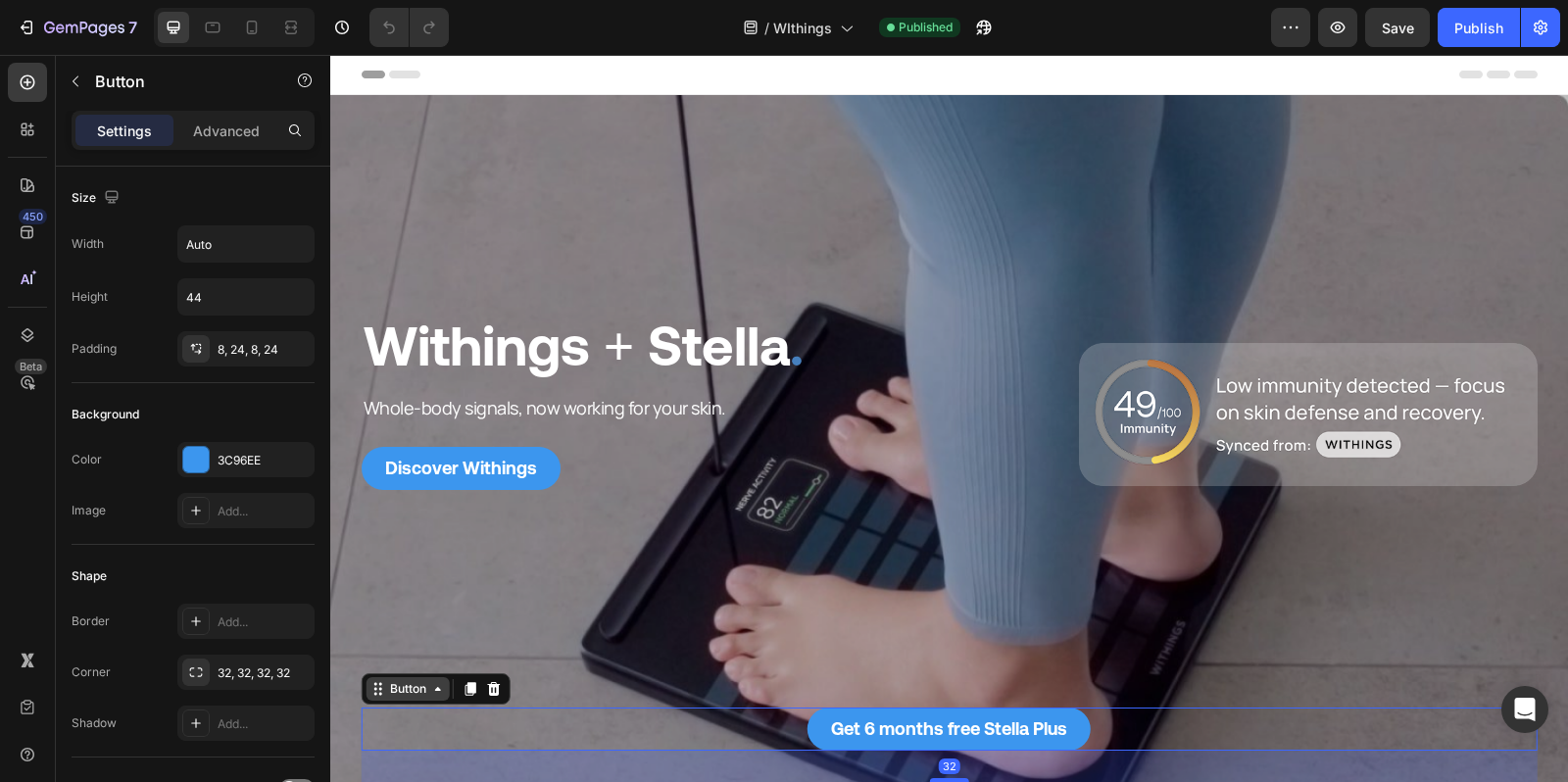 click on "Button" at bounding box center (408, 689) 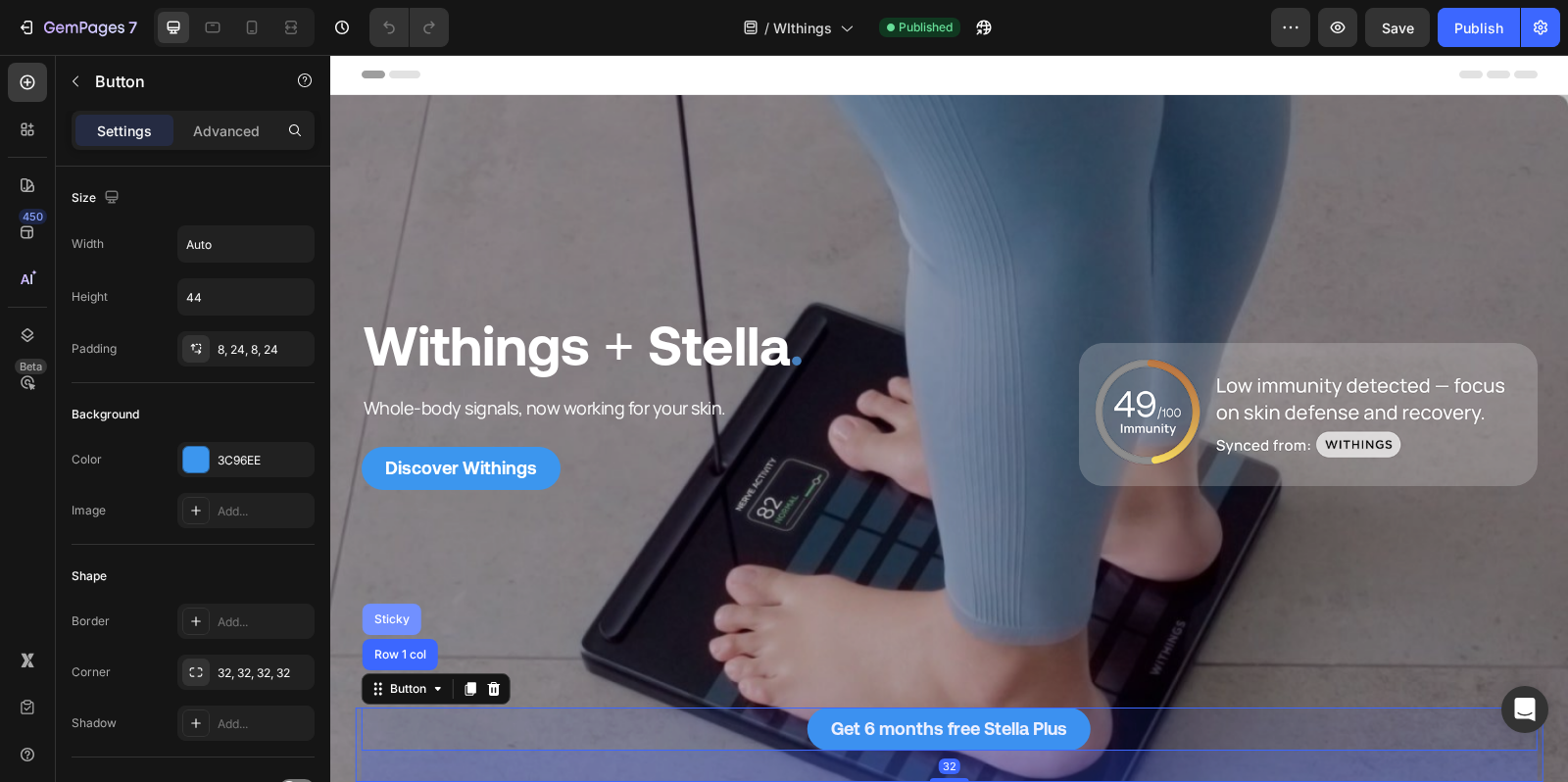 click on "Sticky" at bounding box center (392, 619) 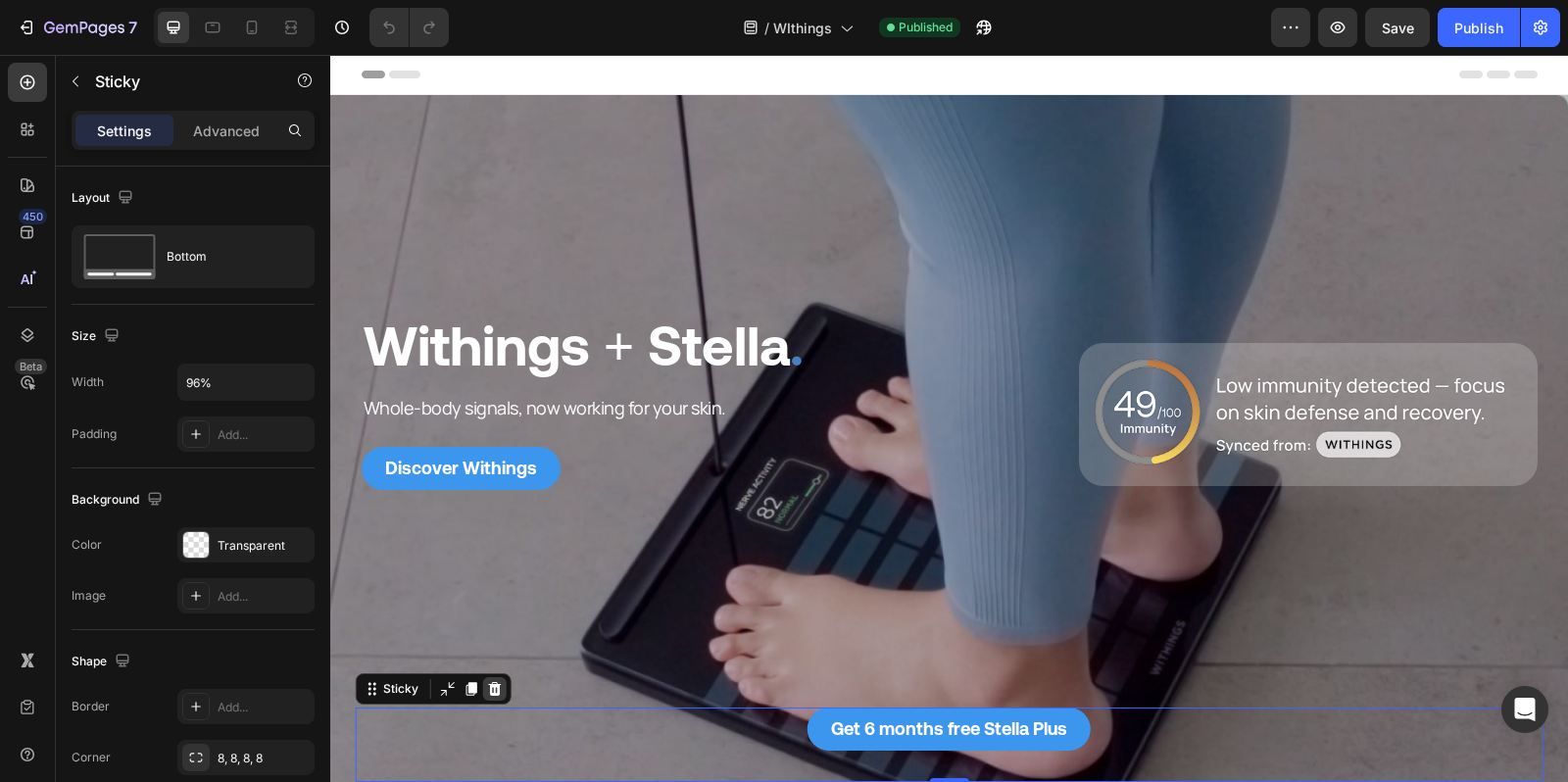click 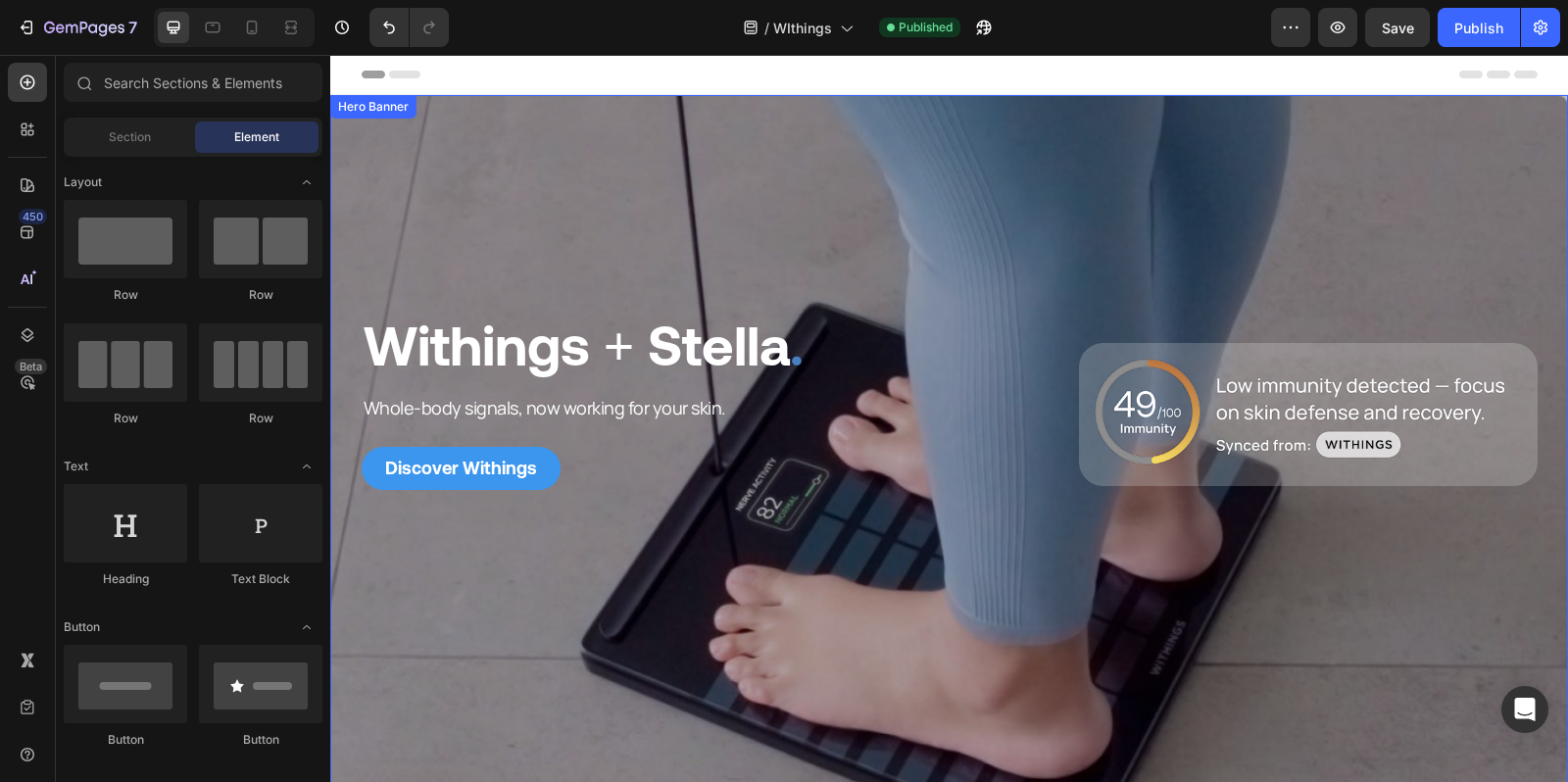 click at bounding box center [949, 440] 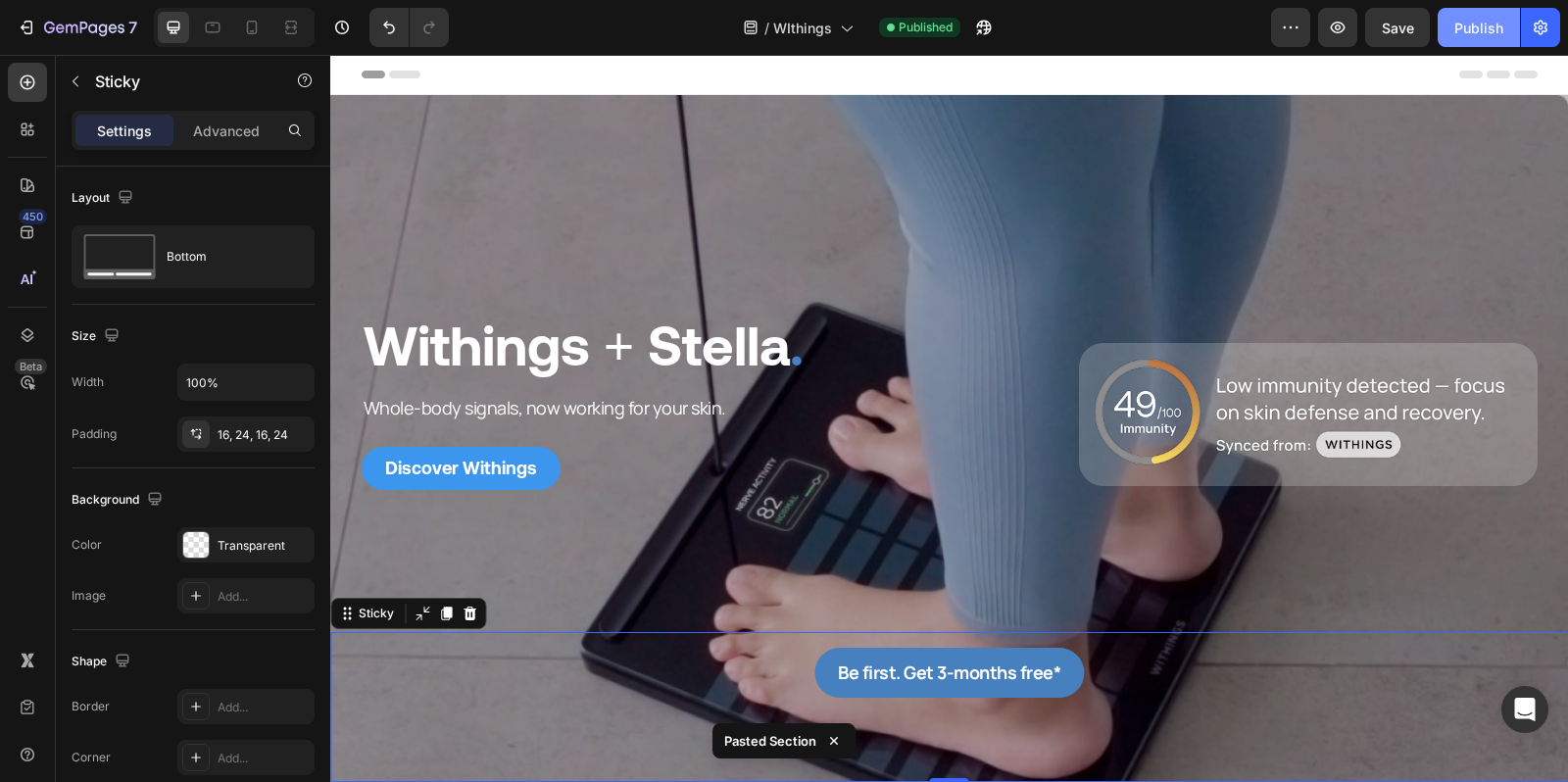 click on "Publish" at bounding box center (1479, 27) 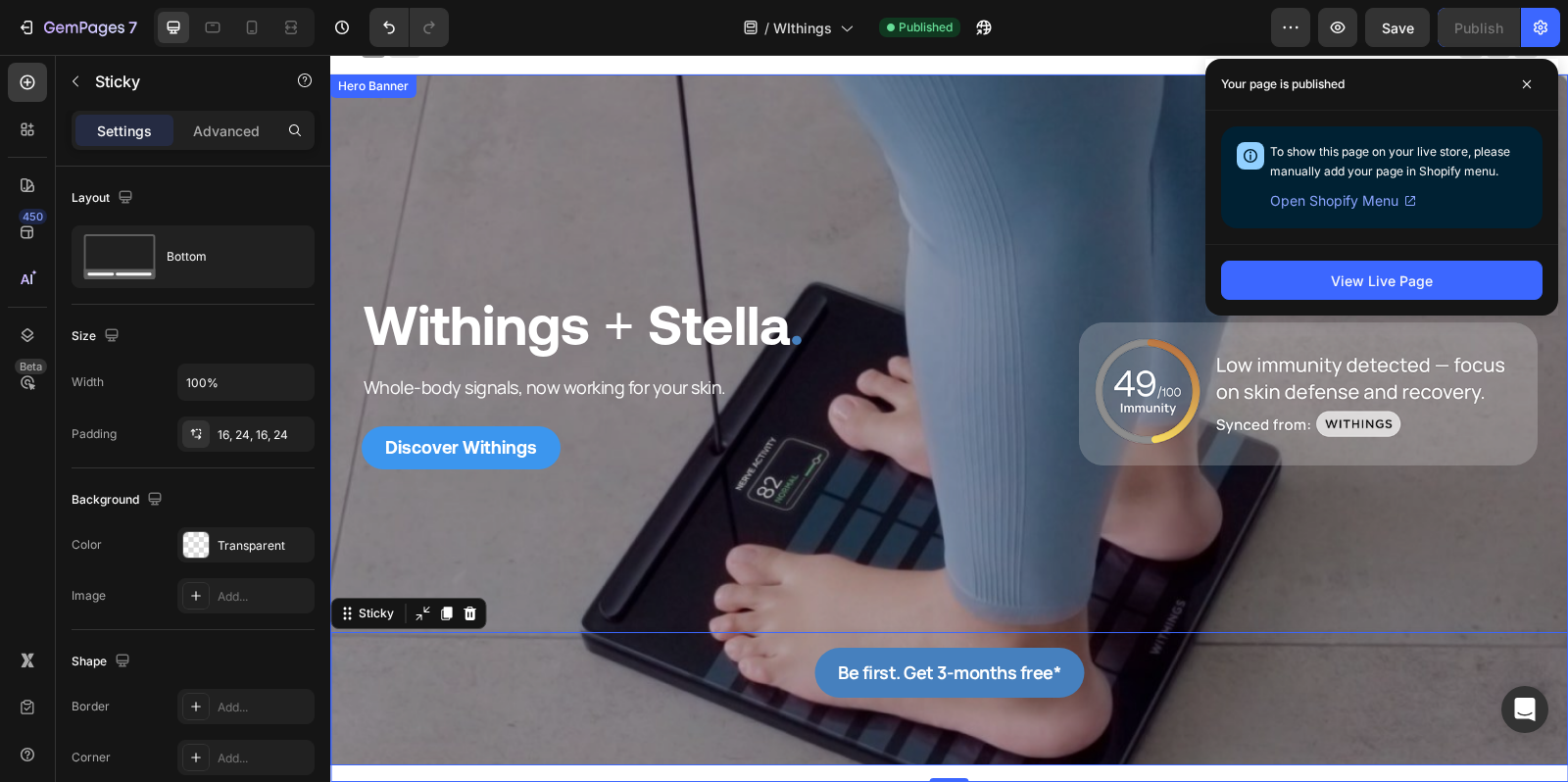 scroll, scrollTop: 0, scrollLeft: 0, axis: both 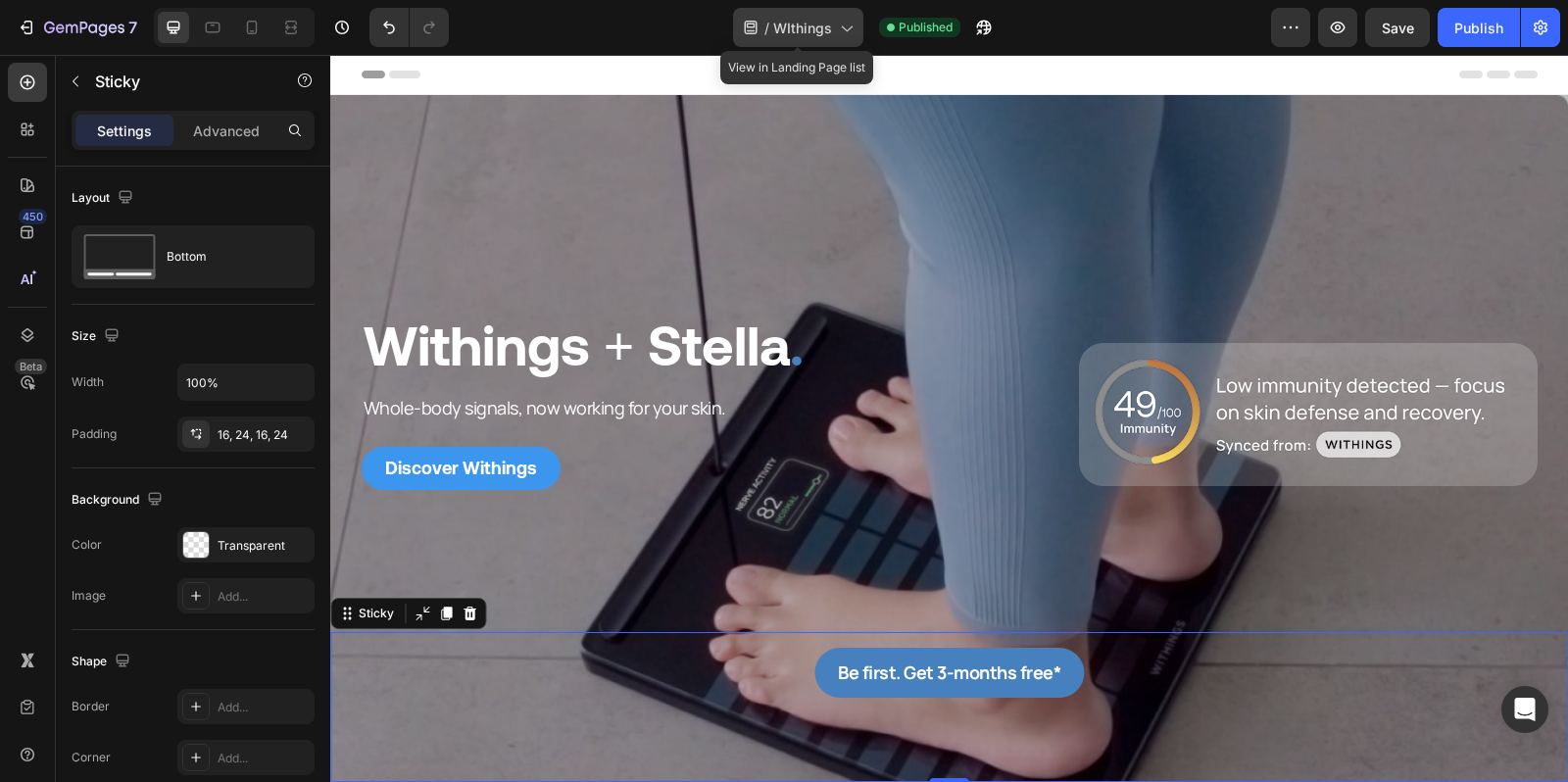 click on "/  WIthings" 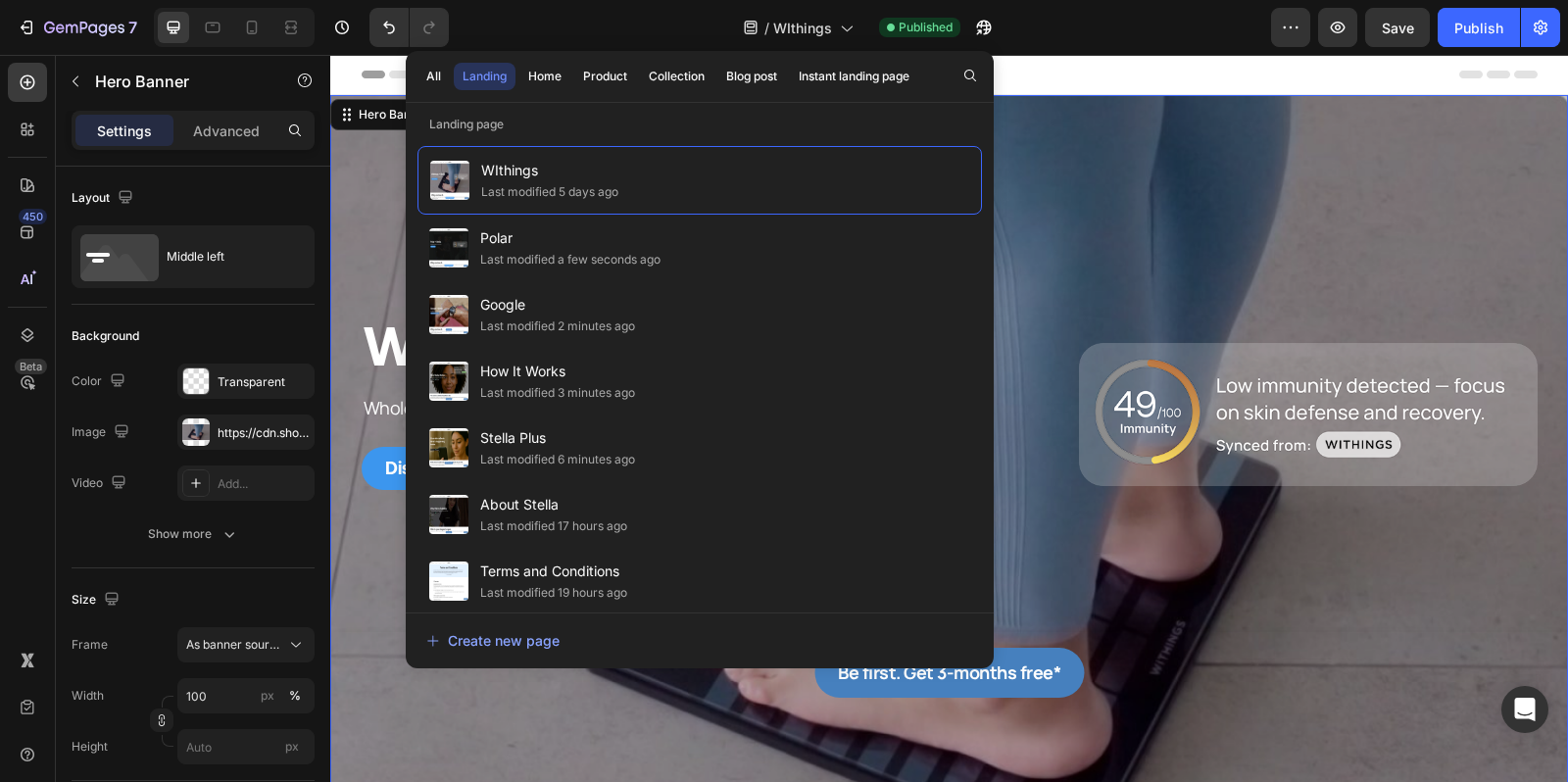 click at bounding box center (949, 440) 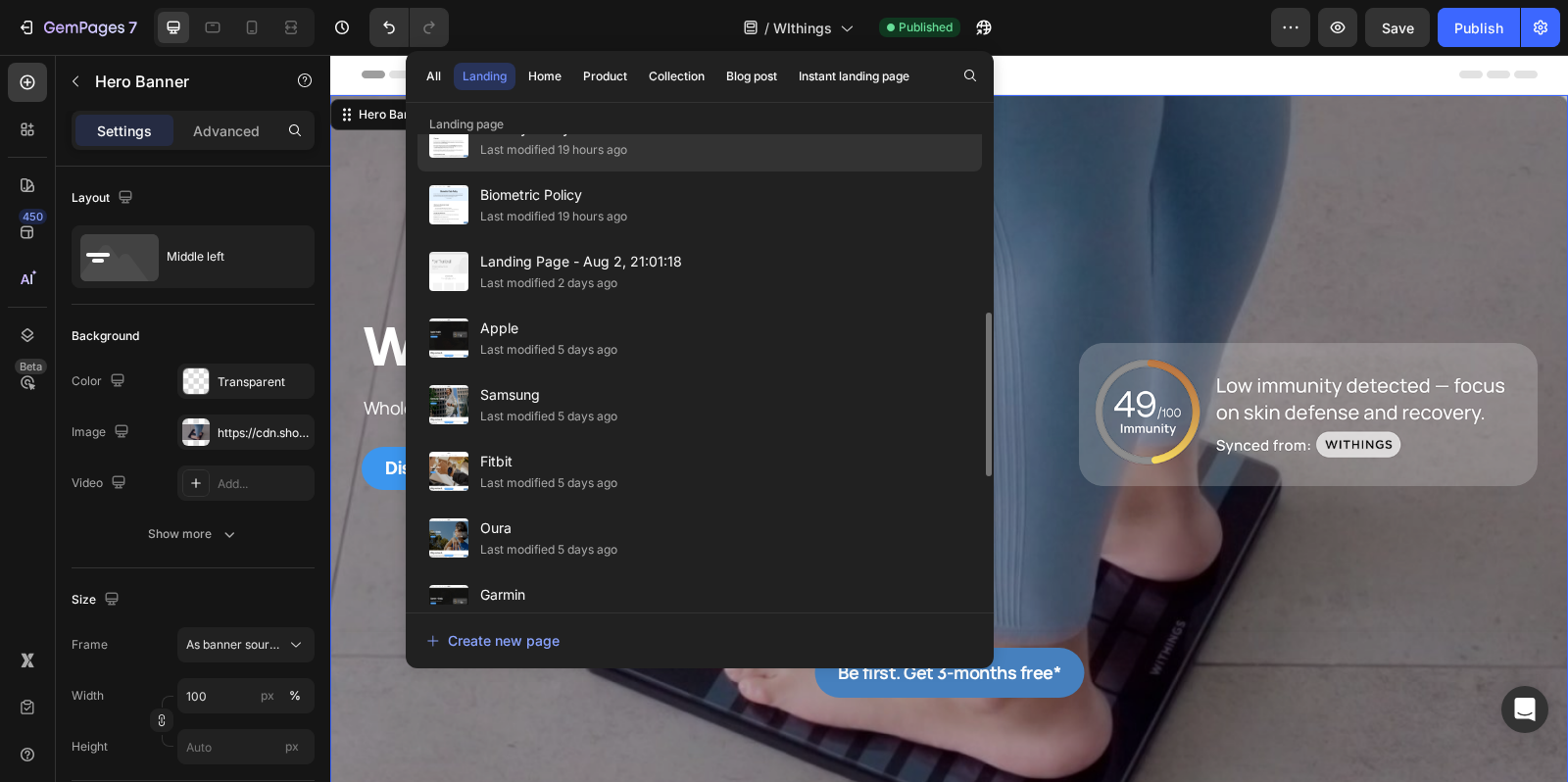 scroll, scrollTop: 492, scrollLeft: 0, axis: vertical 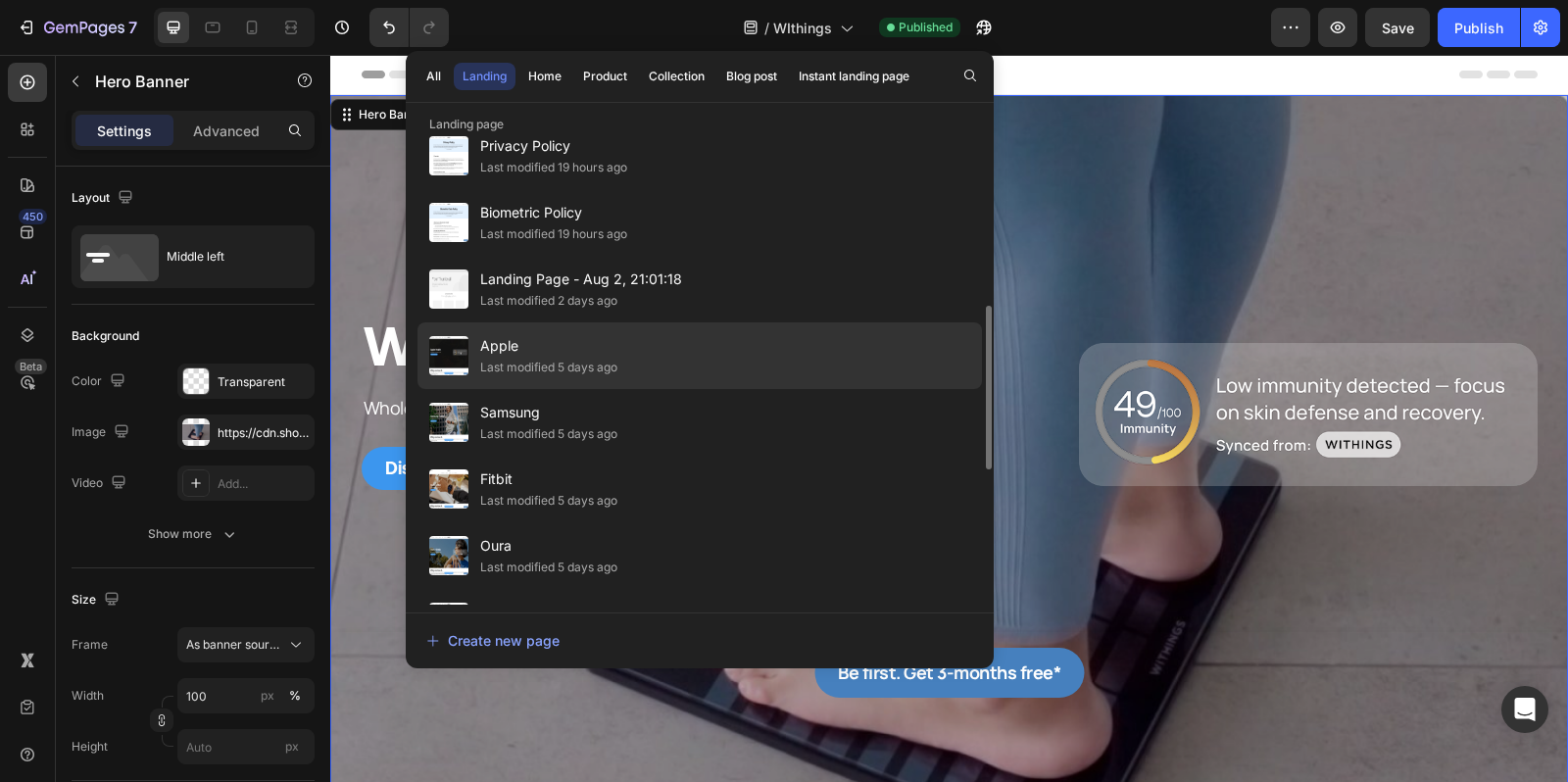 click on "Apple Last modified 5 days ago" 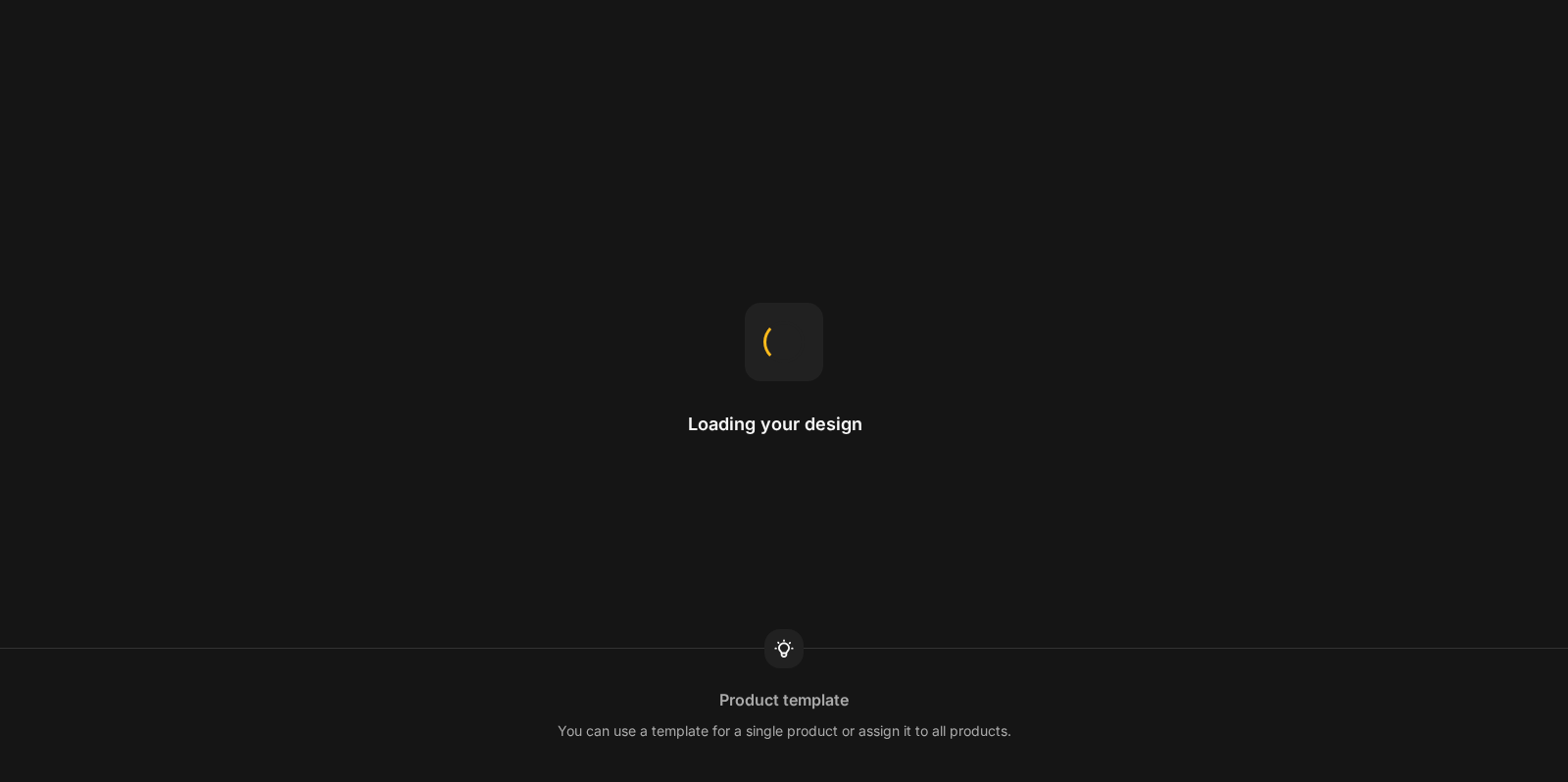 scroll, scrollTop: 0, scrollLeft: 0, axis: both 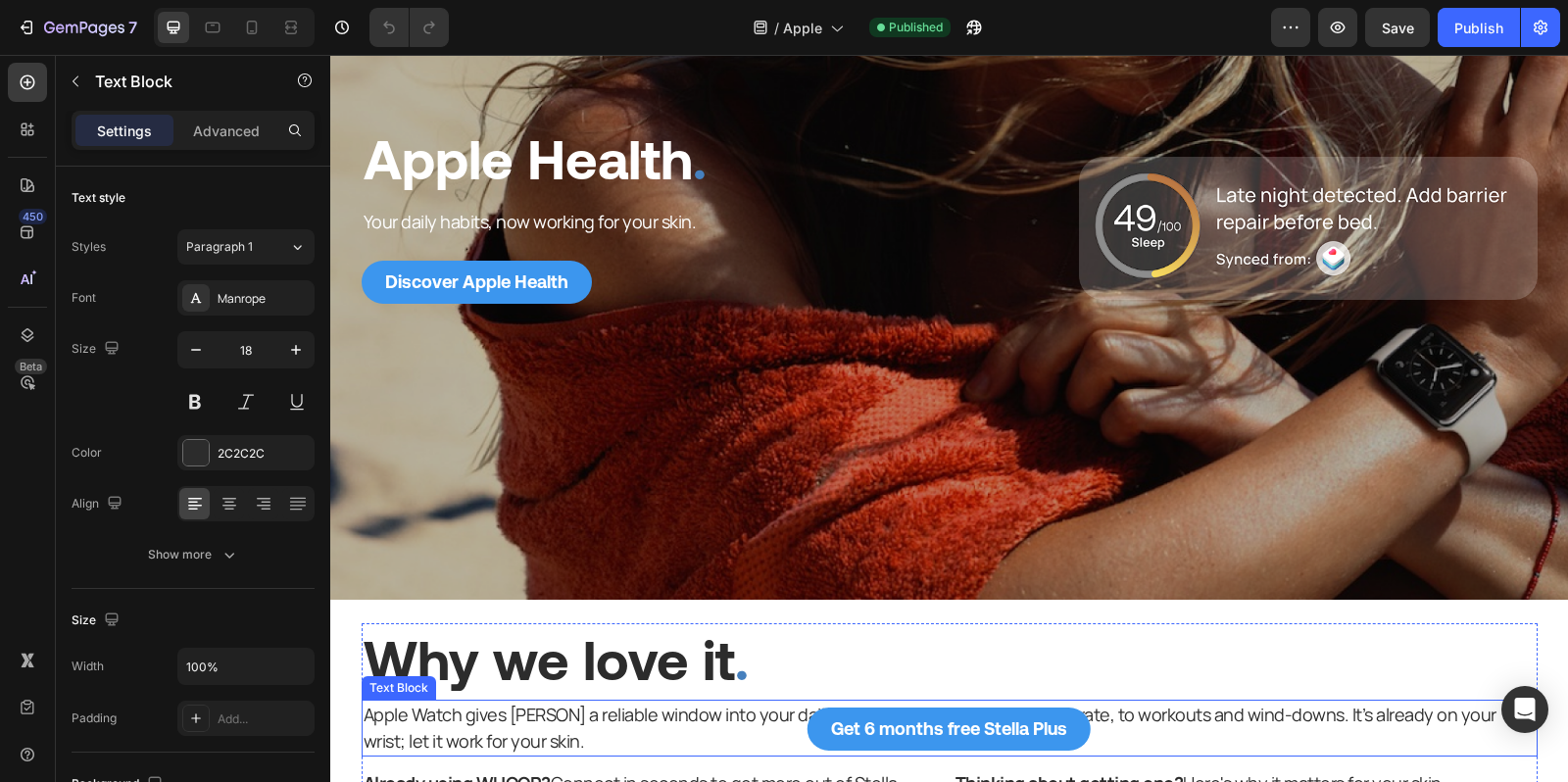 click on "Apple Watch gives [PERSON] a reliable window into your daily rhythms—from sleep and heart rate, to workouts and wind-downs. It’s already on your wrist; let it work for your skin." at bounding box center [950, 728] 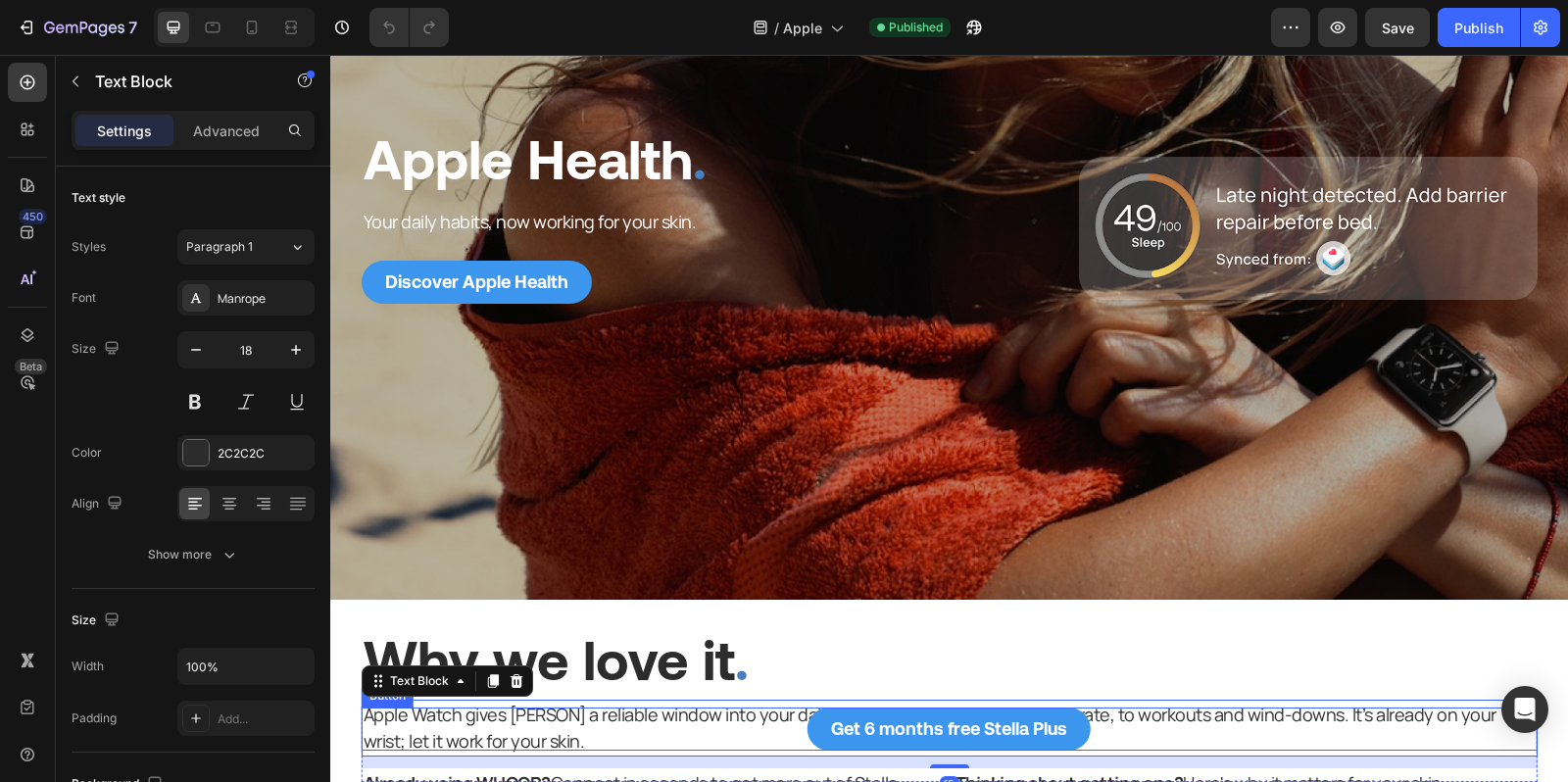 drag, startPoint x: 665, startPoint y: 718, endPoint x: 674, endPoint y: 723, distance: 10.29563 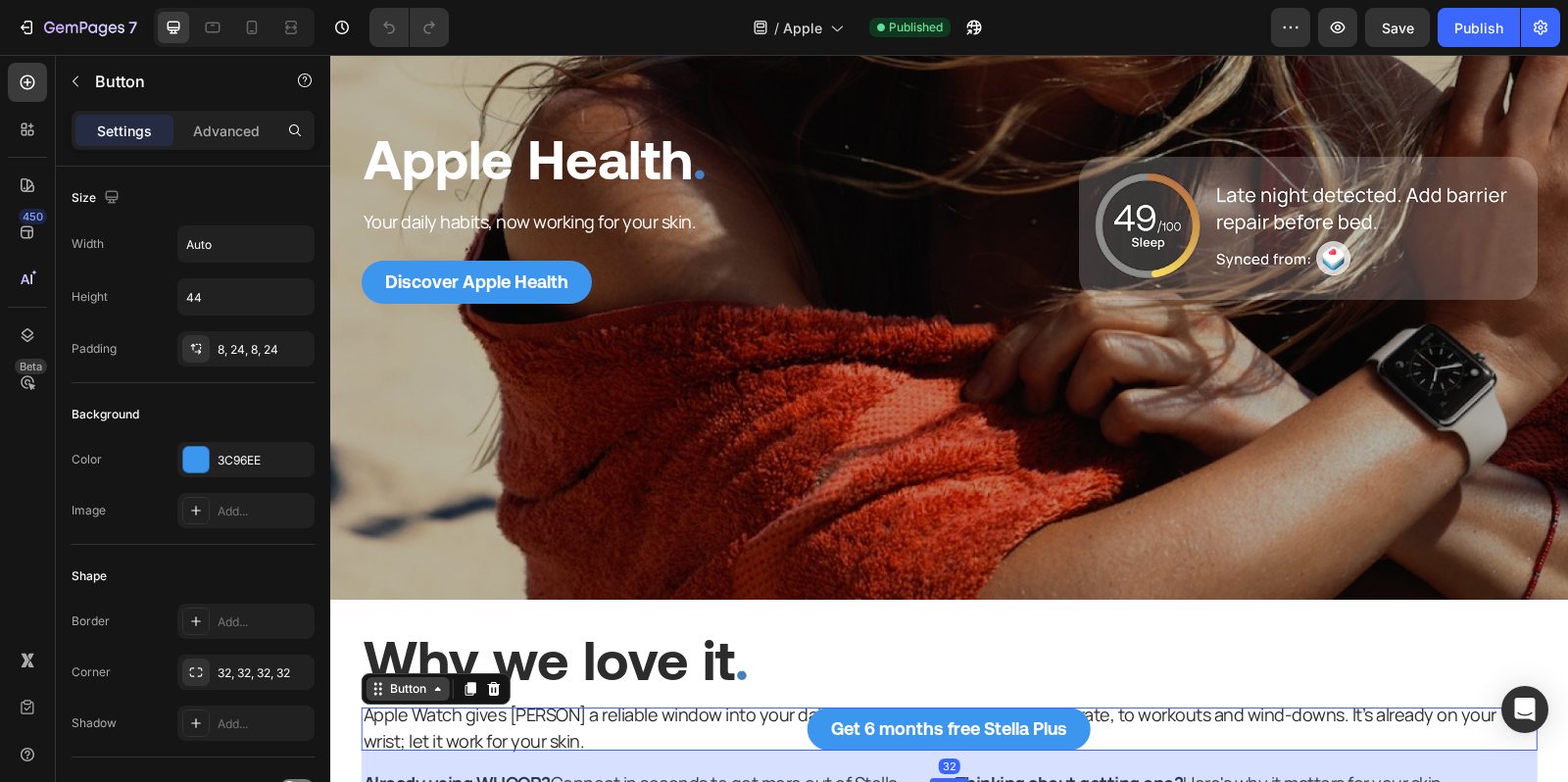 click 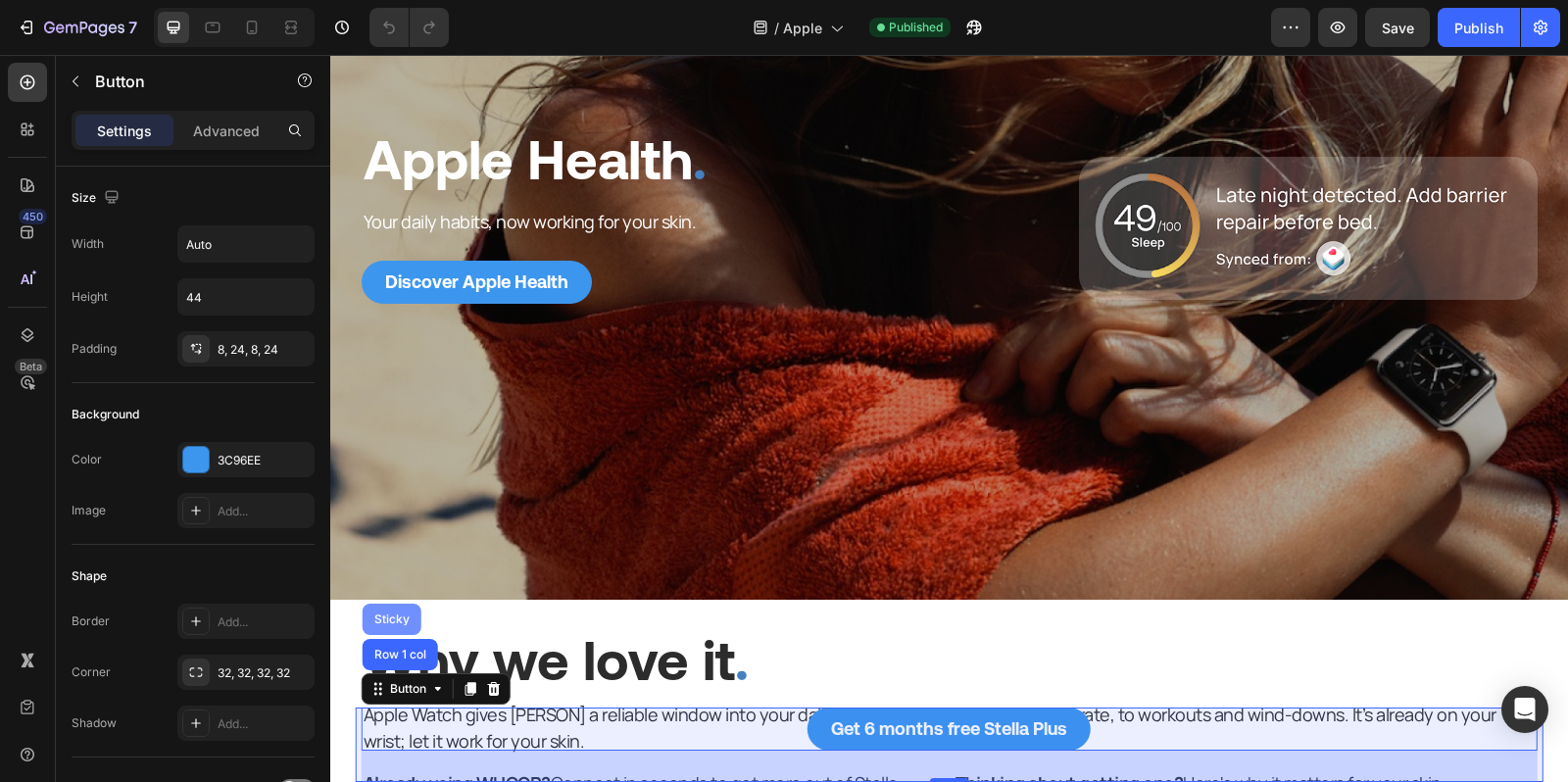 click on "Sticky" at bounding box center (392, 619) 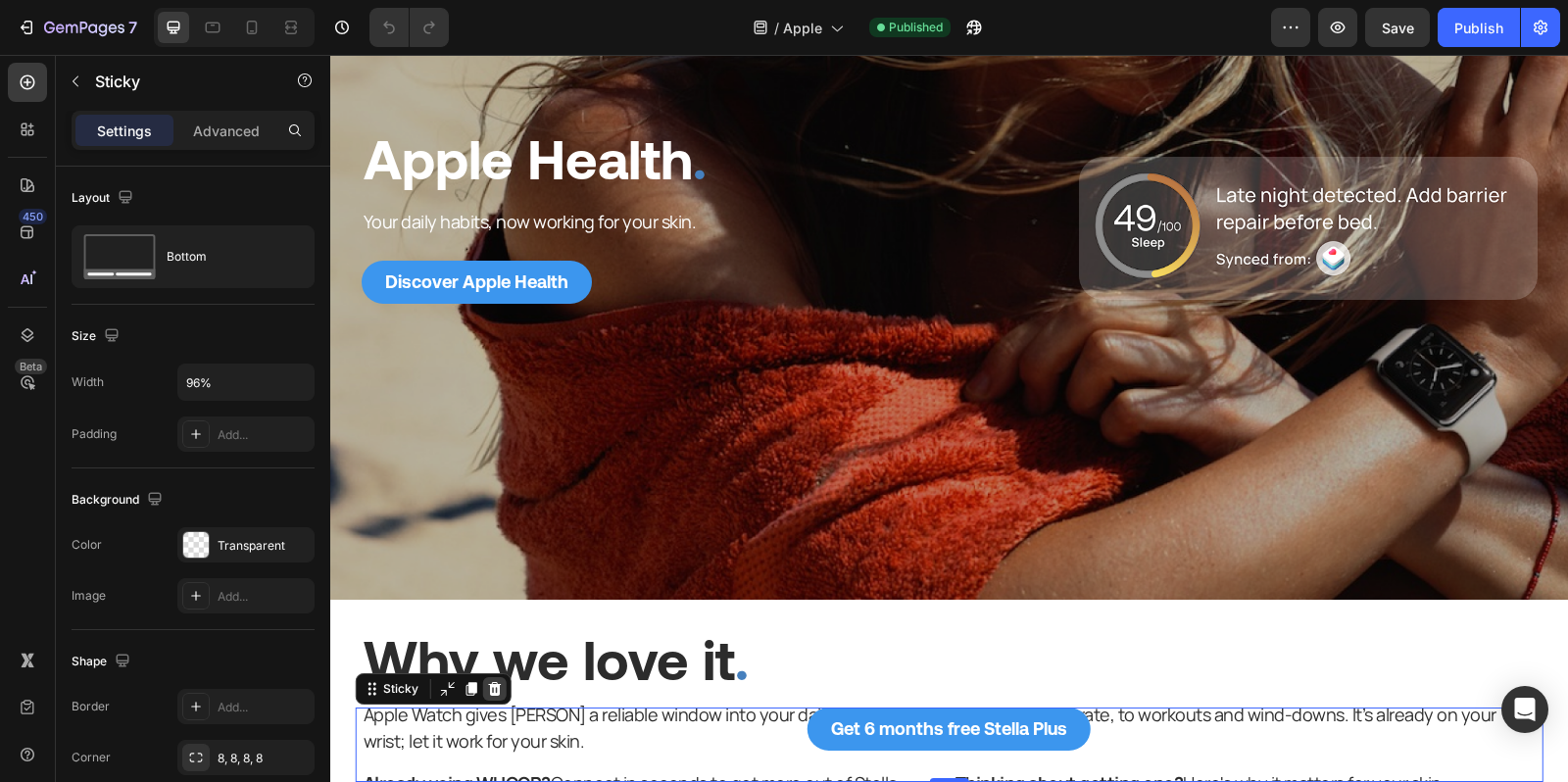 click 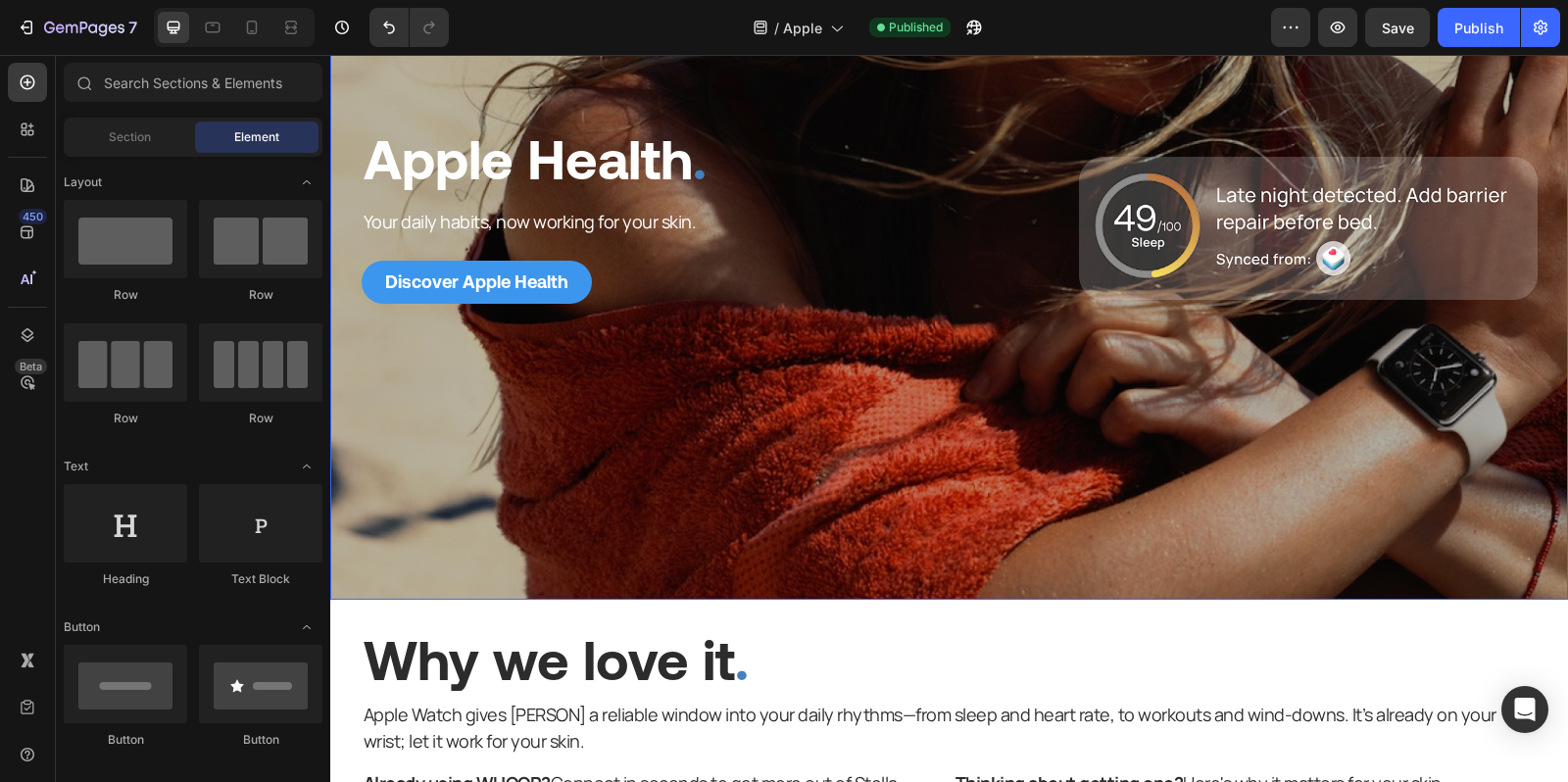 scroll, scrollTop: 0, scrollLeft: 0, axis: both 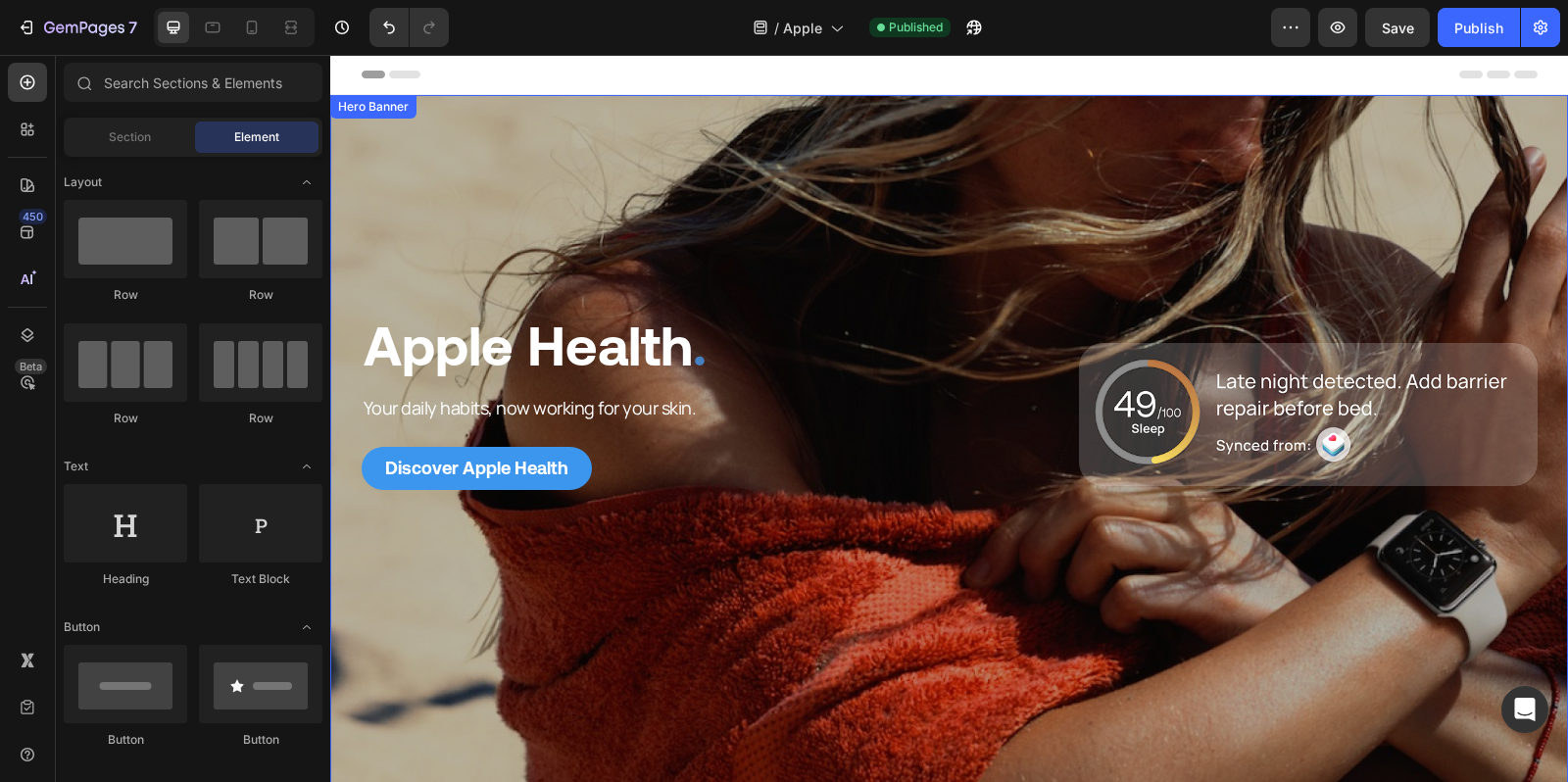 click at bounding box center (949, 440) 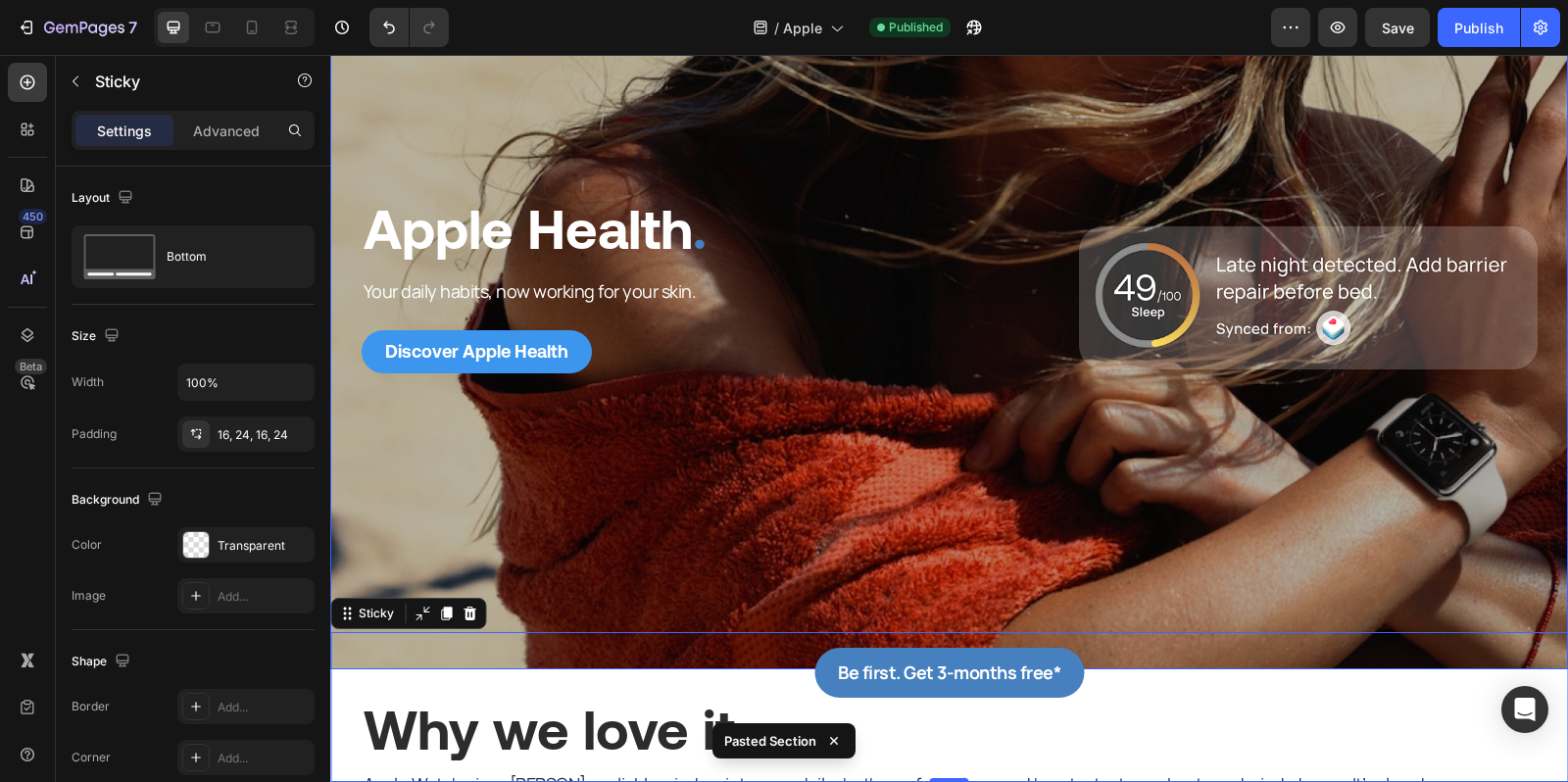 scroll, scrollTop: 0, scrollLeft: 0, axis: both 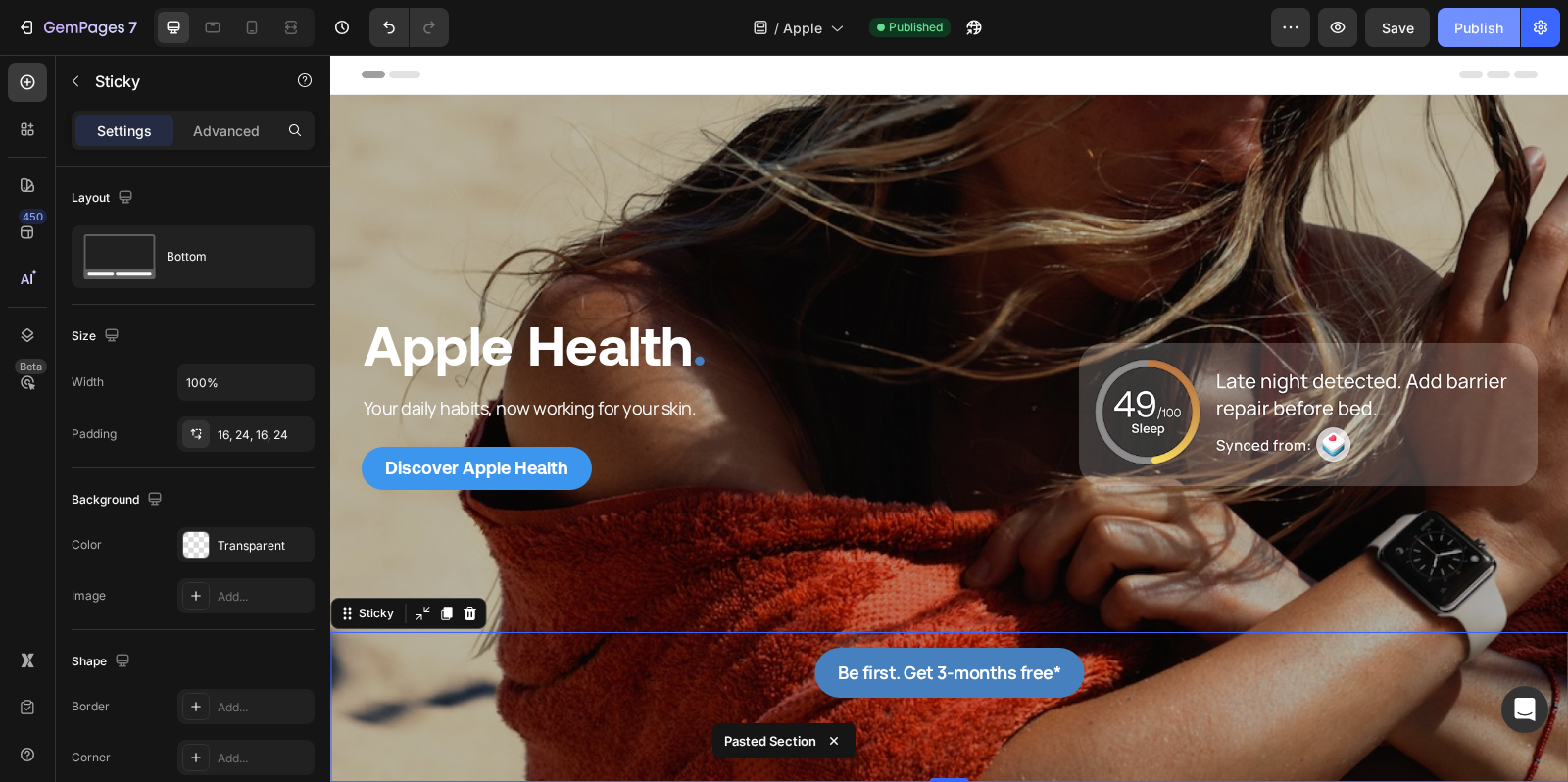 click on "Publish" 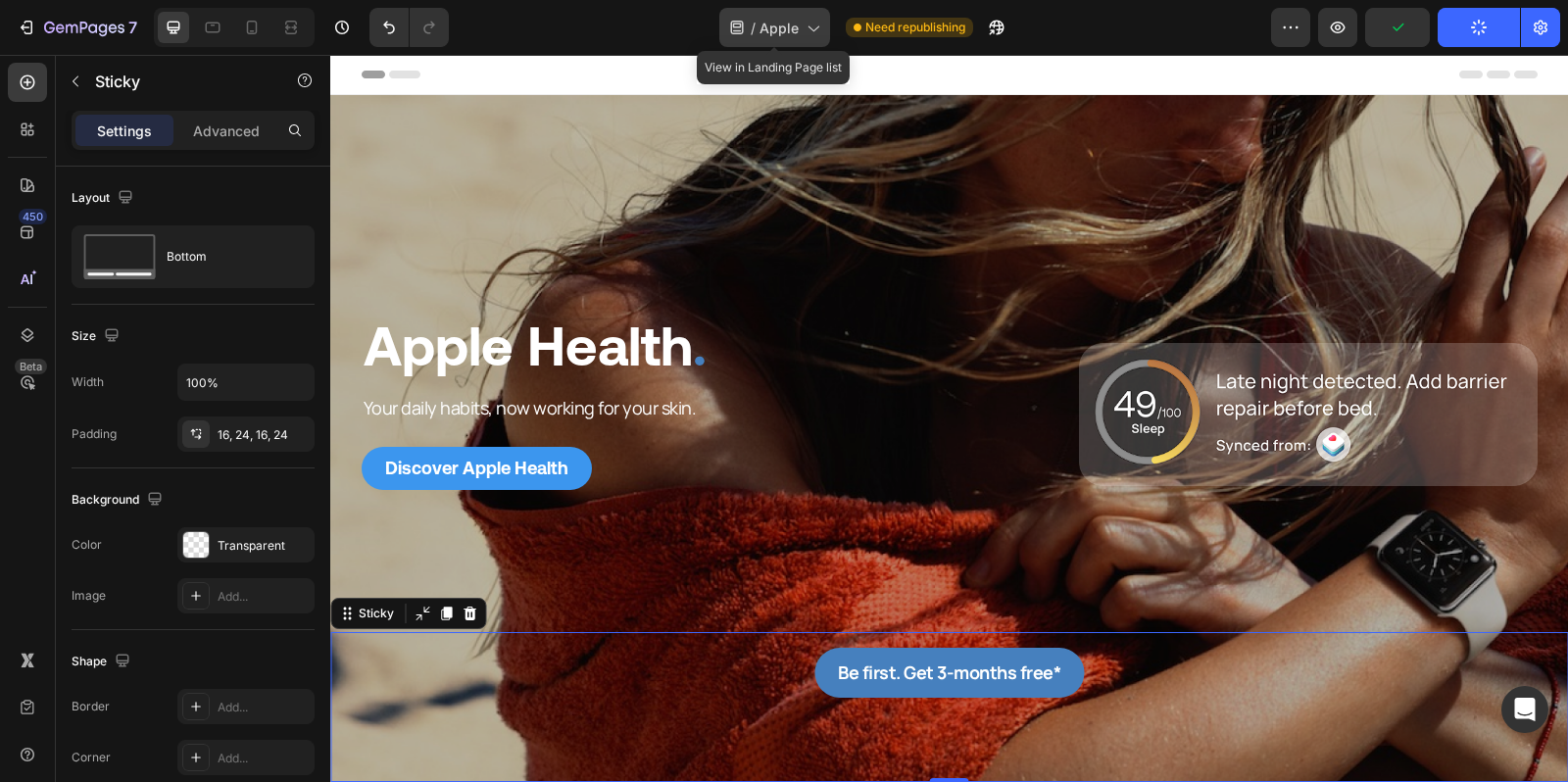 click 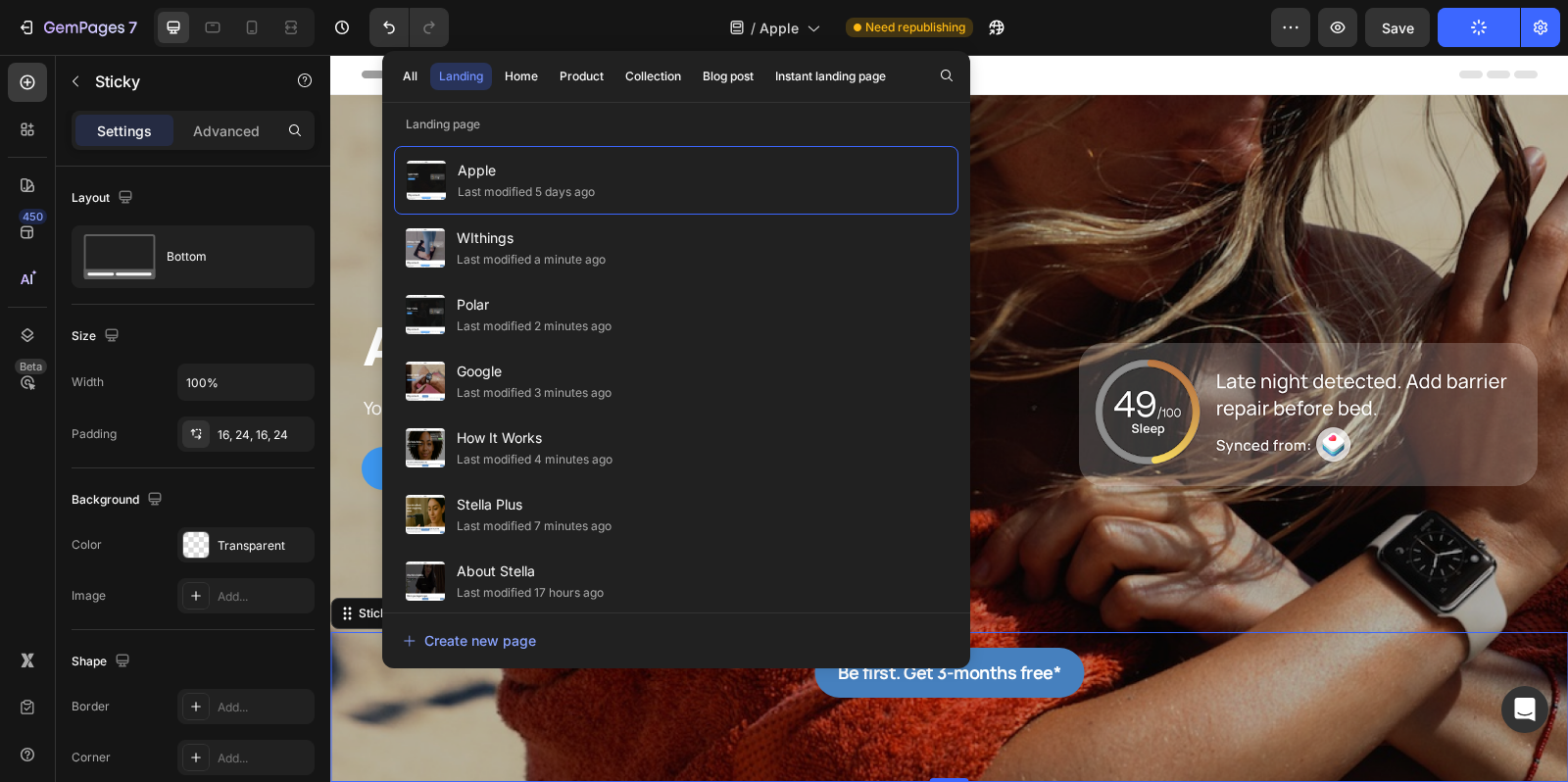click on "/  Apple Need republishing" 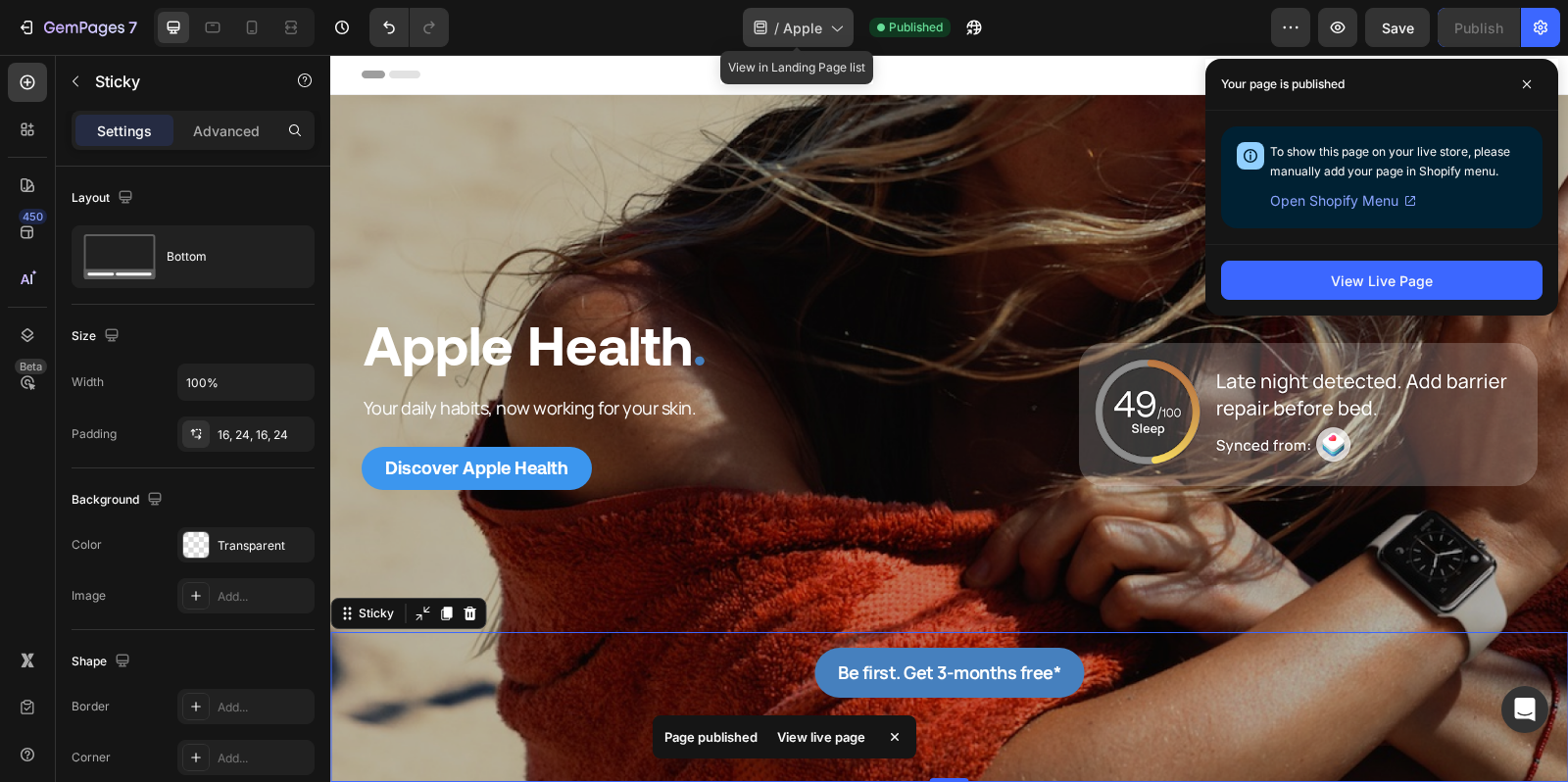 click on "/" at bounding box center (776, 27) 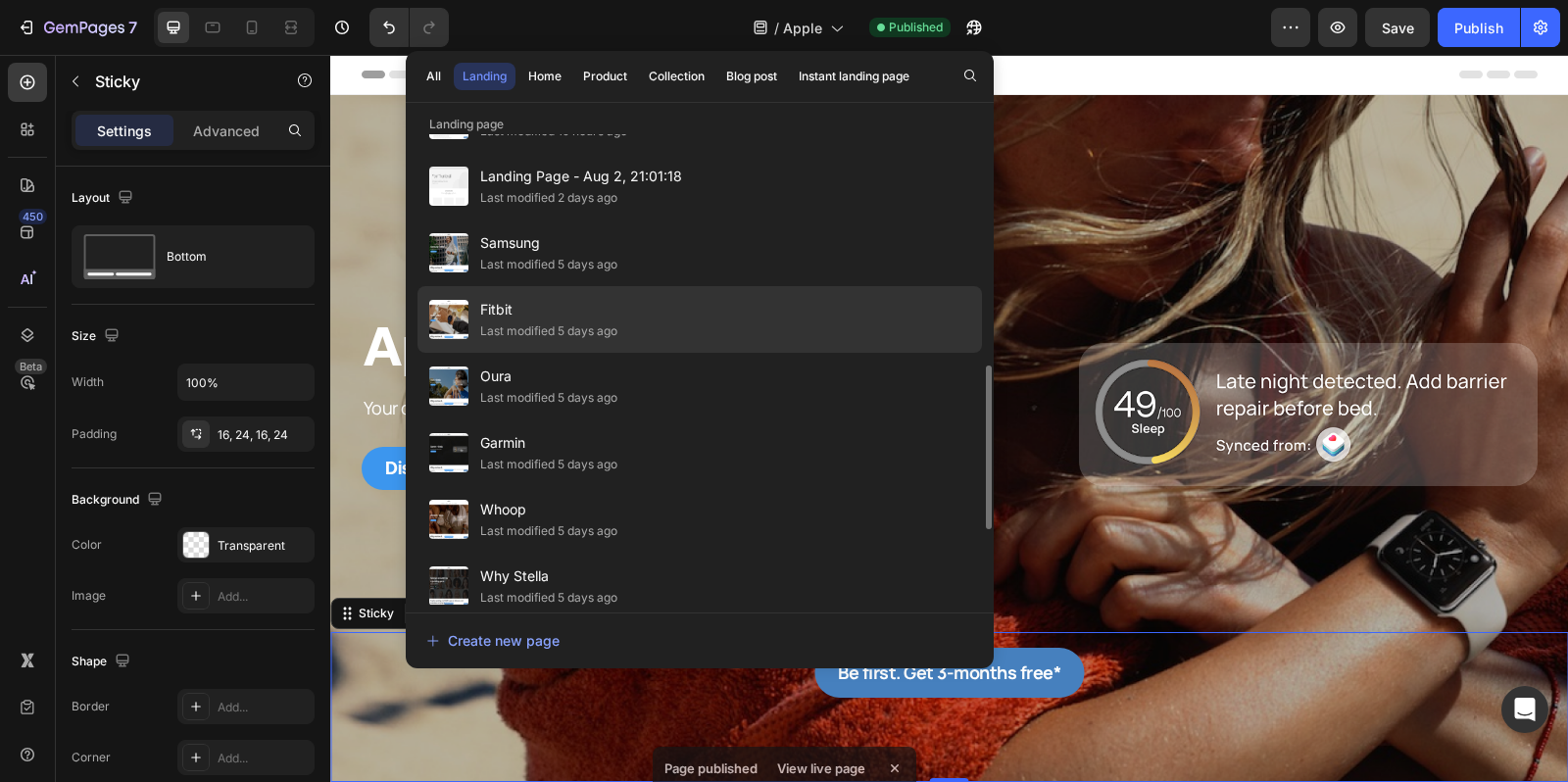 scroll, scrollTop: 584, scrollLeft: 0, axis: vertical 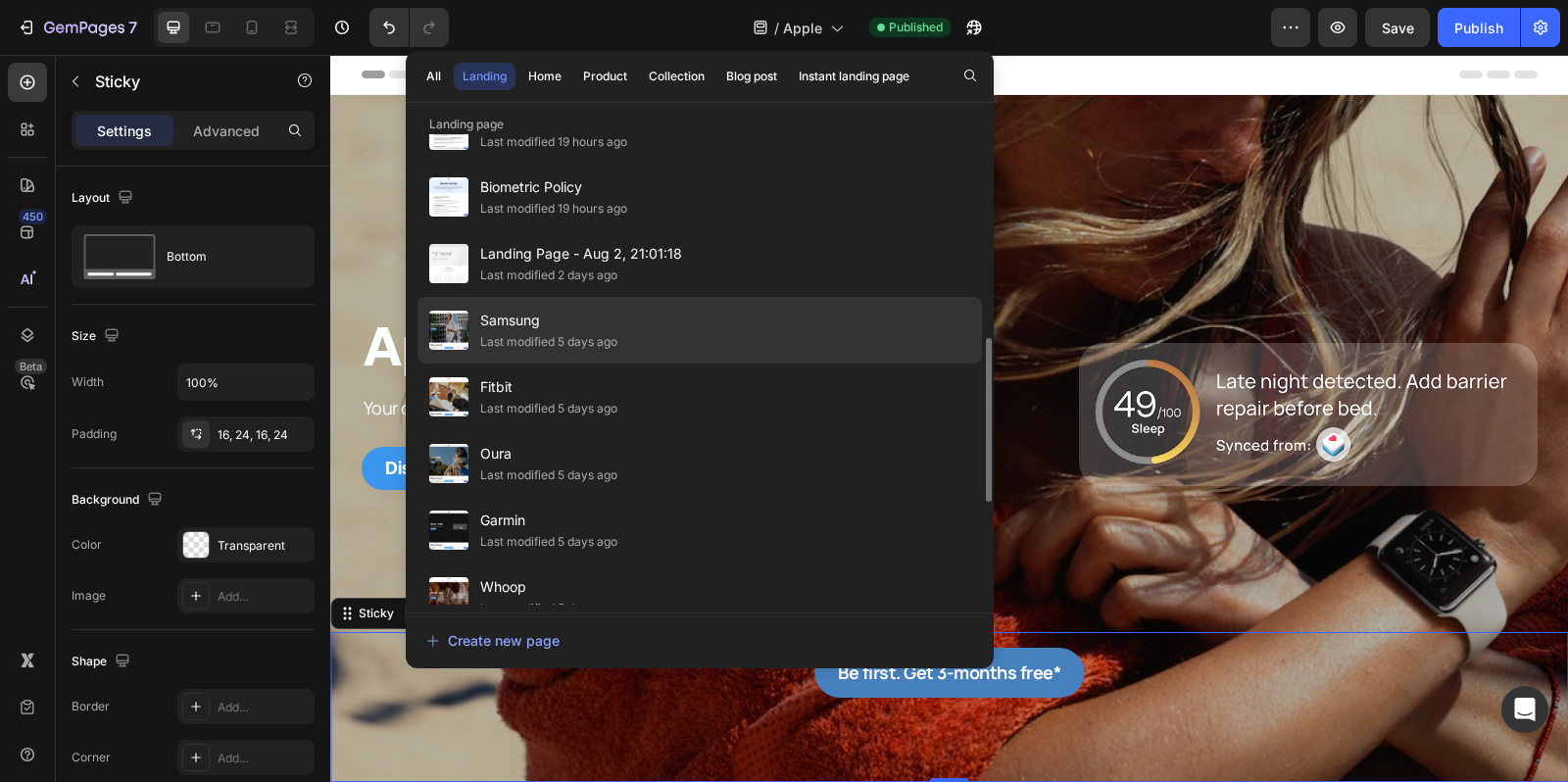 click on "Samsung Last modified 5 days ago" 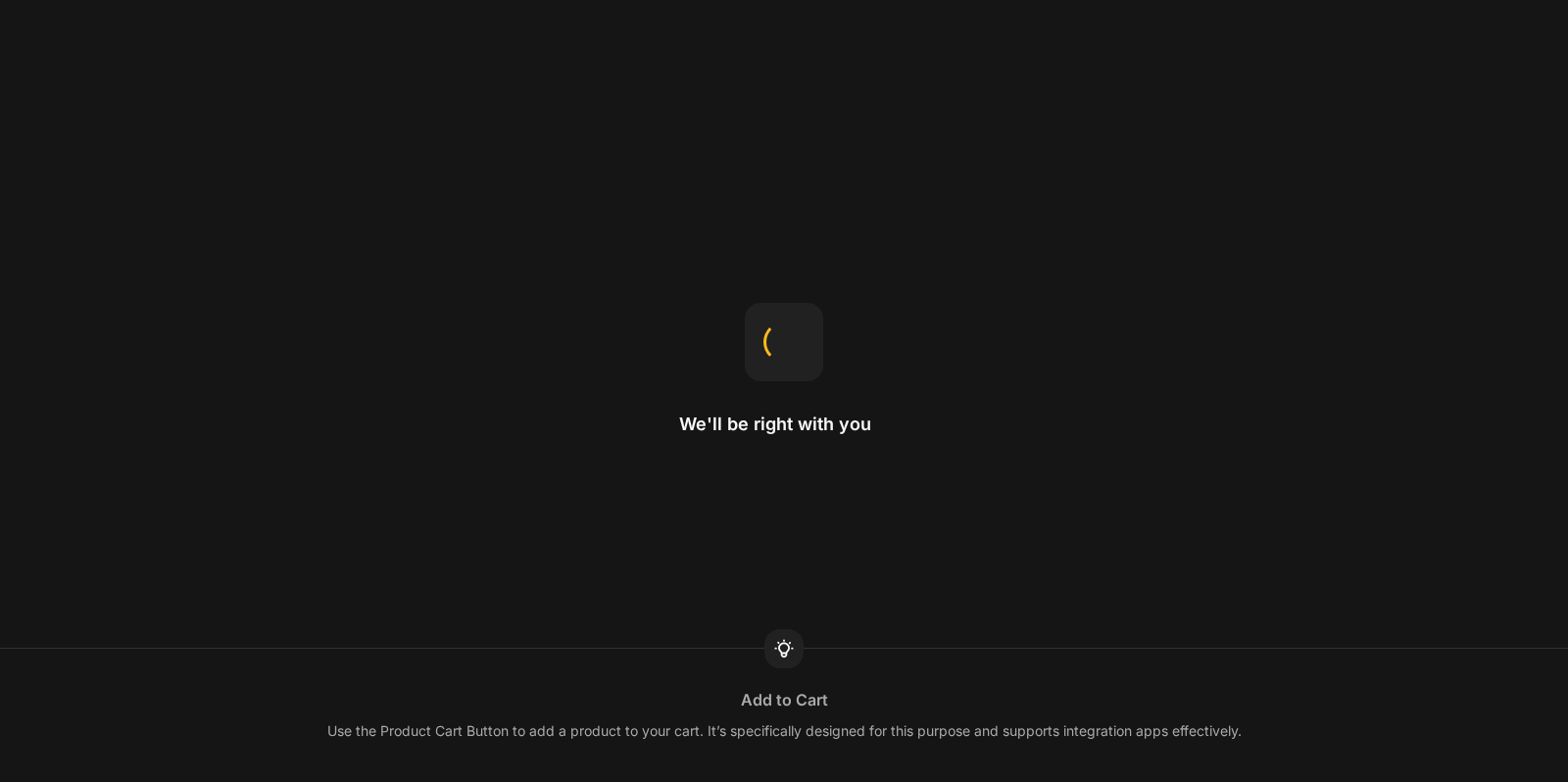 scroll, scrollTop: 0, scrollLeft: 0, axis: both 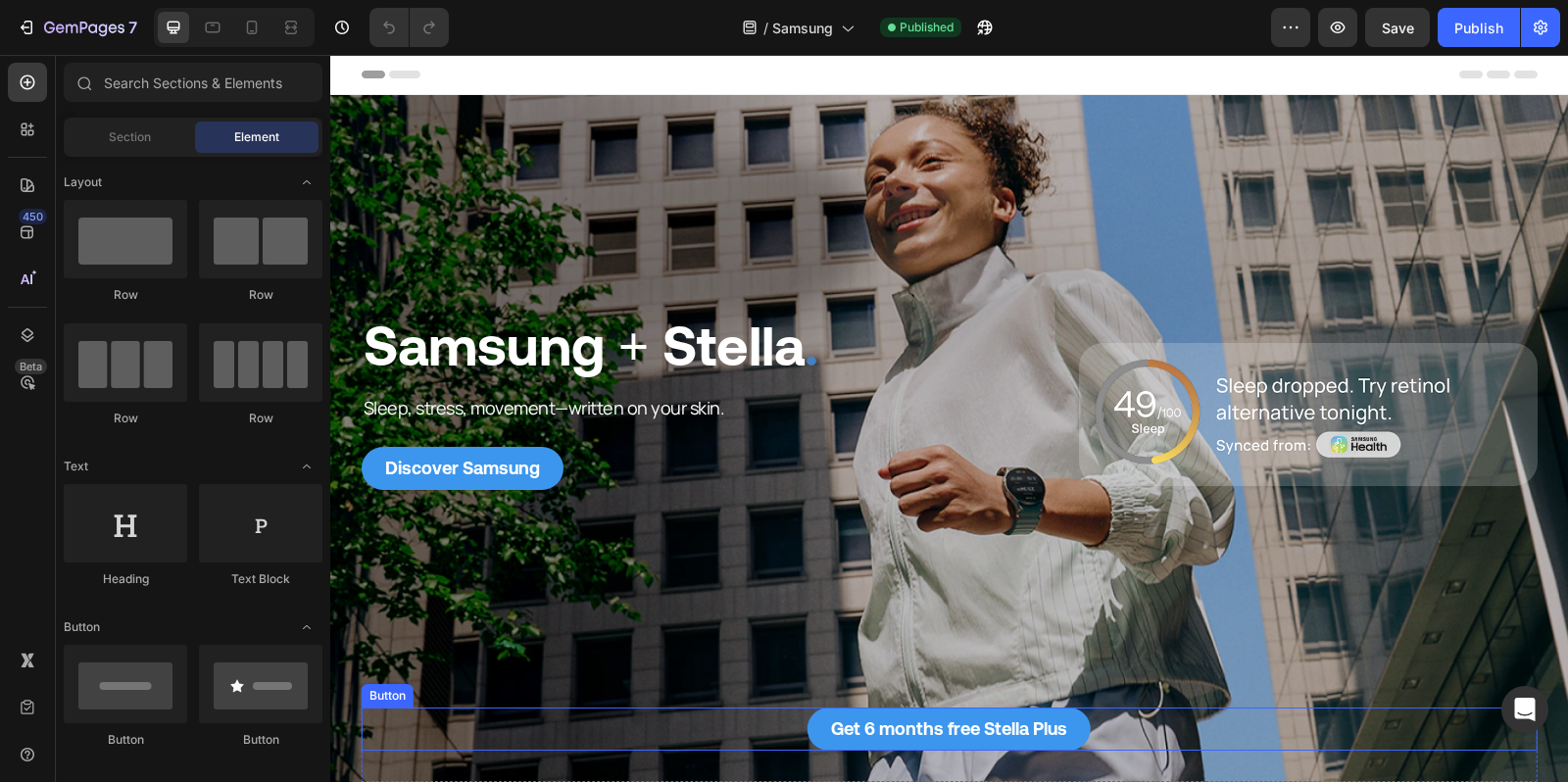 click on "Get 6 months free Stella Plus Button" at bounding box center (950, 729) 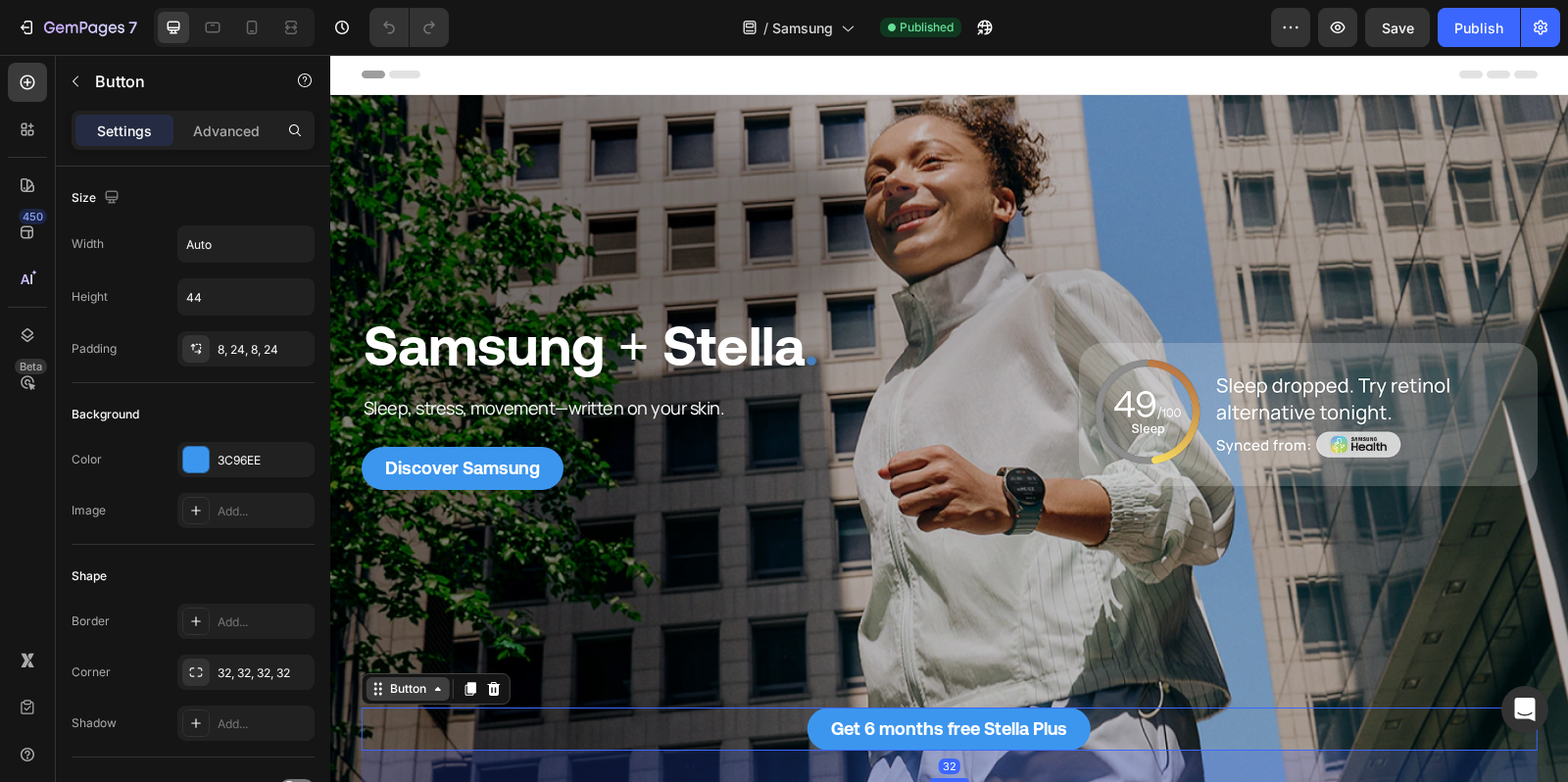 click 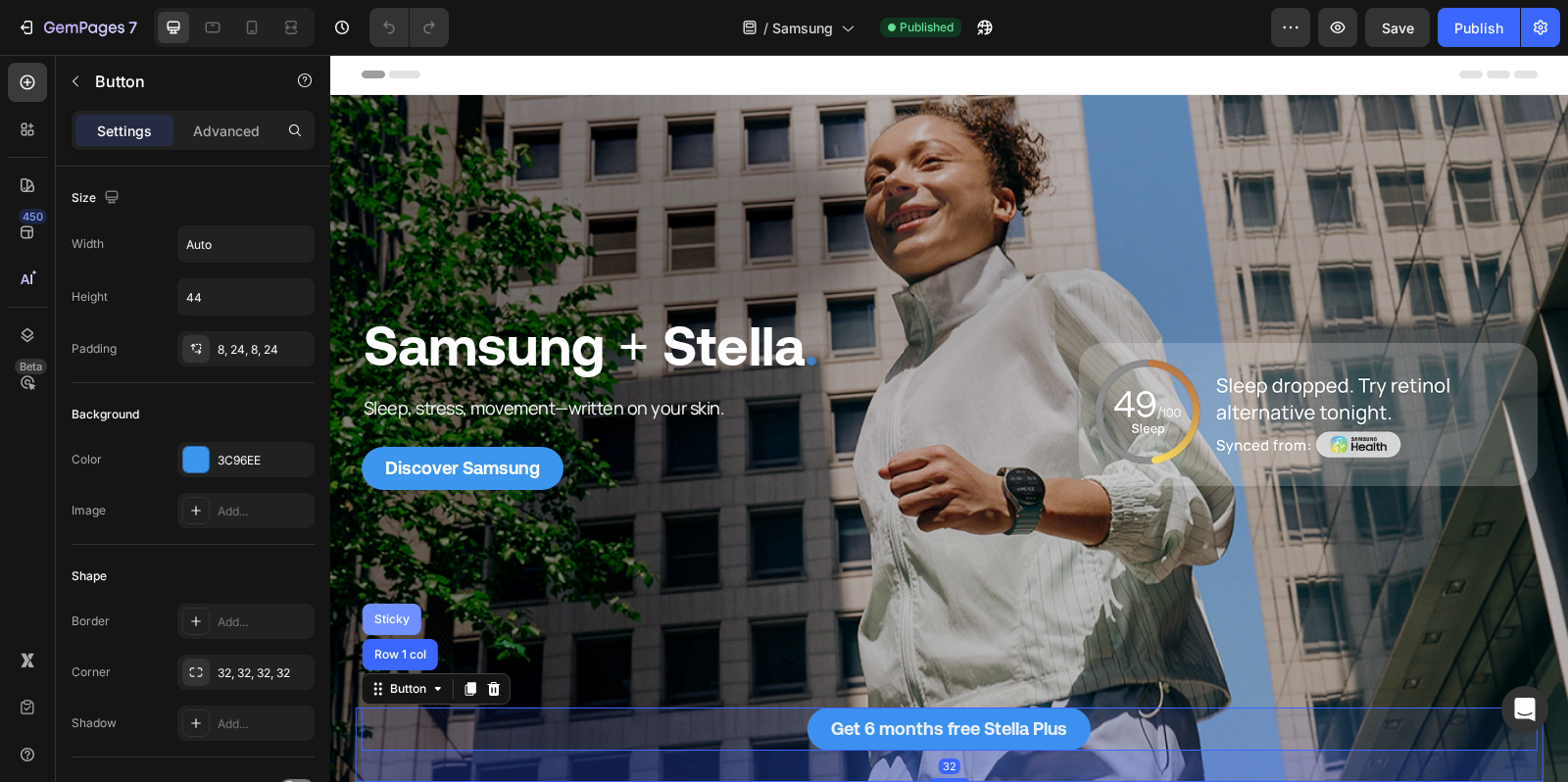 click on "Sticky" at bounding box center (392, 619) 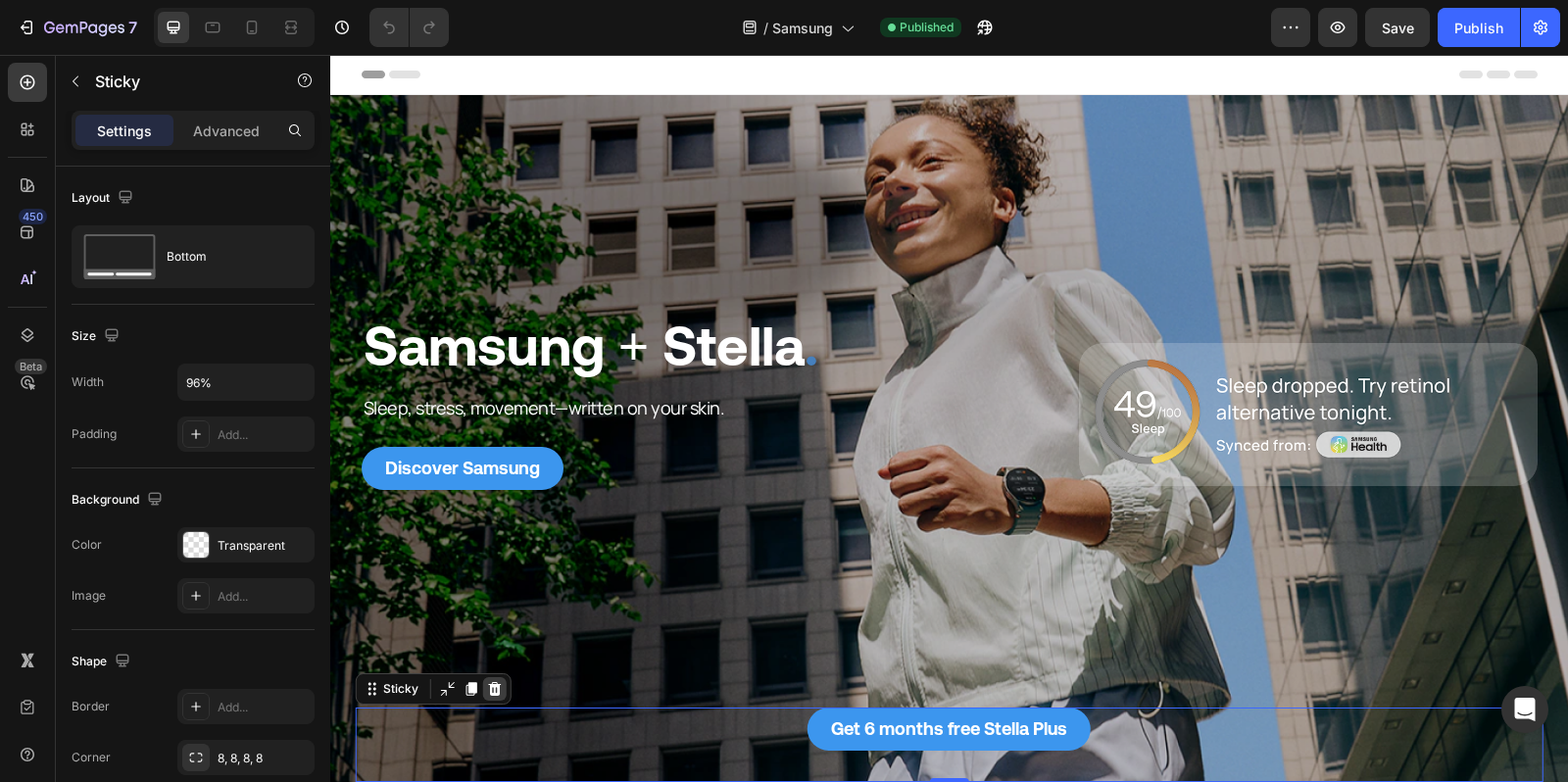 click at bounding box center [494, 689] 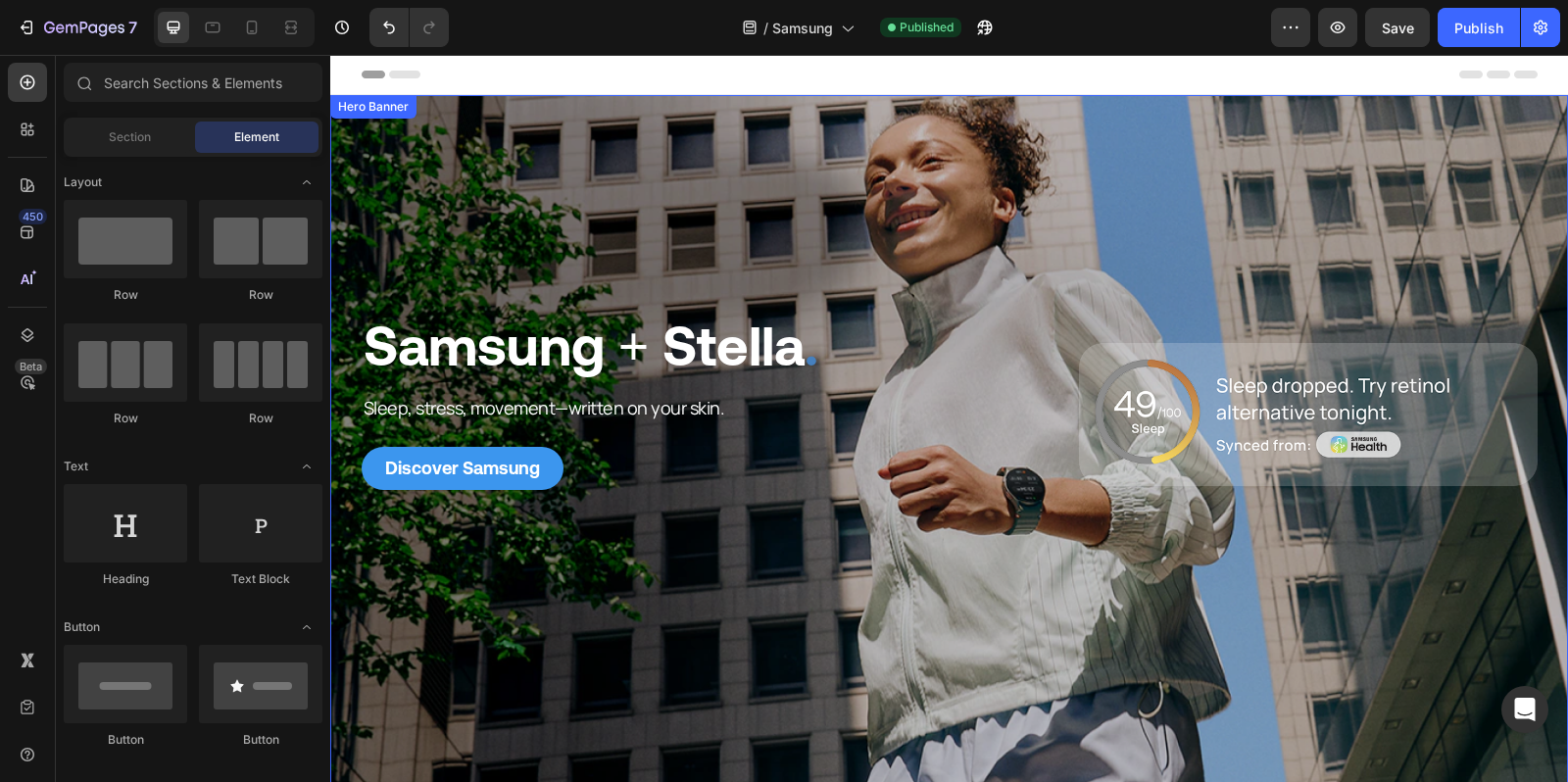 click at bounding box center (949, 440) 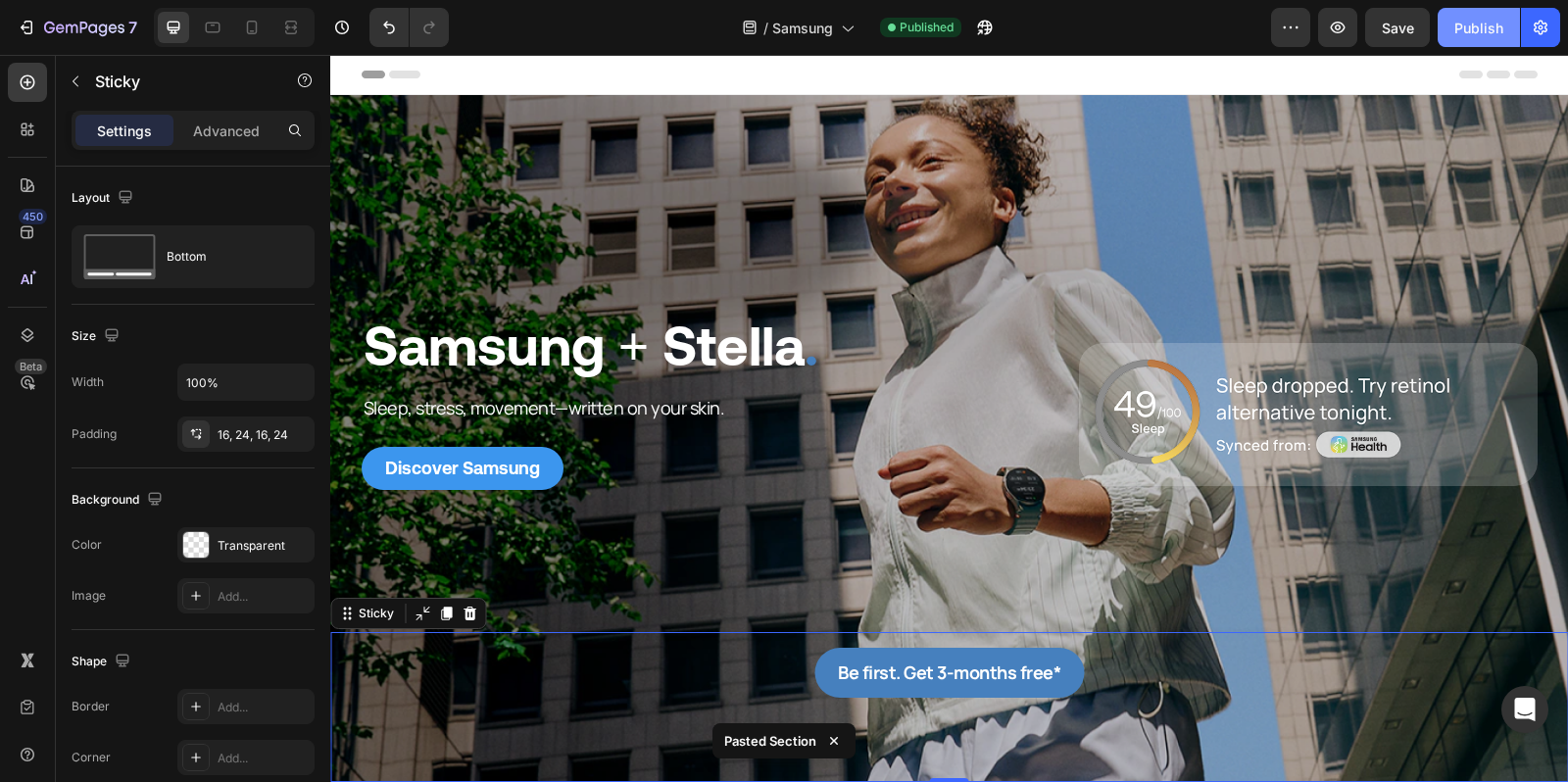 click on "Publish" 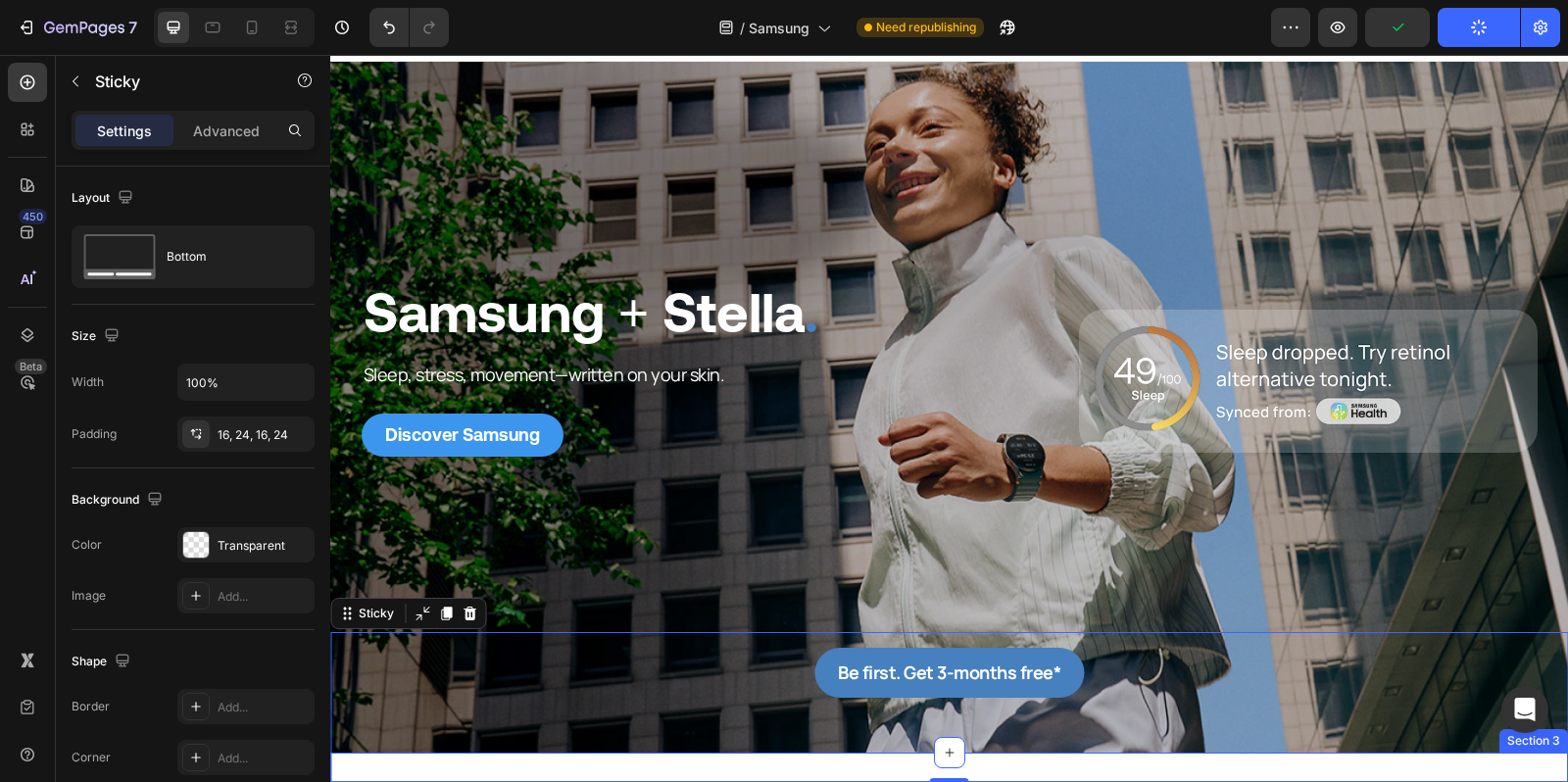 scroll, scrollTop: 0, scrollLeft: 0, axis: both 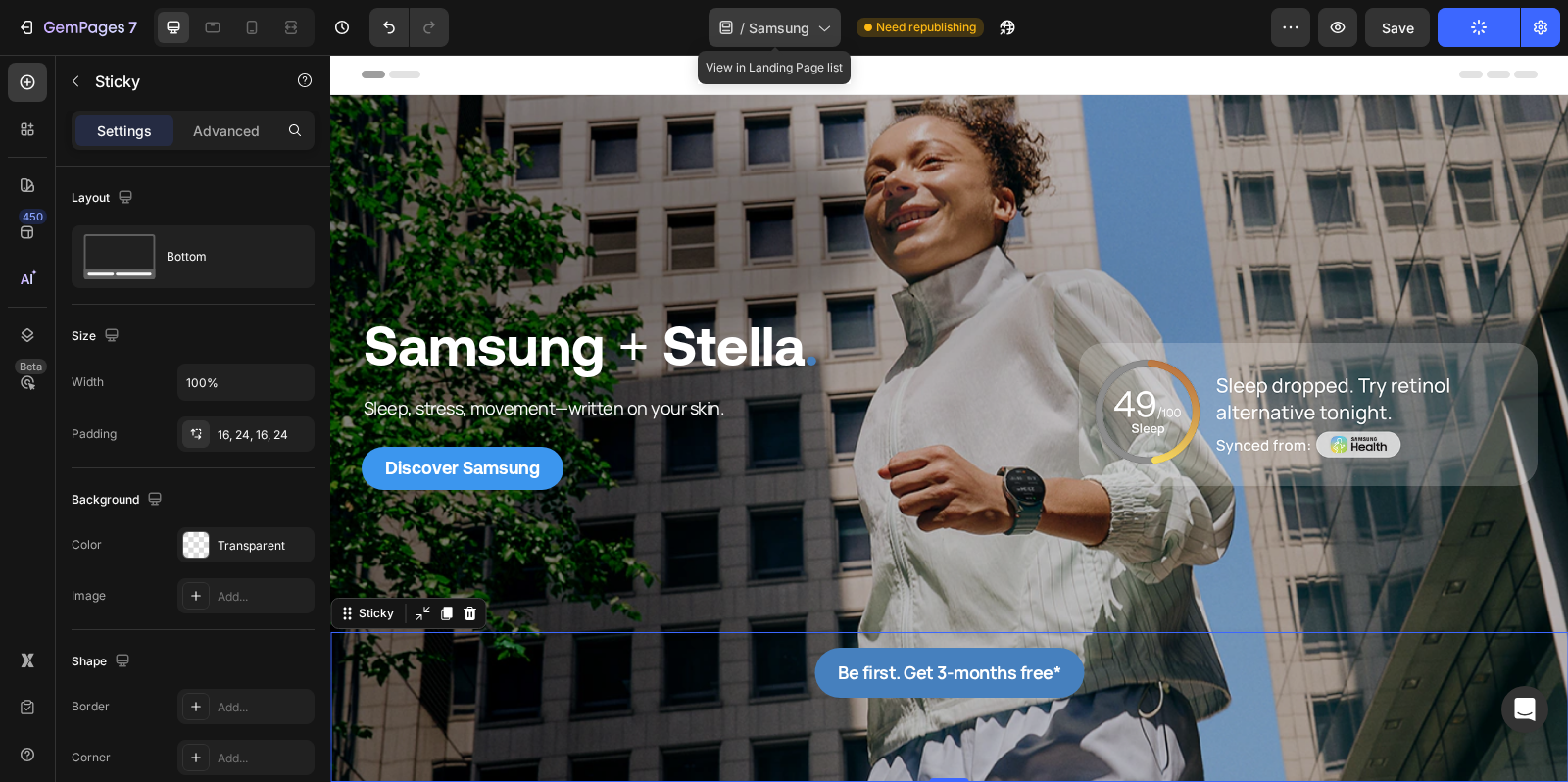 click on "Samsung" at bounding box center [779, 27] 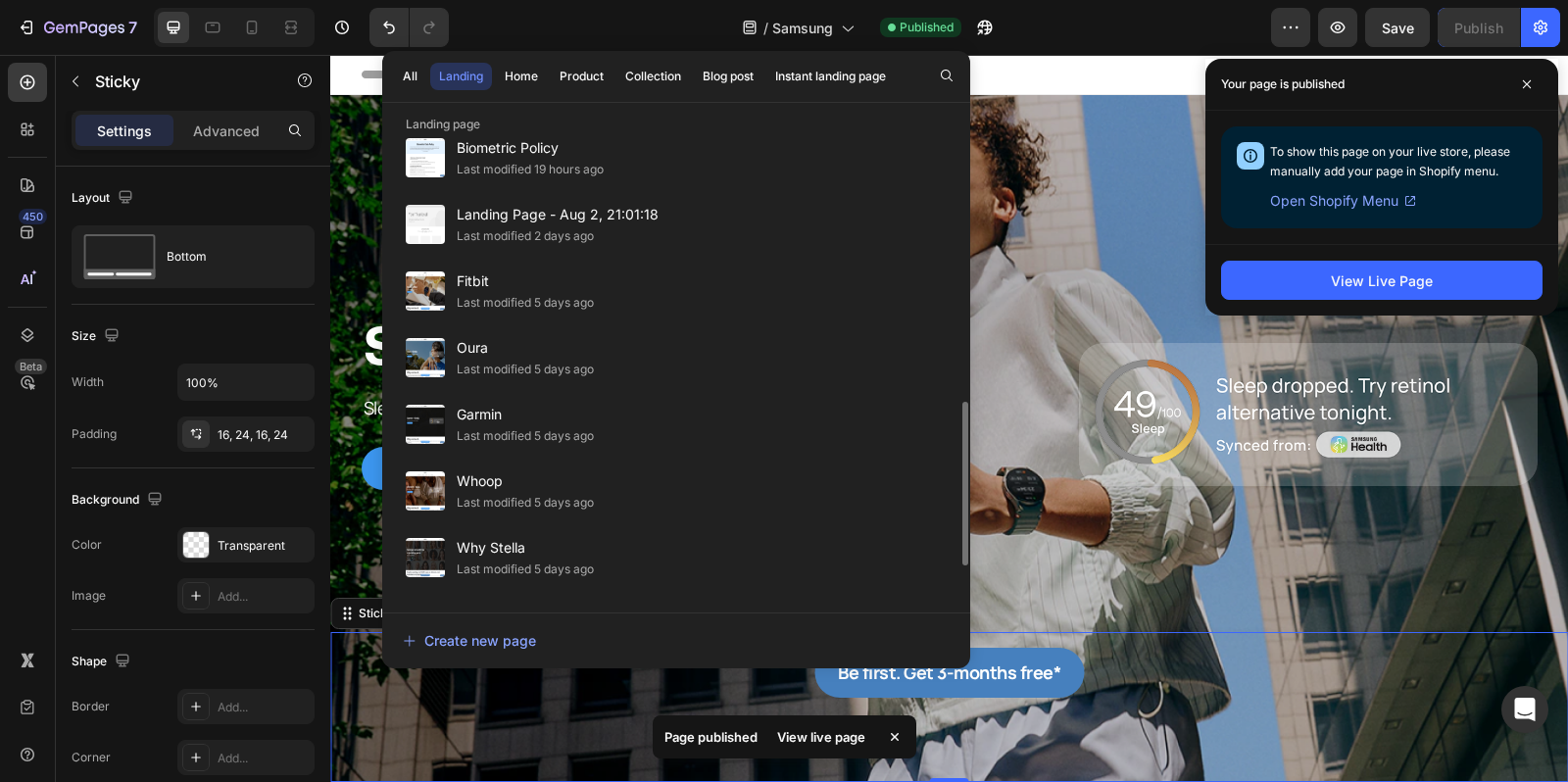 scroll, scrollTop: 709, scrollLeft: 0, axis: vertical 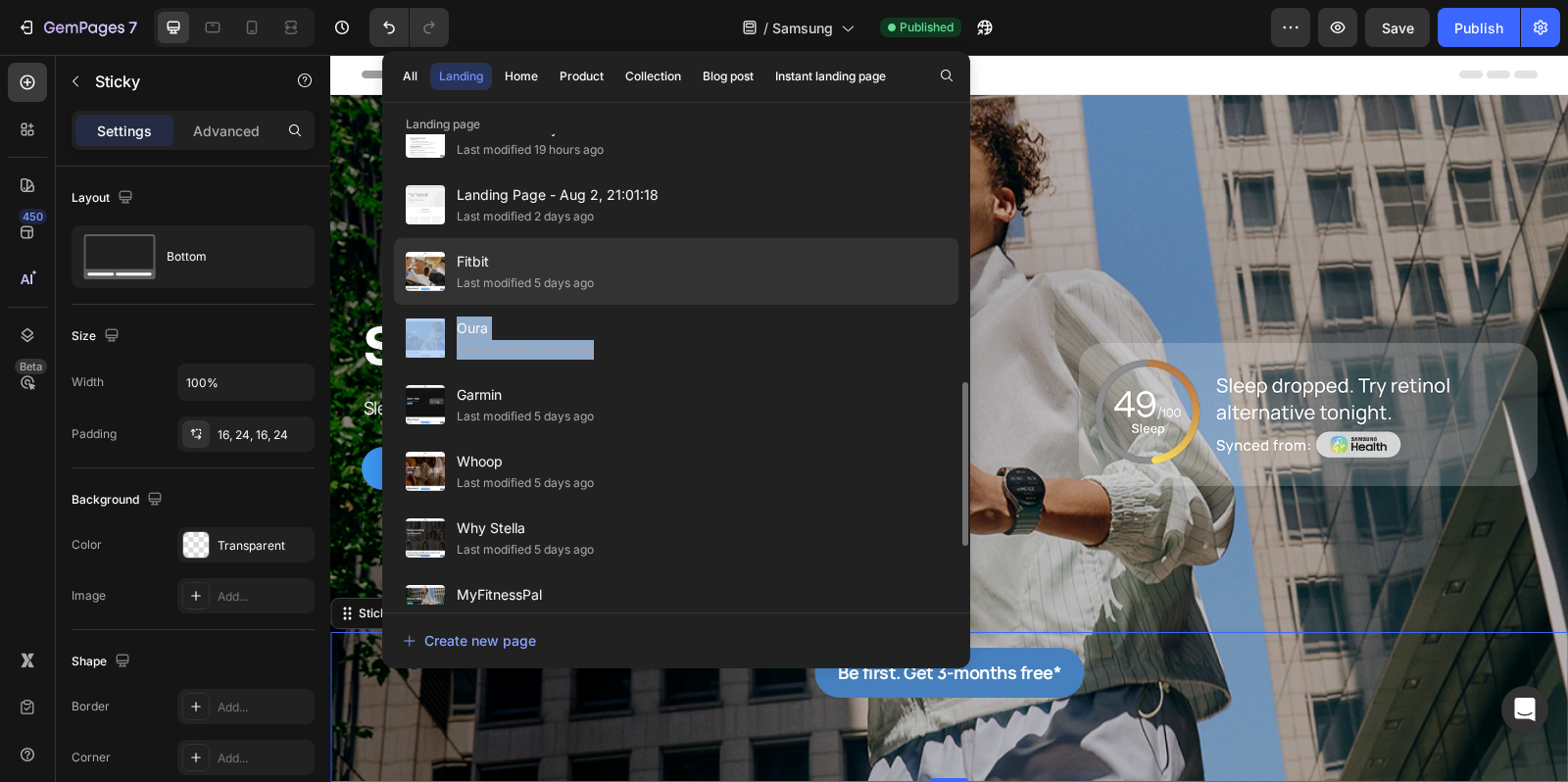 drag, startPoint x: 688, startPoint y: 351, endPoint x: 871, endPoint y: 275, distance: 198.15398 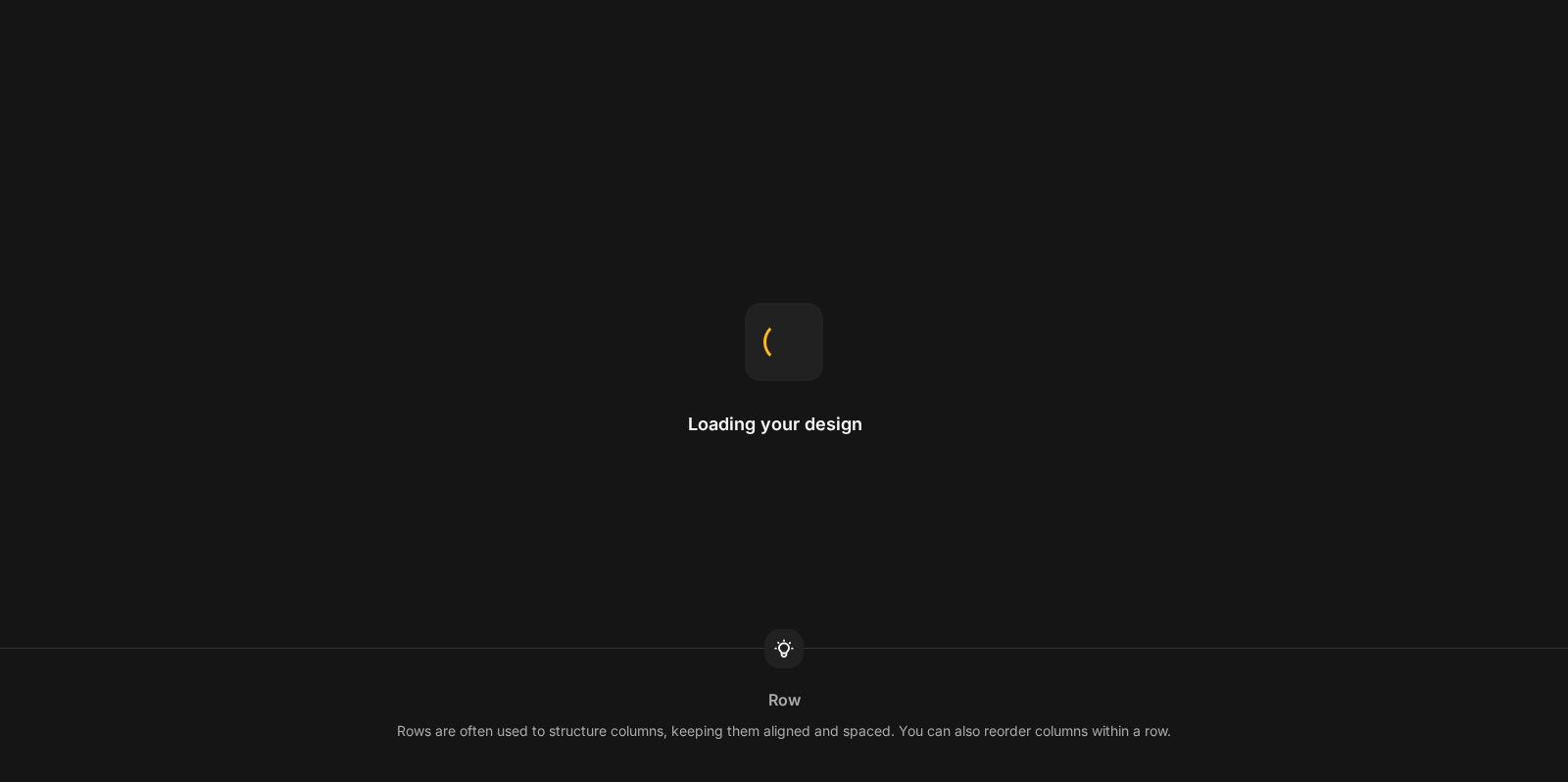 scroll, scrollTop: 0, scrollLeft: 0, axis: both 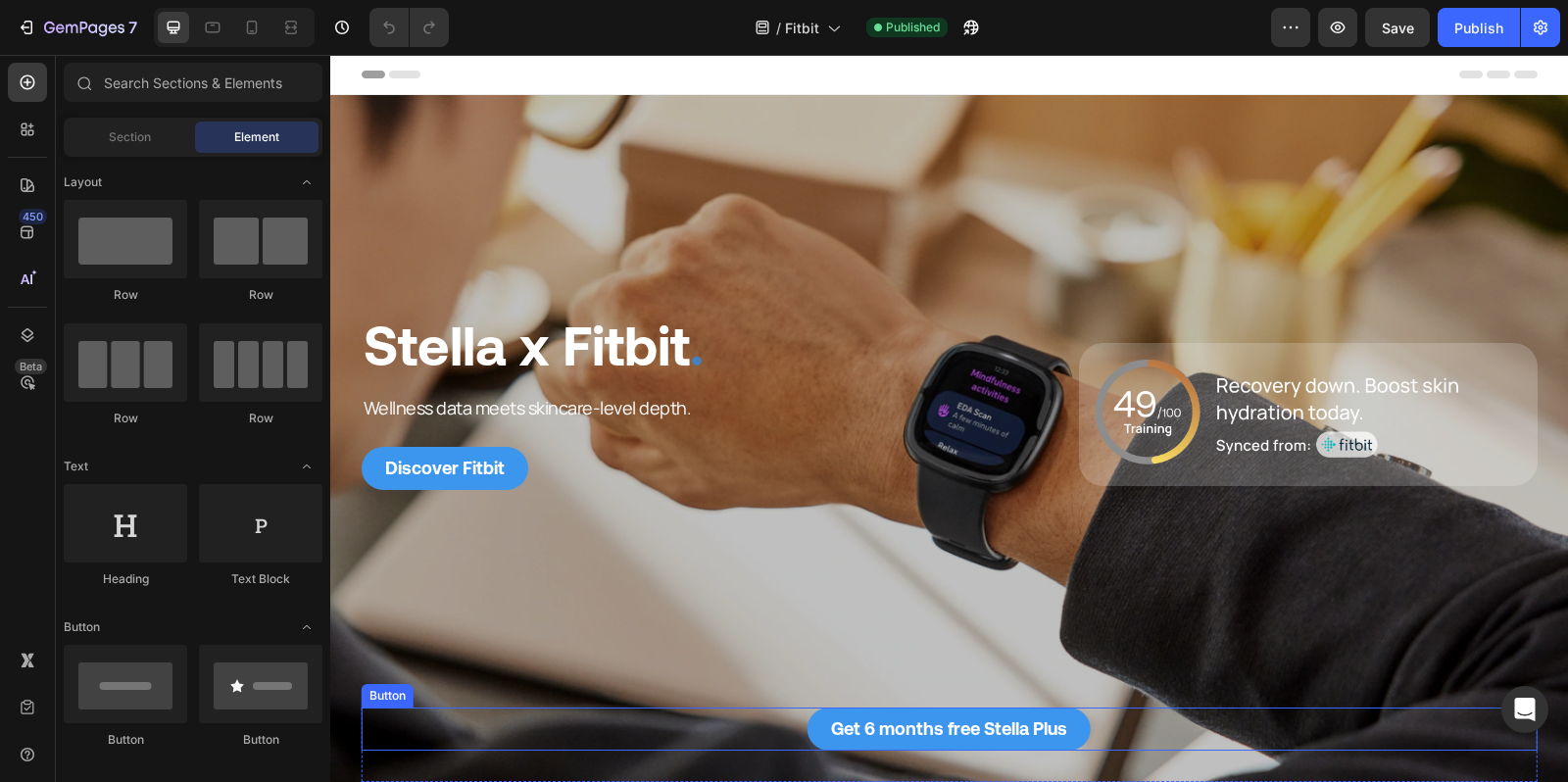 click on "Get 6 months free Stella Plus Button" at bounding box center (950, 729) 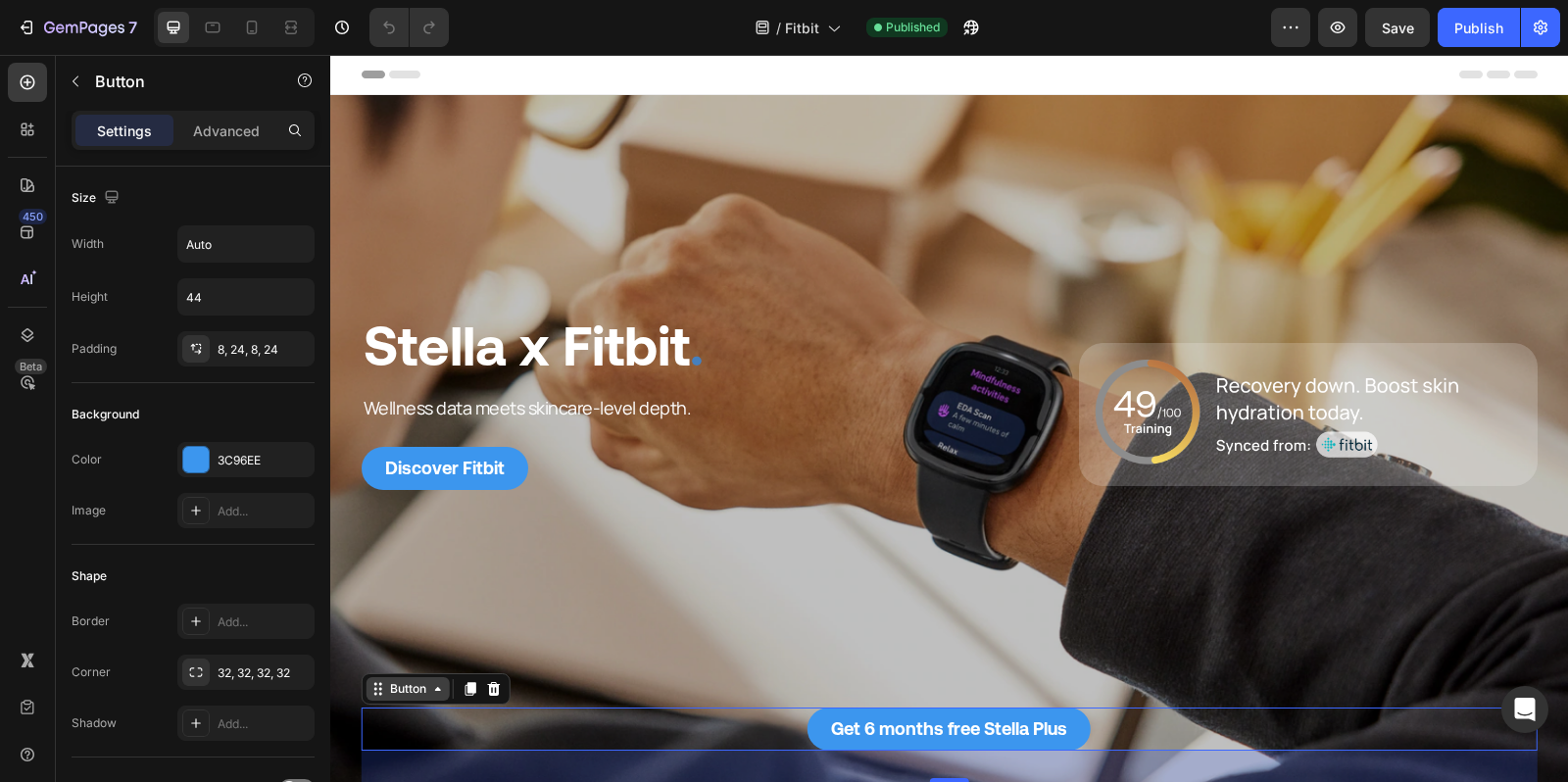 click 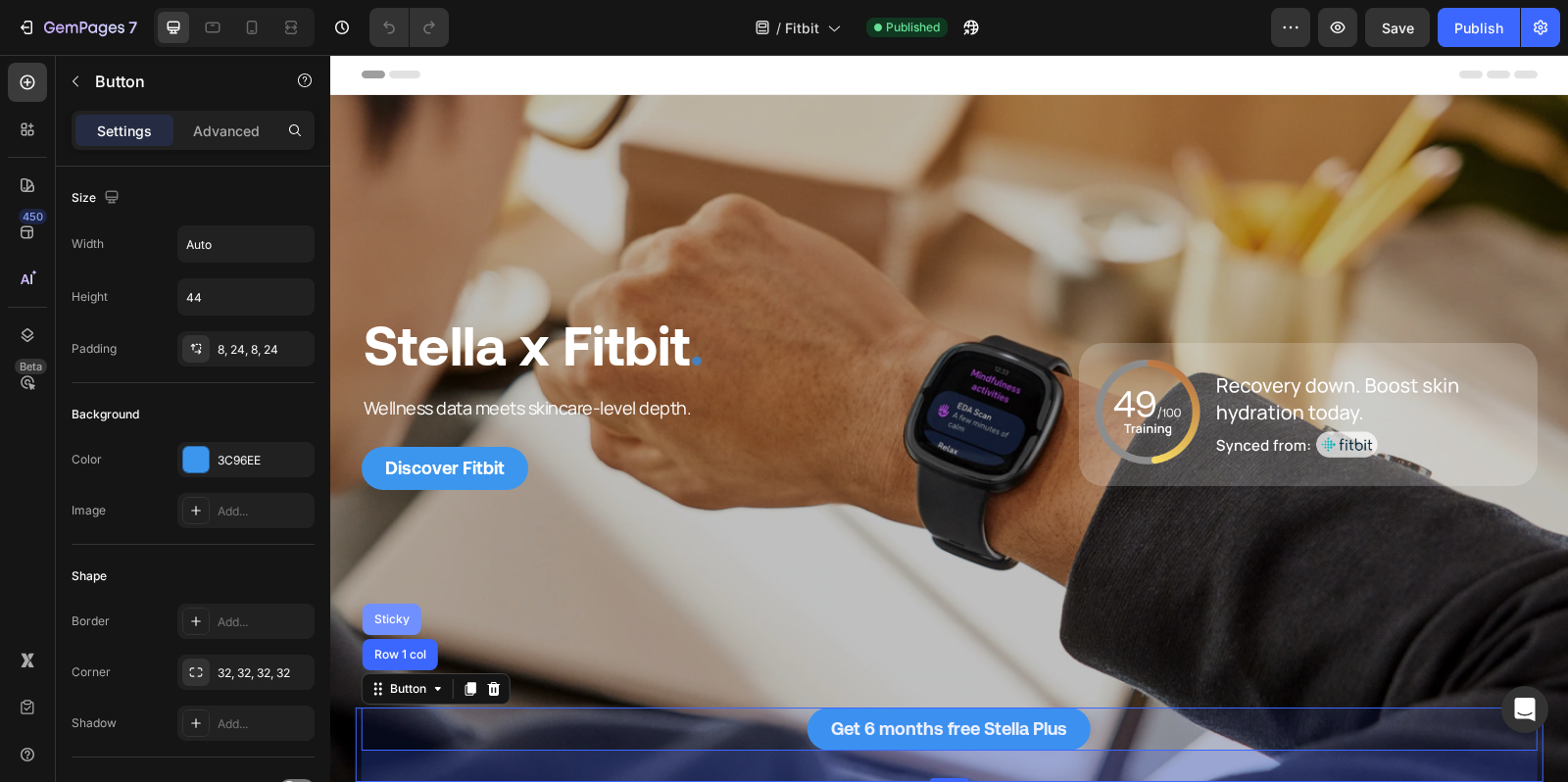 click on "Sticky" at bounding box center [392, 619] 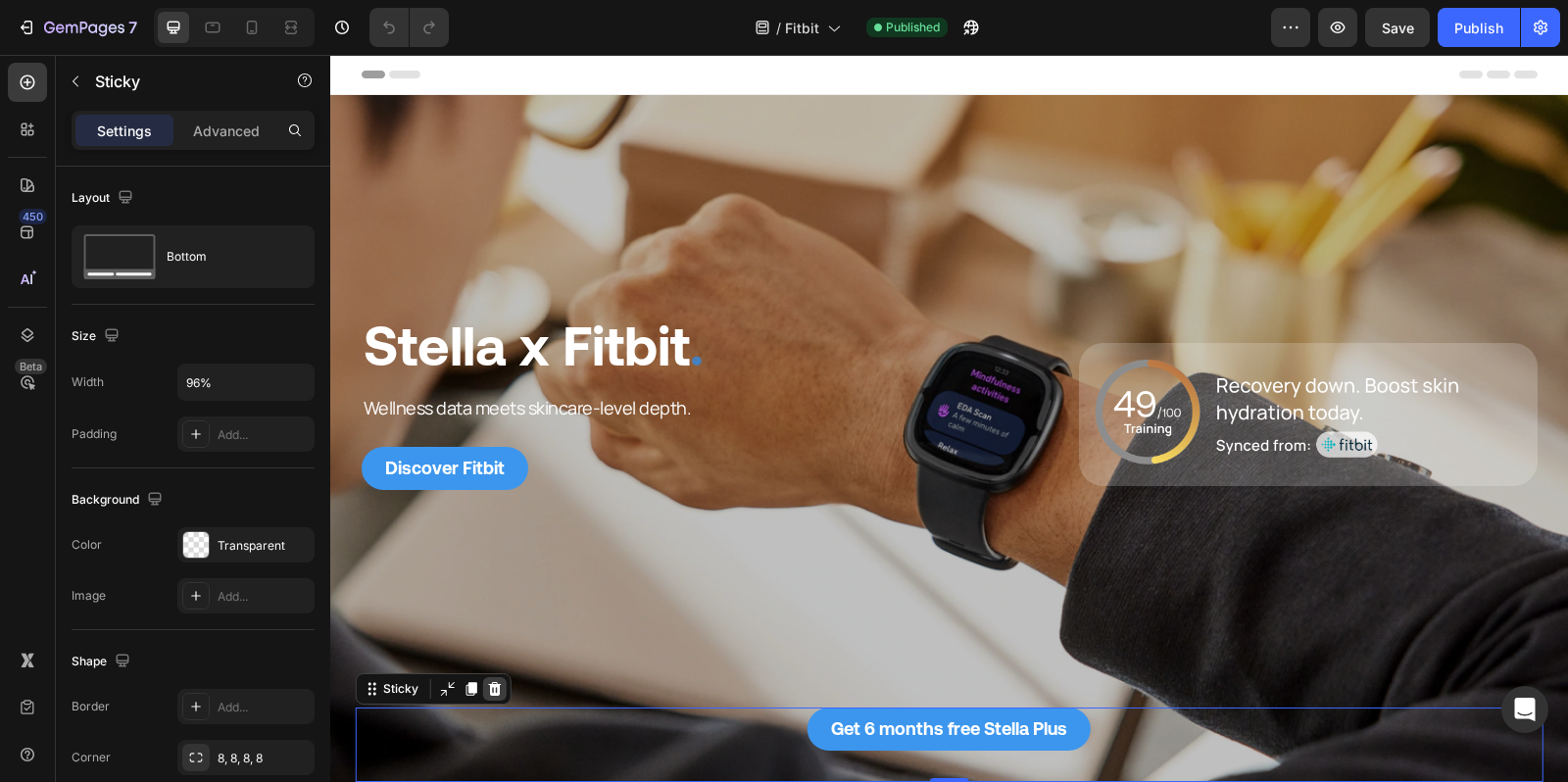 click at bounding box center [494, 689] 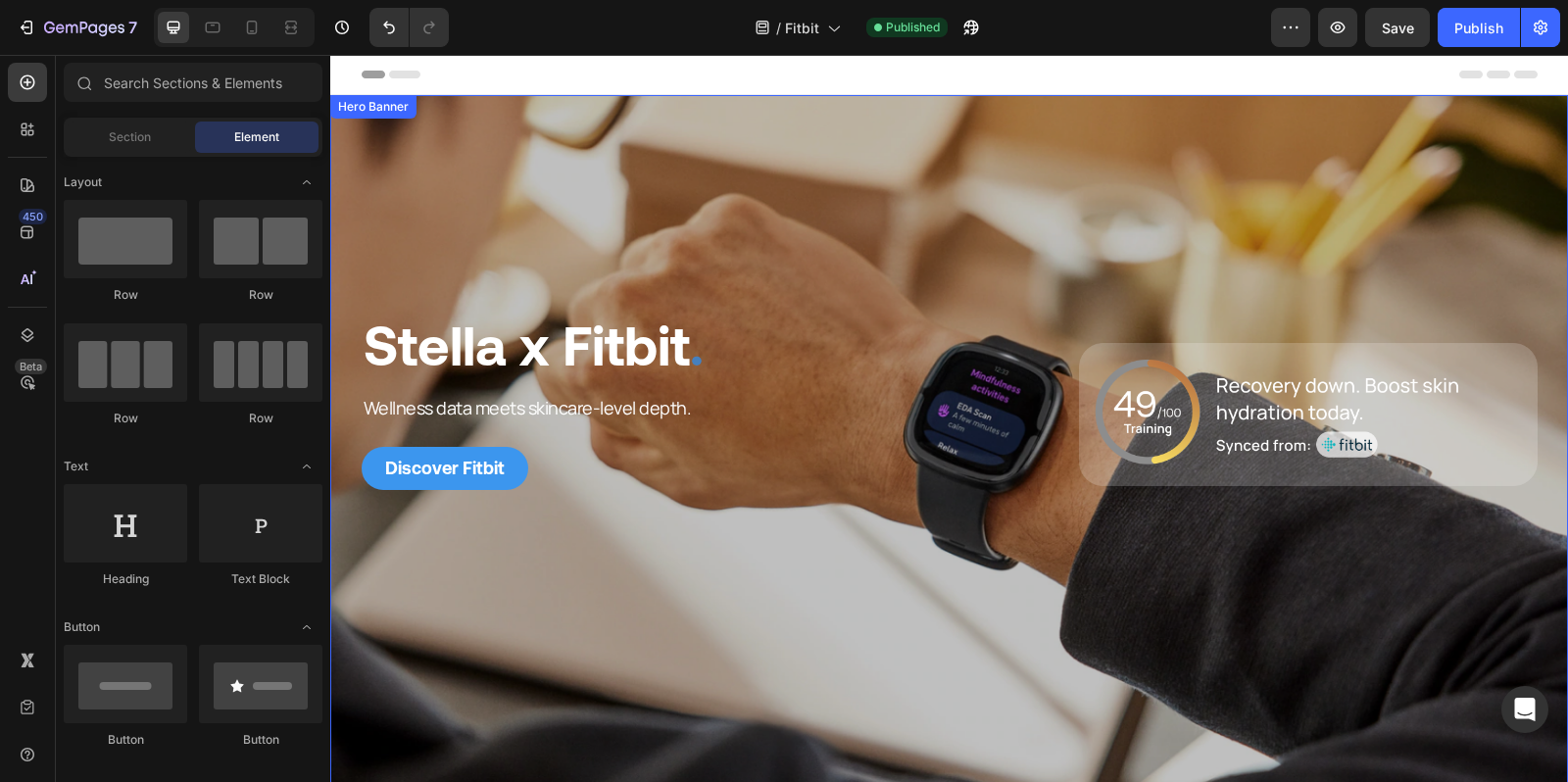 click at bounding box center (949, 440) 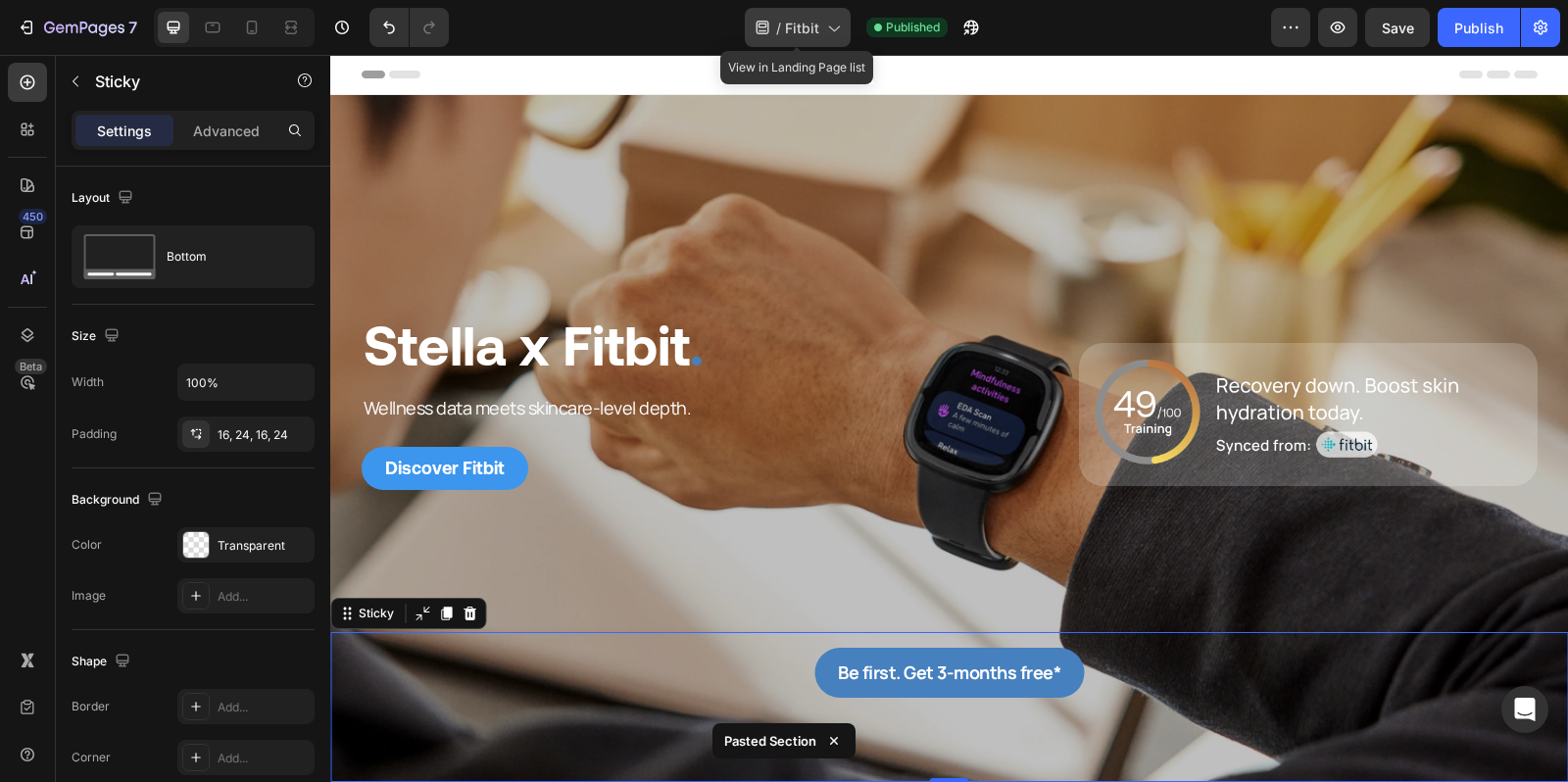 click on "/  Fitbit" 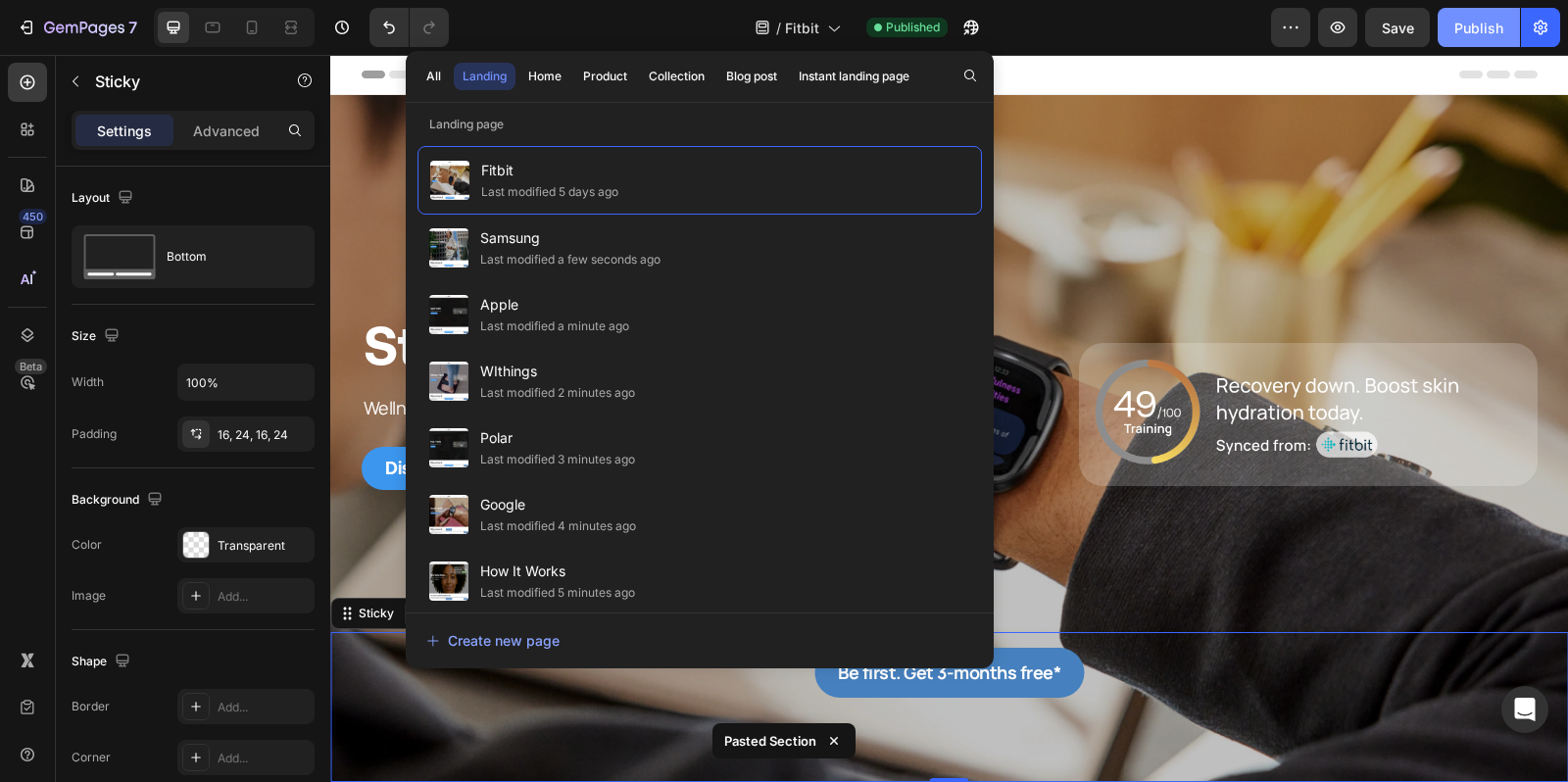 click on "Publish" at bounding box center (1479, 27) 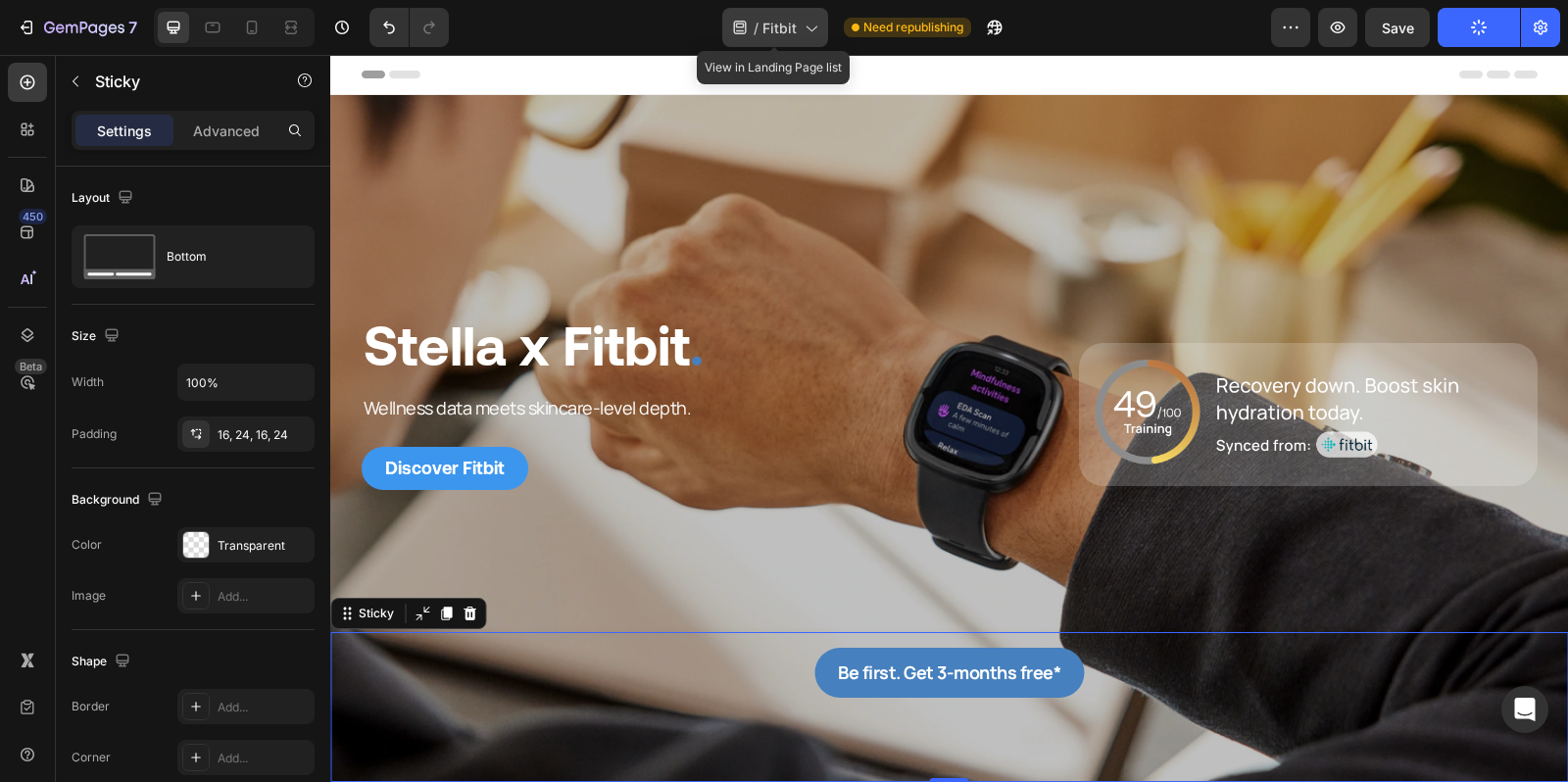 click 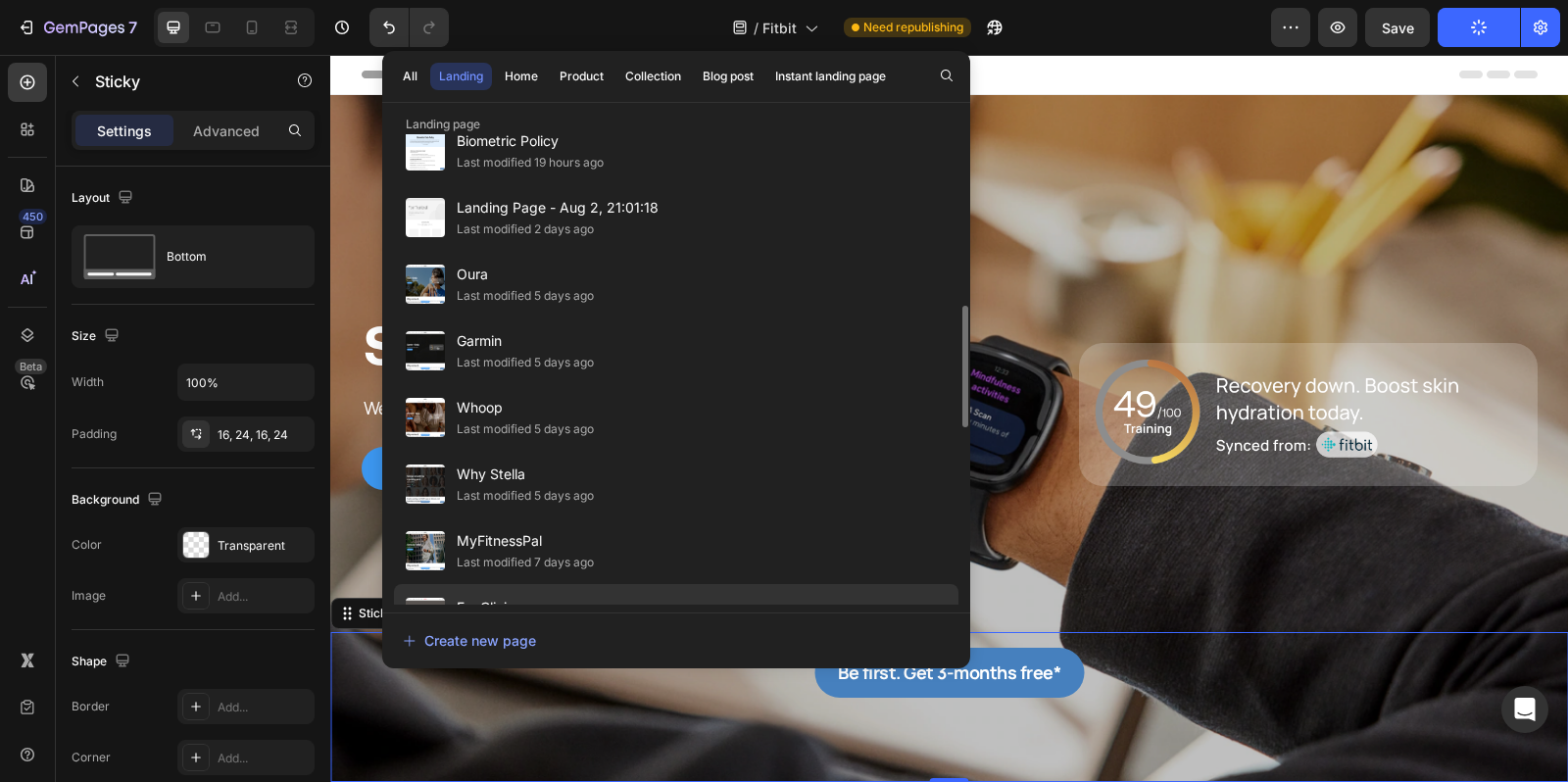 scroll, scrollTop: 692, scrollLeft: 0, axis: vertical 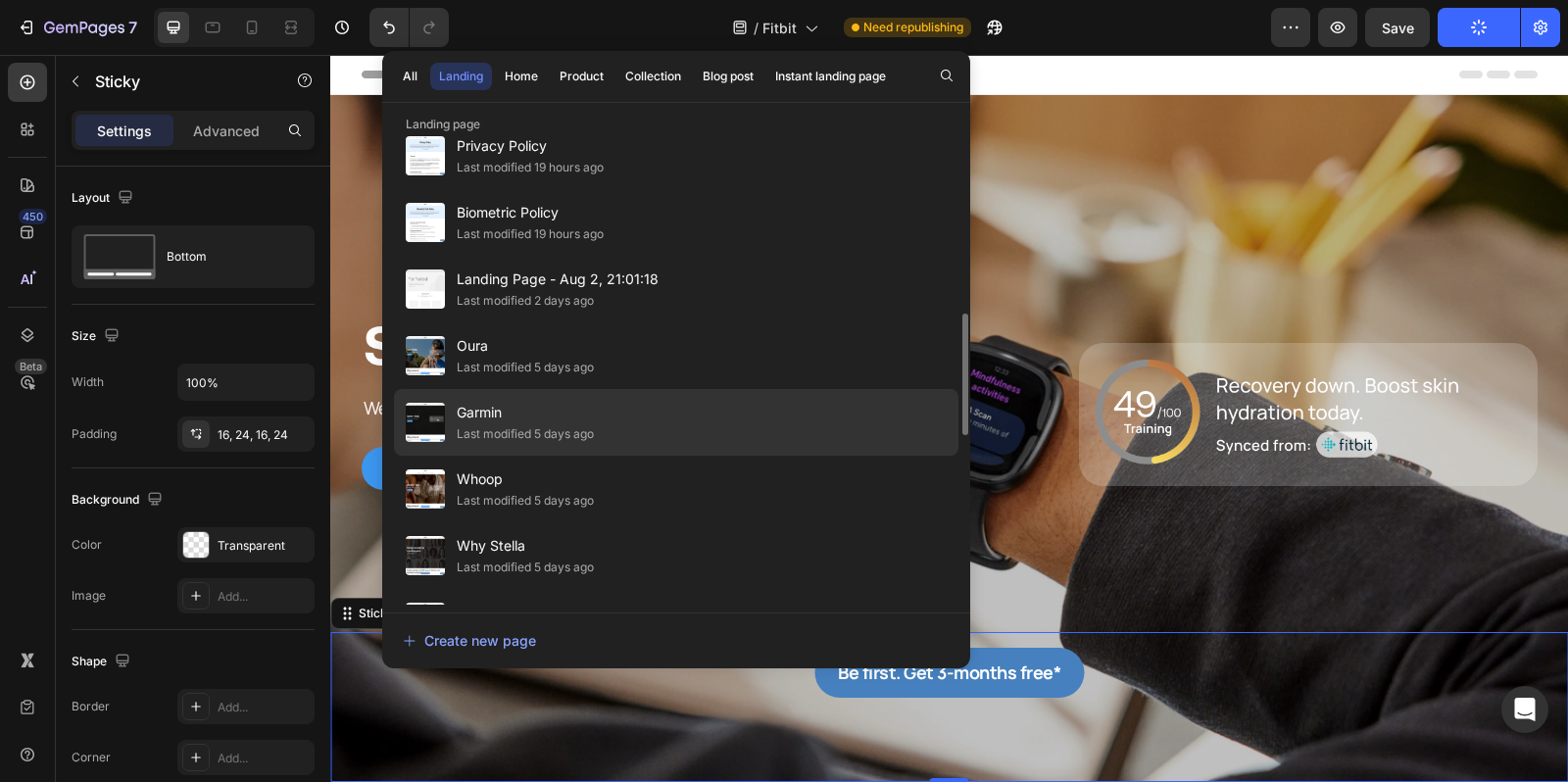 click on "Garmin Last modified 5 days ago" 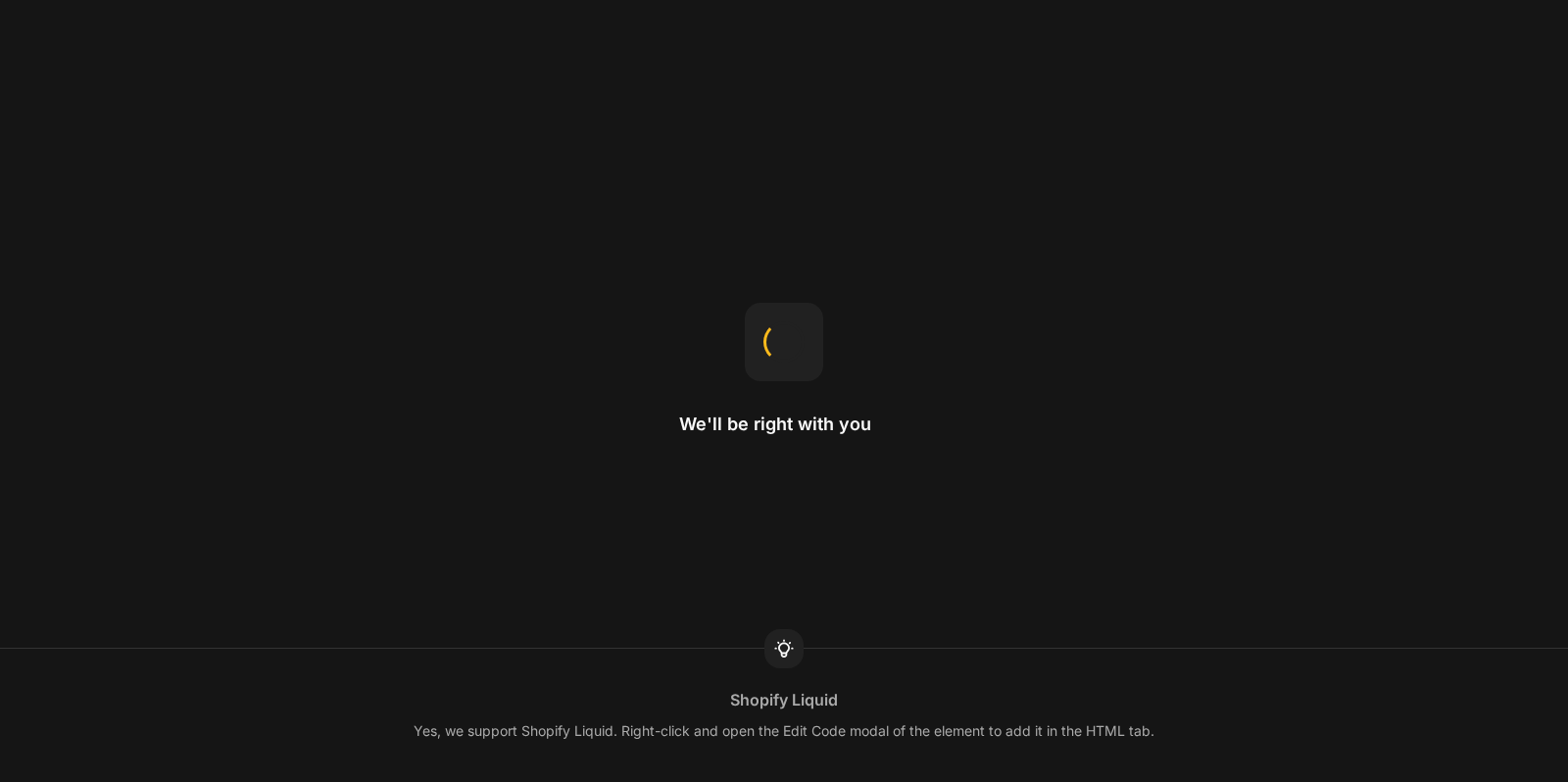 scroll, scrollTop: 0, scrollLeft: 0, axis: both 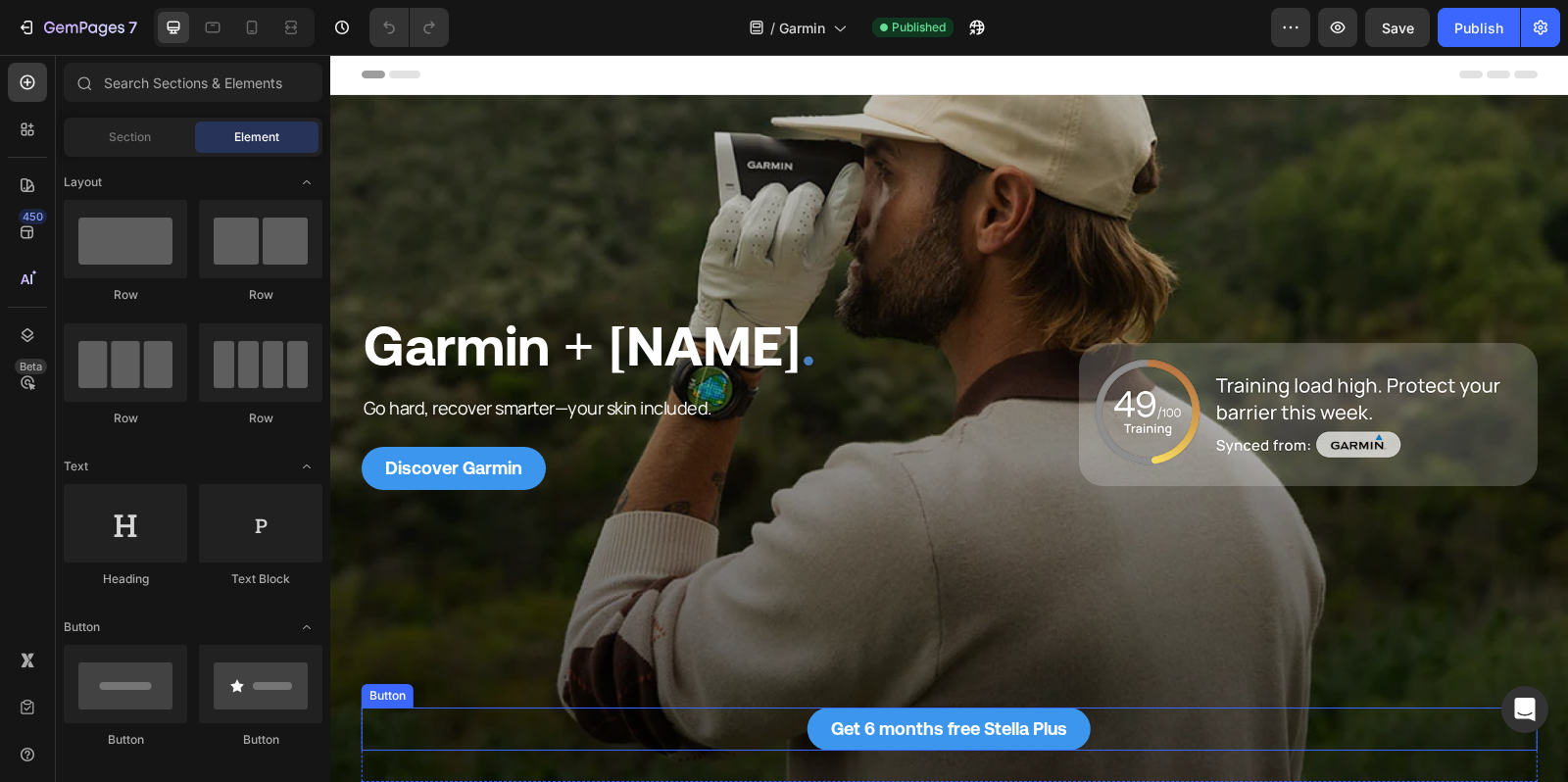 click on "Get 6 months free Stella Plus Button" at bounding box center [950, 729] 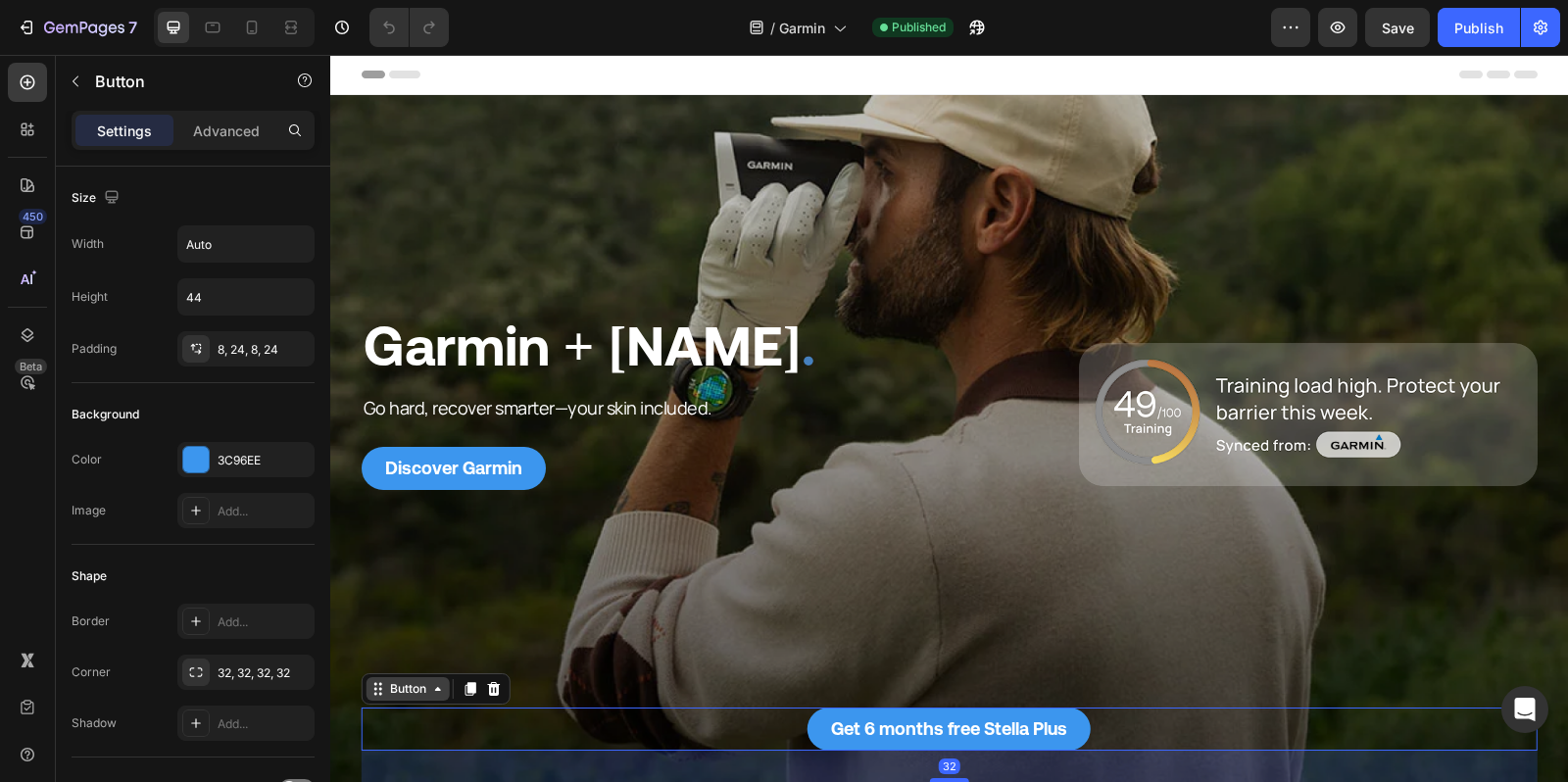 click 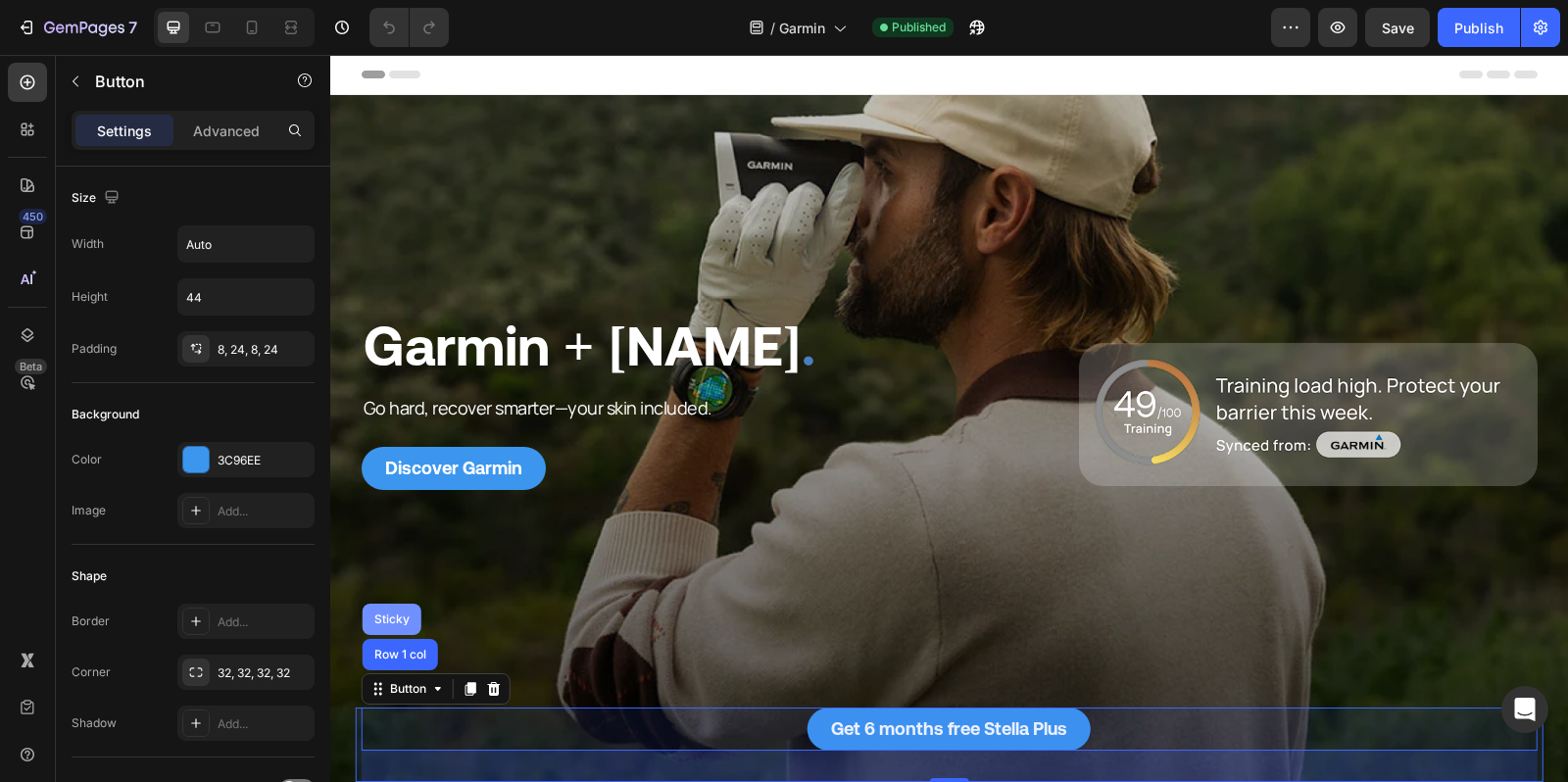 click on "Sticky" at bounding box center (392, 619) 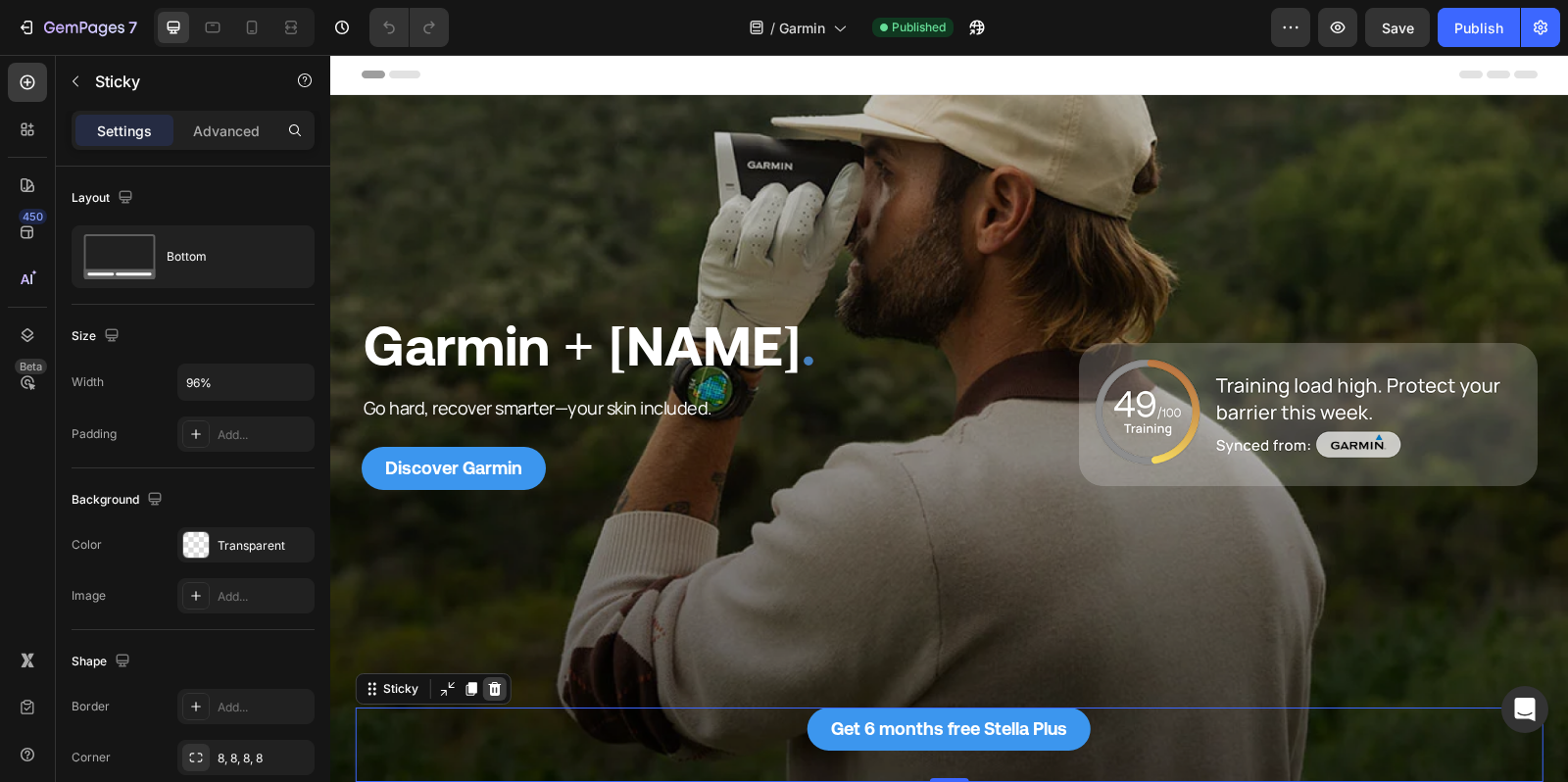 click 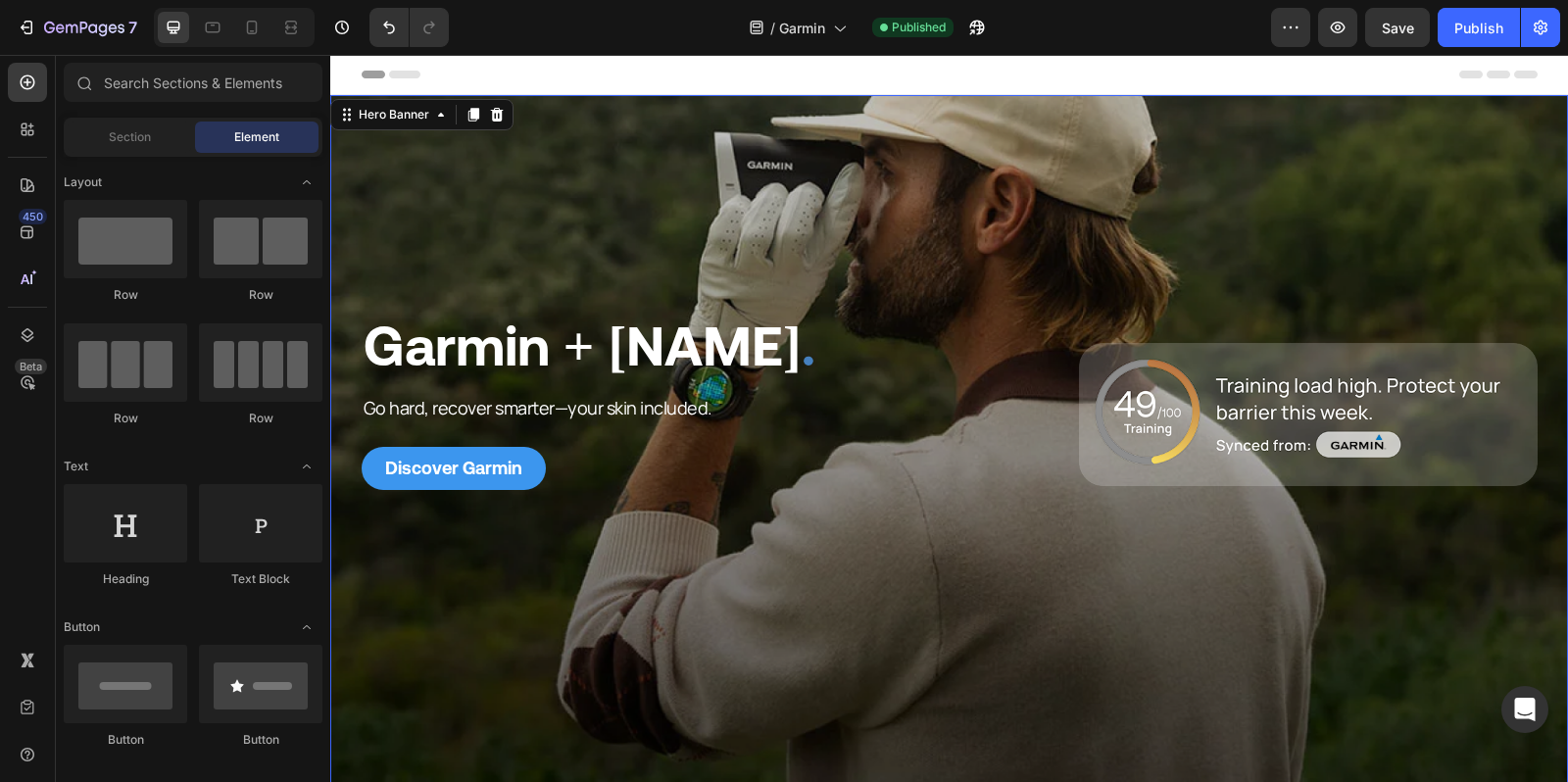 click at bounding box center (949, 440) 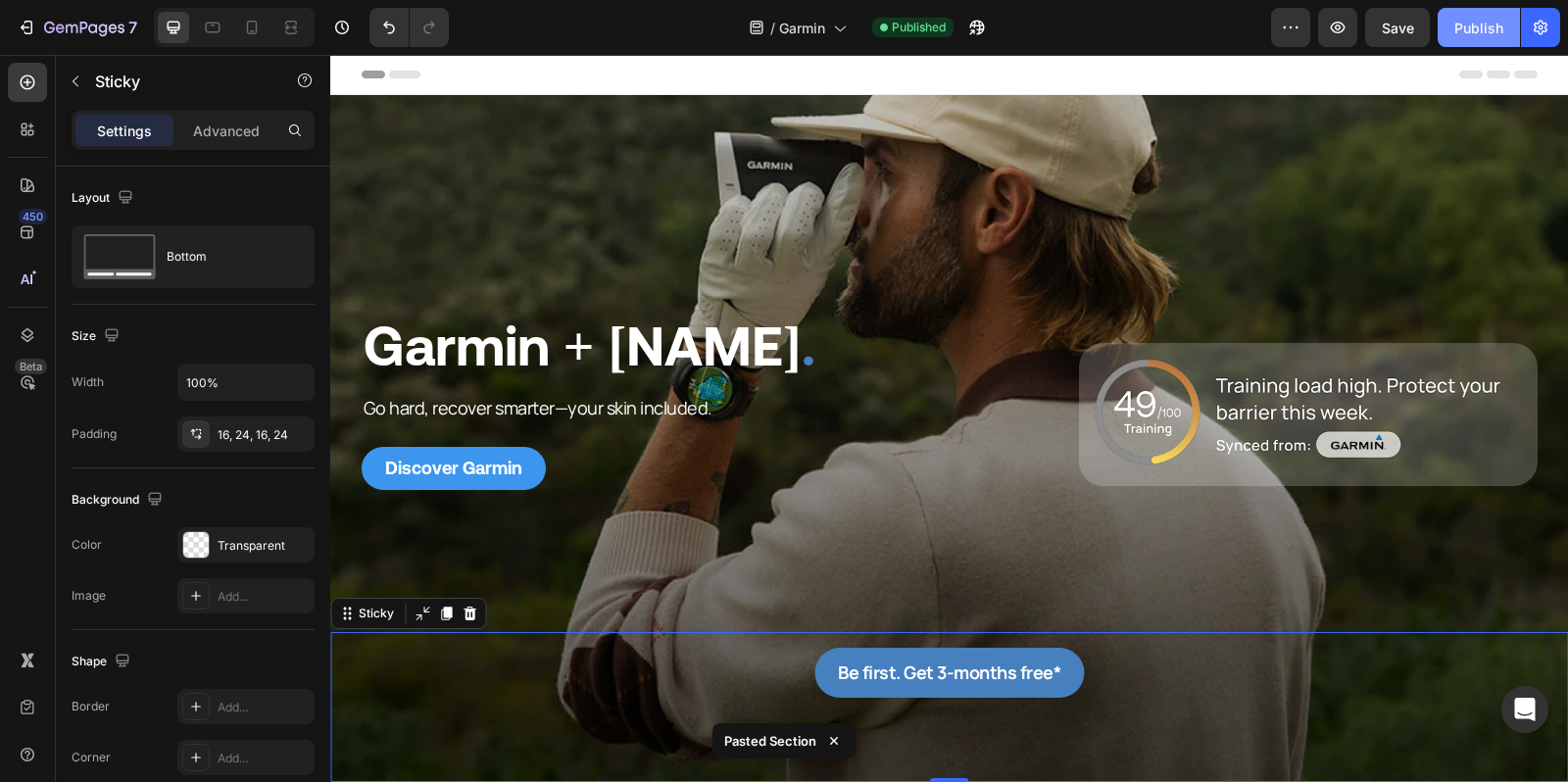 click on "Publish" at bounding box center (1479, 27) 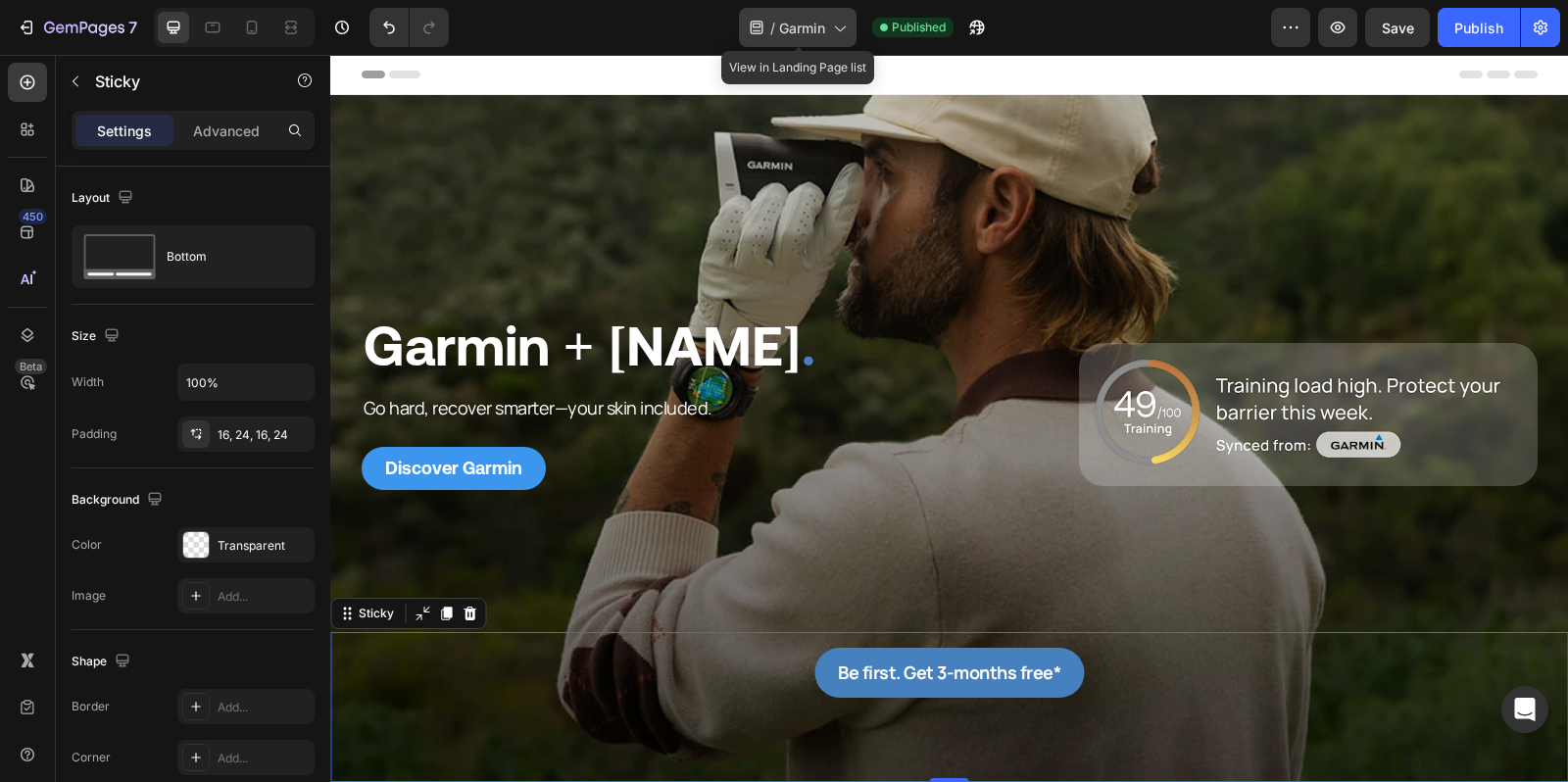 click on "/  Garmin" 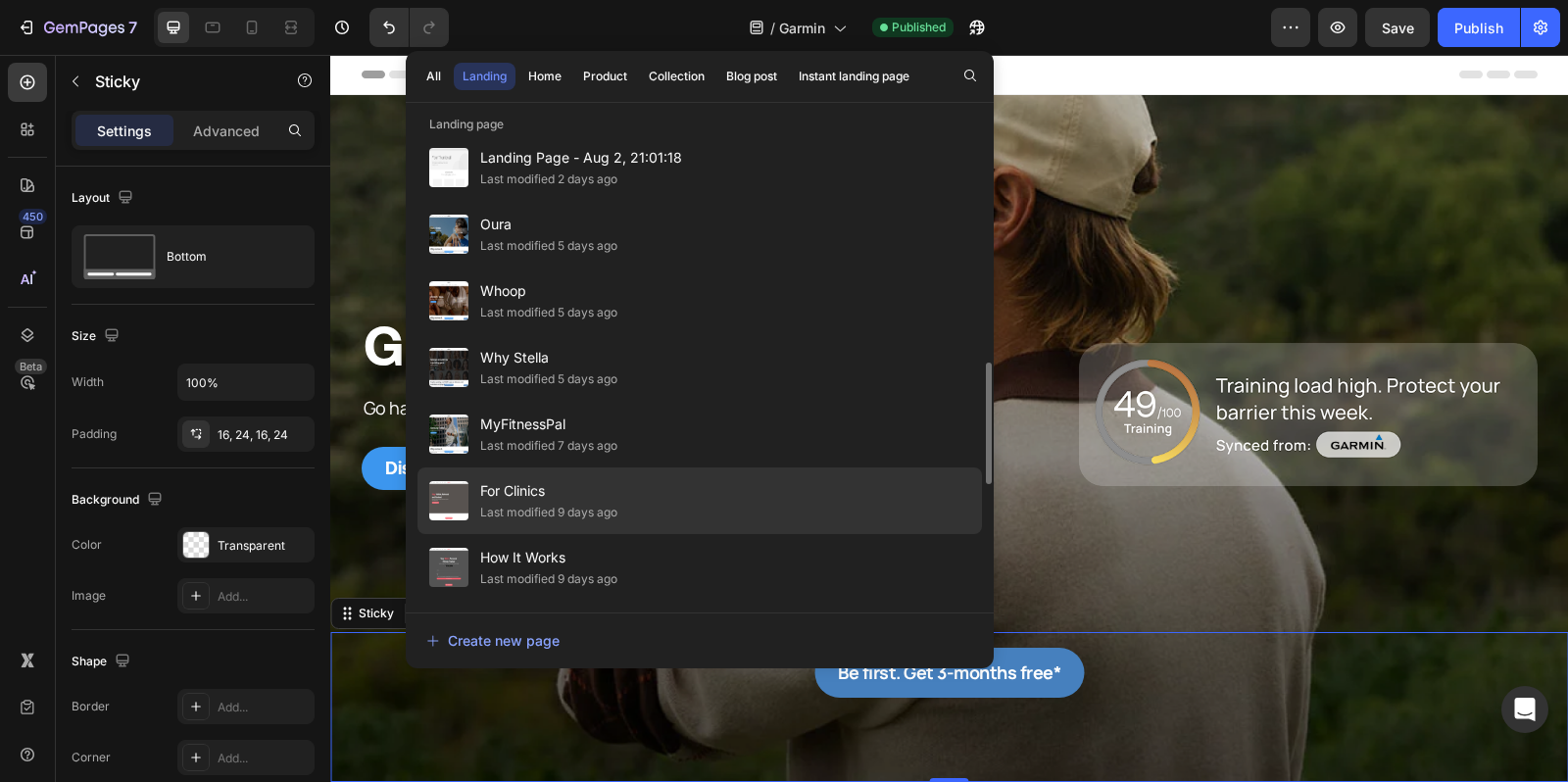 scroll, scrollTop: 794, scrollLeft: 0, axis: vertical 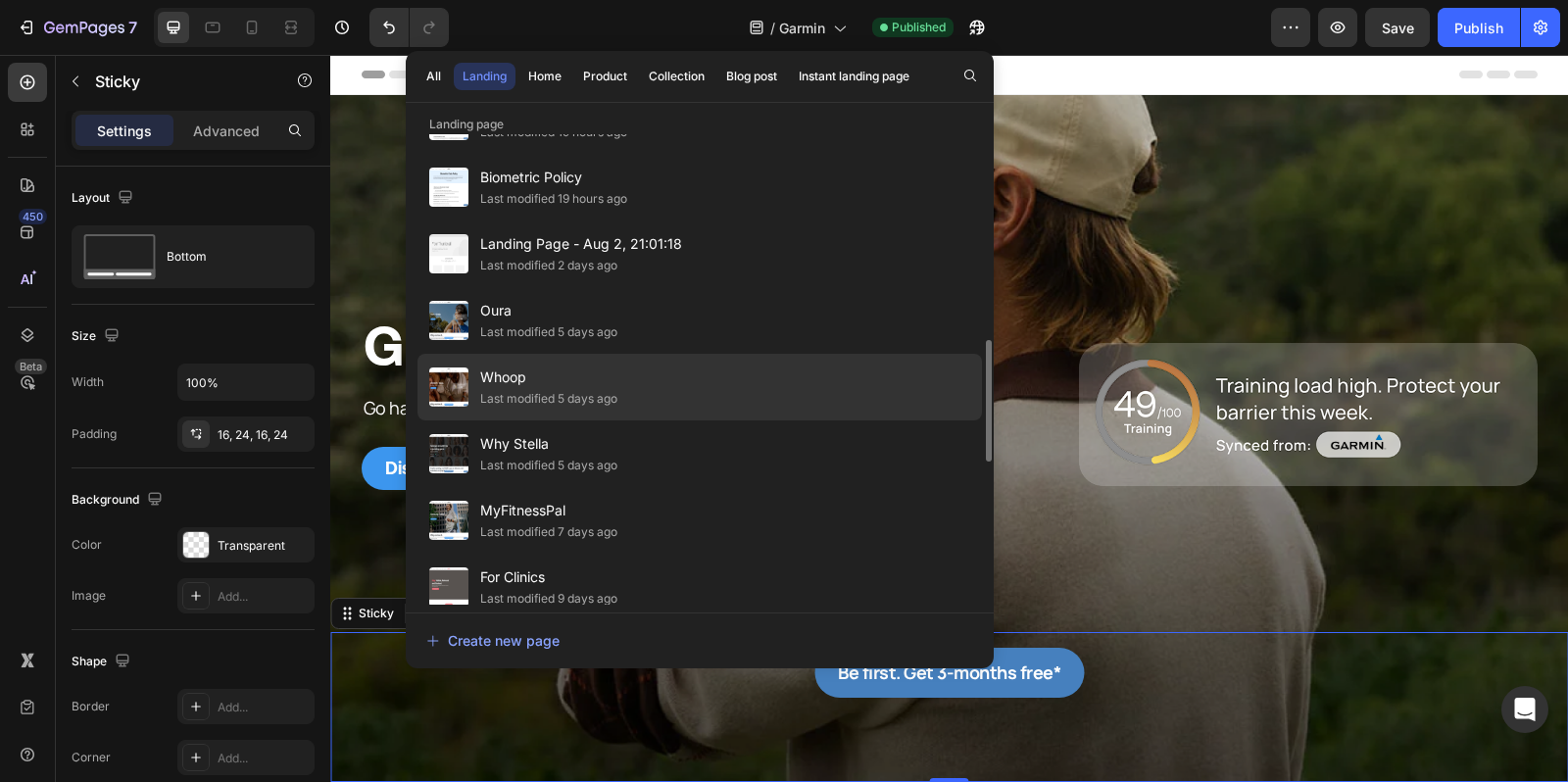 click on "Whoop Last modified 5 days ago" 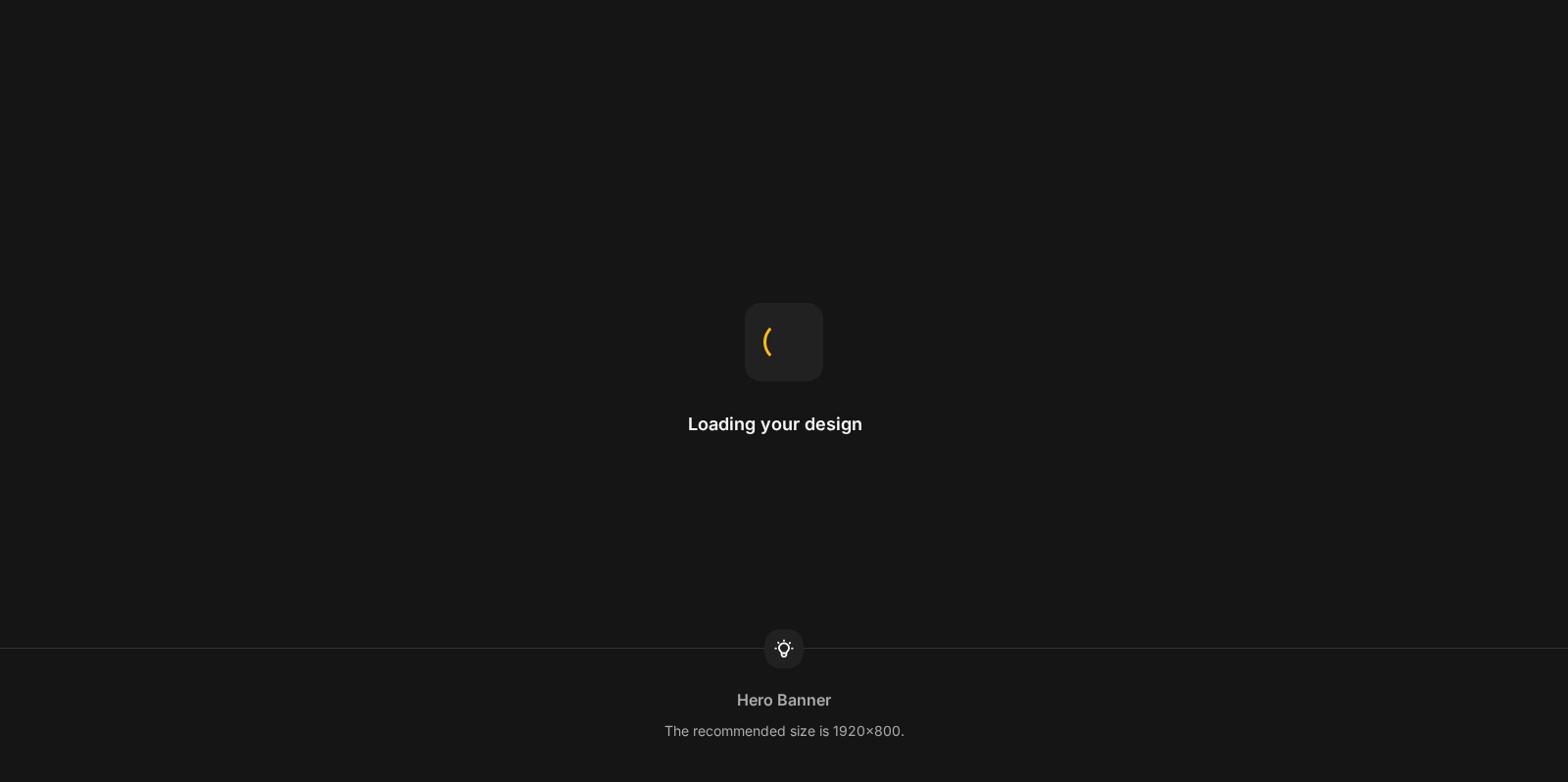 scroll, scrollTop: 0, scrollLeft: 0, axis: both 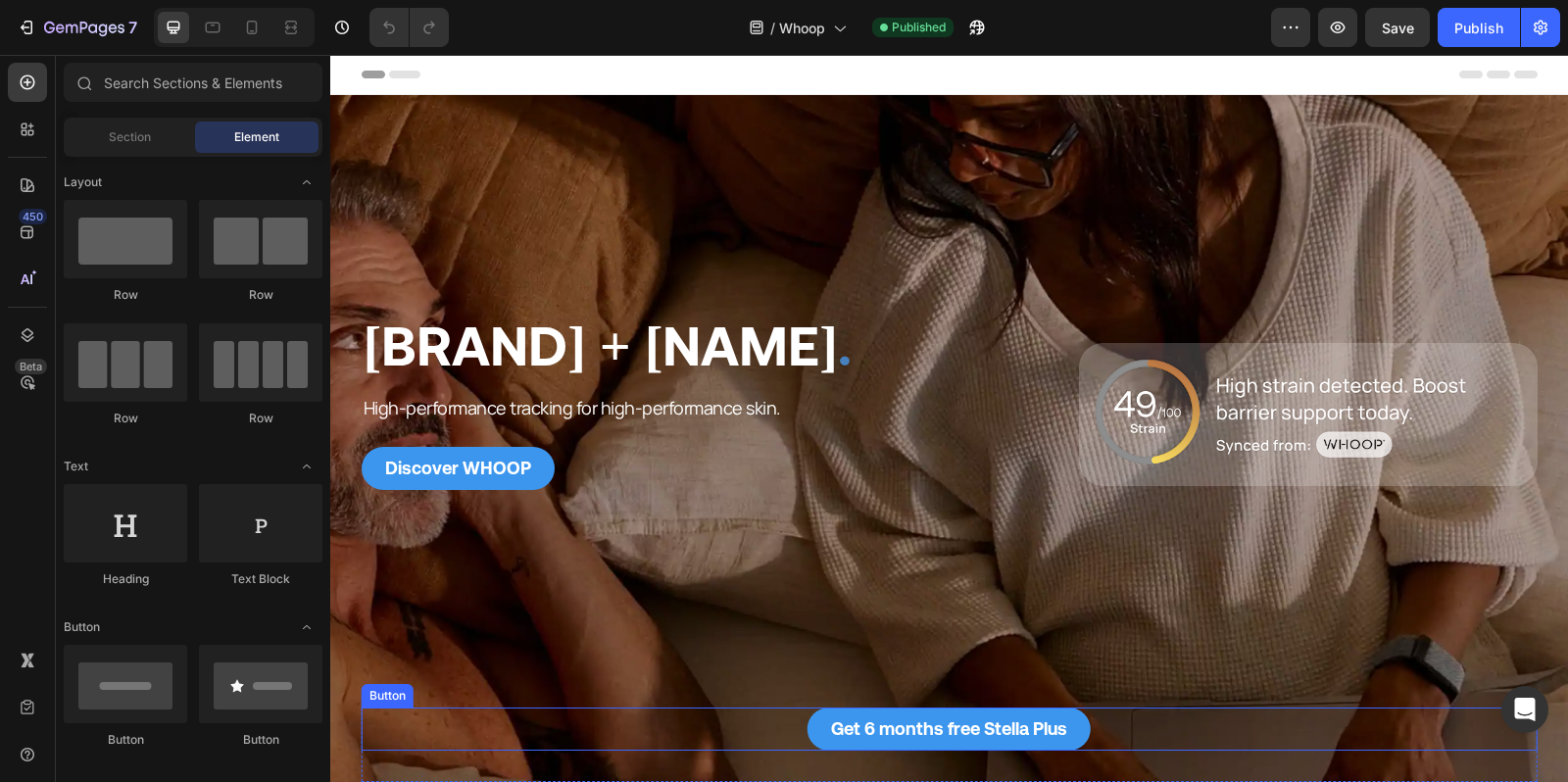 click on "Get 6 months free Stella Plus Button" at bounding box center (950, 729) 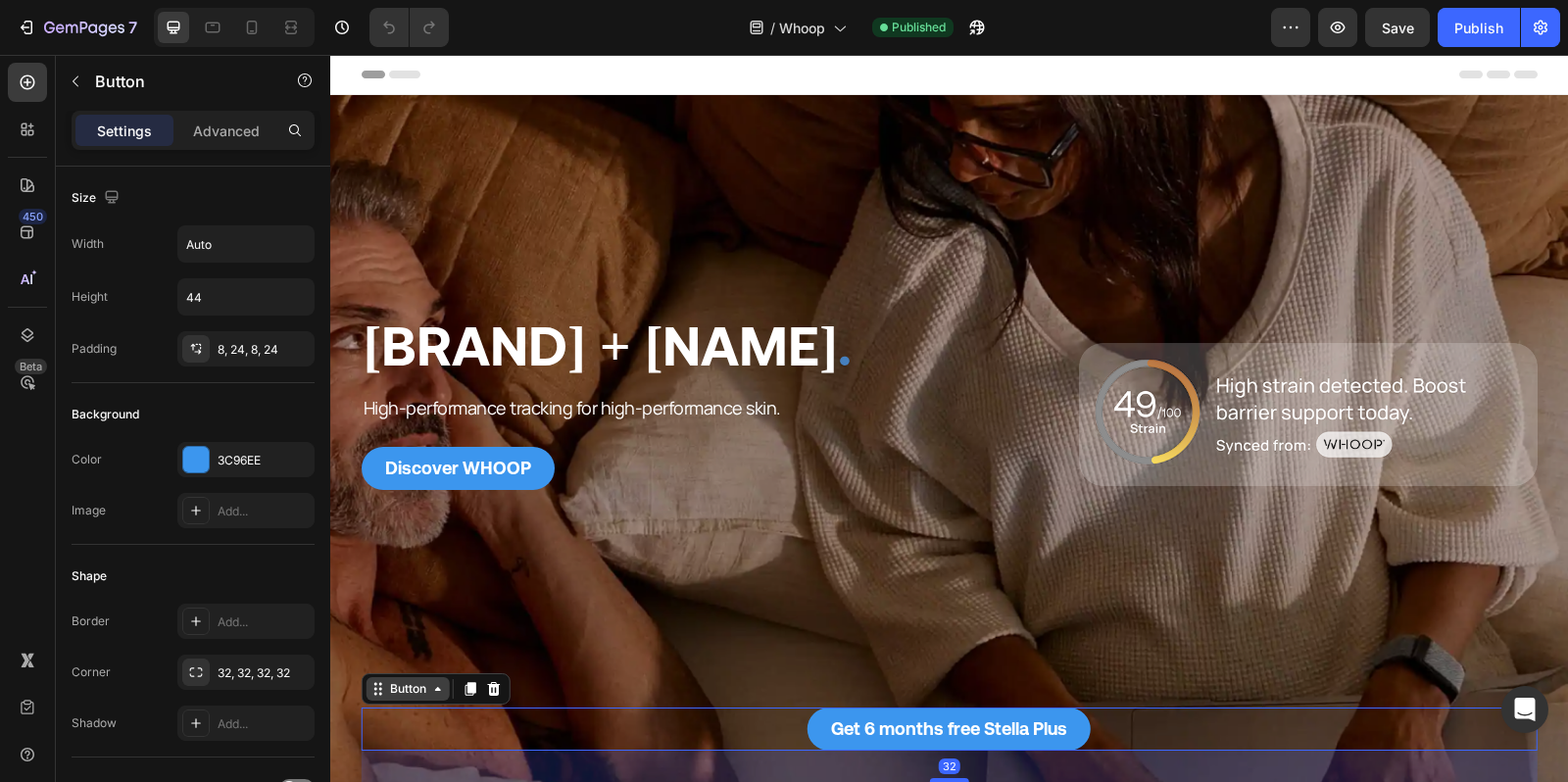 click on "Button" at bounding box center [408, 689] 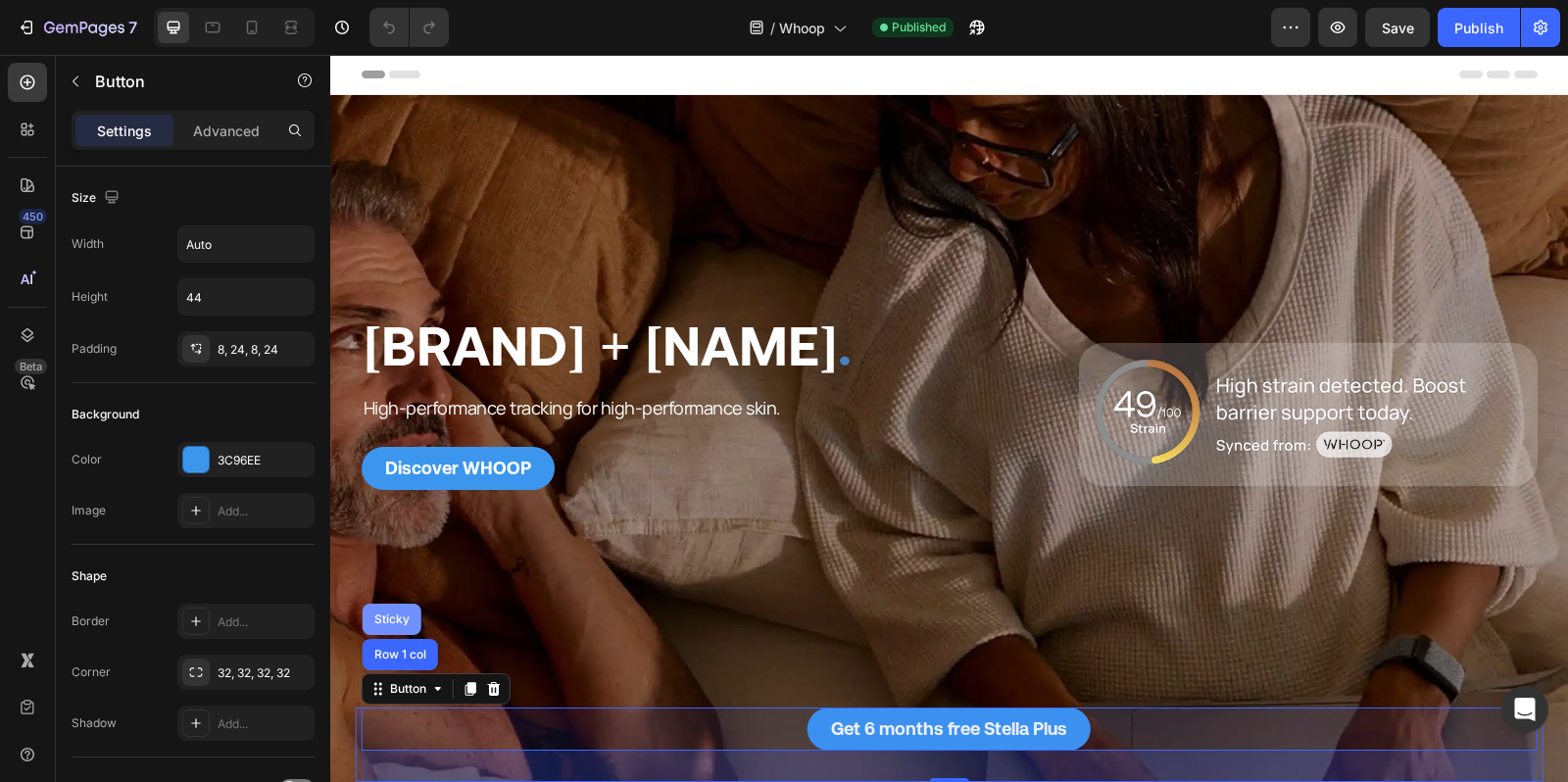 click on "Sticky" at bounding box center [392, 619] 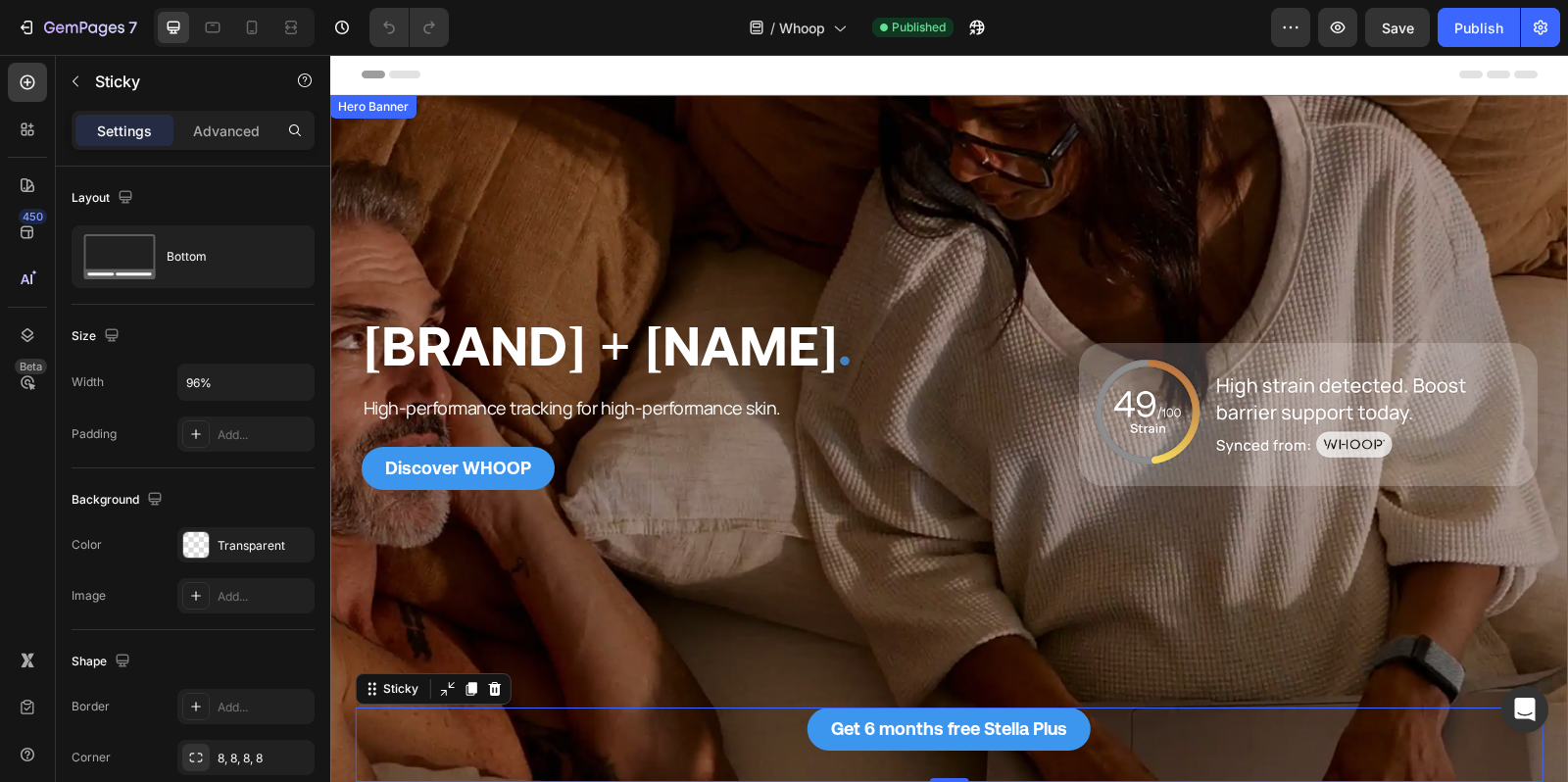 click at bounding box center (949, 440) 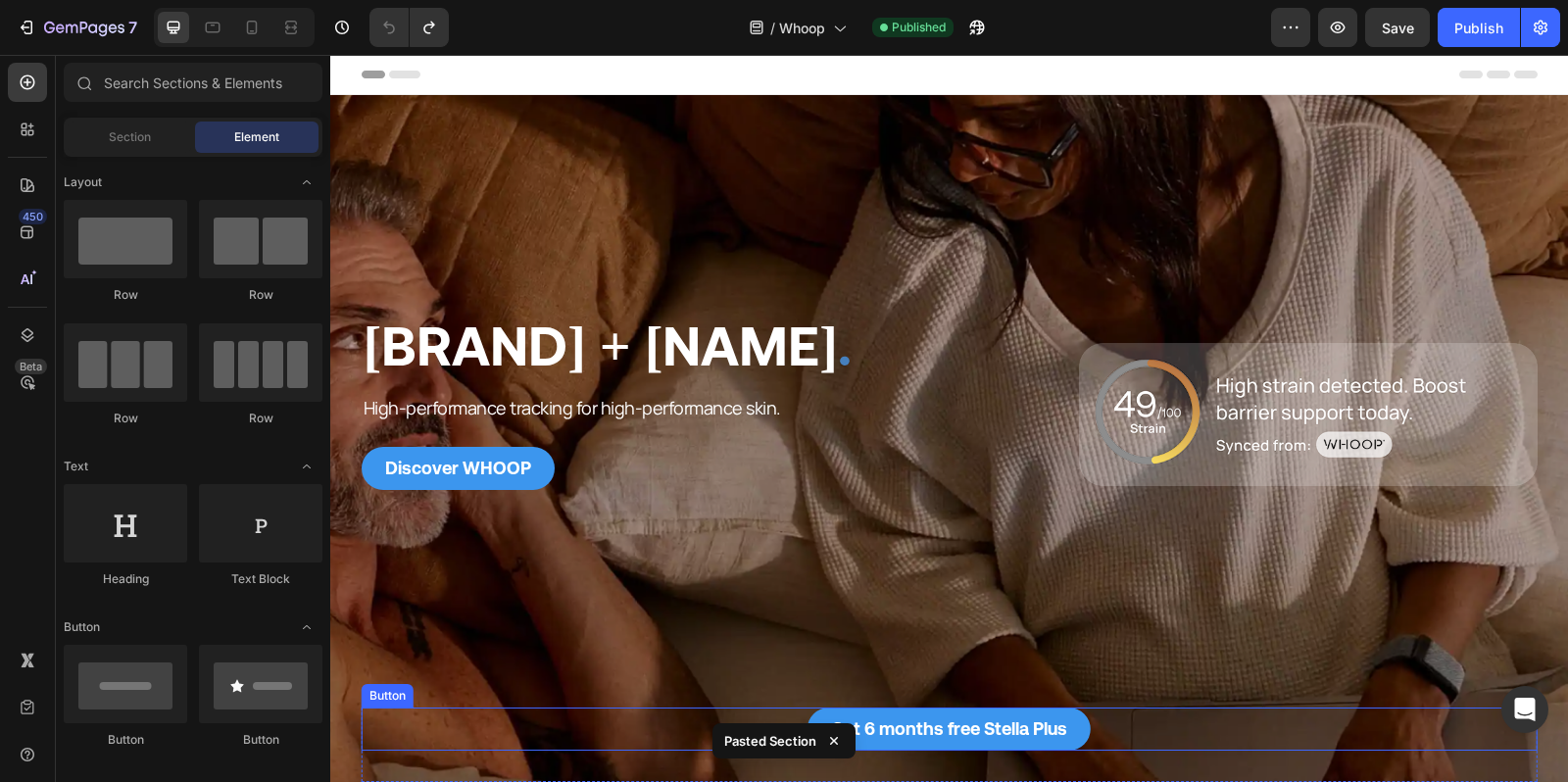 click on "Get 6 months free Stella Plus Button" at bounding box center (950, 729) 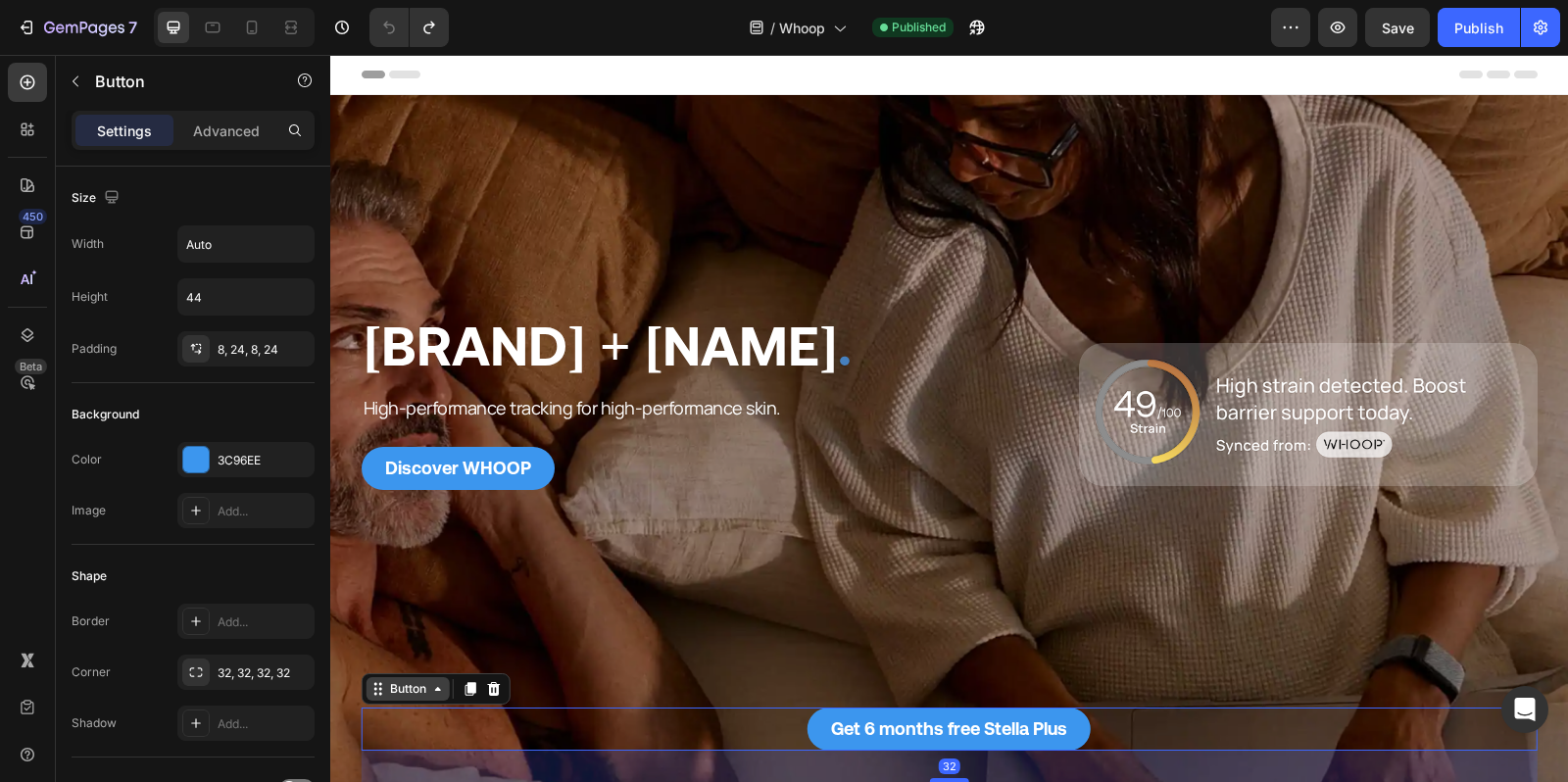 click 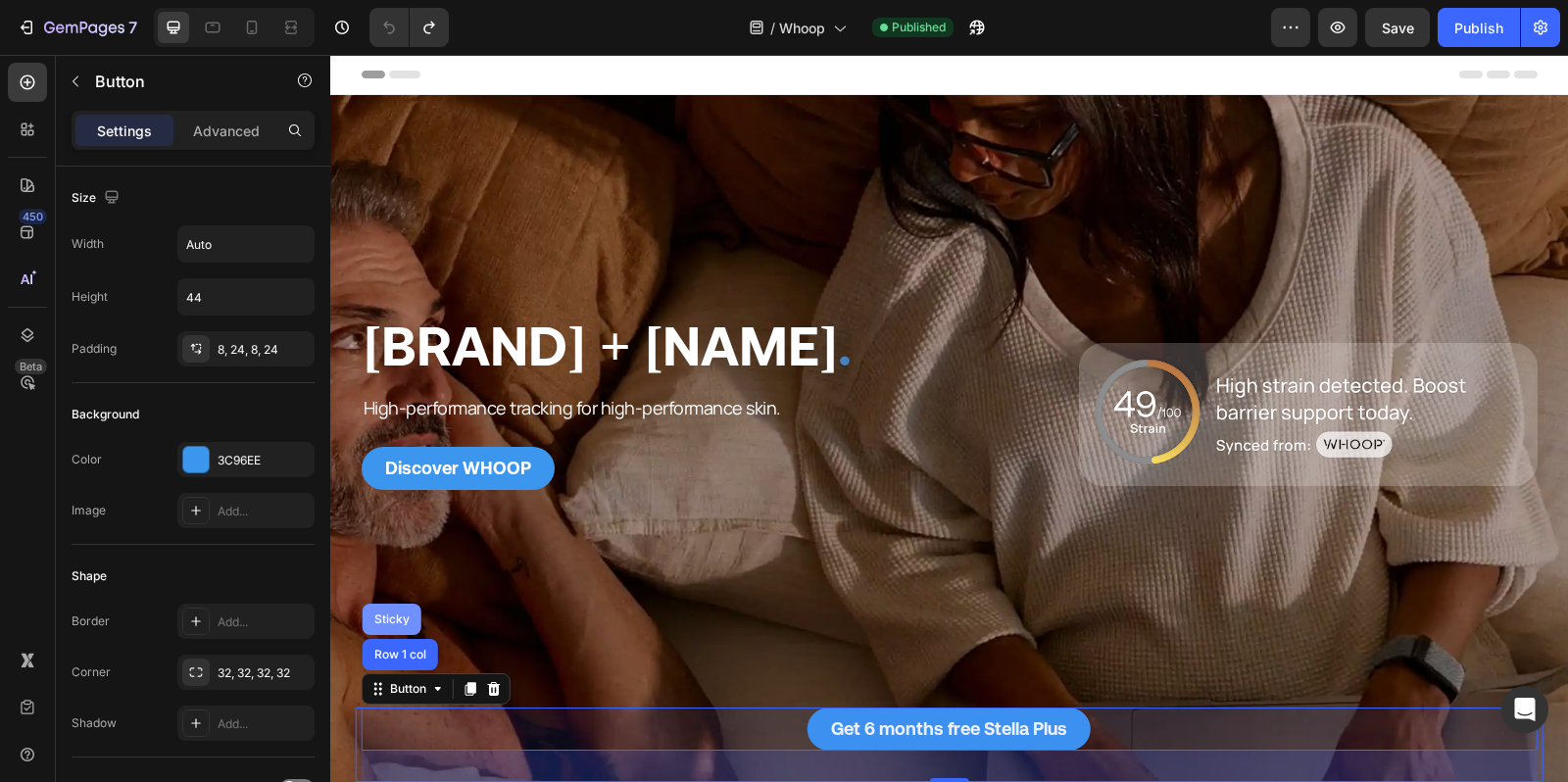 click on "Sticky" at bounding box center (392, 619) 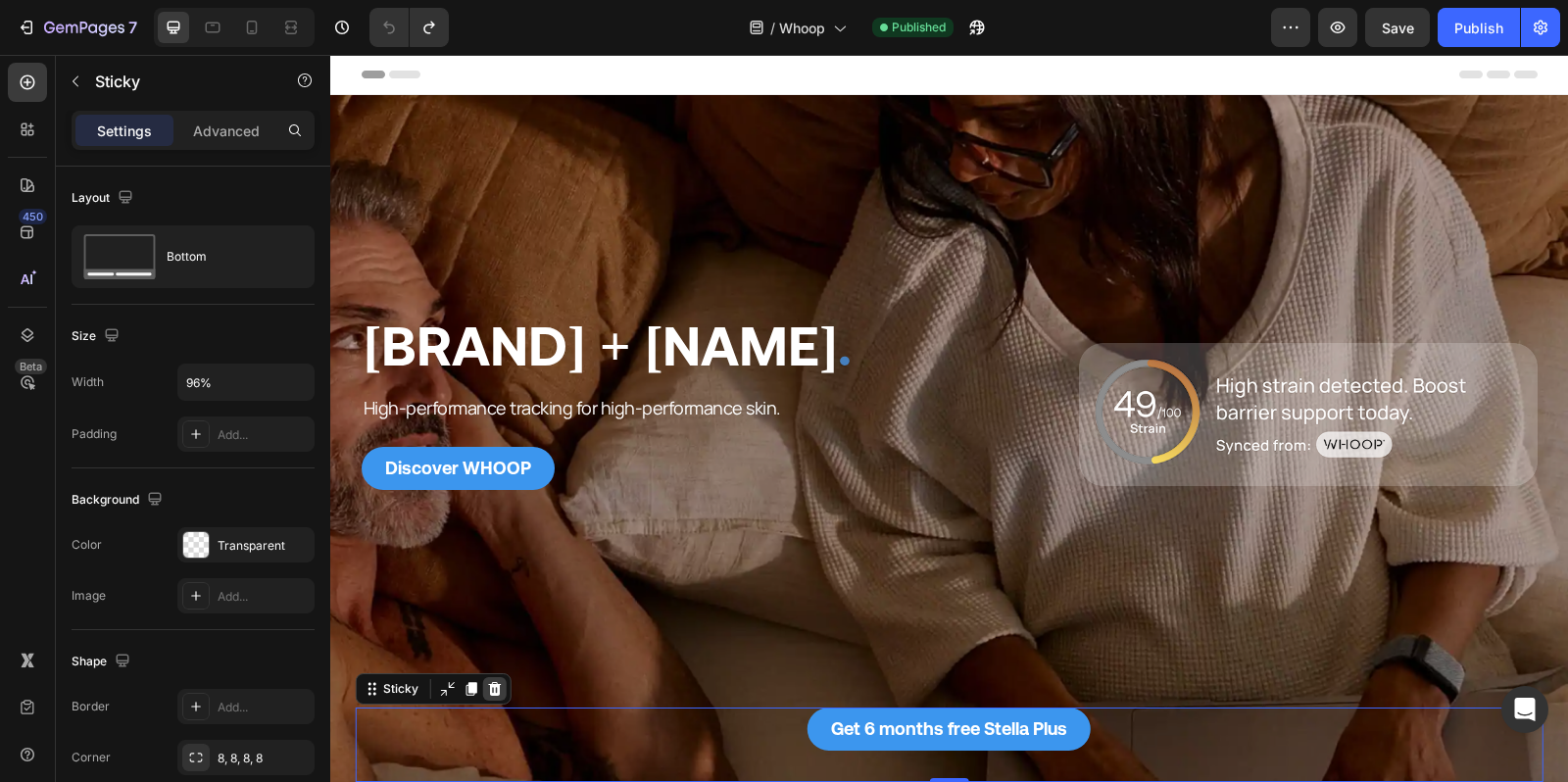 click 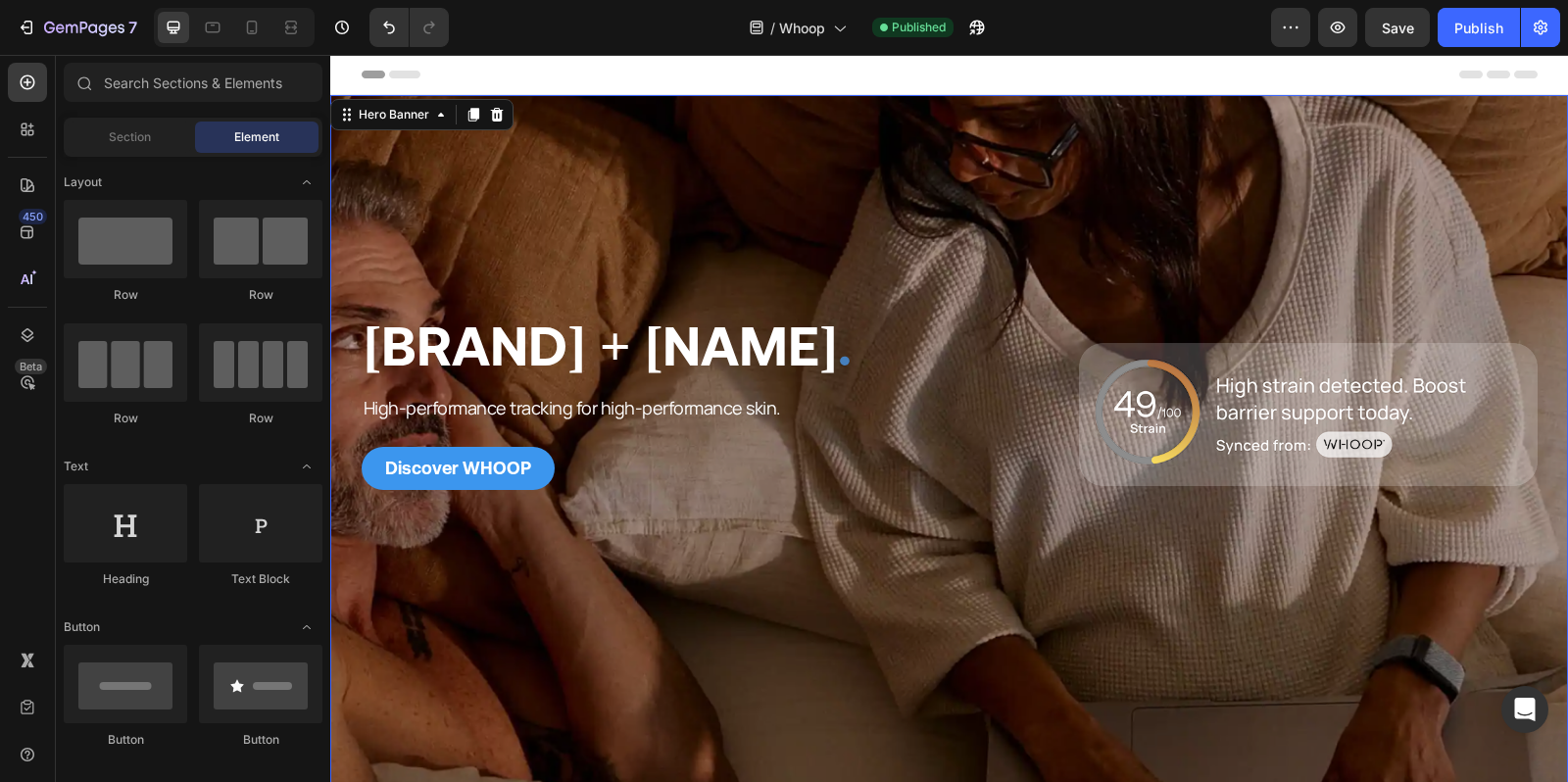 click at bounding box center (949, 440) 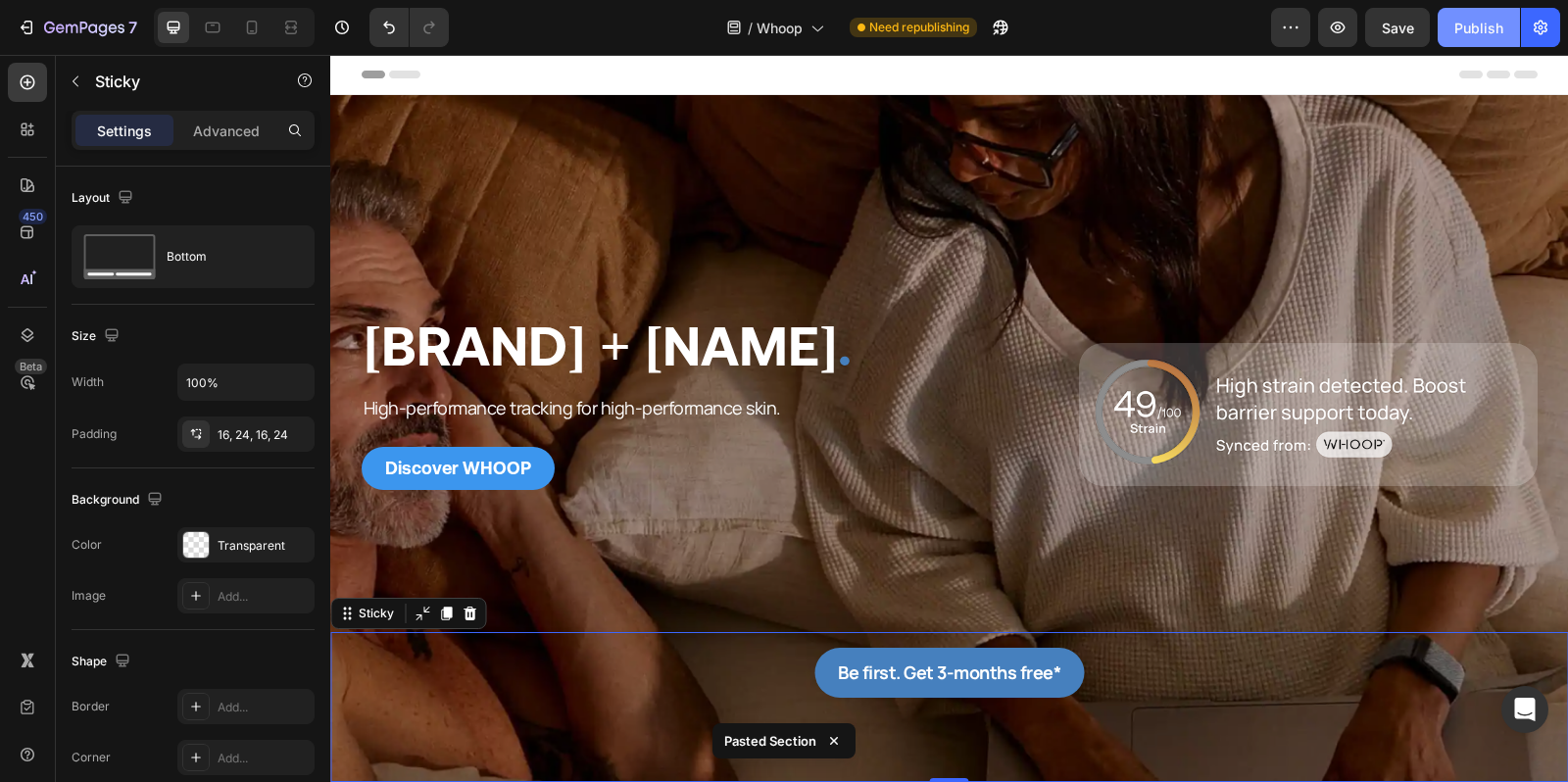 click on "Publish" at bounding box center (1479, 27) 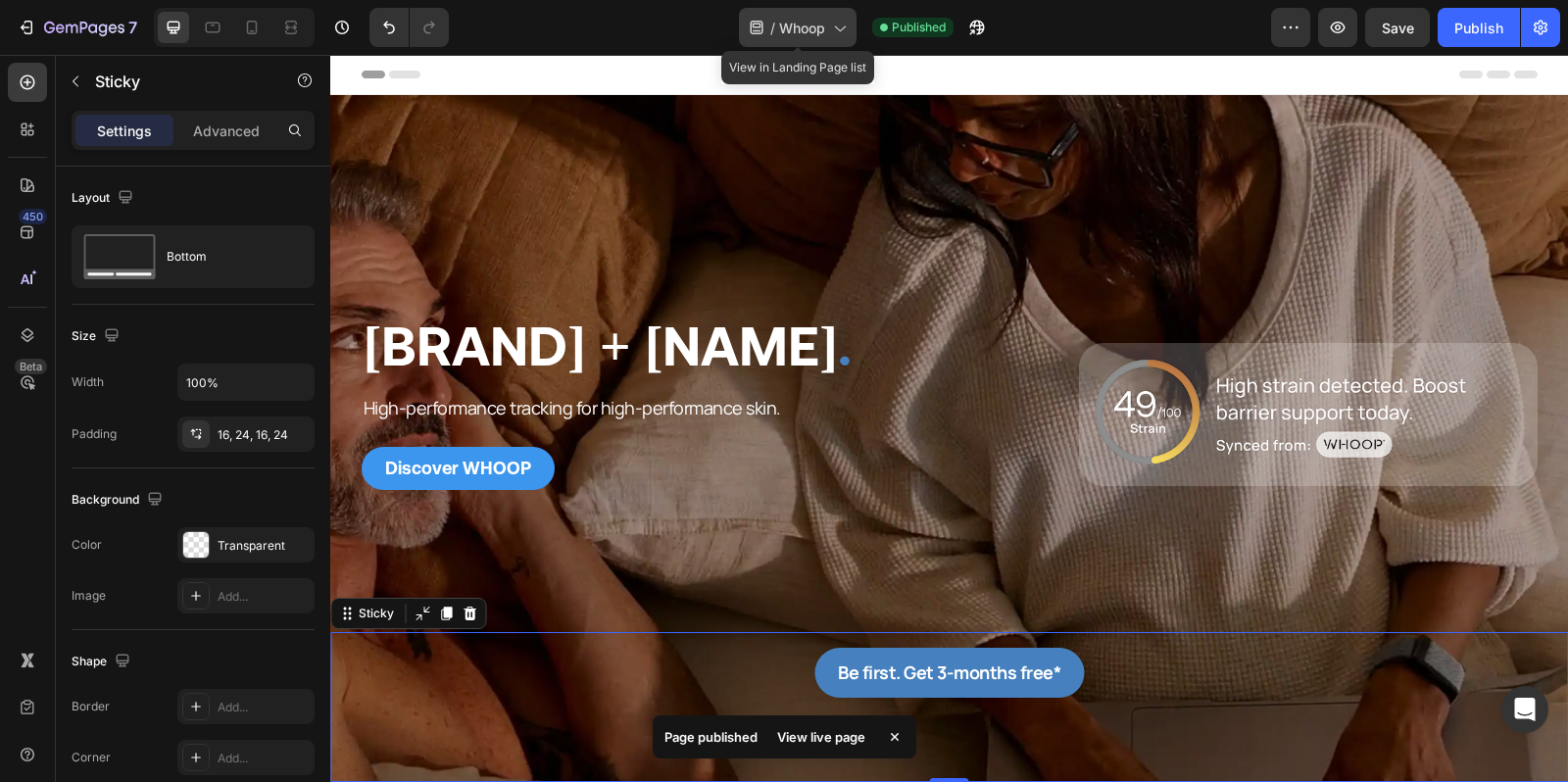 click on "Whoop" at bounding box center (802, 27) 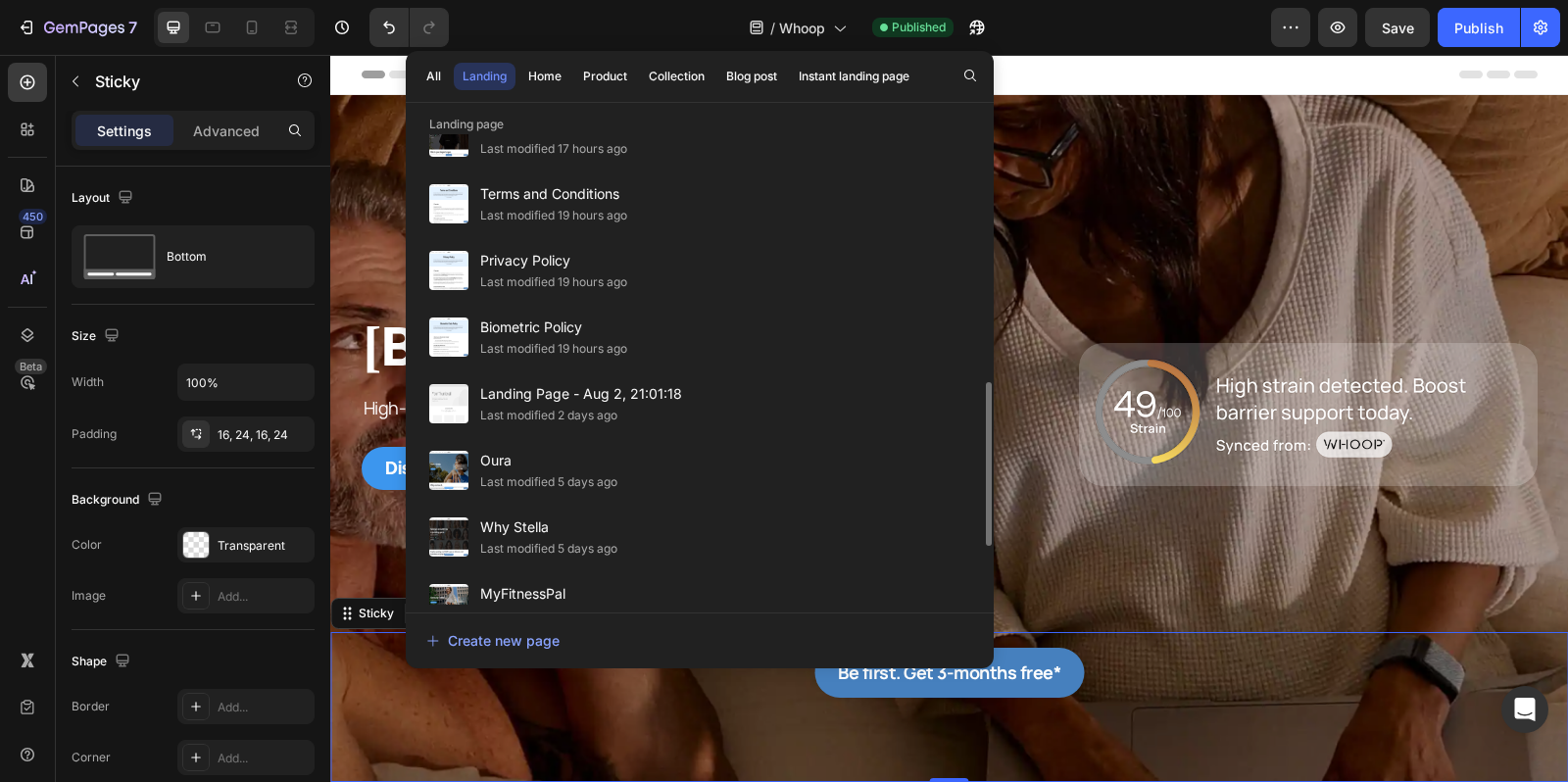 scroll, scrollTop: 718, scrollLeft: 0, axis: vertical 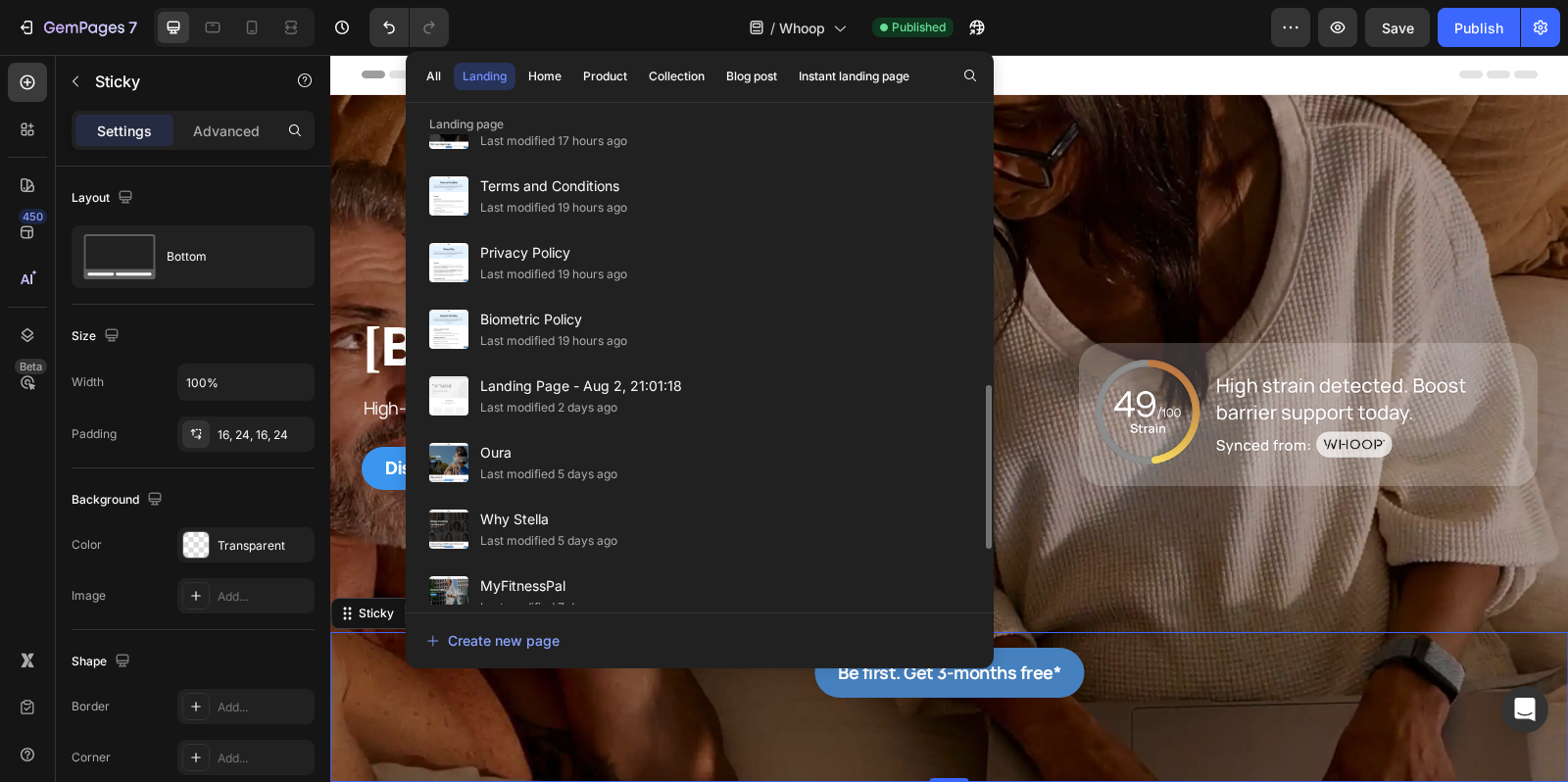 click on "Oura Last modified 5 days ago" 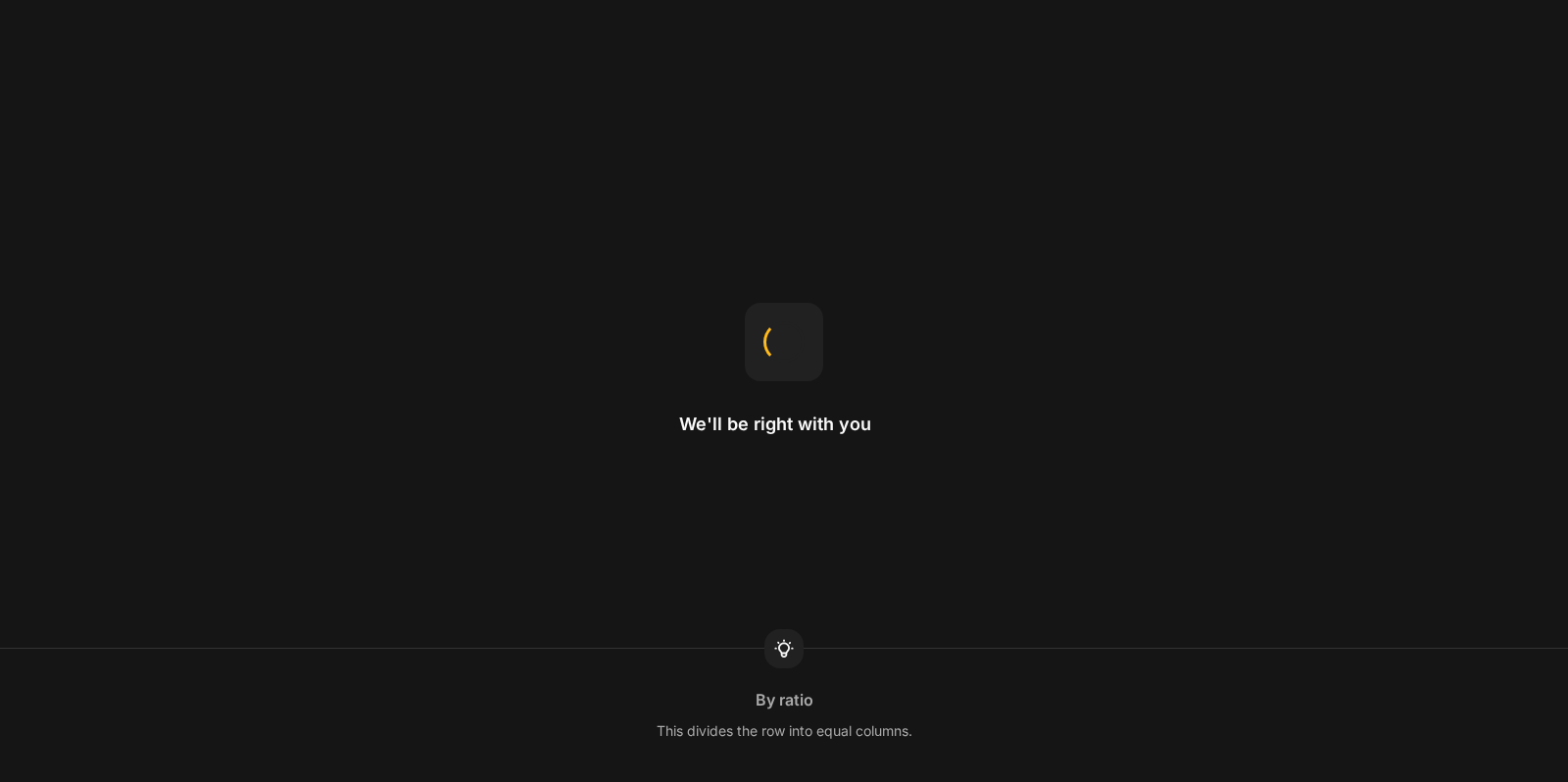 scroll, scrollTop: 0, scrollLeft: 0, axis: both 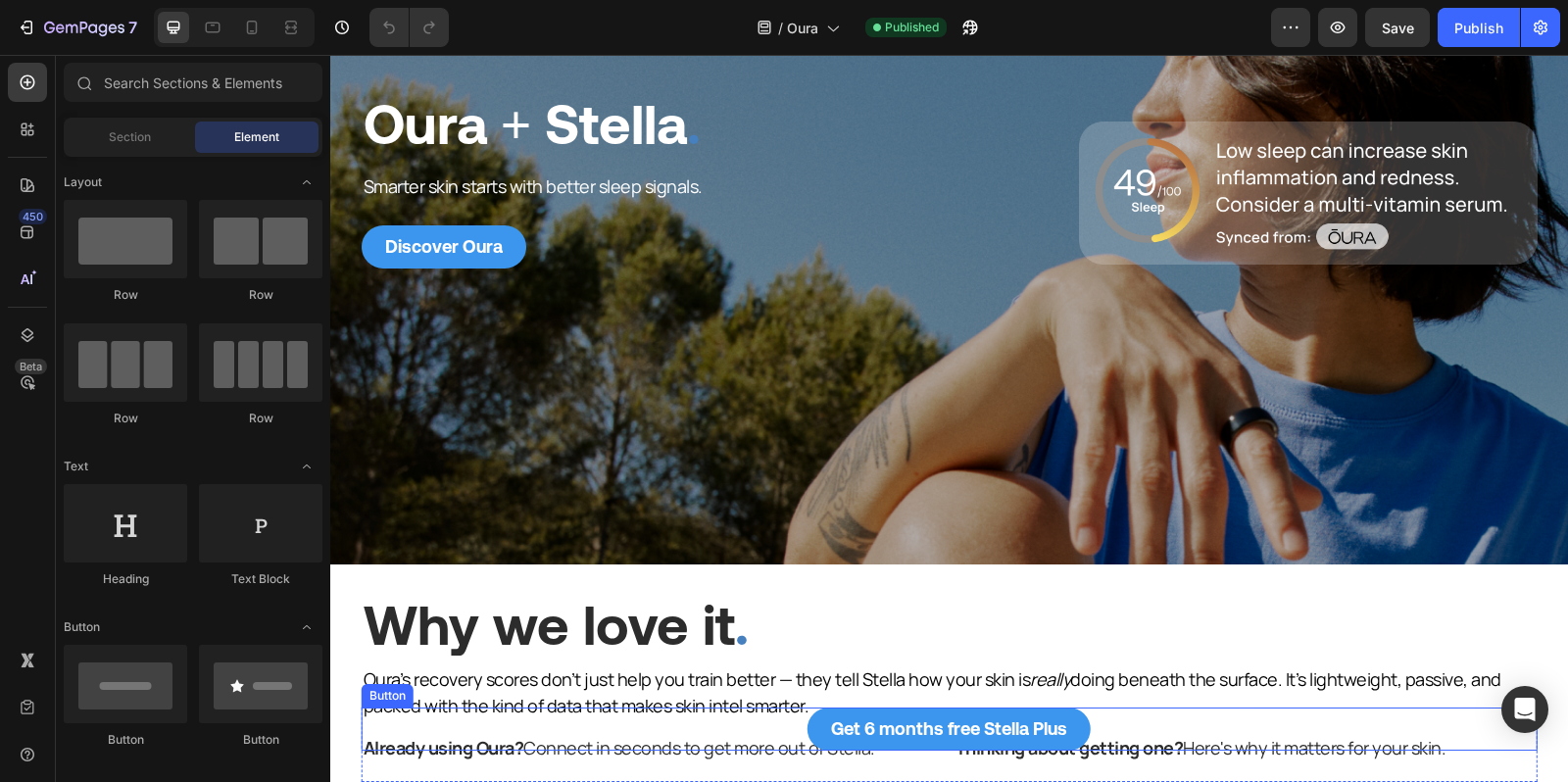 click on "Get 6 months free Stella Plus Button" at bounding box center (950, 729) 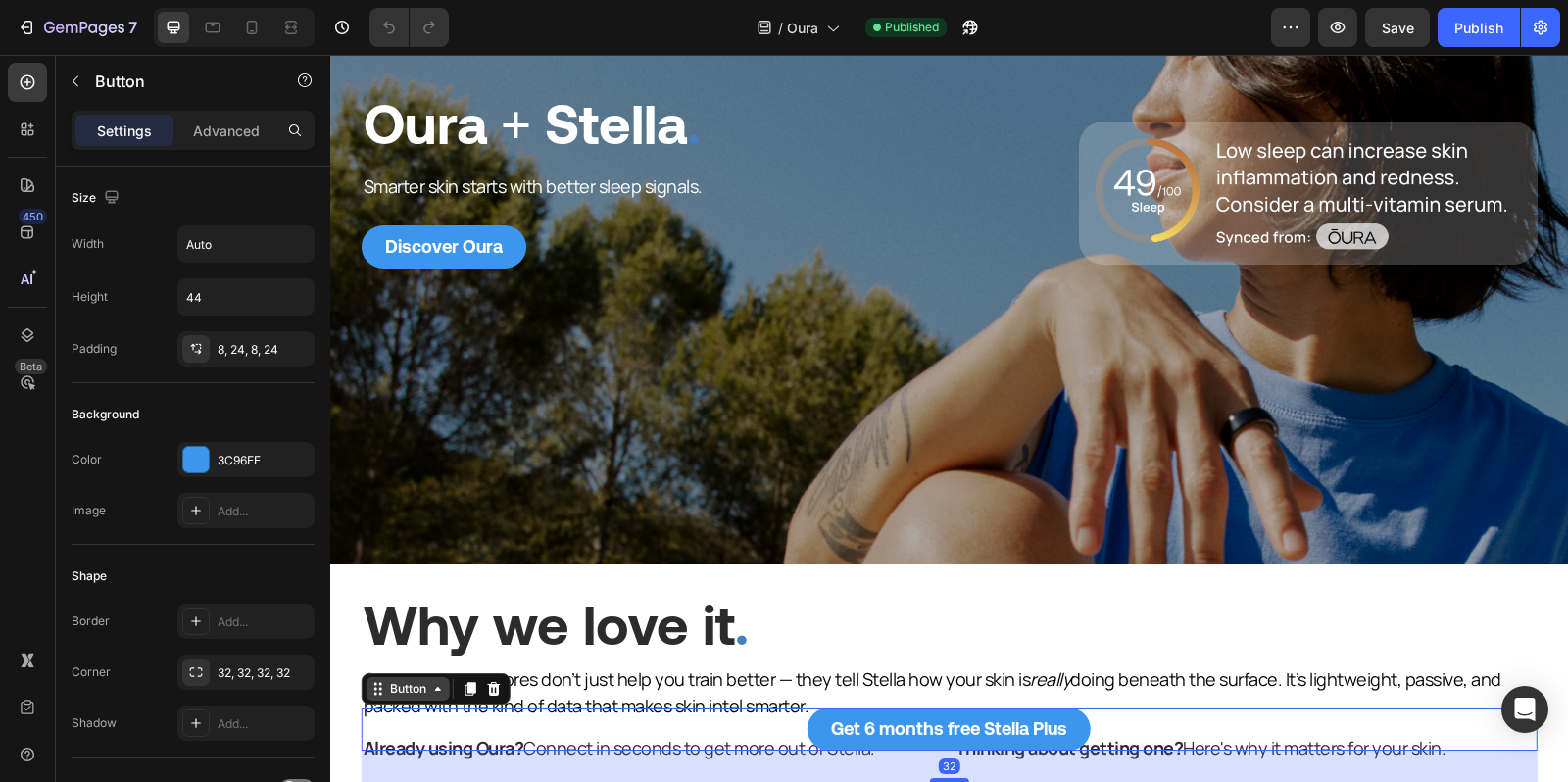 click 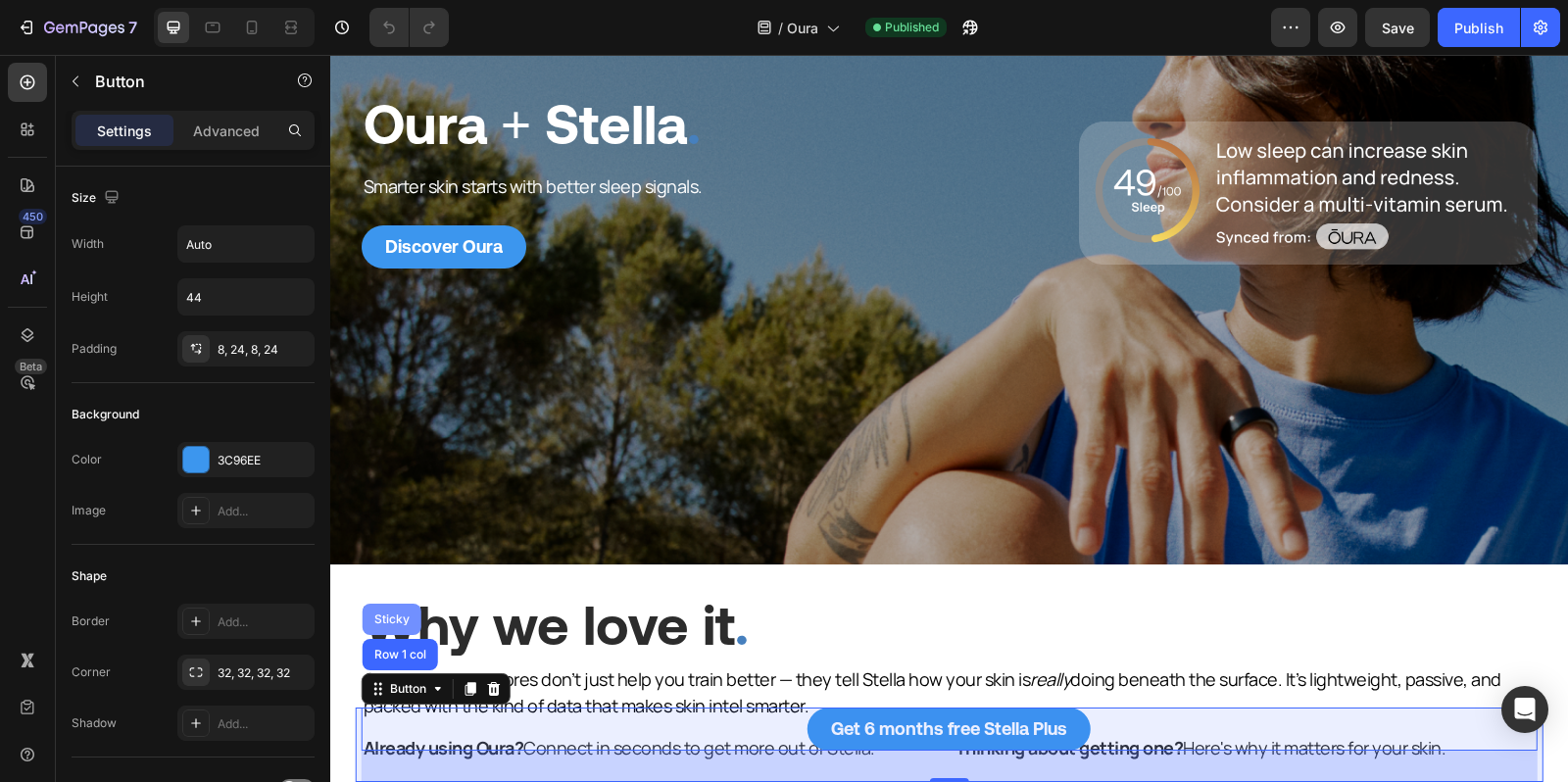 click on "Sticky" at bounding box center (392, 619) 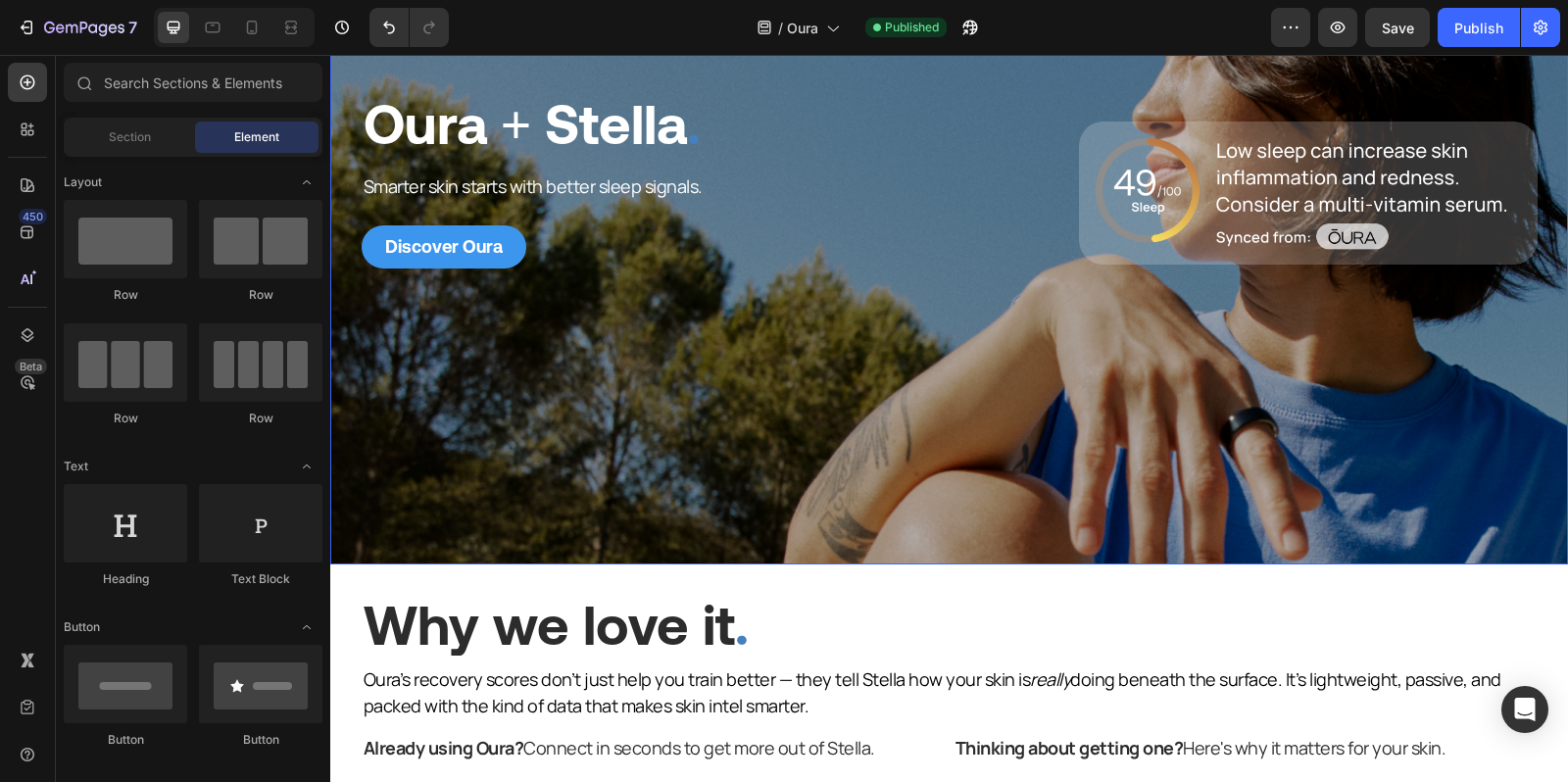 click at bounding box center (949, 219) 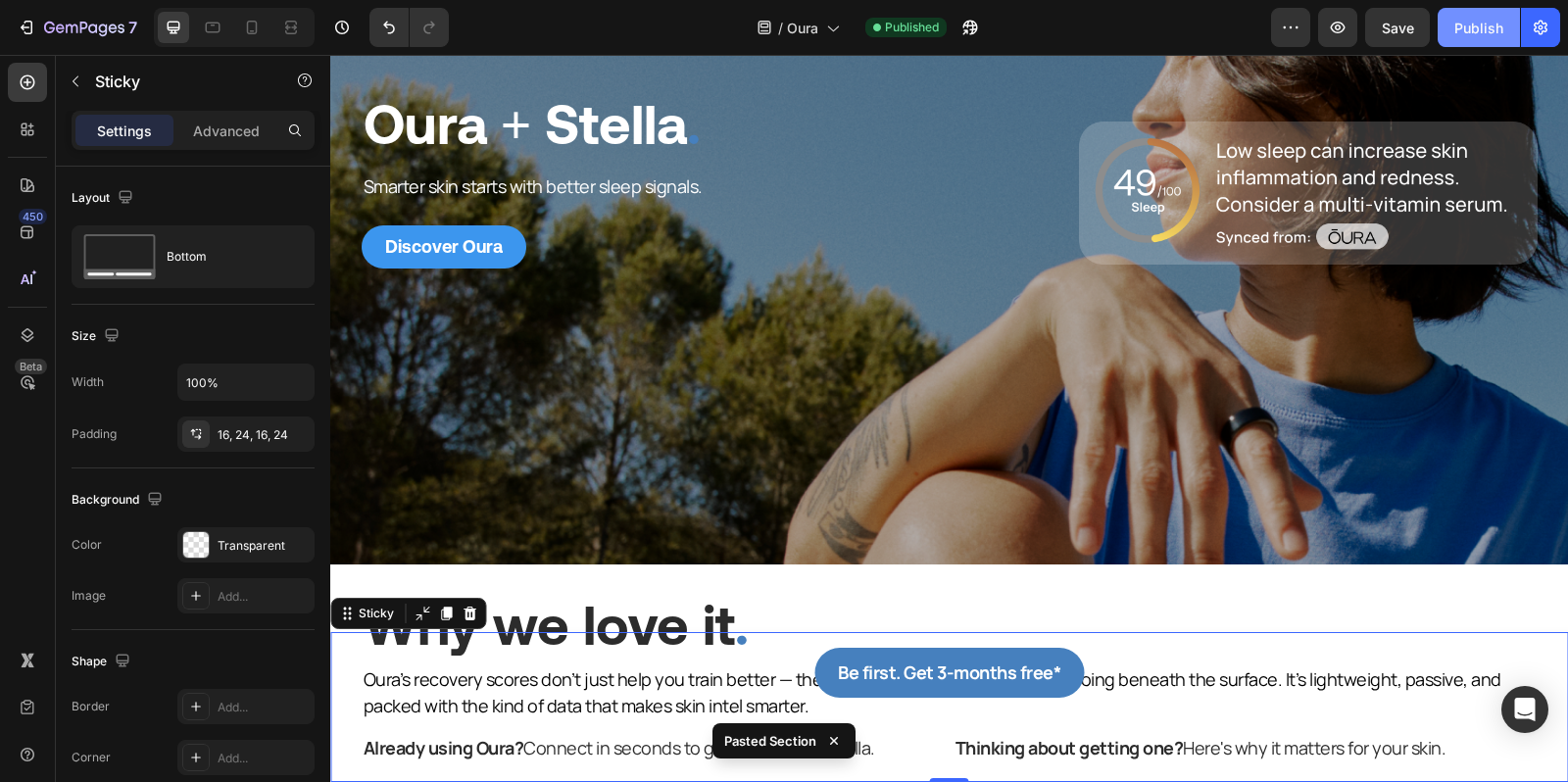 click on "Publish" at bounding box center [1479, 27] 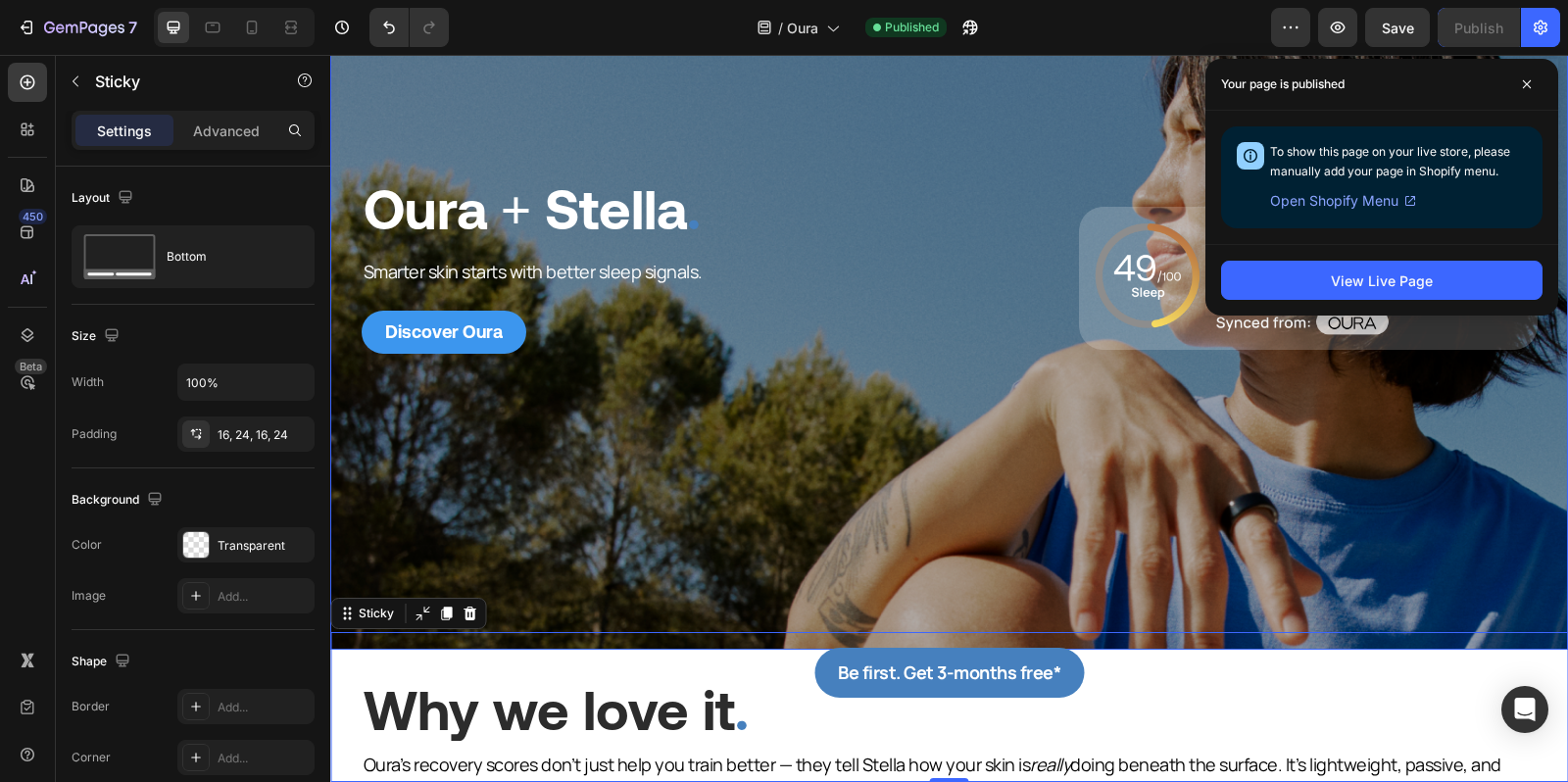 scroll, scrollTop: 111, scrollLeft: 0, axis: vertical 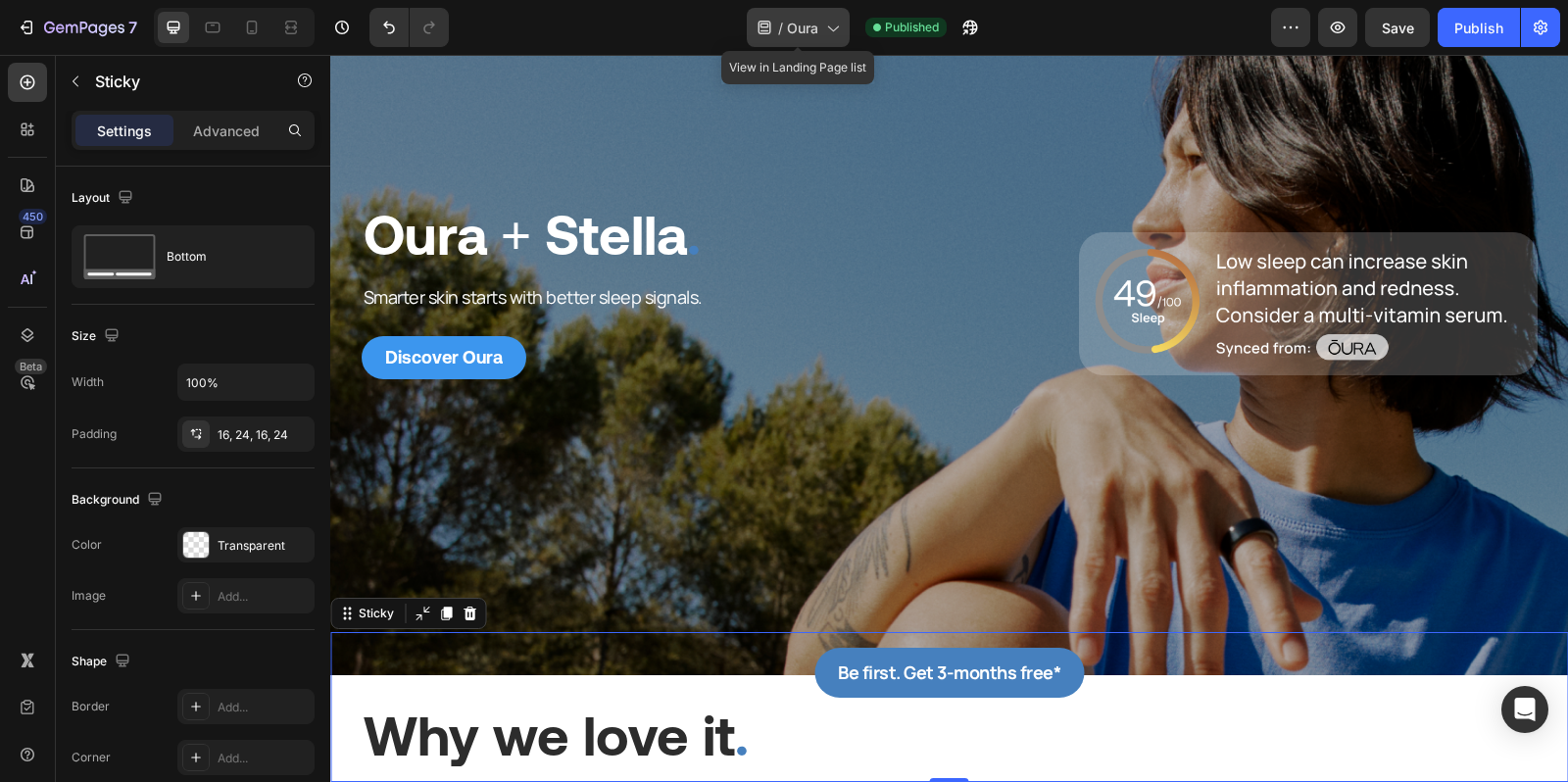 click on "Oura" at bounding box center [803, 27] 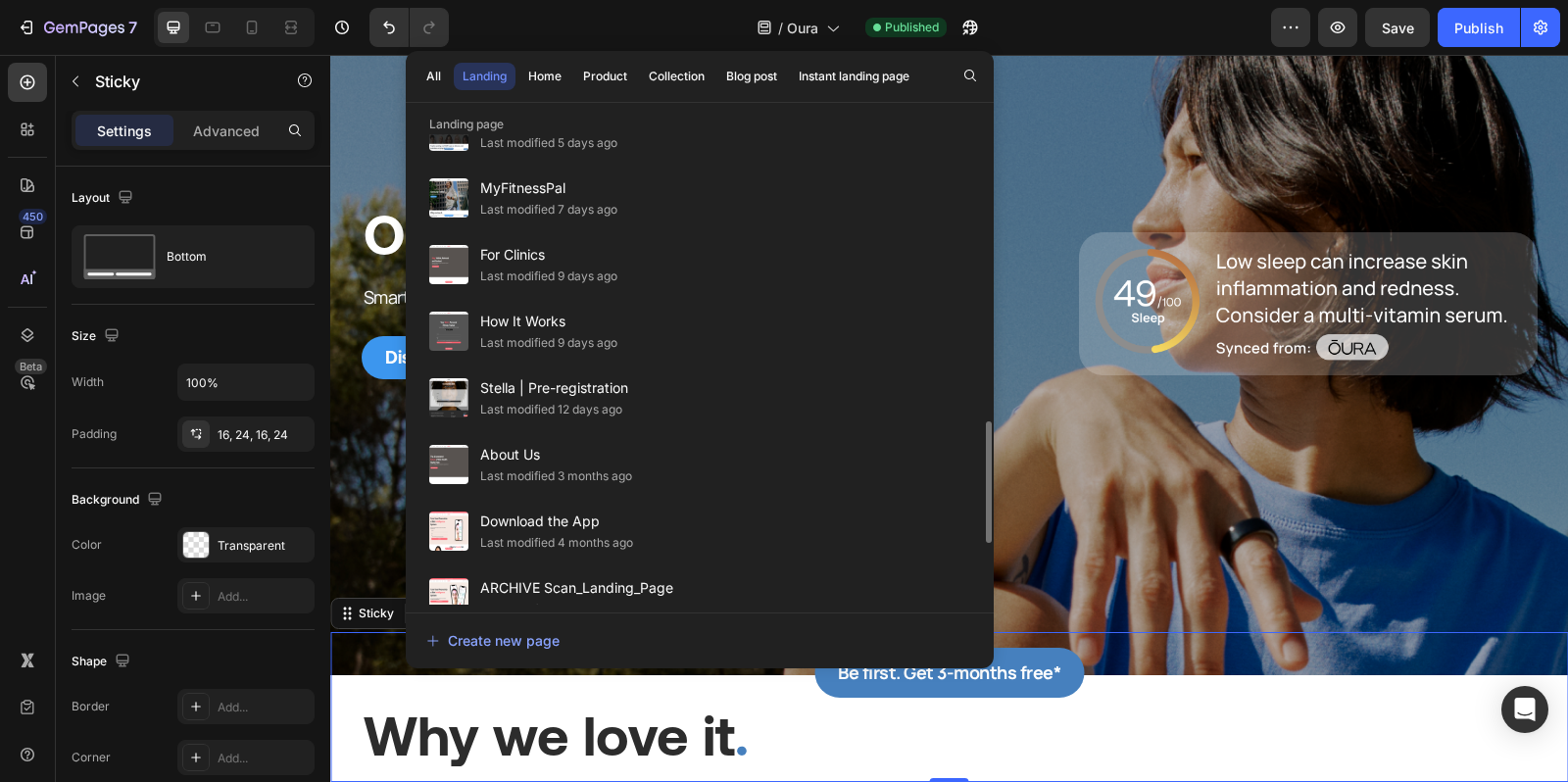 scroll, scrollTop: 1120, scrollLeft: 0, axis: vertical 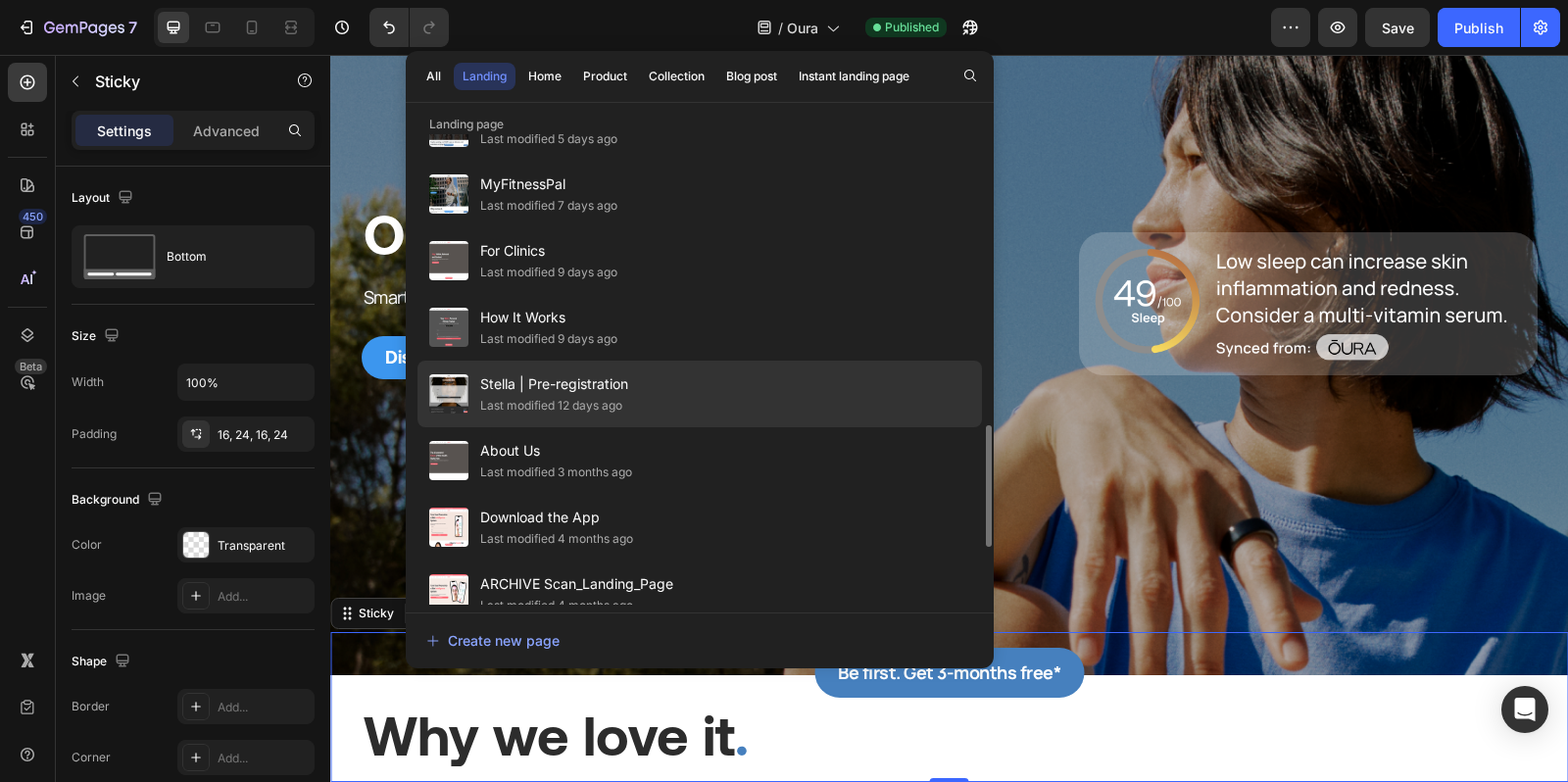click on "Last modified 12 days ago" 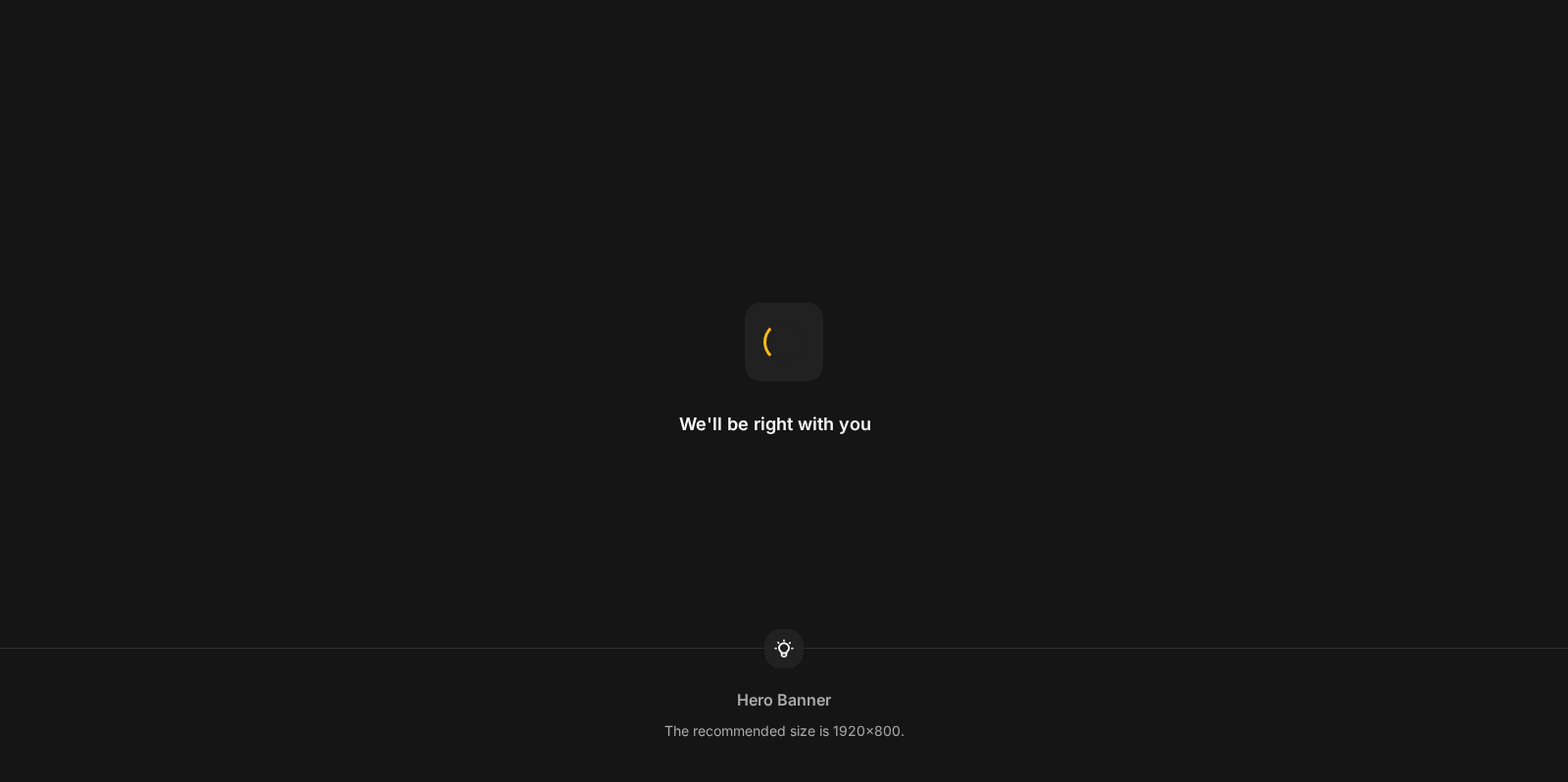 scroll, scrollTop: 0, scrollLeft: 0, axis: both 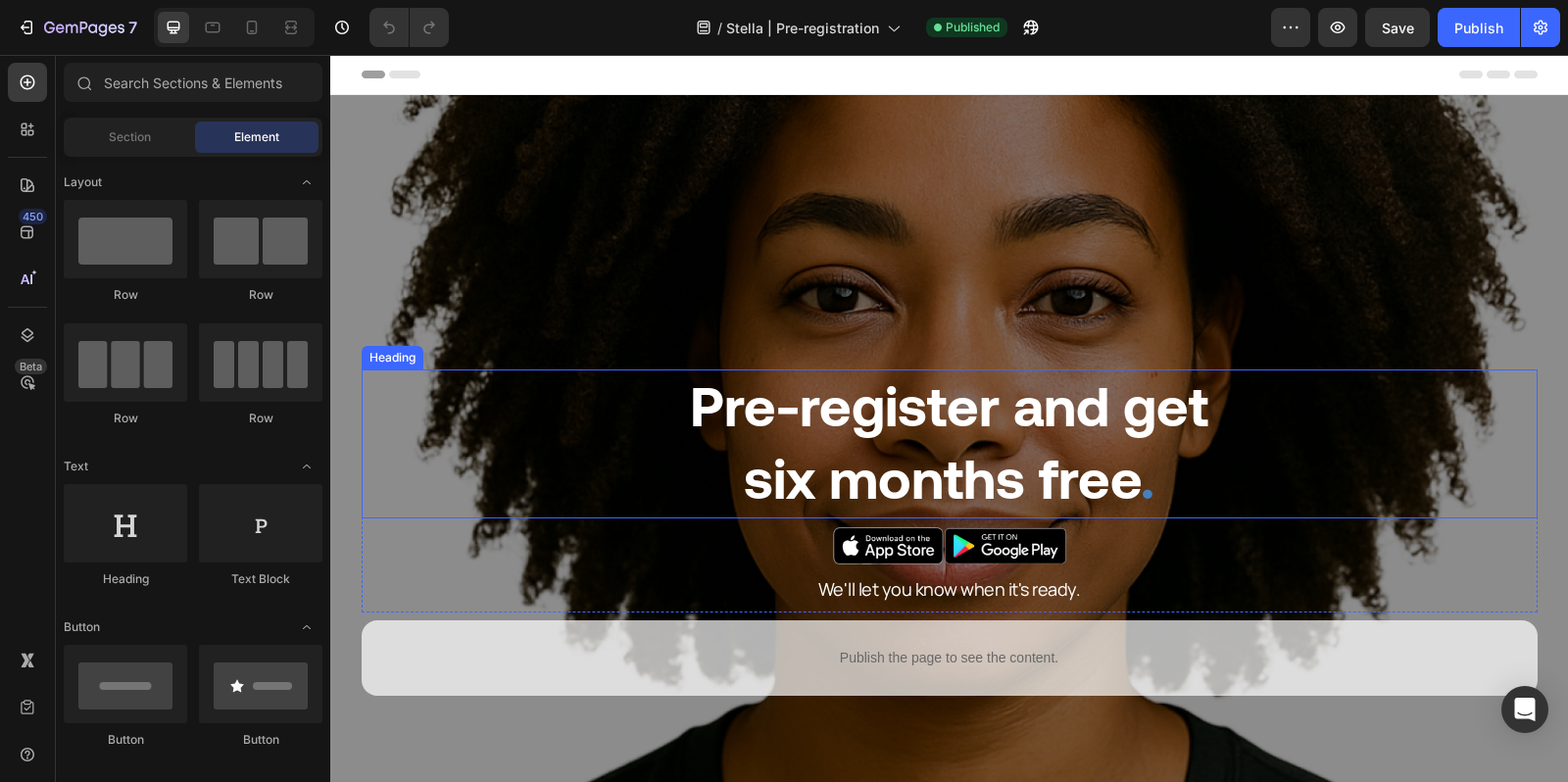 click on "Pre-register and get" at bounding box center (949, 407) 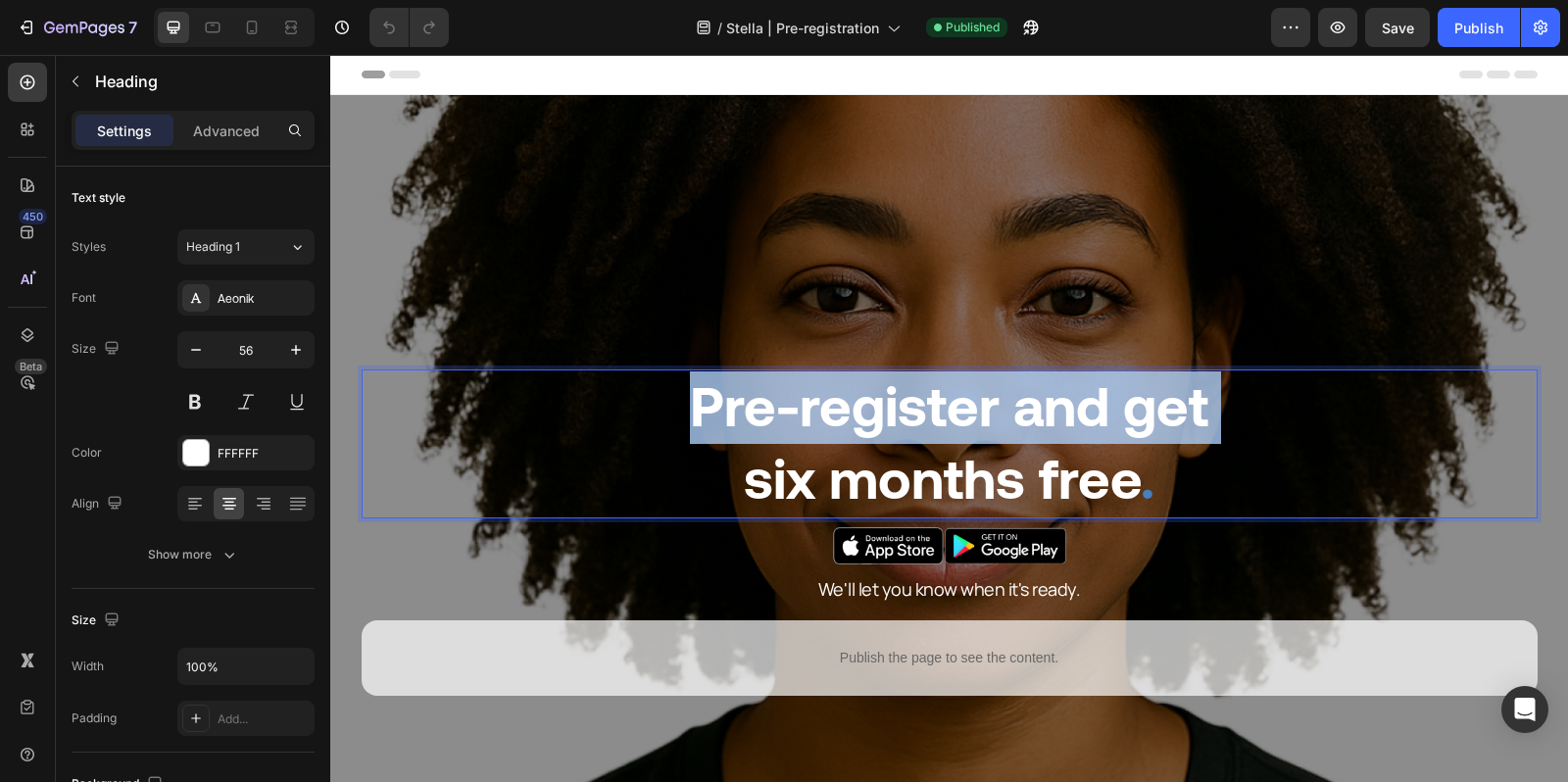 click on "Pre-register and get" at bounding box center (949, 407) 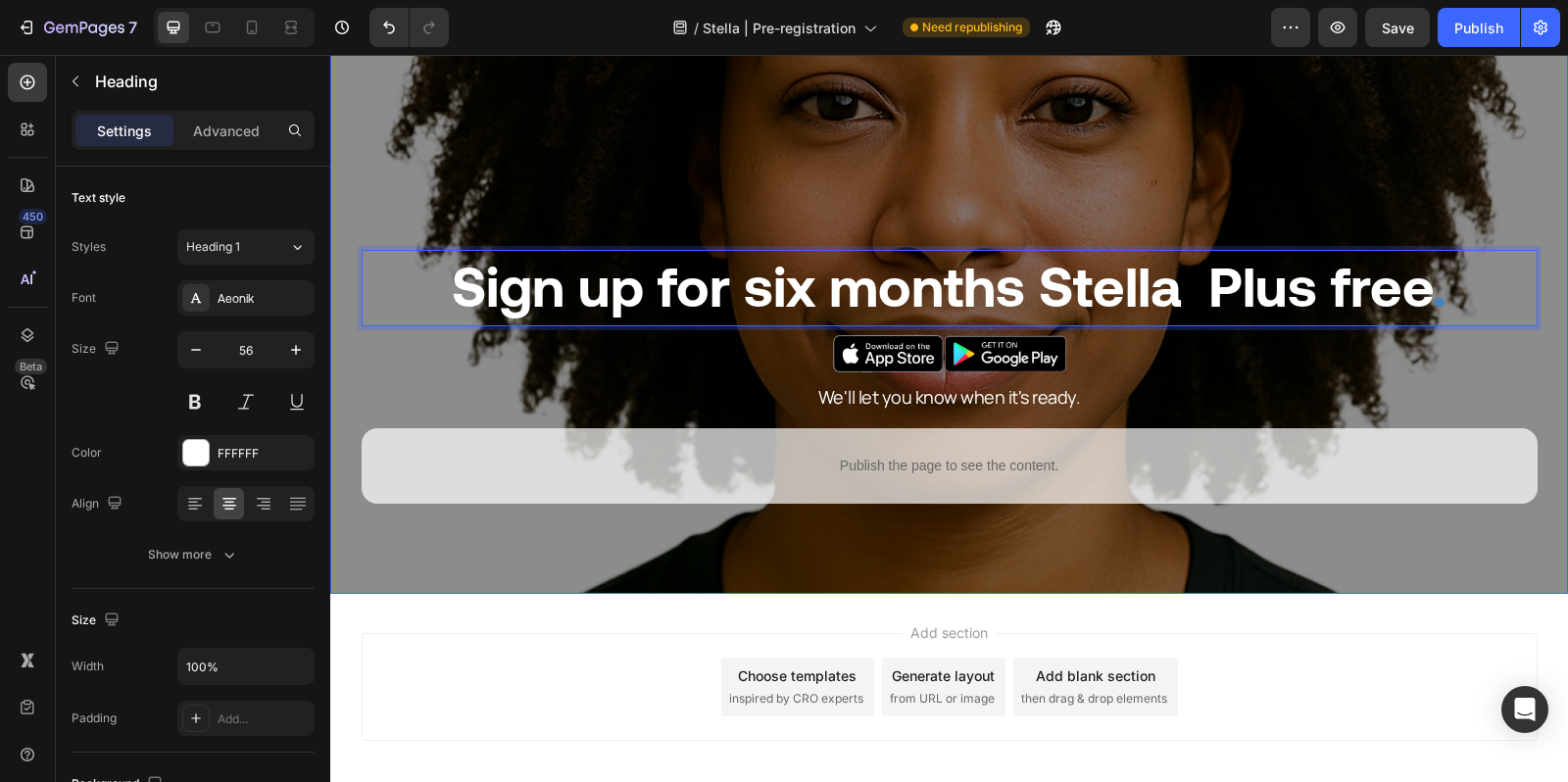 scroll, scrollTop: 194, scrollLeft: 0, axis: vertical 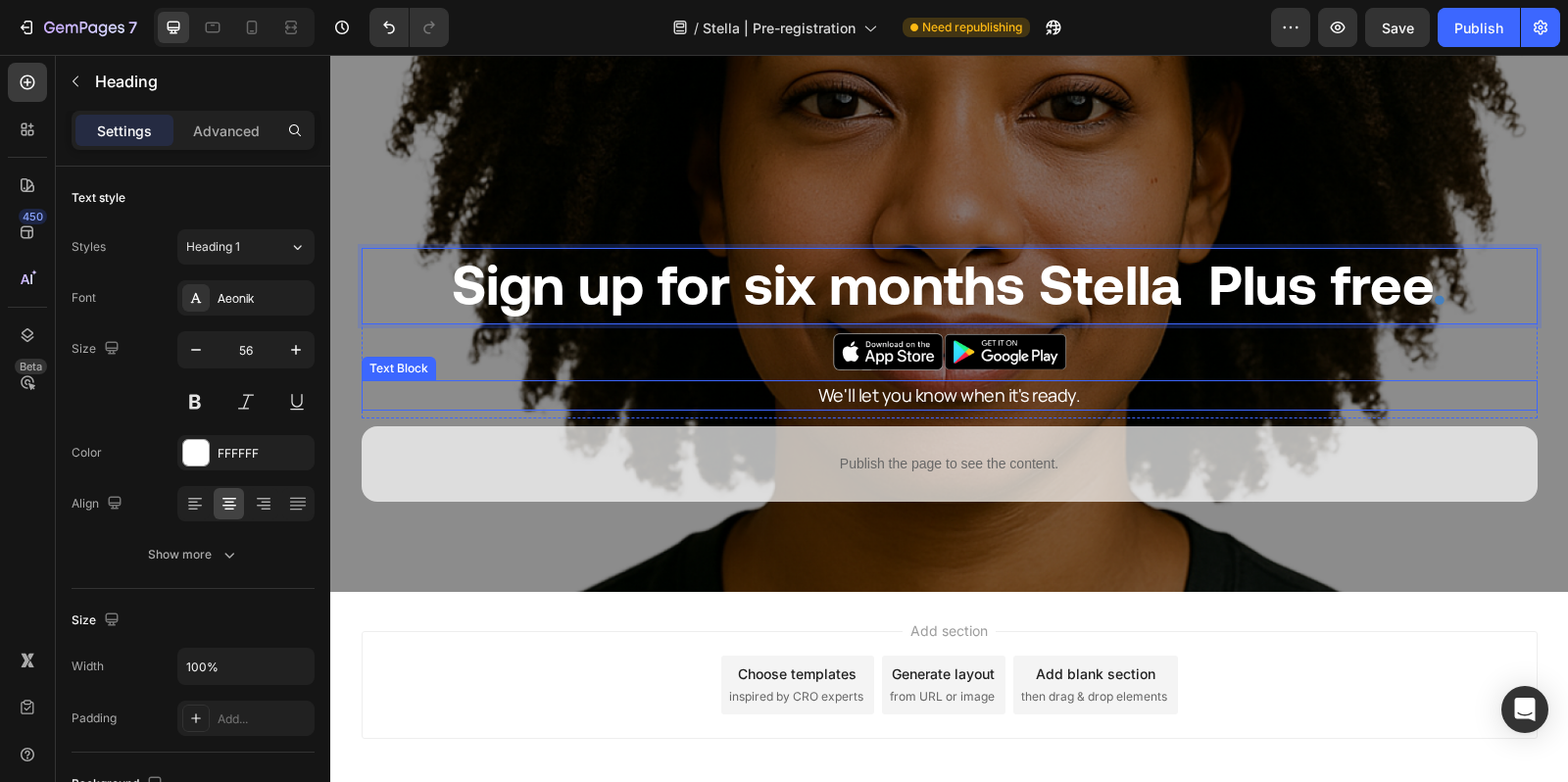 click on "We'll let you know when it's ready." at bounding box center (950, 395) 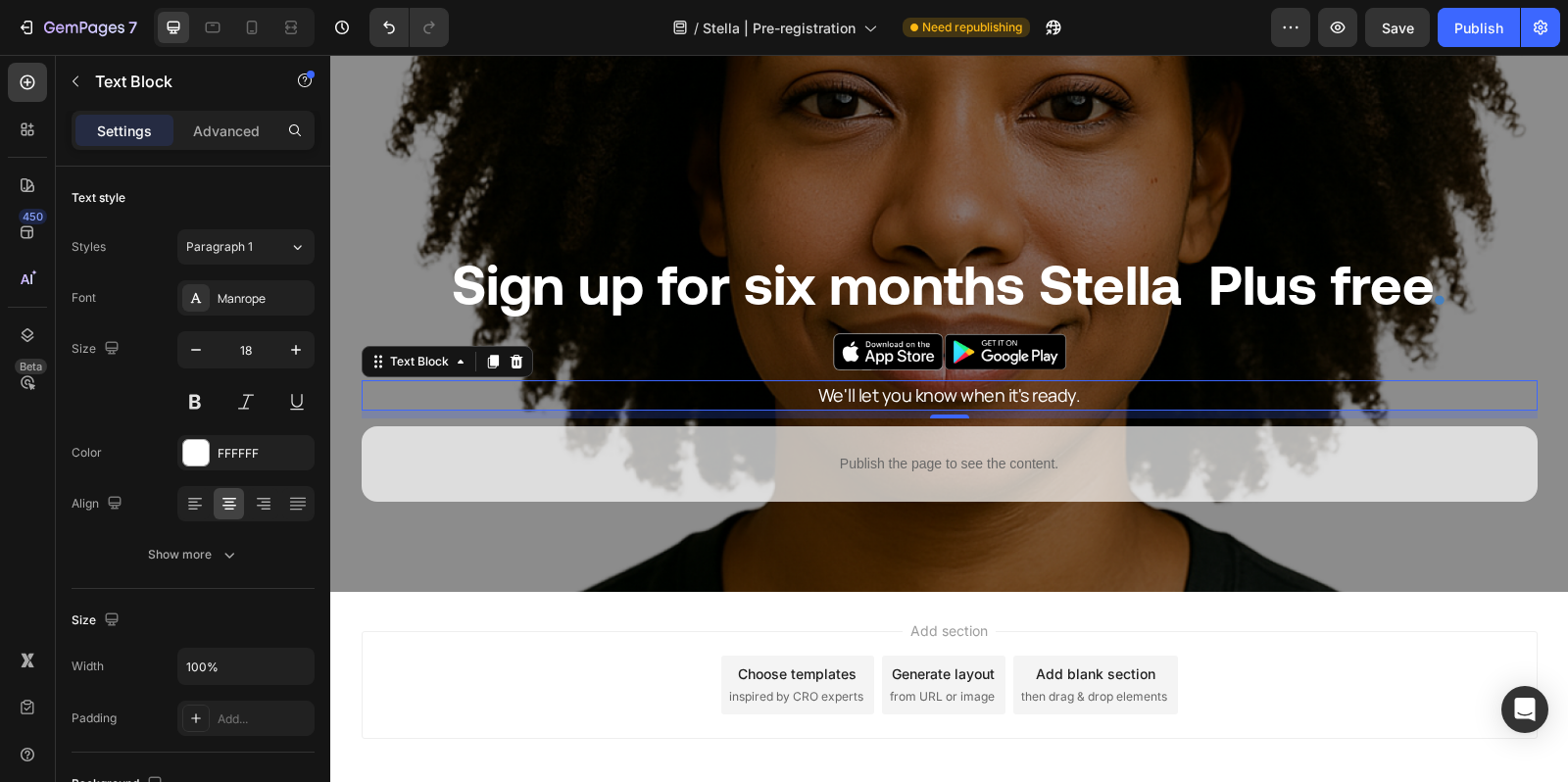 click on "We'll let you know when it's ready." at bounding box center (950, 395) 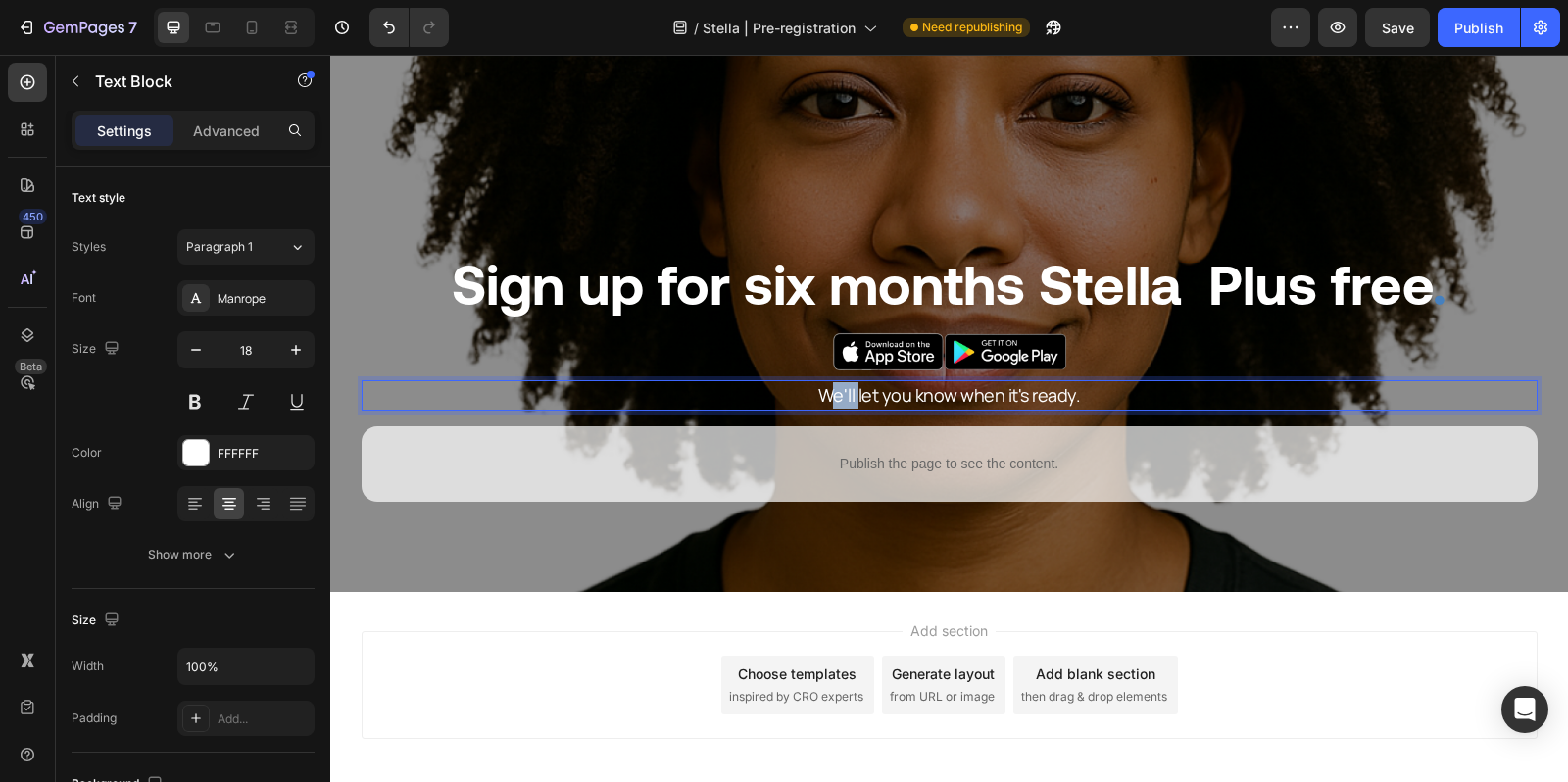 click on "We'll let you know when it's ready." at bounding box center [950, 395] 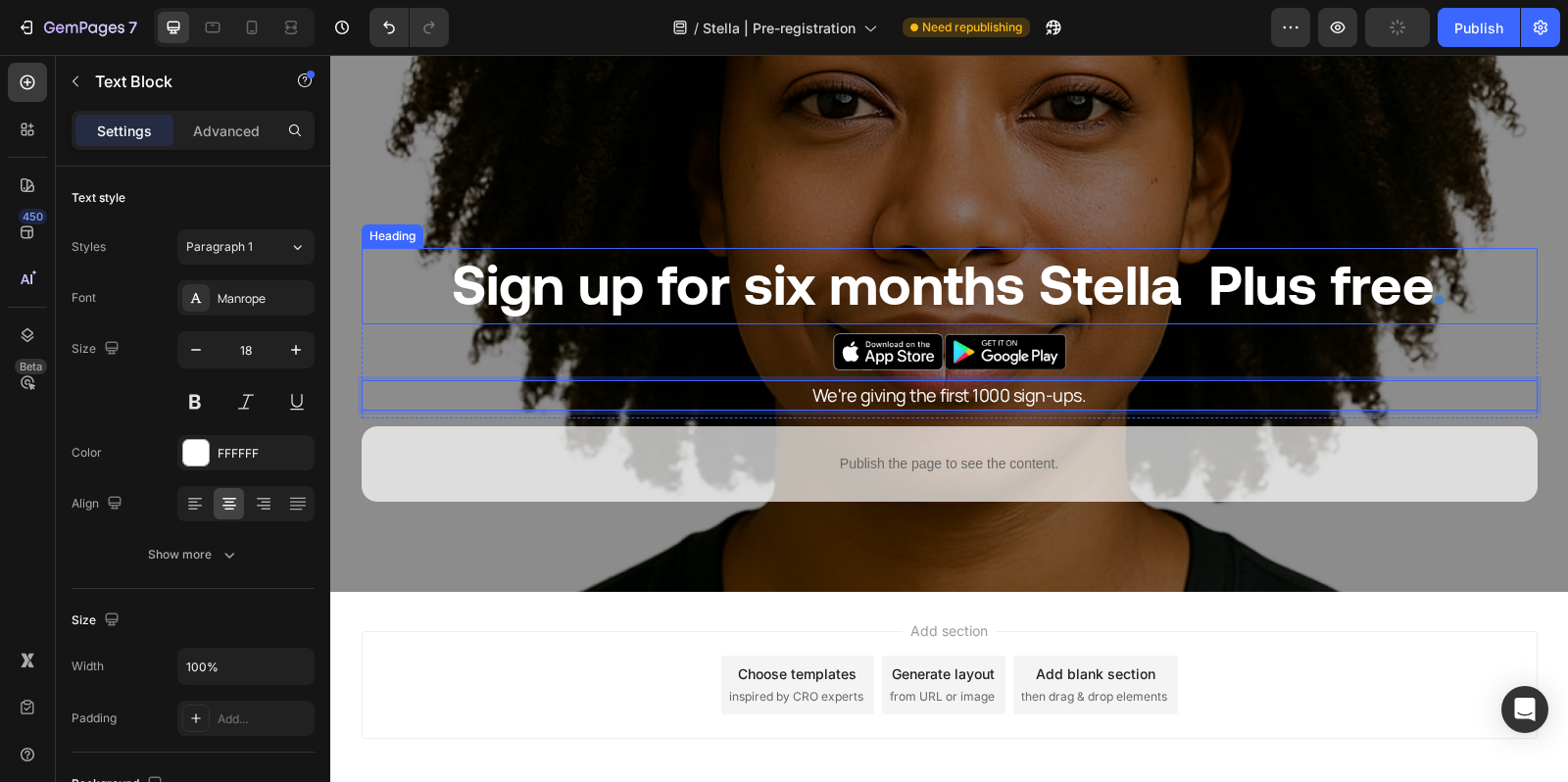 click on "Sign up for six months Stella  Plus free" at bounding box center [942, 285] 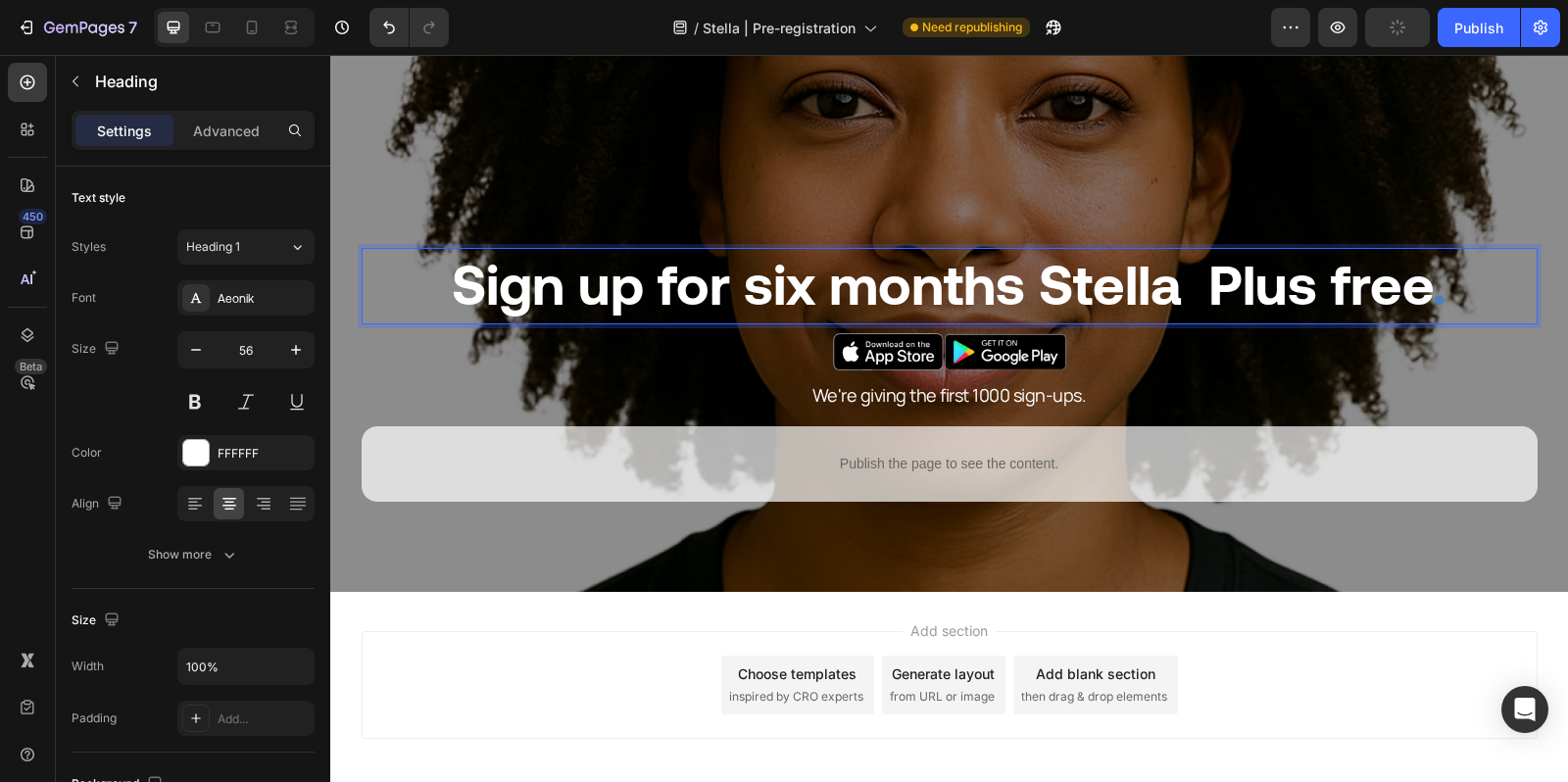 click on "Sign up for six months Stella  Plus free" at bounding box center (942, 285) 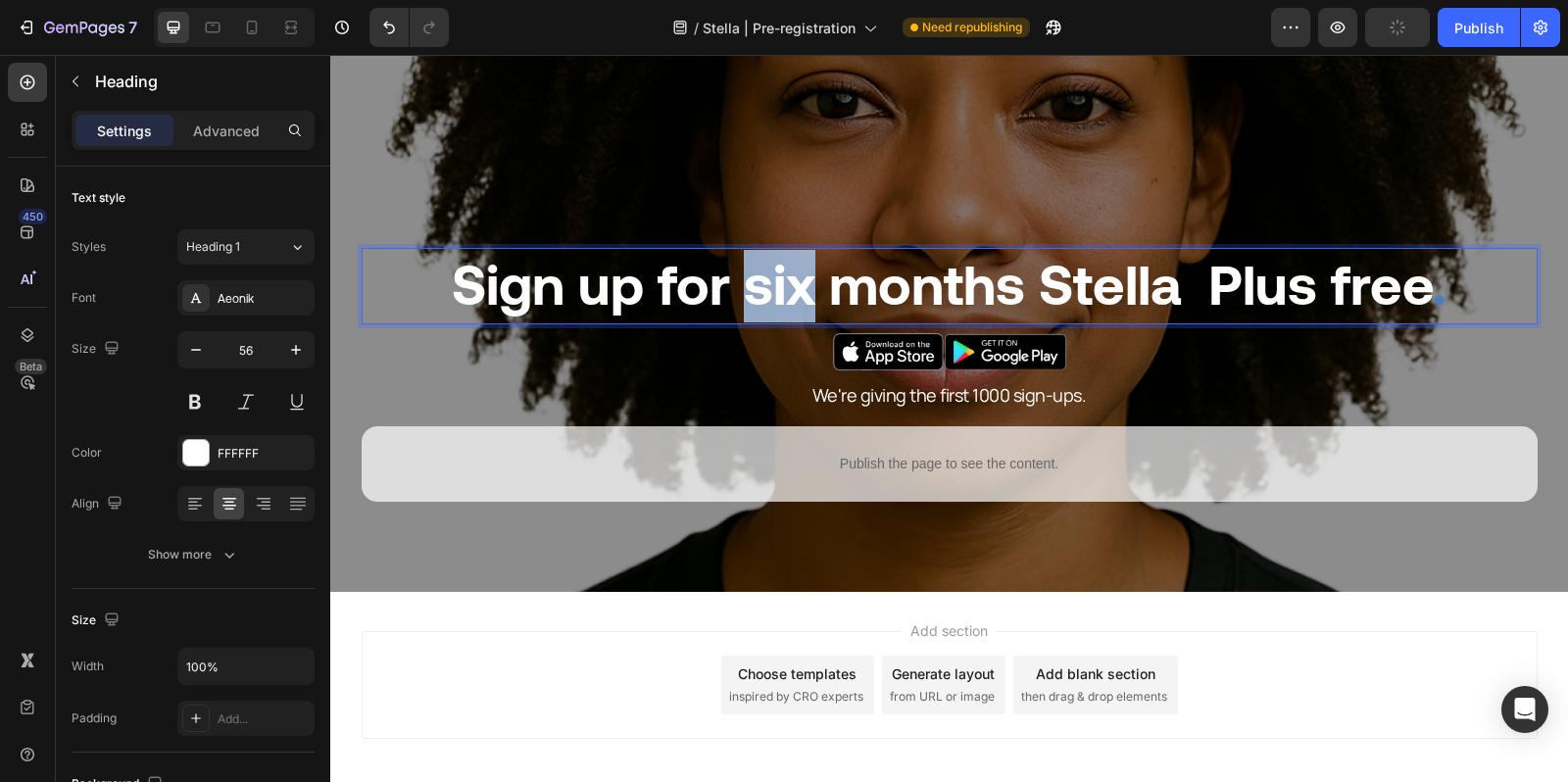 click on "Sign up for six months Stella  Plus free" at bounding box center [942, 285] 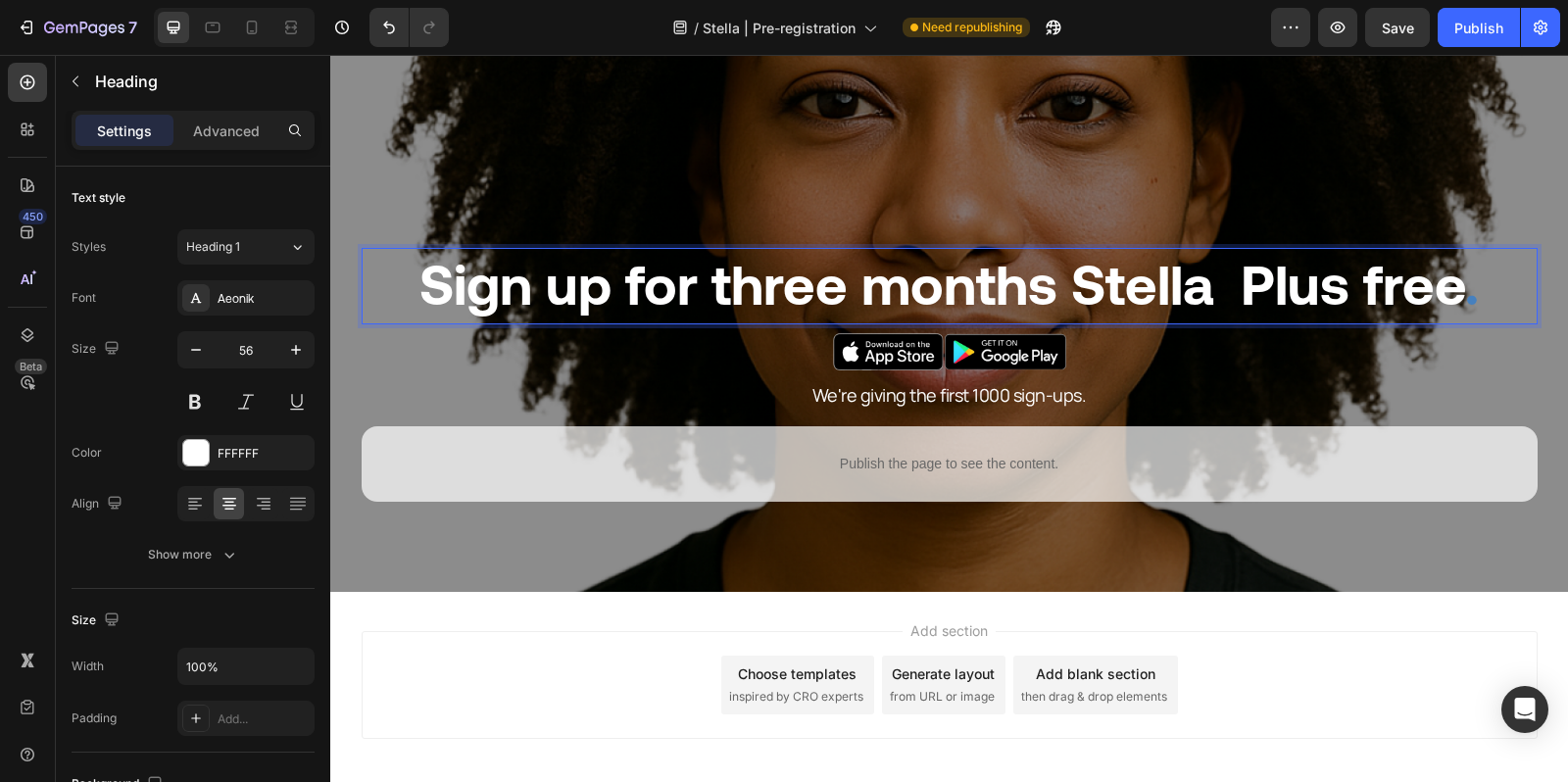 click on "Sign up for three months Stella  Plus free" at bounding box center [942, 285] 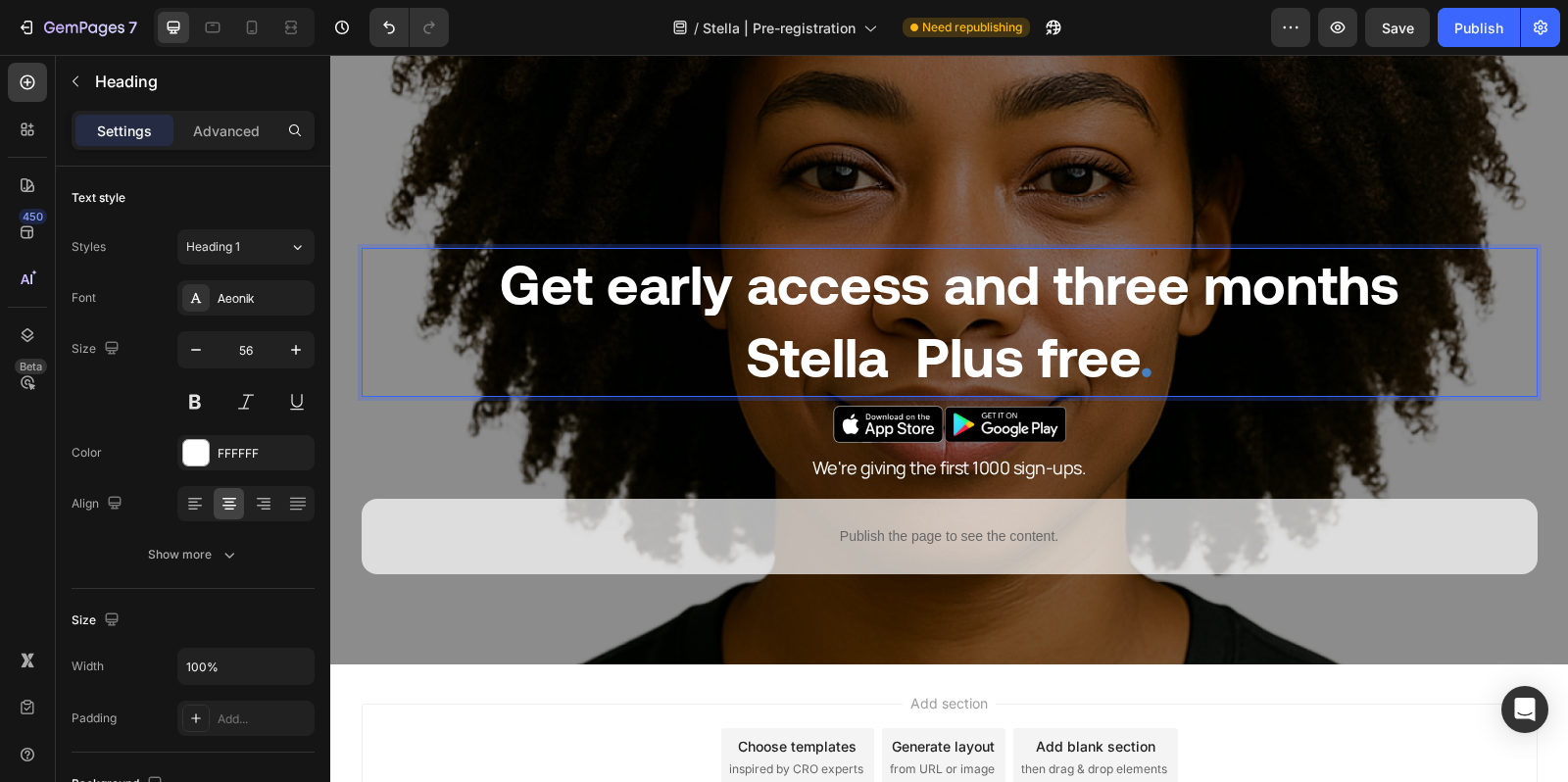 scroll, scrollTop: 0, scrollLeft: 0, axis: both 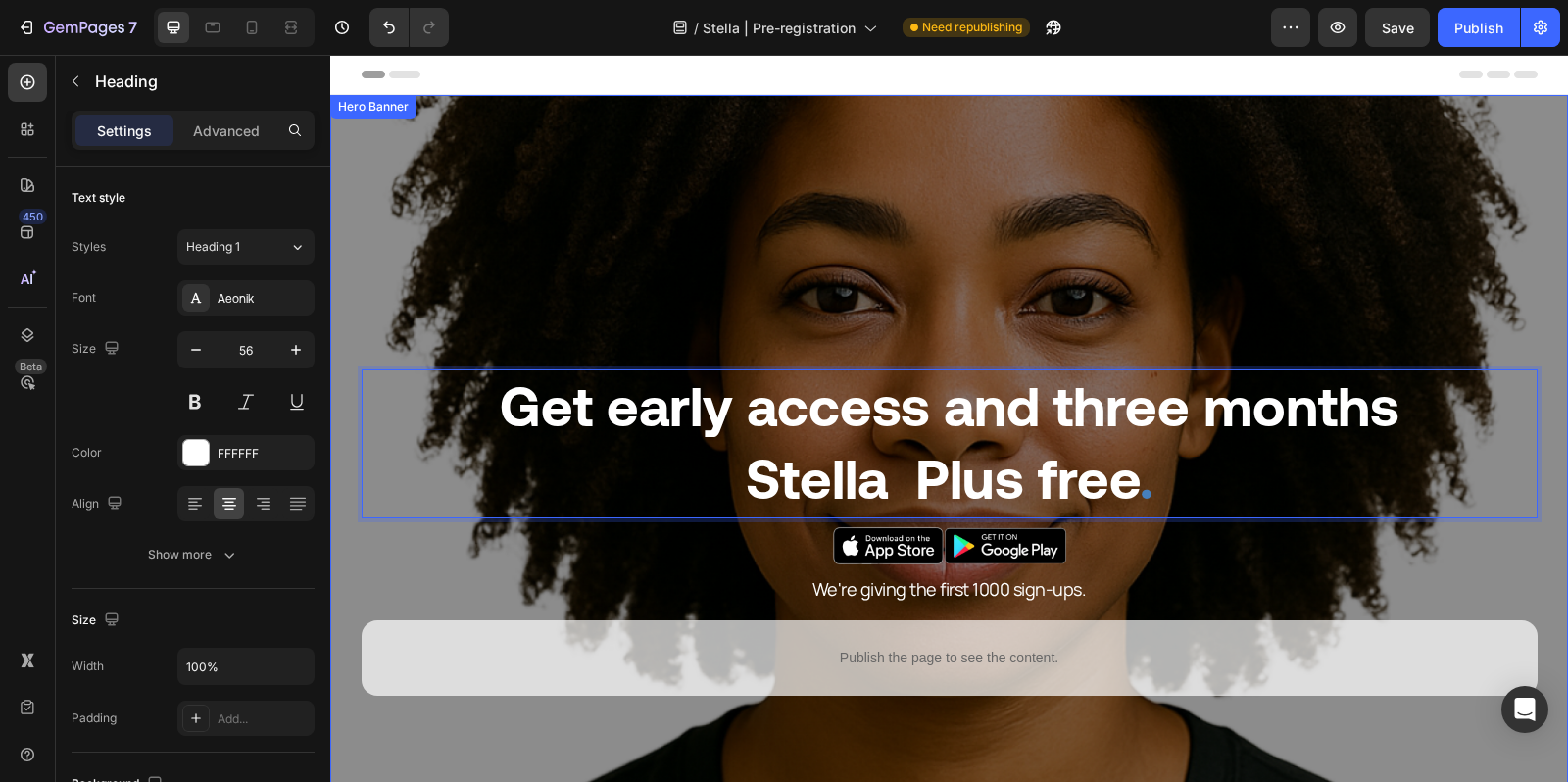 click at bounding box center (949, 440) 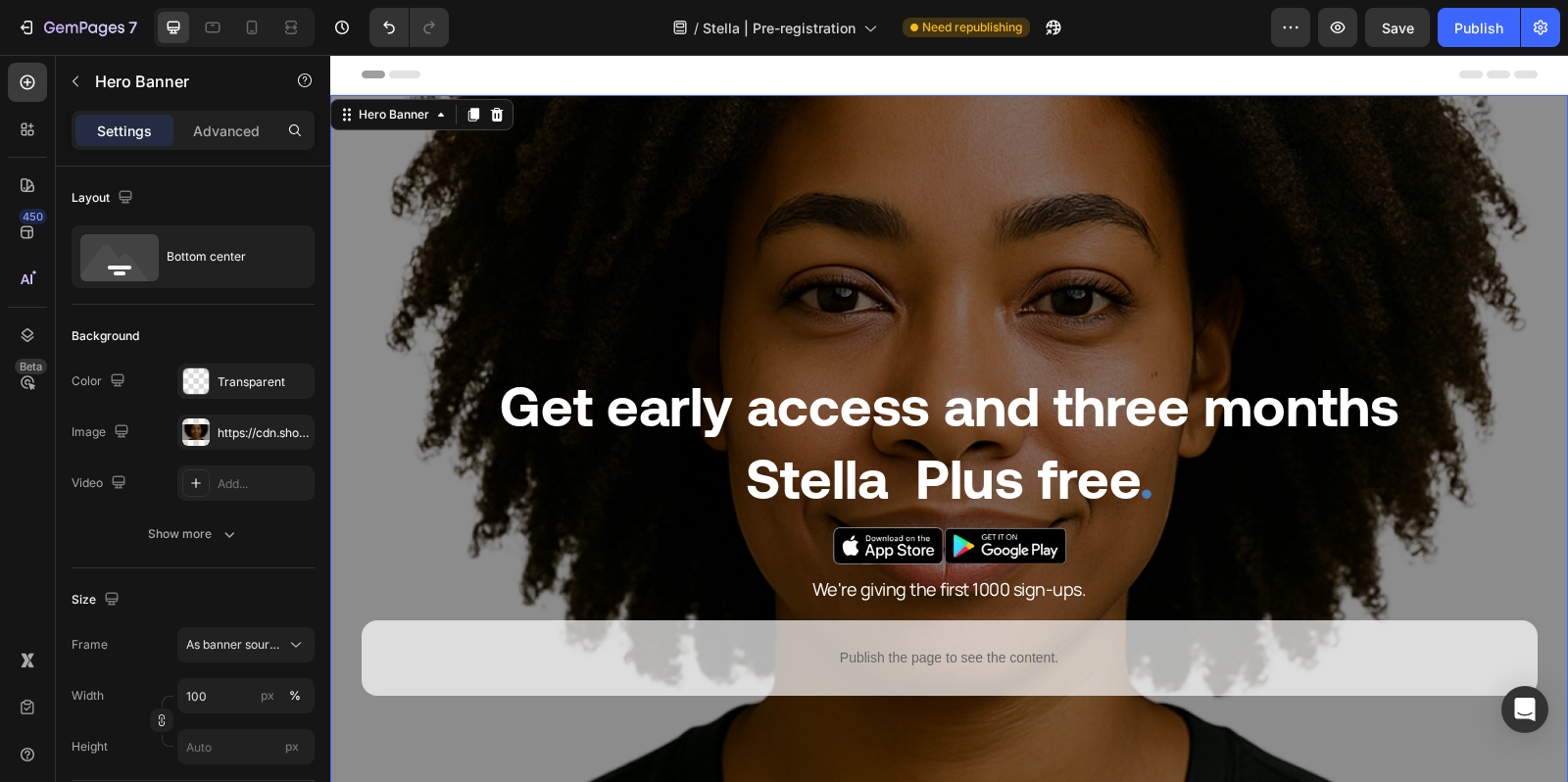scroll, scrollTop: 122, scrollLeft: 0, axis: vertical 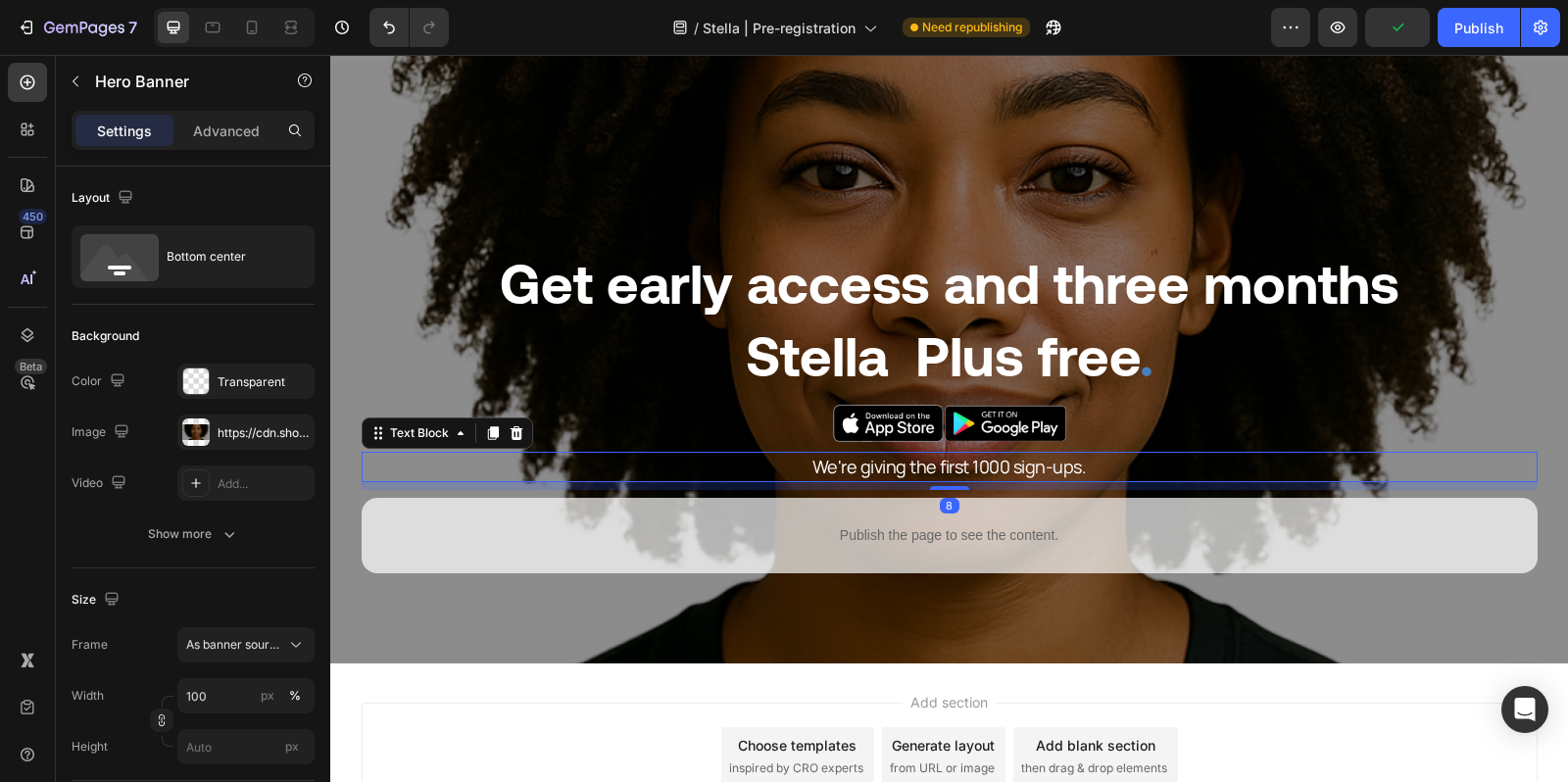 click on "We're giving the first 1000 sign-ups." at bounding box center [950, 466] 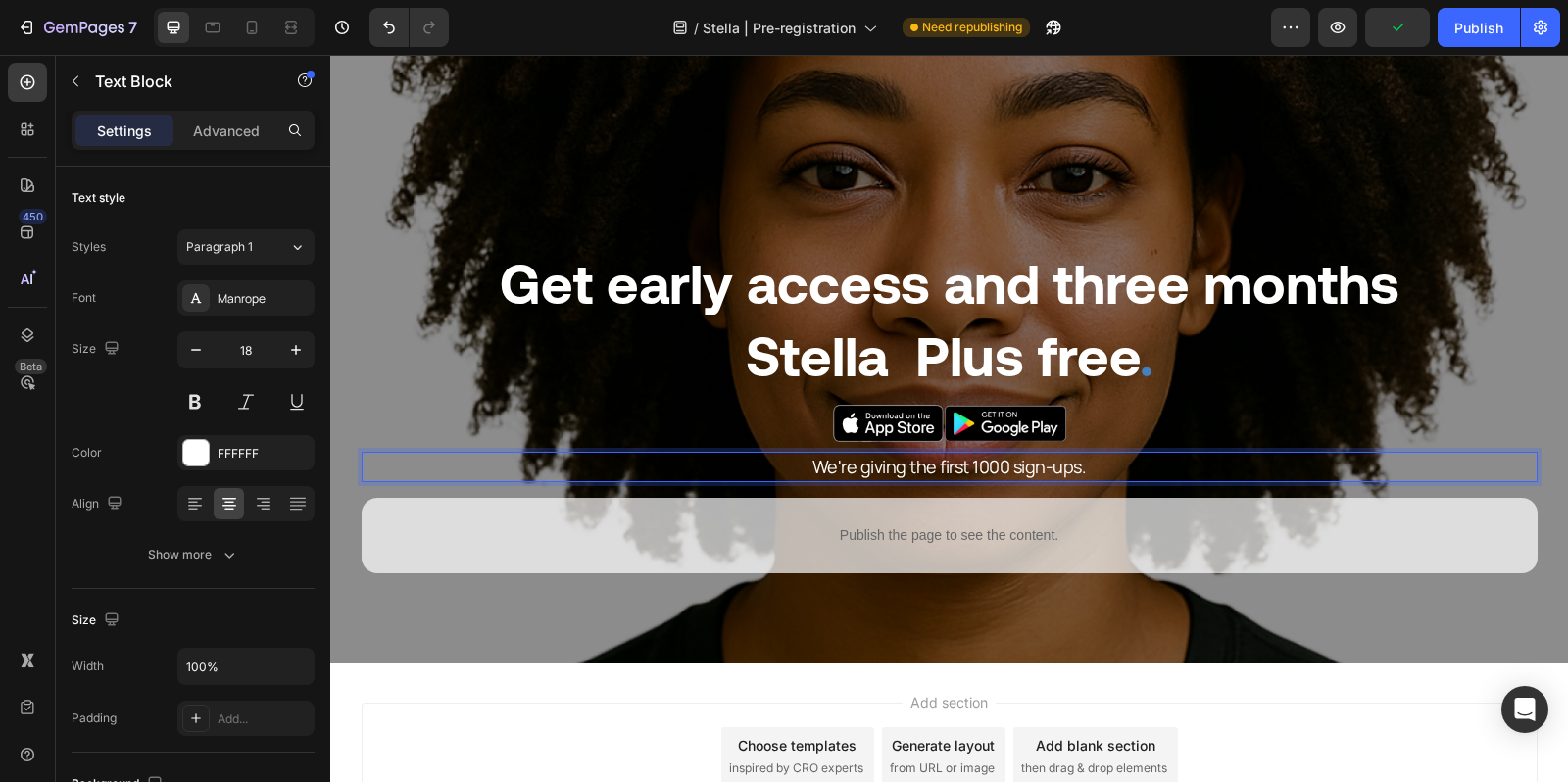 click on "We're giving the first 1000 sign-ups." at bounding box center (950, 466) 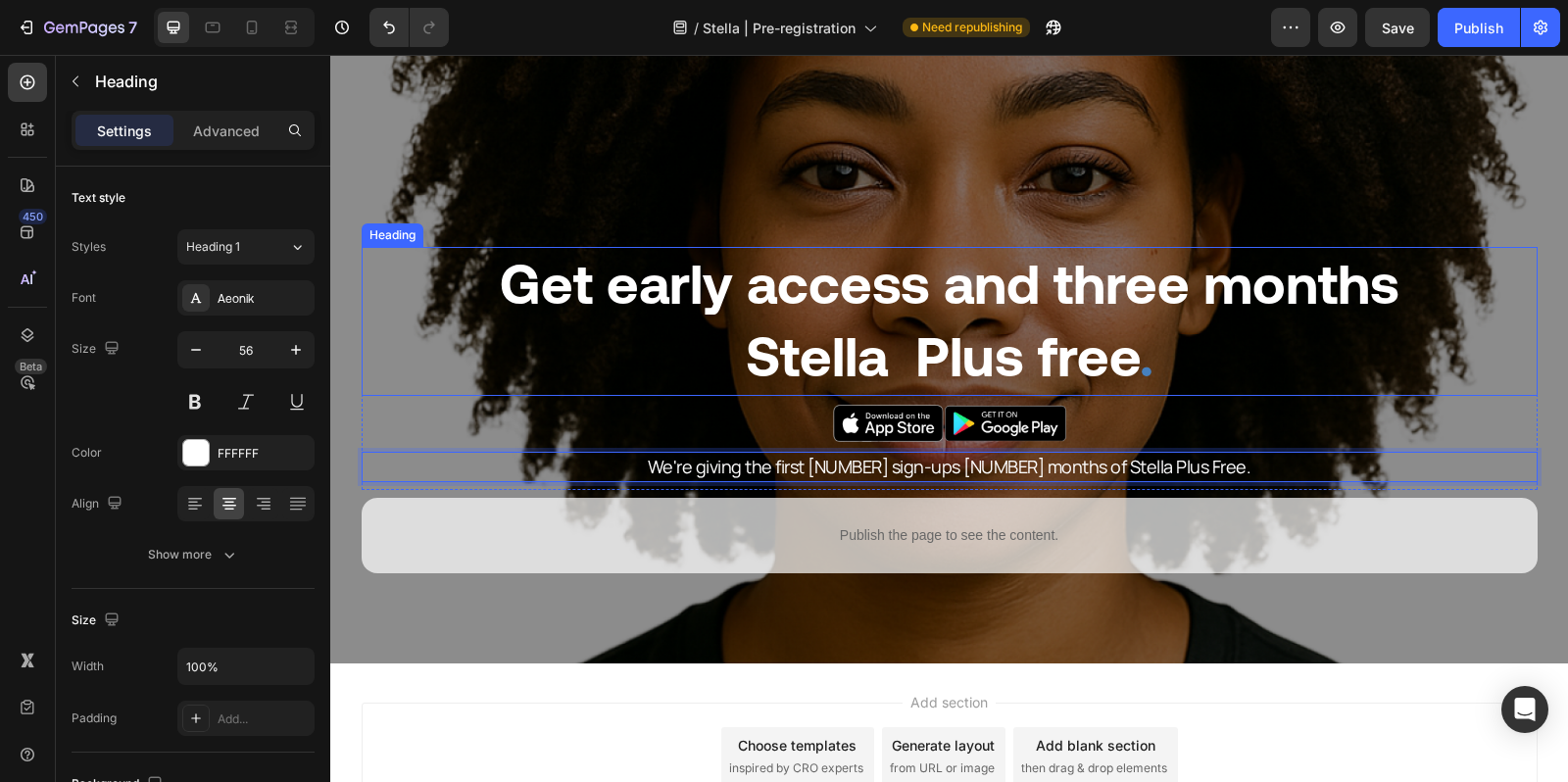 click on "Stella  Plus free" at bounding box center (943, 357) 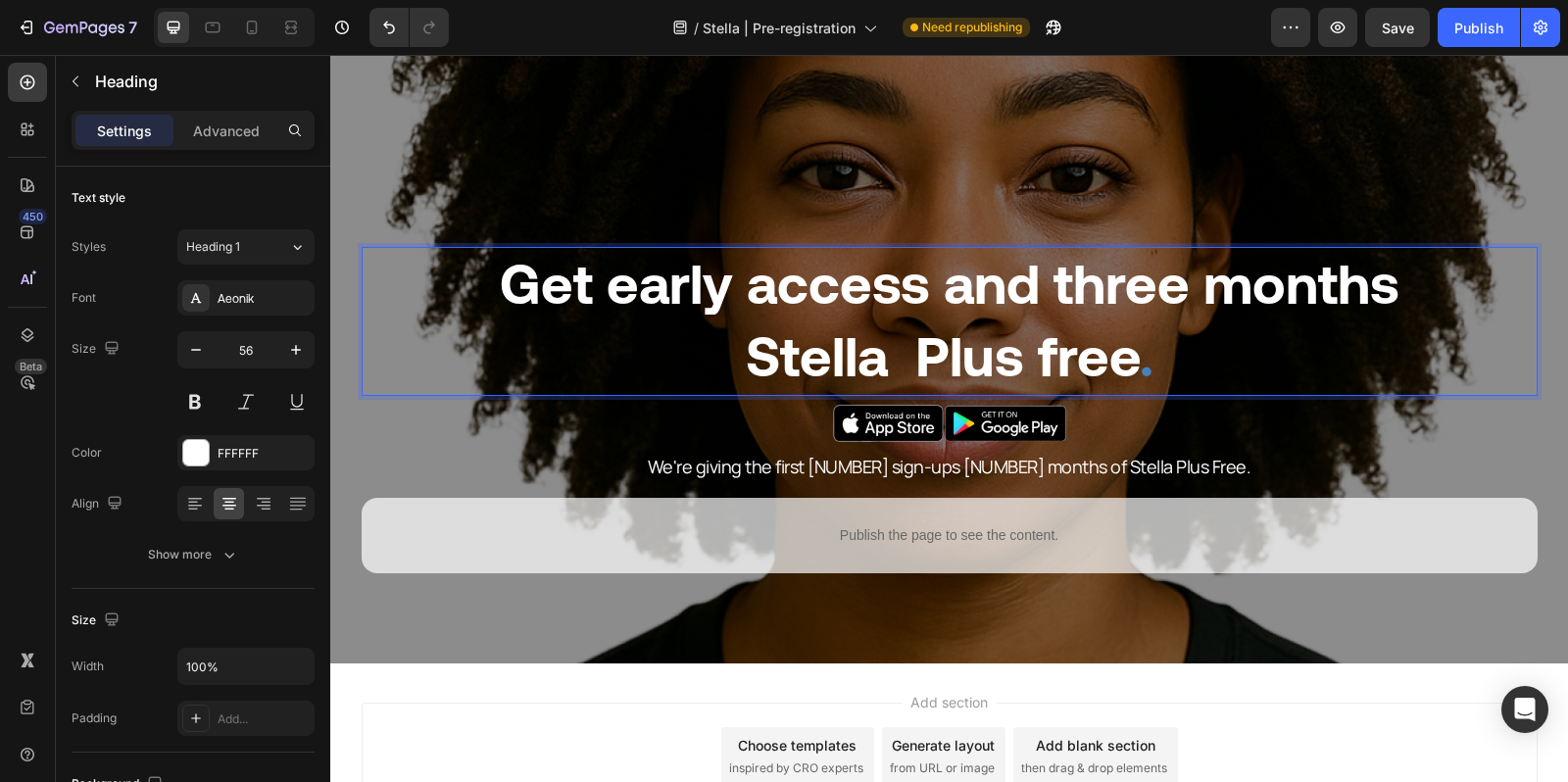 click on "Stella  Plus free" at bounding box center [943, 357] 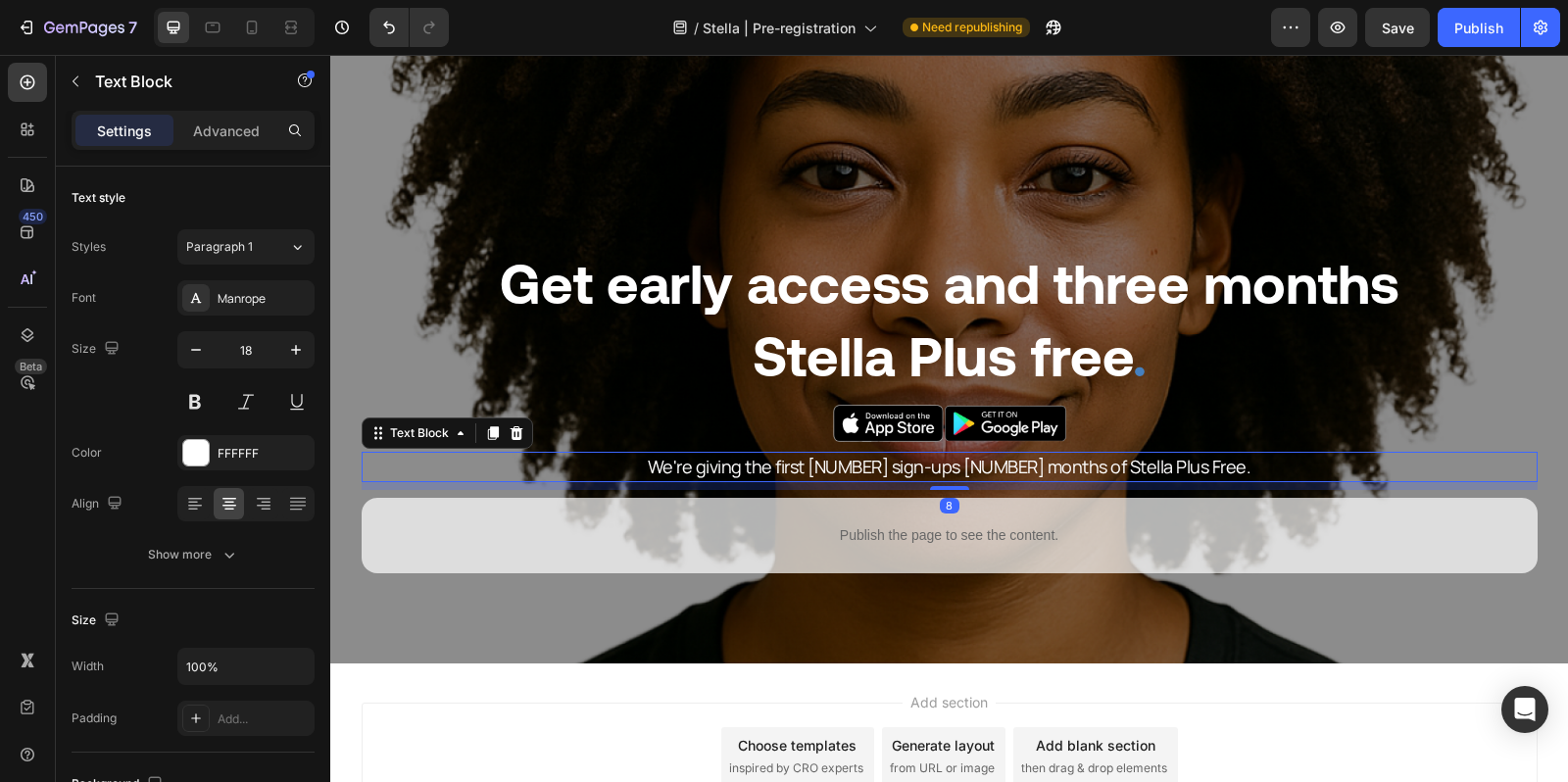 click on "We're giving the first [NUMBER] sign-ups [NUMBER] months of Stella Plus Free." at bounding box center [950, 466] 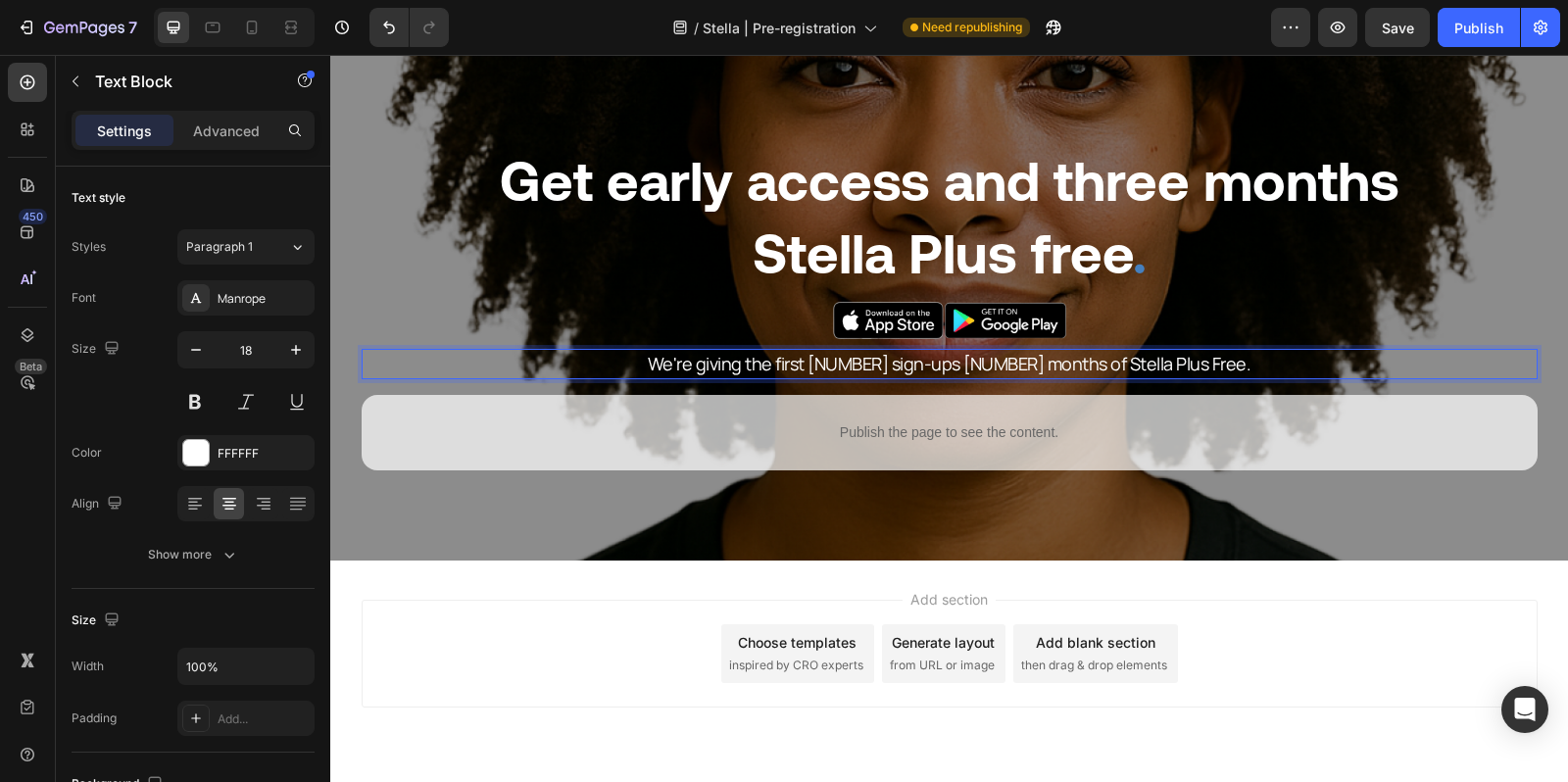 scroll, scrollTop: 232, scrollLeft: 0, axis: vertical 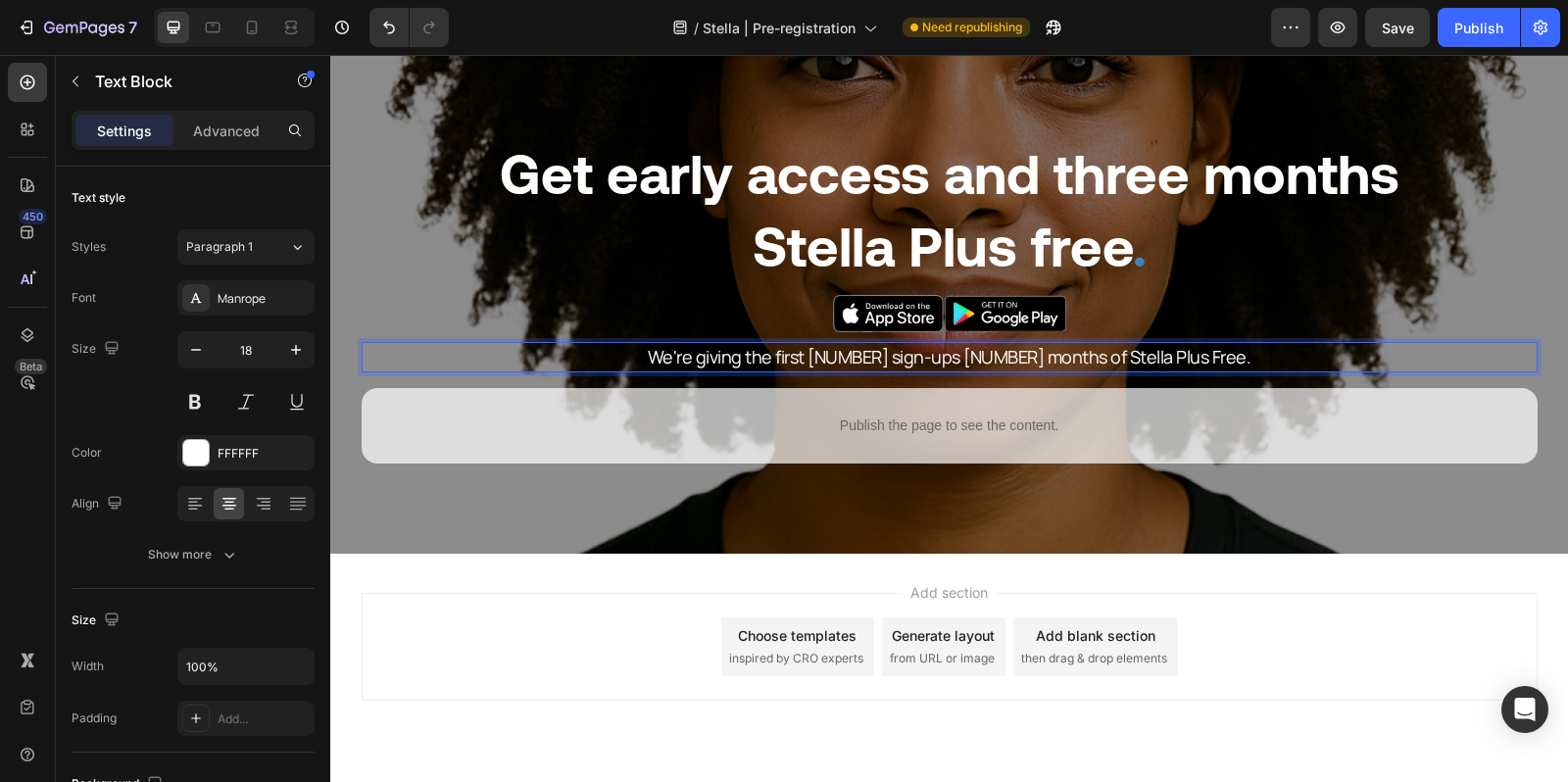 click on "We're giving the first [NUMBER] sign-ups [NUMBER] months of Stella Plus Free." at bounding box center (950, 357) 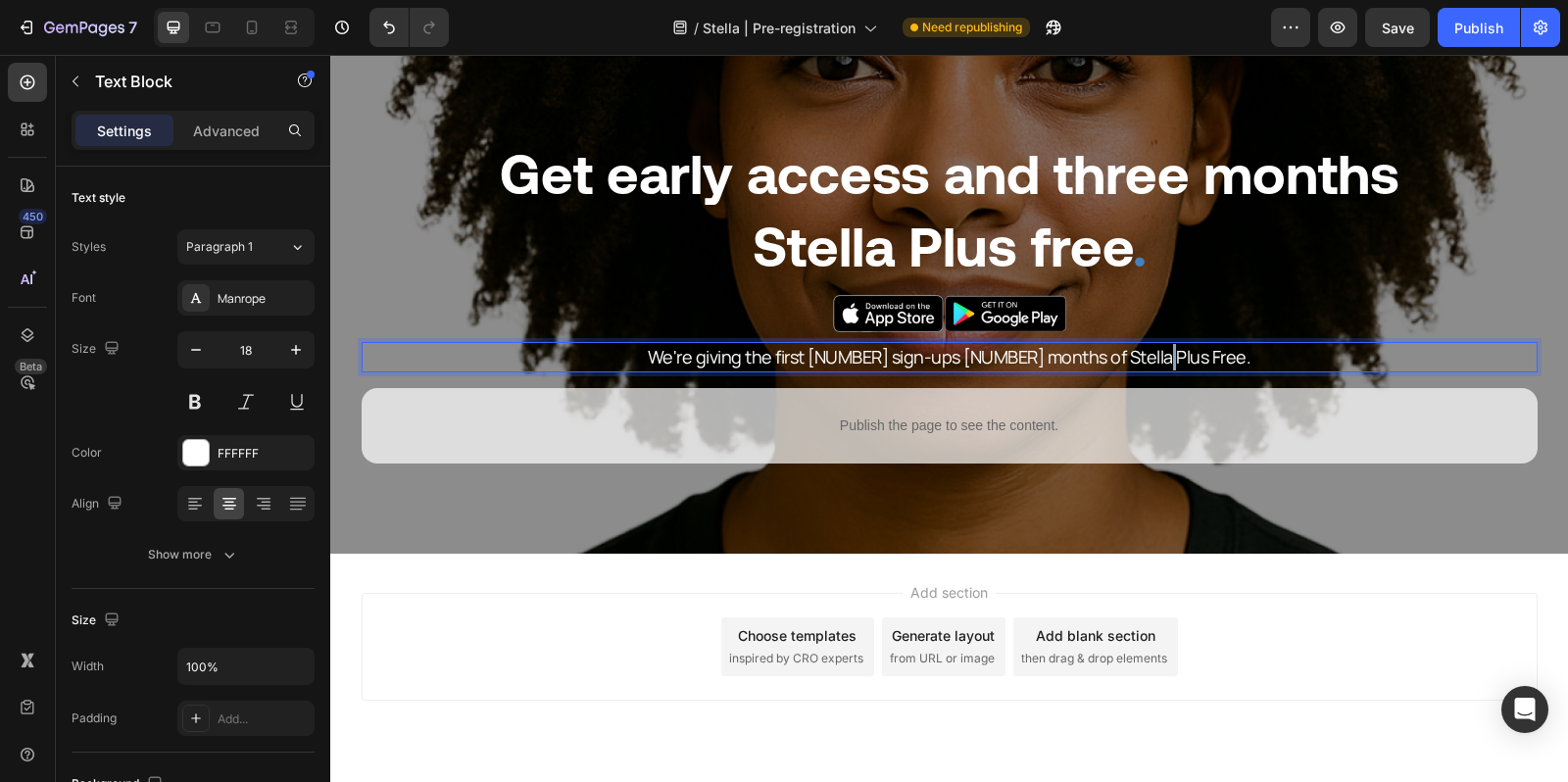 click on "We're giving the first [NUMBER] sign-ups [NUMBER] months of Stella Plus Free." at bounding box center (950, 357) 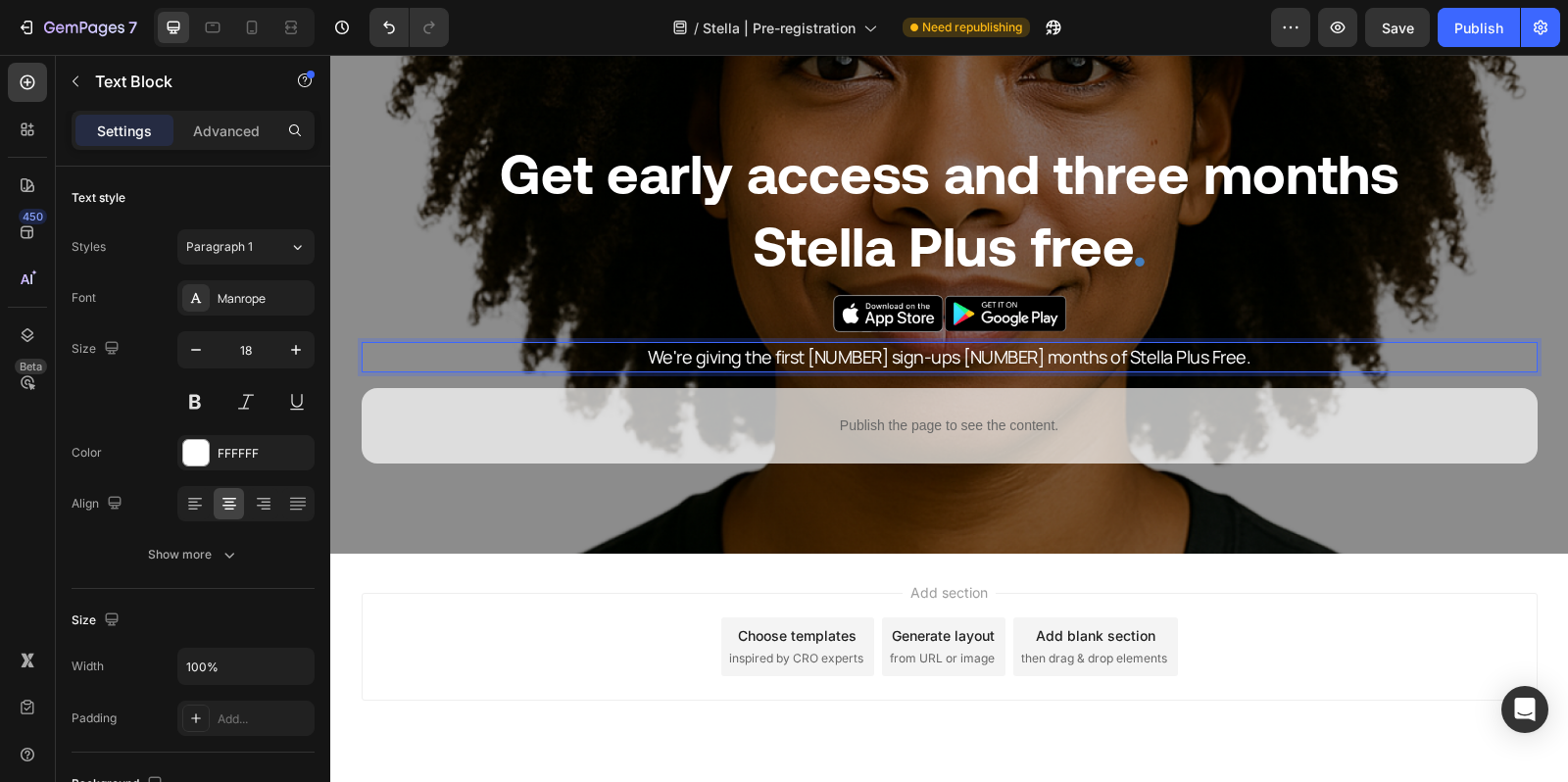 scroll, scrollTop: 206, scrollLeft: 0, axis: vertical 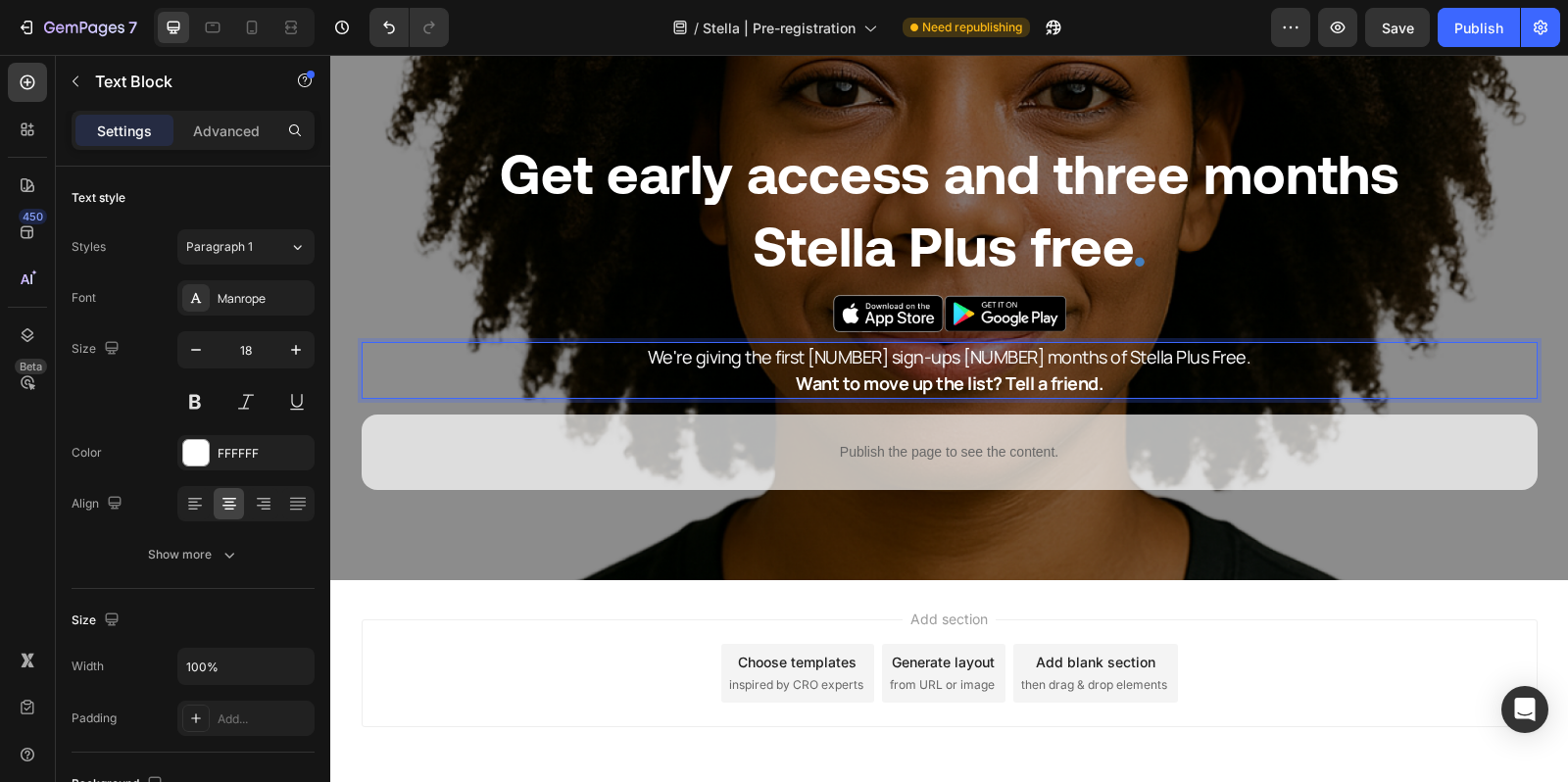 click on "We're giving the first [NUMBER] sign-ups [NUMBER] months of Stella Plus Free." at bounding box center (950, 357) 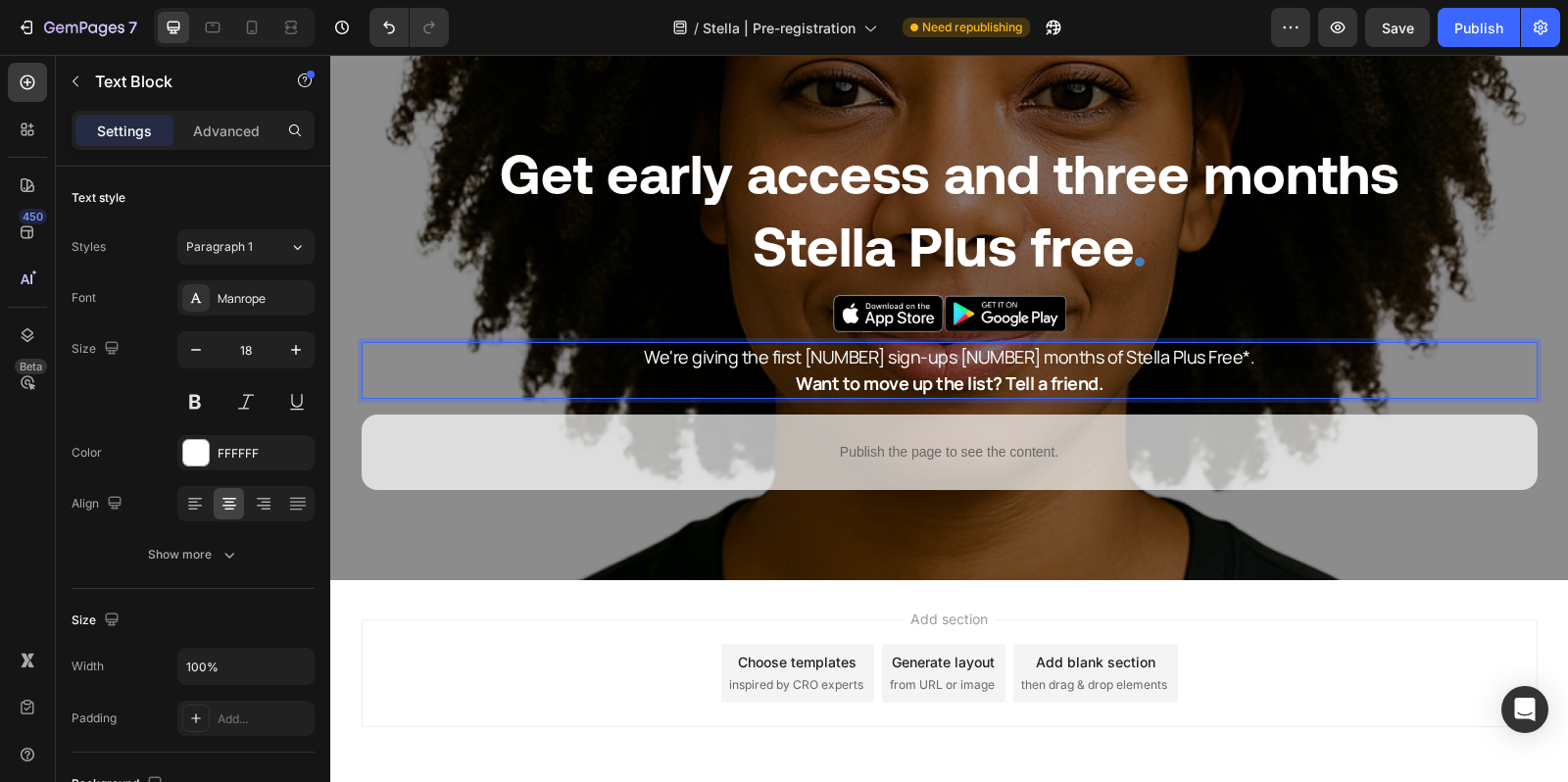 click on "We're giving the first [NUMBER] sign-ups [NUMBER] months of Stella Plus Free*." at bounding box center [950, 357] 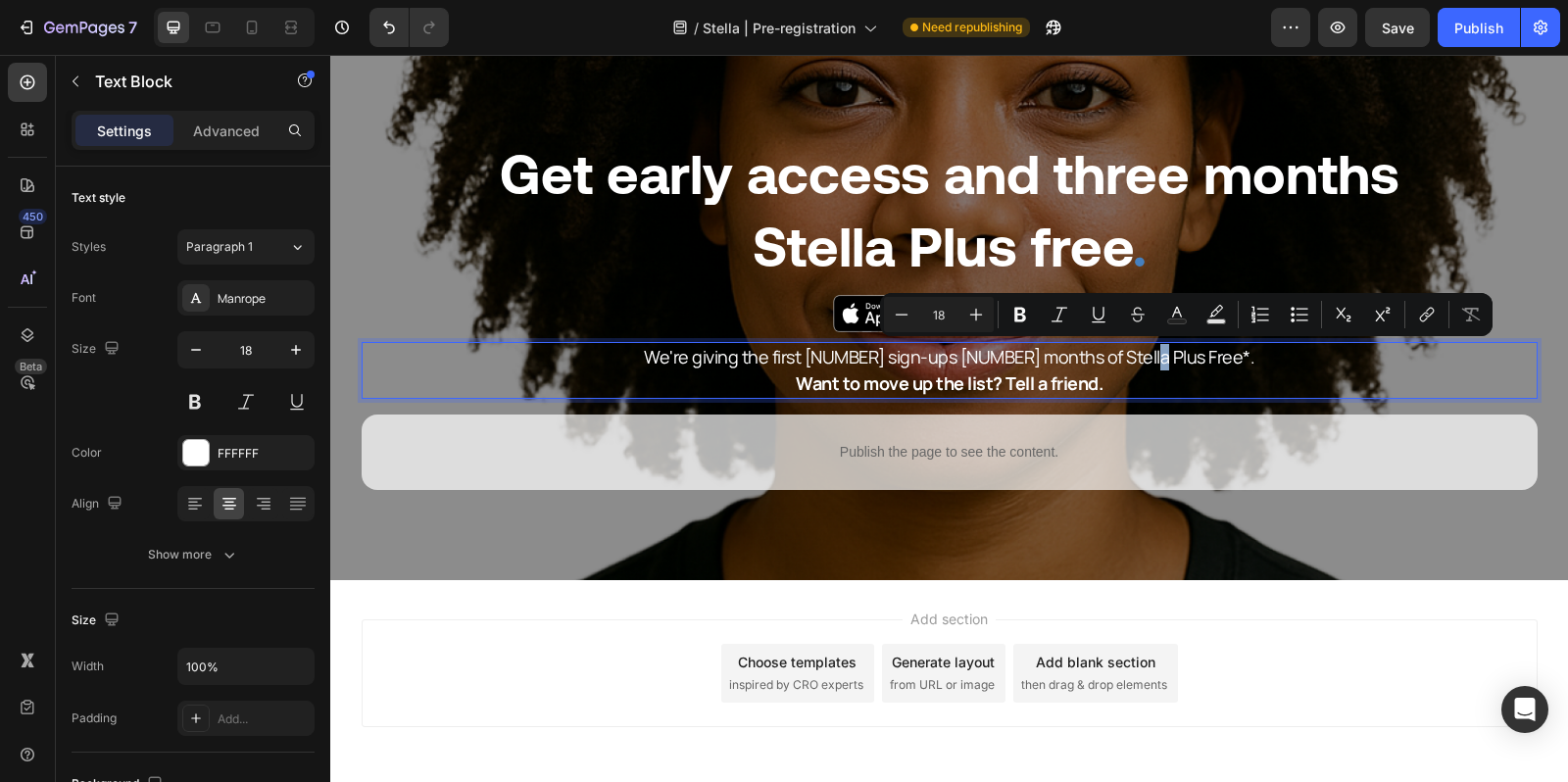 copy on "*" 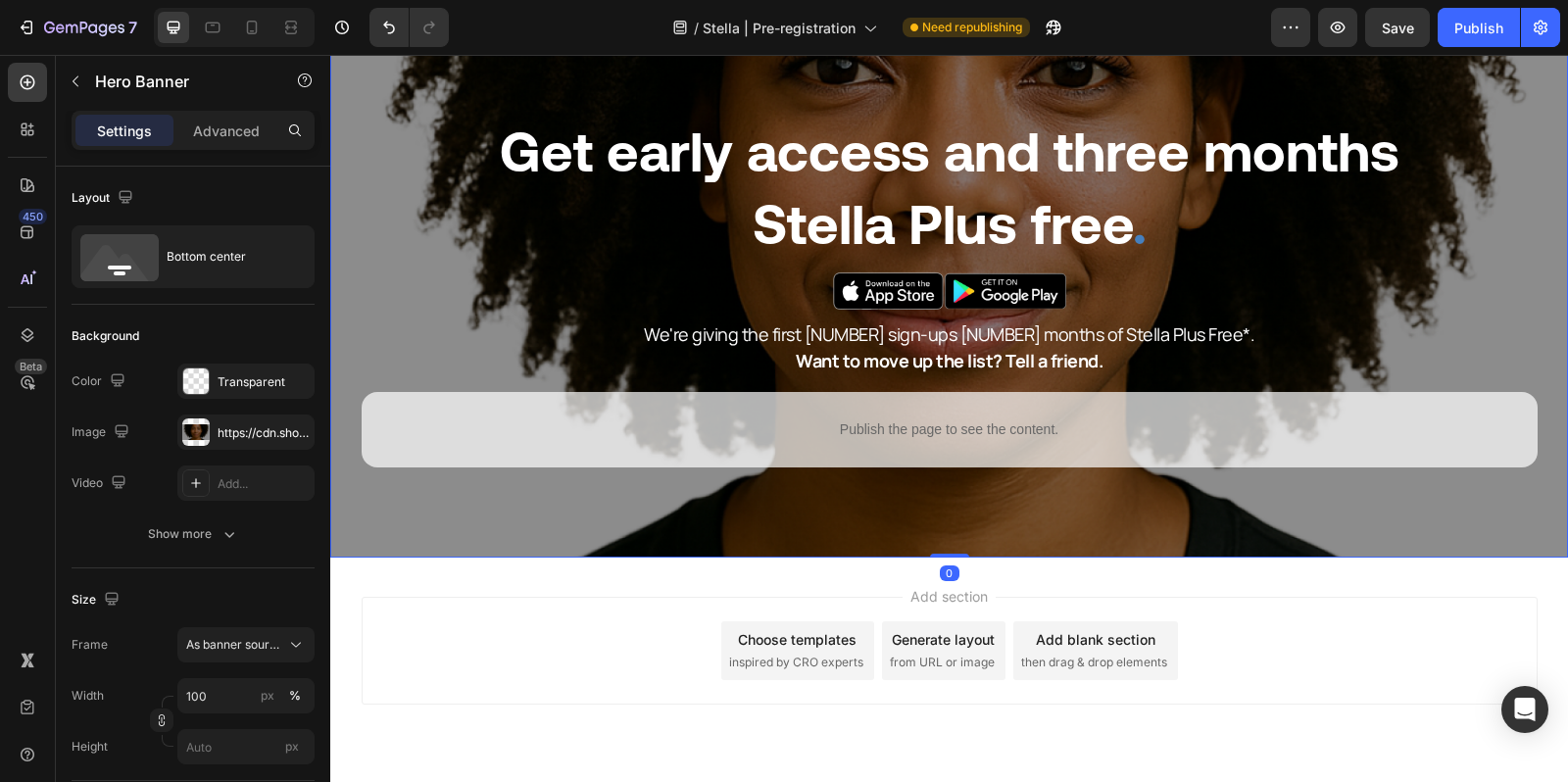 click on "⁠⁠⁠⁠⁠⁠⁠ Get early access and three months  Stella Plus free . Heading Image We're giving the first [NUMBER] sign-ups [NUMBER] months of Stella Plus Free*. Want to move up the list? Tell a friend. Text Block Row
Publish the page to see the content.
Custom Code Row" at bounding box center [950, 319] 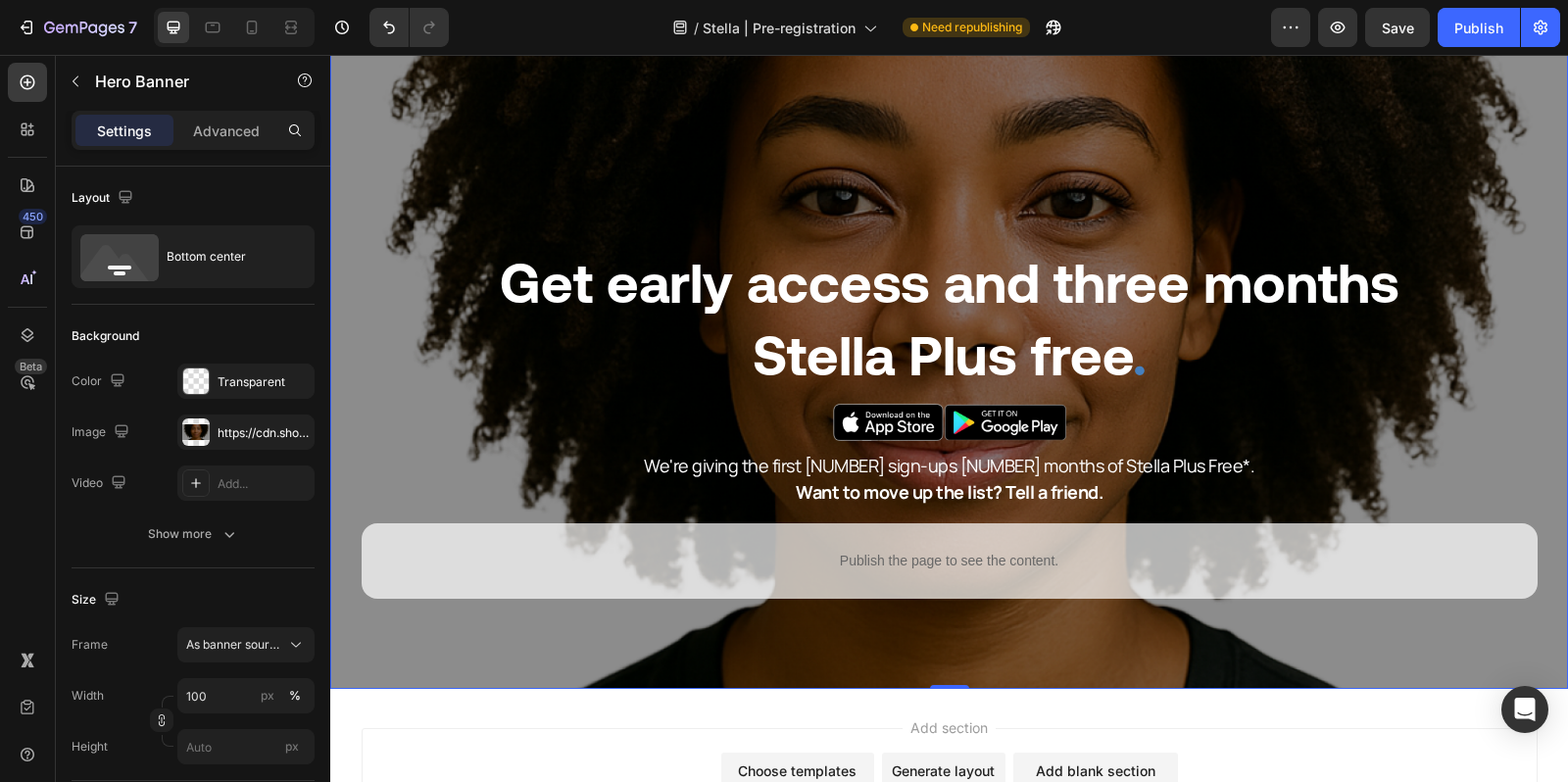 scroll, scrollTop: 95, scrollLeft: 0, axis: vertical 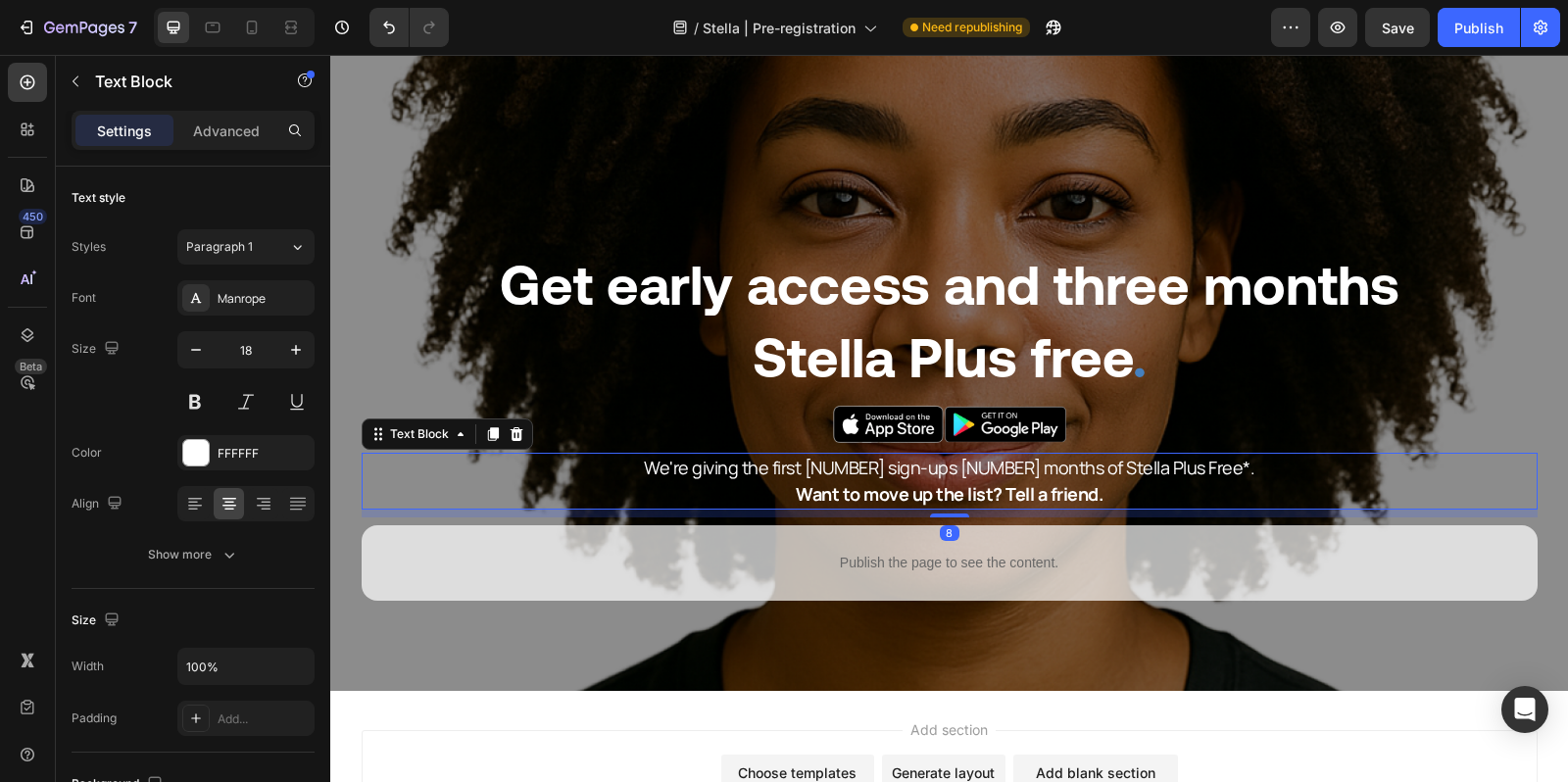click on "Want to move up the list? Tell a friend." at bounding box center (950, 494) 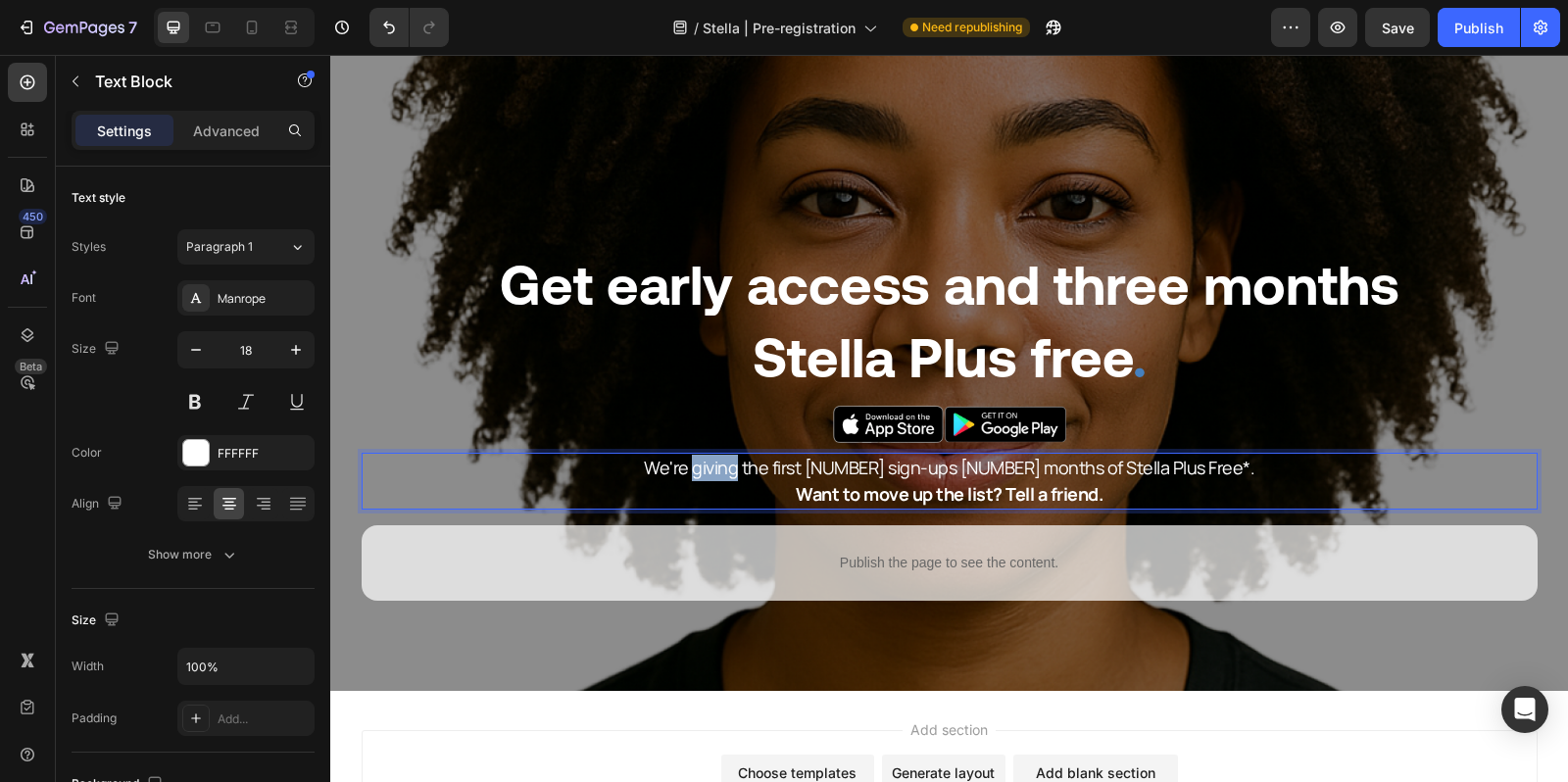 click on "We're giving the first [NUMBER] sign-ups [NUMBER] months of Stella Plus Free*." at bounding box center (950, 467) 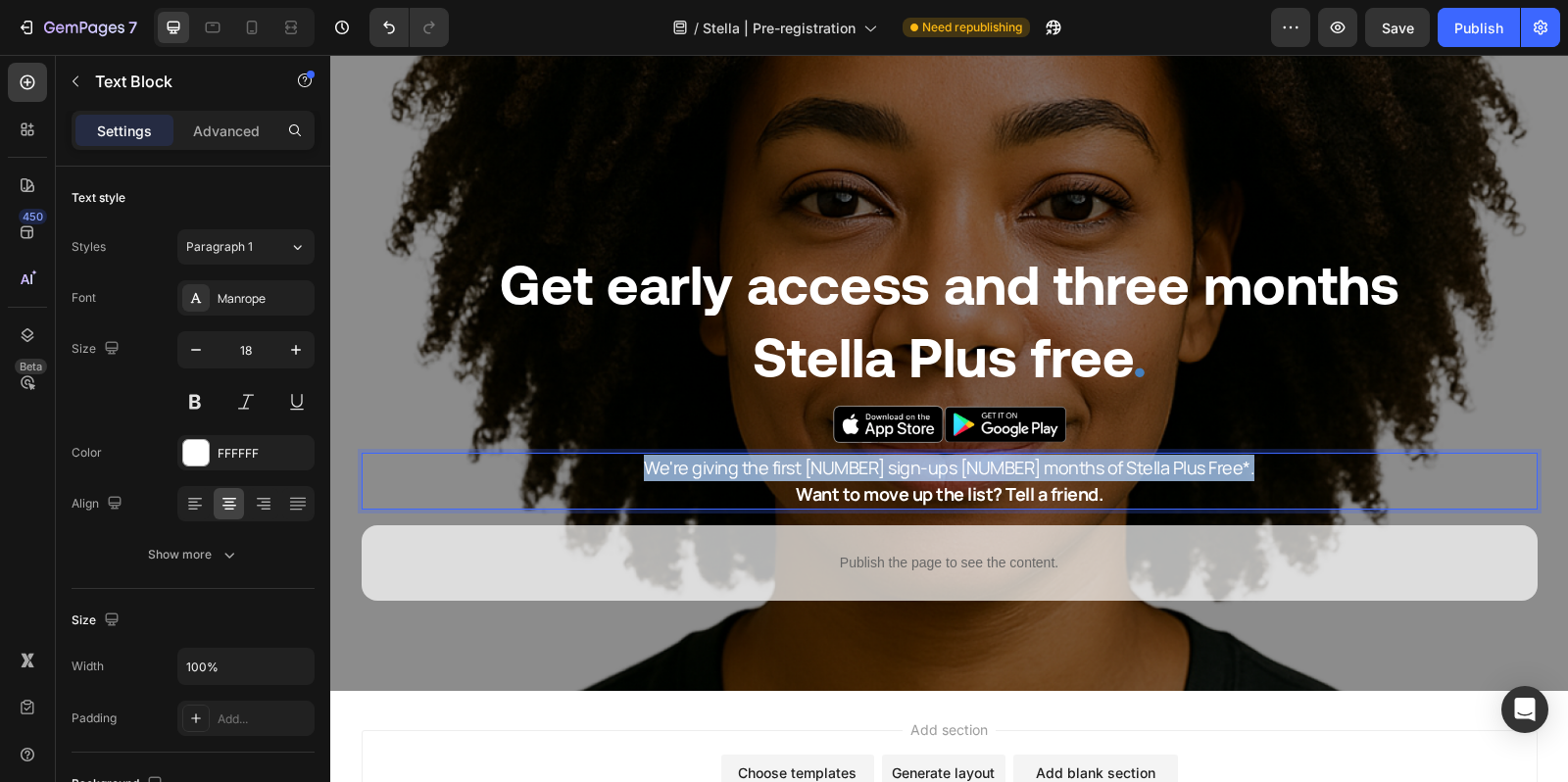 click on "We're giving the first [NUMBER] sign-ups [NUMBER] months of Stella Plus Free*." at bounding box center (950, 467) 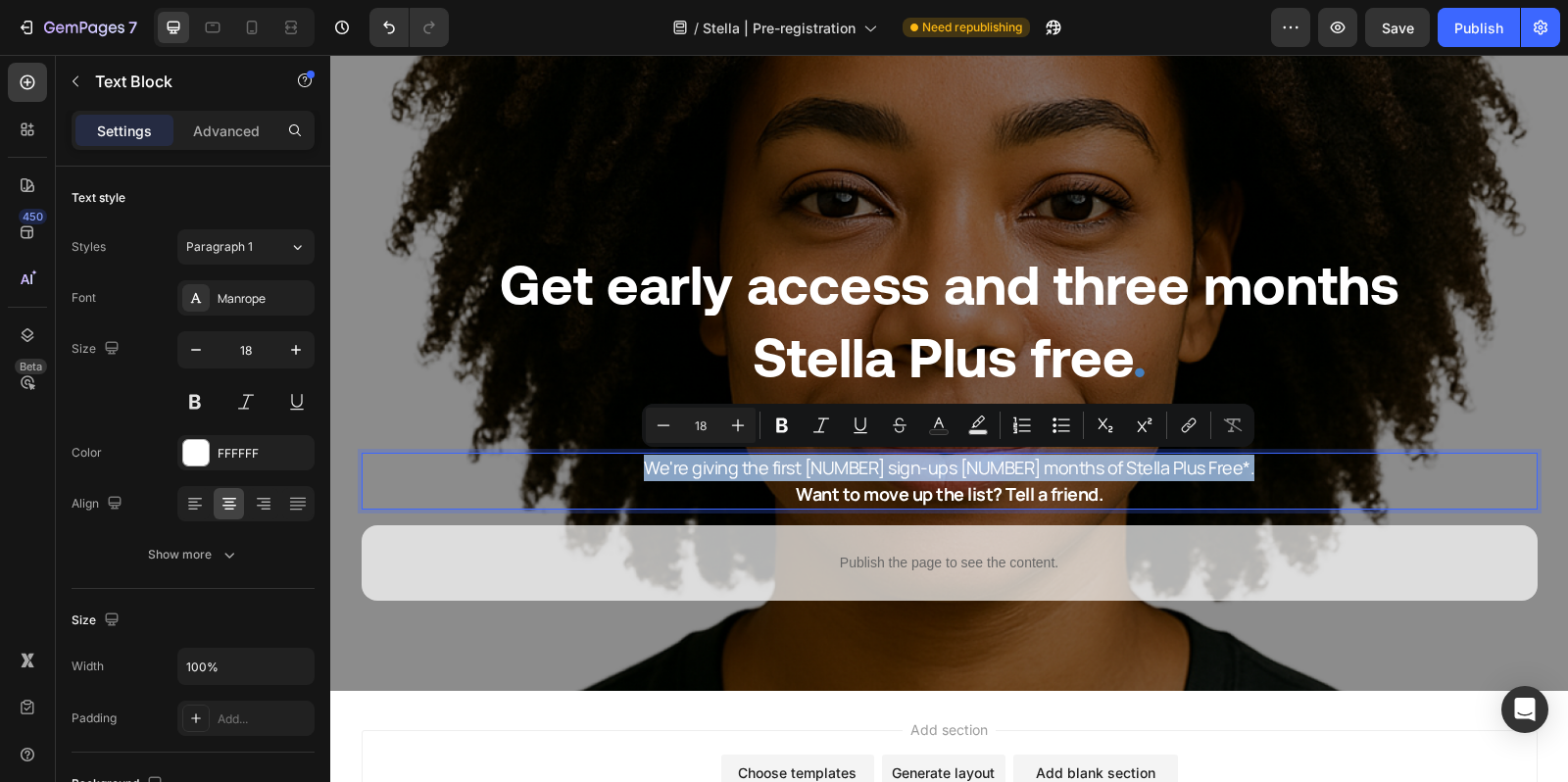 click on "Want to move up the list? Tell a friend." at bounding box center [950, 494] 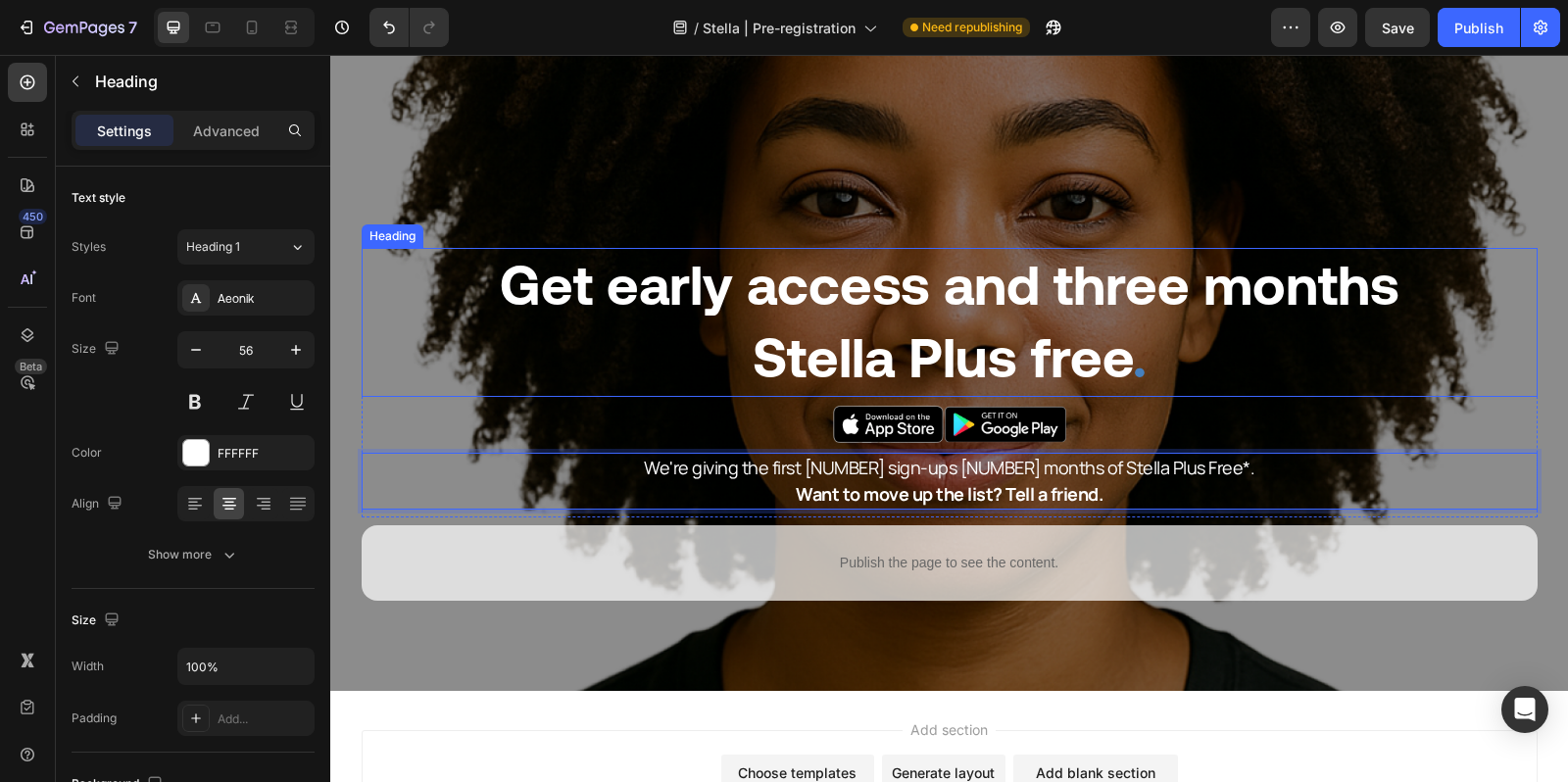 click on "⁠⁠⁠⁠⁠⁠⁠ Get early access and three months  Stella Plus free ." at bounding box center [950, 322] 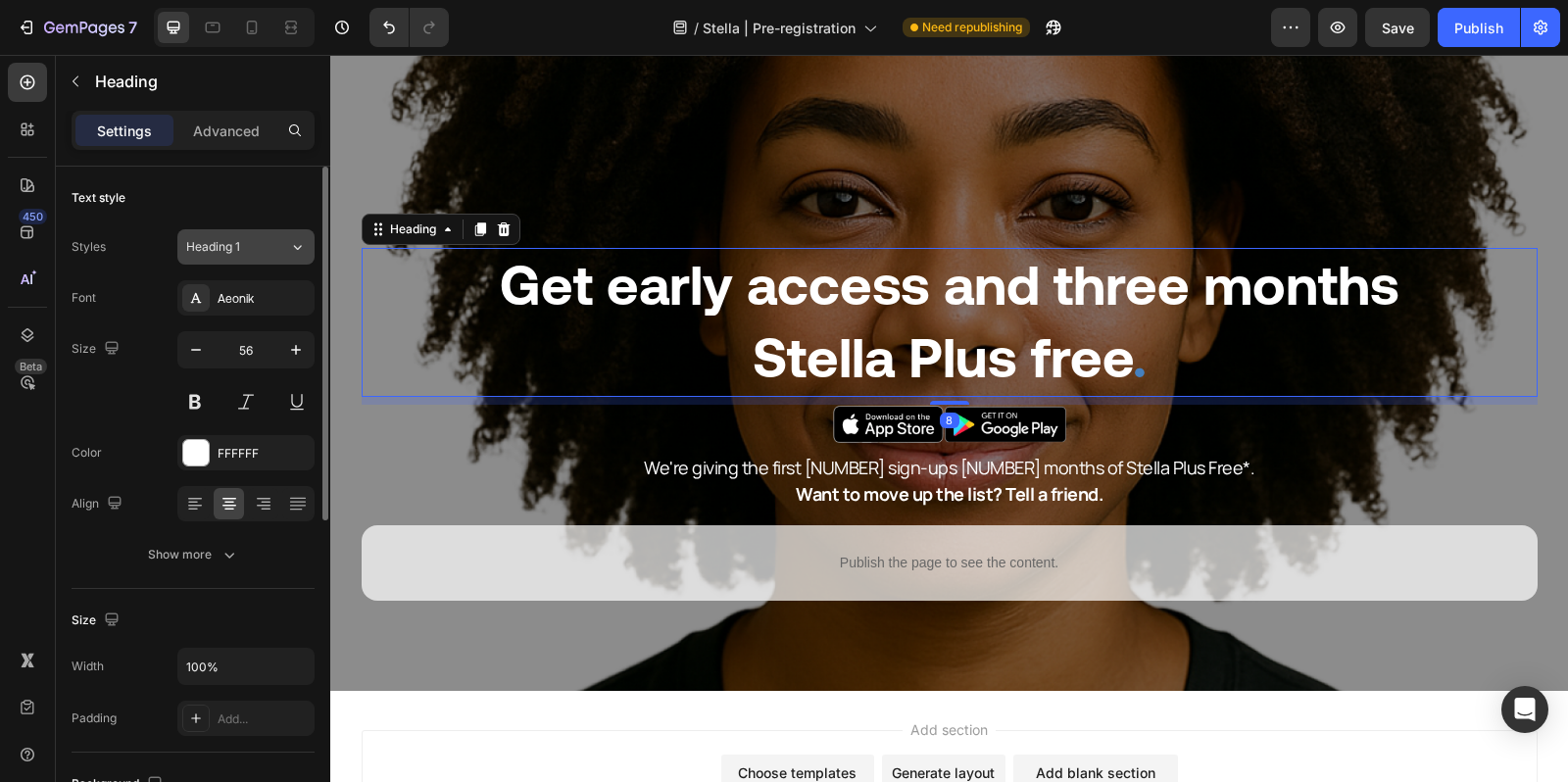 click on "Heading 1" at bounding box center (225, 247) 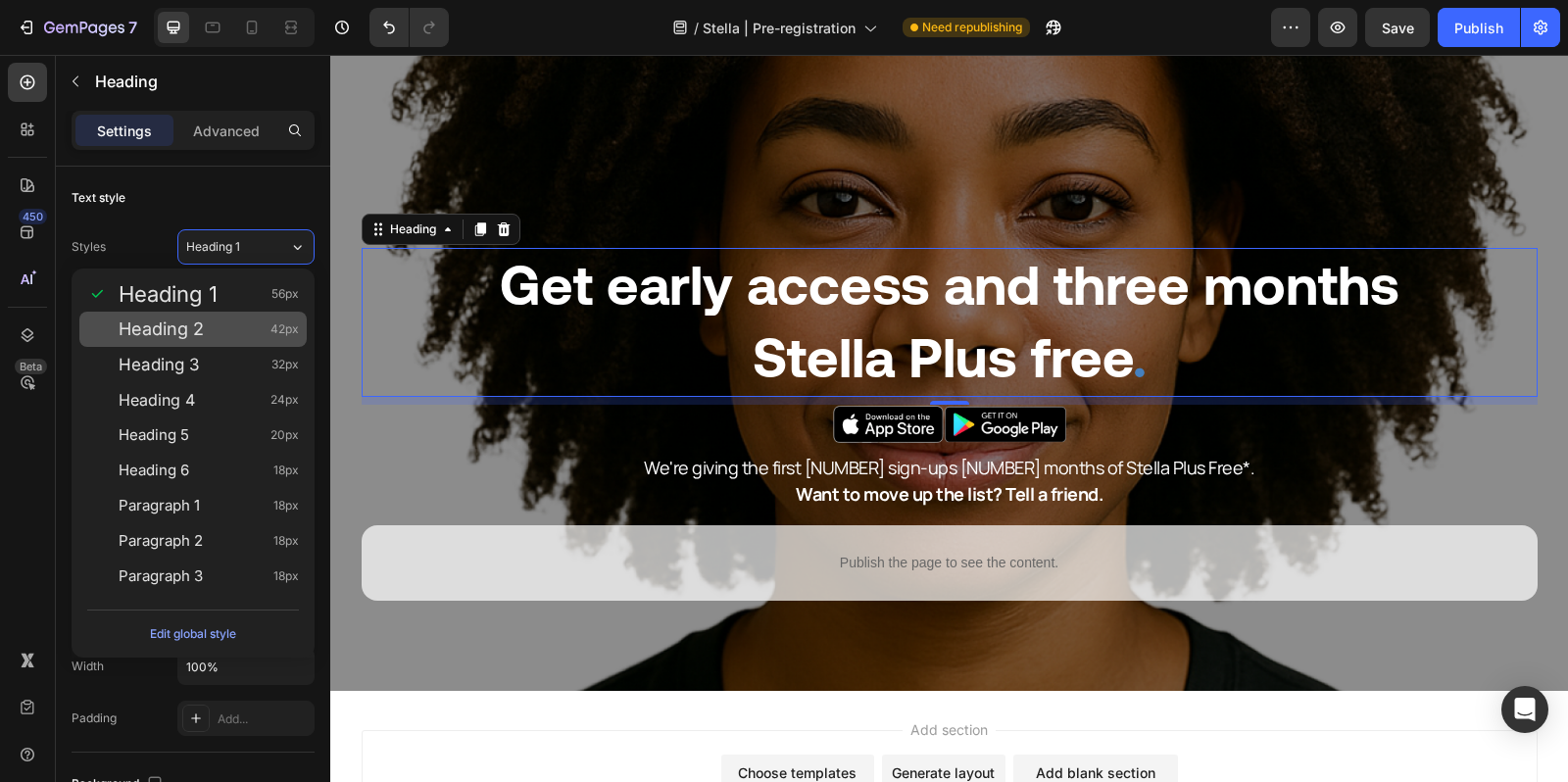 click on "Heading 2 42px" at bounding box center [193, 329] 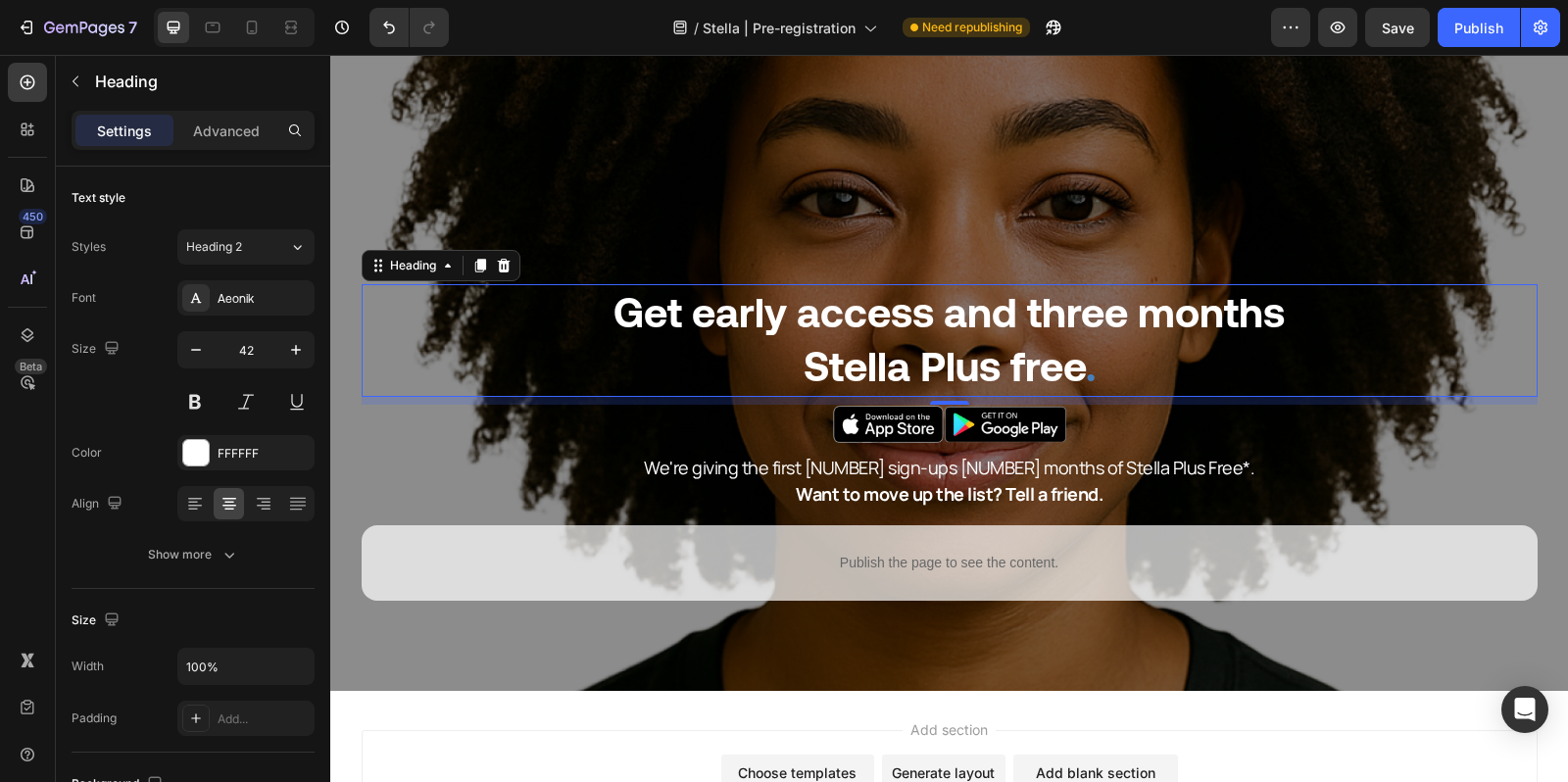 click on "8" at bounding box center (950, 401) 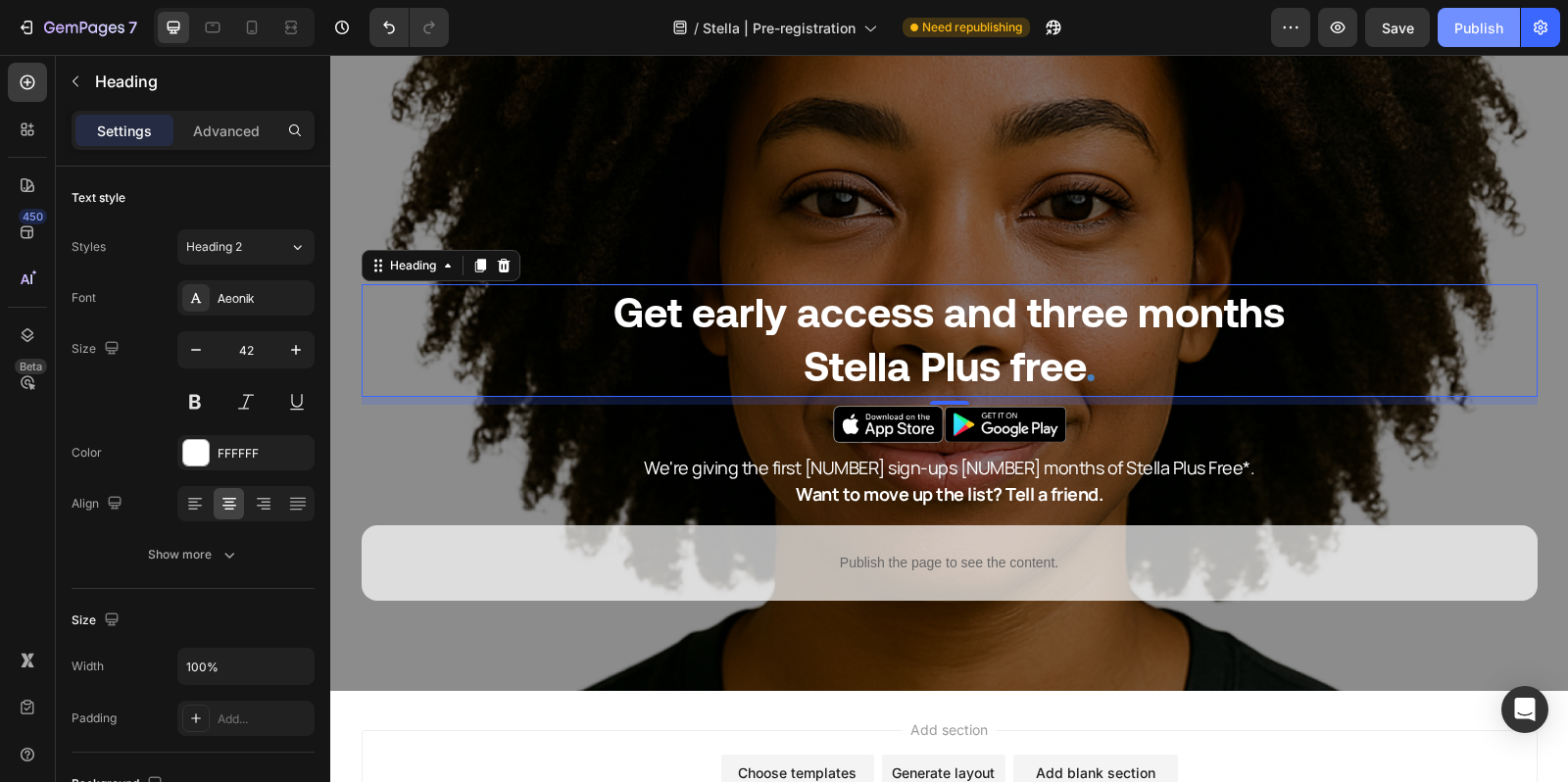 click on "Publish" at bounding box center [1479, 27] 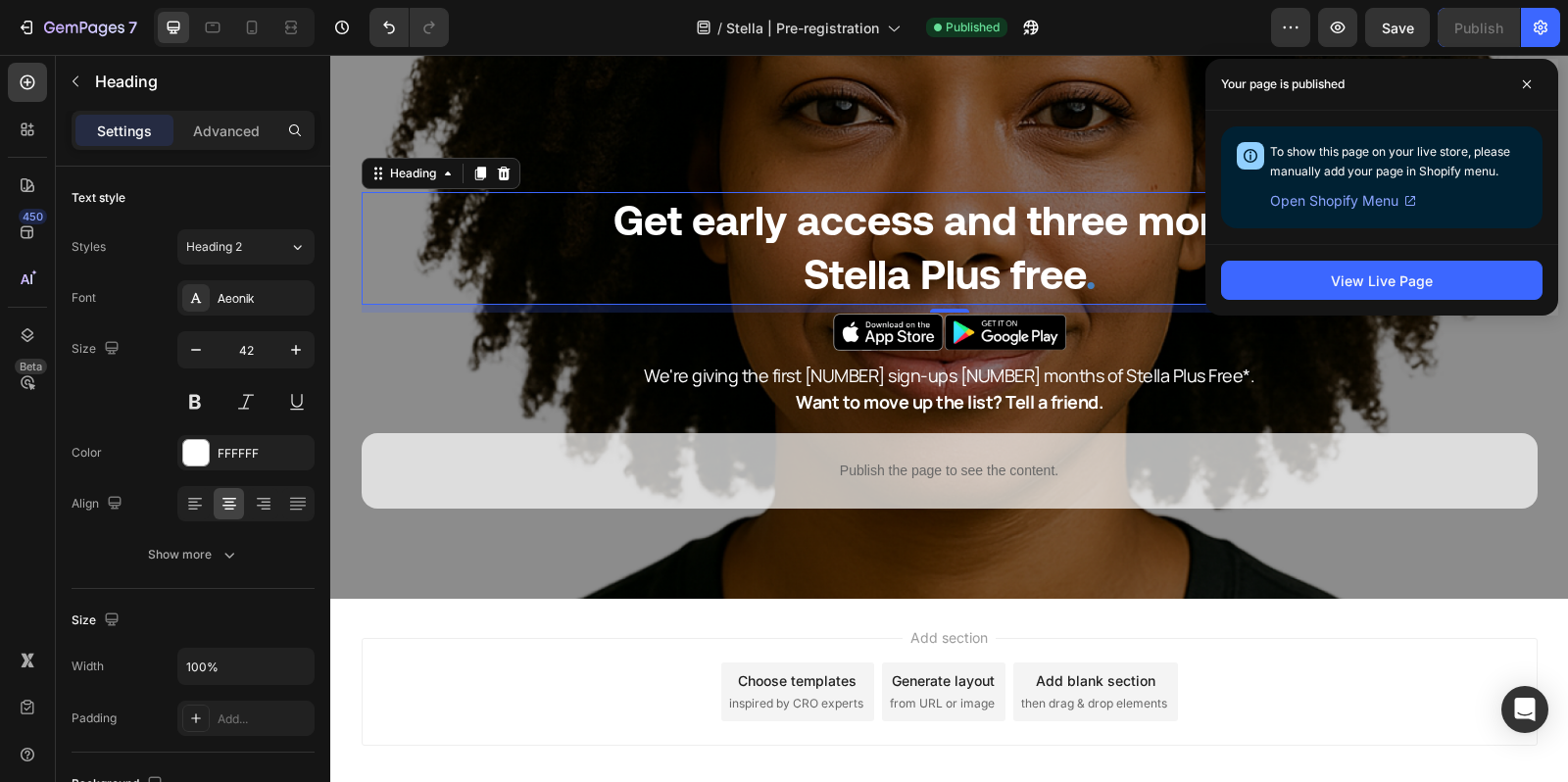 scroll, scrollTop: 138, scrollLeft: 0, axis: vertical 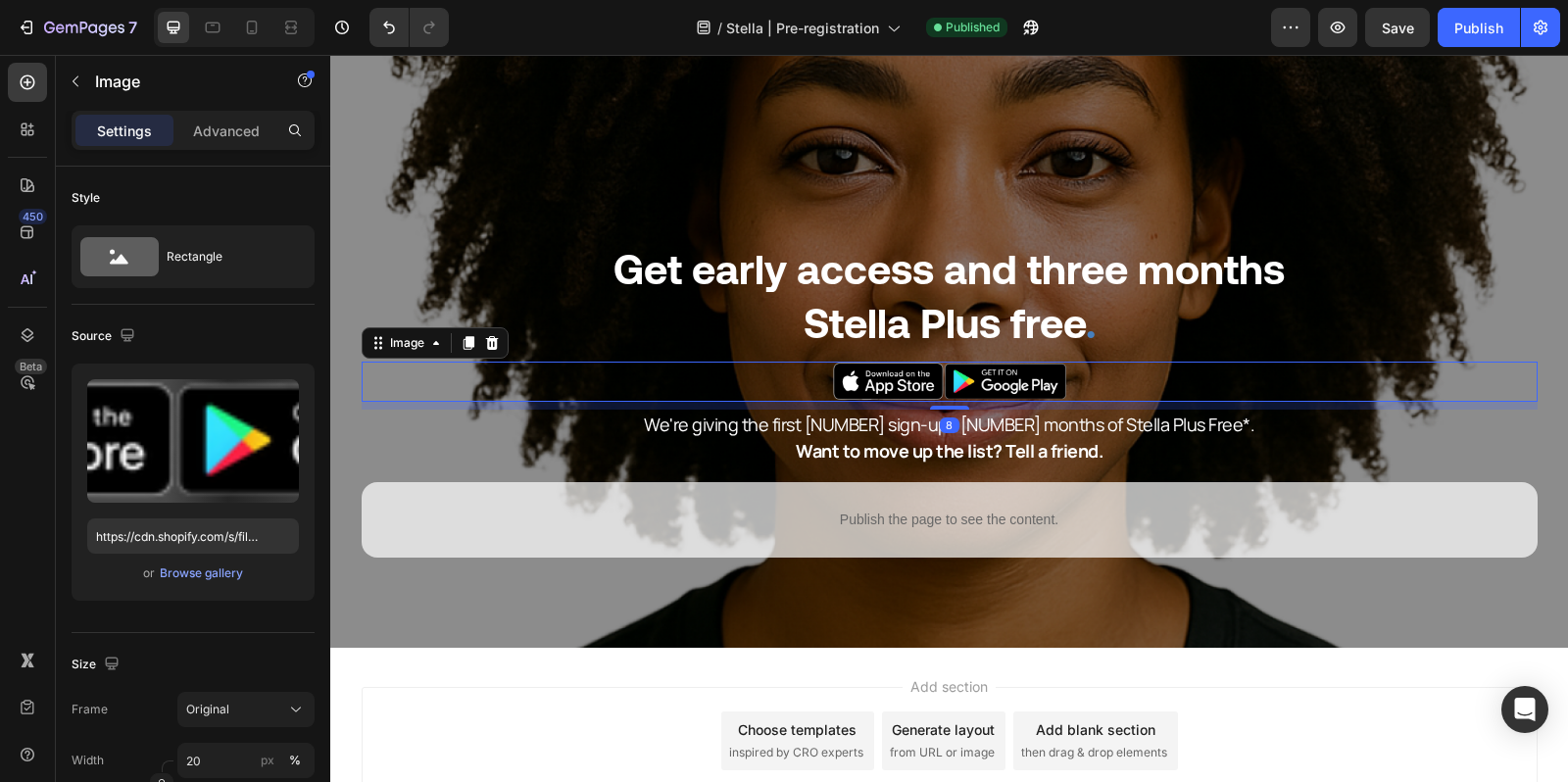 click at bounding box center [950, 381] 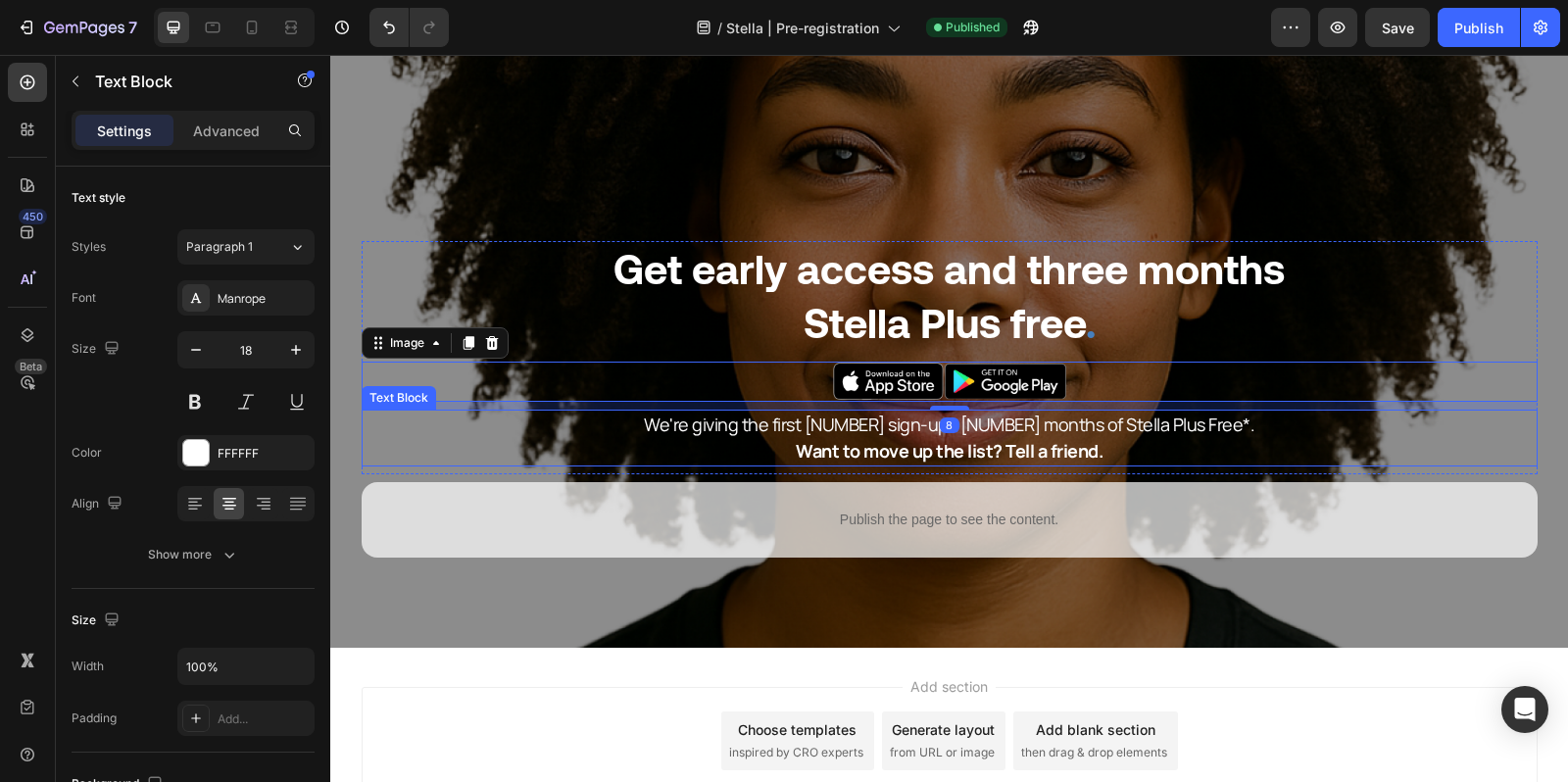 click on "We're giving the first [NUMBER] sign-ups [NUMBER] months of Stella Plus Free*. Want to move up the list? Tell a friend." at bounding box center (950, 438) 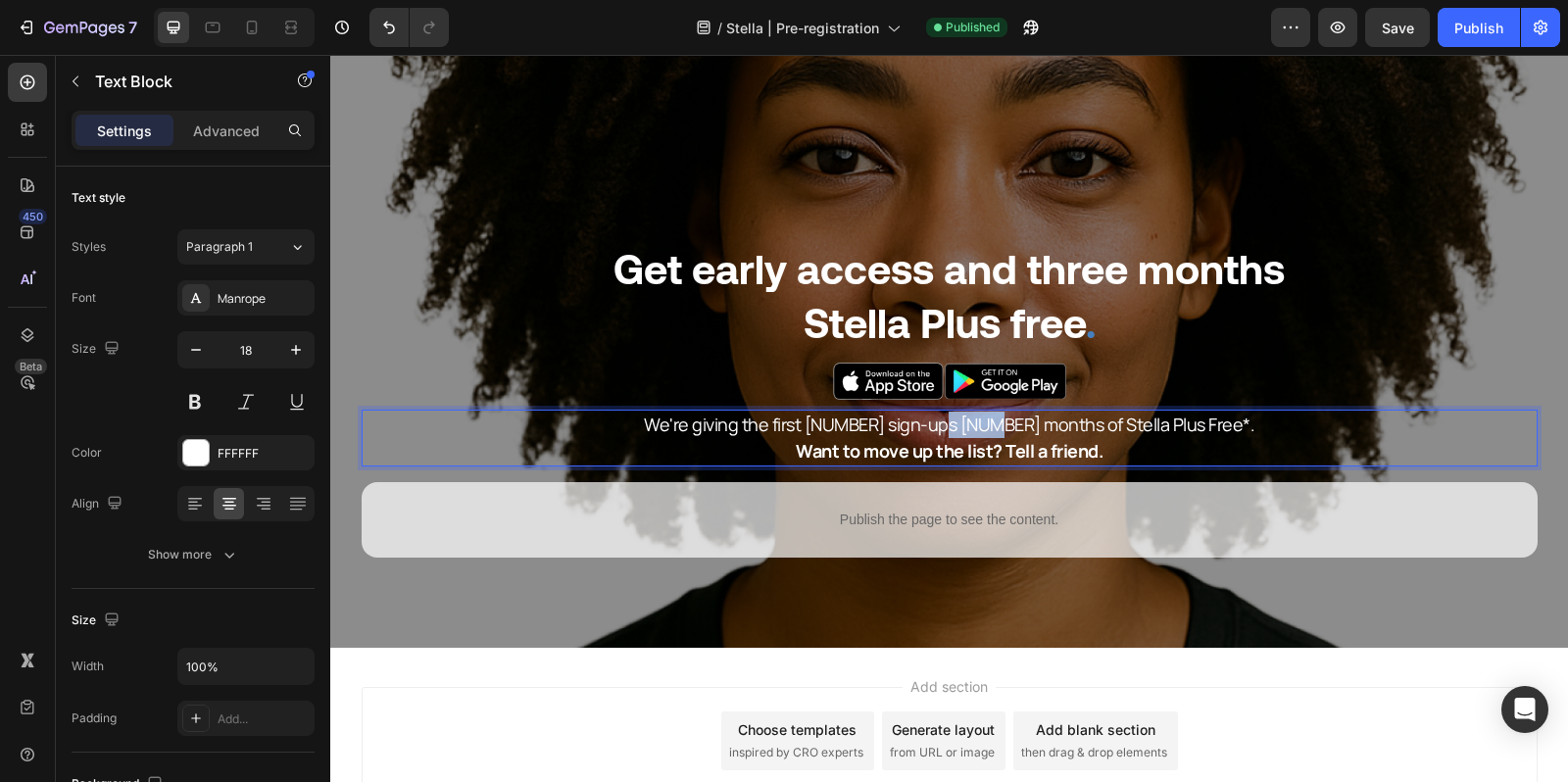 click on "We're giving the first [NUMBER] sign-ups [NUMBER] months of Stella Plus Free*." at bounding box center (950, 424) 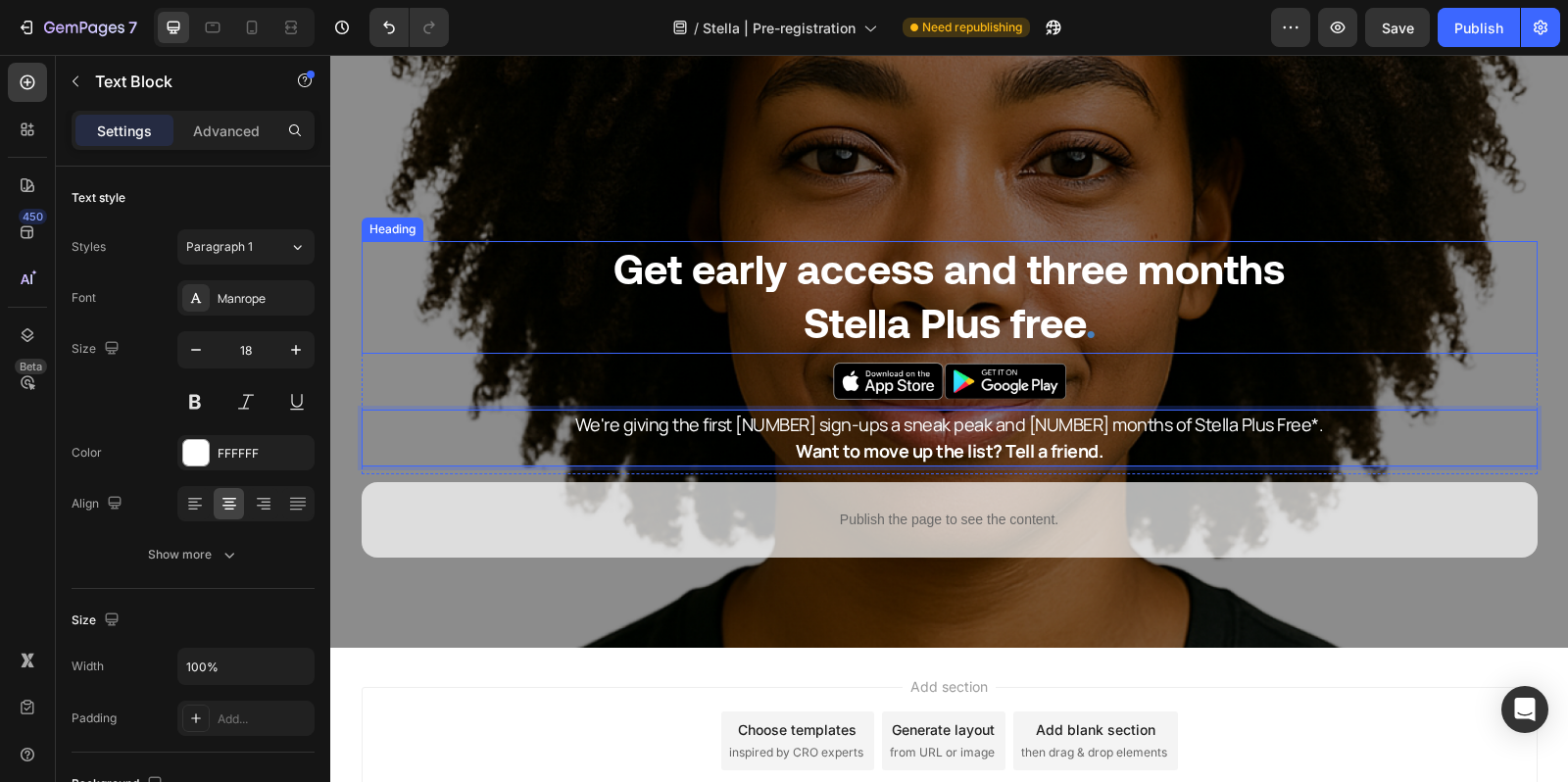 click on "⁠⁠⁠⁠⁠⁠⁠ Get early access and three months  Stella Plus free ." at bounding box center (950, 297) 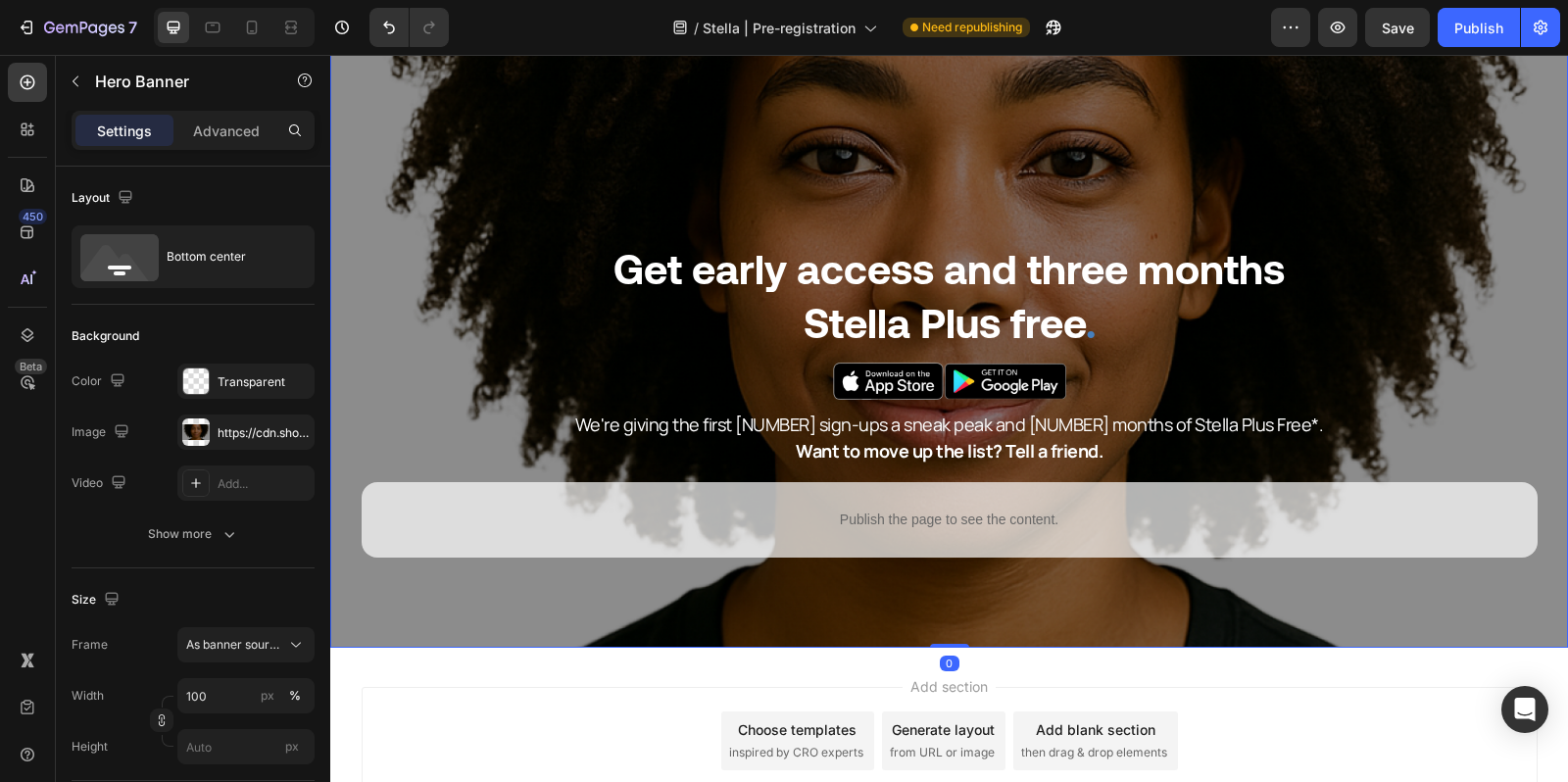 click at bounding box center [949, 302] 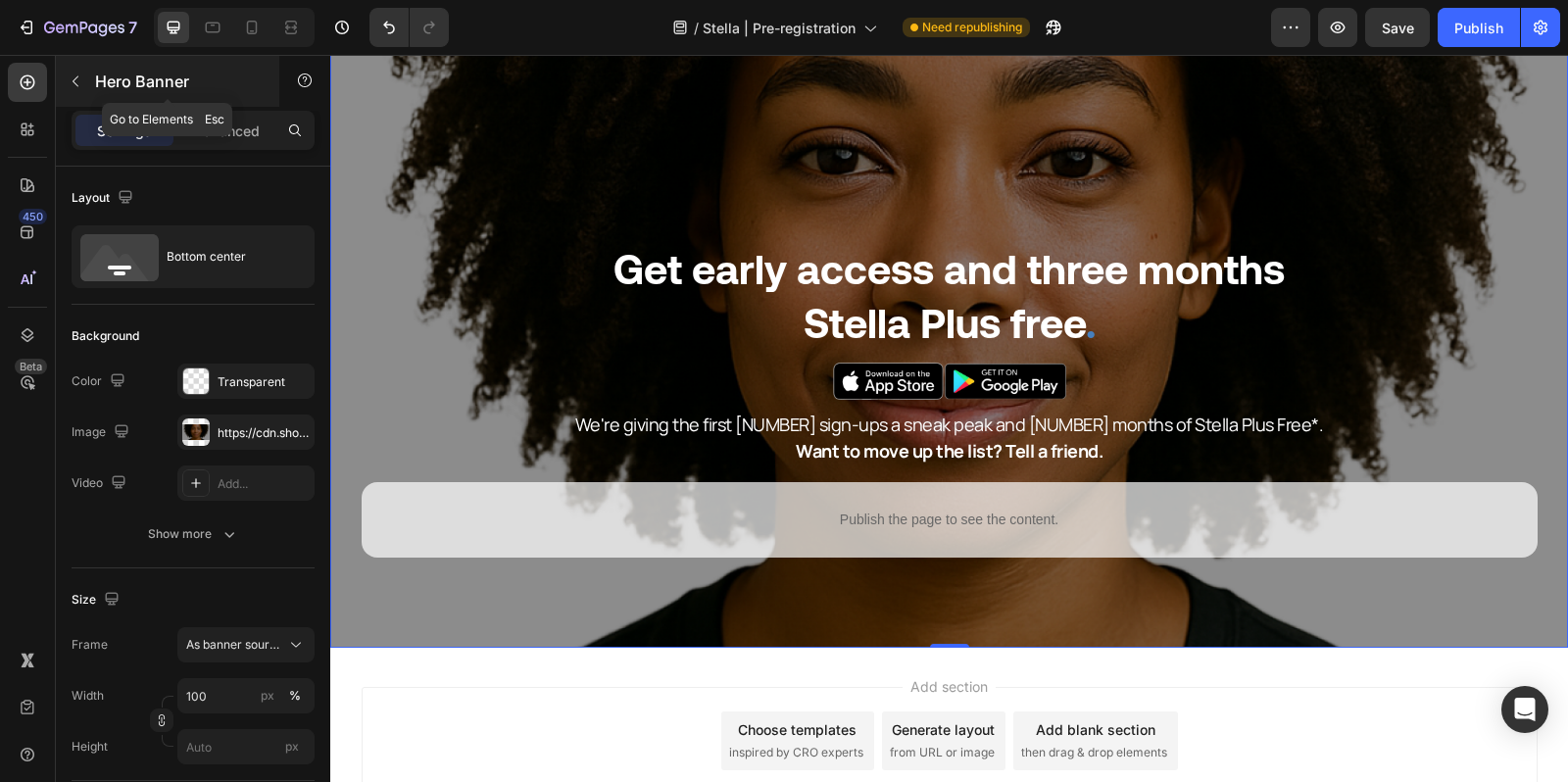 click 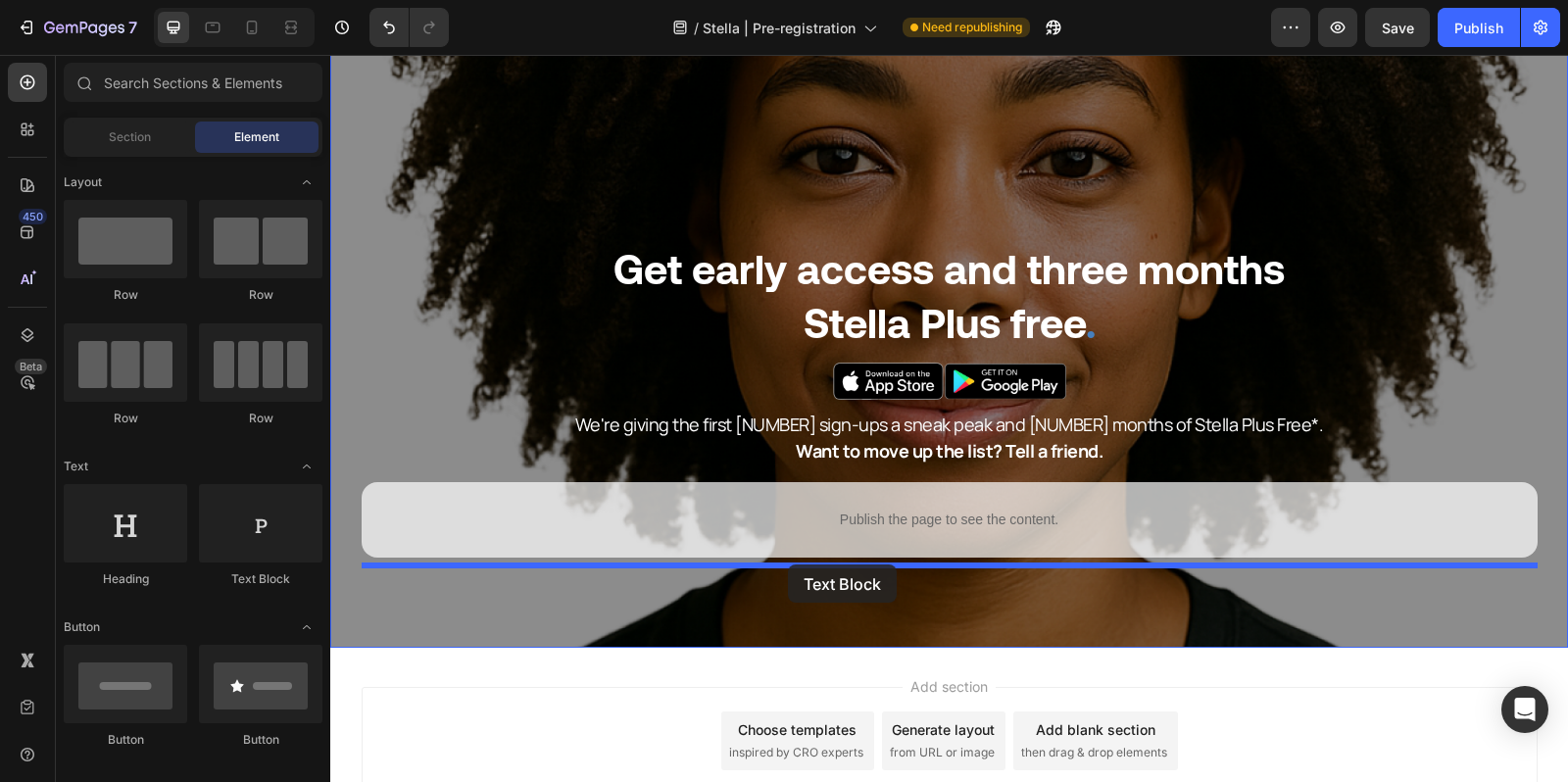 drag, startPoint x: 571, startPoint y: 585, endPoint x: 788, endPoint y: 564, distance: 218.0138 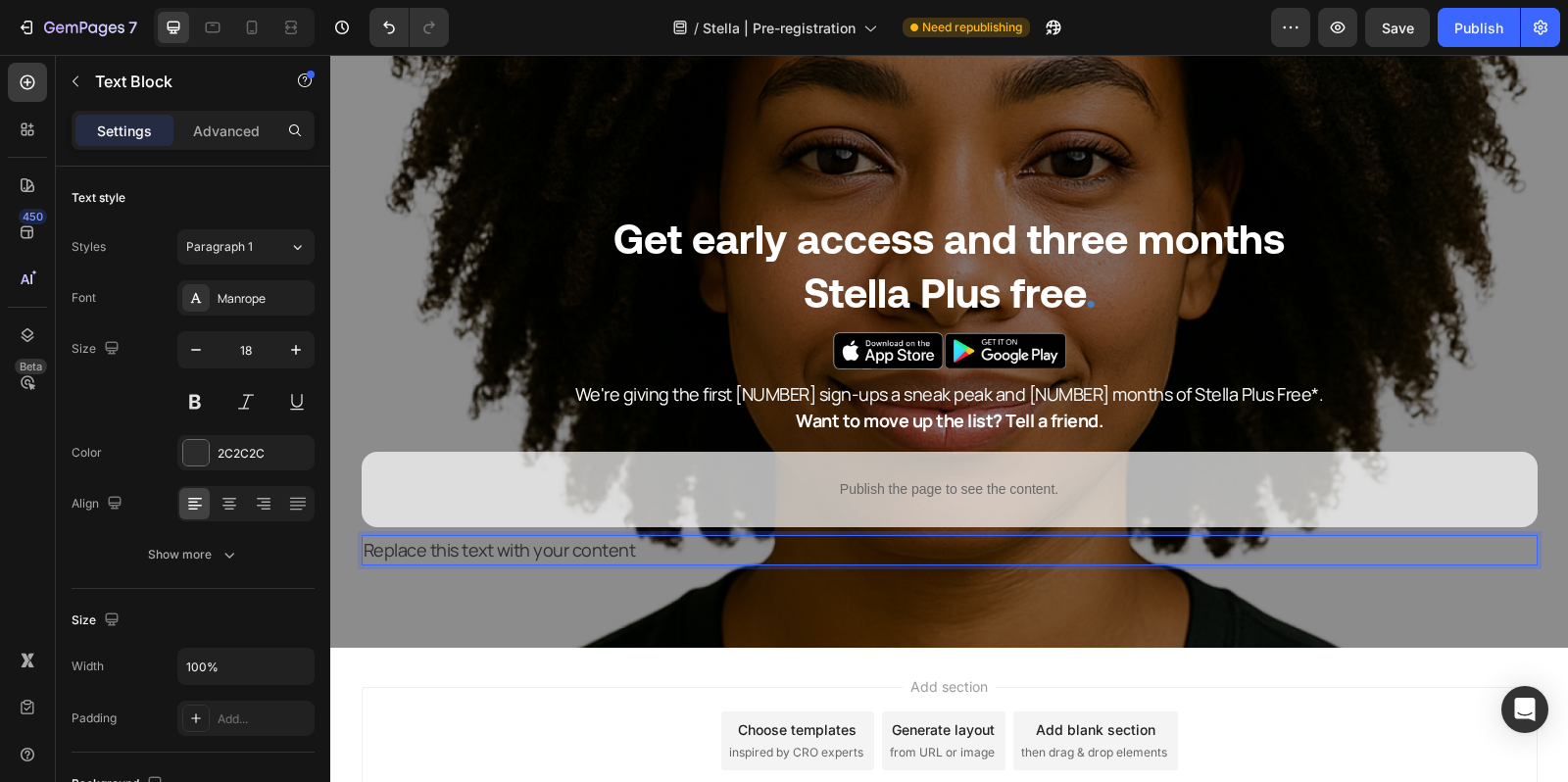 click on "Replace this text with your content" at bounding box center [950, 550] 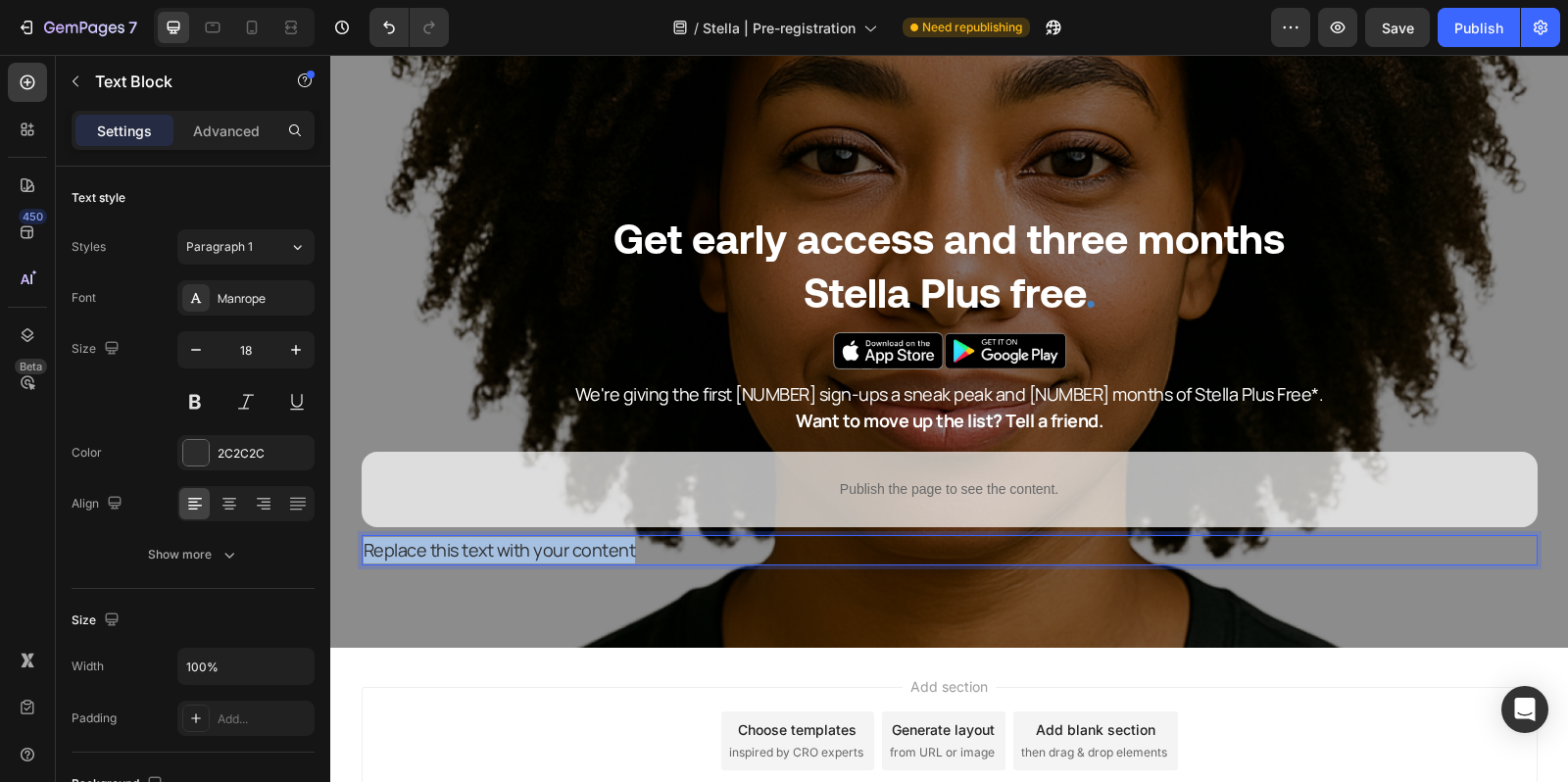 click on "Replace this text with your content" at bounding box center [950, 550] 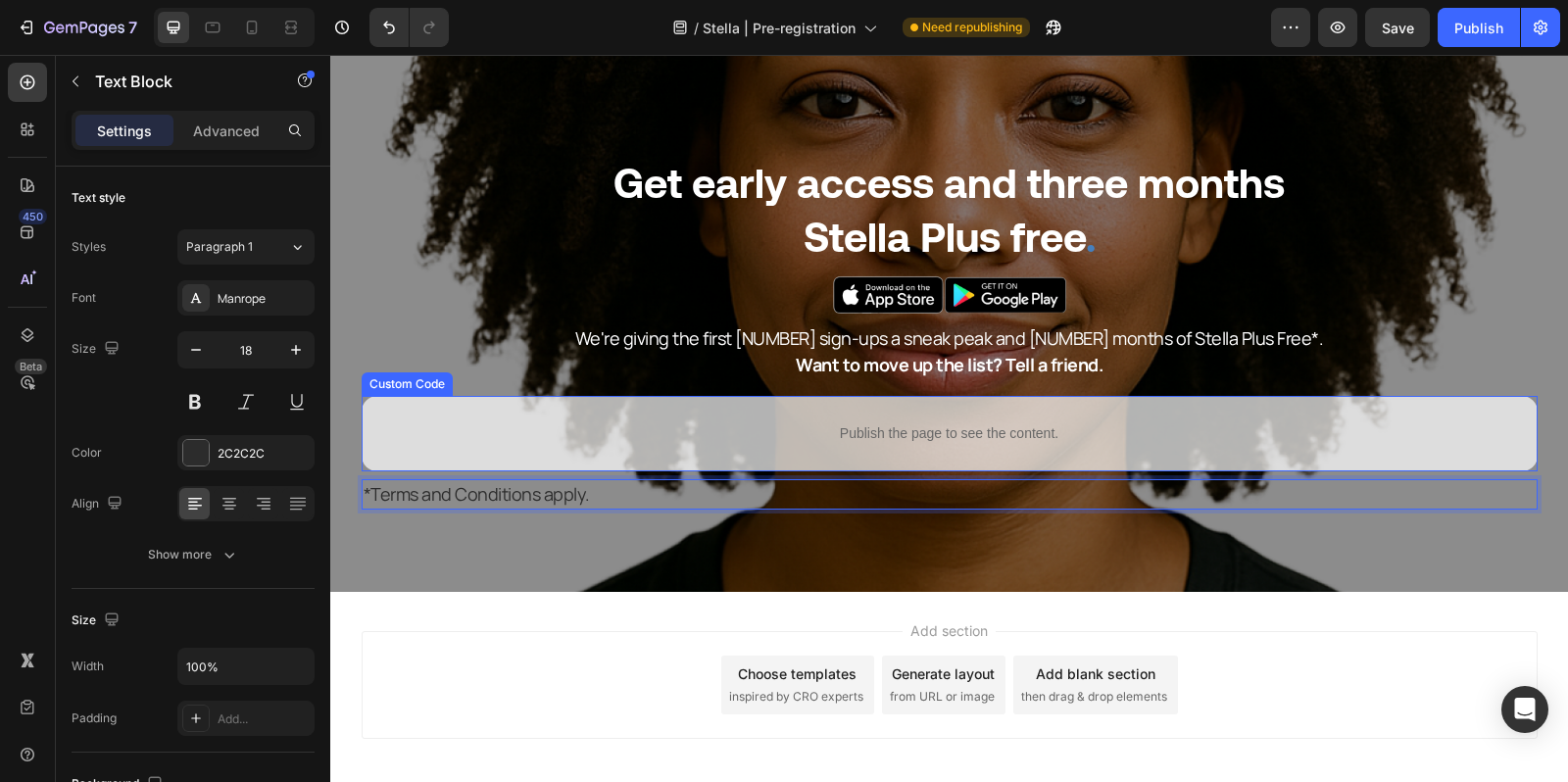 scroll, scrollTop: 197, scrollLeft: 0, axis: vertical 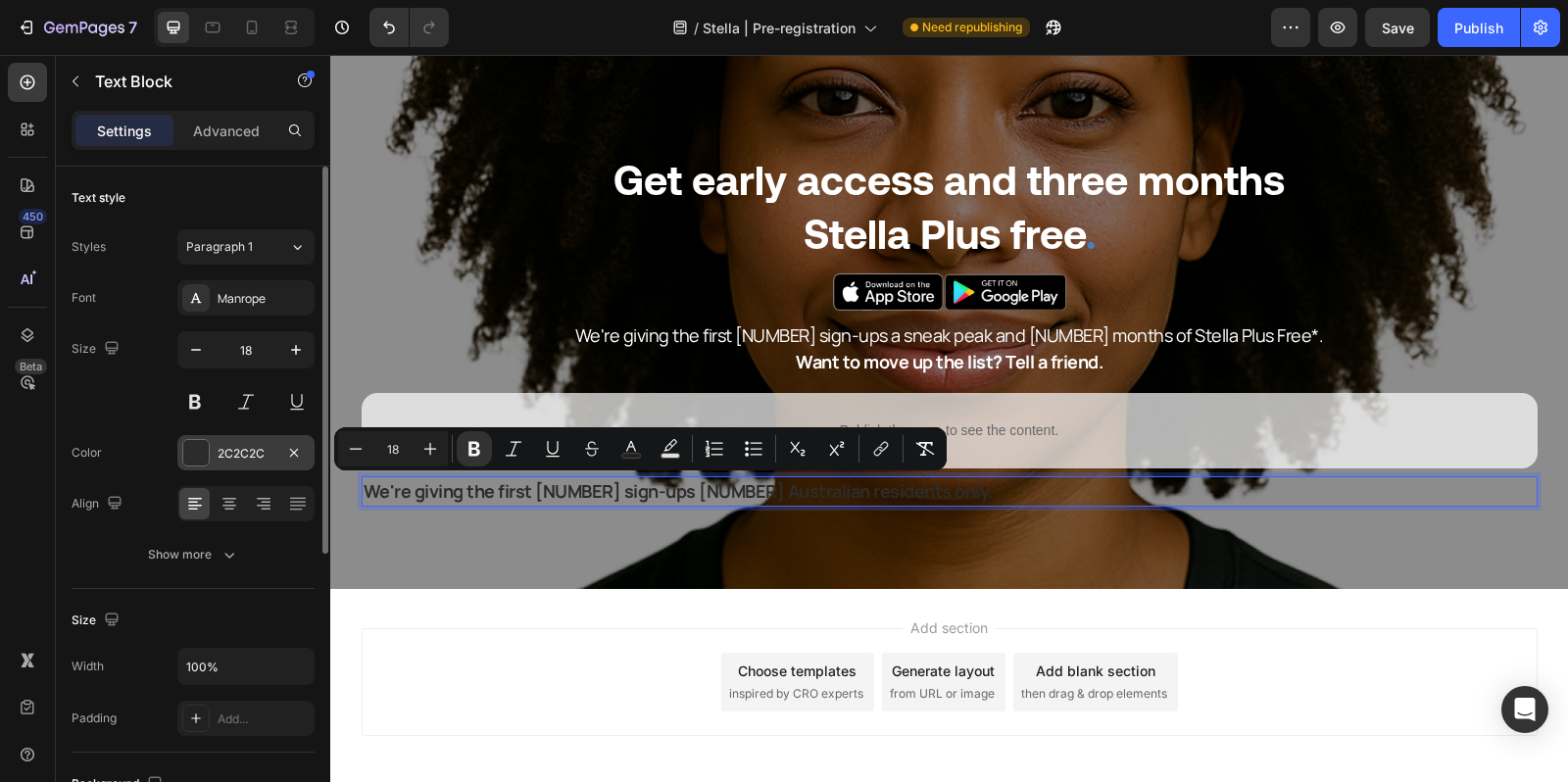 click at bounding box center [196, 453] 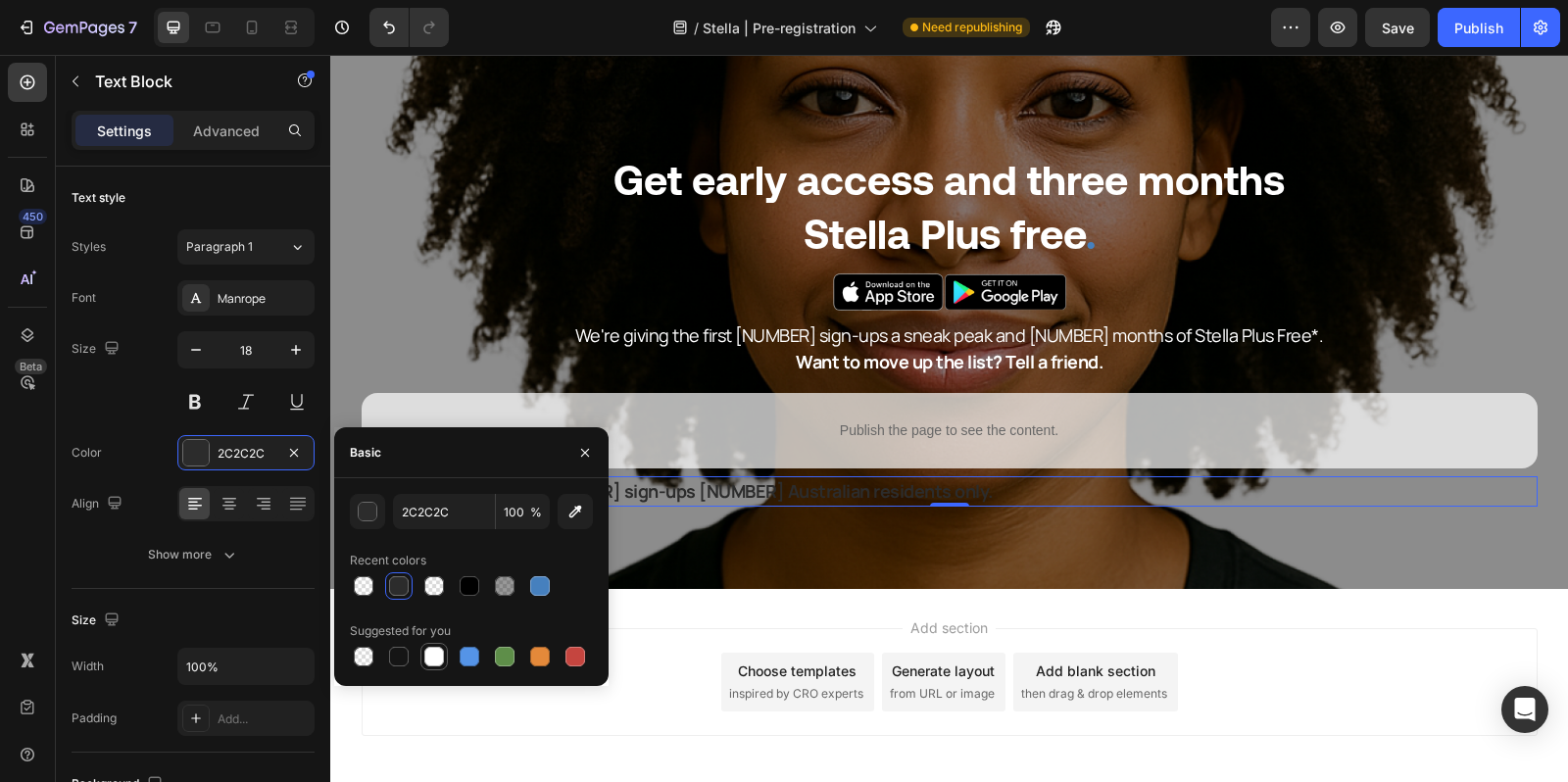 click at bounding box center [434, 657] 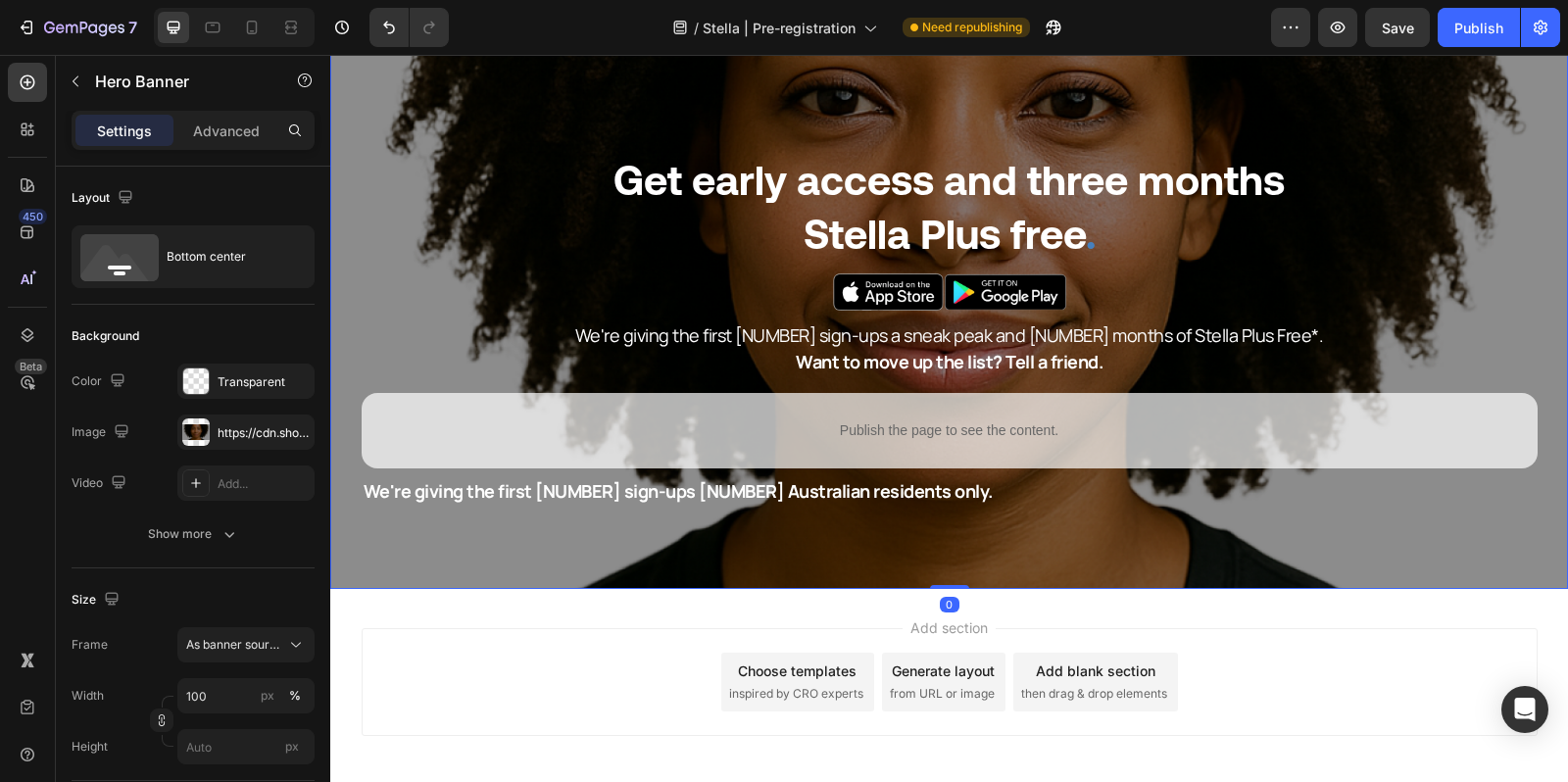 click on "⁠⁠⁠⁠⁠⁠⁠ Get early access and three months  Stella Plus free . Heading Image We're giving the first [NUMBER] sign-ups a sneak peak and [NUMBER] months of Stella Plus Free*. Want to move up the list? Tell a friend. Text Block Row
Publish the page to see the content.
Custom Code Row *Terms and Conditions apply. [COUNTRY] and Australian residents only. Text Block" at bounding box center [950, 355] 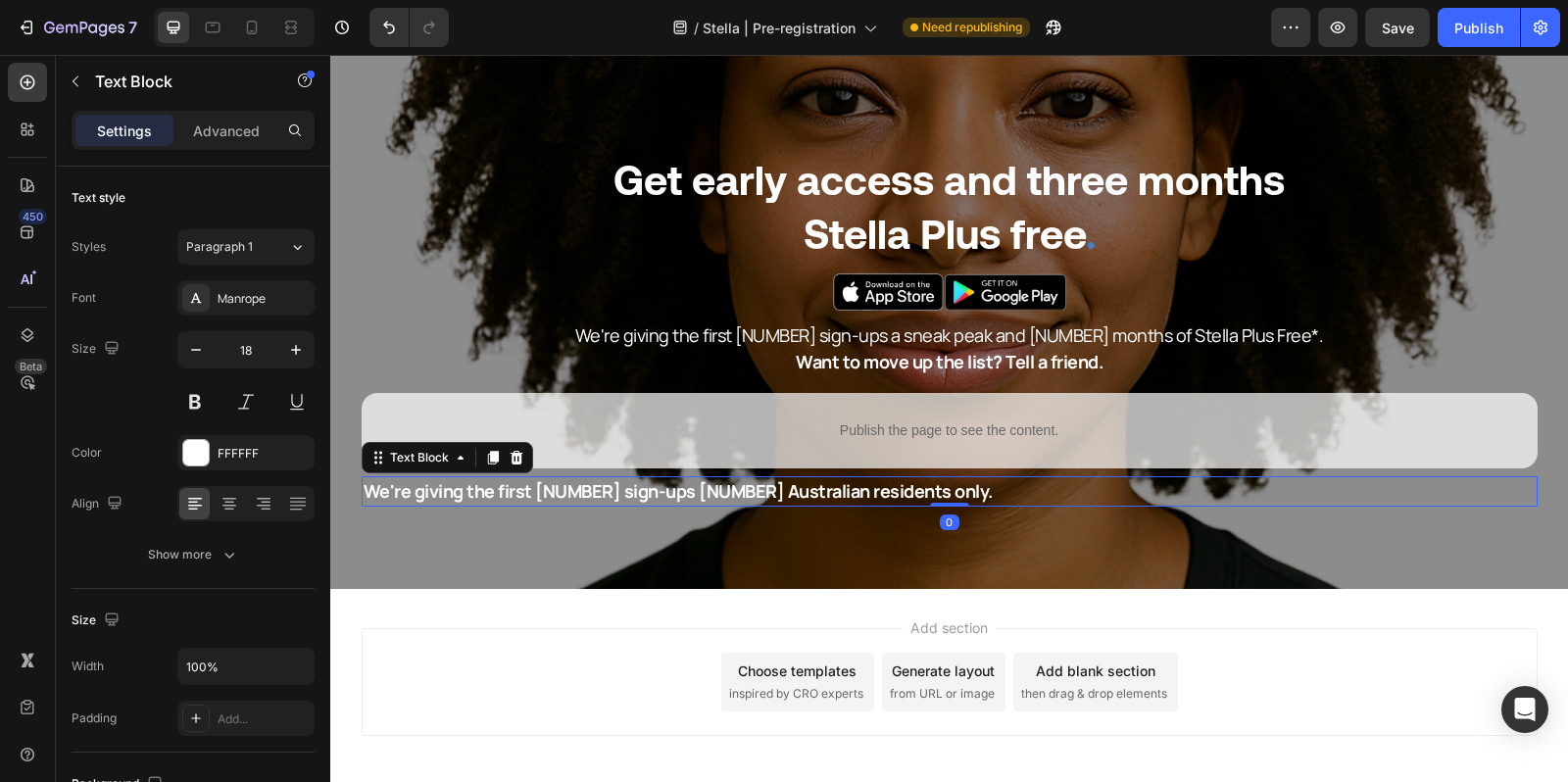 click on "We're giving the first [NUMBER] sign-ups [NUMBER] Australian residents only." at bounding box center [678, 491] 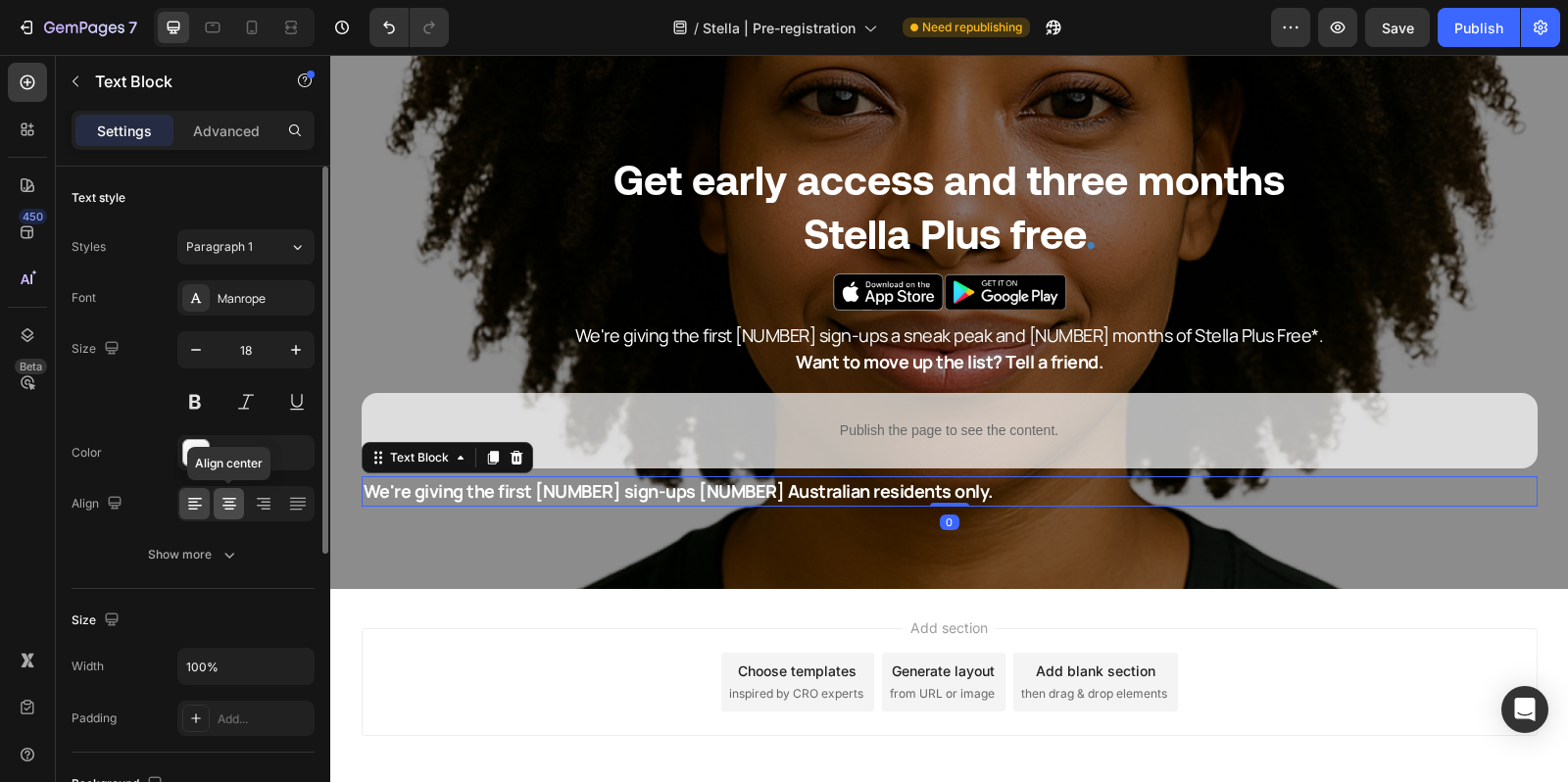 click 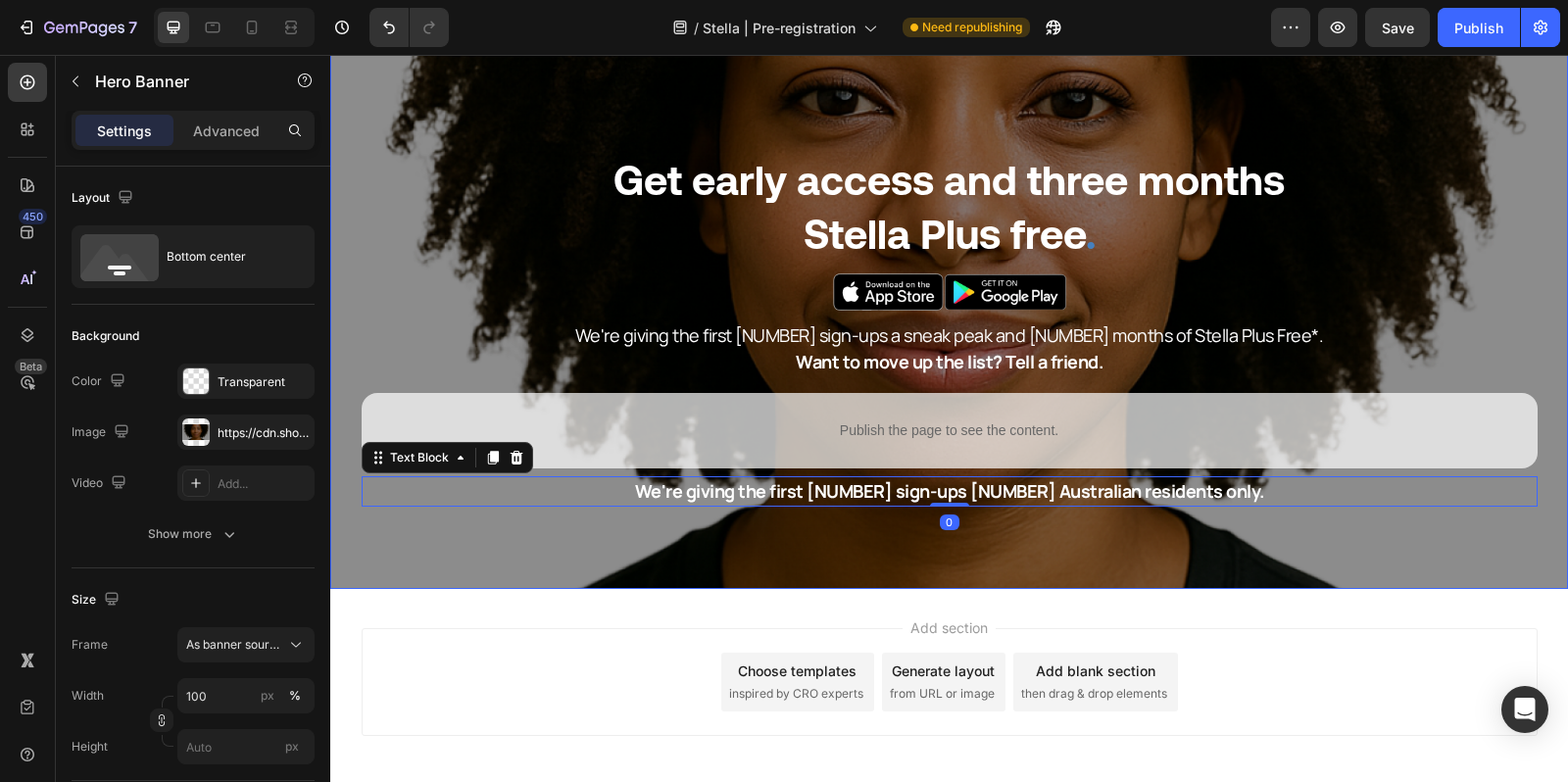 click on "⁠⁠⁠⁠⁠⁠⁠ Get early access and three months  Stella Plus free . Heading Image We're giving the first [NUMBER] sign-ups a sneak peak and [NUMBER] months of Stella Plus Free*. Want to move up the list? Tell a friend. Text Block Row
Publish the page to see the content.
Custom Code Row *Terms and Conditions apply. [COUNTRY] and Australian residents only. Text Block   [NUMBER]" at bounding box center [950, 355] 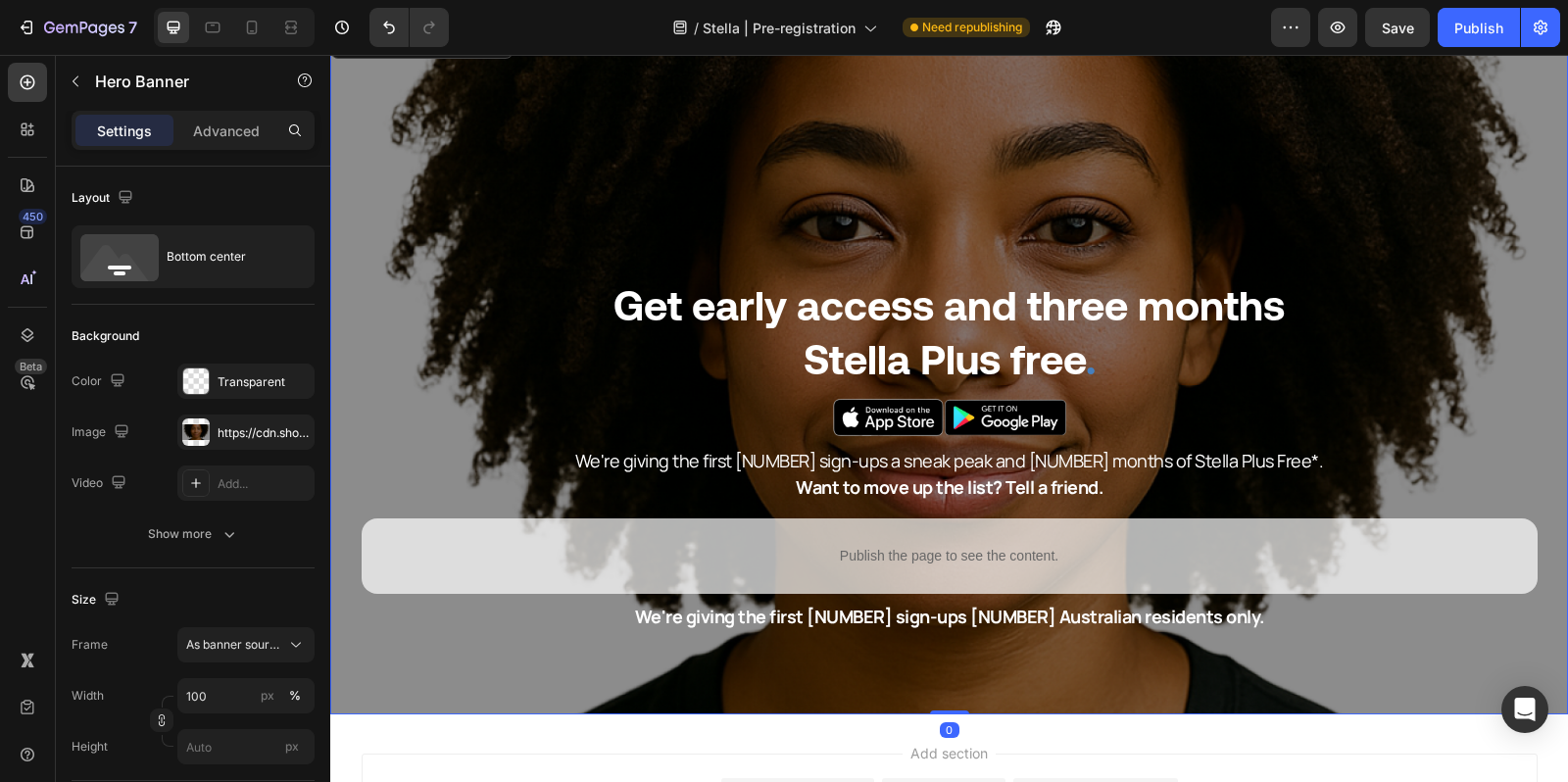 scroll, scrollTop: 71, scrollLeft: 0, axis: vertical 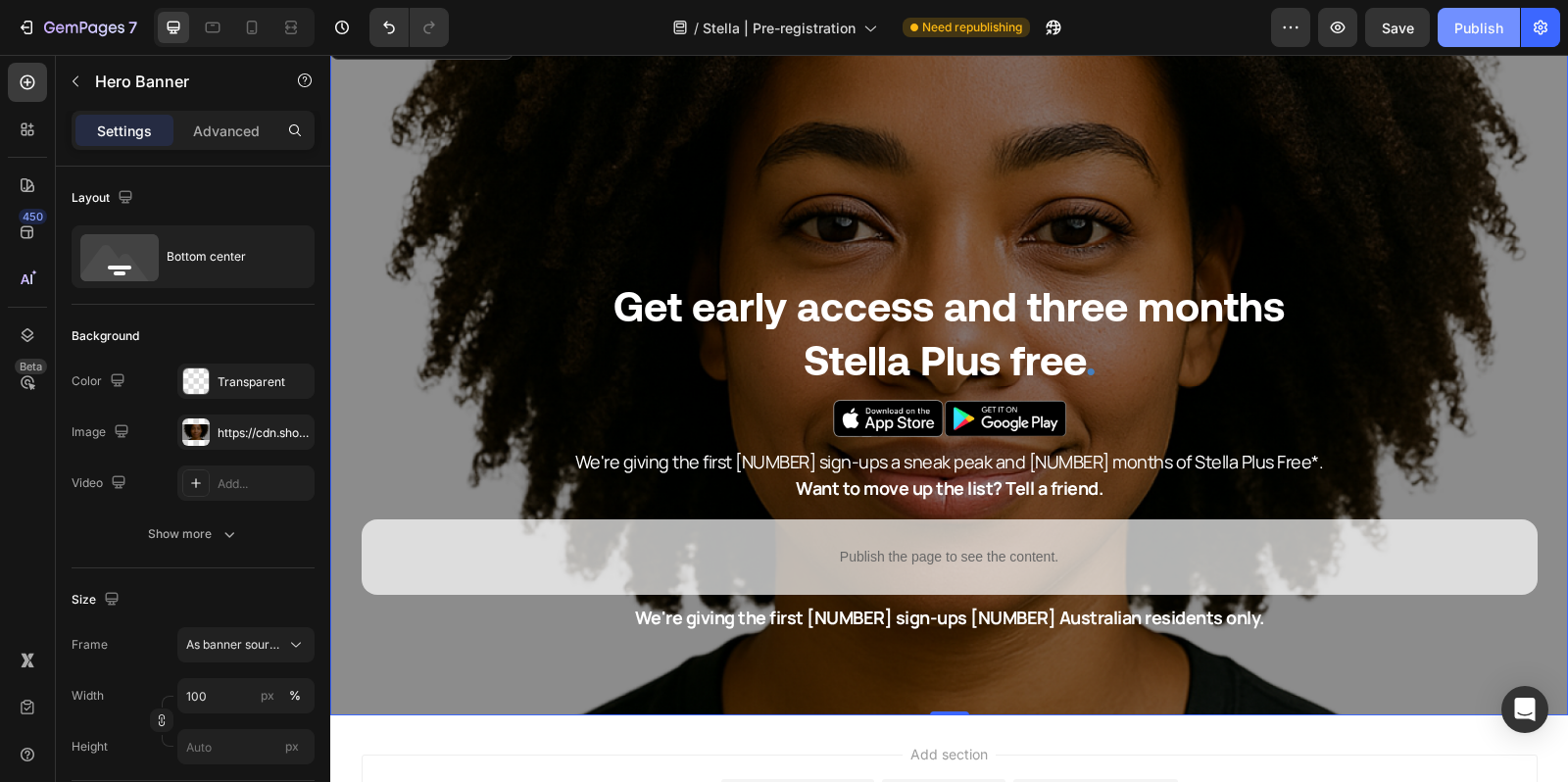 click on "Publish" at bounding box center [1479, 27] 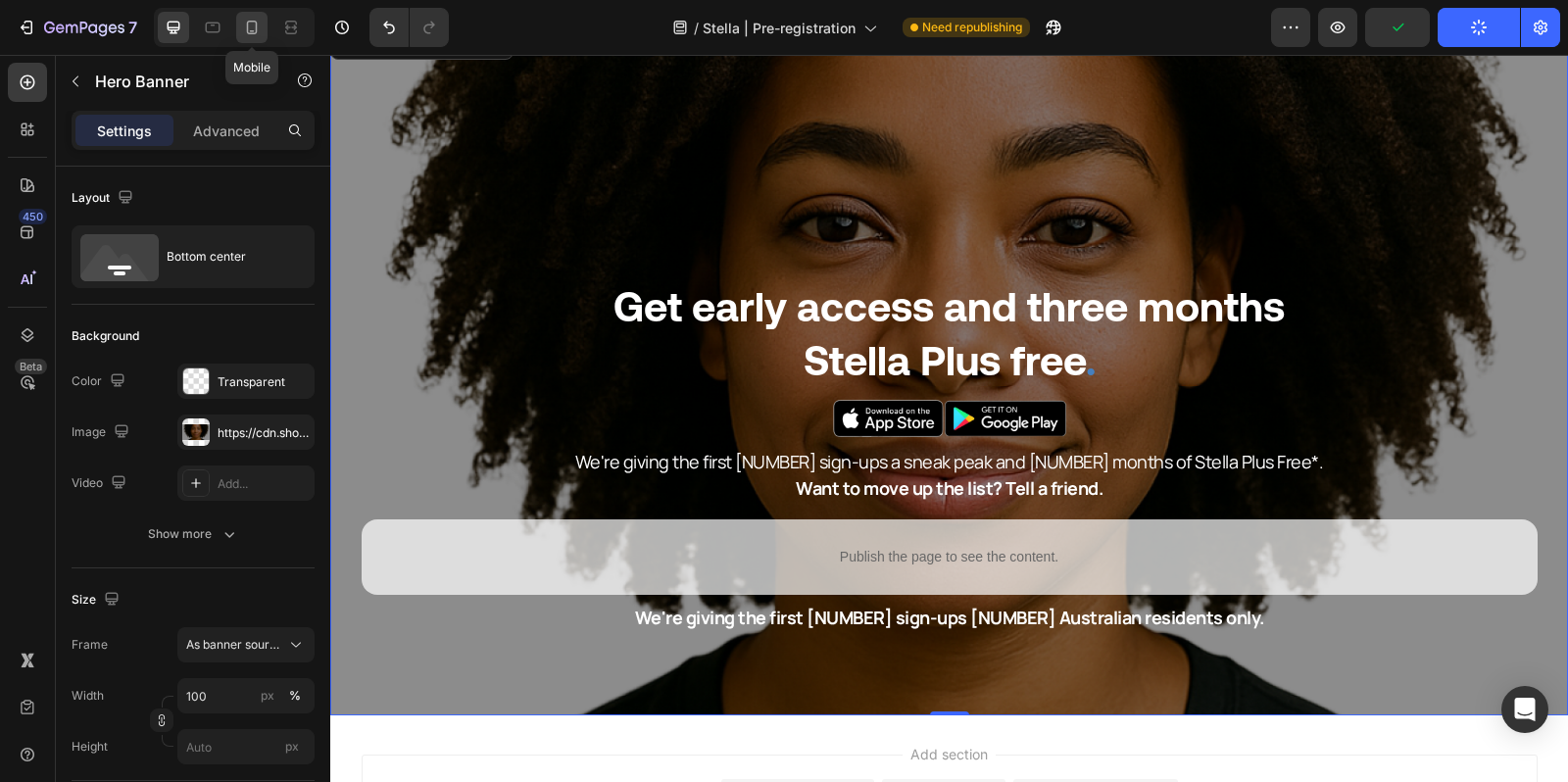 click 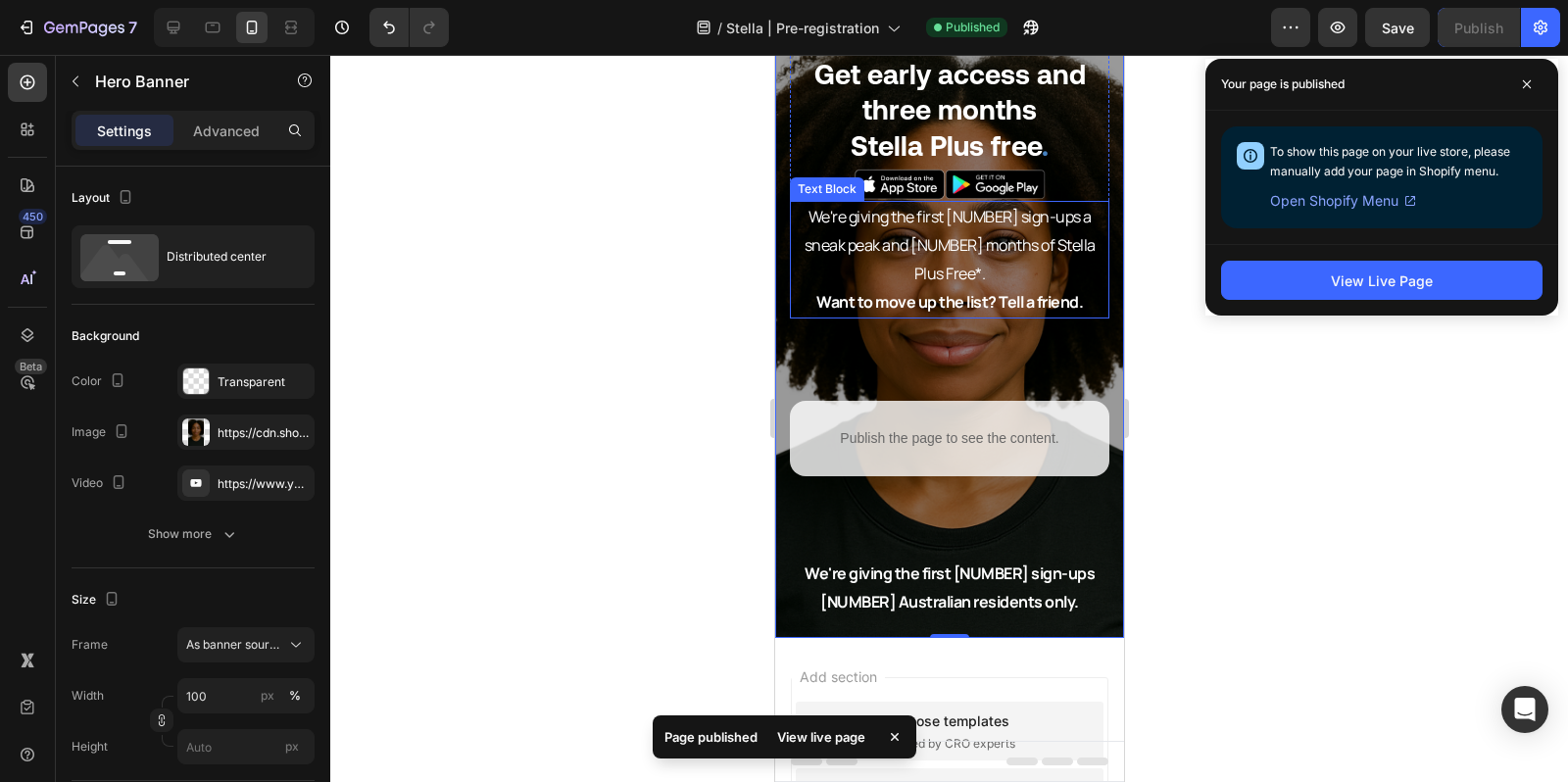 scroll, scrollTop: 0, scrollLeft: 0, axis: both 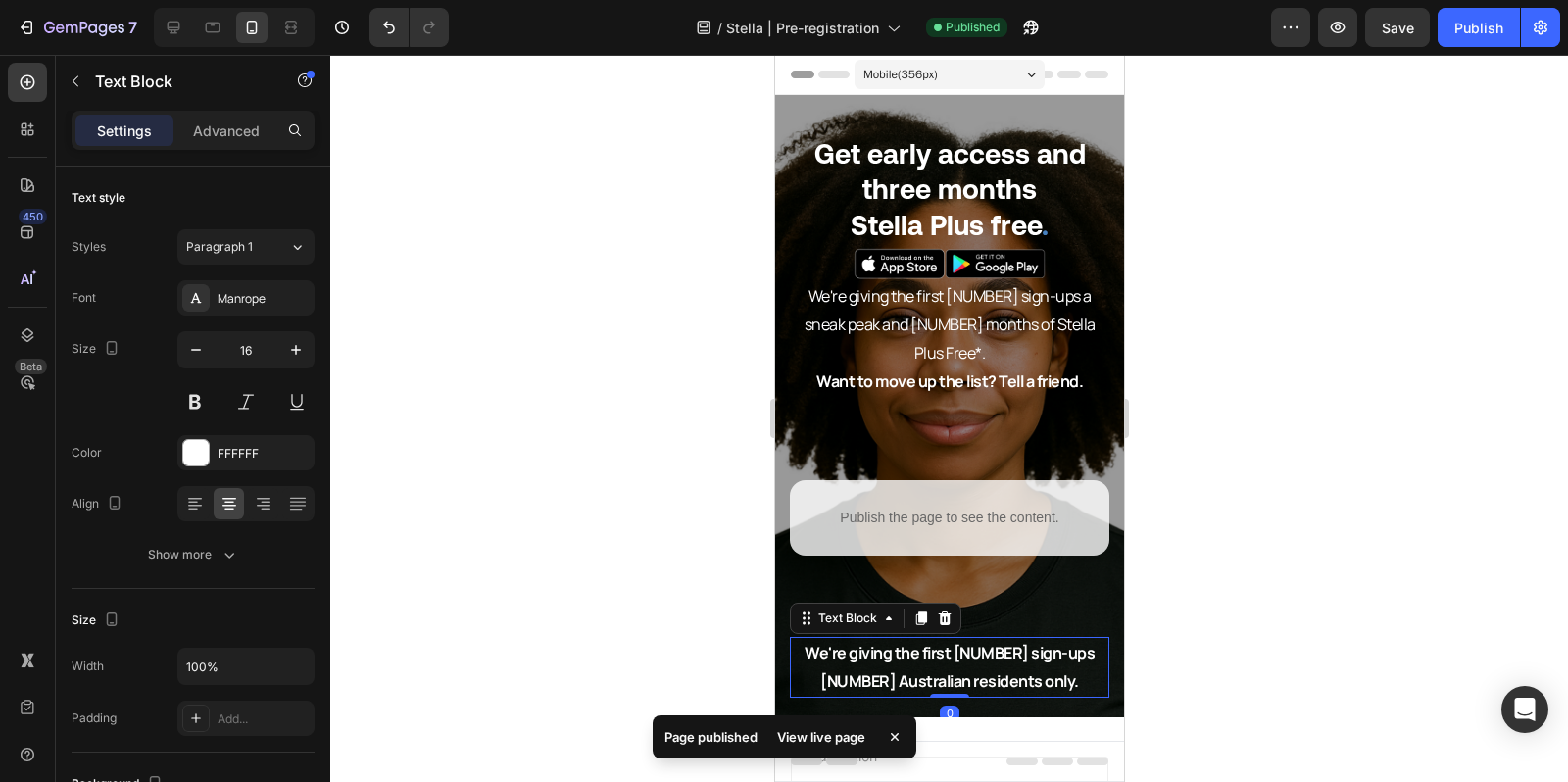 drag, startPoint x: 948, startPoint y: 642, endPoint x: 962, endPoint y: 610, distance: 34.928498 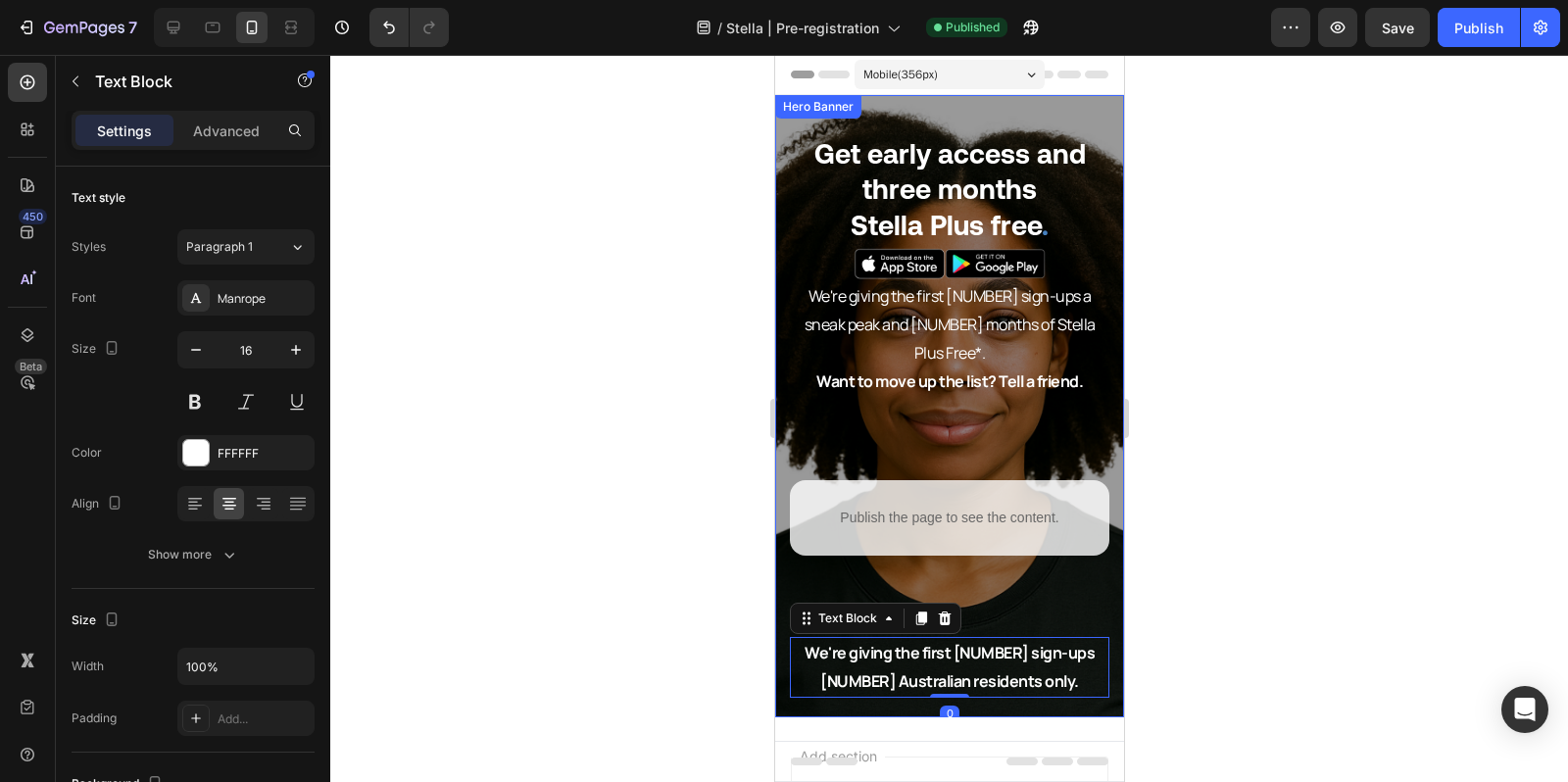 click on "⁠⁠⁠⁠⁠⁠⁠ Get early access and three months  Stella Plus free . Heading Image We're giving the first [NUMBER] sign-ups a sneak peak and [NUMBER] months of Stella Plus Free*. Want to move up the list? Tell a friend. Text Block Row
Publish the page to see the content.
Custom Code Row *Terms and Conditions apply. [COUNTRY] and Australian residents only. Text Block   [NUMBER]" at bounding box center [949, 406] 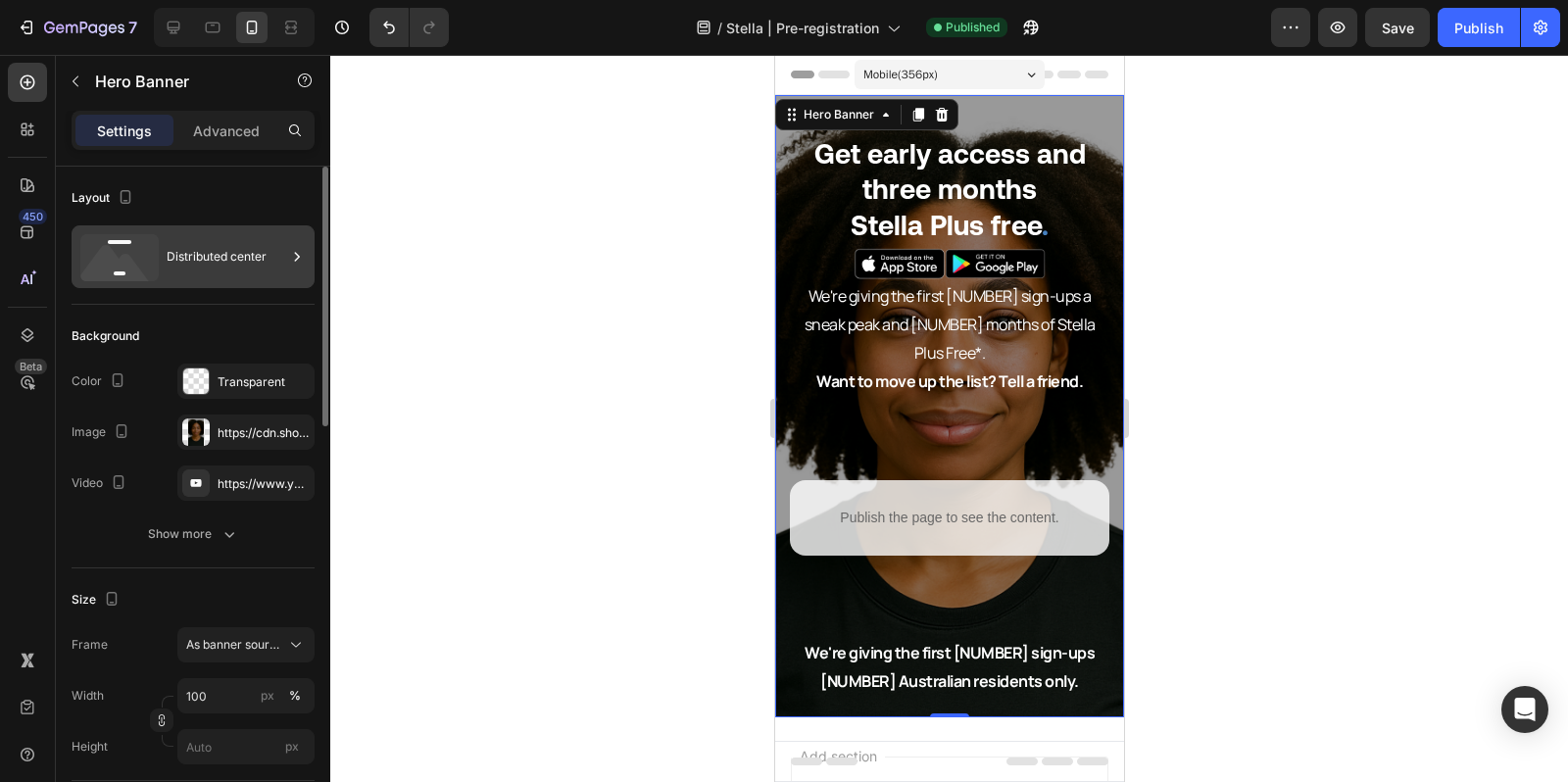 click on "Distributed center" at bounding box center (226, 257) 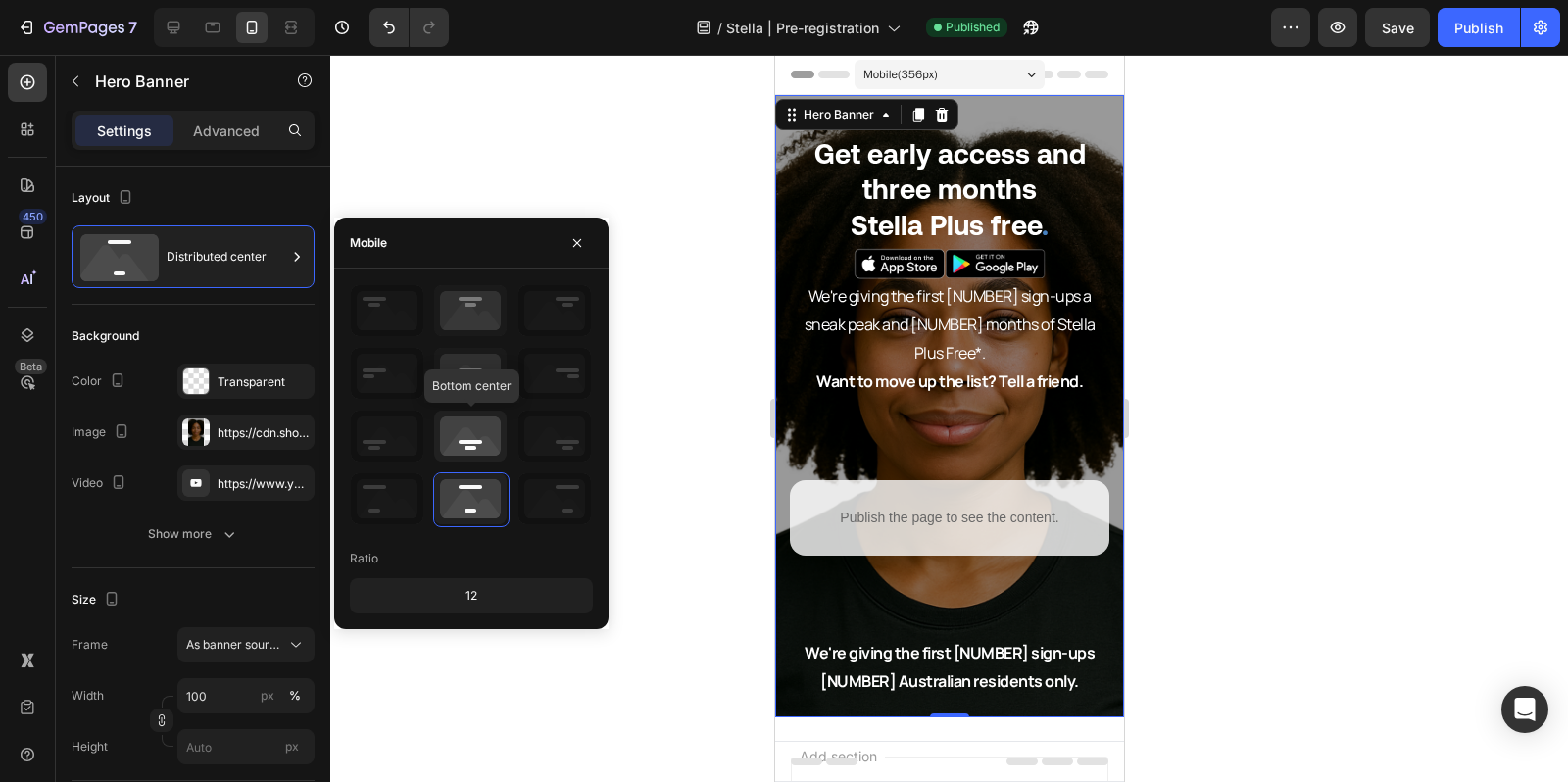 click 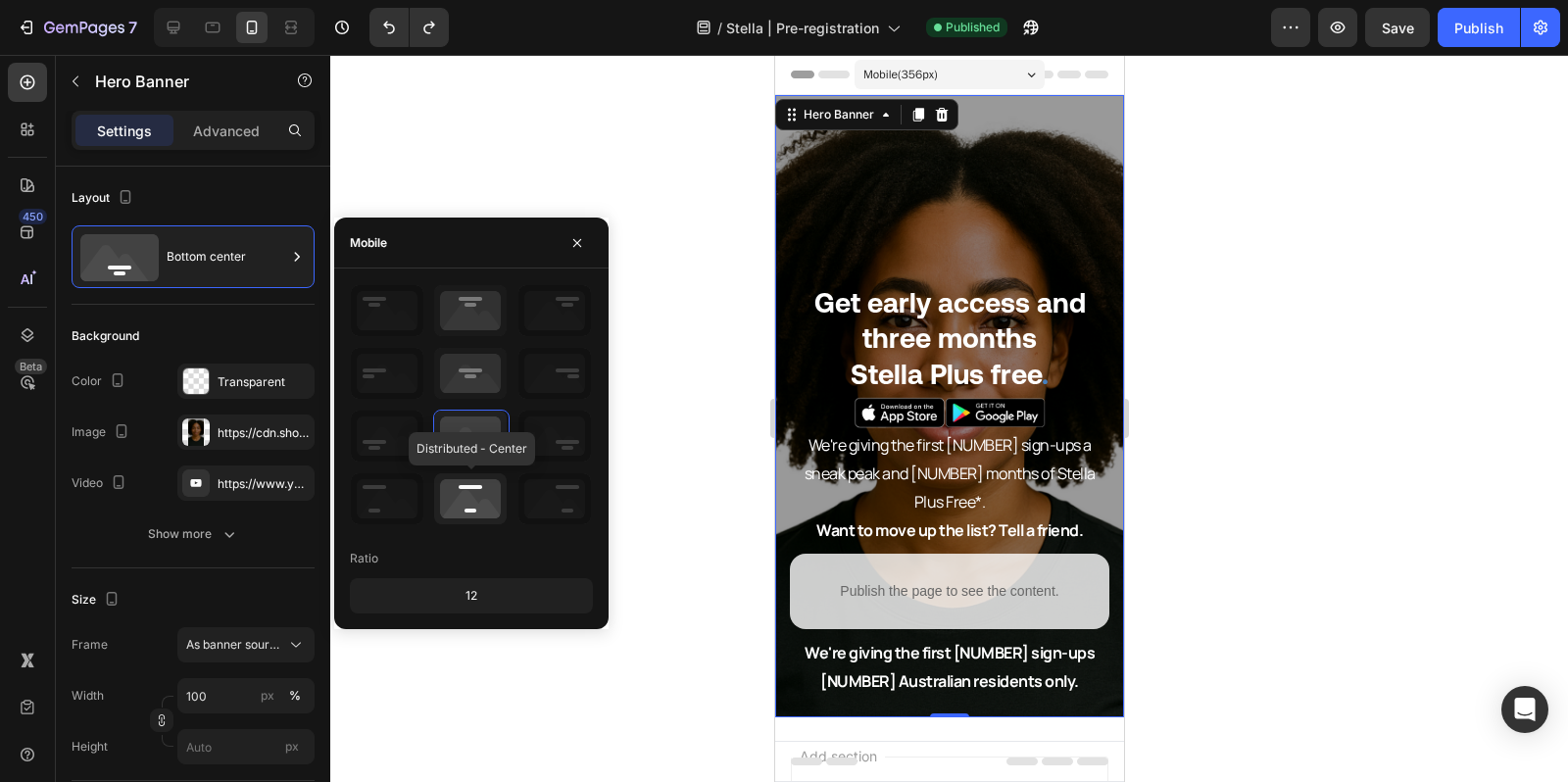 click 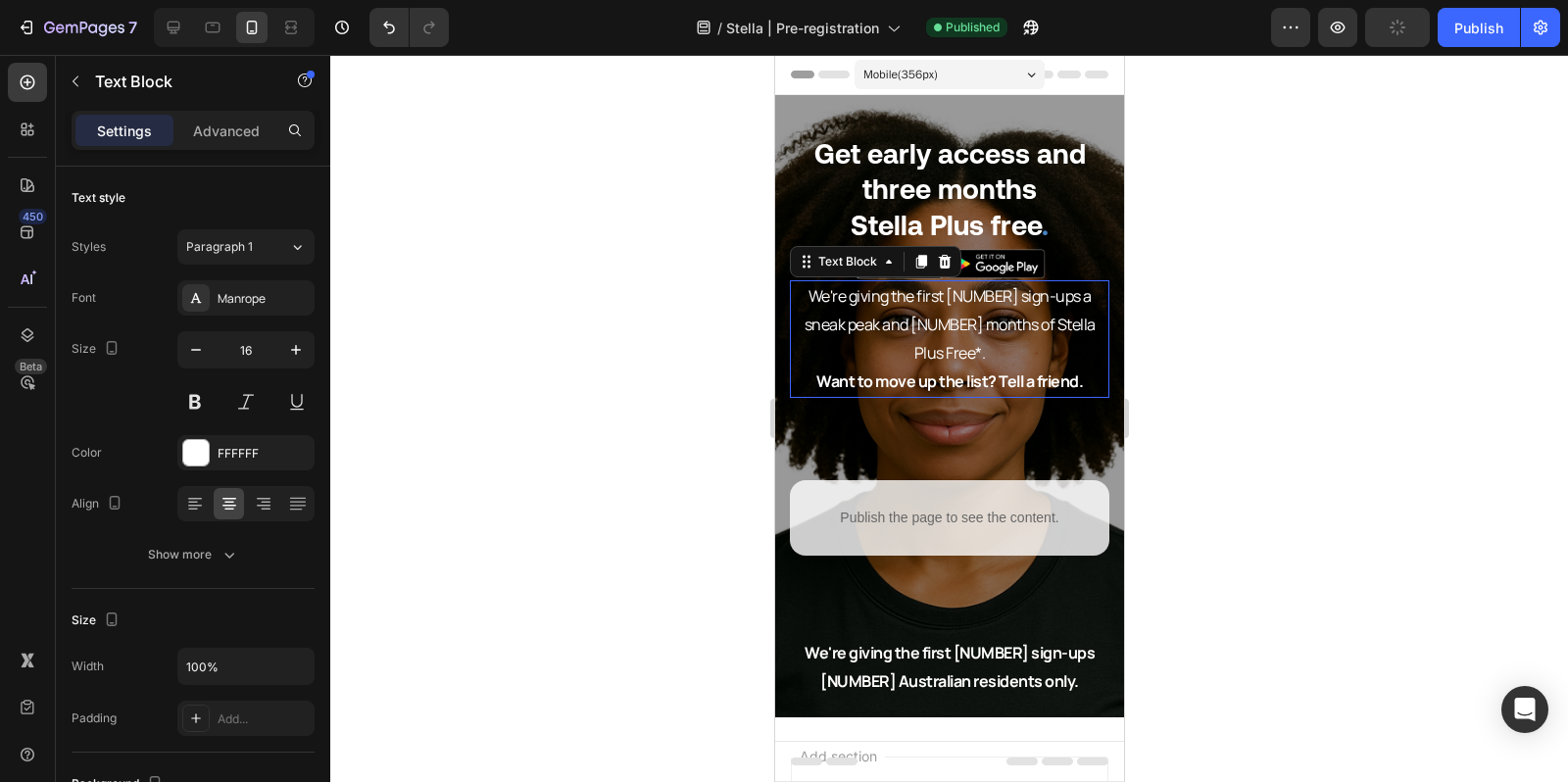 click on "We're giving the first [NUMBER] sign-ups a sneak peak and [NUMBER] months of Stella Plus Free*." at bounding box center (949, 324) 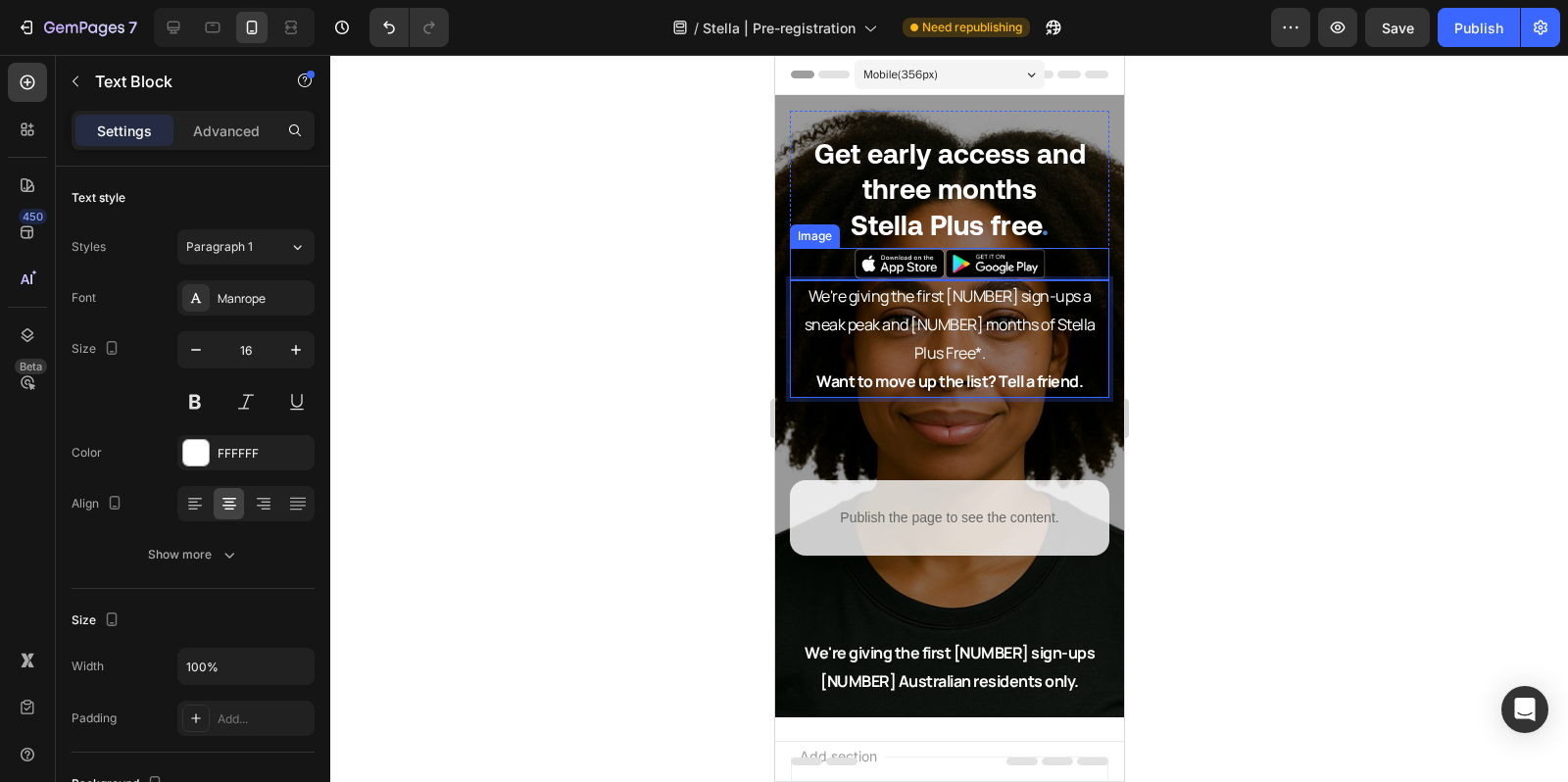 click at bounding box center [949, 264] 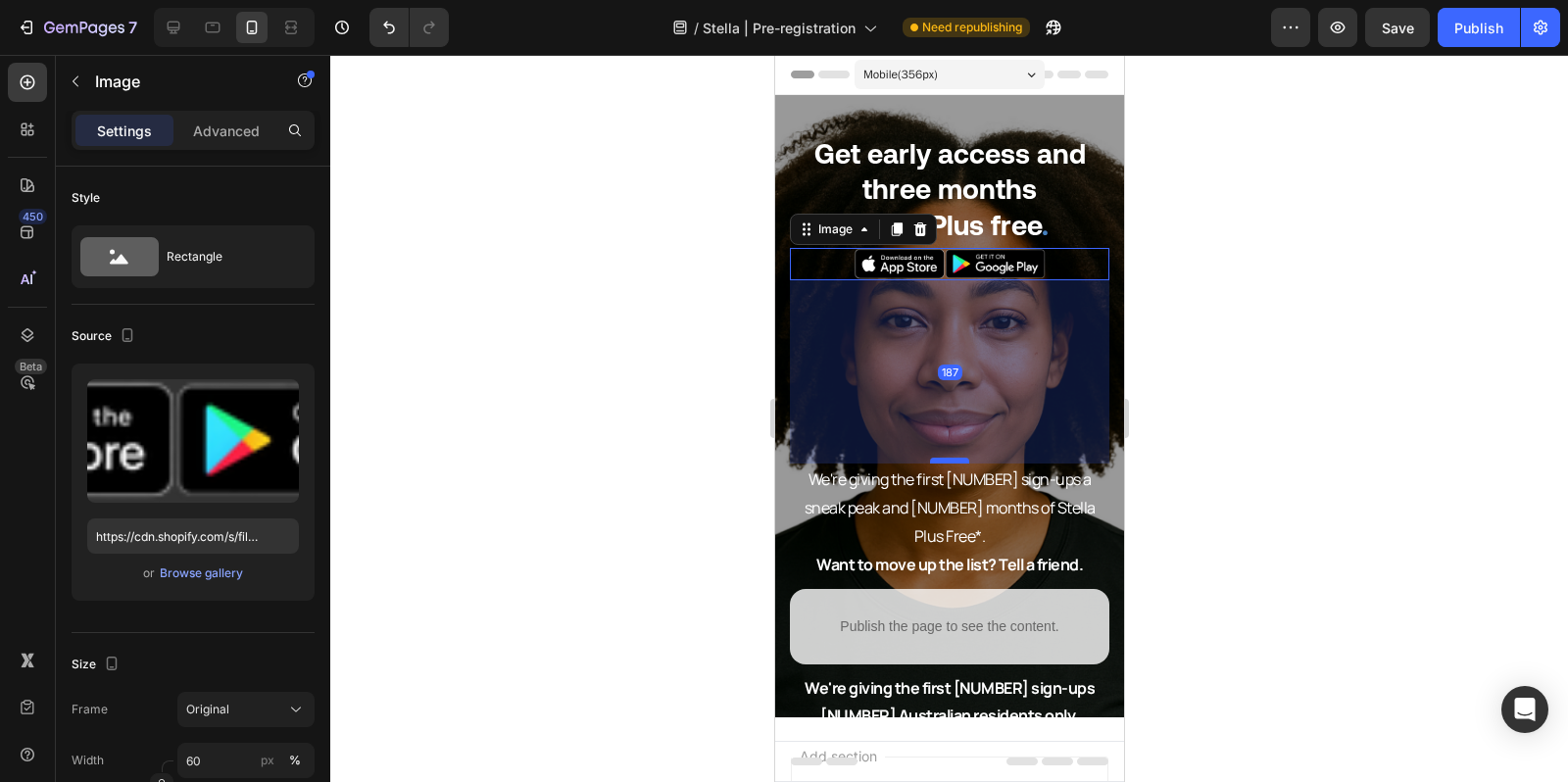drag, startPoint x: 947, startPoint y: 339, endPoint x: 959, endPoint y: 462, distance: 123.58398 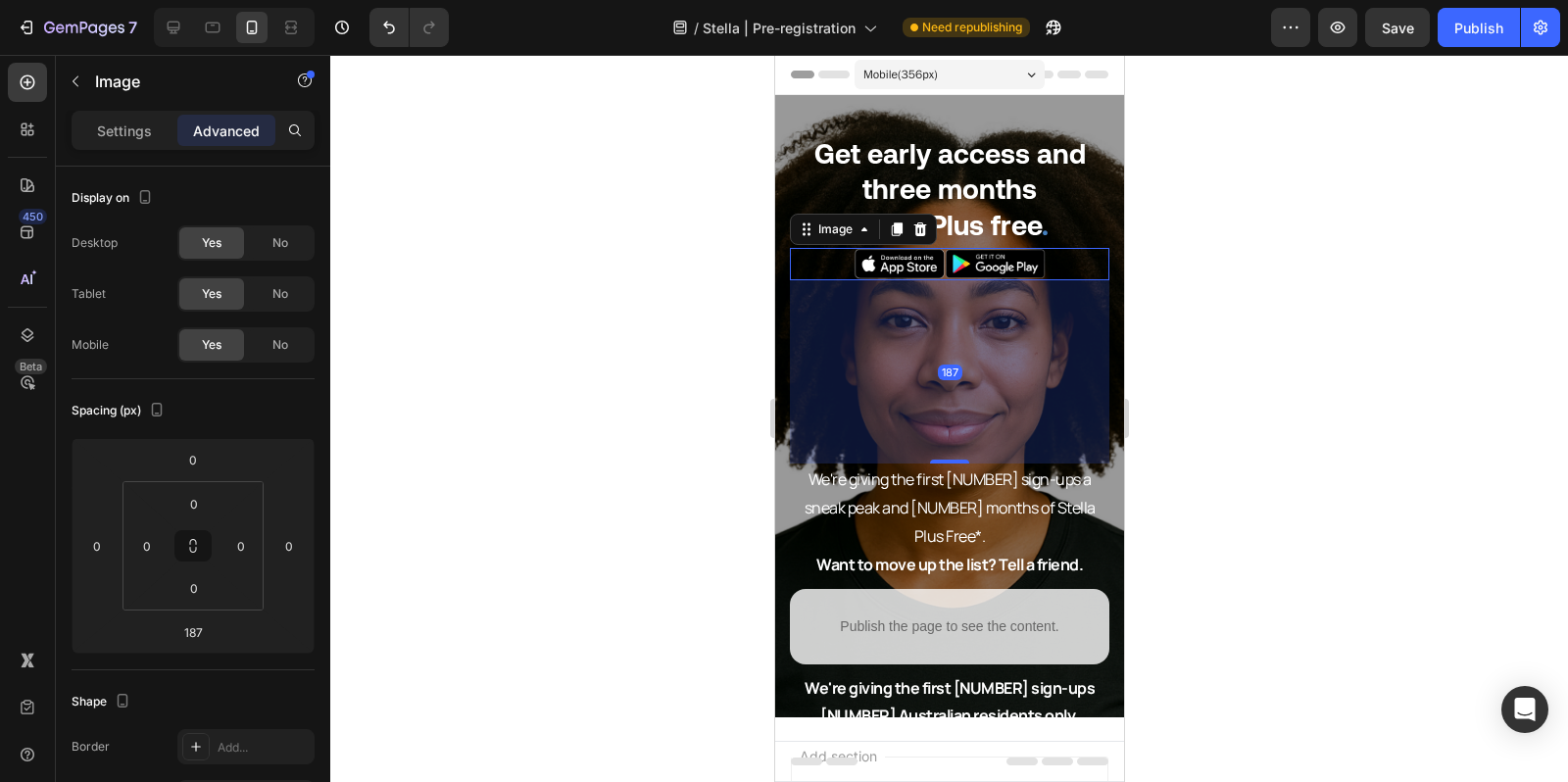 click 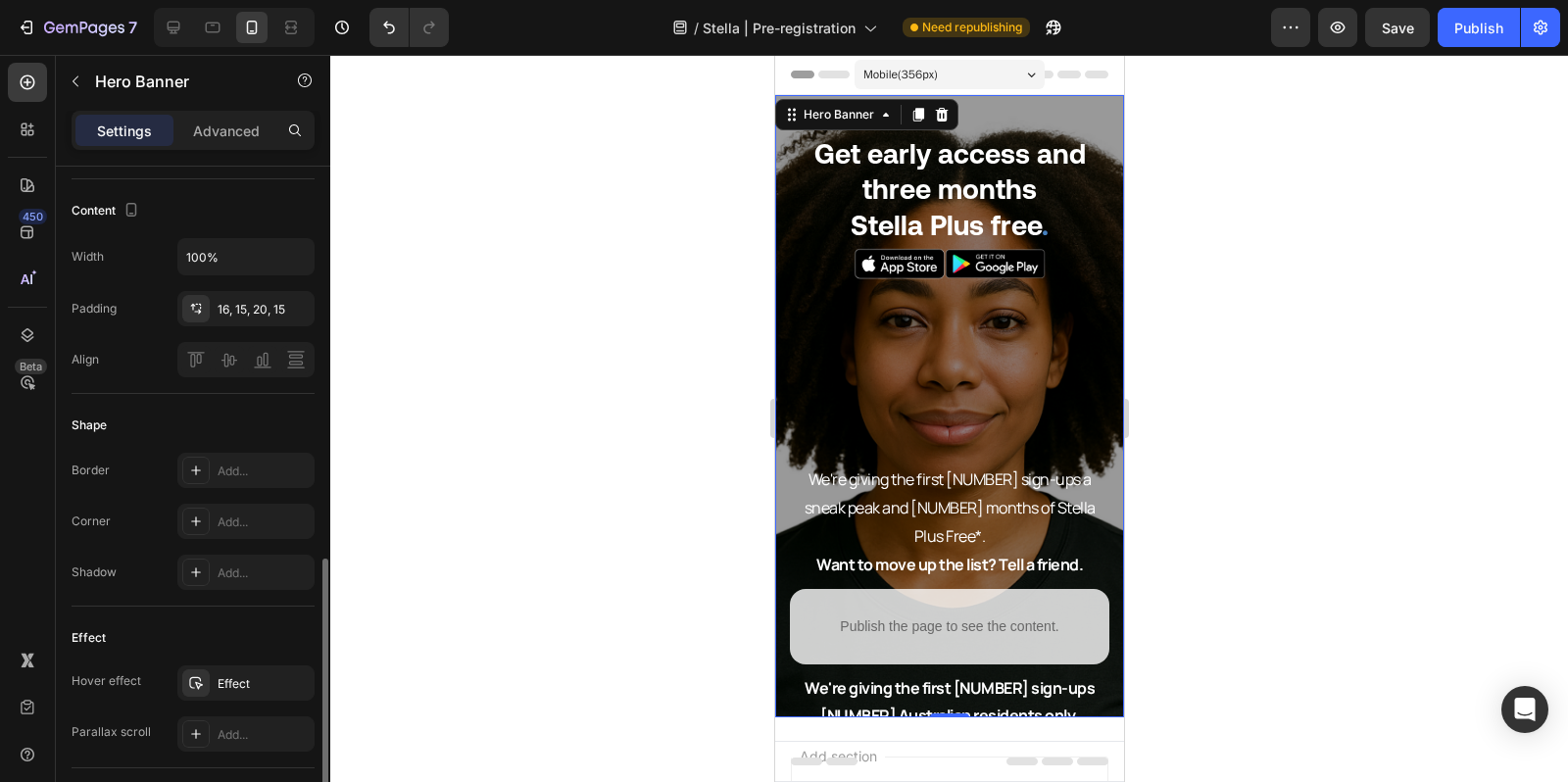 scroll, scrollTop: 721, scrollLeft: 0, axis: vertical 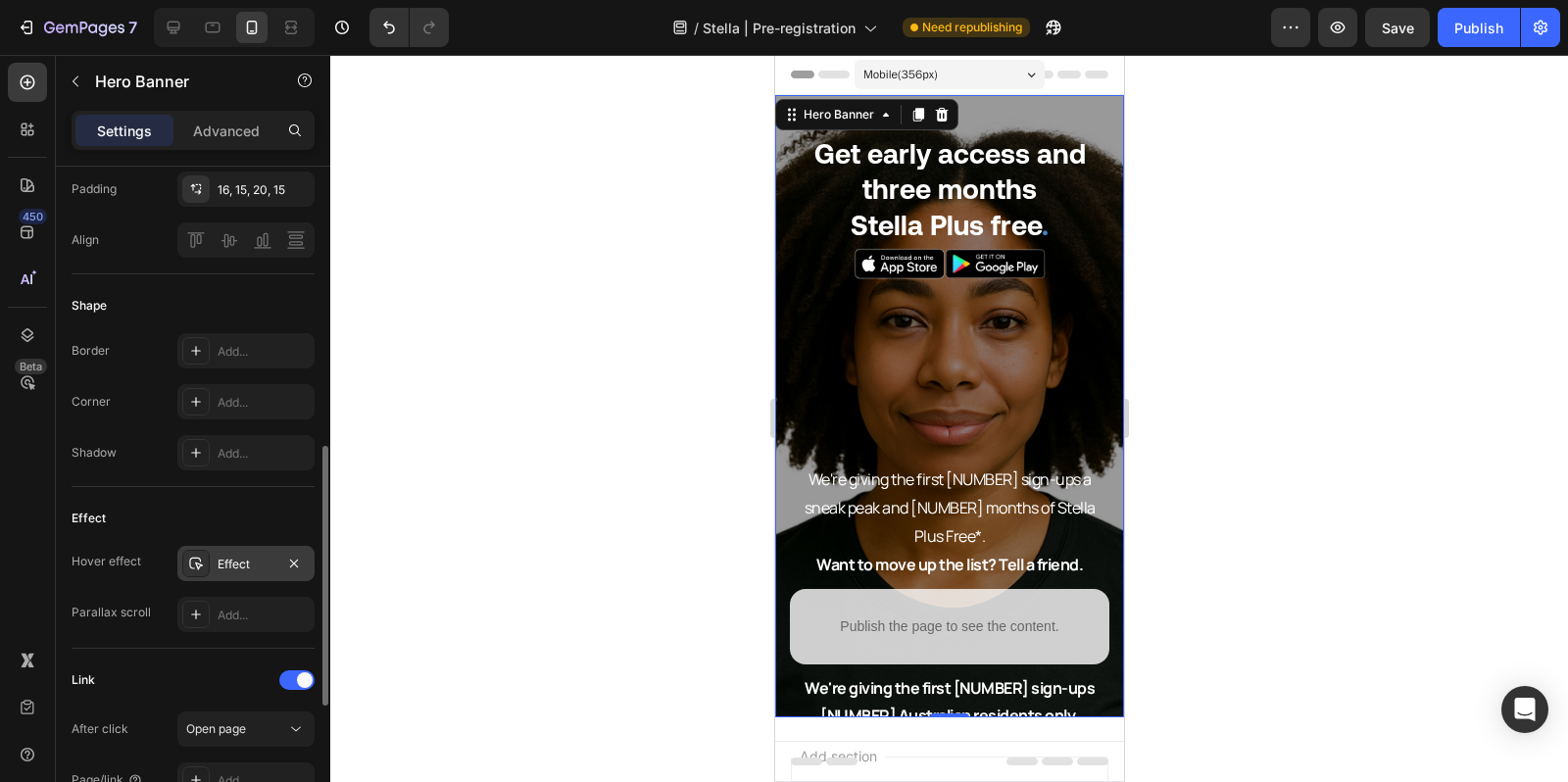 click 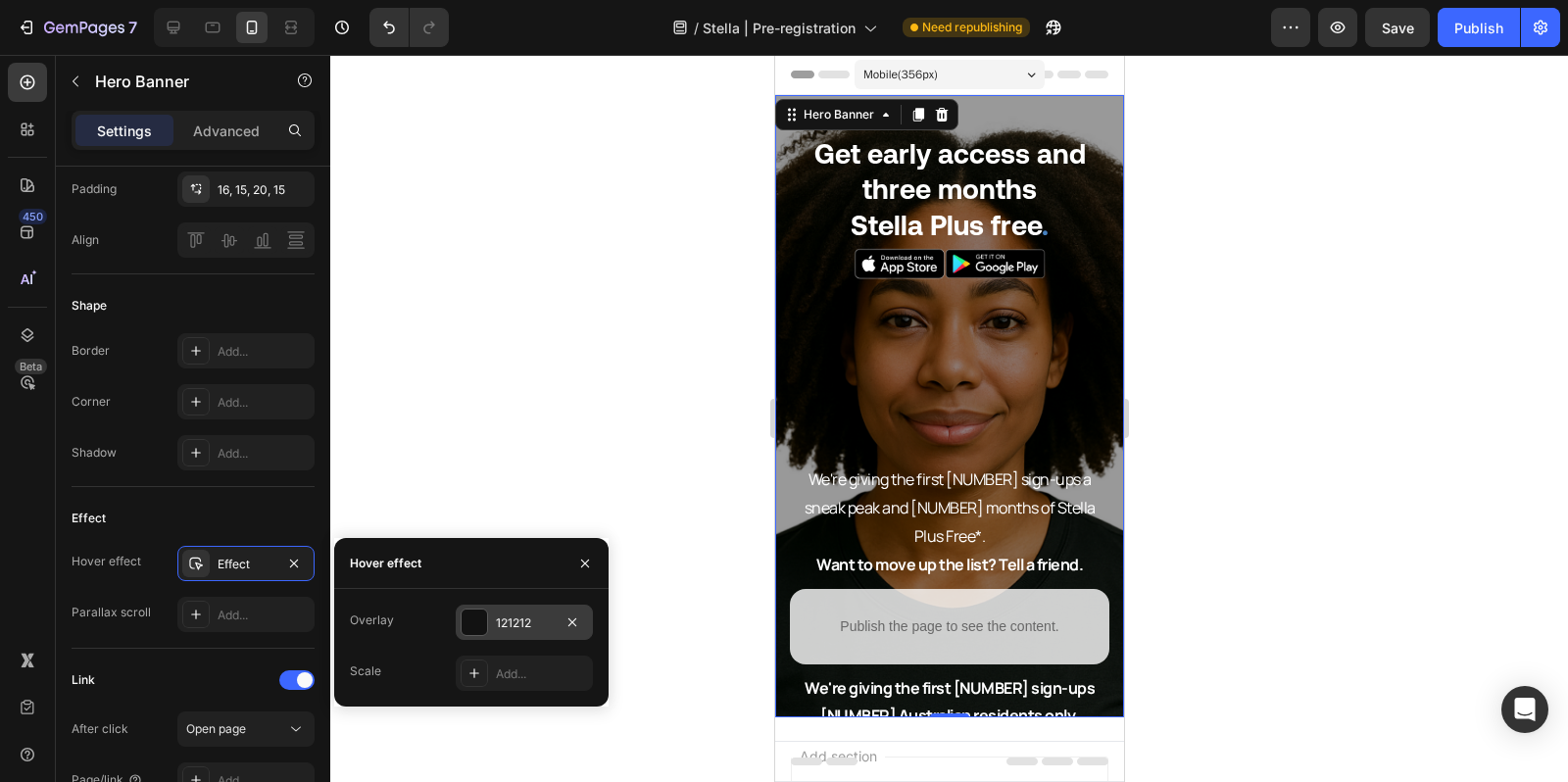 click at bounding box center (474, 622) 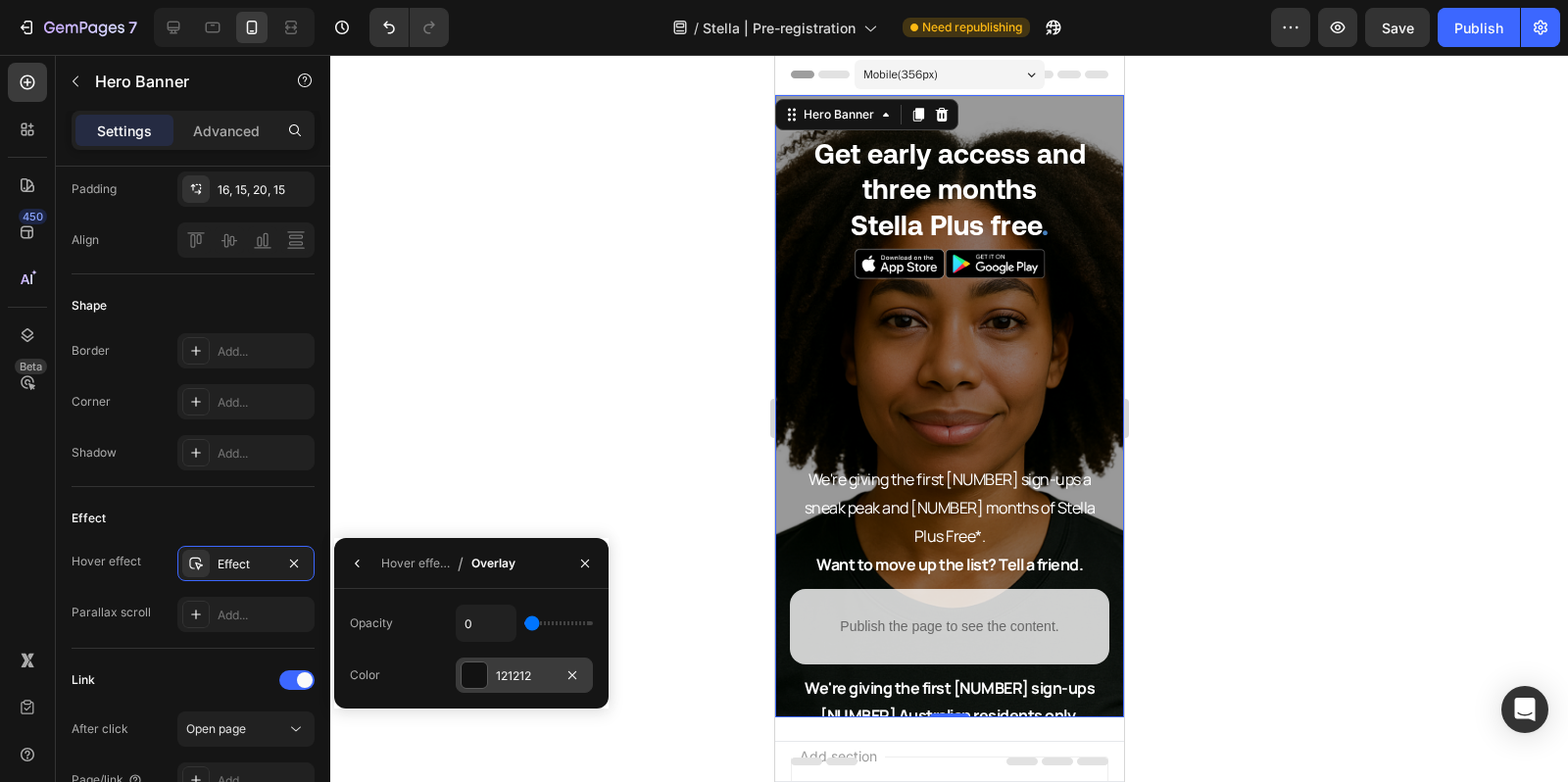 click at bounding box center (474, 675) 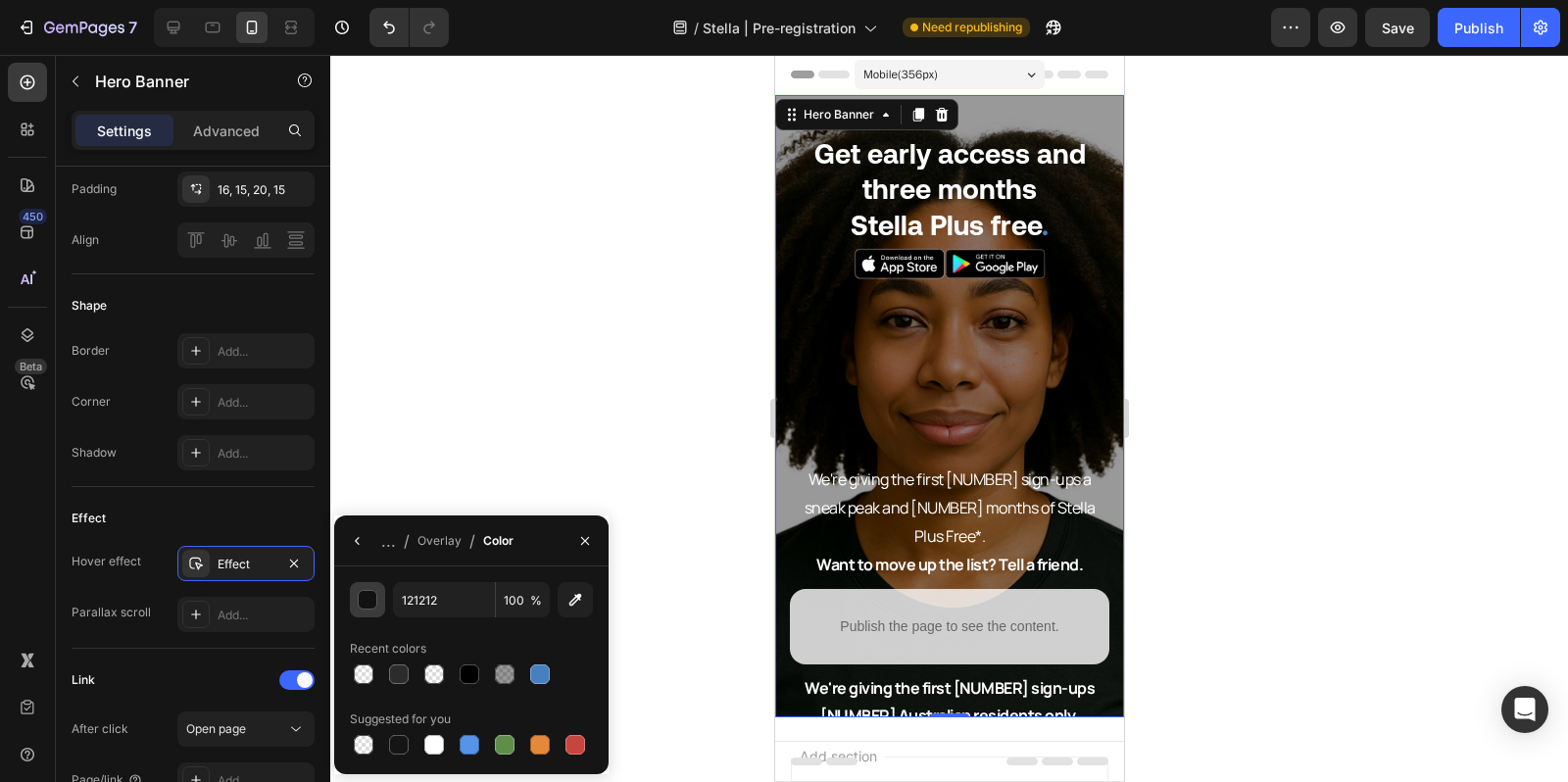 click at bounding box center [368, 601] 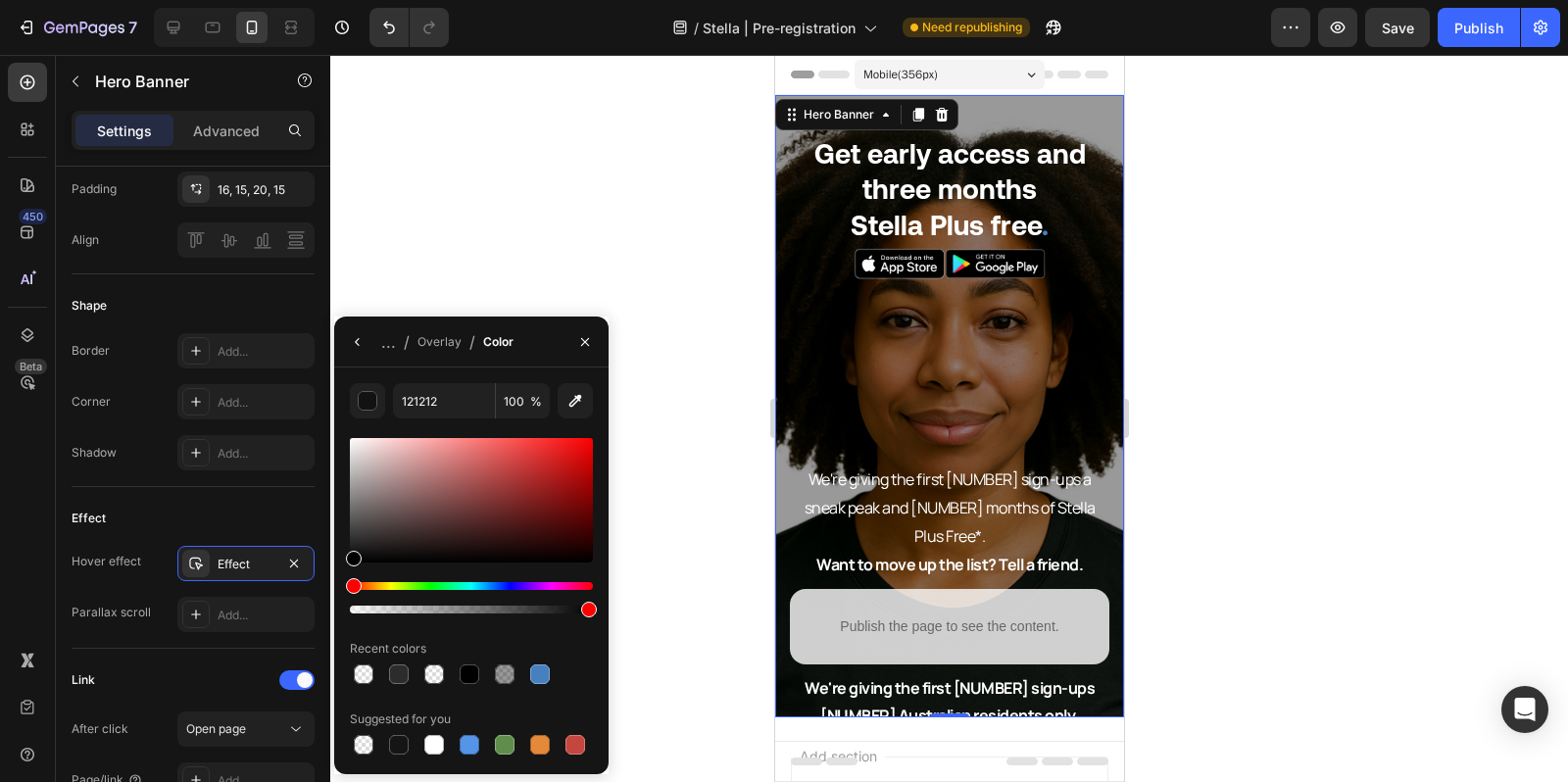 drag, startPoint x: 354, startPoint y: 559, endPoint x: 335, endPoint y: 567, distance: 20.615528 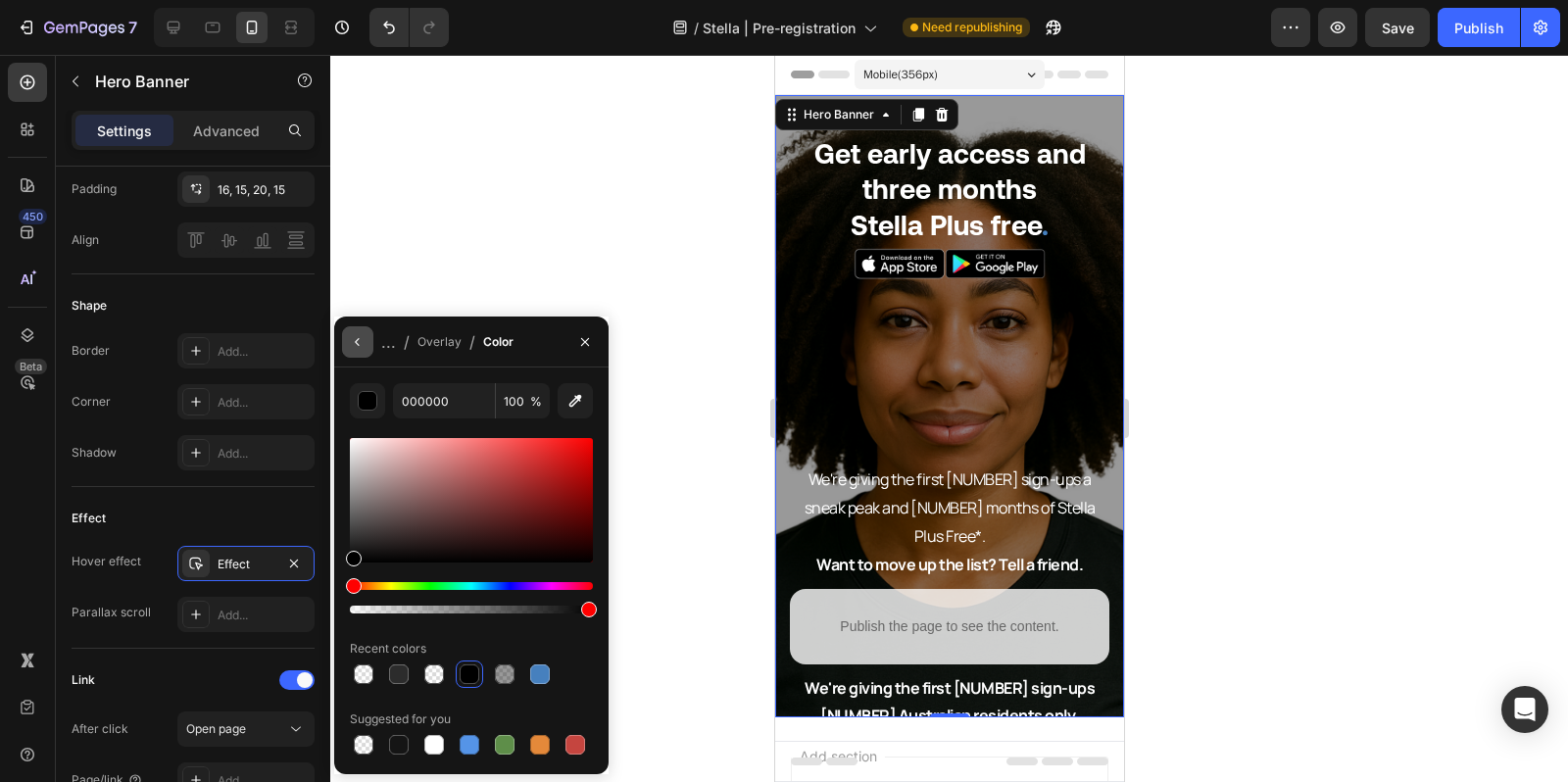 click at bounding box center [358, 342] 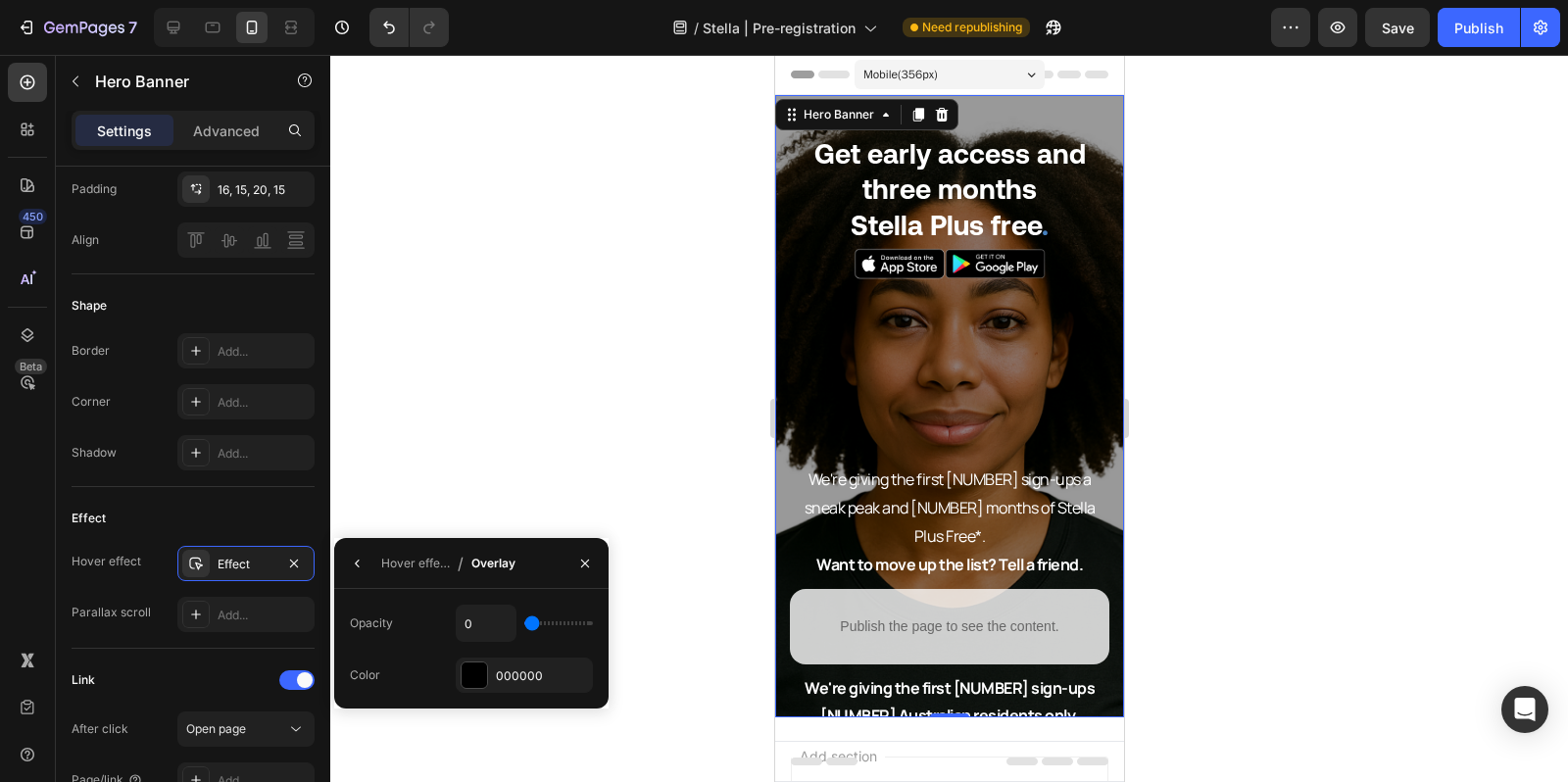 type on "8" 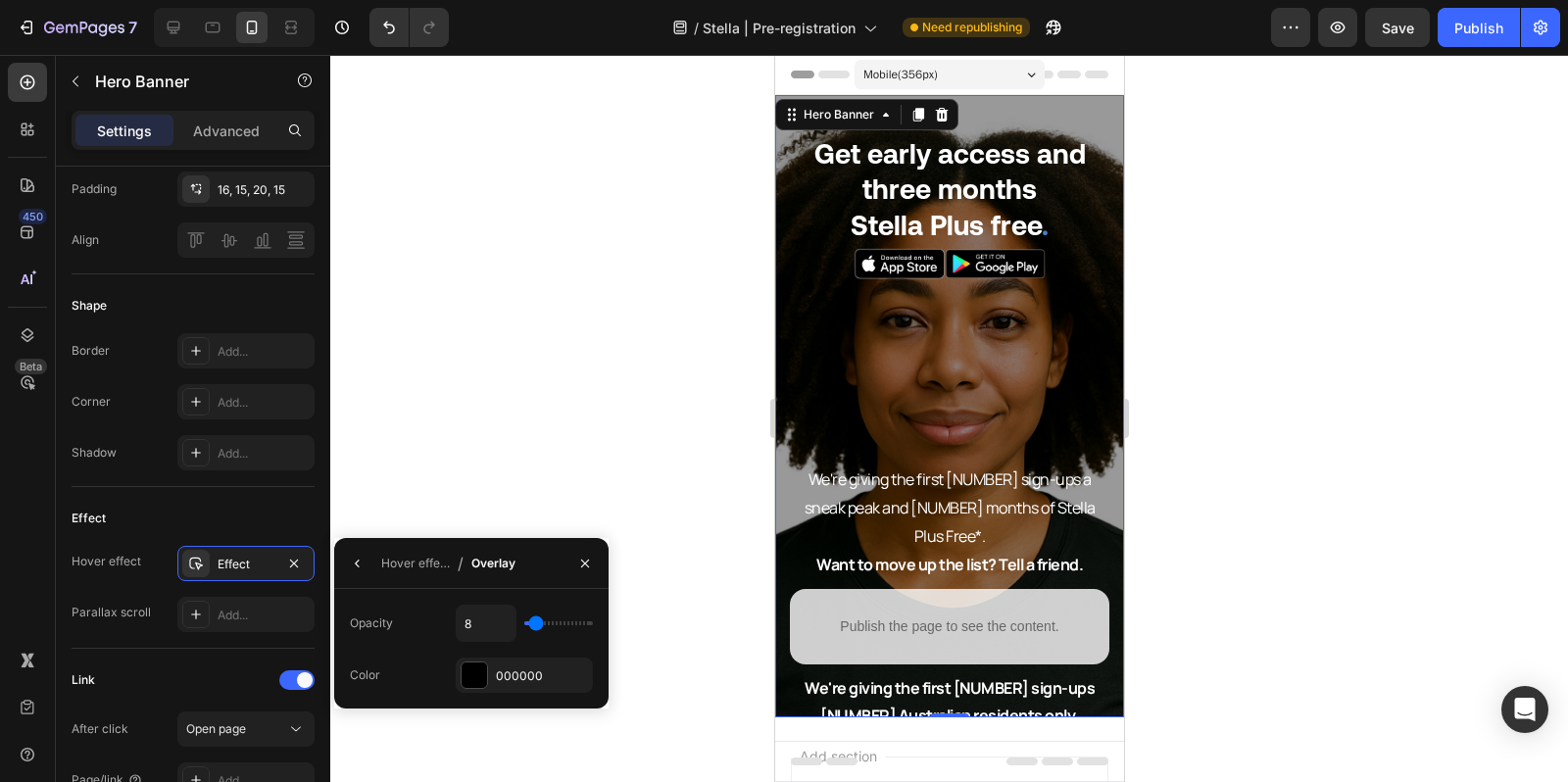 type on "12" 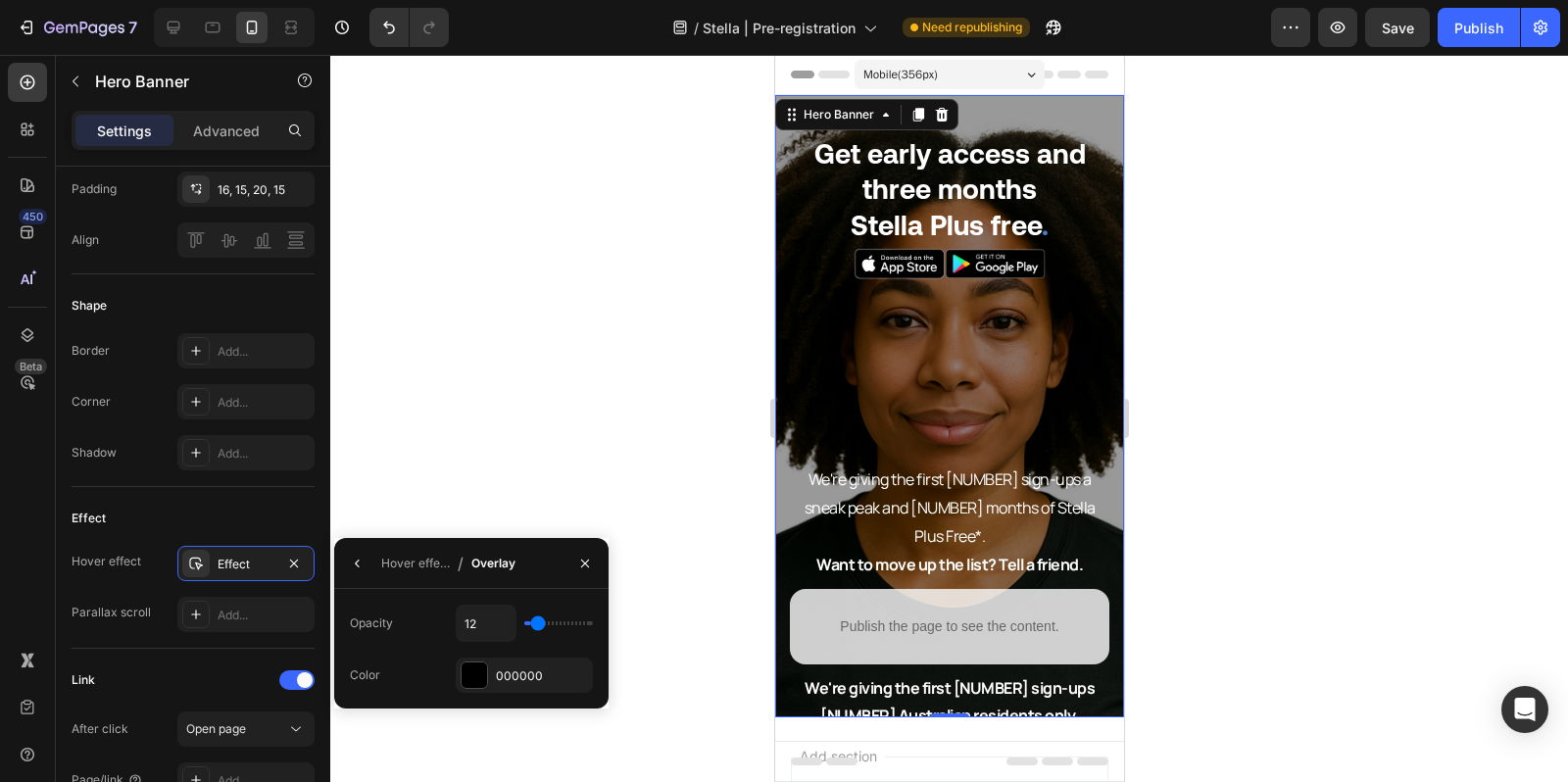 type on "17" 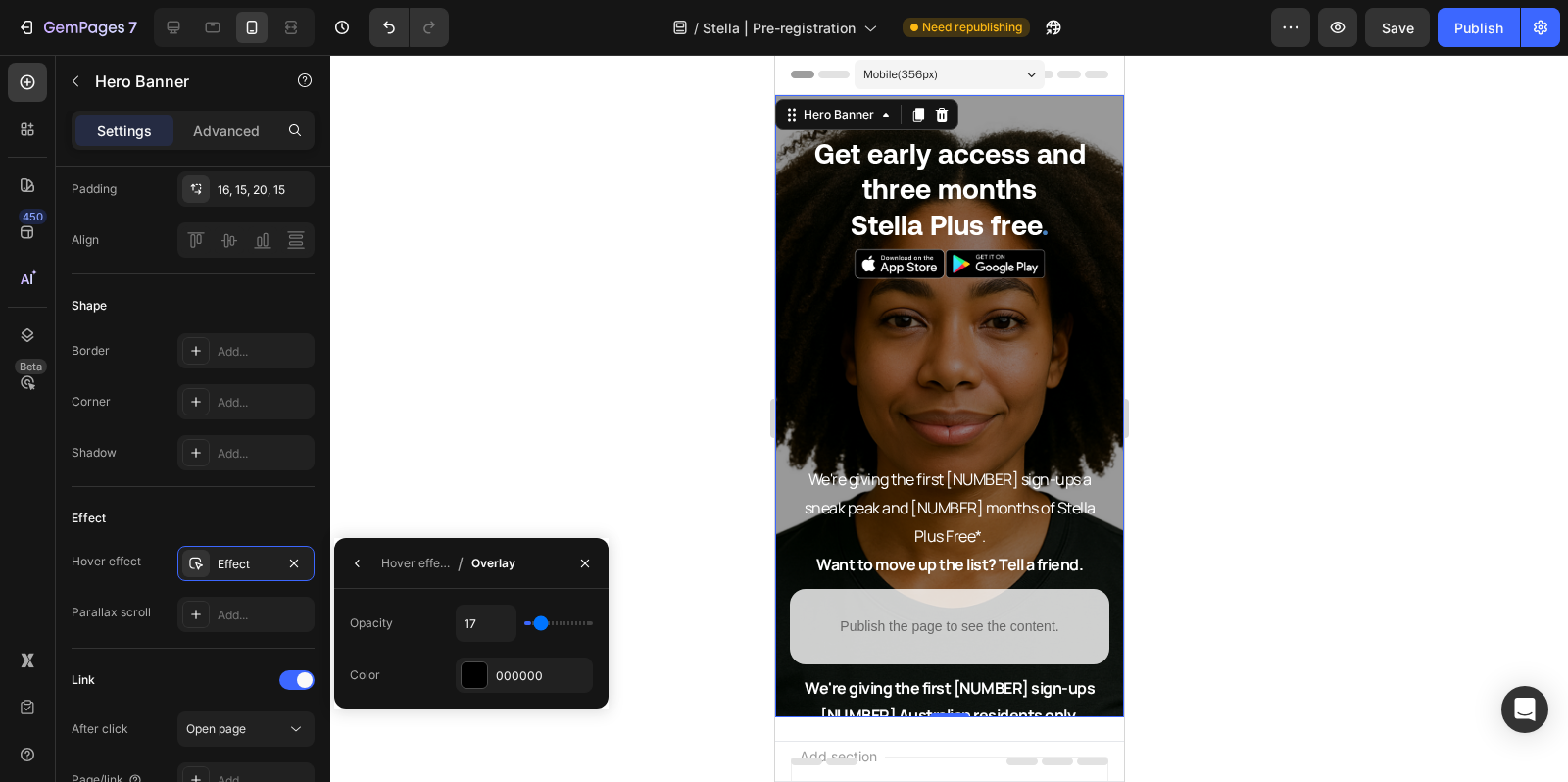 type on "19" 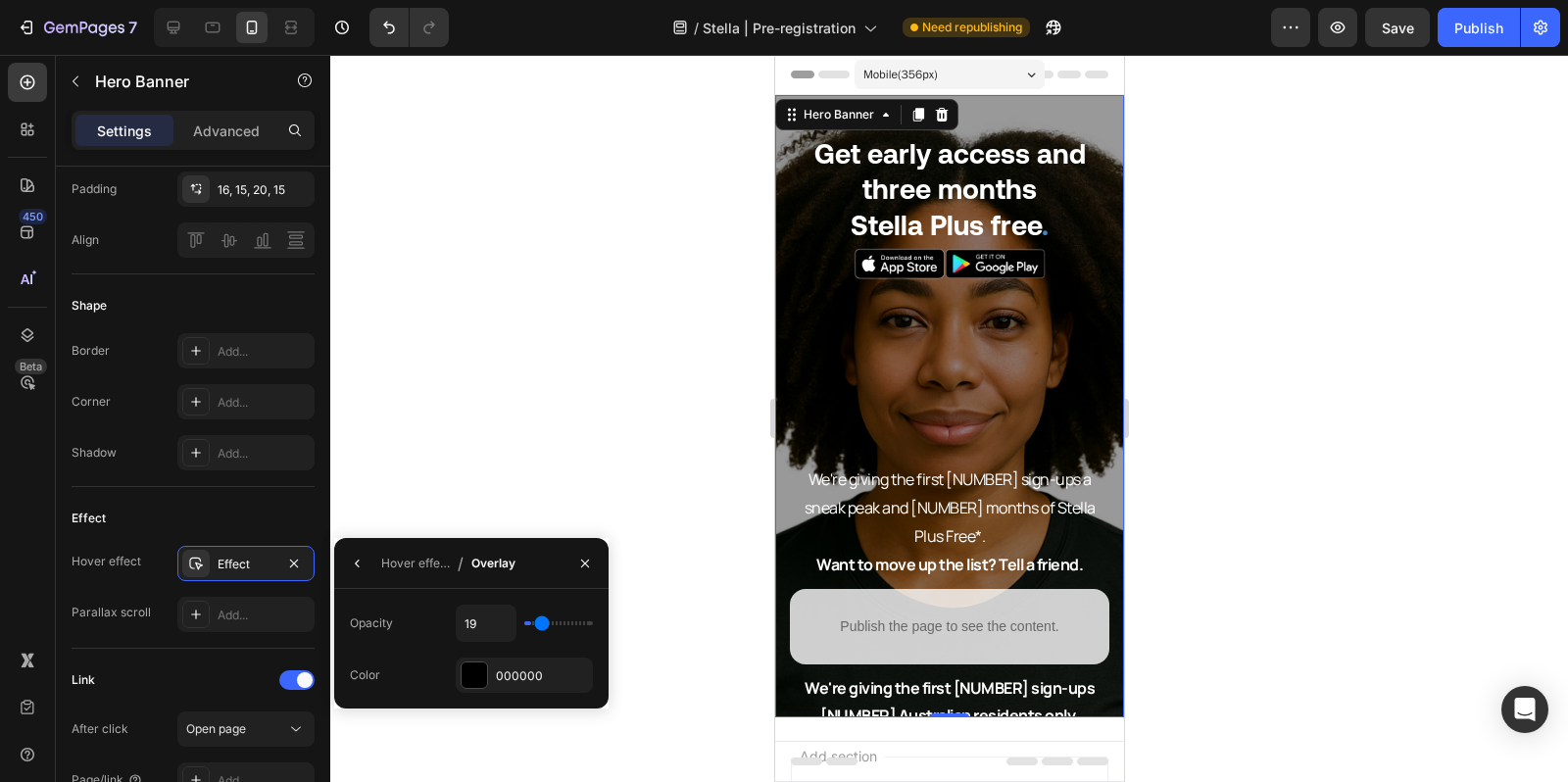 type on "21" 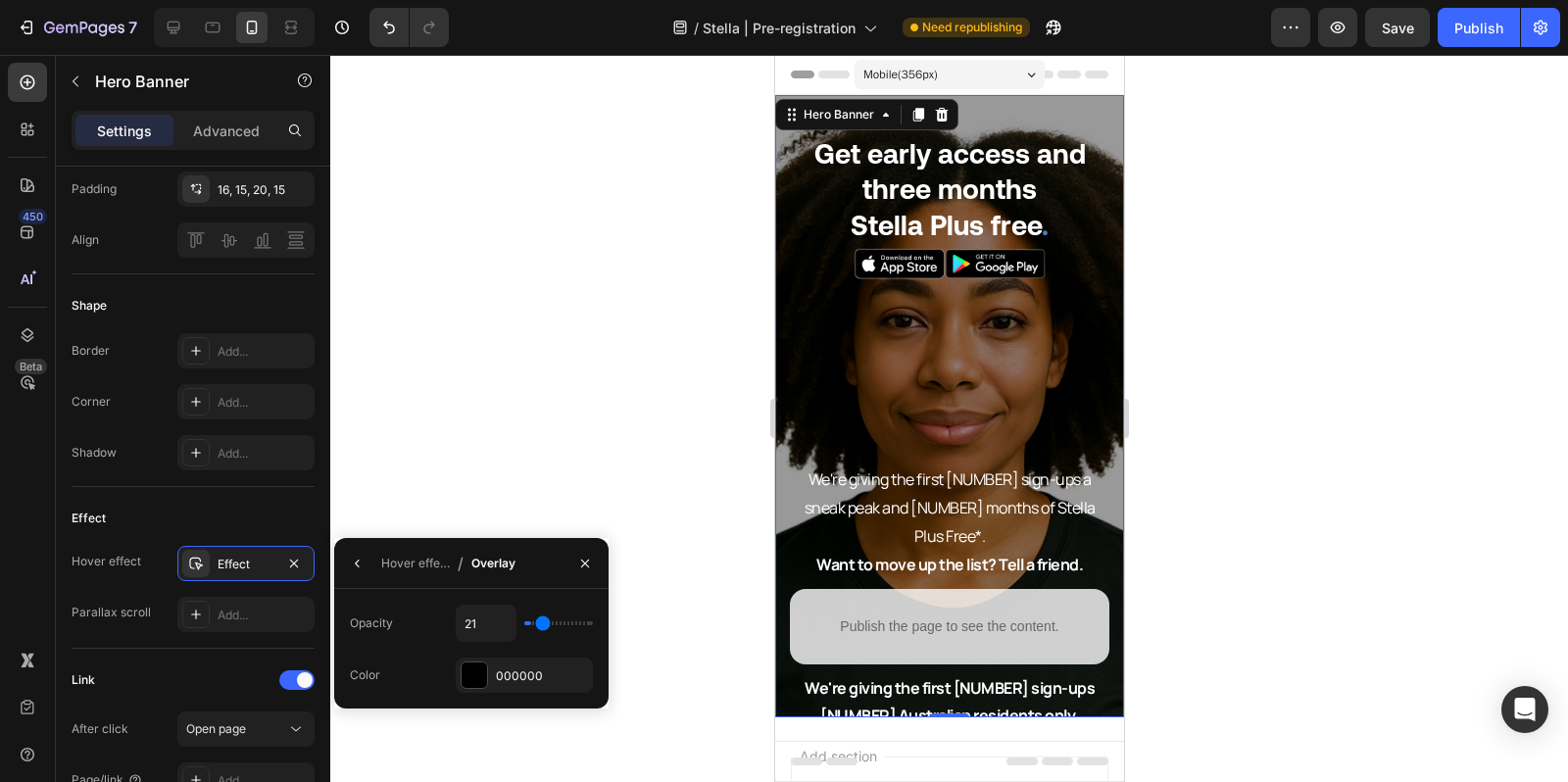 type on "22" 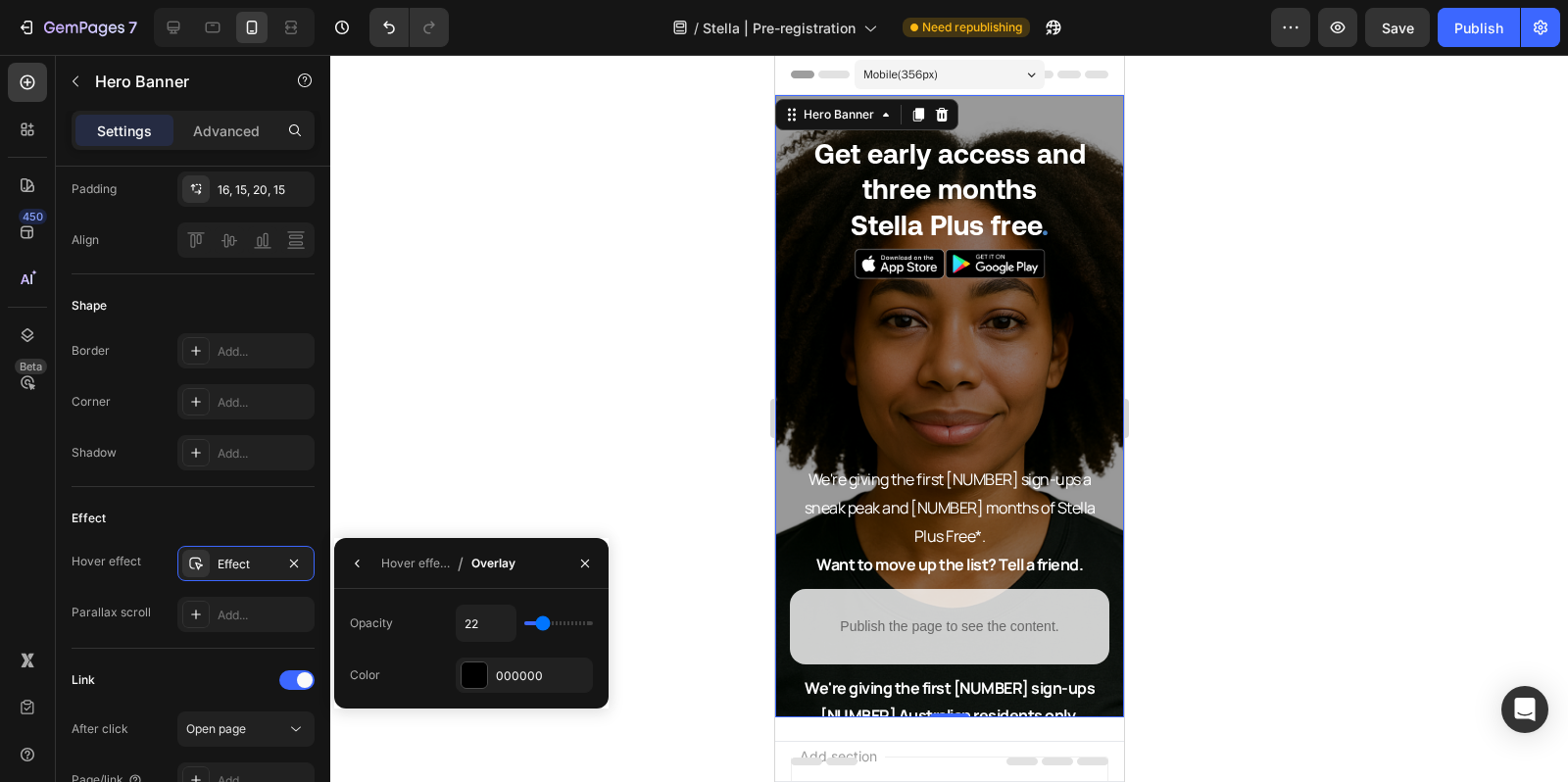 type on "22" 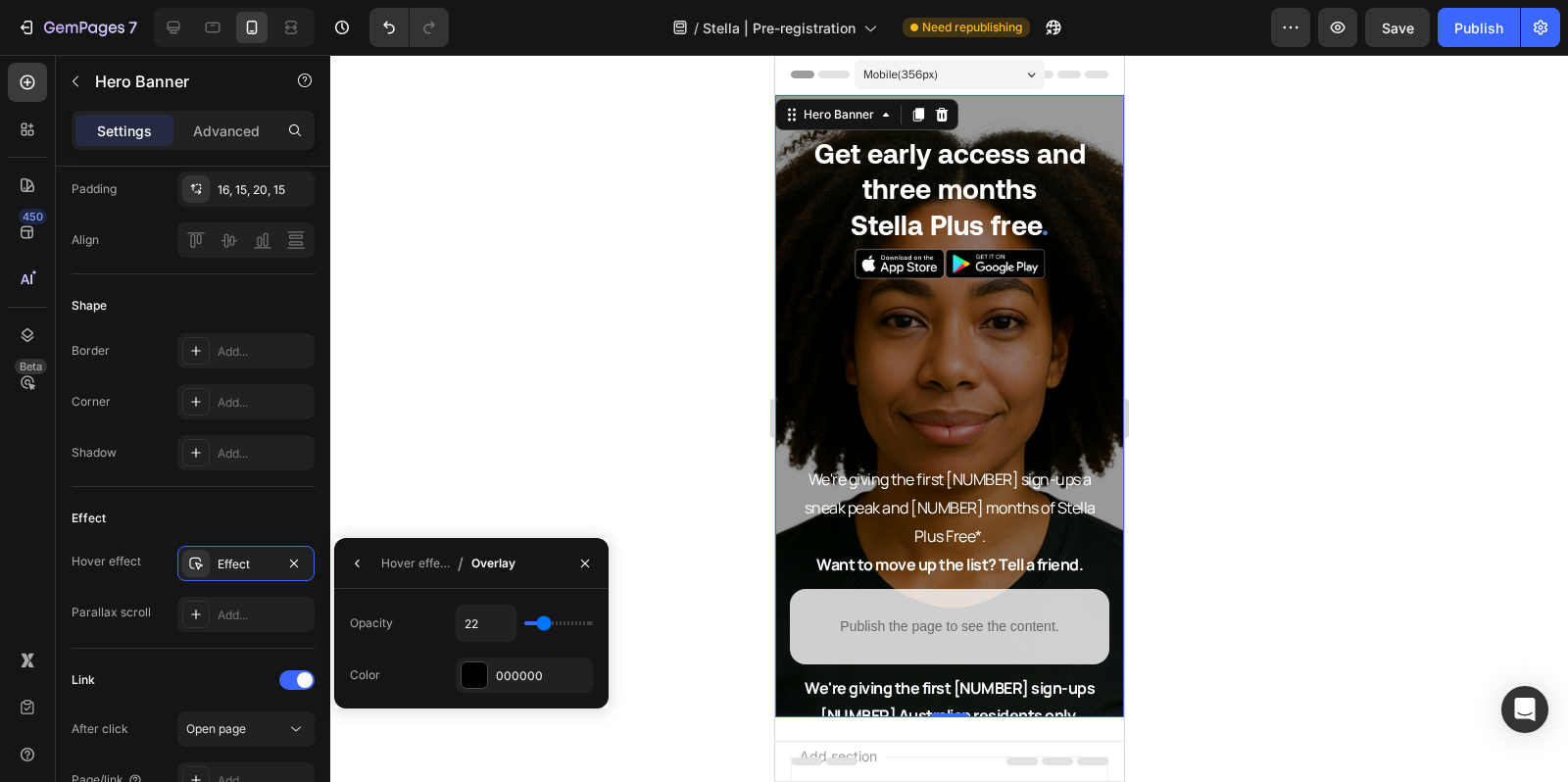 type on "25" 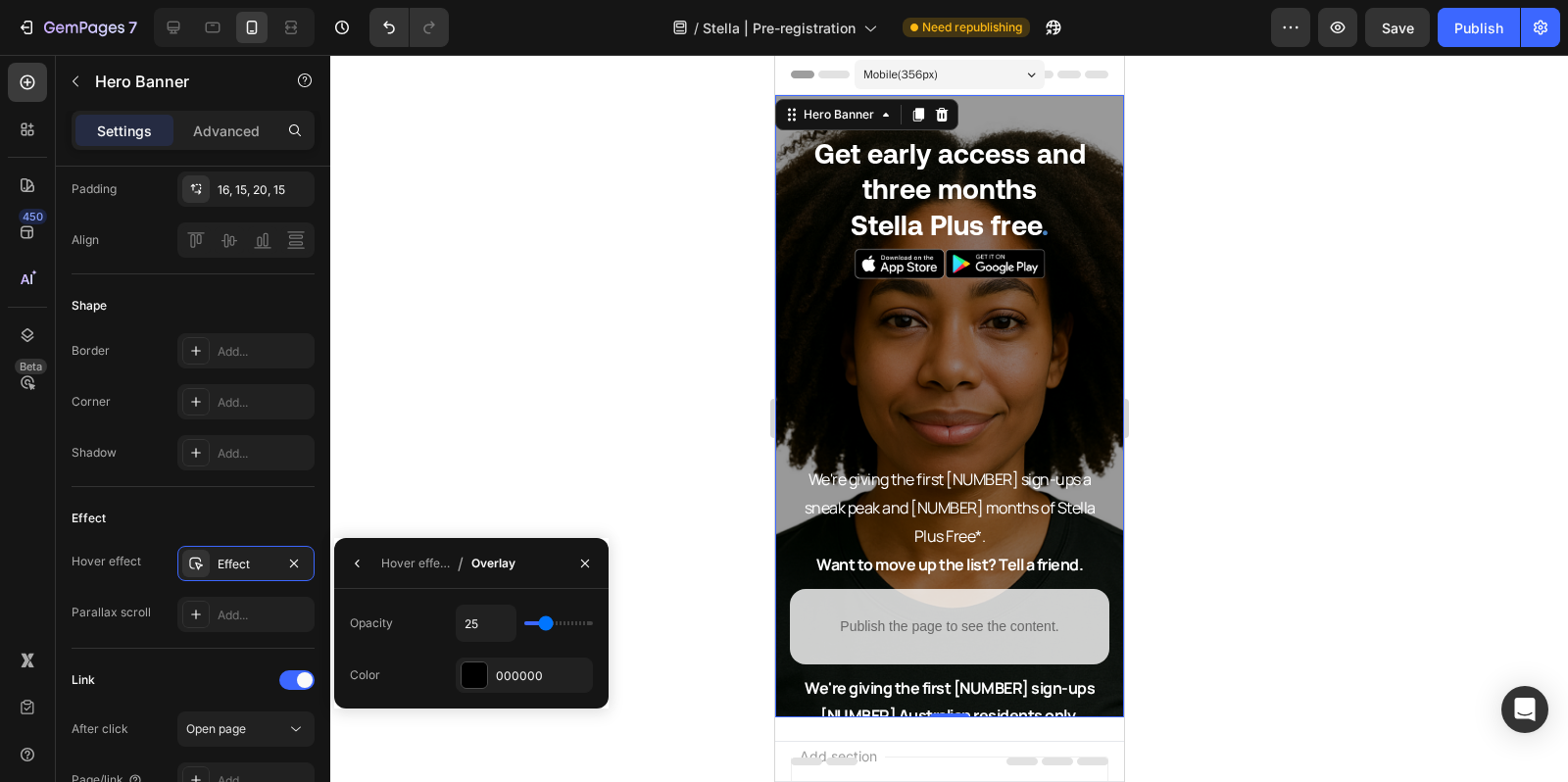type on "27" 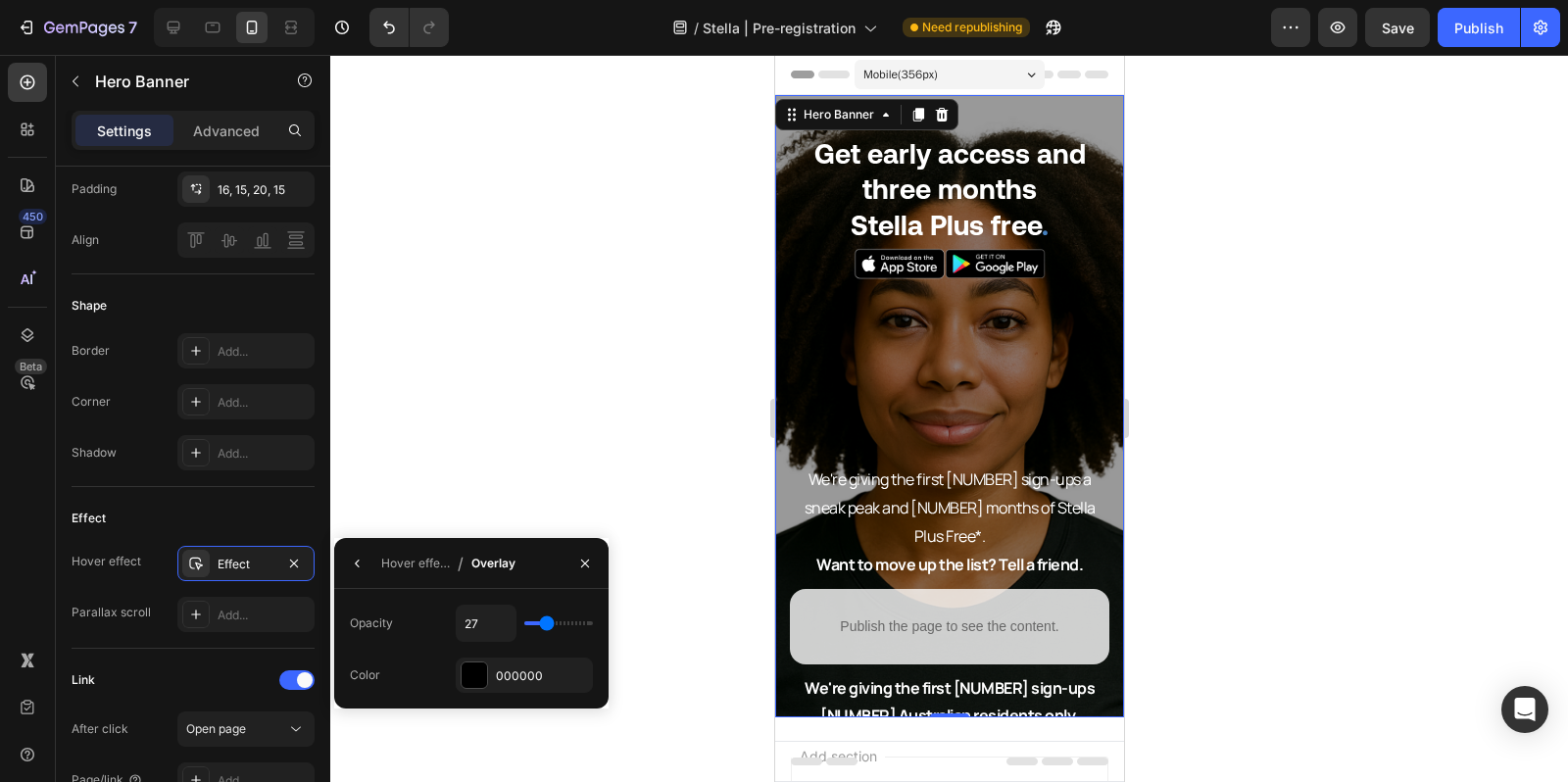 type on "28" 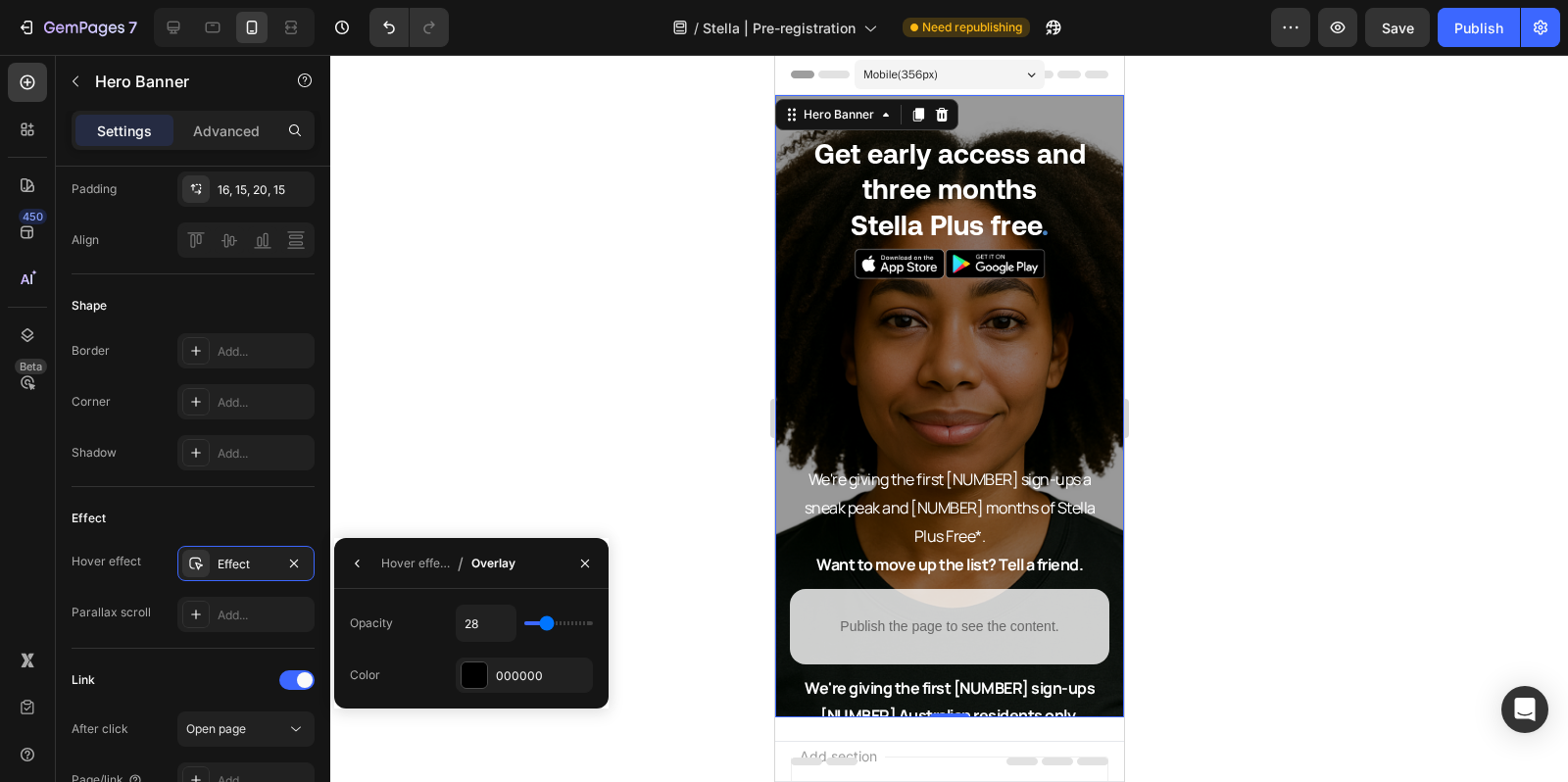 type on "29" 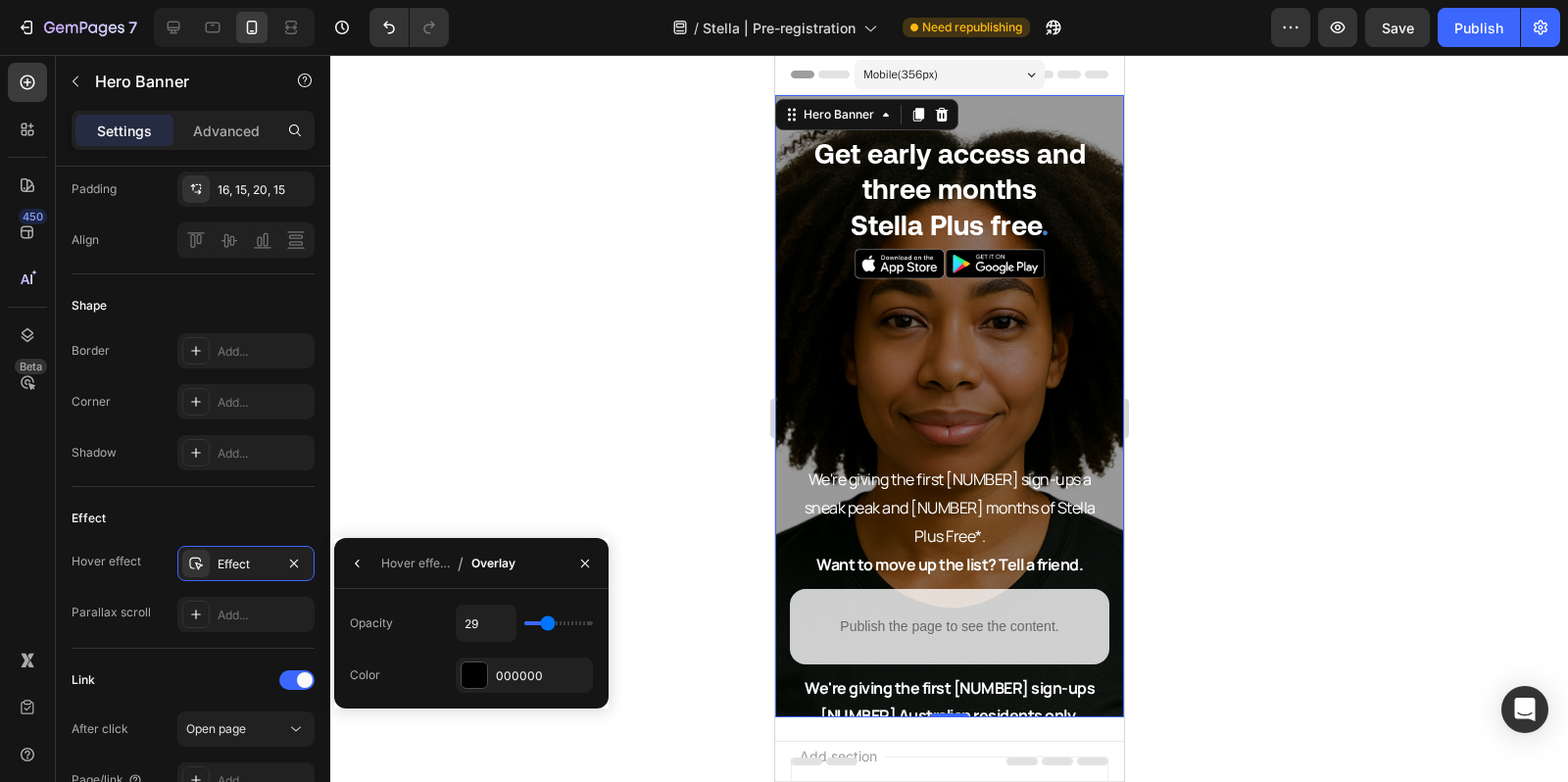 type on "31" 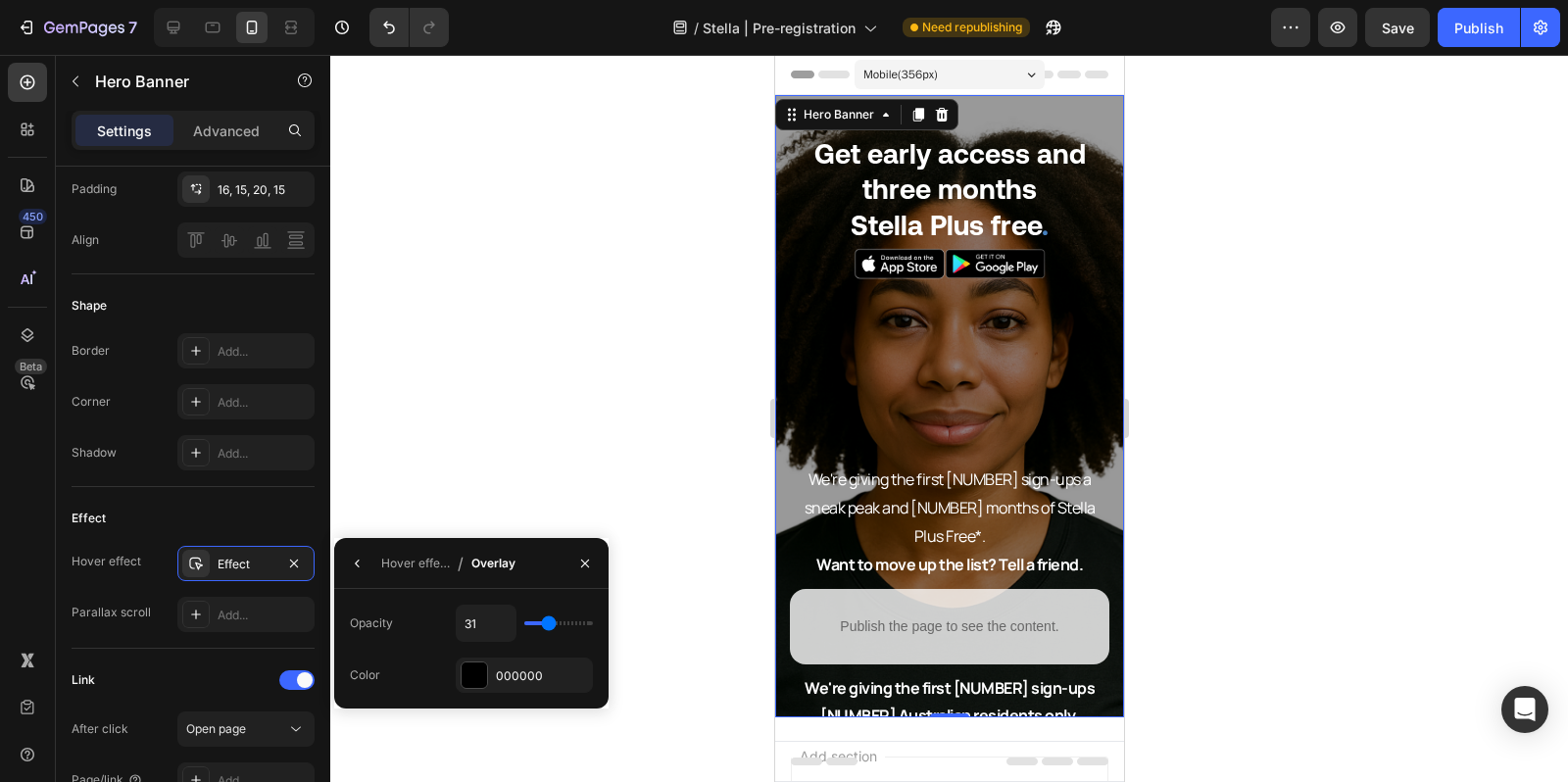 type on "32" 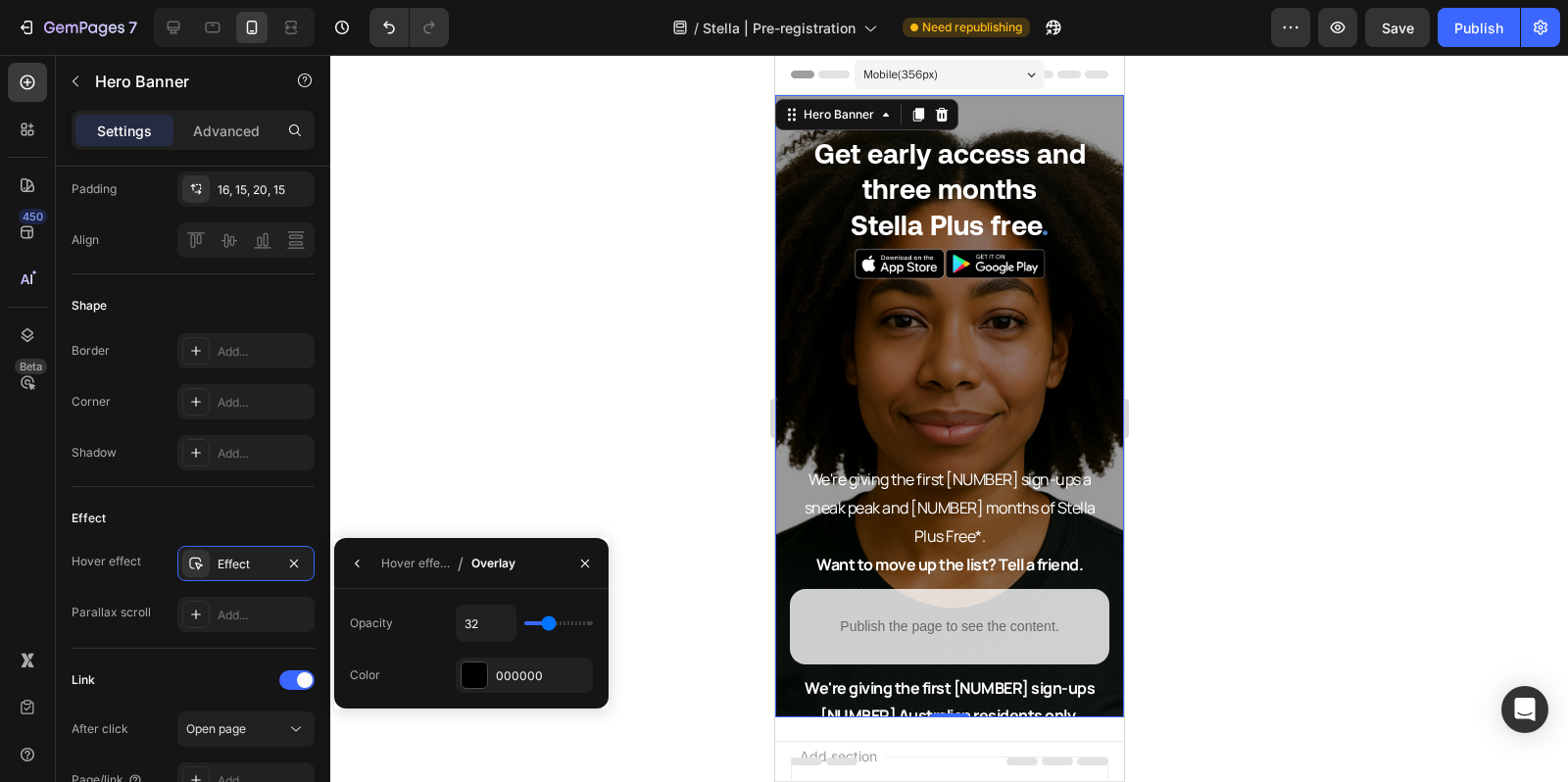 type on "33" 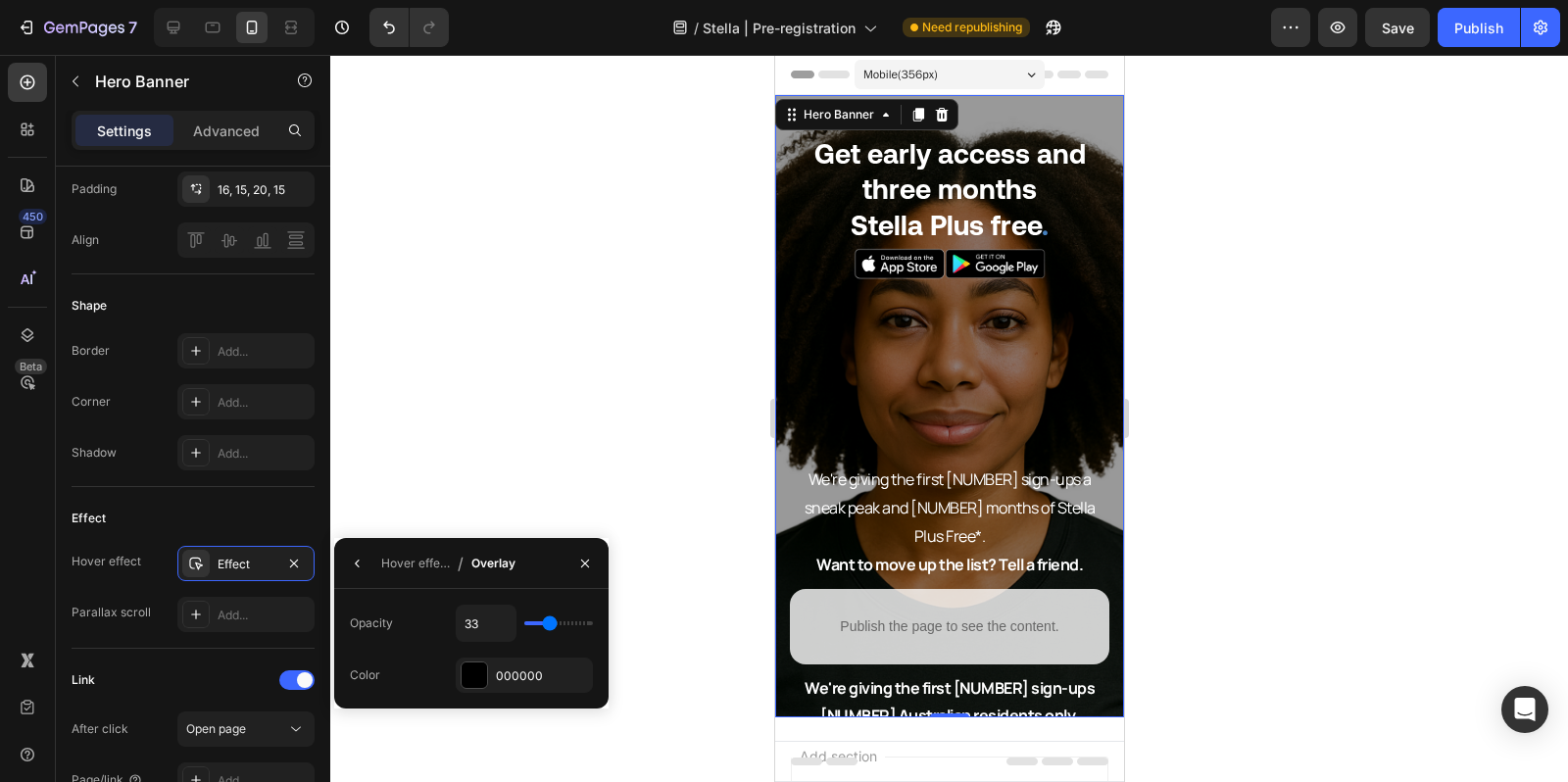 type on "34" 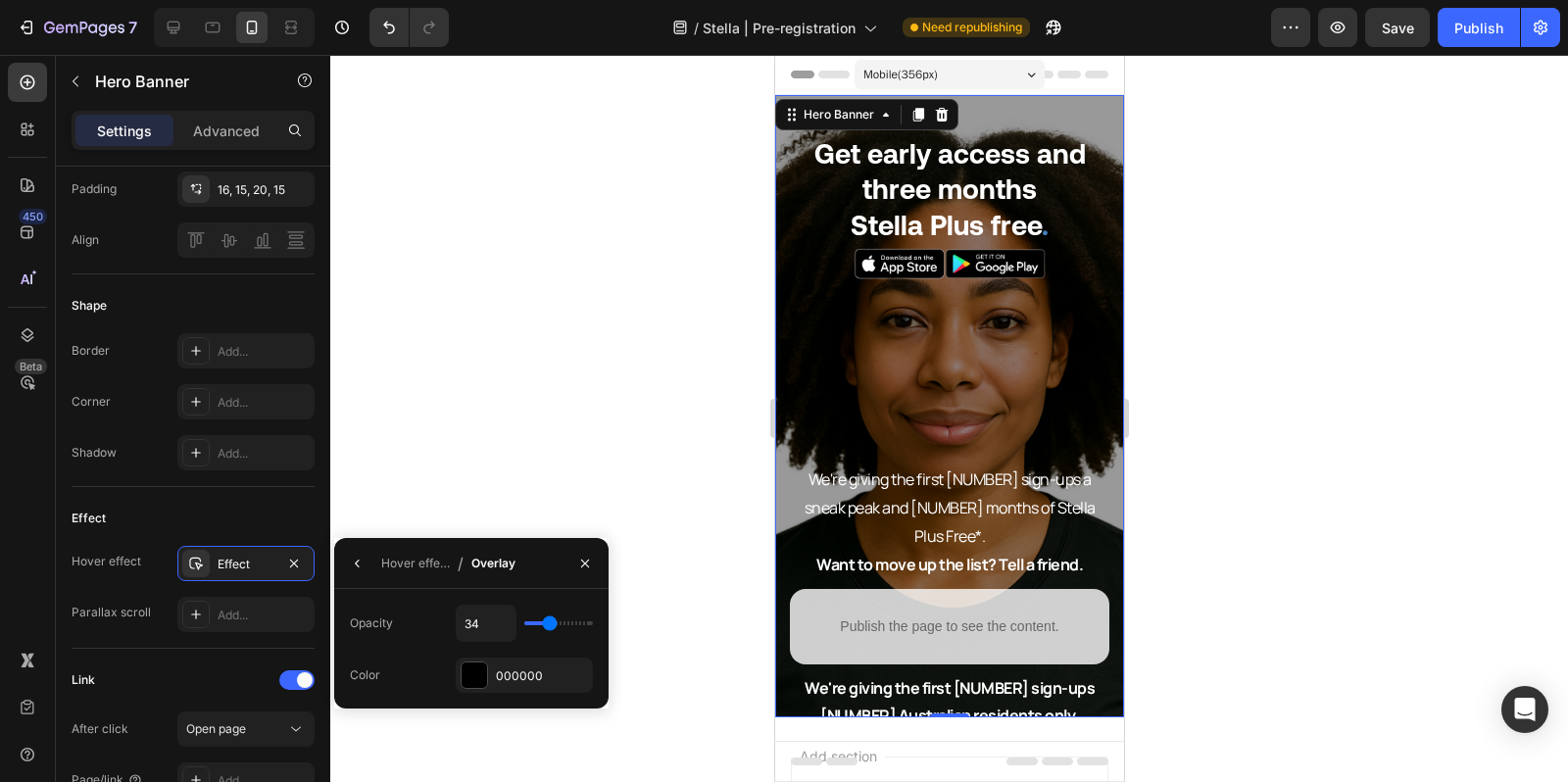 type on "35" 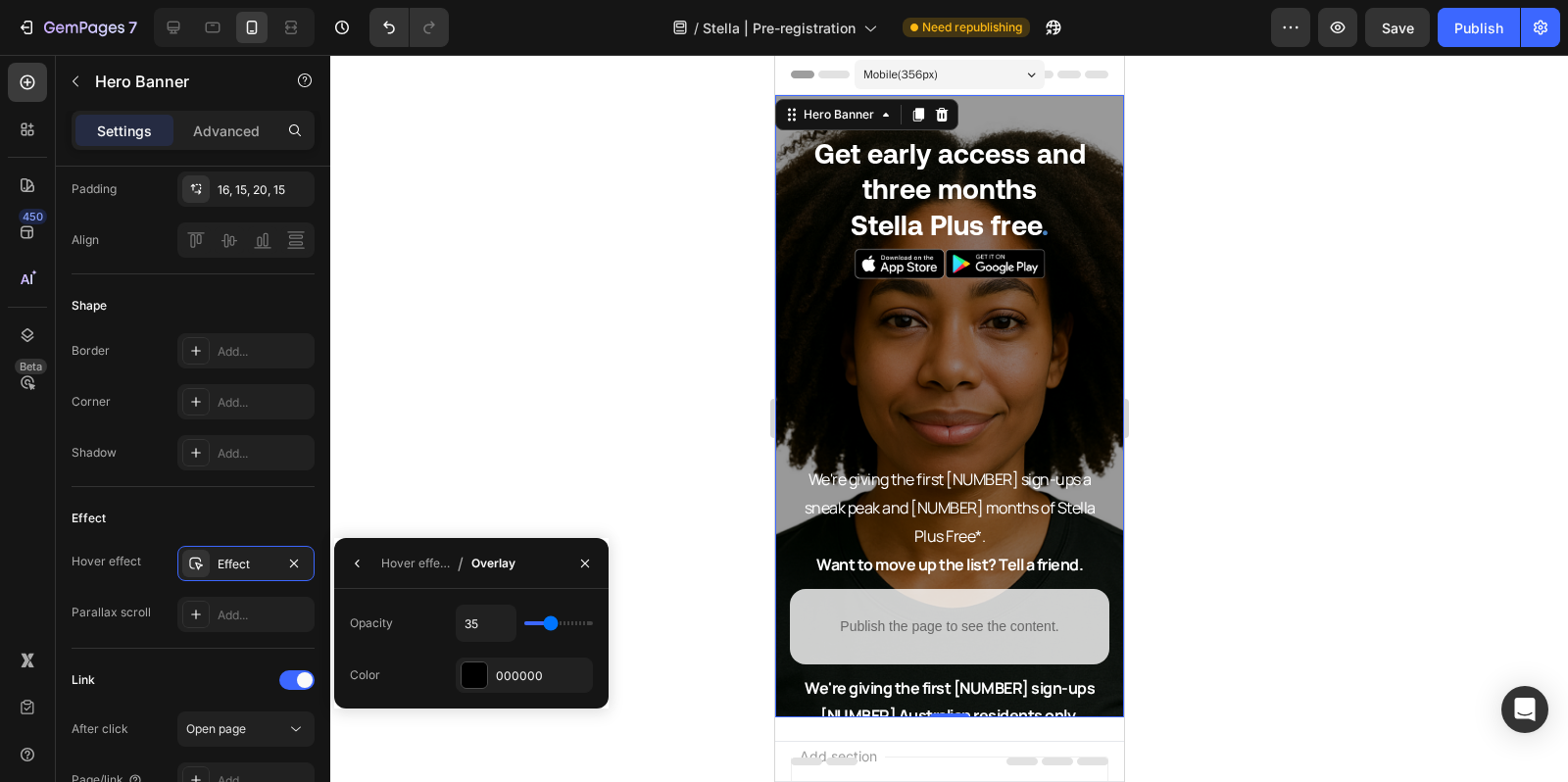 type on "37" 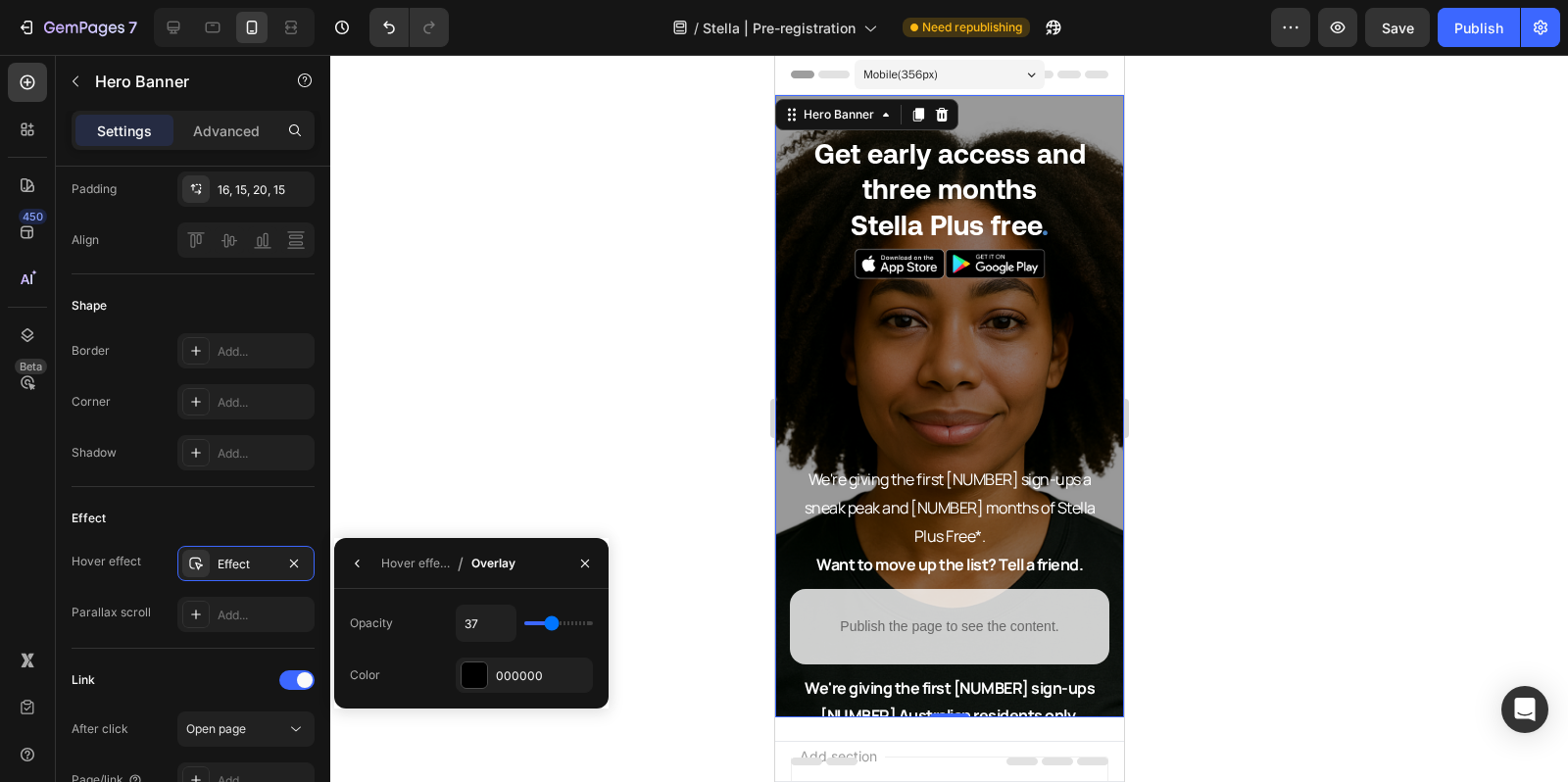 type on "41" 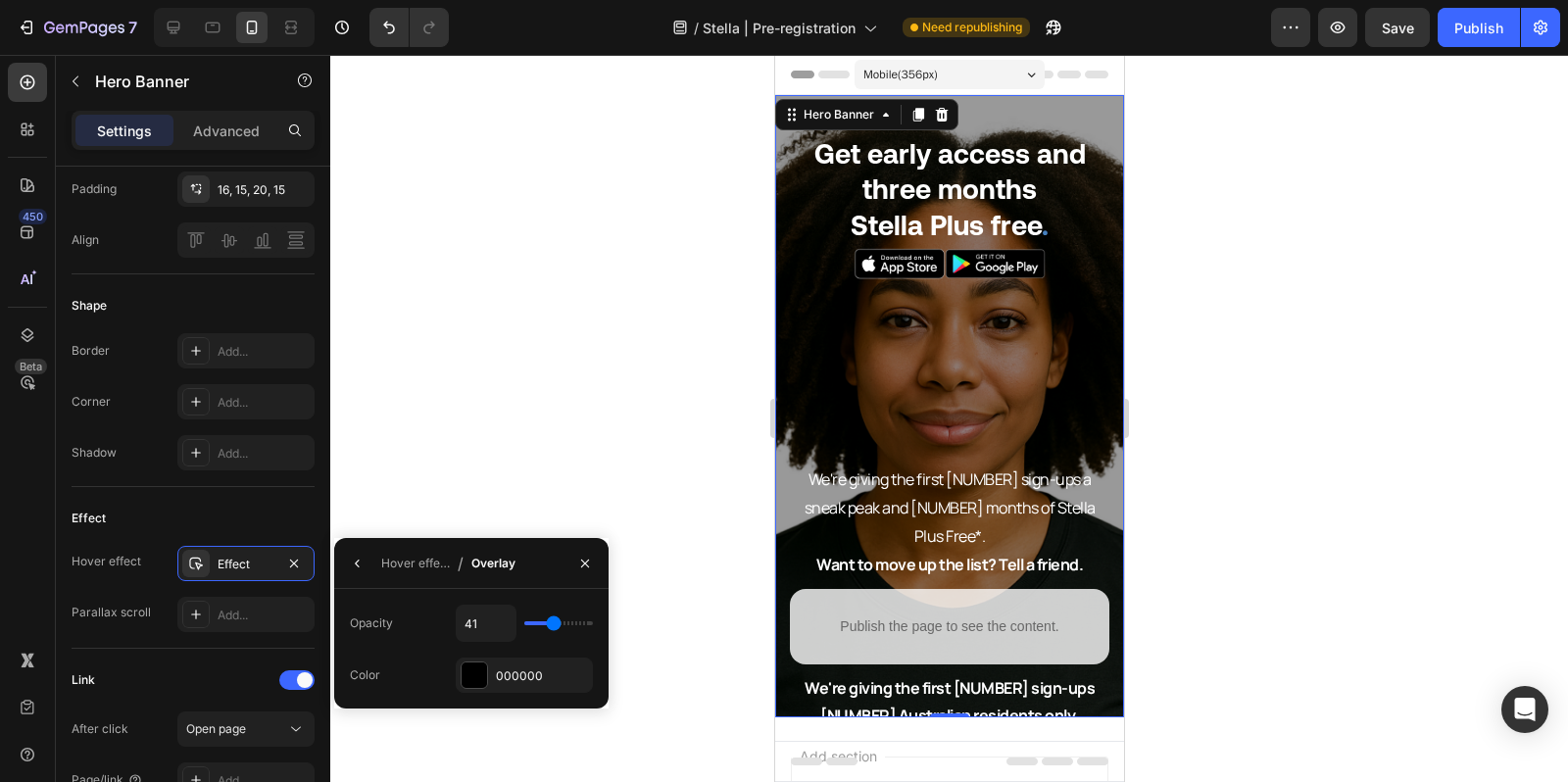 type on "44" 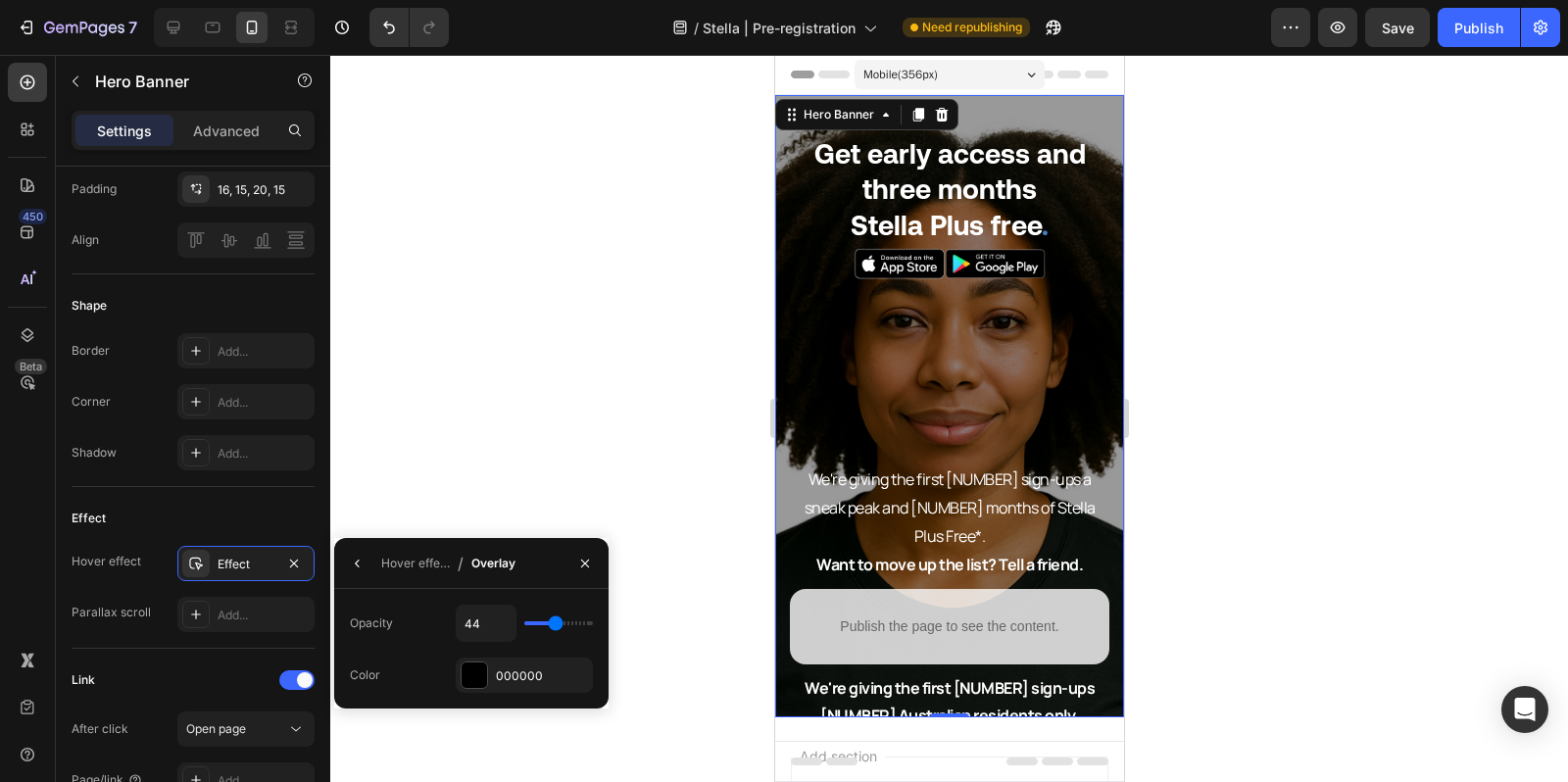 type on "45" 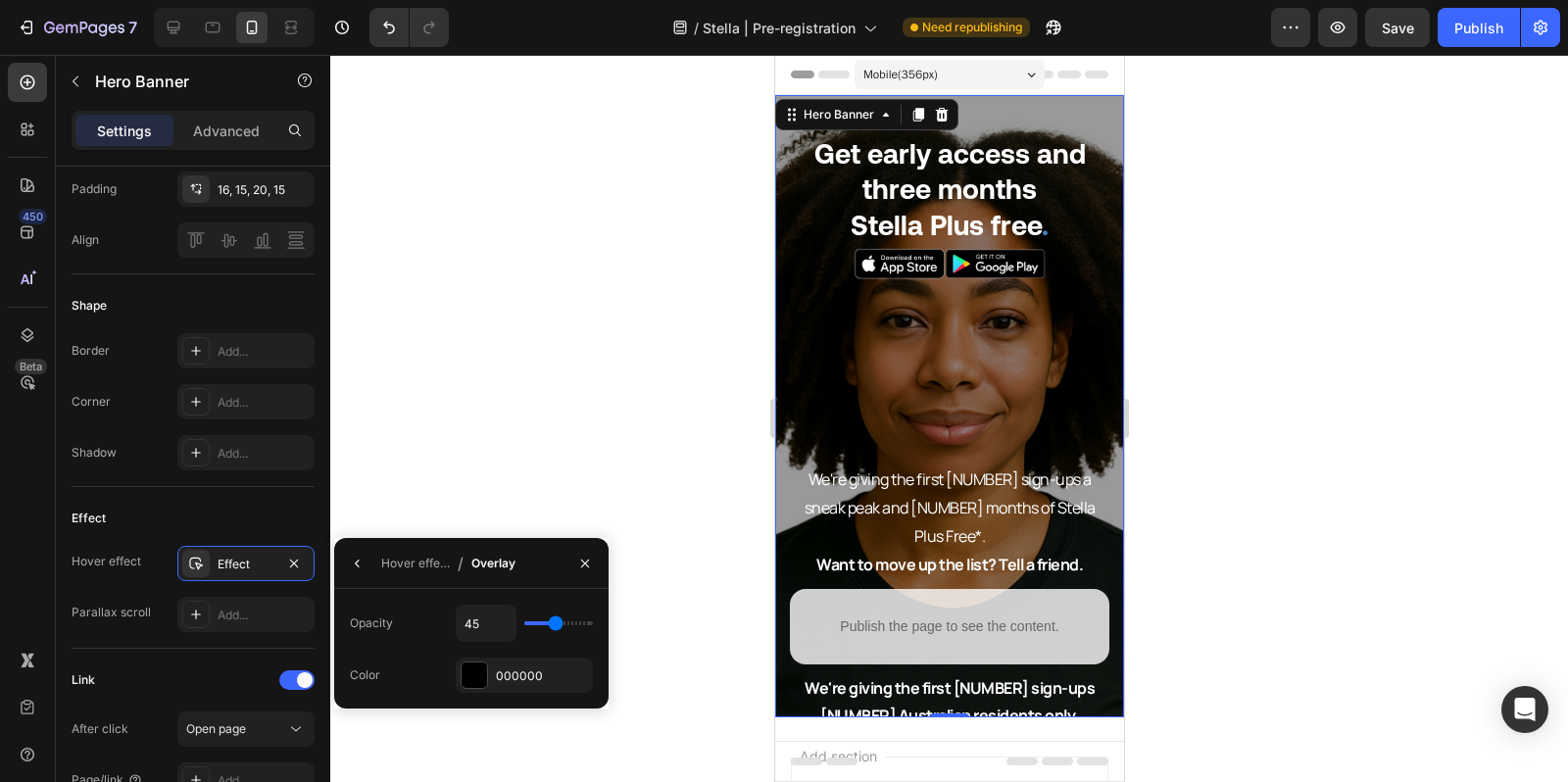 type on "46" 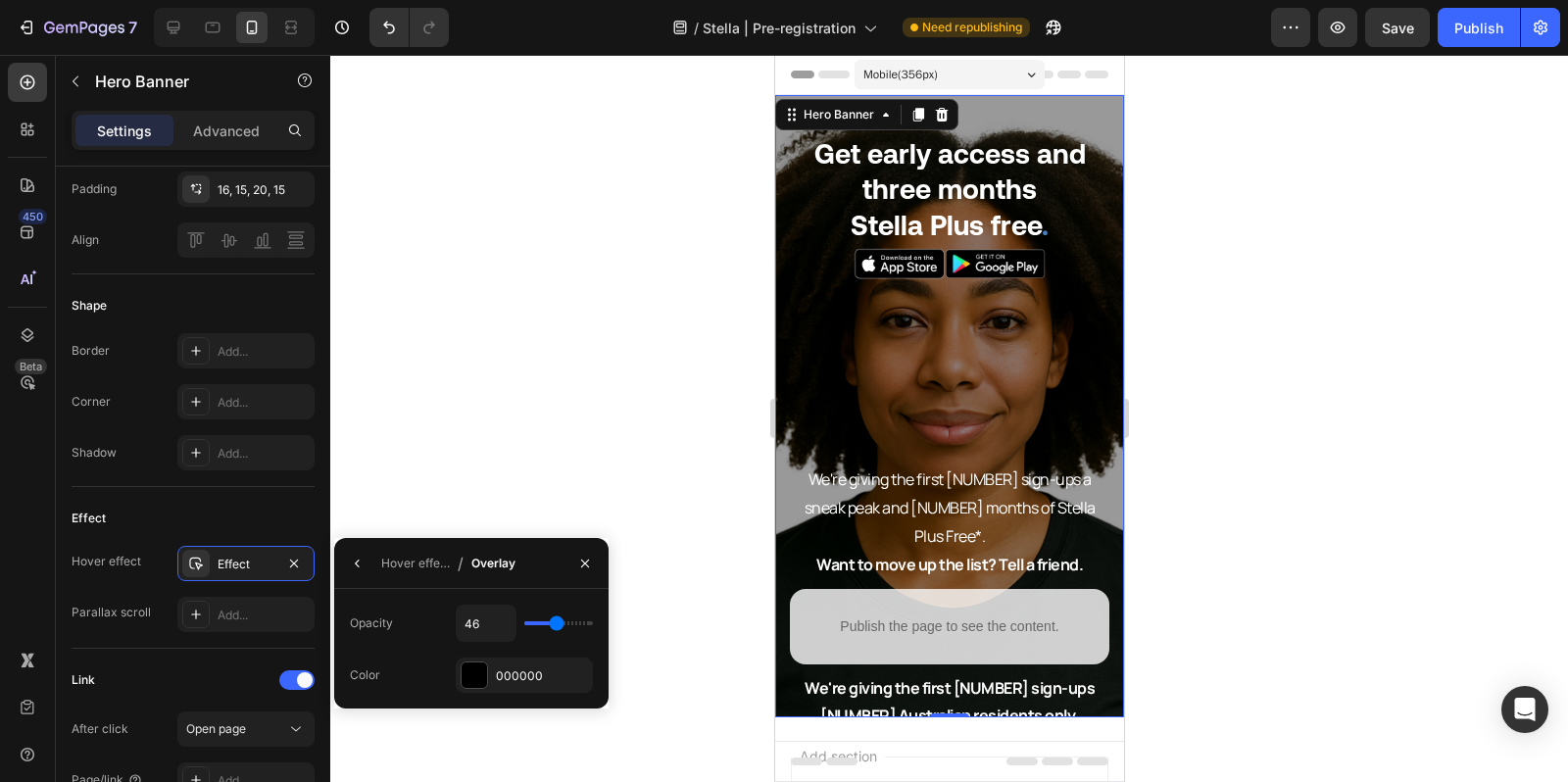 type on "47" 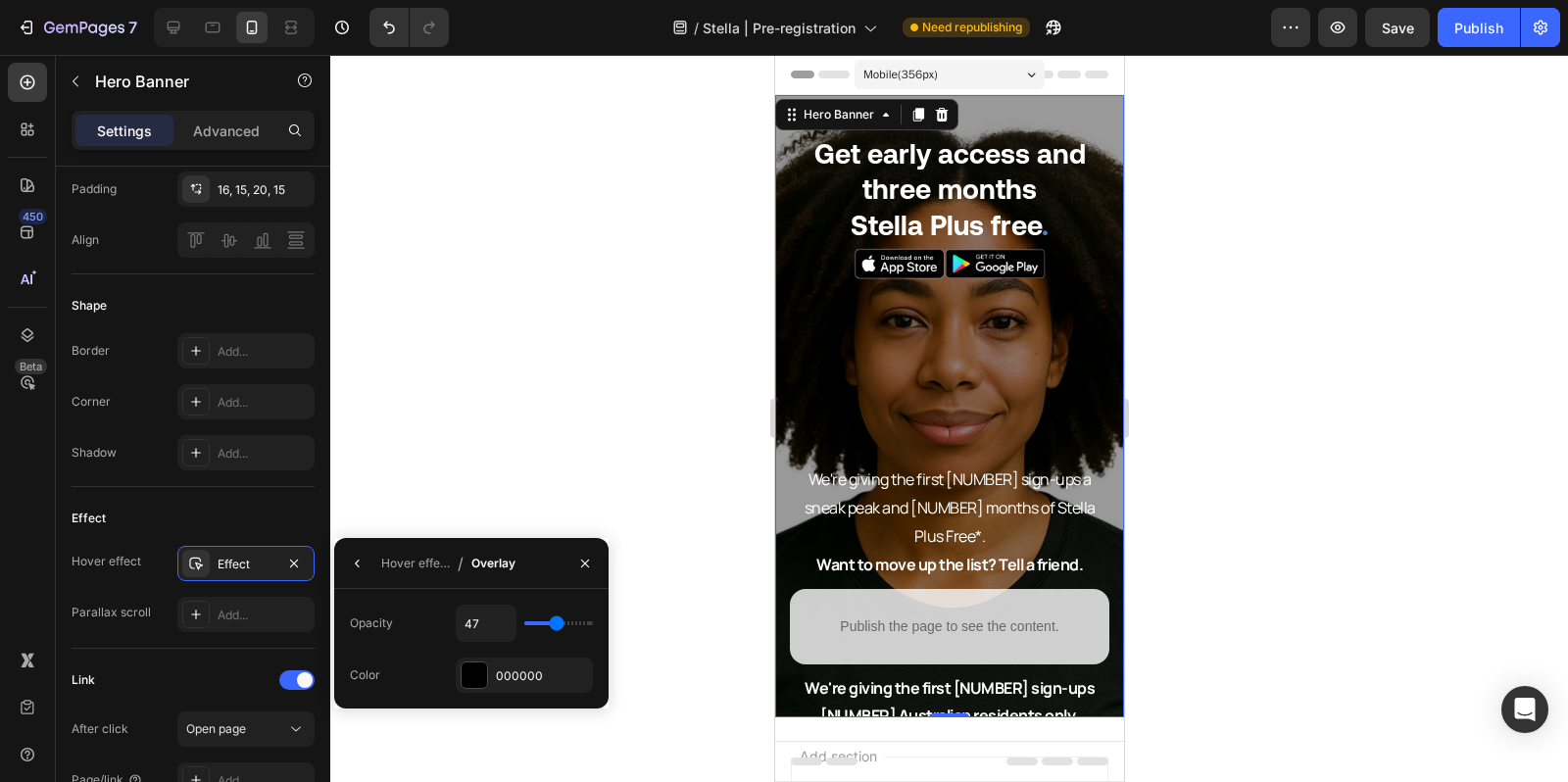 drag, startPoint x: 536, startPoint y: 627, endPoint x: 557, endPoint y: 627, distance: 21 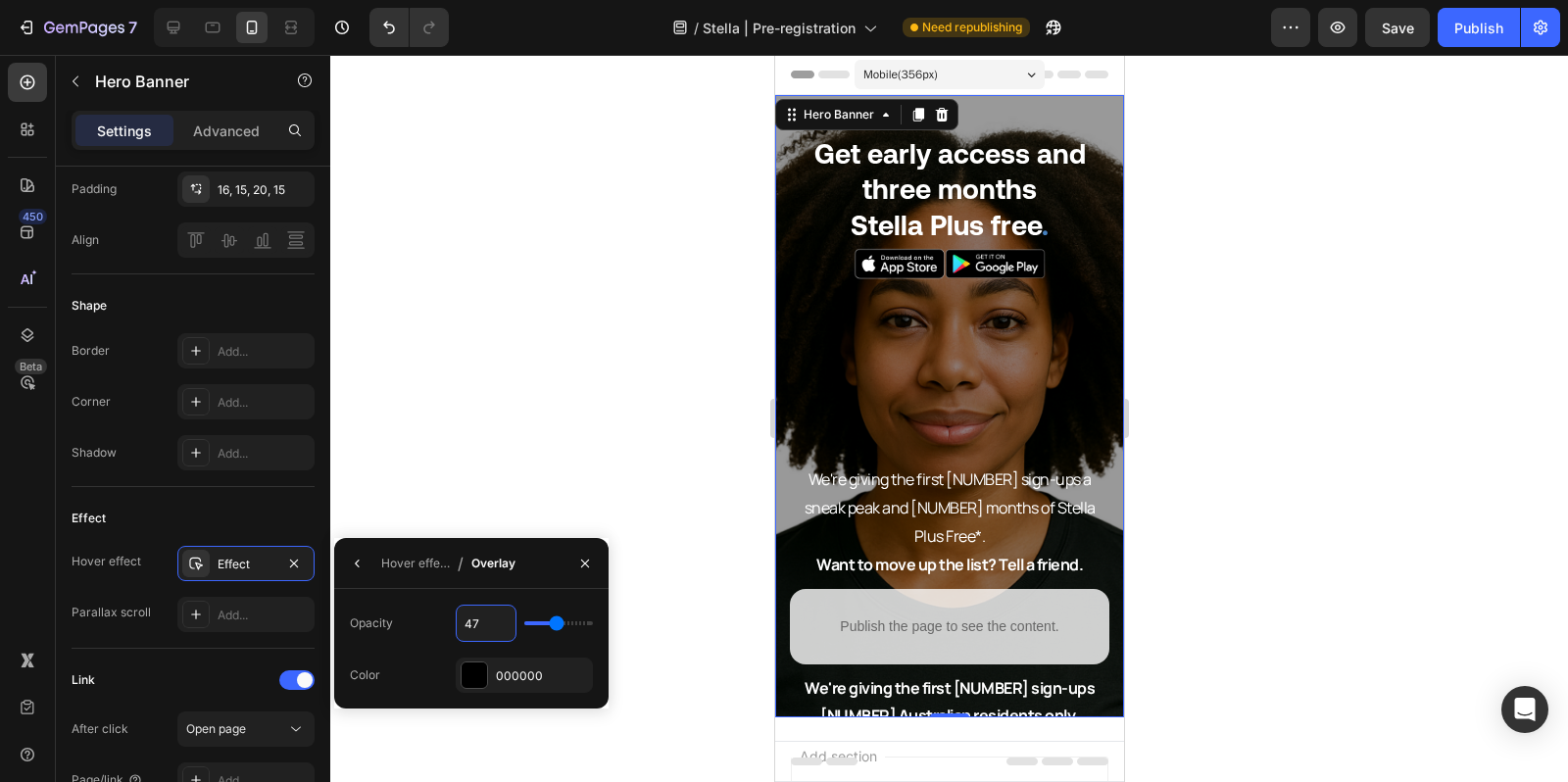 drag, startPoint x: 477, startPoint y: 619, endPoint x: 444, endPoint y: 620, distance: 33.0151 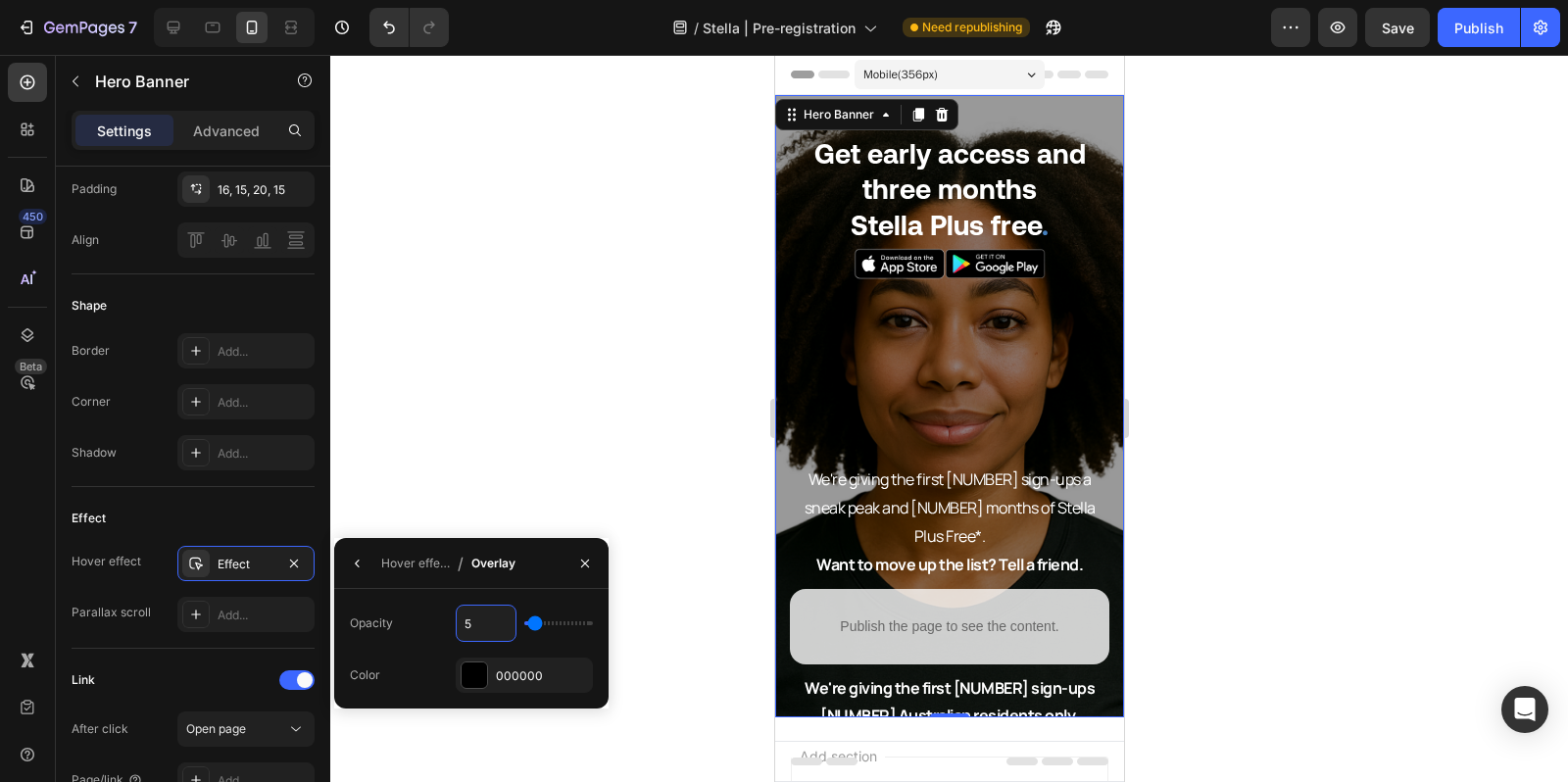 type on "50" 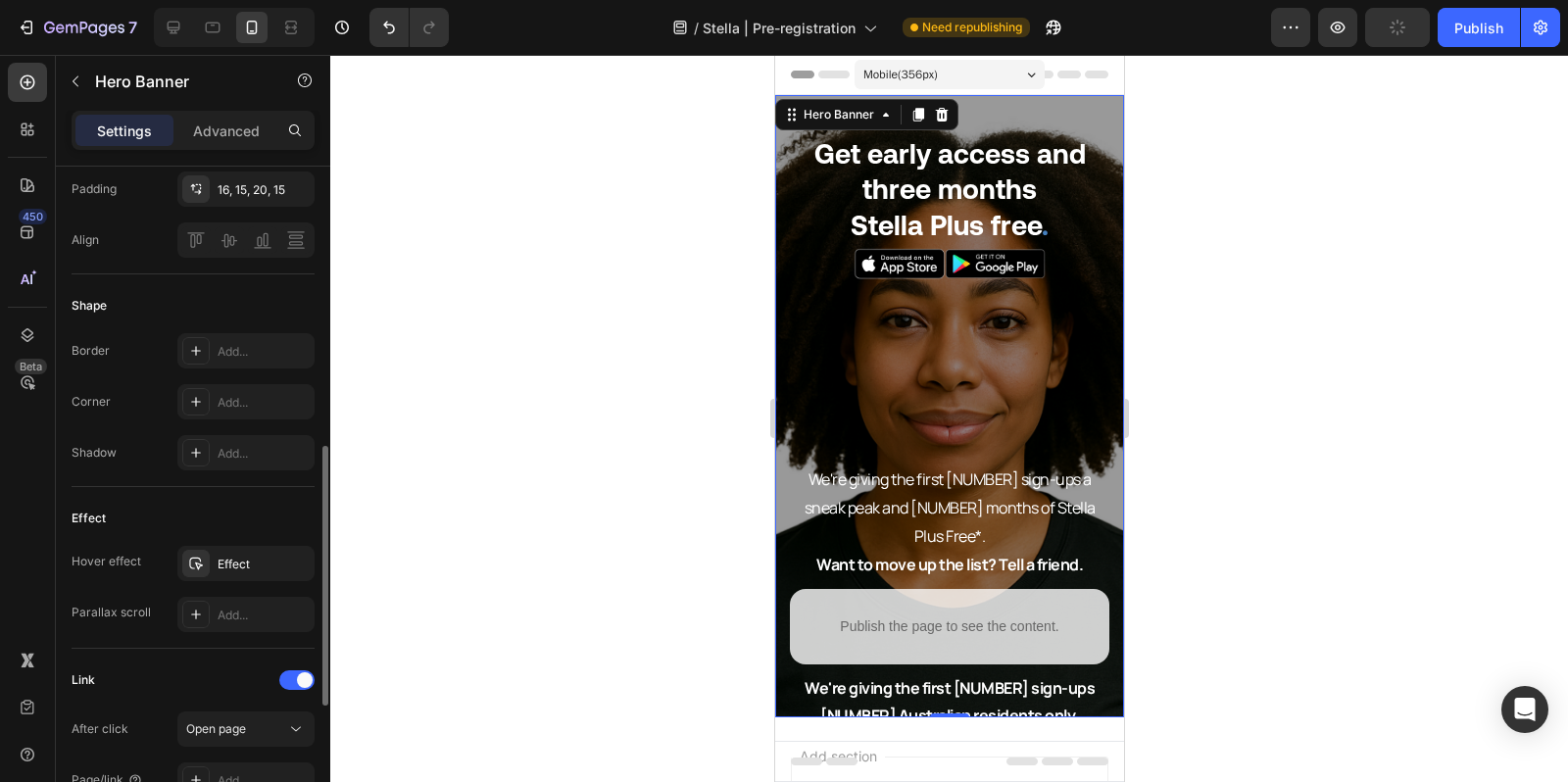 click on "Border Add..." at bounding box center [193, 351] 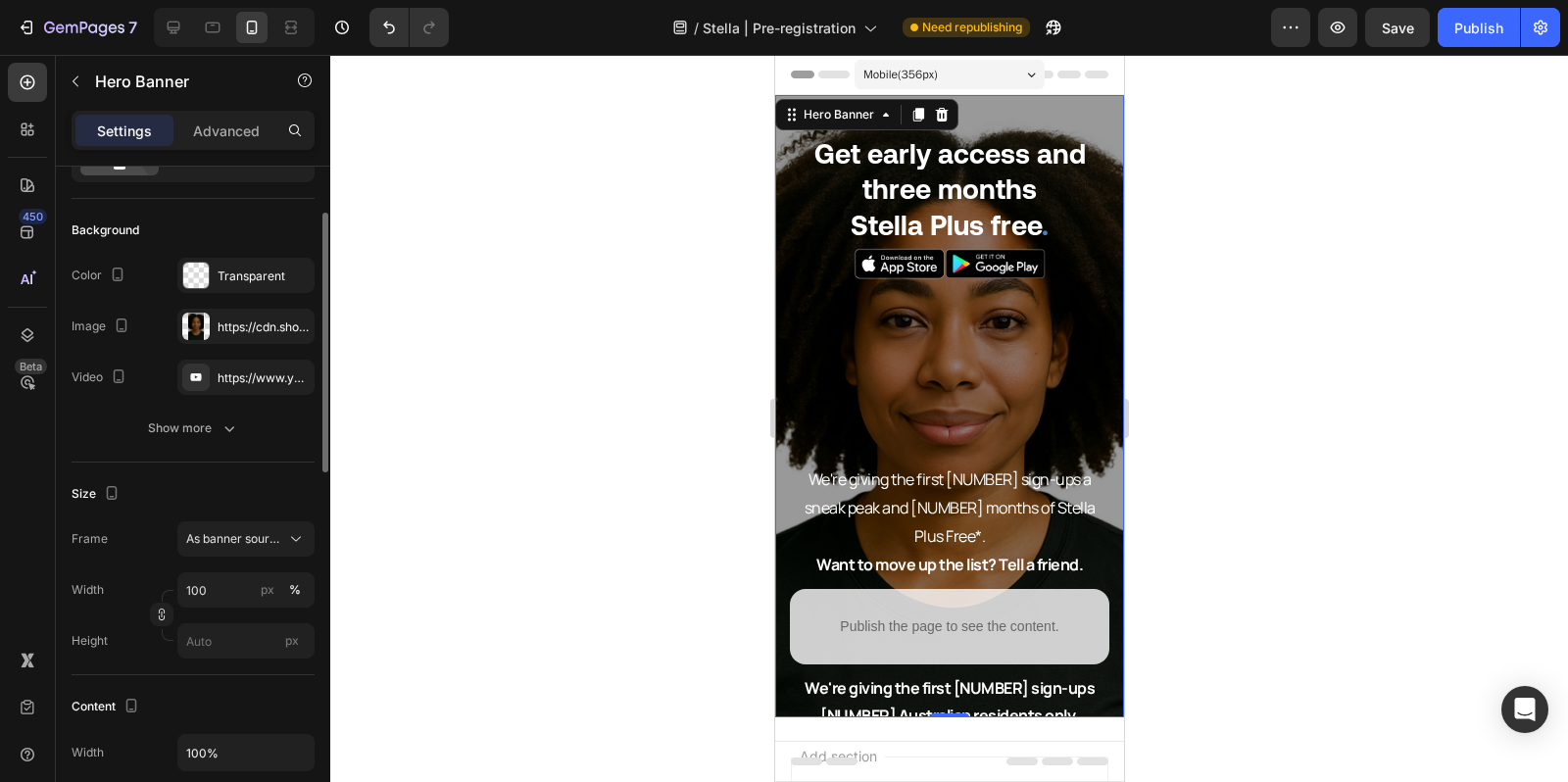 scroll, scrollTop: 110, scrollLeft: 0, axis: vertical 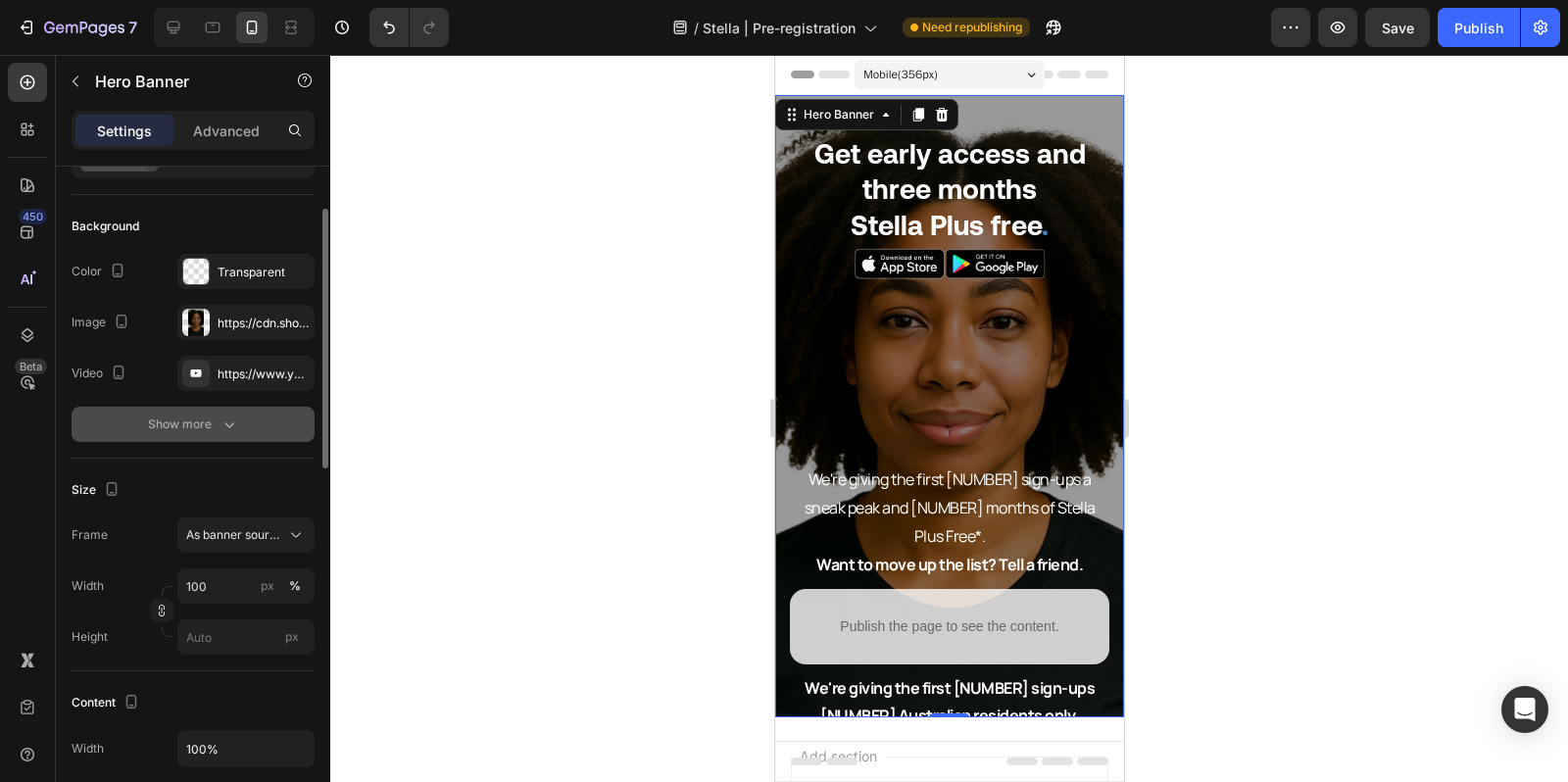 click on "Show more" at bounding box center (193, 424) 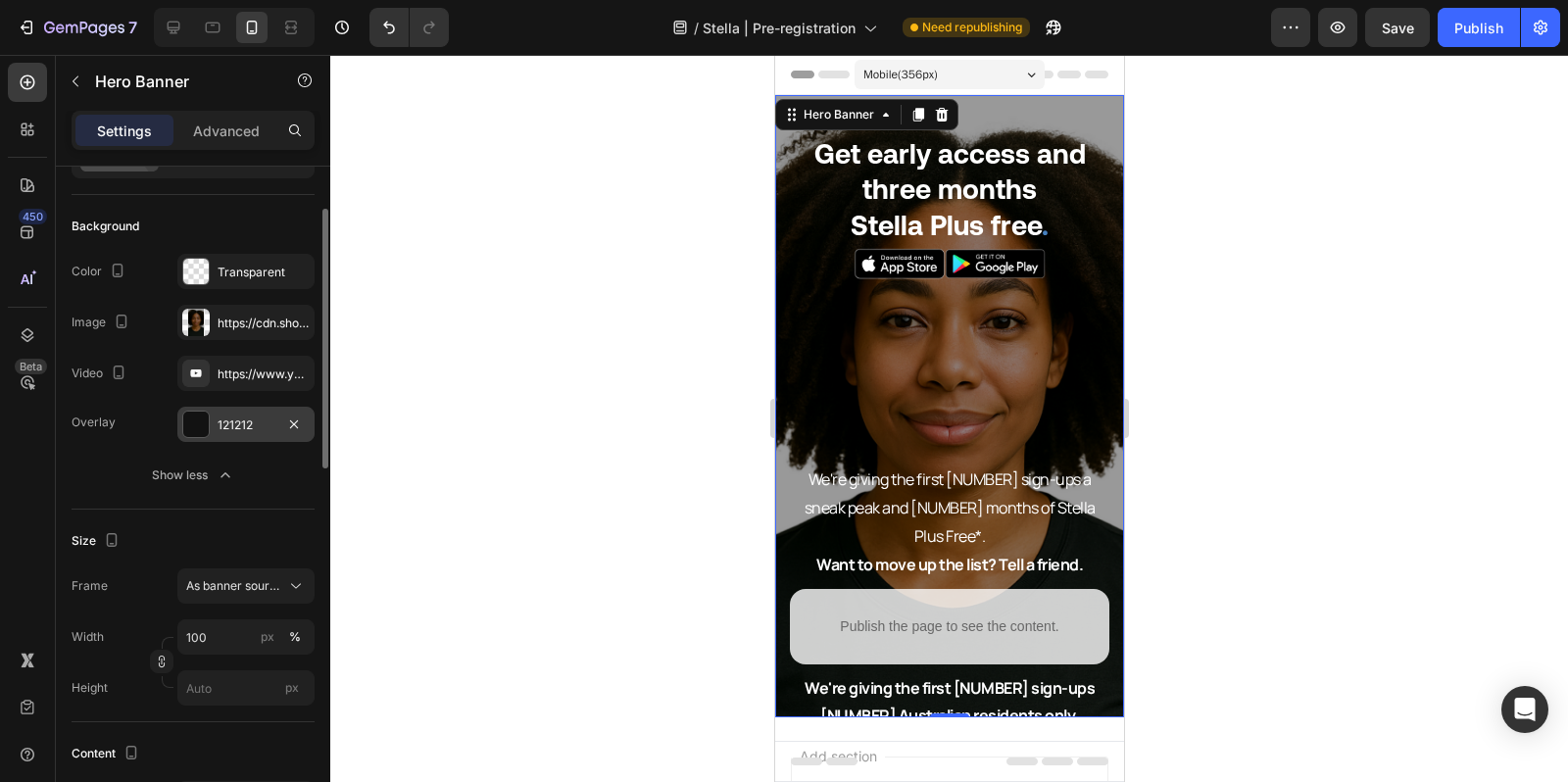 click at bounding box center [196, 424] 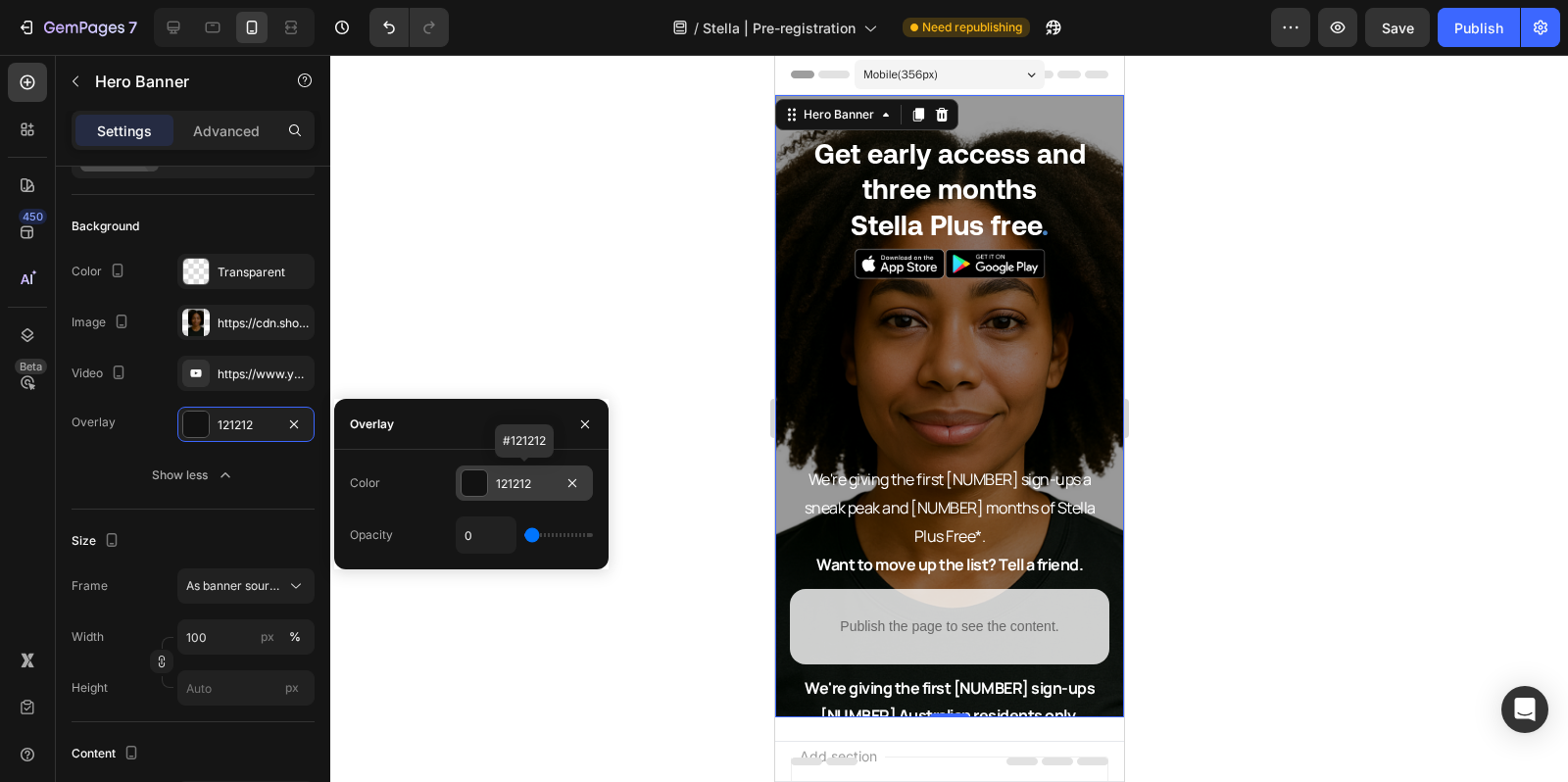 click on "121212" at bounding box center (524, 483) 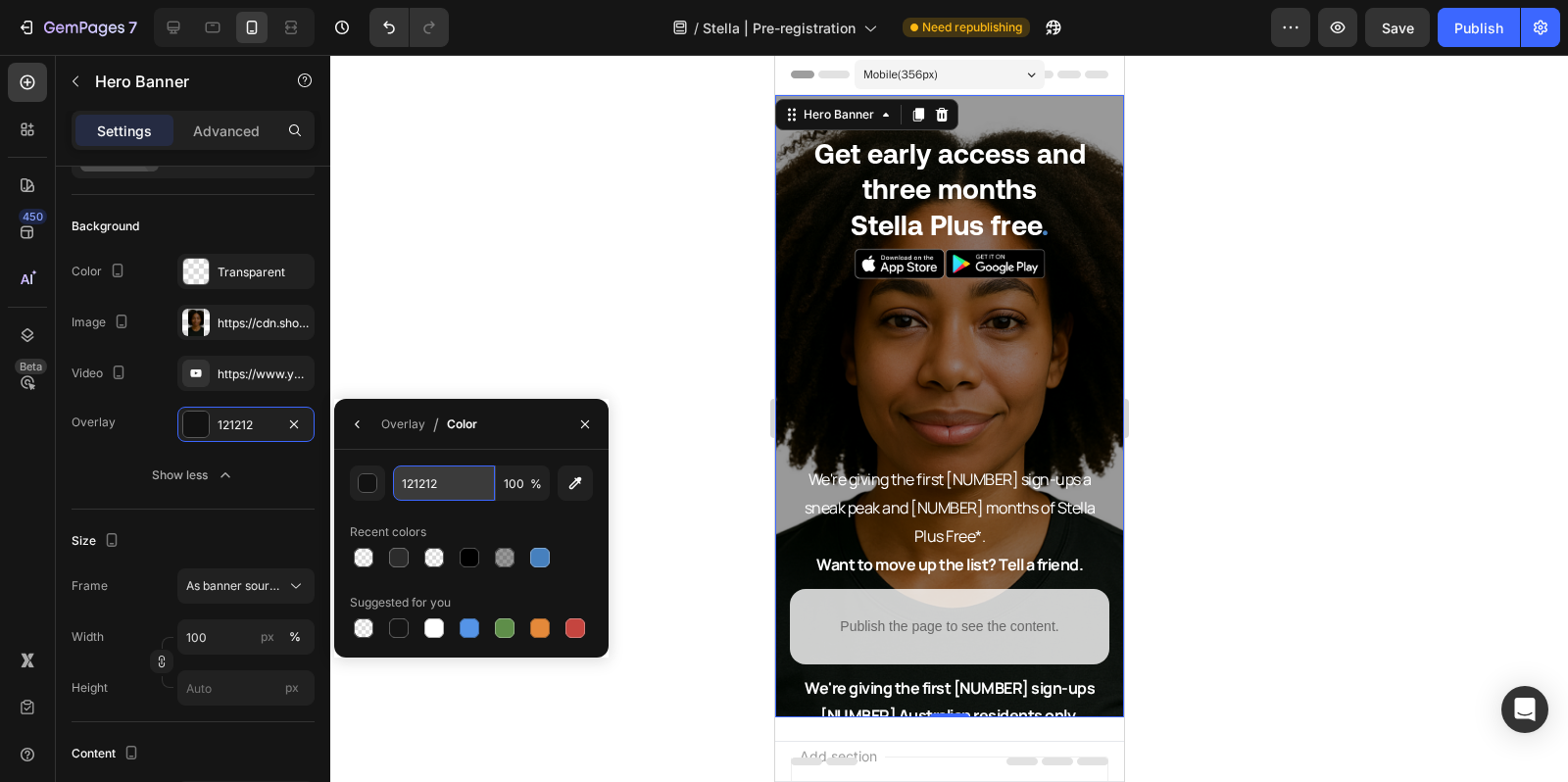 click on "121212" at bounding box center [0, 0] 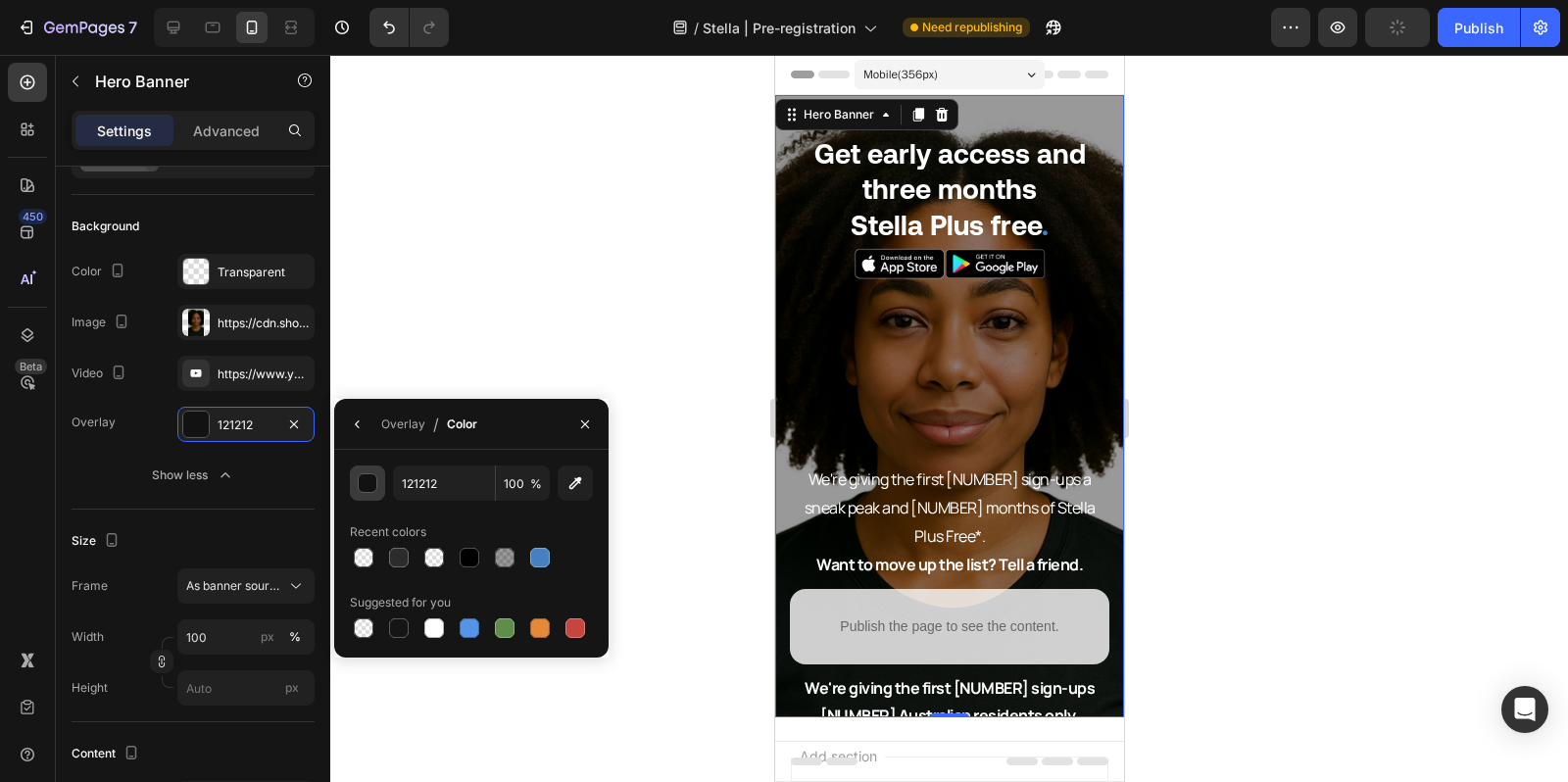 click at bounding box center [368, 484] 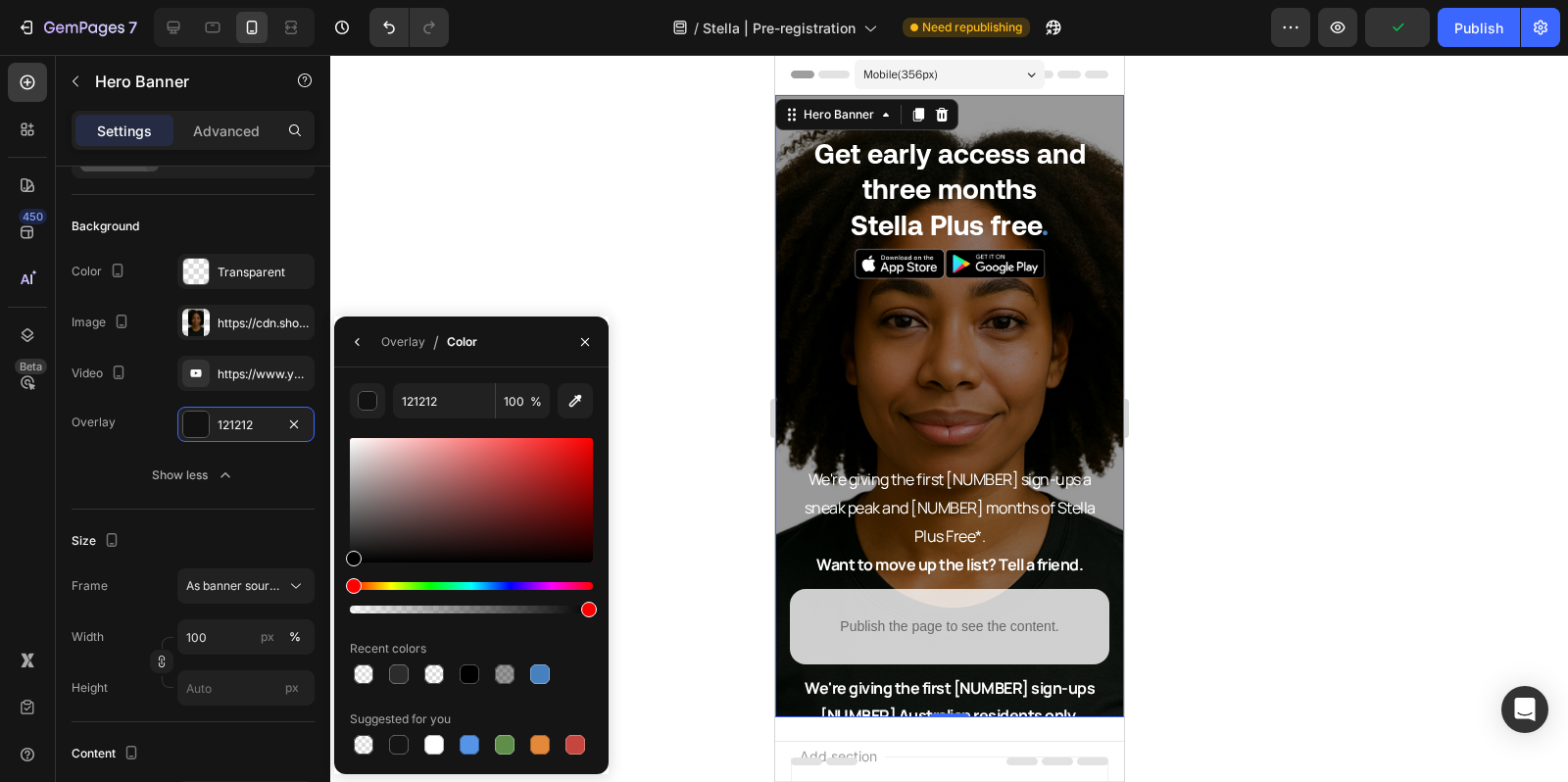 drag, startPoint x: 348, startPoint y: 554, endPoint x: 333, endPoint y: 565, distance: 18.601075 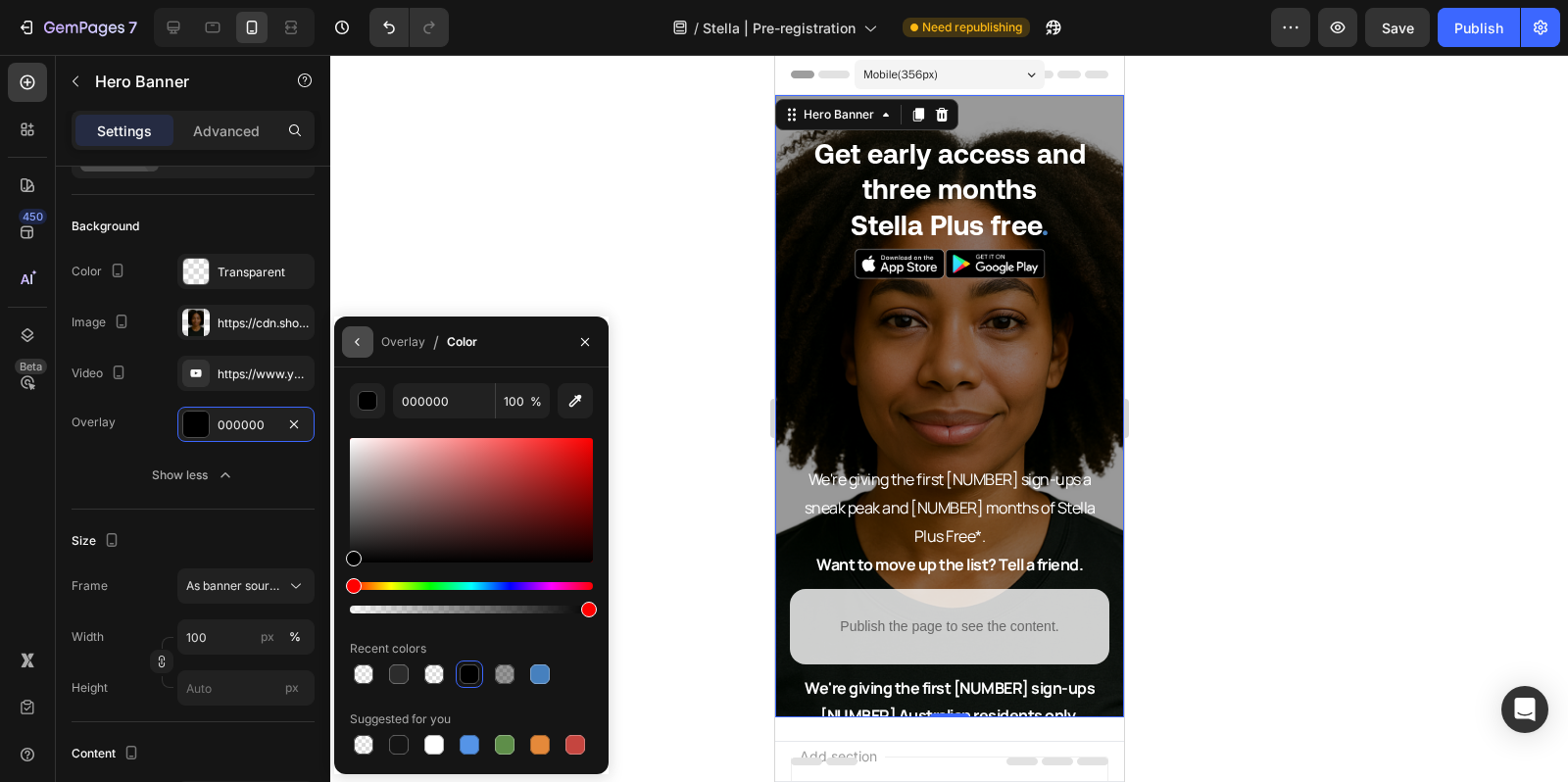 click 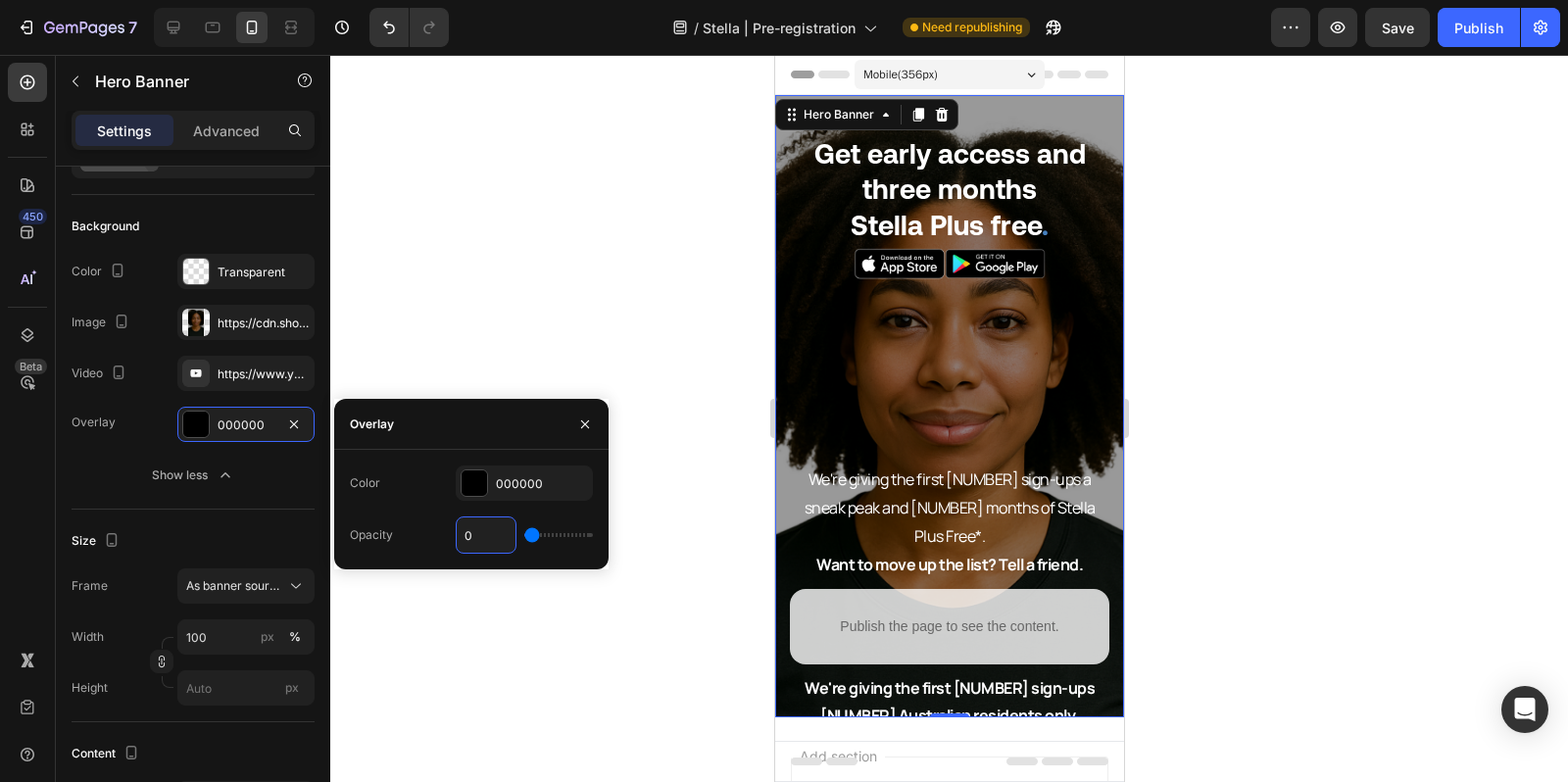 click on "0" at bounding box center (486, 535) 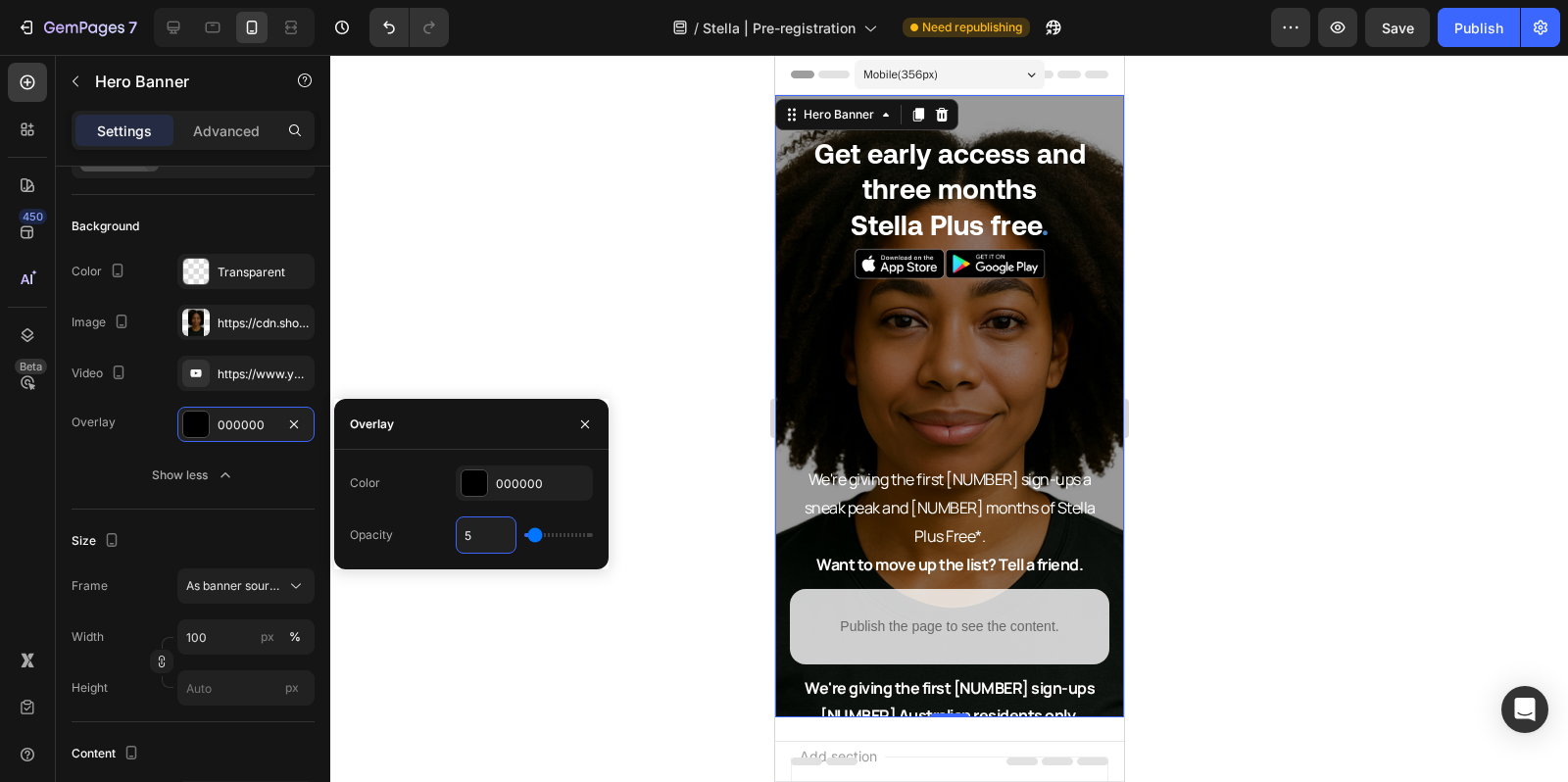 type on "50" 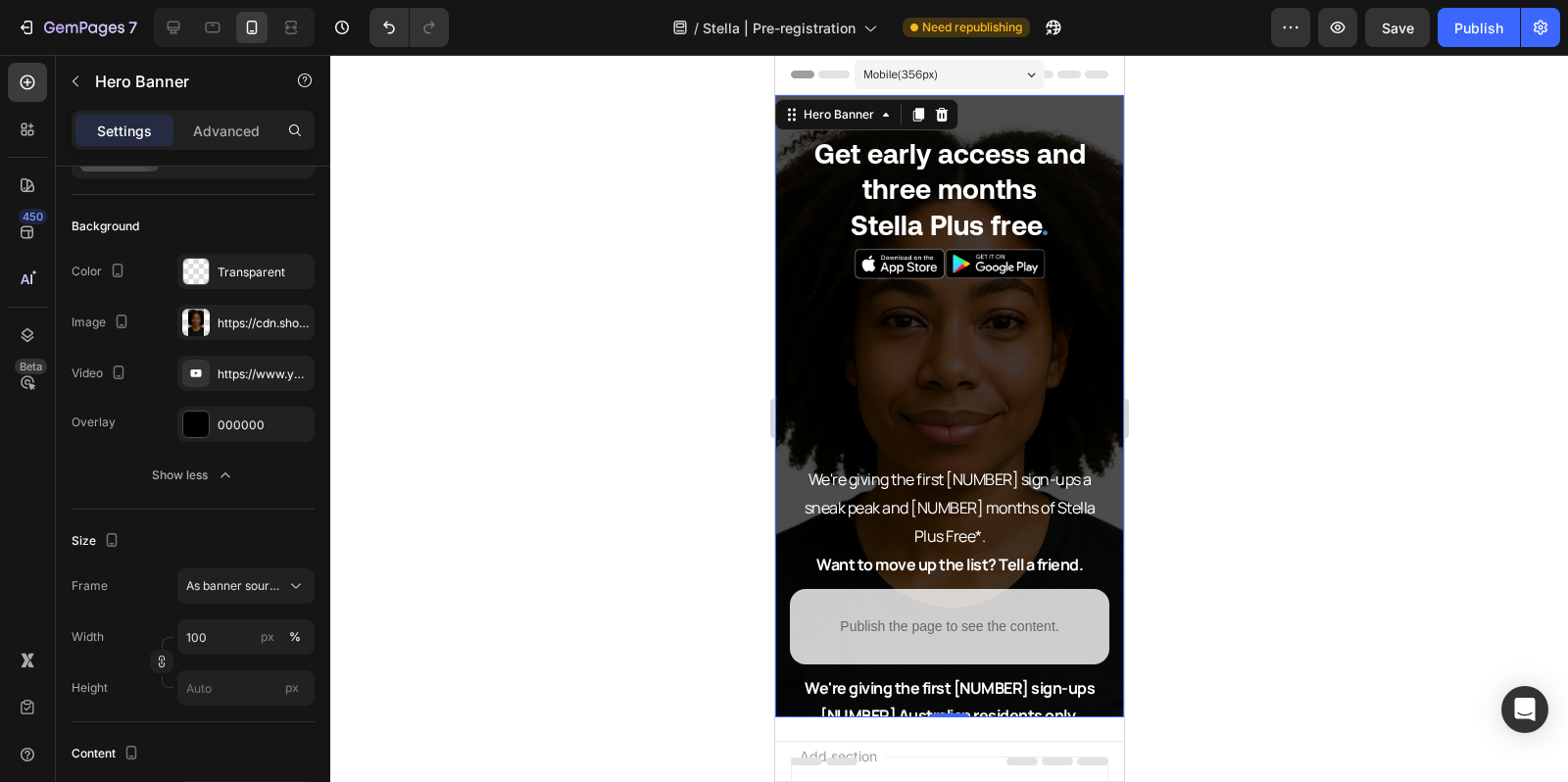 click 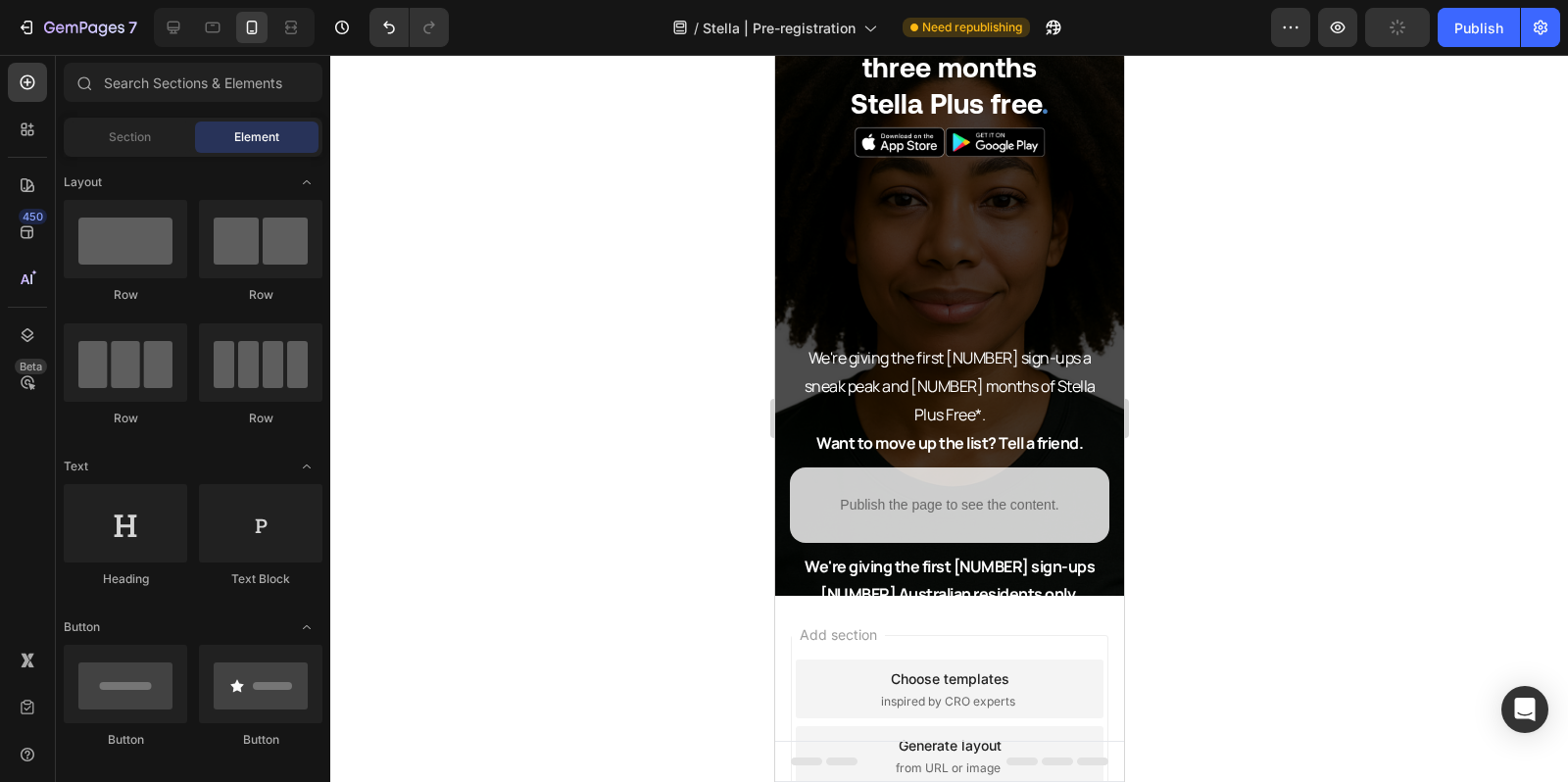 scroll, scrollTop: 144, scrollLeft: 0, axis: vertical 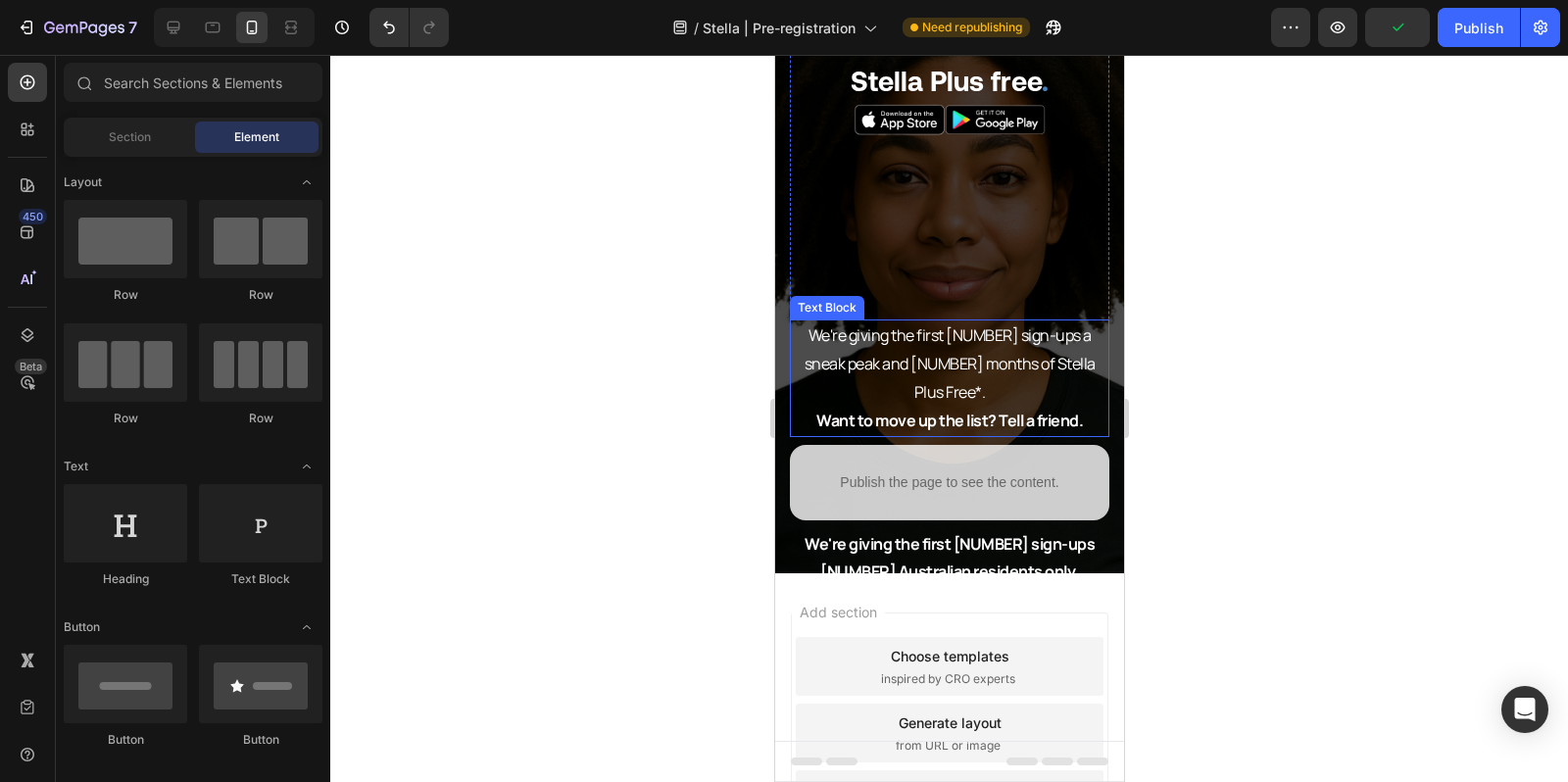 click on "We're giving the first [NUMBER] sign-ups a sneak peak and [NUMBER] months of Stella Plus Free*." at bounding box center (949, 364) 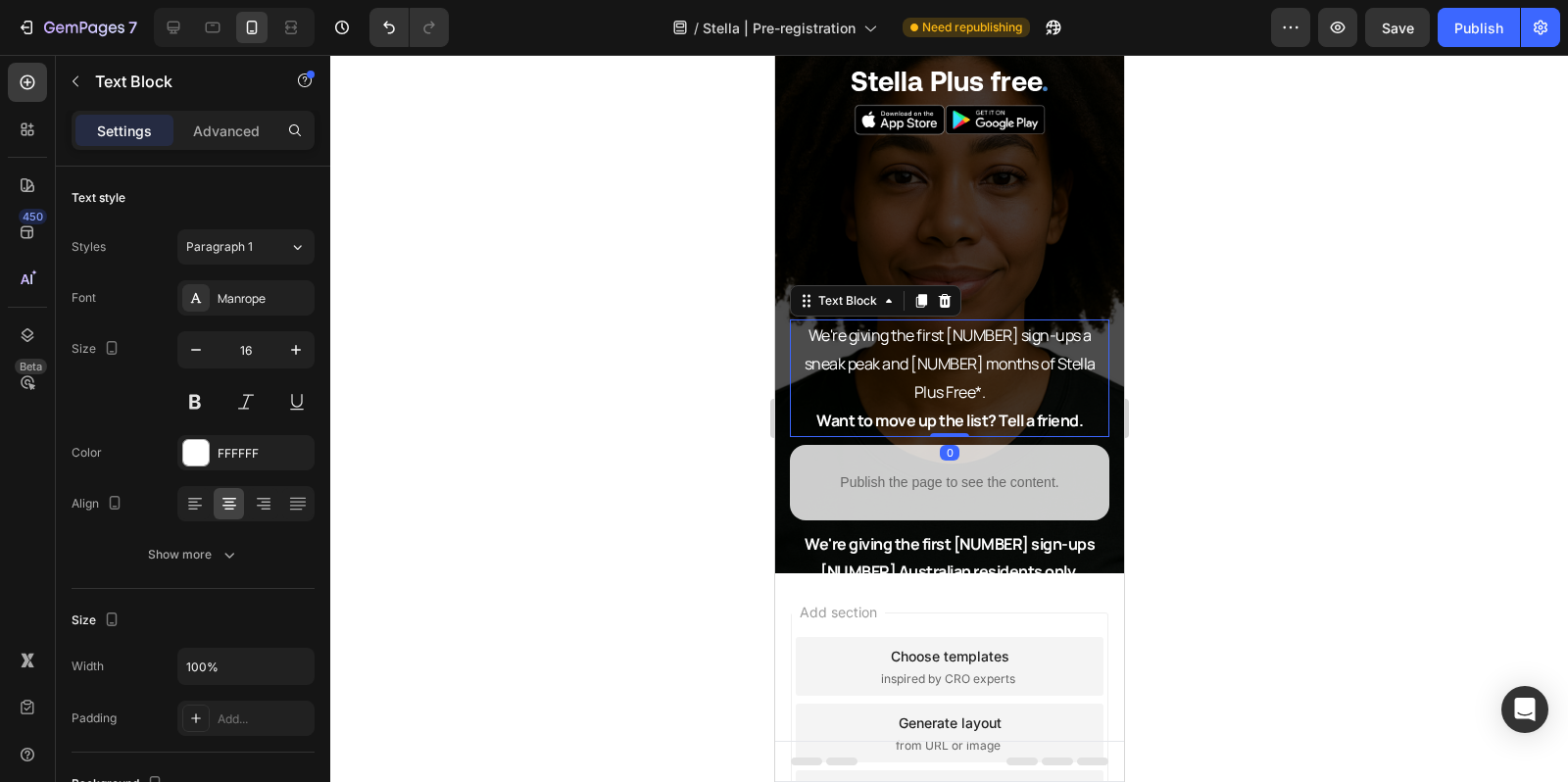 click 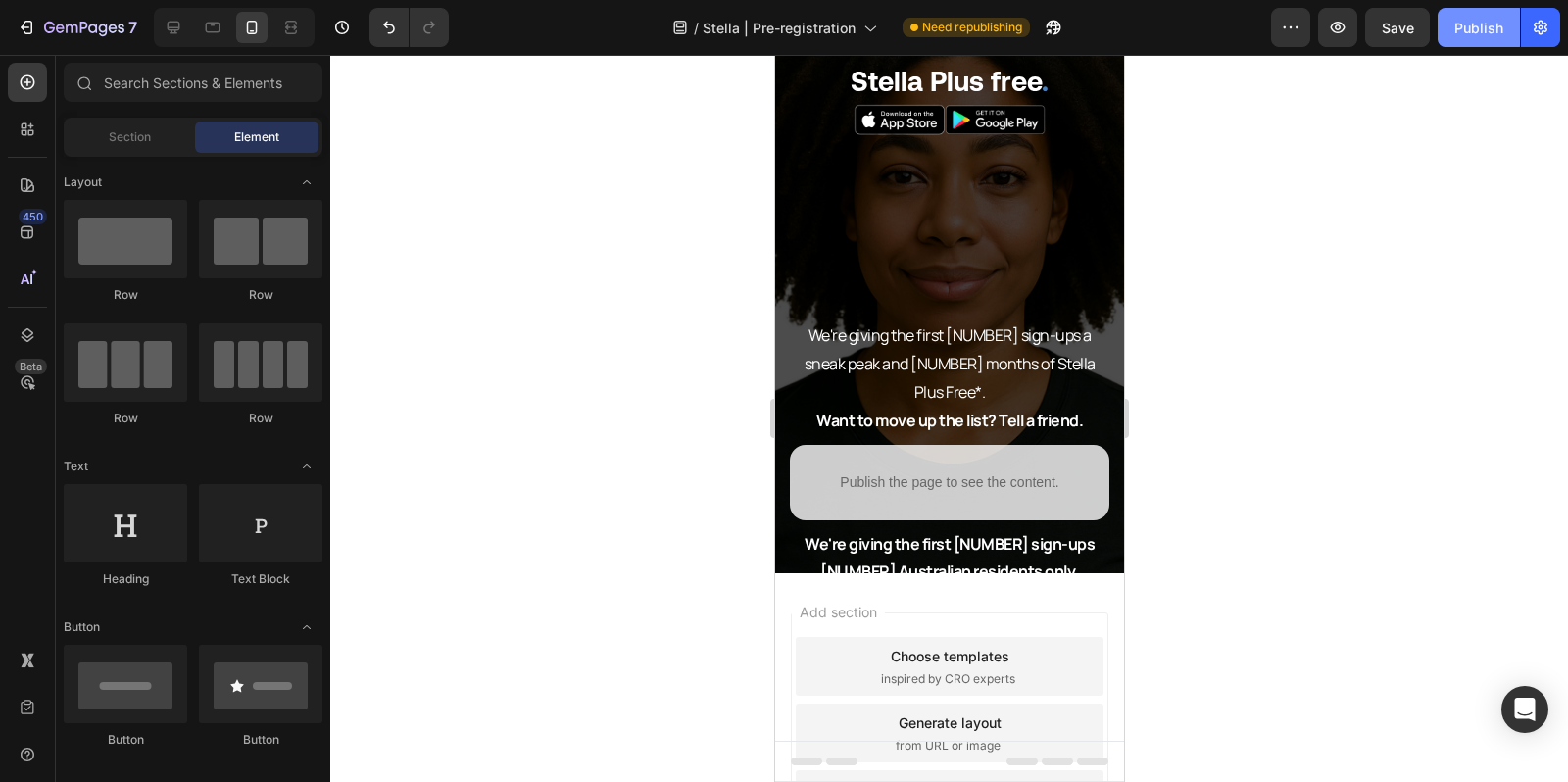 click on "Publish" at bounding box center [1479, 27] 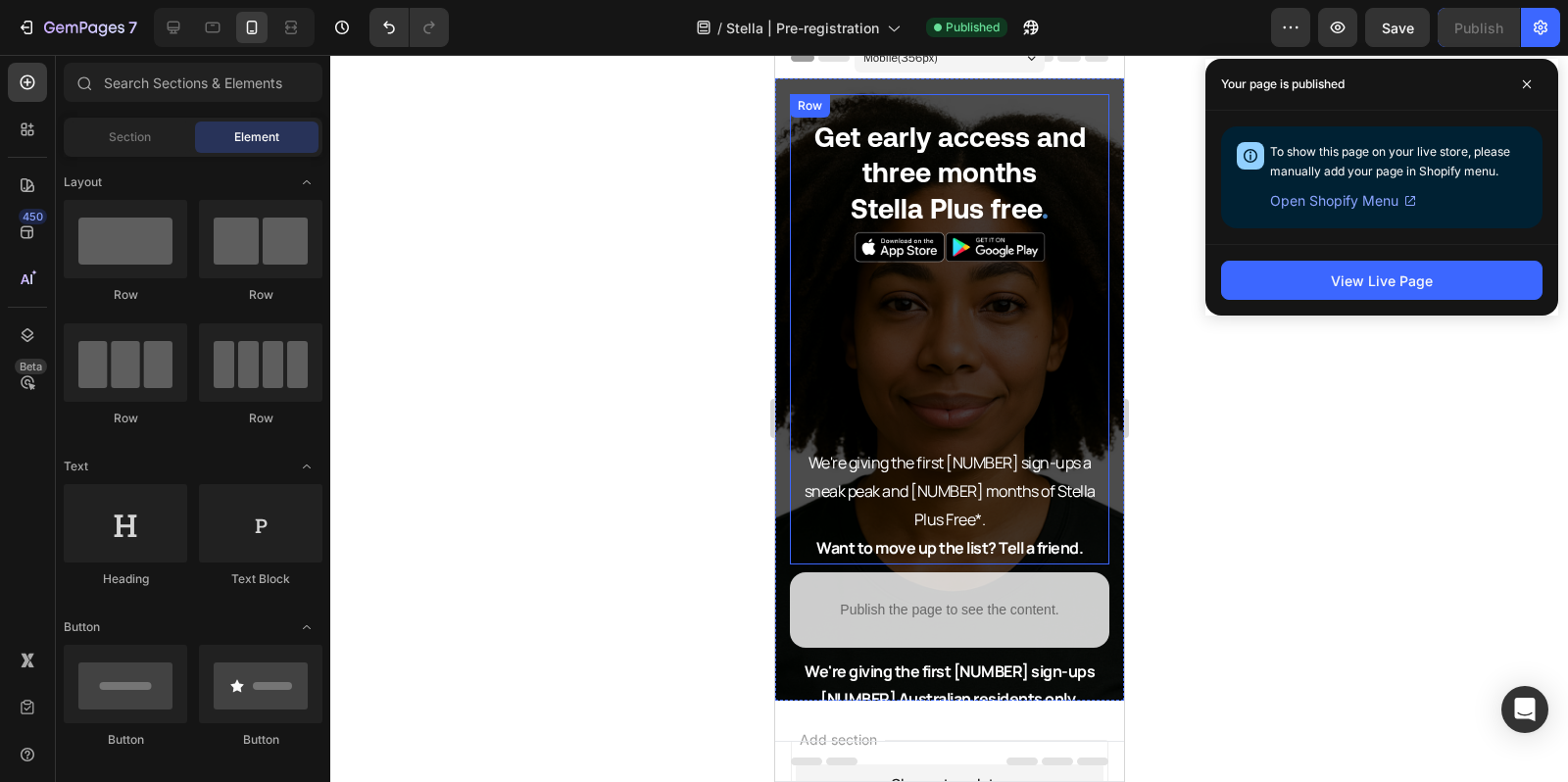 scroll, scrollTop: 0, scrollLeft: 0, axis: both 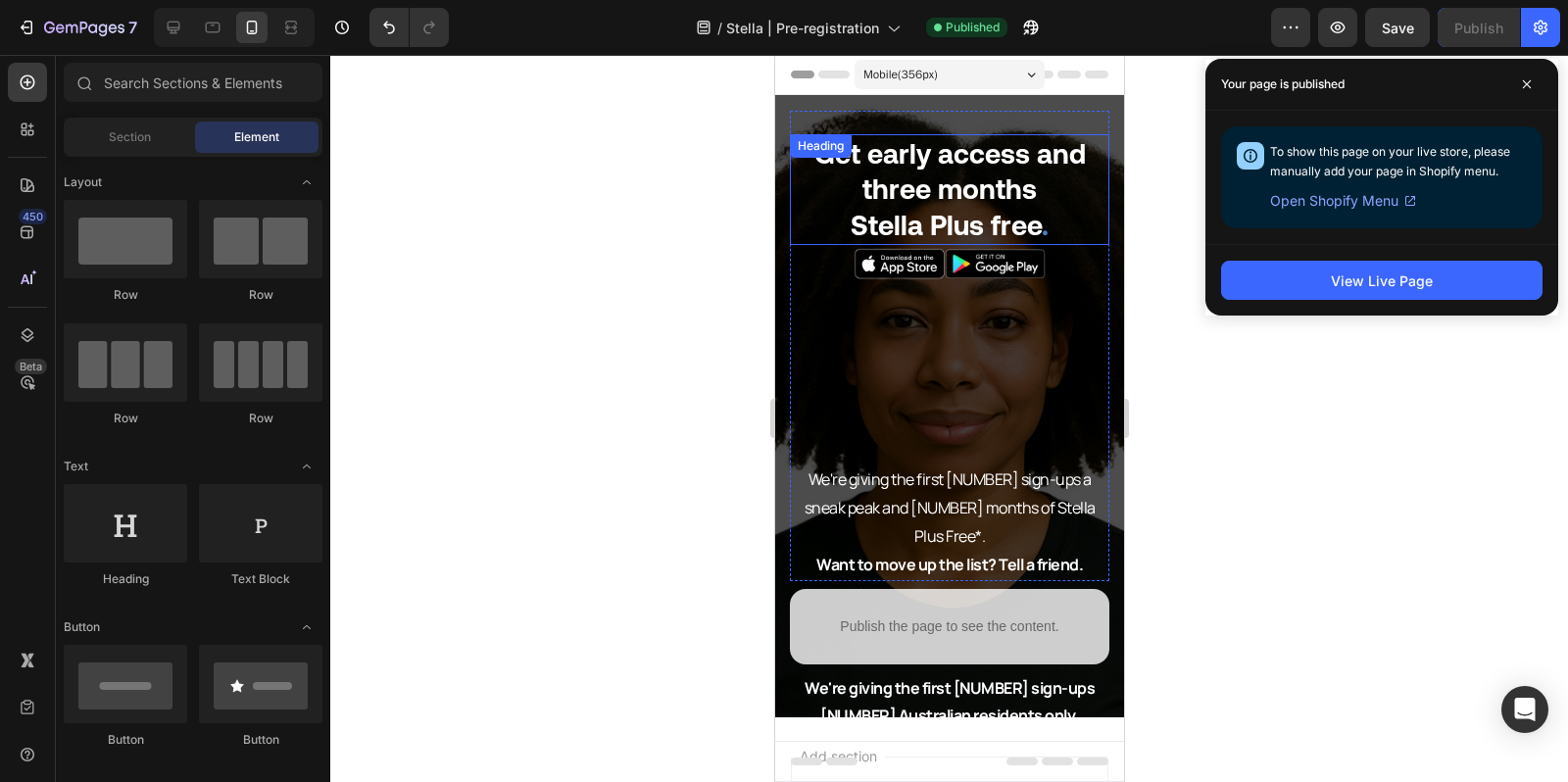click on "Get early access and three months" at bounding box center (949, 171) 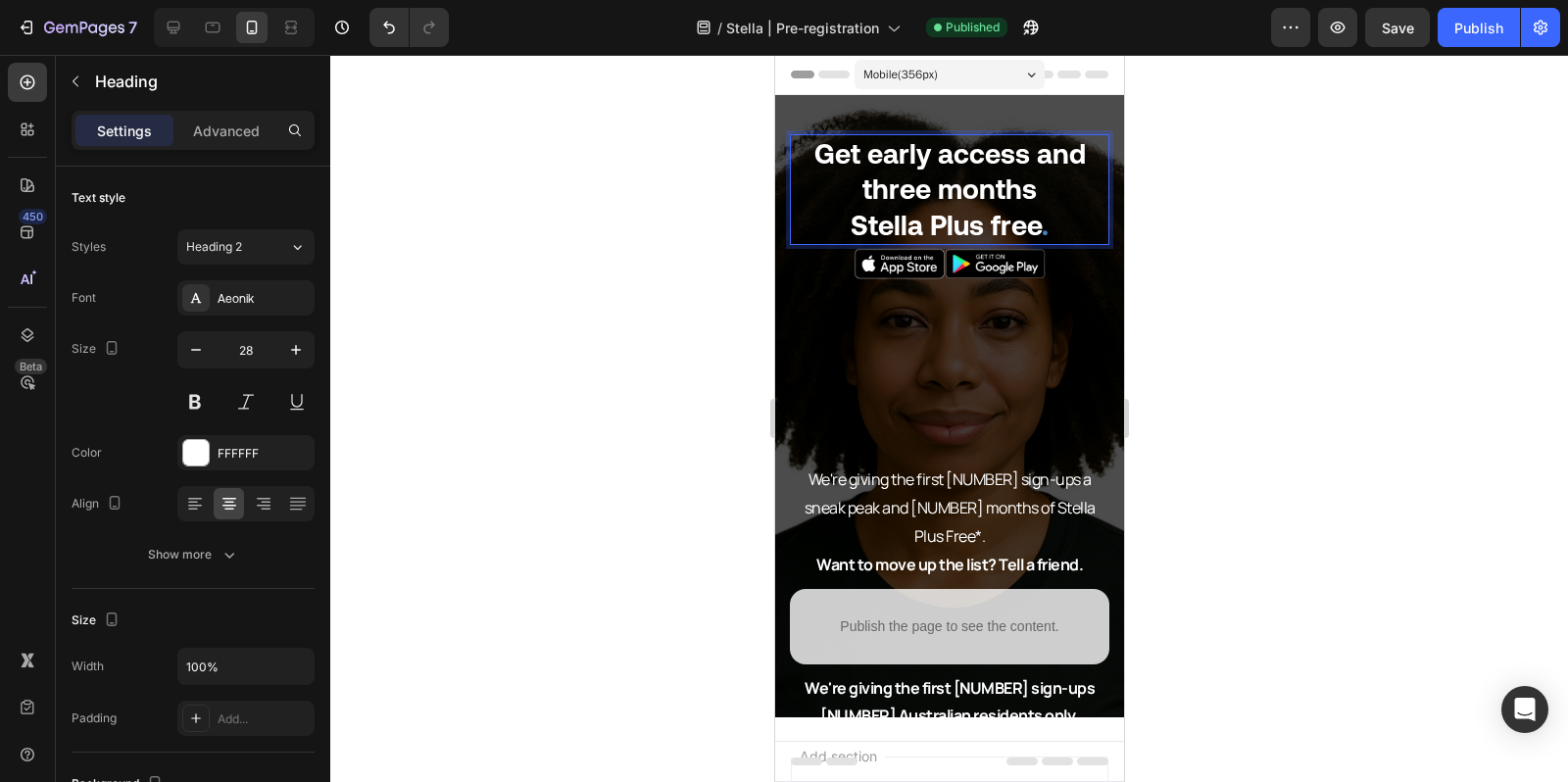 click on "Get early access and three months" at bounding box center (949, 171) 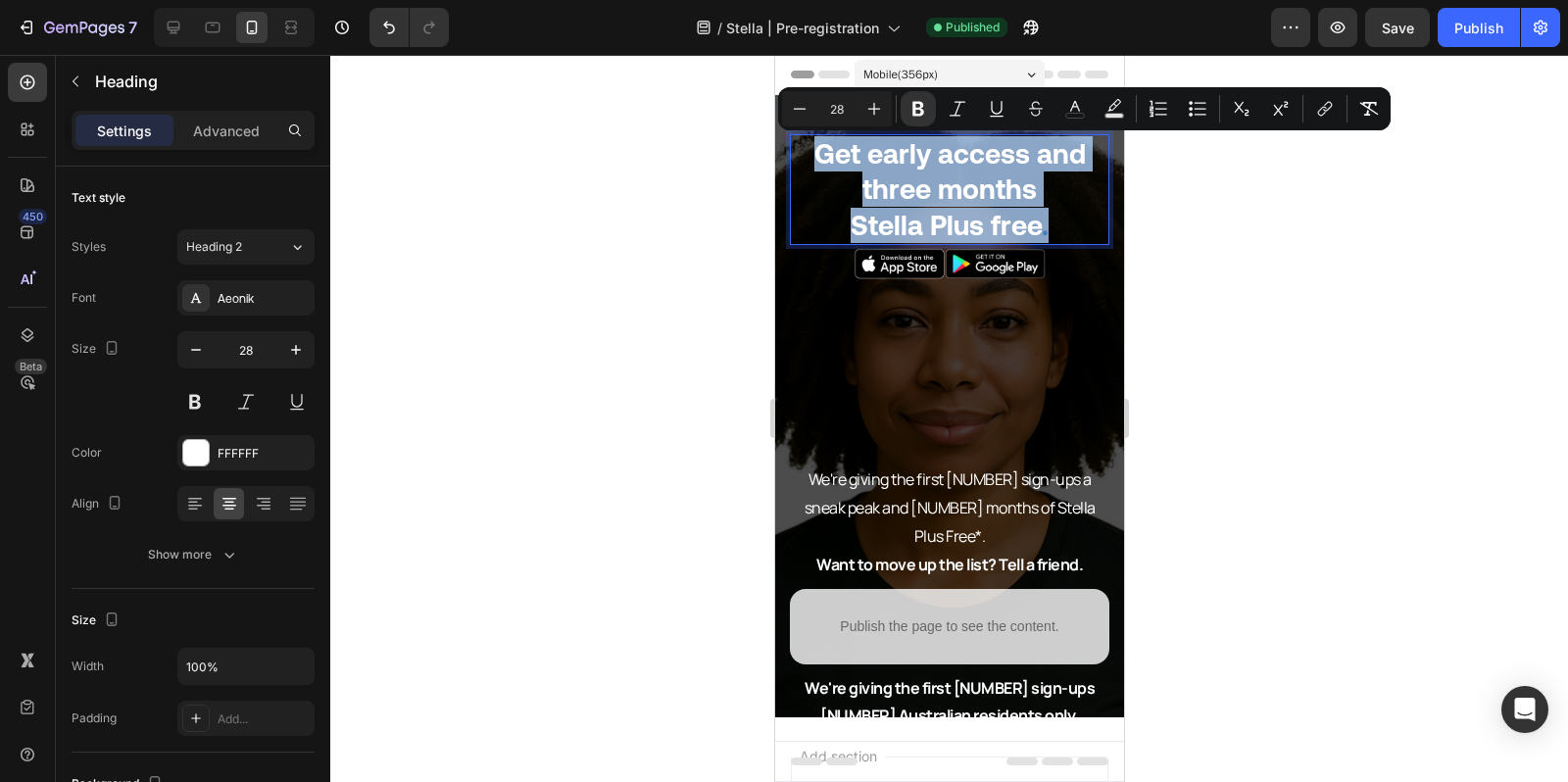 drag, startPoint x: 1073, startPoint y: 223, endPoint x: 812, endPoint y: 168, distance: 266.7321 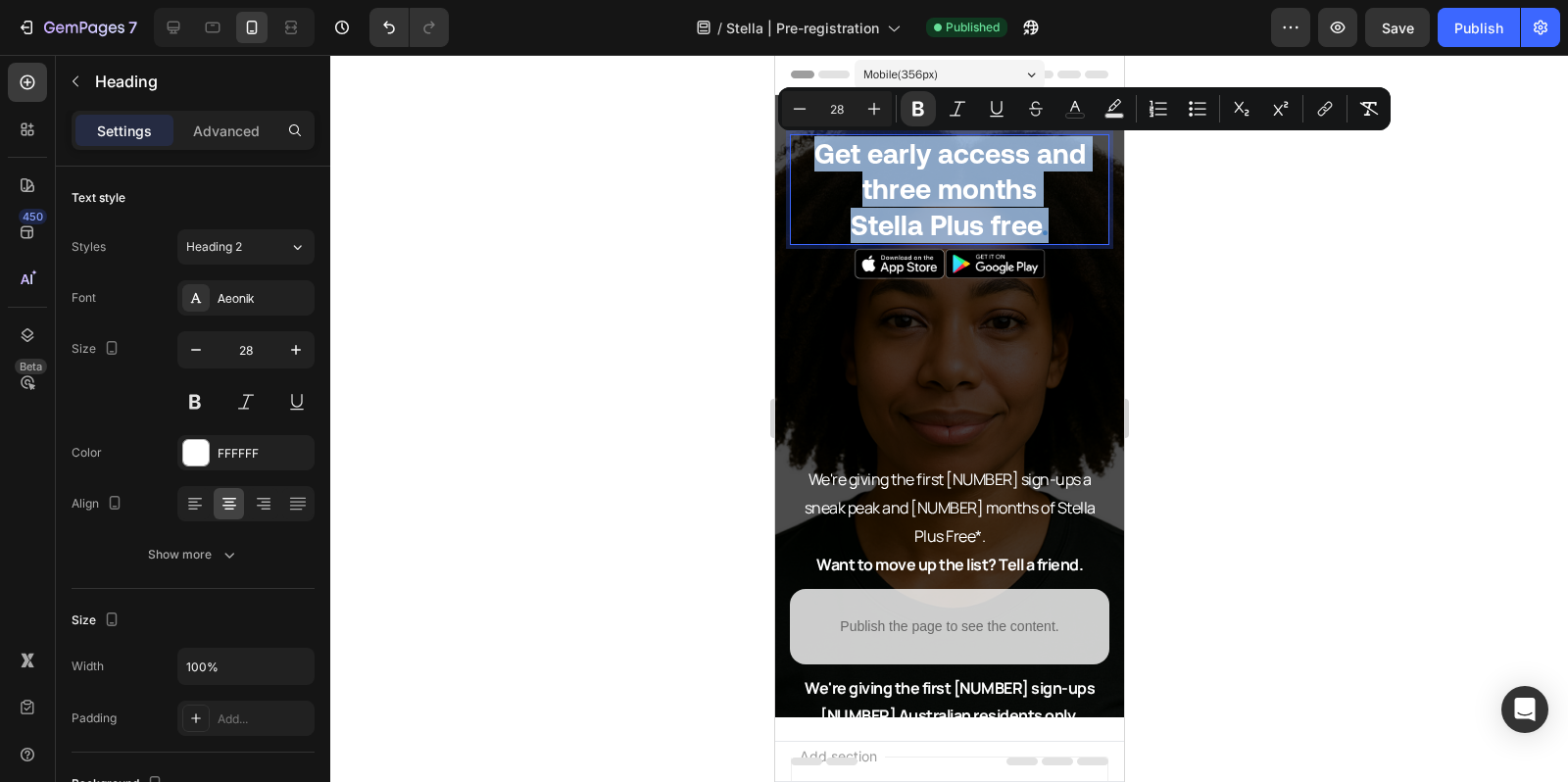 click on "Get early access and three months  Stella Plus free ." at bounding box center [949, 189] 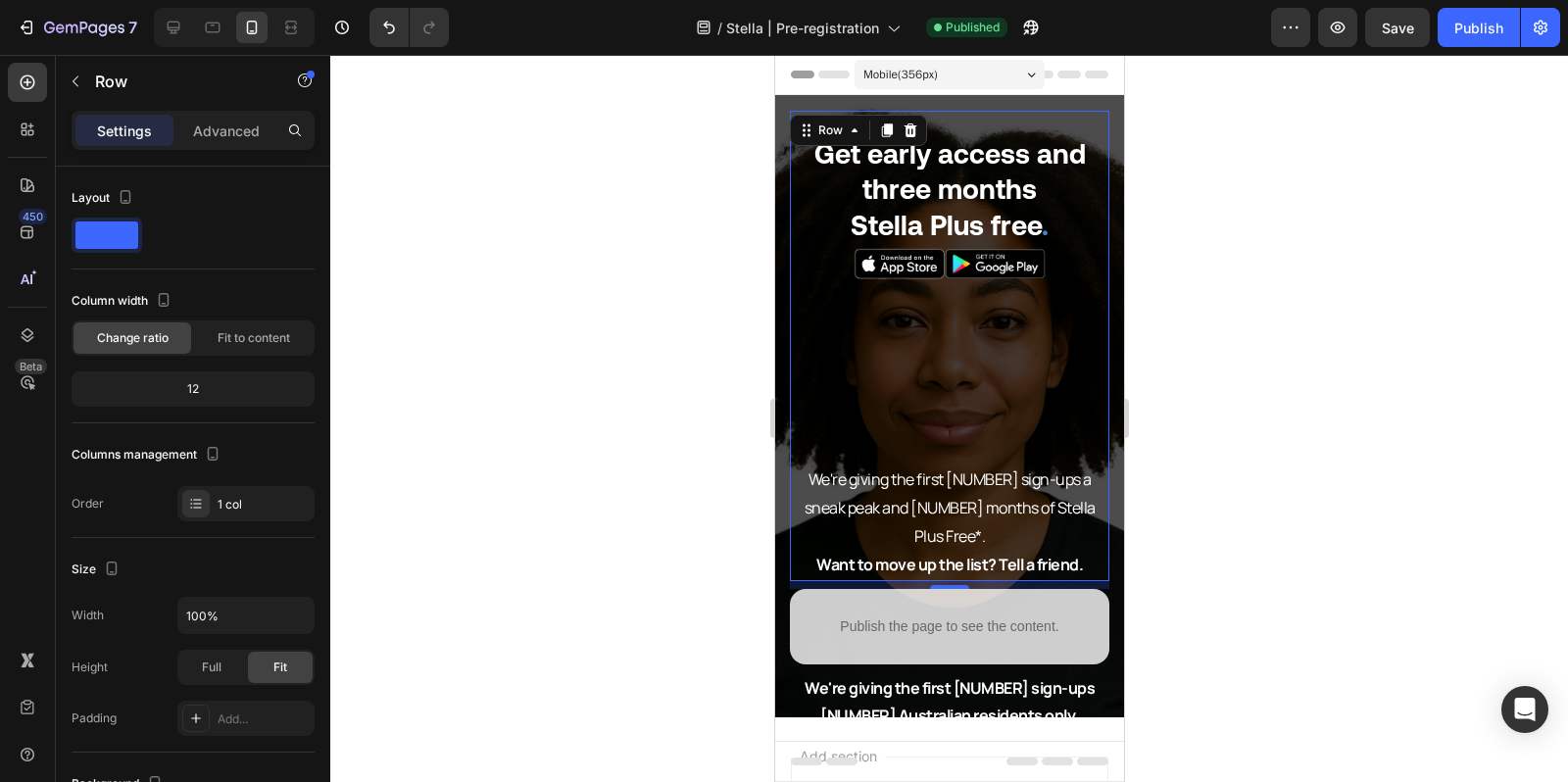 click on "⁠⁠⁠⁠⁠⁠⁠ Get early access and three months  Stella Plus free . Heading Image We're giving the first 1000 sign-ups a sneak peak and 3 months of Stella Plus Free*. Want to move up the list? Tell a friend. Text Block" at bounding box center [949, 346] 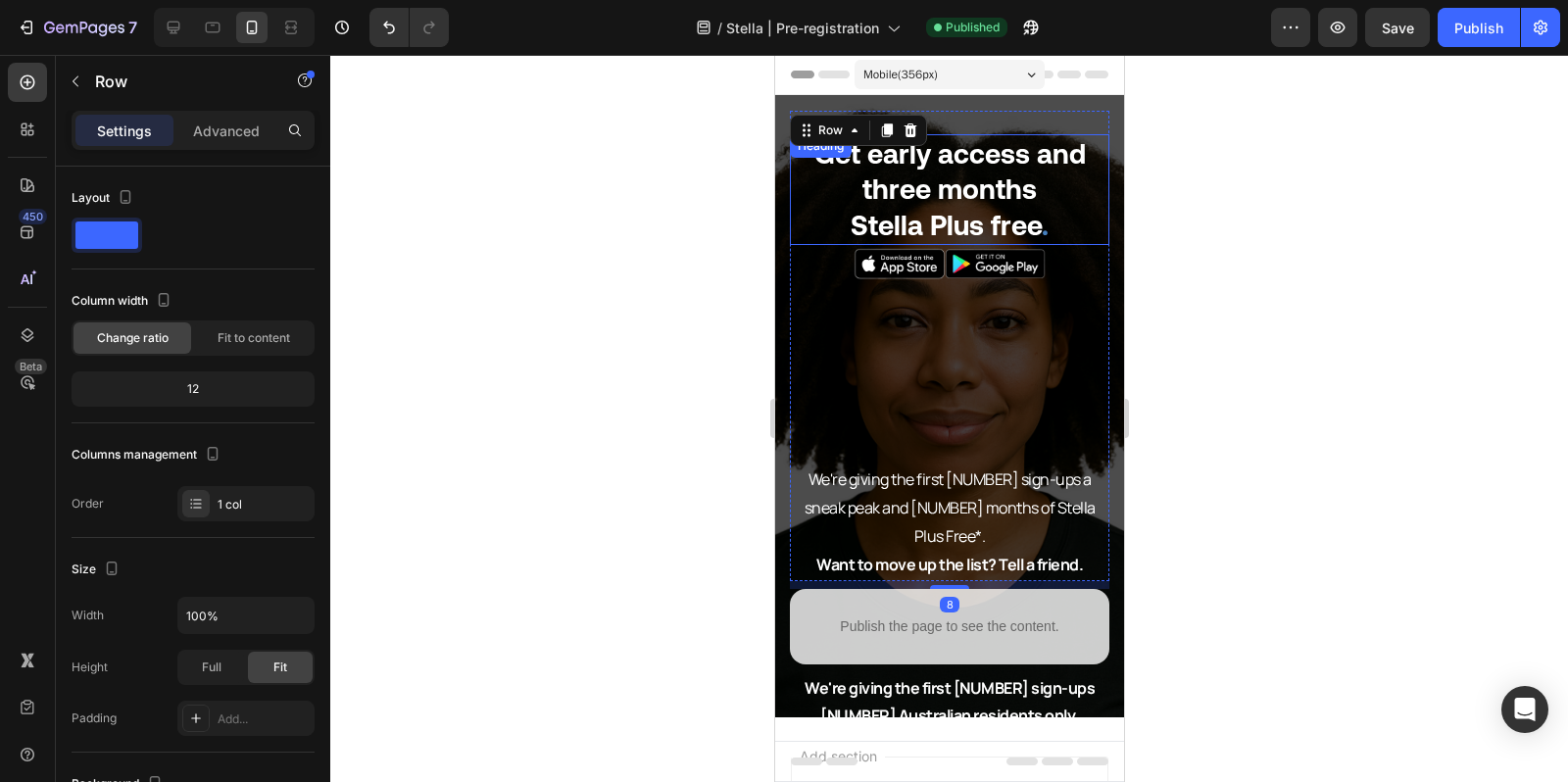 click on "Stella Plus free" at bounding box center [945, 225] 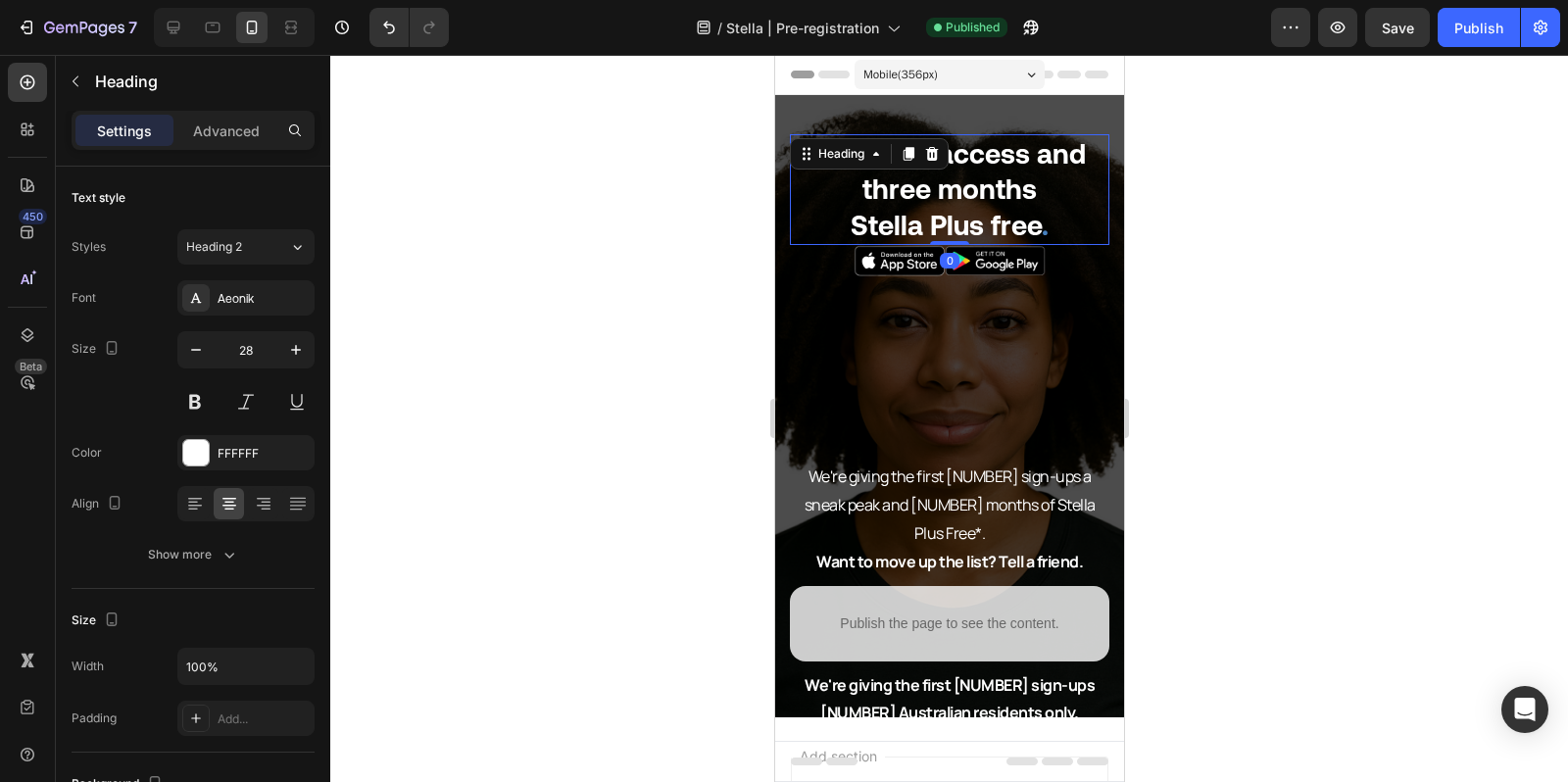 drag, startPoint x: 956, startPoint y: 245, endPoint x: 964, endPoint y: 233, distance: 14 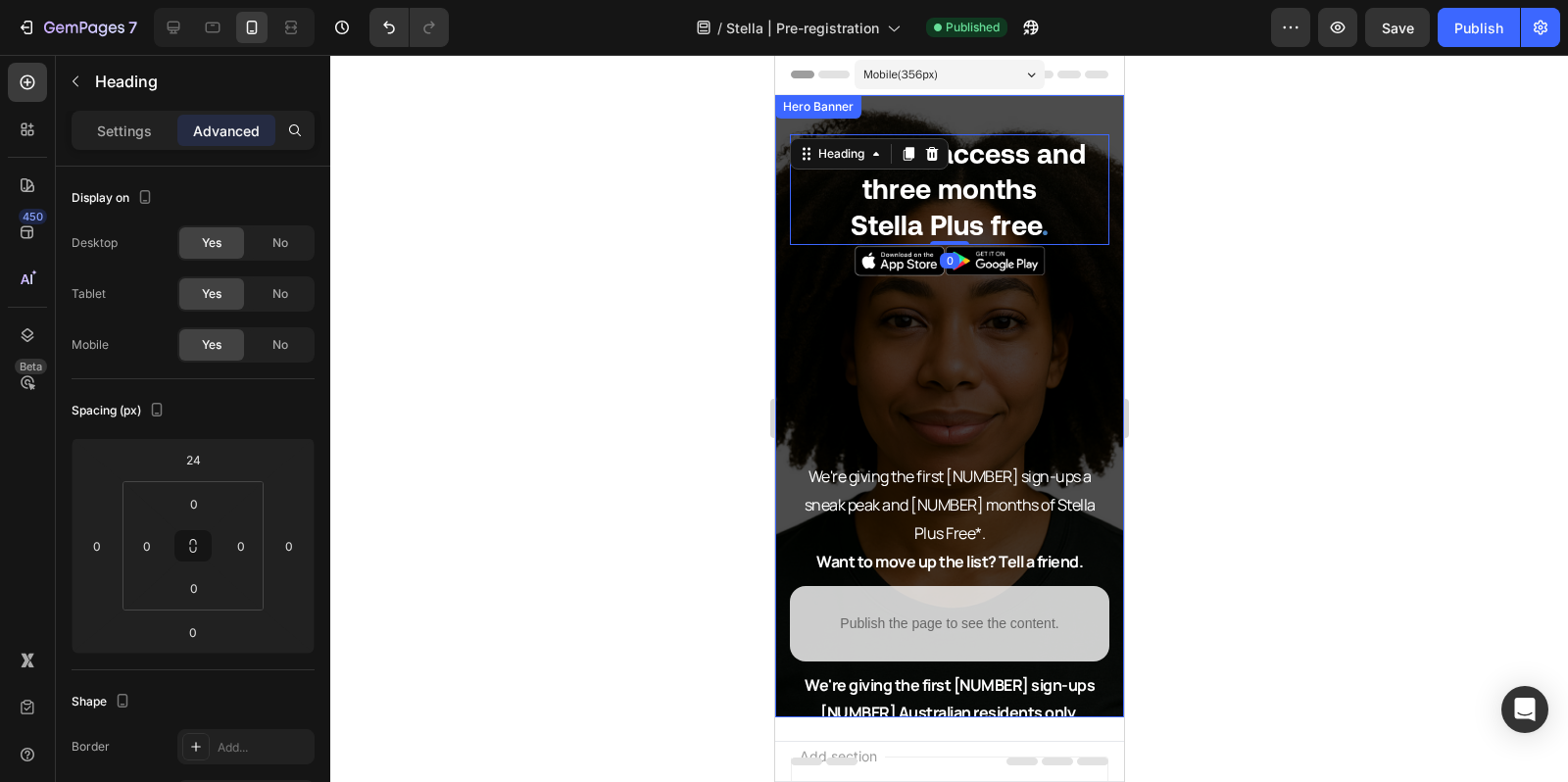 click on "⁠⁠⁠⁠⁠⁠⁠ Get early access and three months  Stella Plus free . Heading   [NUMBER] Image We're giving the first [NUMBER] sign-ups a sneak peak and [NUMBER] months of Stella Plus Free*. Want to move up the list? Tell a friend. Text Block Row
Publish the page to see the content.
Custom Code Row *Terms and Conditions apply. [COUNTRY] and Australian residents only. Text Block" at bounding box center [949, 406] 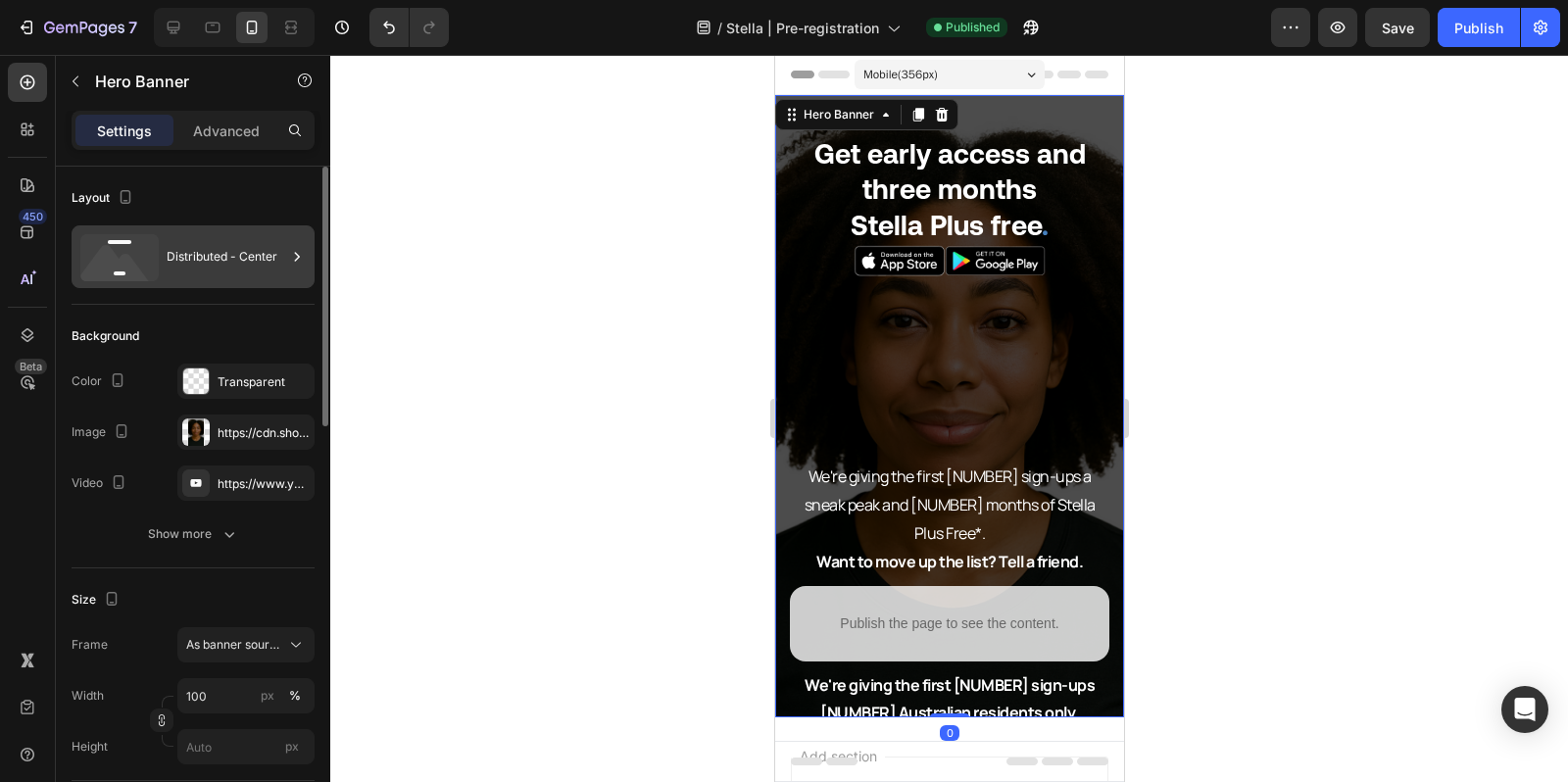 click on "Distributed - Center" at bounding box center [226, 257] 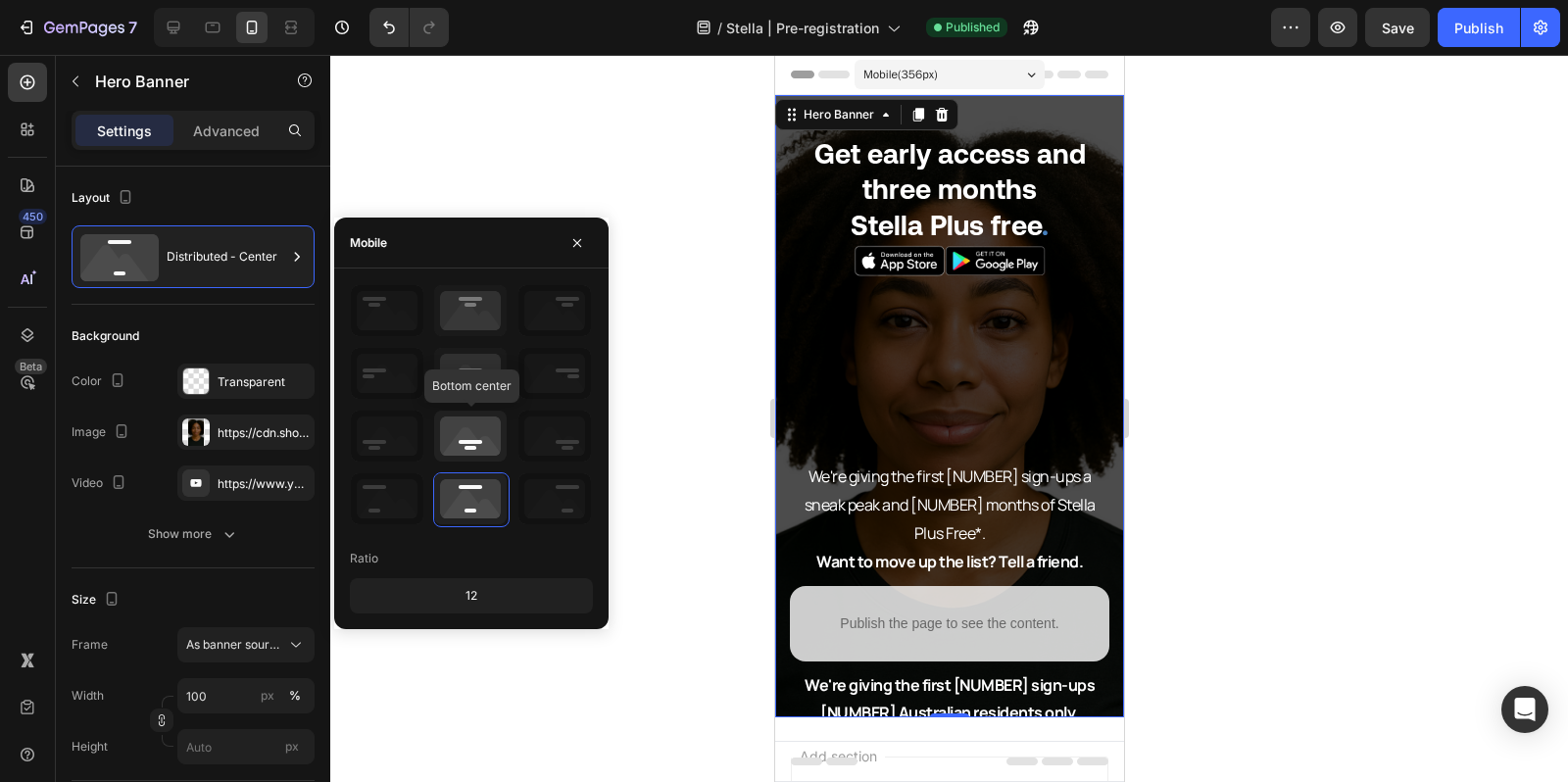click 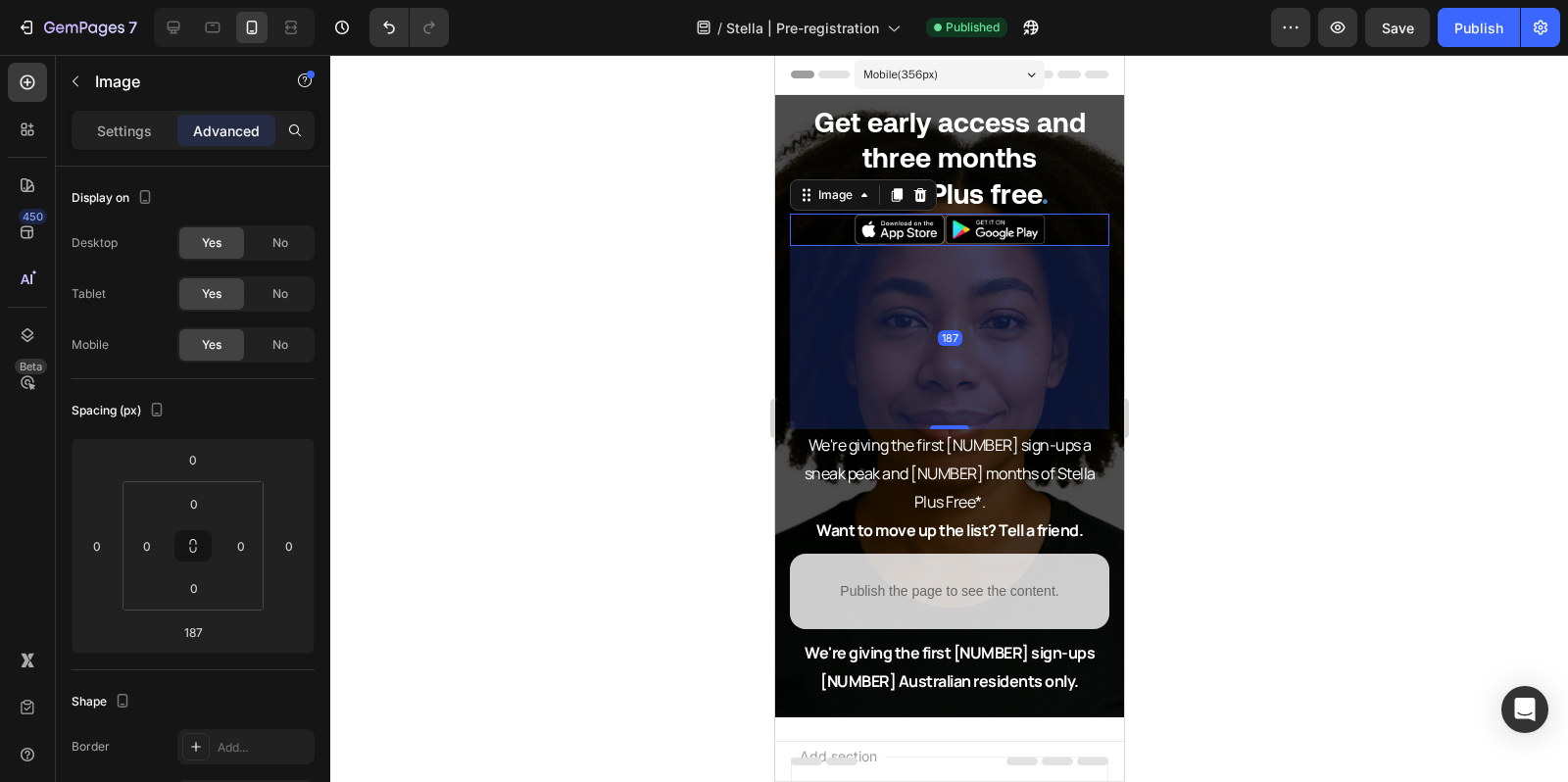 click at bounding box center [949, 229] 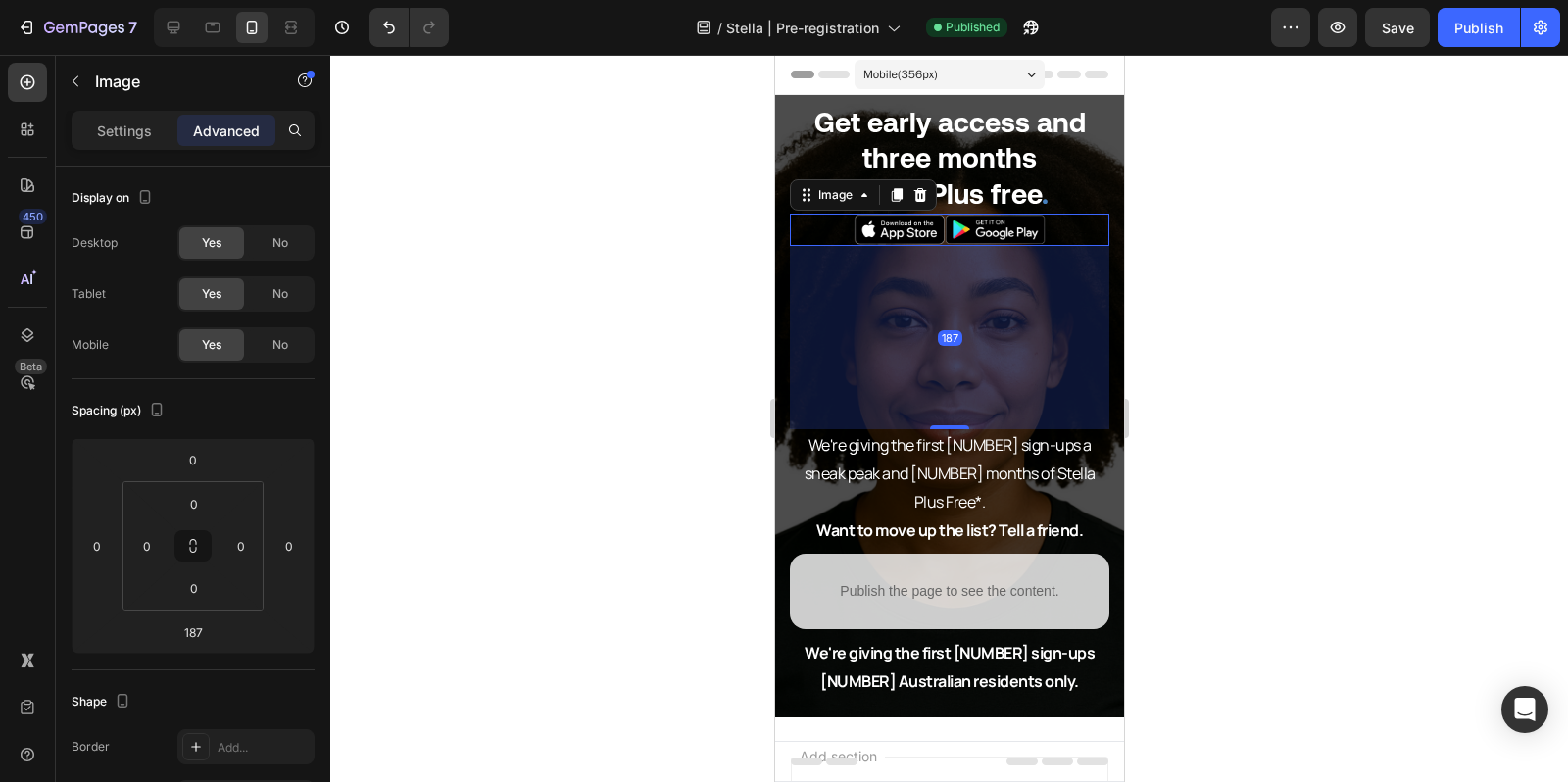 click on "187" at bounding box center (949, 337) 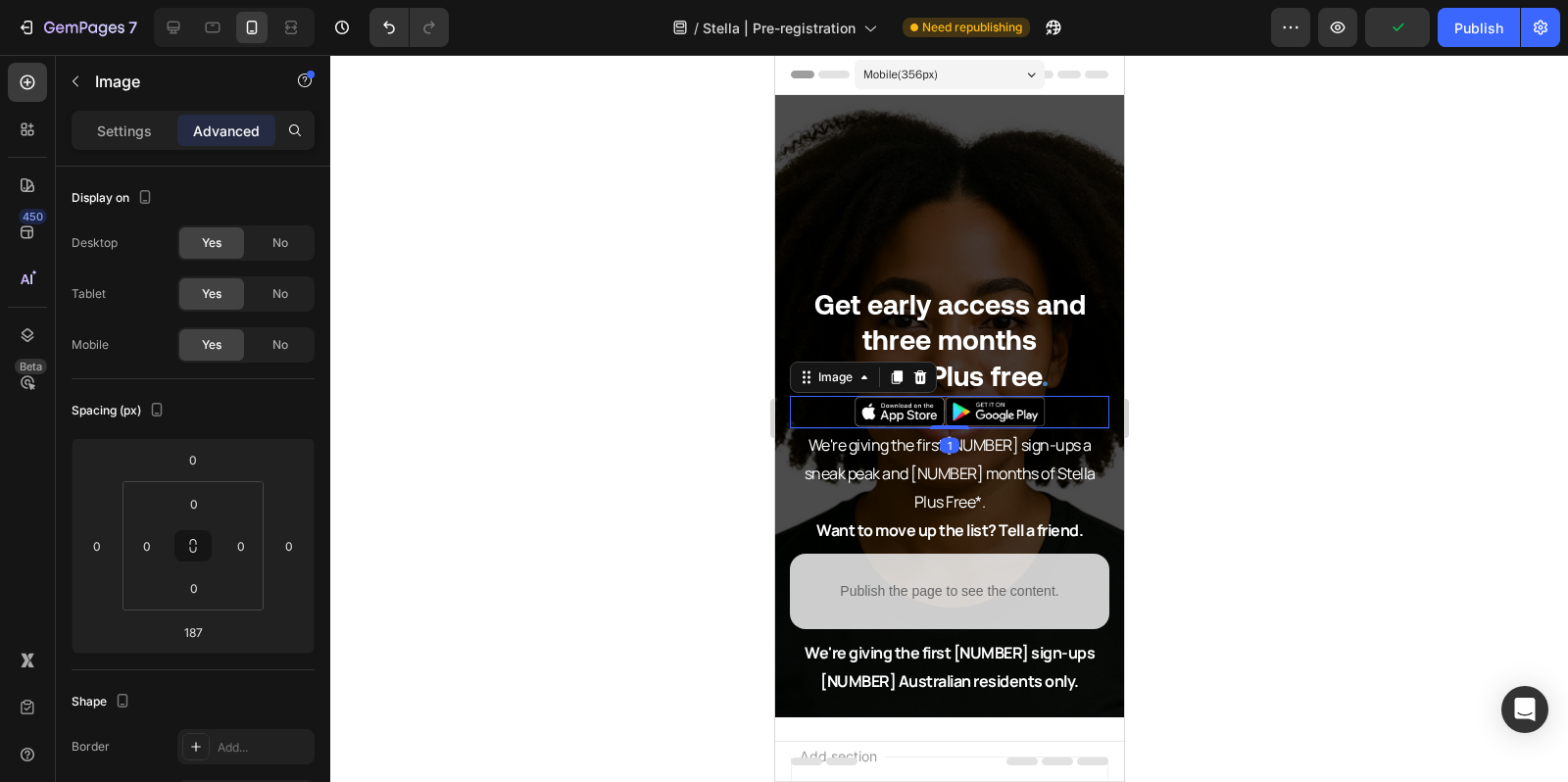 drag, startPoint x: 948, startPoint y: 456, endPoint x: 912, endPoint y: 273, distance: 186.50737 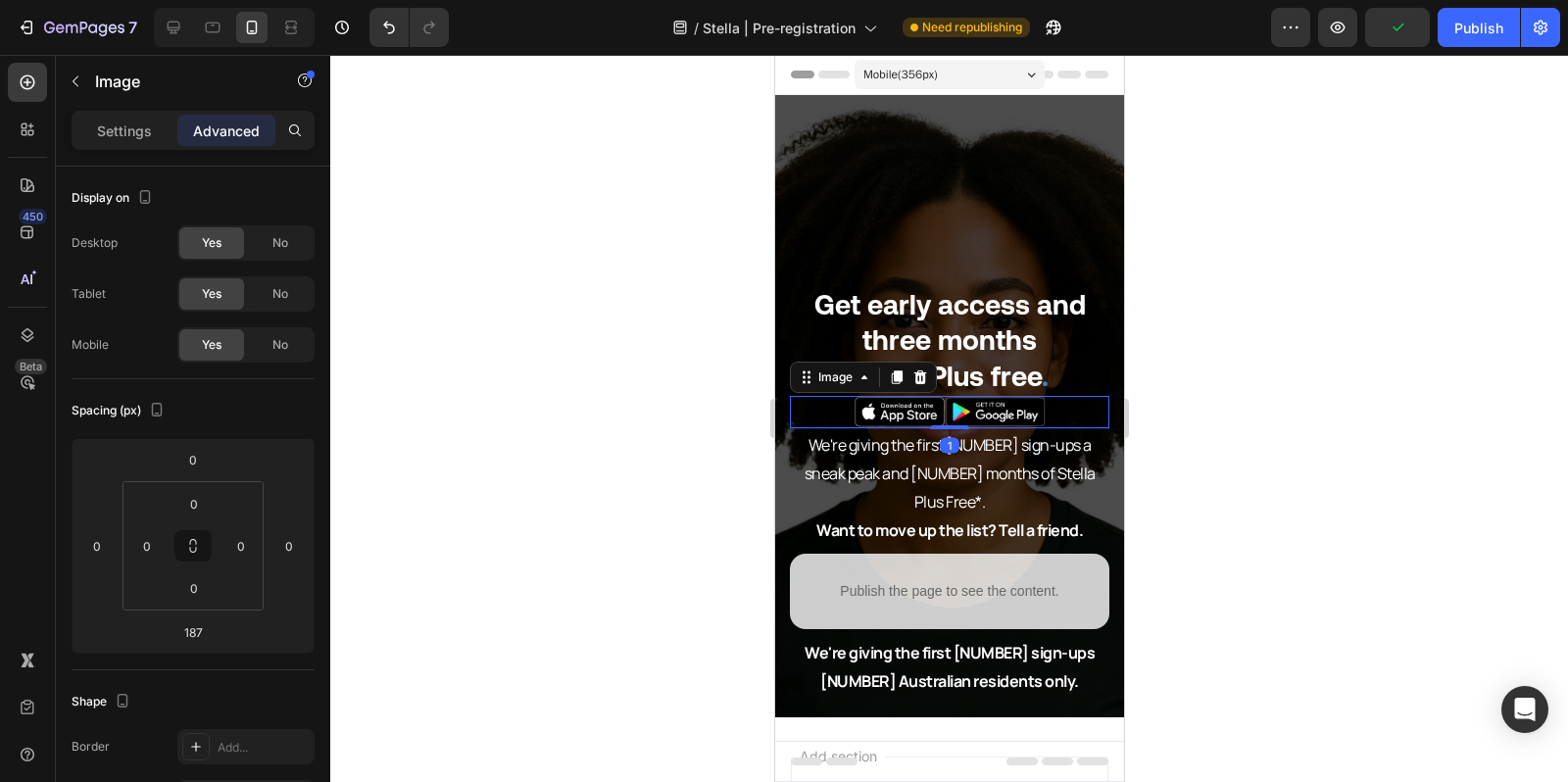 click on "⁠⁠⁠⁠⁠⁠⁠ Get early access and three months  Stella Plus free . Heading Image   [NUMBER] We're giving the first [NUMBER] sign-ups a sneak peak and [NUMBER] months of Stella Plus Free*. Want to move up the list? Tell a friend. Text Block Row
Publish the page to see the content.
Custom Code Row *Terms and Conditions apply. [COUNTRY] and Australian residents only. Text Block" at bounding box center (949, 481) 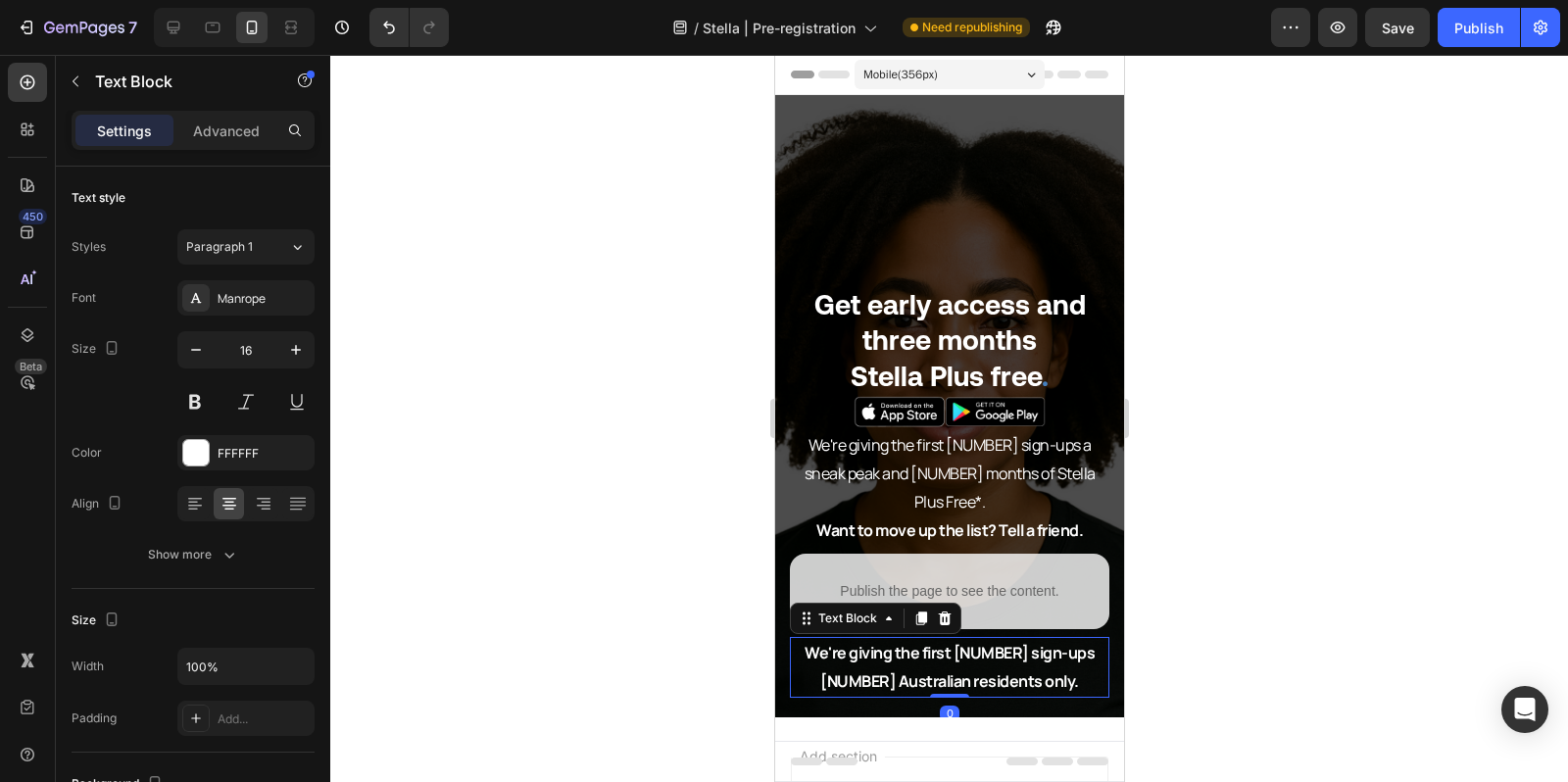 click on "We're giving the first [NUMBER] sign-ups [NUMBER] Australian residents only." at bounding box center (949, 666) 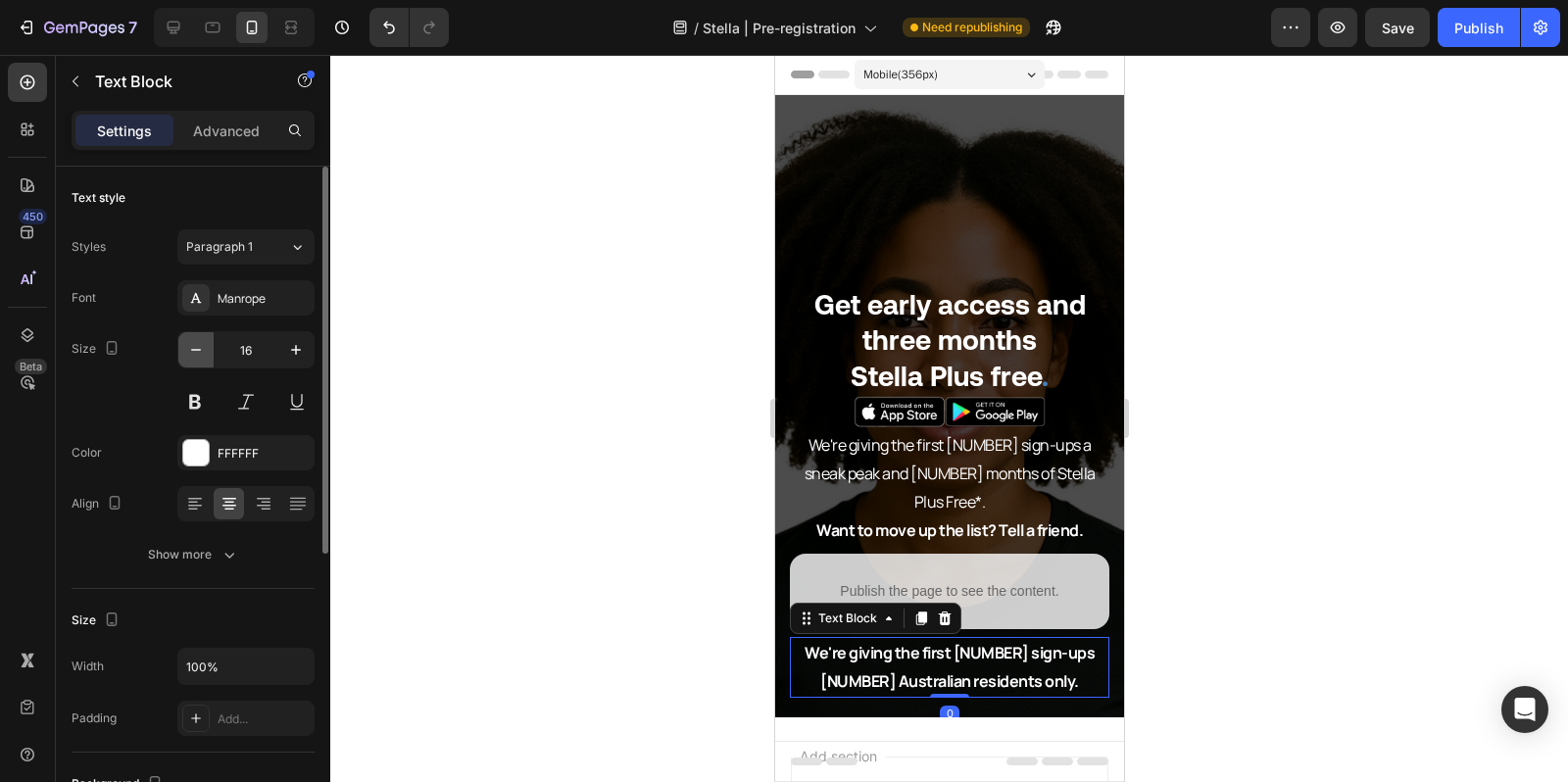 click 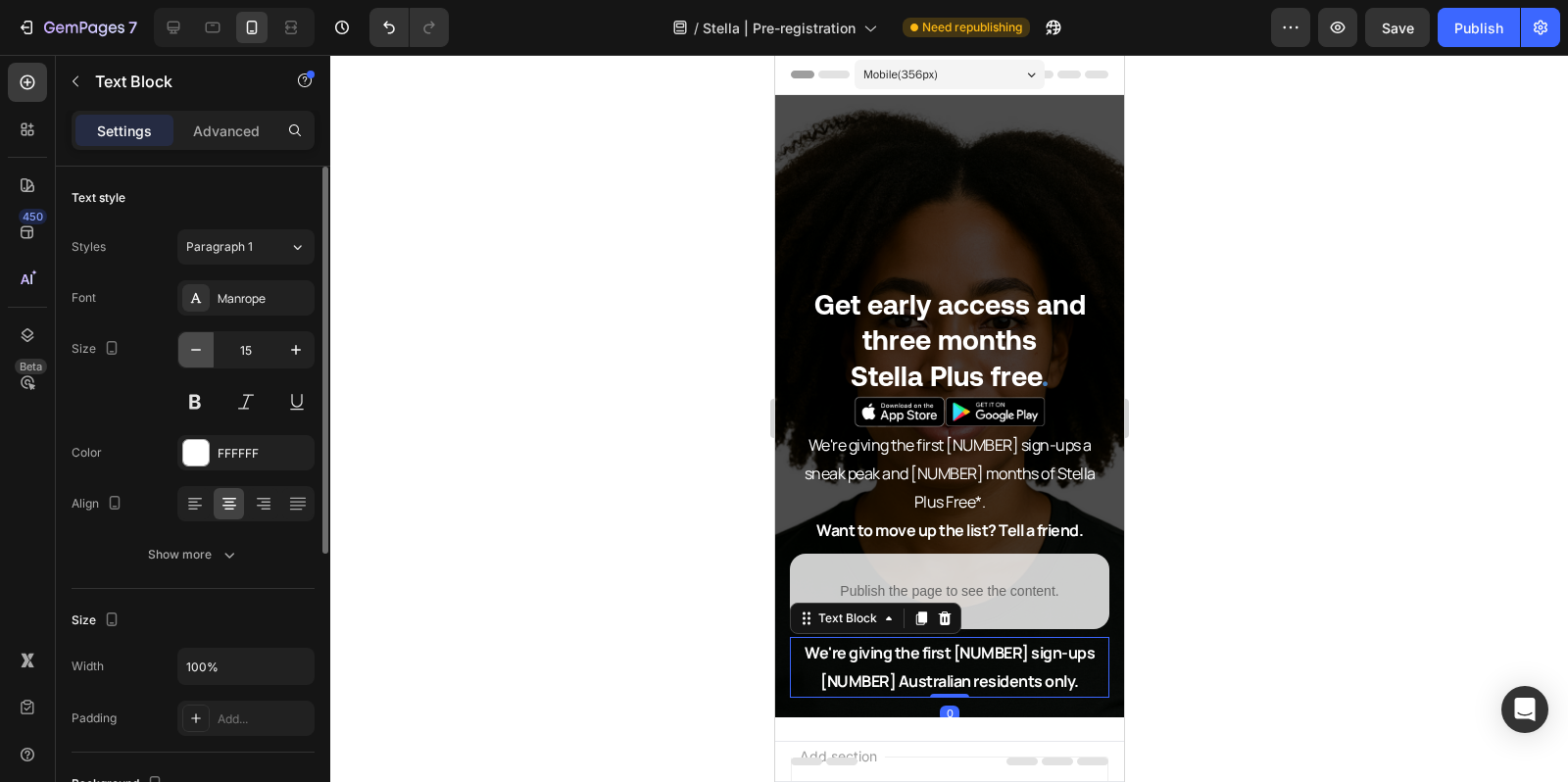 click 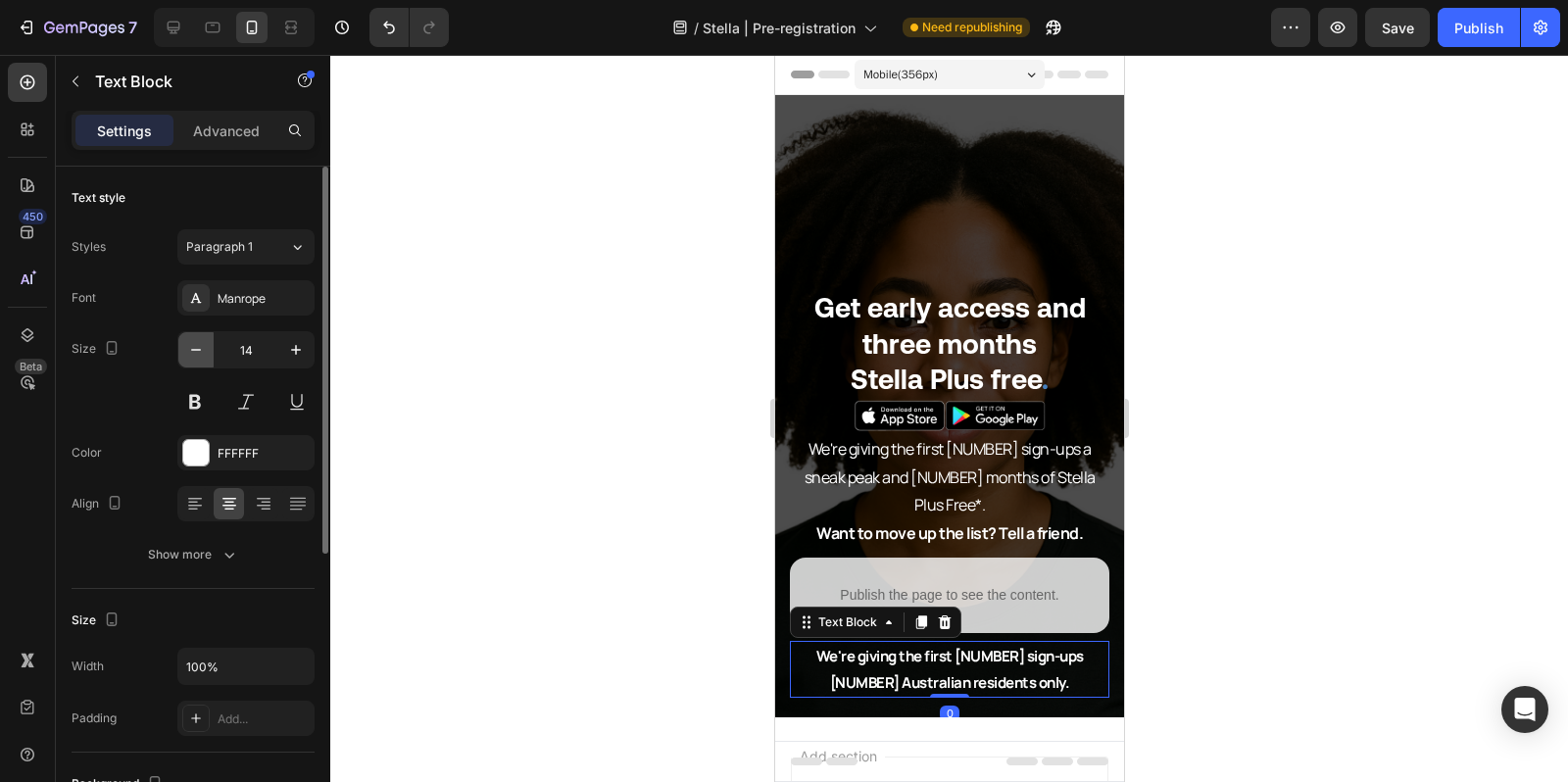 click 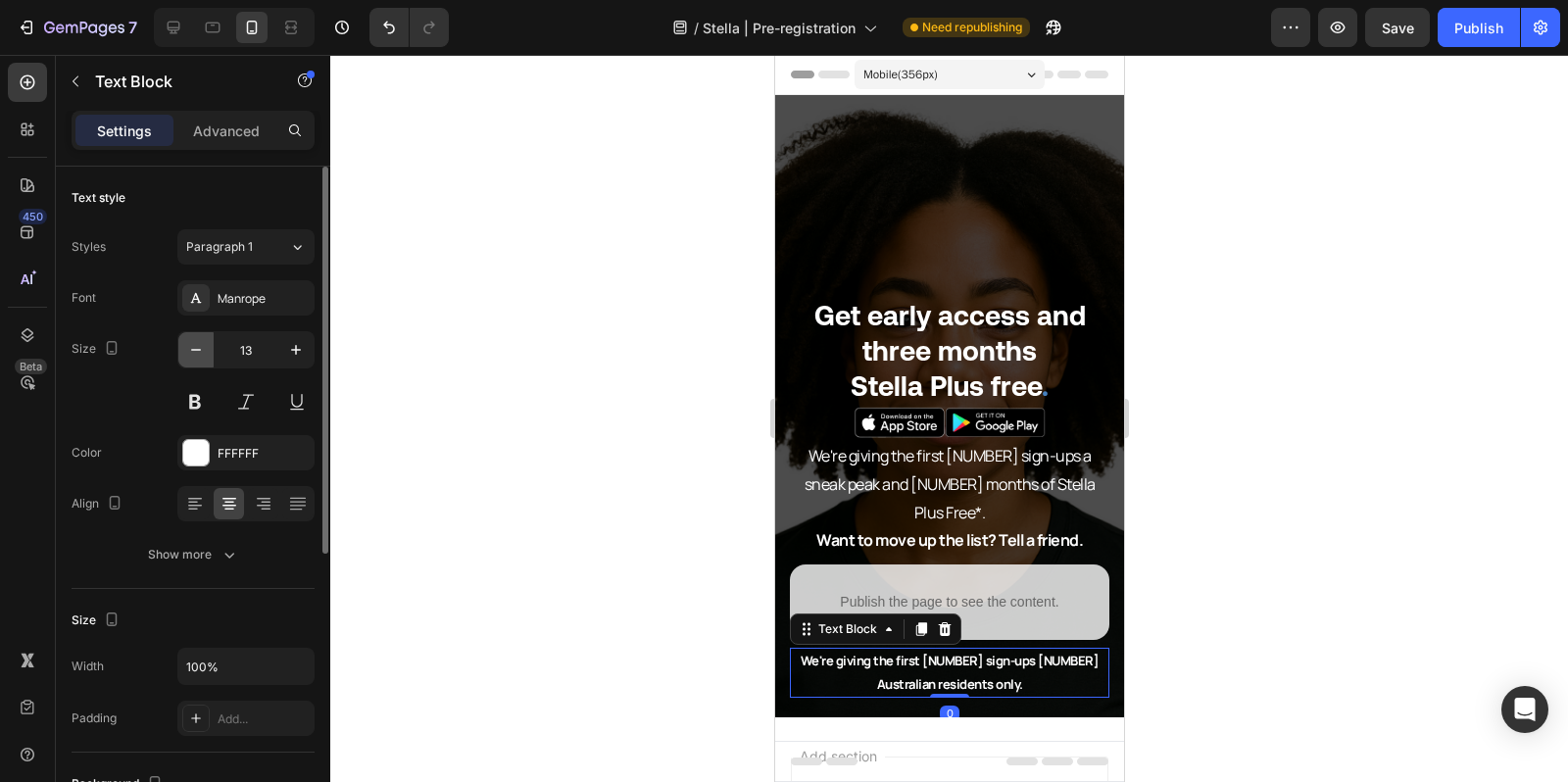 click 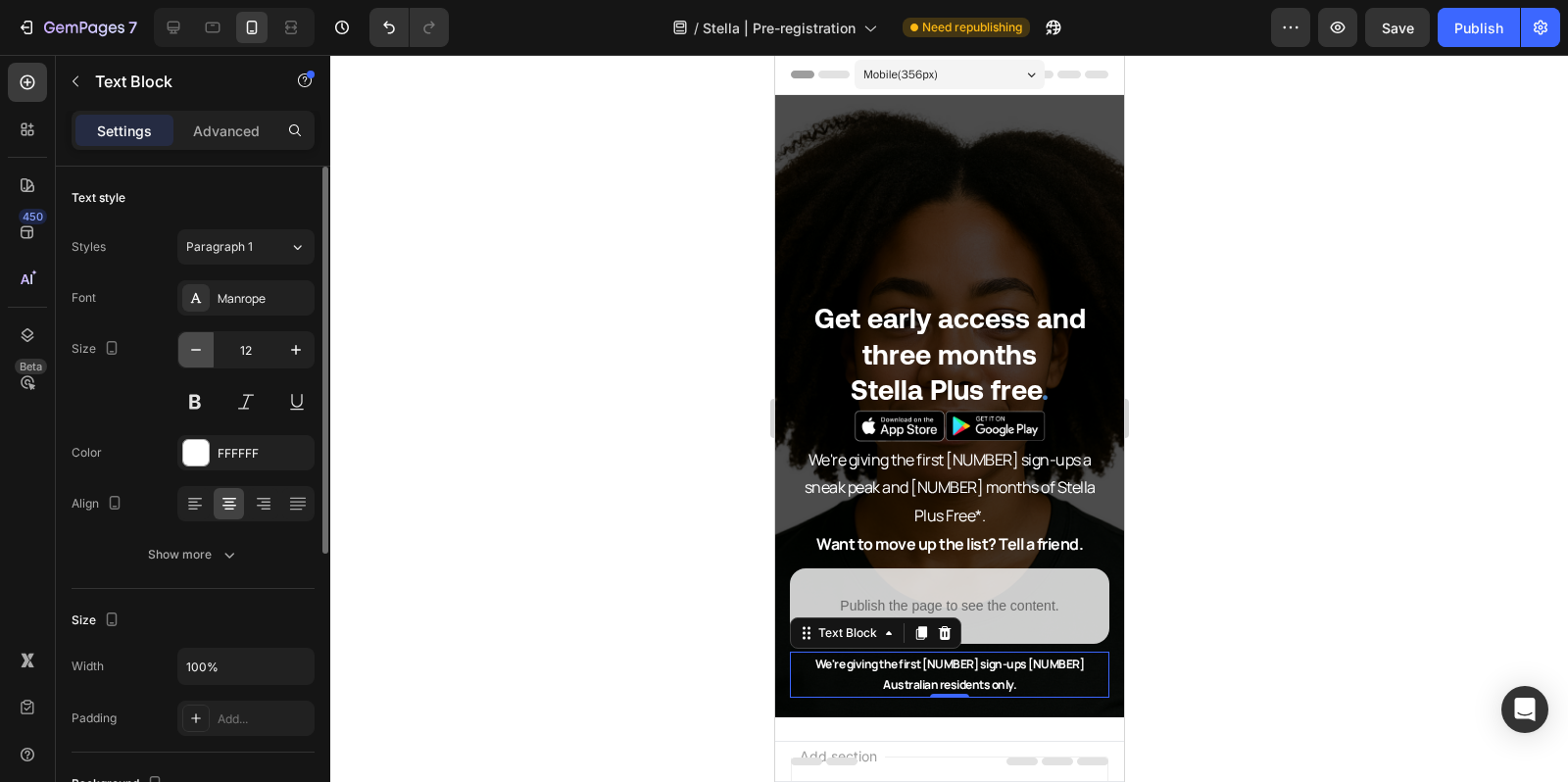 click 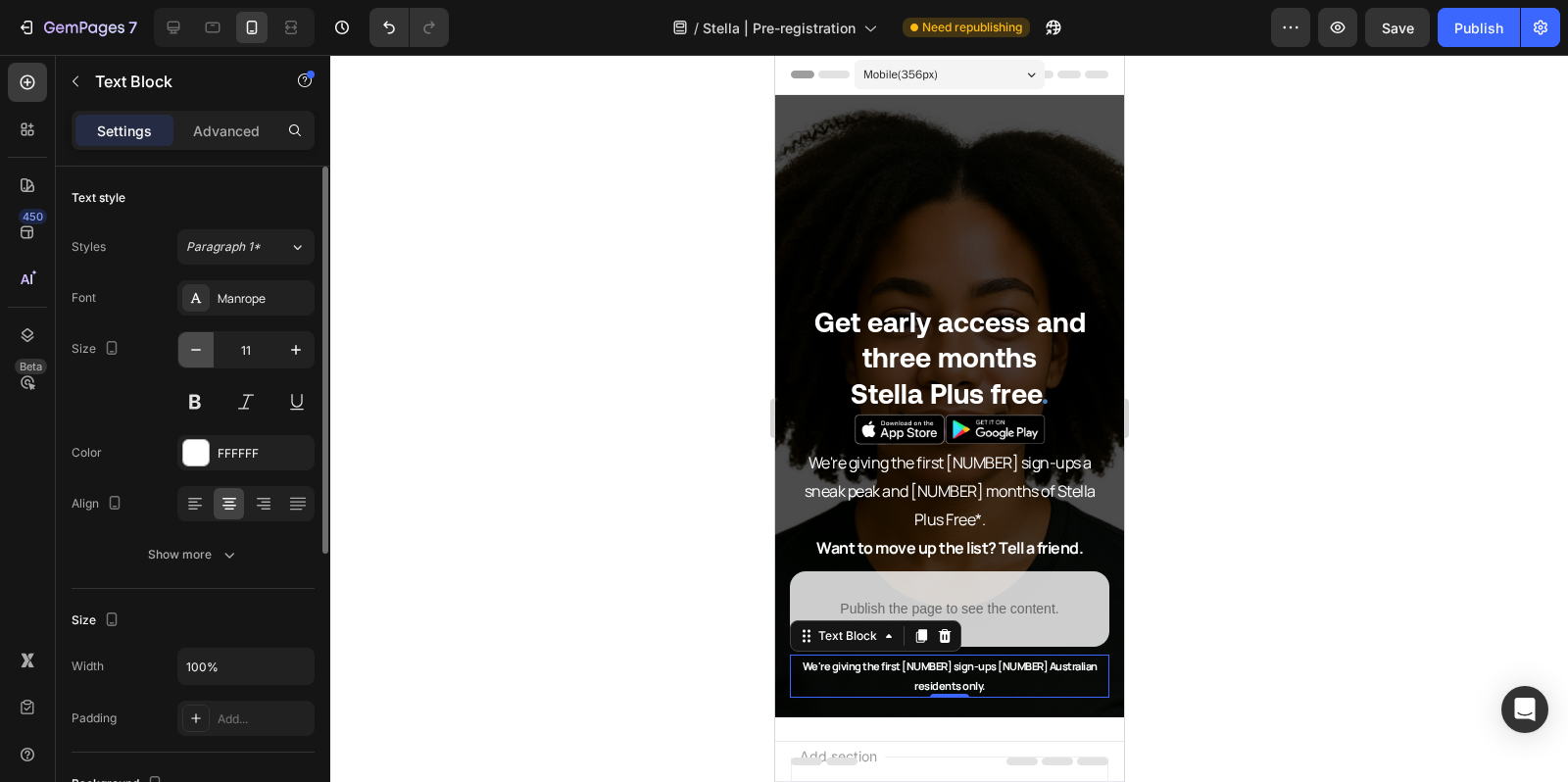 click 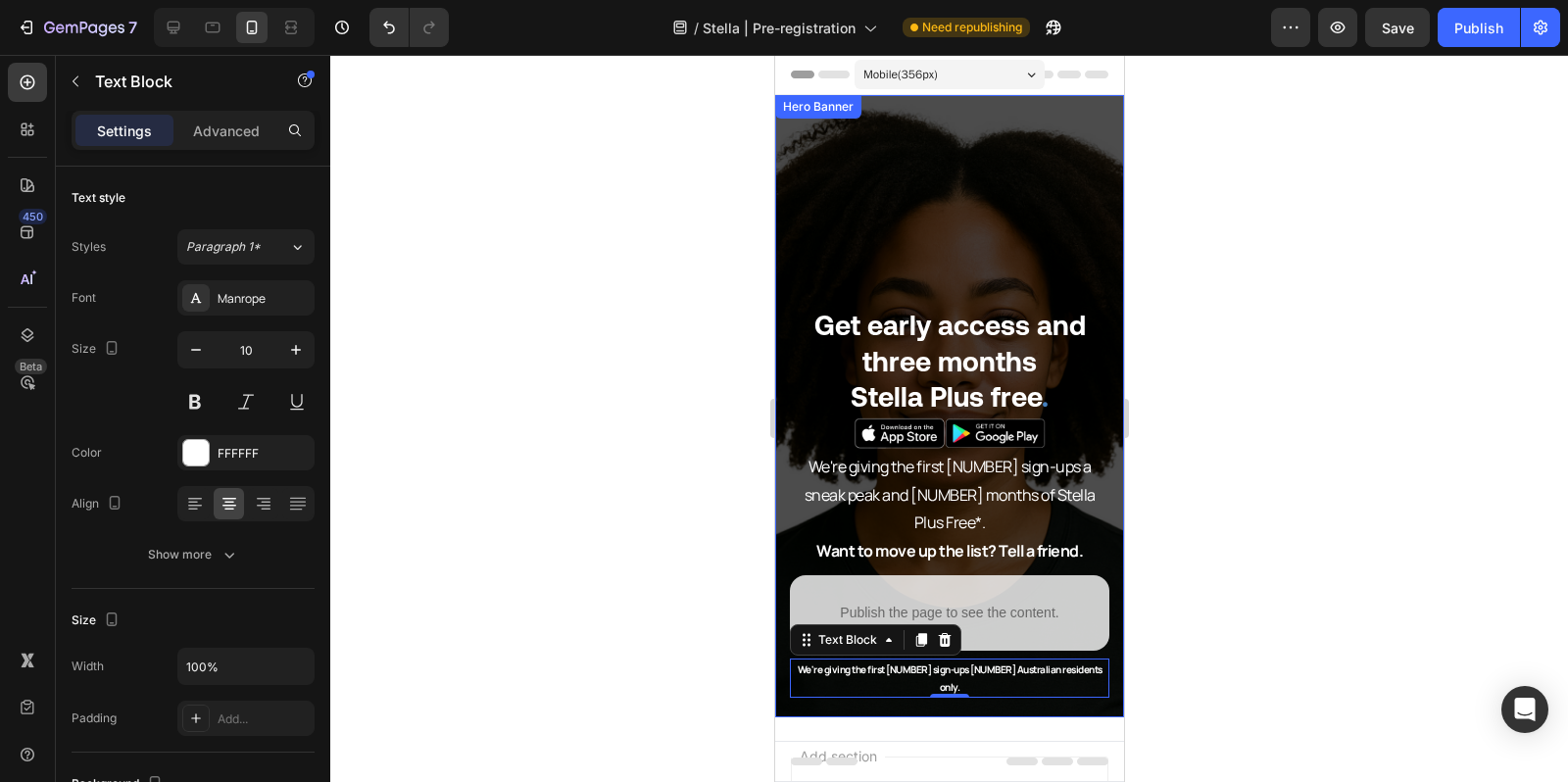 click on "⁠⁠⁠⁠⁠⁠⁠ Get early access and three months  Stella Plus free . Heading Image We're giving the first [NUMBER] sign-ups a sneak peak and [NUMBER] months of Stella Plus Free*. Want to move up the list? Tell a friend. Text Block Row
Publish the page to see the content.
Custom Code Row *Terms and Conditions apply. [COUNTRY] and Australian residents only. Text Block   [NUMBER]" at bounding box center (949, 492) 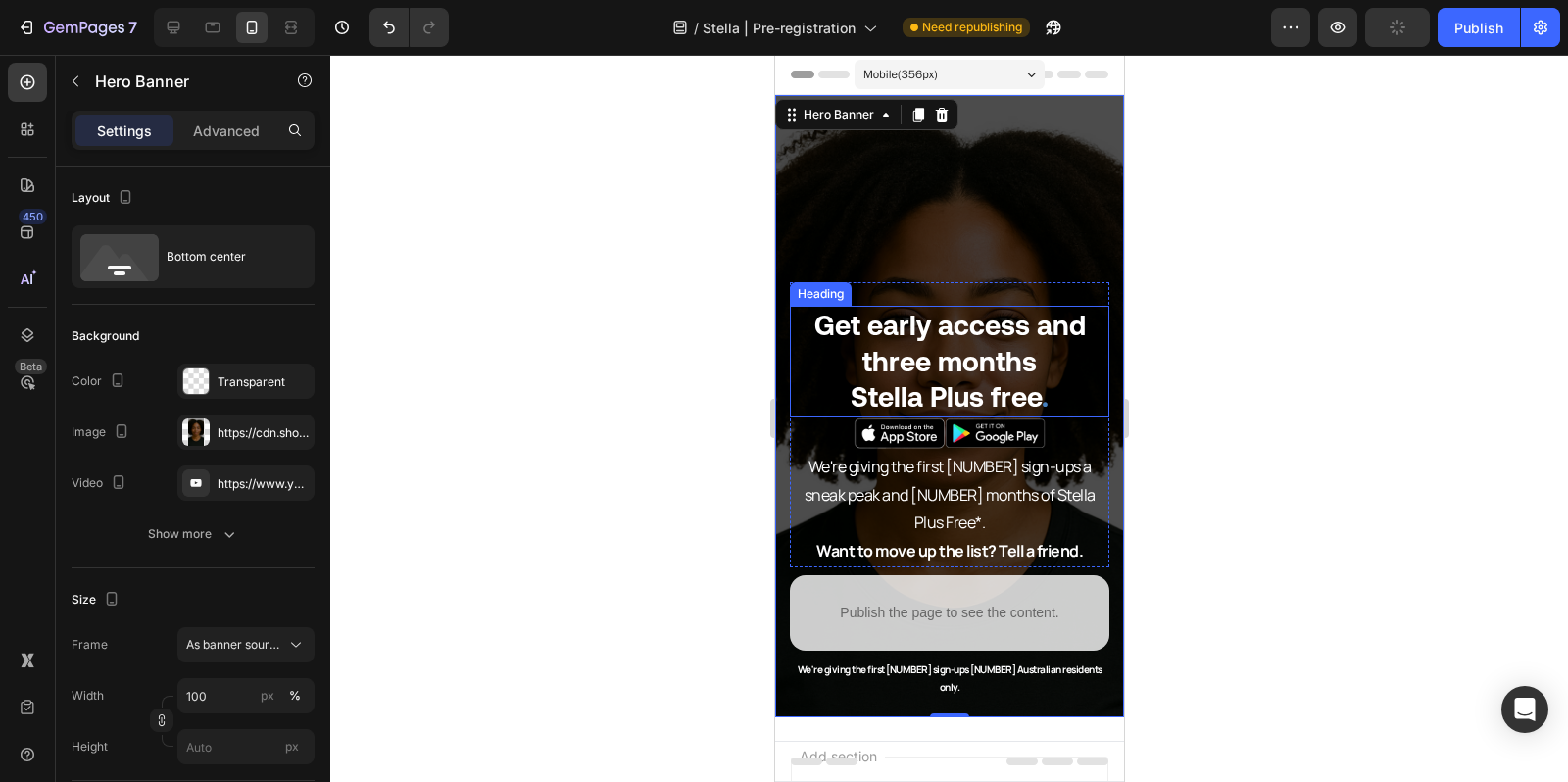 click on "Get early access and three months" at bounding box center (949, 343) 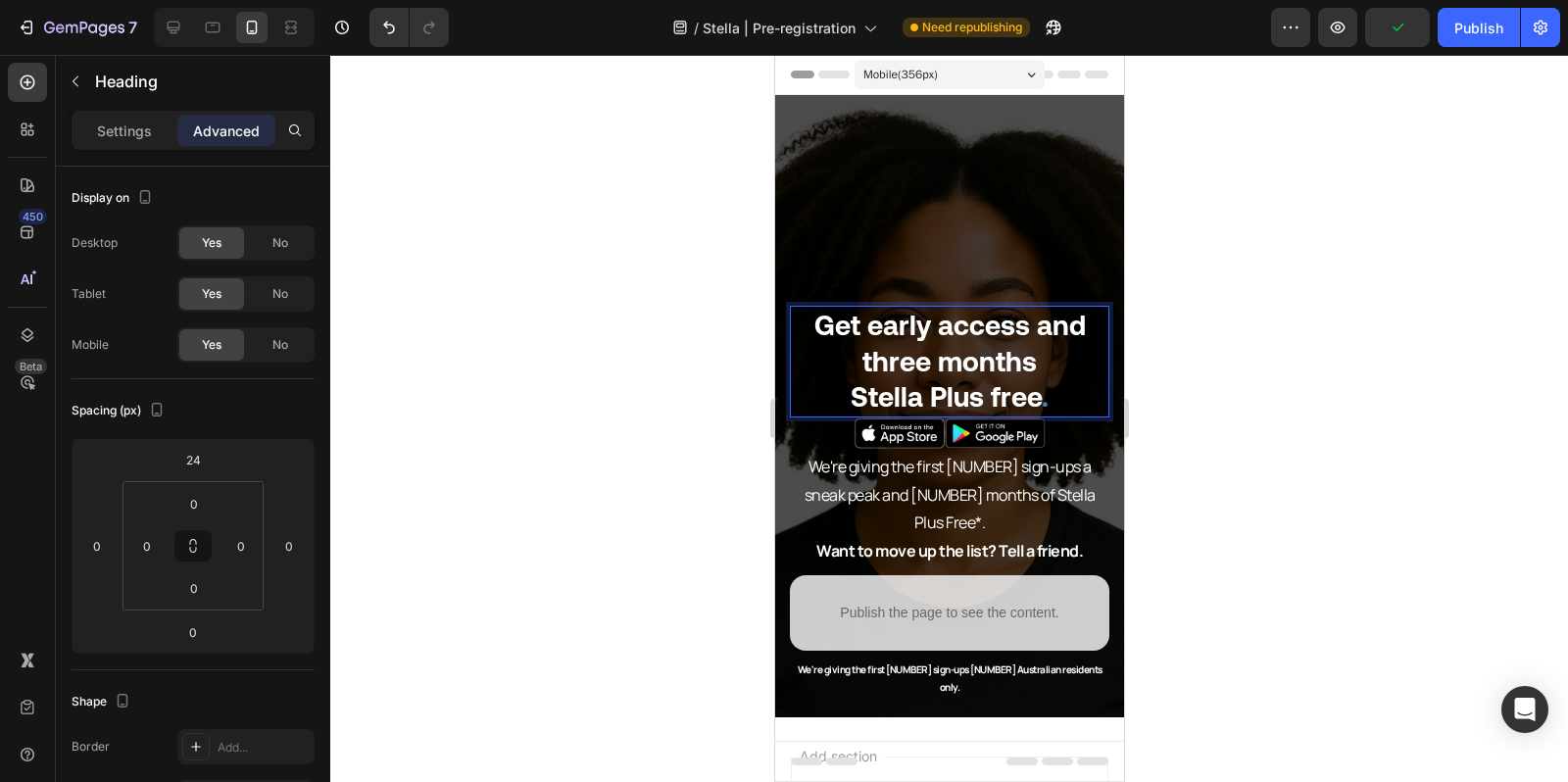 click on "Get early access and three months" at bounding box center (949, 343) 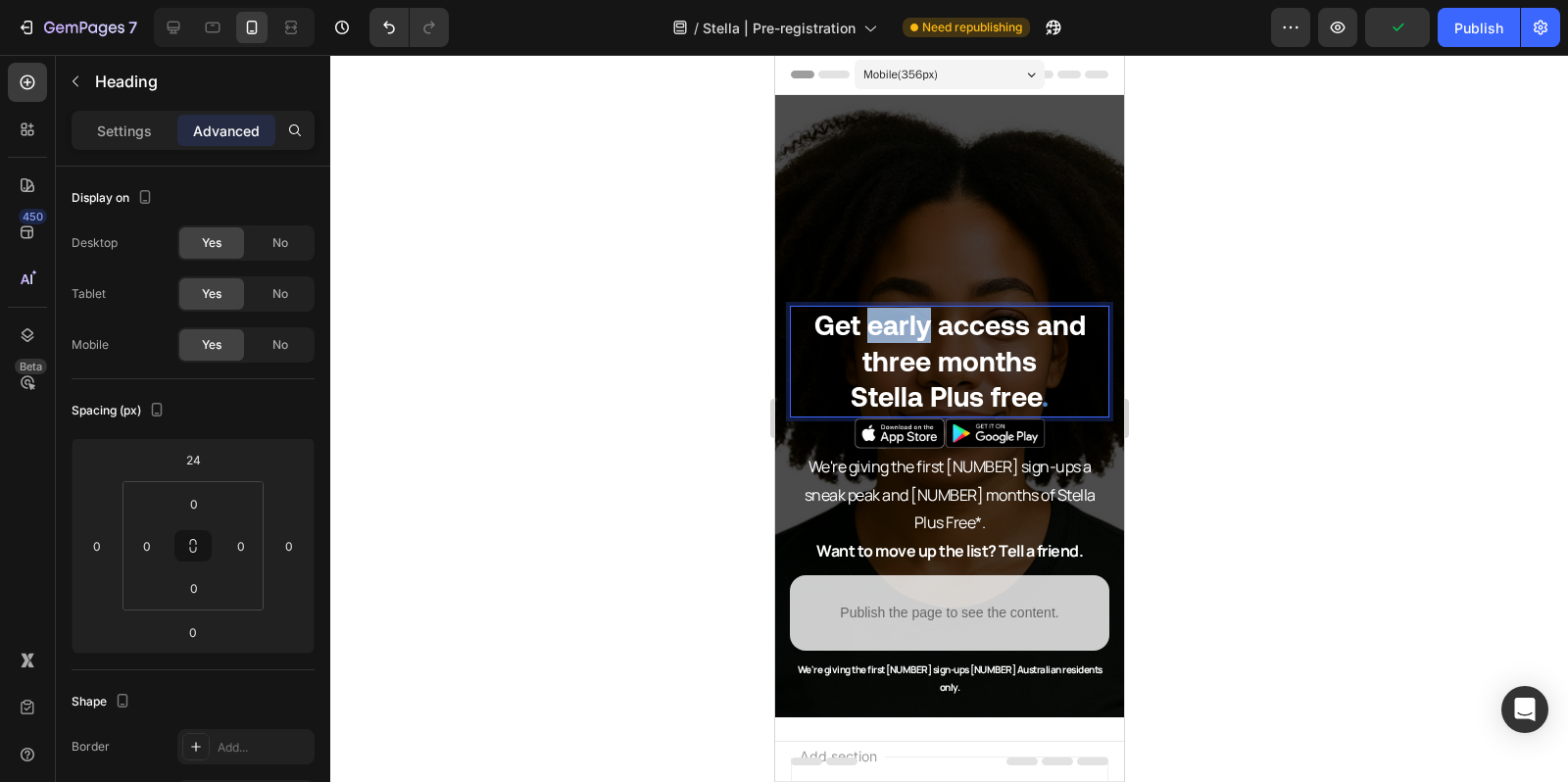 click on "Get early access and three months" at bounding box center [949, 343] 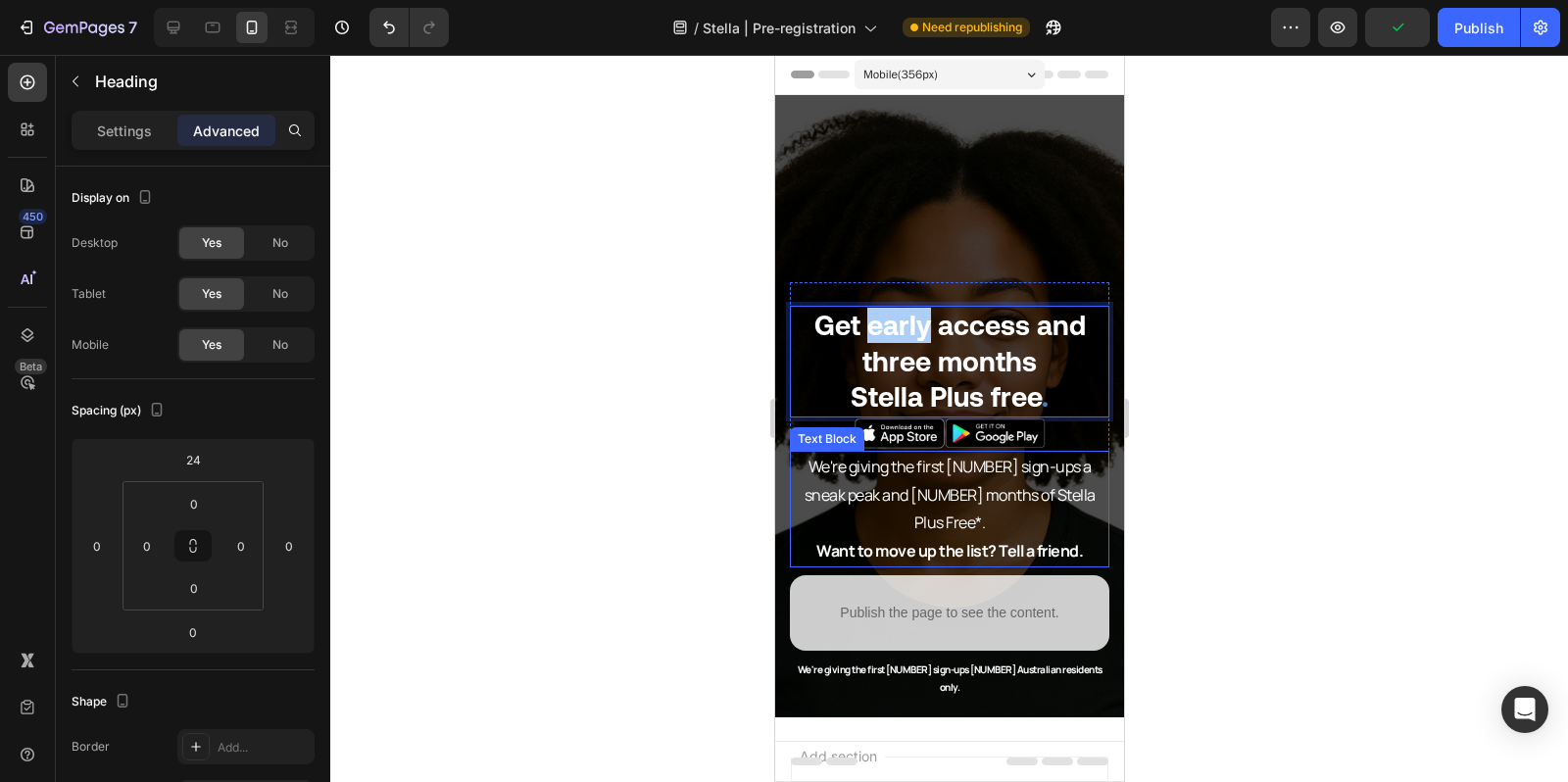 click on "We're giving the first [NUMBER] sign-ups a sneak peak and [NUMBER] months of Stella Plus Free*." at bounding box center [949, 495] 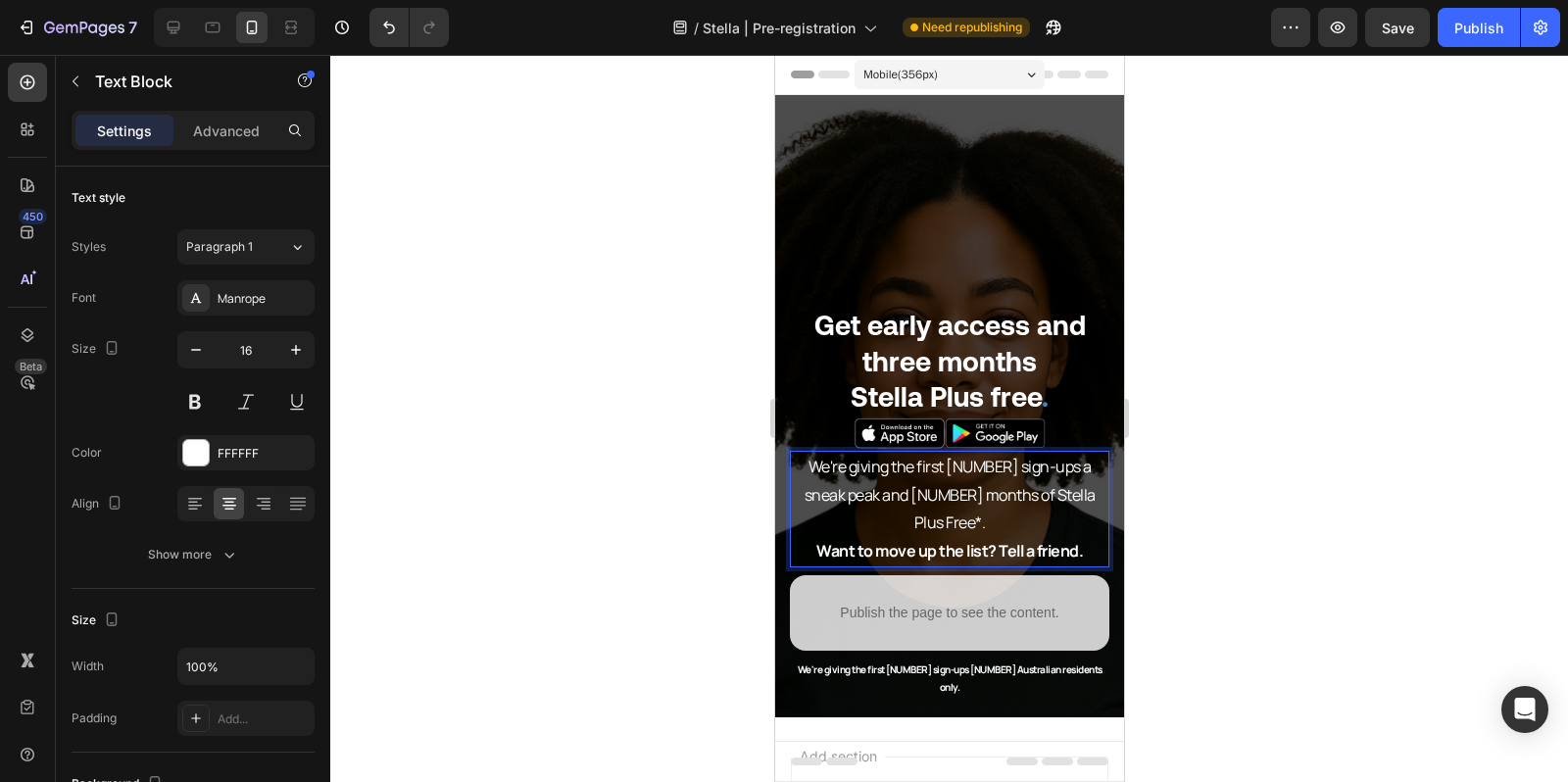 click on "We're giving the first [NUMBER] sign-ups a sneak peak and [NUMBER] months of Stella Plus Free*." at bounding box center (949, 495) 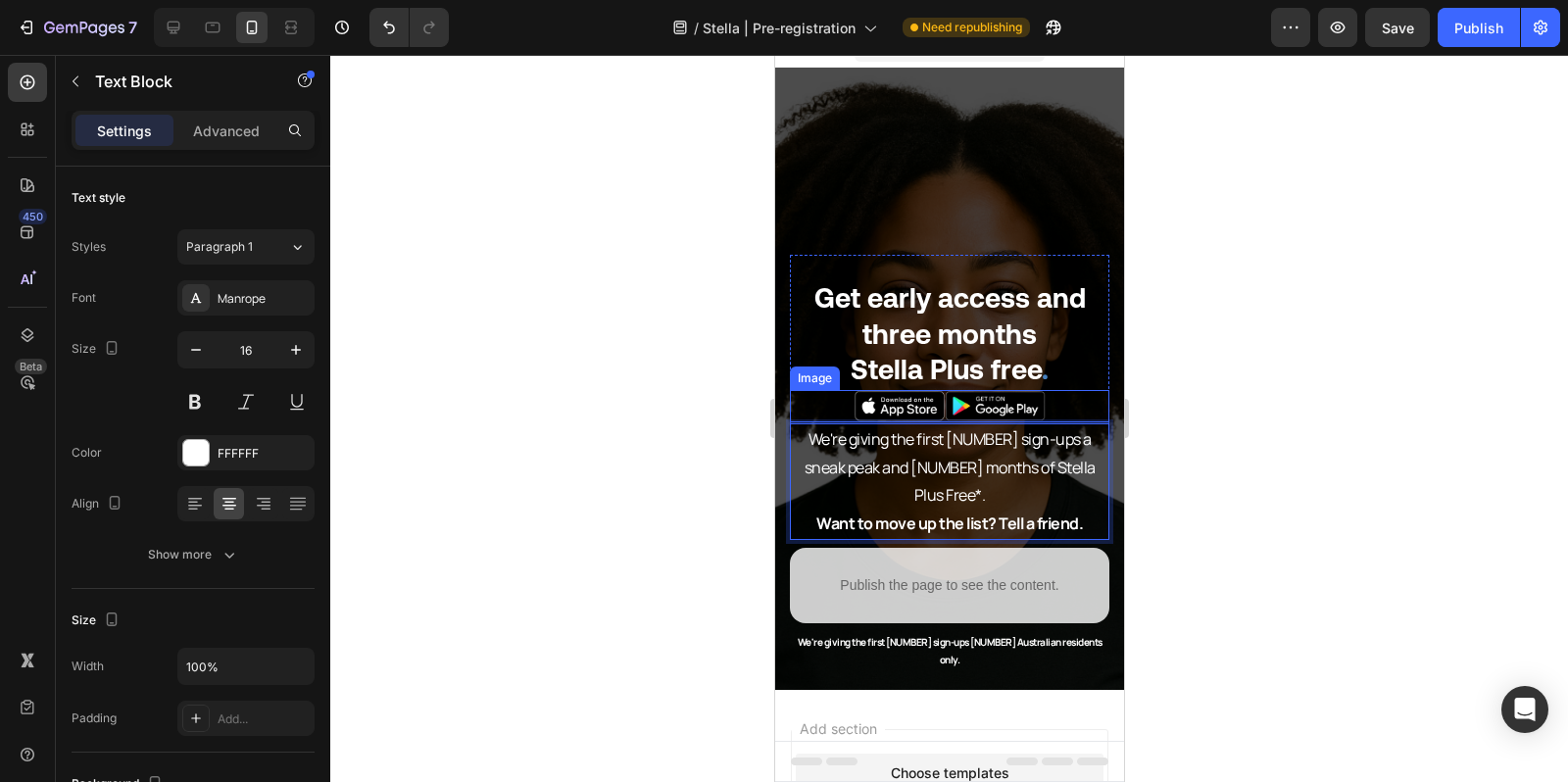 scroll, scrollTop: 0, scrollLeft: 0, axis: both 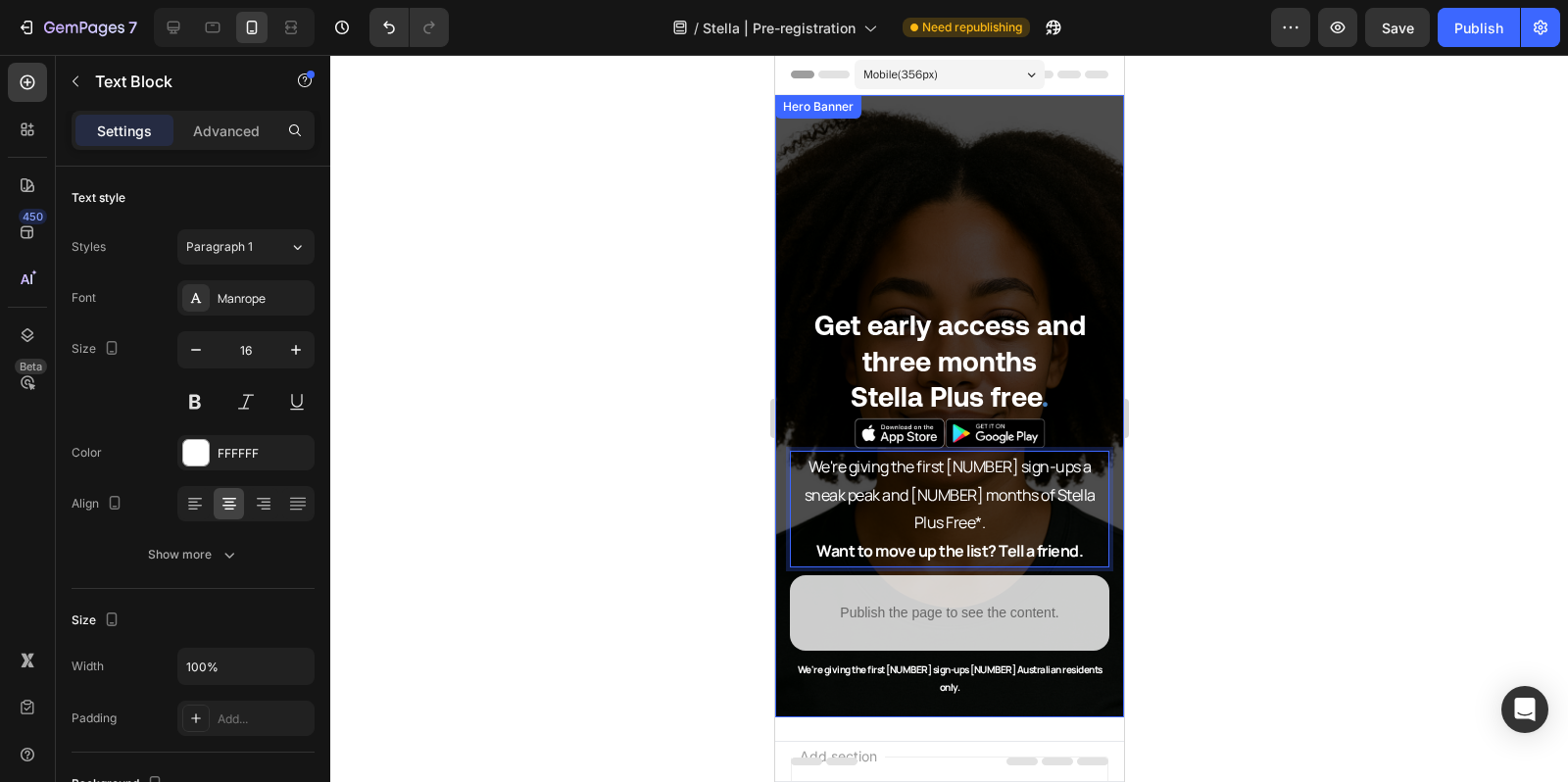 click on "⁠⁠⁠⁠⁠⁠⁠ Get early access and three months  Stella Plus free . Heading Image We're giving the first [NUMBER] sign-ups a sneak peak and [NUMBER] months of Stella Plus Free*. Want to move up the list? Tell a friend. Text Block   [NUMBER] Row
Publish the page to see the content.
Custom Code Row *Terms and Conditions apply. [COUNTRY] and Australian residents only. Text Block" at bounding box center [949, 492] 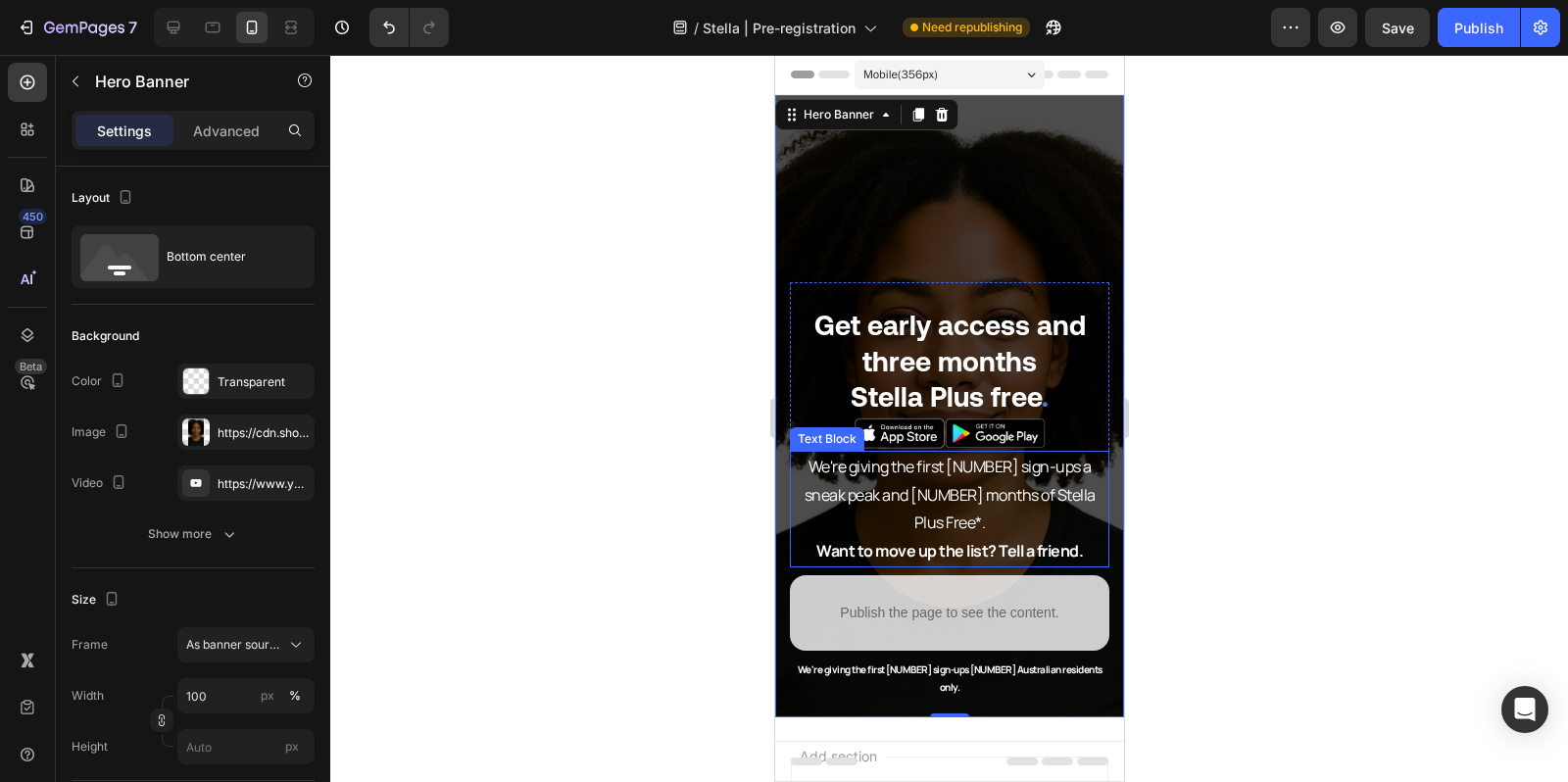 click on "We're giving the first [NUMBER] sign-ups a sneak peak and [NUMBER] months of Stella Plus Free*." at bounding box center (949, 495) 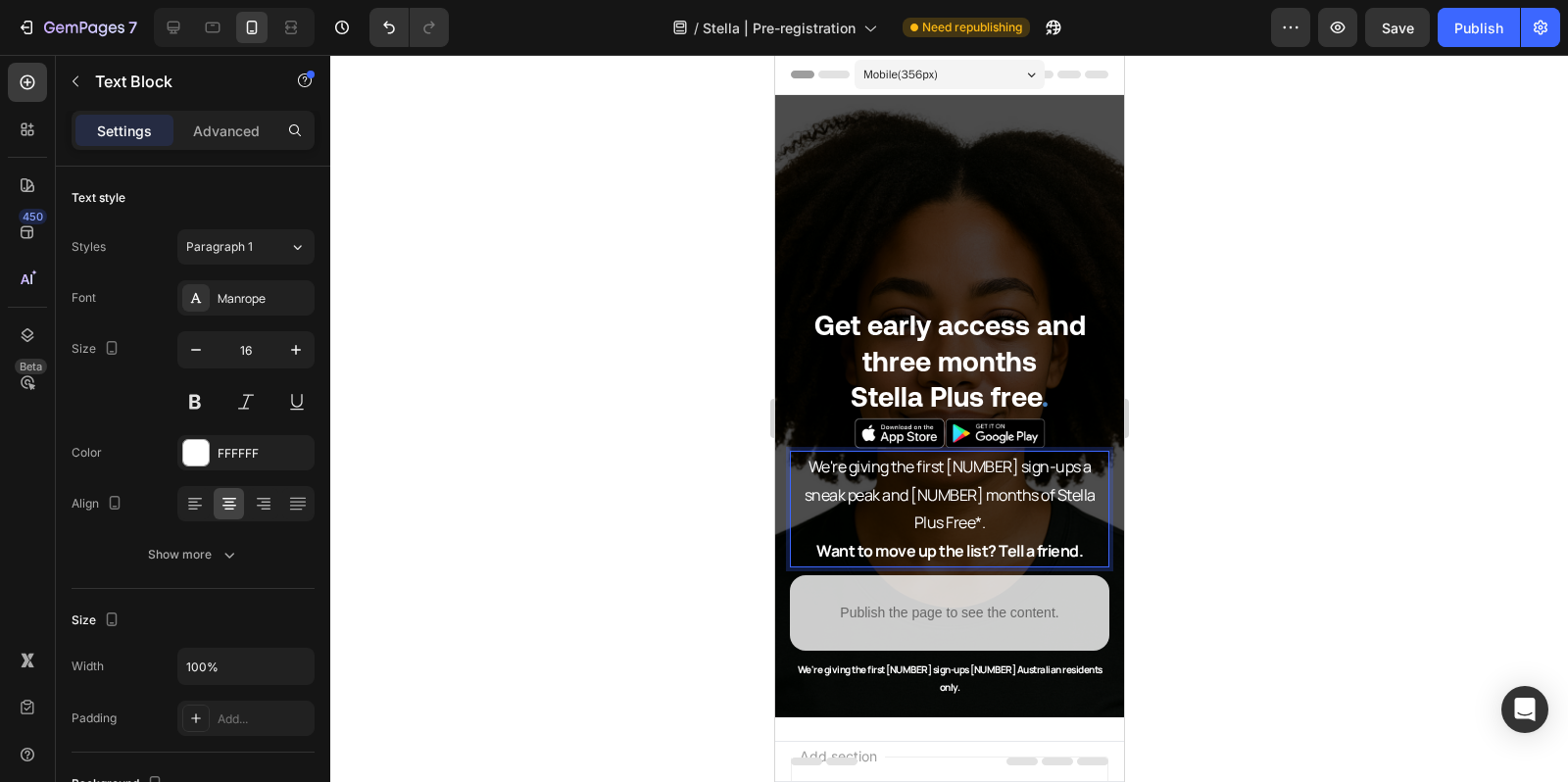 click on "We're giving the first [NUMBER] sign-ups a sneak peak and [NUMBER] months of Stella Plus Free*." at bounding box center [949, 495] 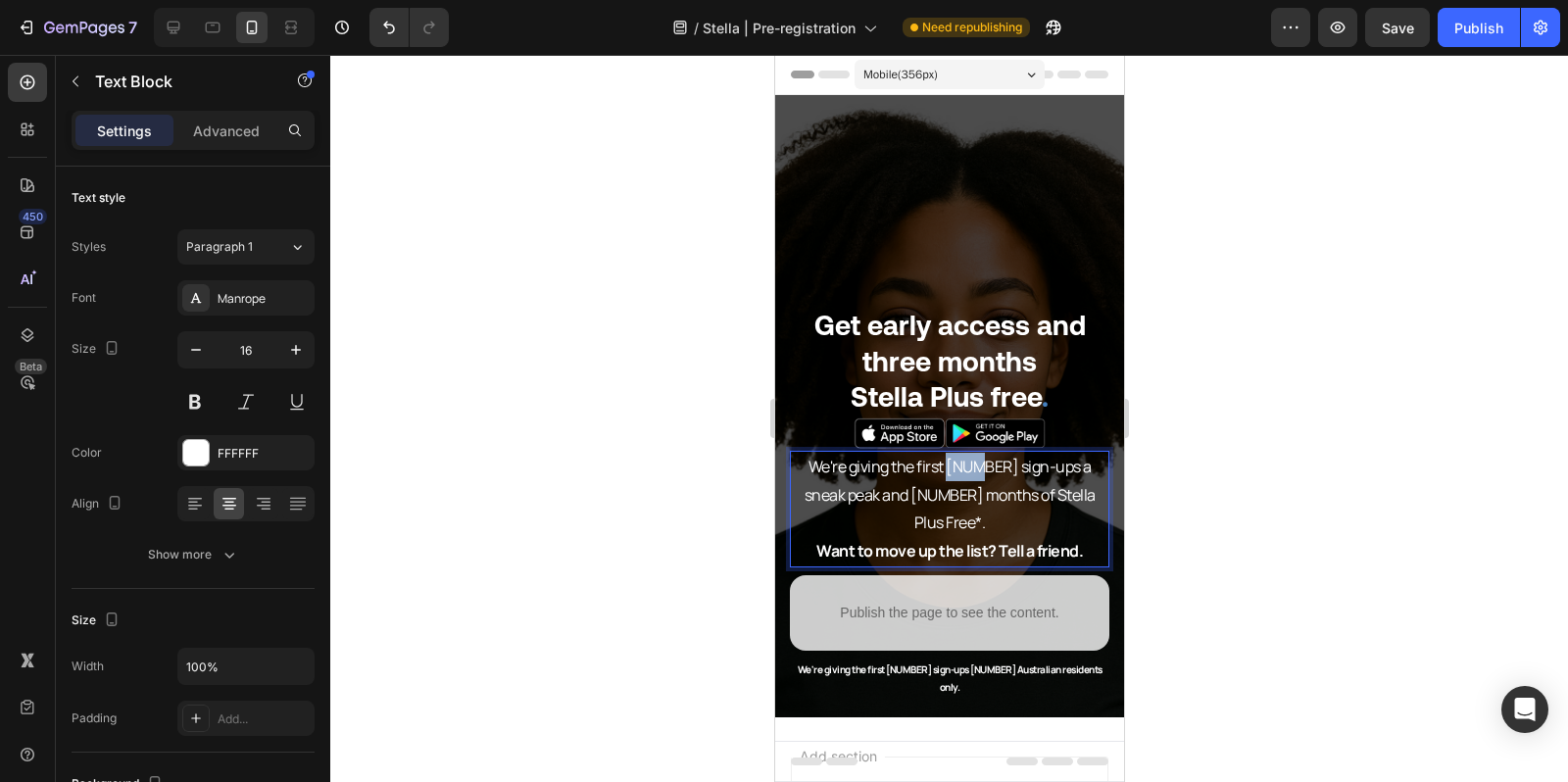 click on "We're giving the first [NUMBER] sign-ups a sneak peak and [NUMBER] months of Stella Plus Free*." at bounding box center (949, 495) 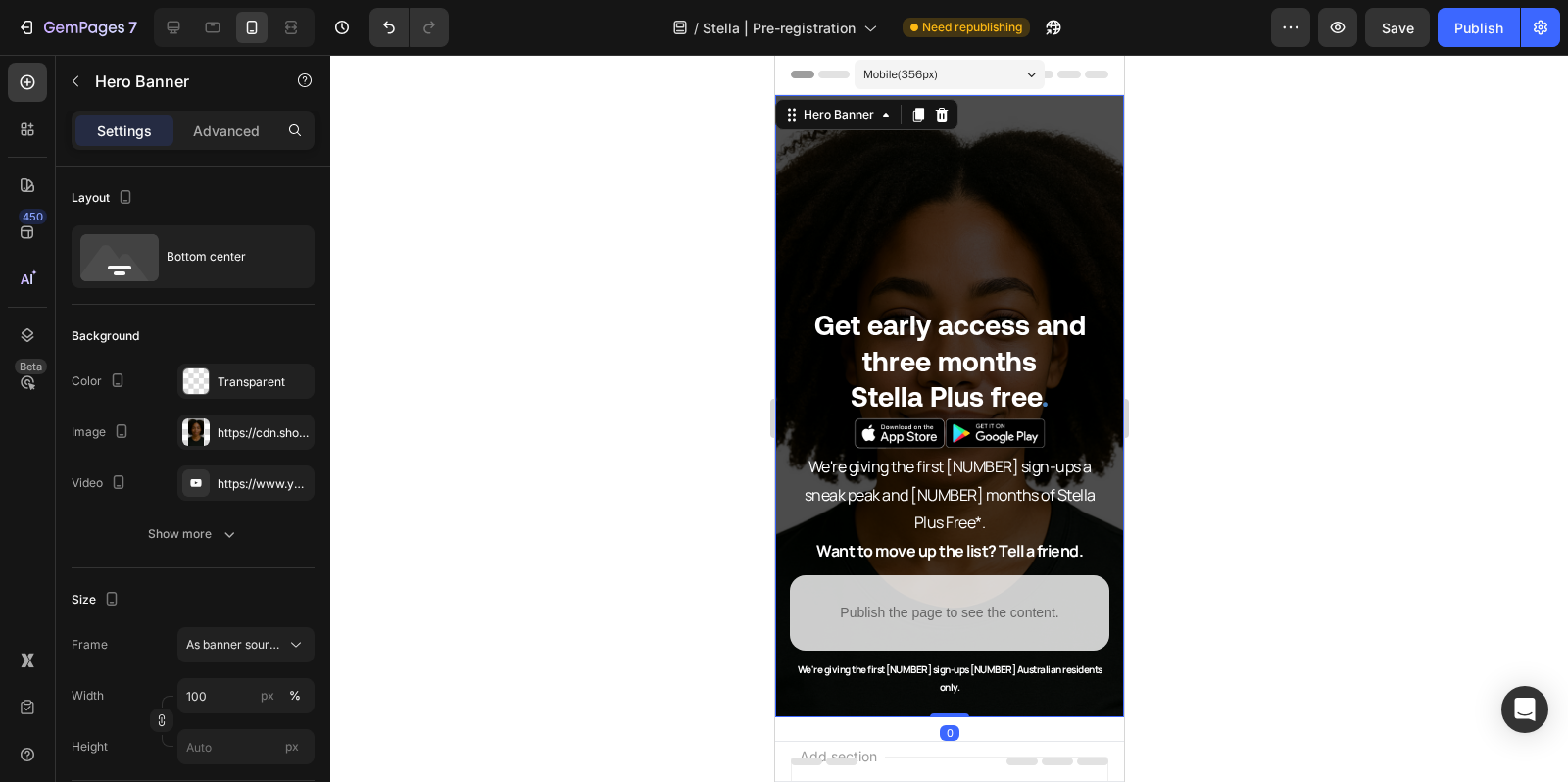 click on "⁠⁠⁠⁠⁠⁠⁠ Get early access and three months  Stella Plus free . Heading Image We're giving the first [NUMBER] sign-ups a sneak peak and [NUMBER] months of Stella Plus Free*. Want to move up the list? Tell a friend. Text Block Row
Publish the page to see the content.
Custom Code Row *Terms and Conditions apply. [COUNTRY] and Australian residents only. Text Block" at bounding box center [949, 492] 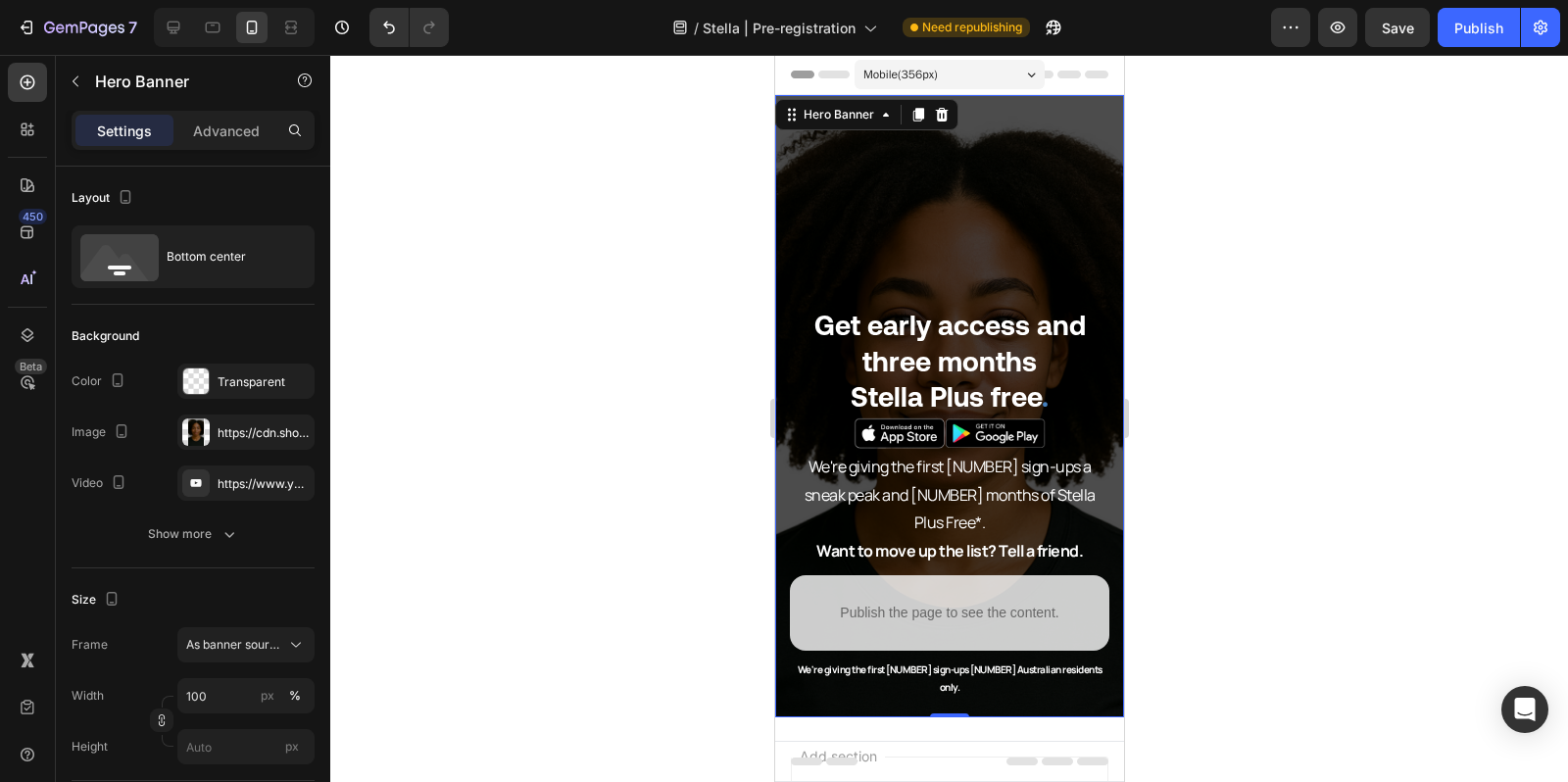 click on "⁠⁠⁠⁠⁠⁠⁠ Get early access and three months  Stella Plus free . Heading Image We're giving the first [NUMBER] sign-ups a sneak peak and [NUMBER] months of Stella Plus Free*. Want to move up the list? Tell a friend. Text Block Row
Publish the page to see the content.
Custom Code Row *Terms and Conditions apply. [COUNTRY] and Australian residents only. Text Block" at bounding box center (949, 492) 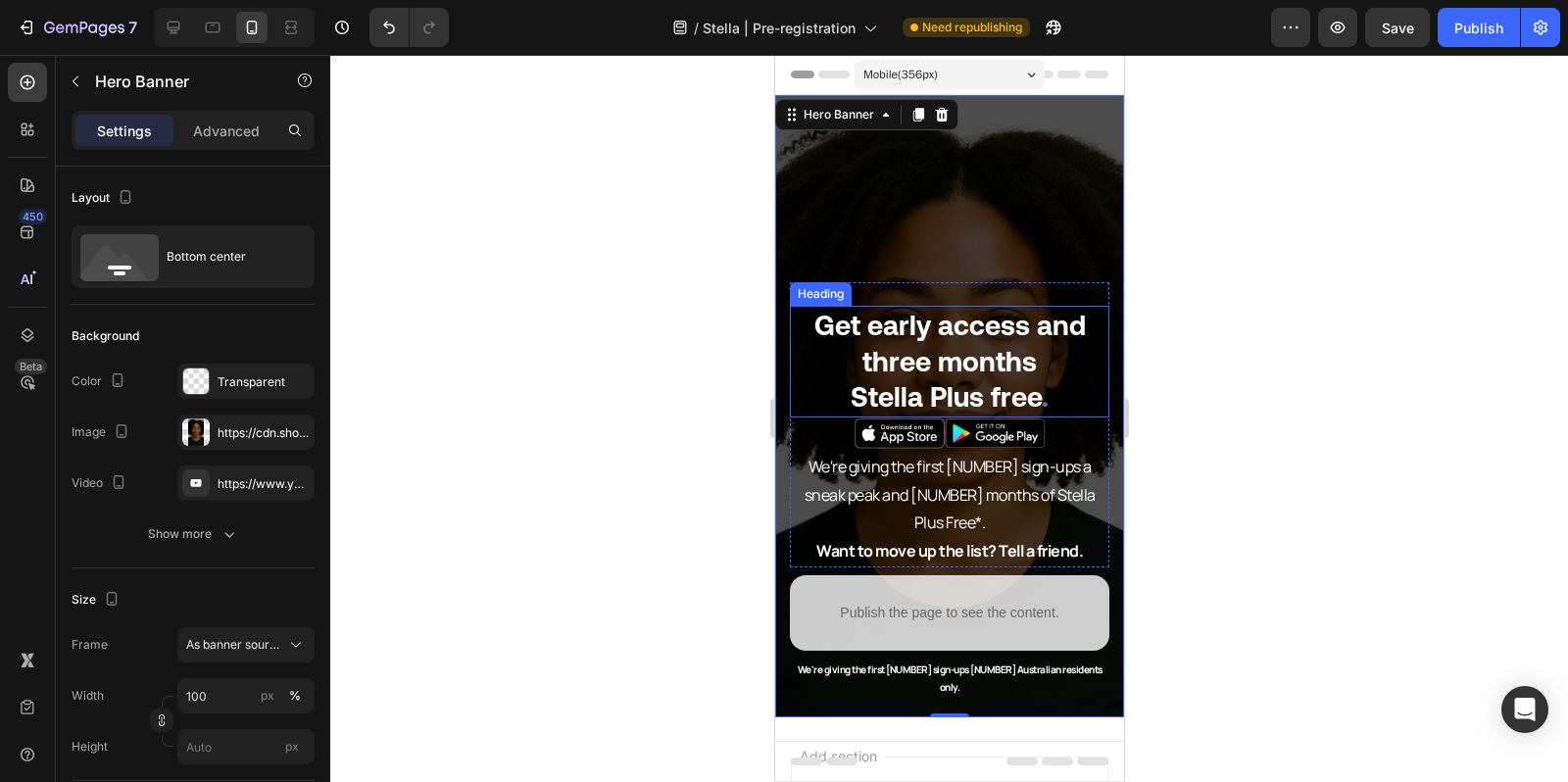 click on "Get early access and three months" at bounding box center [949, 343] 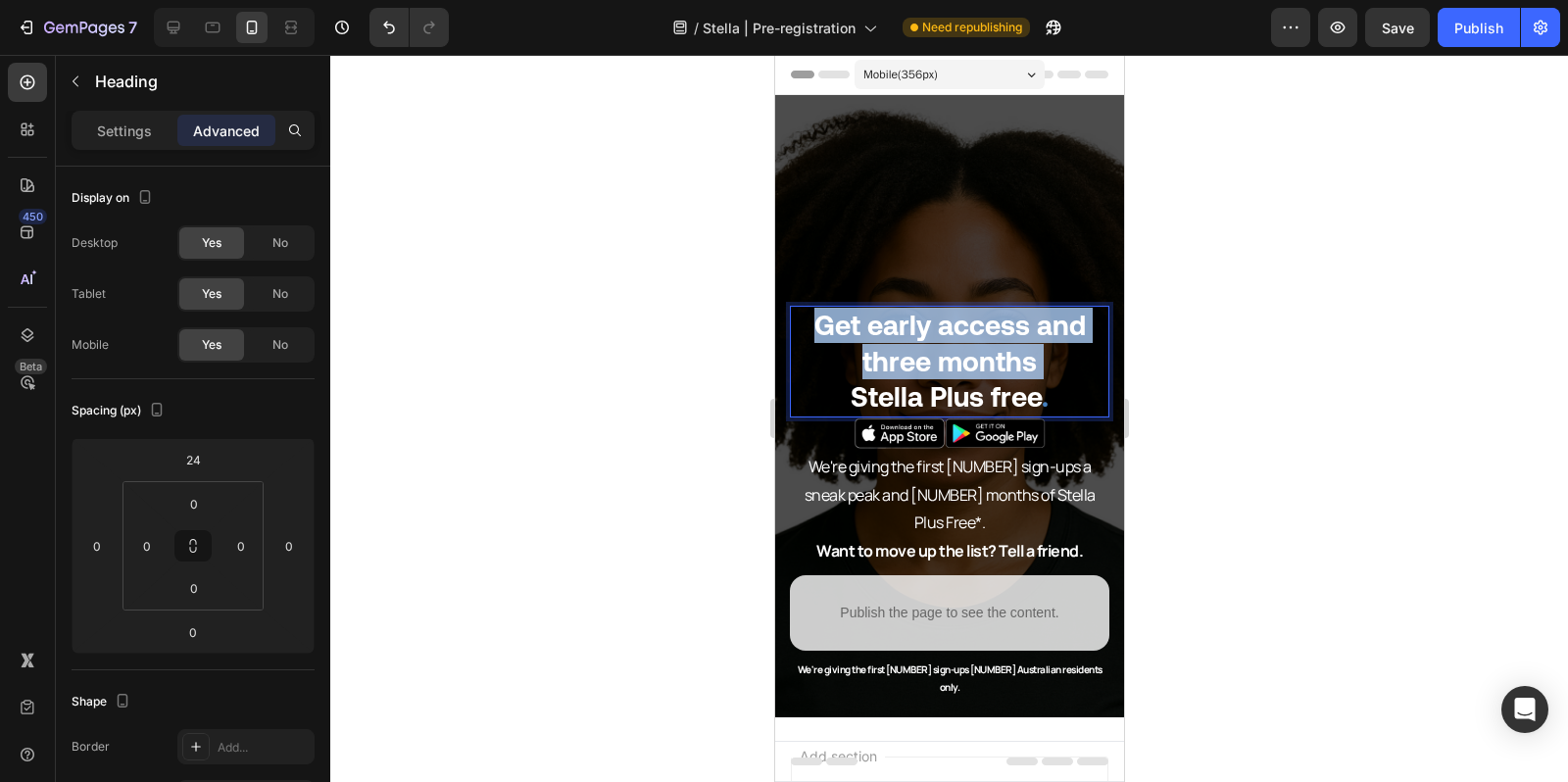 click on "Get early access and three months" at bounding box center (949, 343) 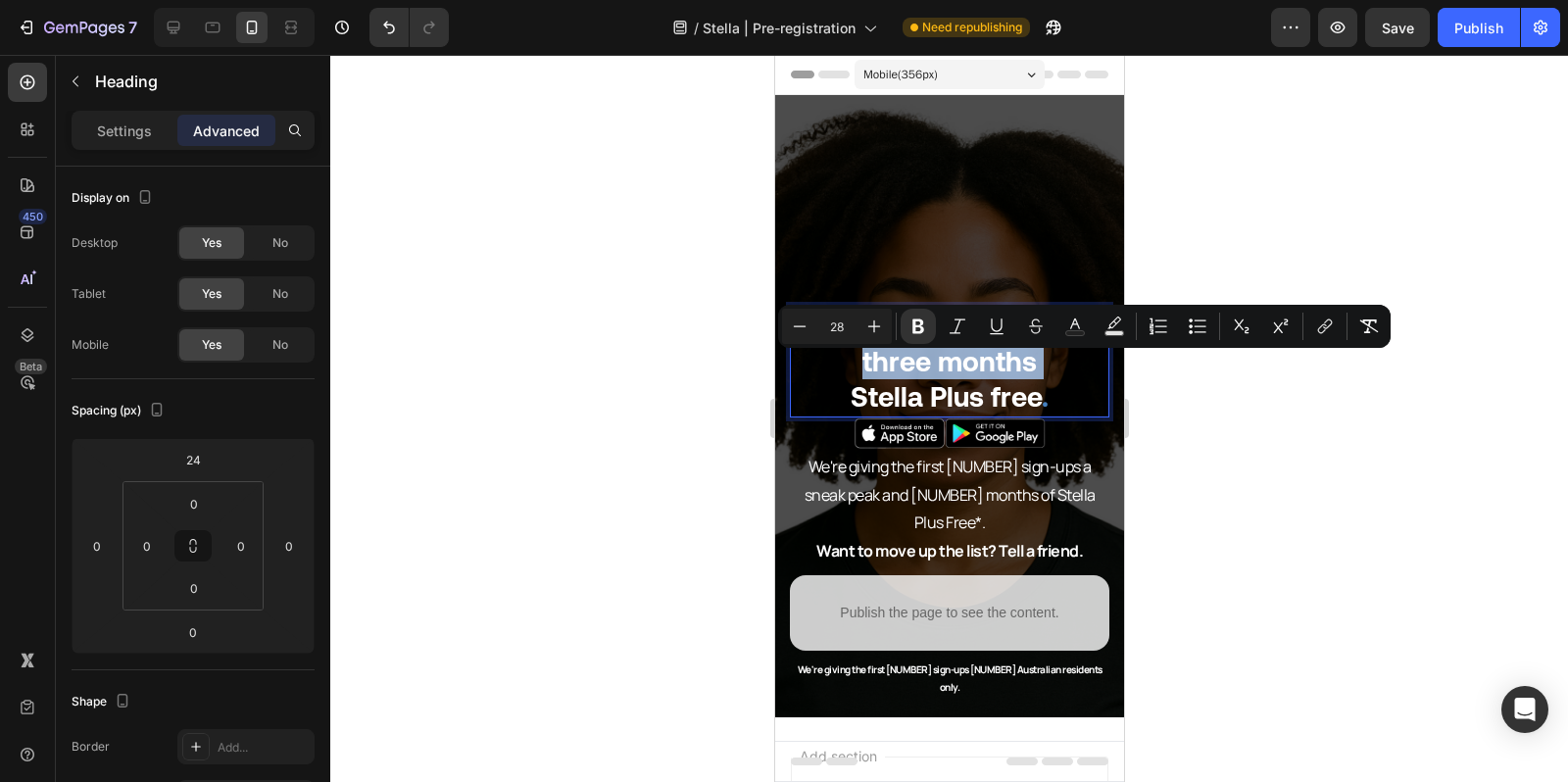 click on "Get early access and three months" at bounding box center [949, 343] 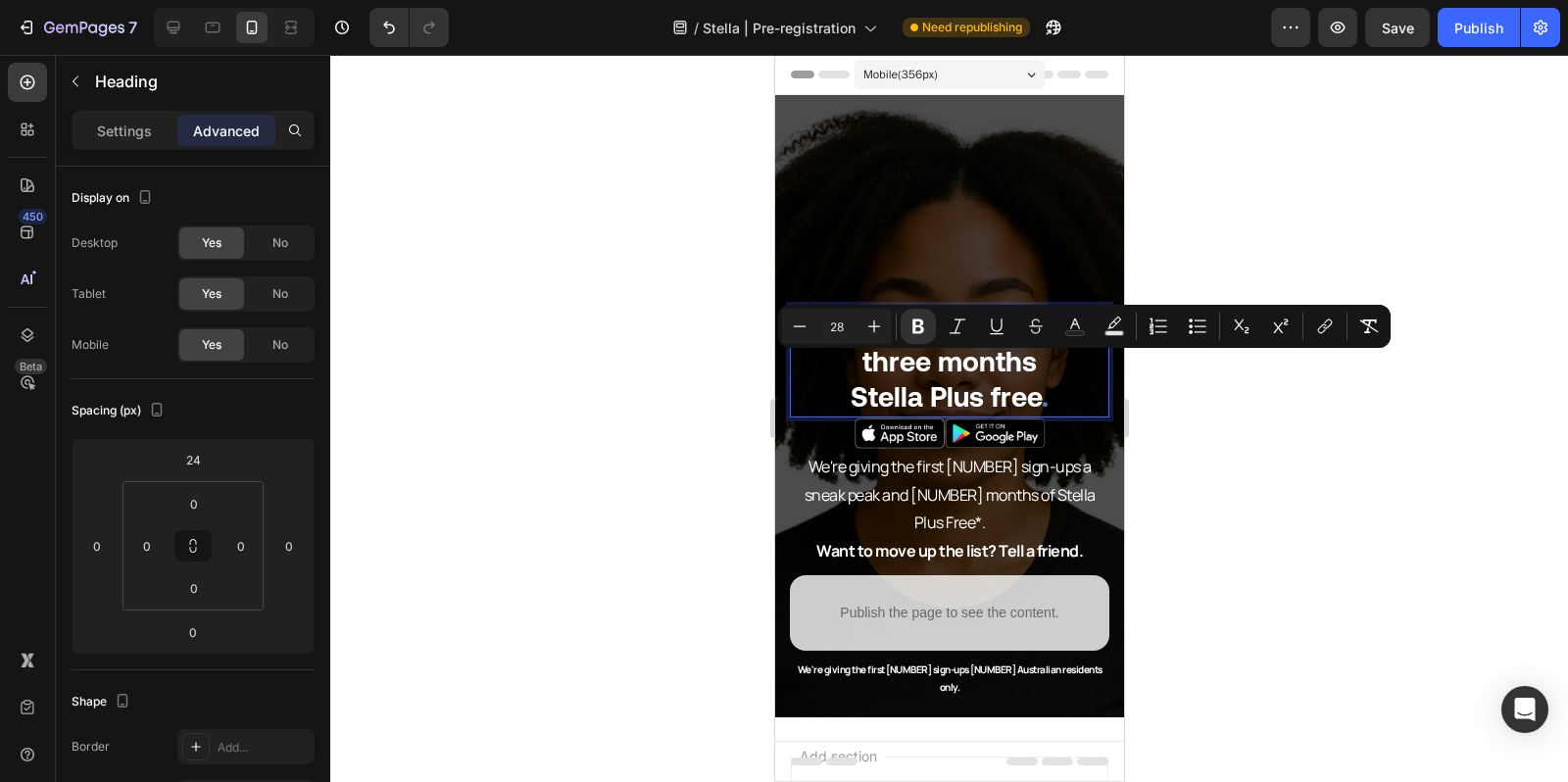 click on "Stella Plus free" at bounding box center (945, 397) 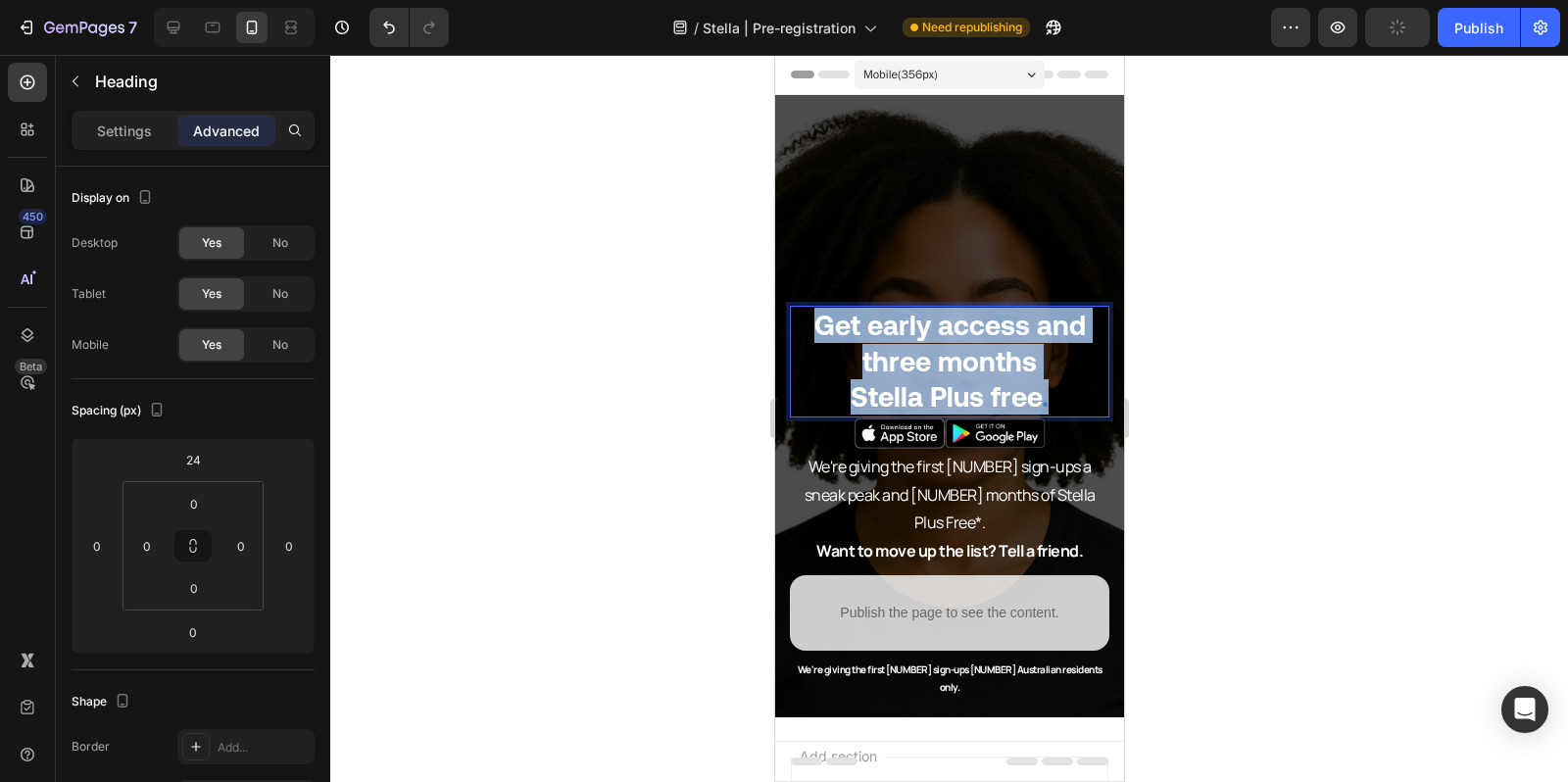 drag, startPoint x: 1064, startPoint y: 444, endPoint x: 794, endPoint y: 384, distance: 276.58633 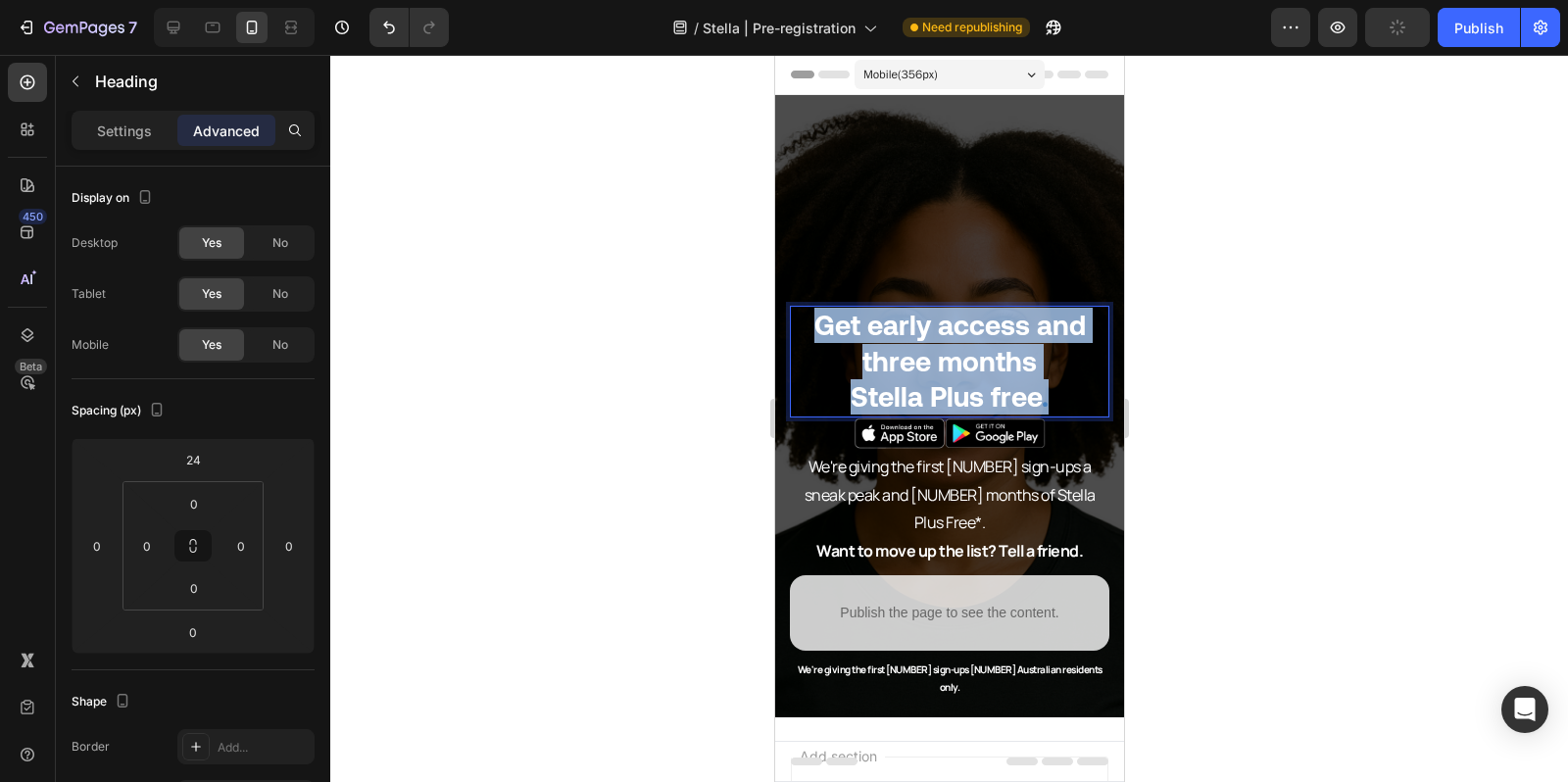 click on "Get early access and three months  Stella Plus free ." at bounding box center (949, 361) 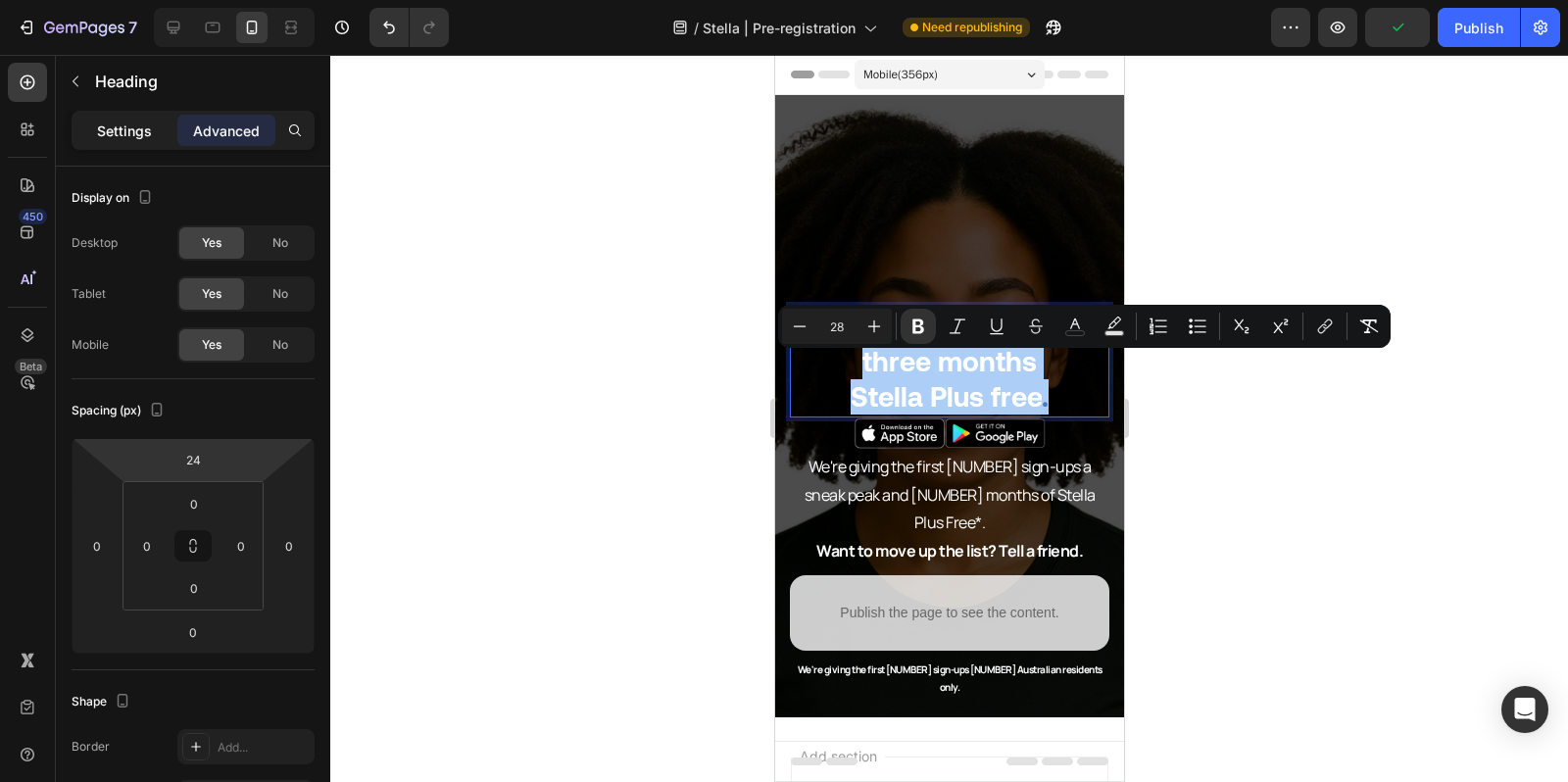 click on "Settings" at bounding box center (124, 130) 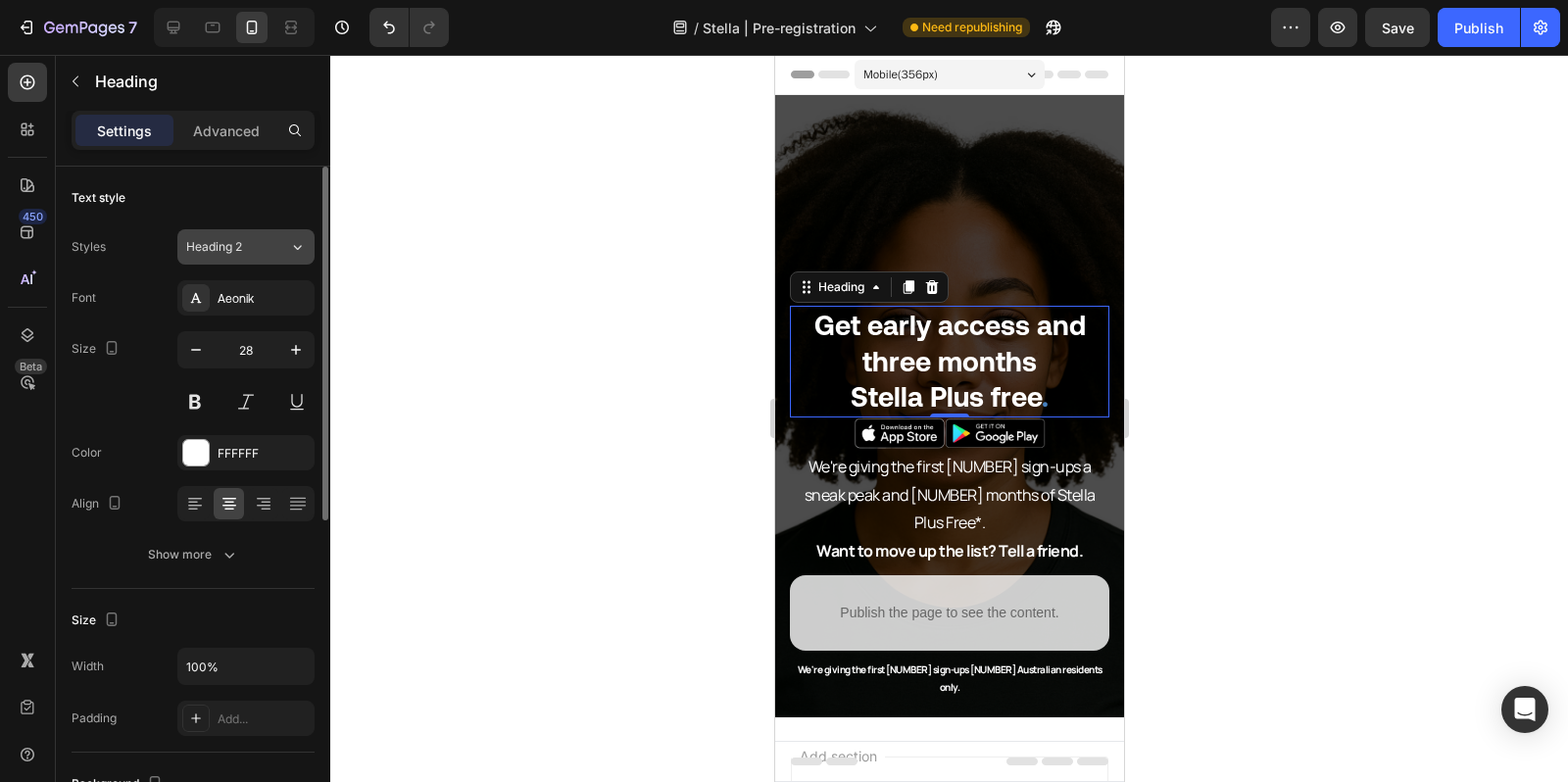 click on "Heading 2" 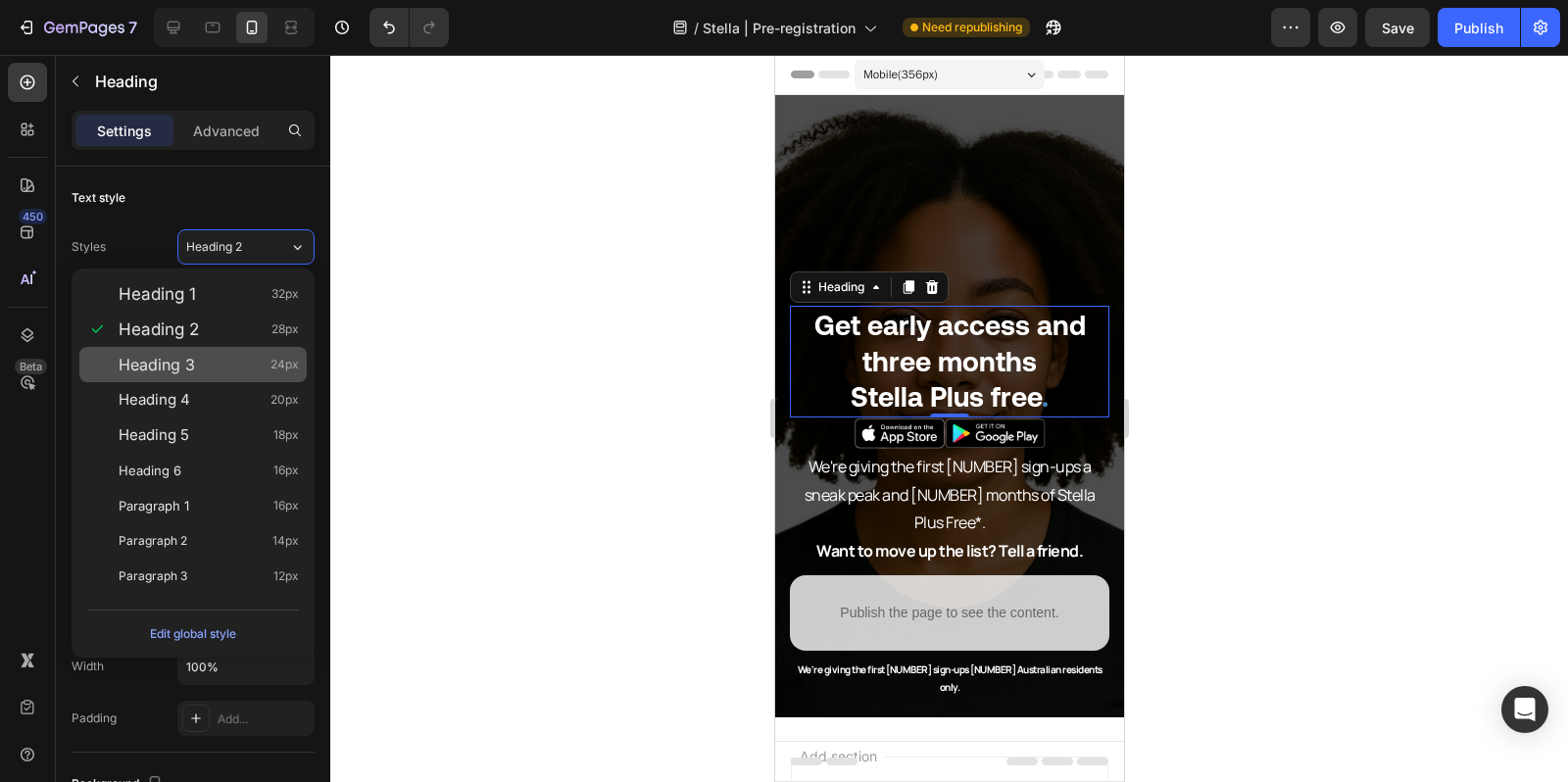 click on "Heading 3 24px" at bounding box center [209, 365] 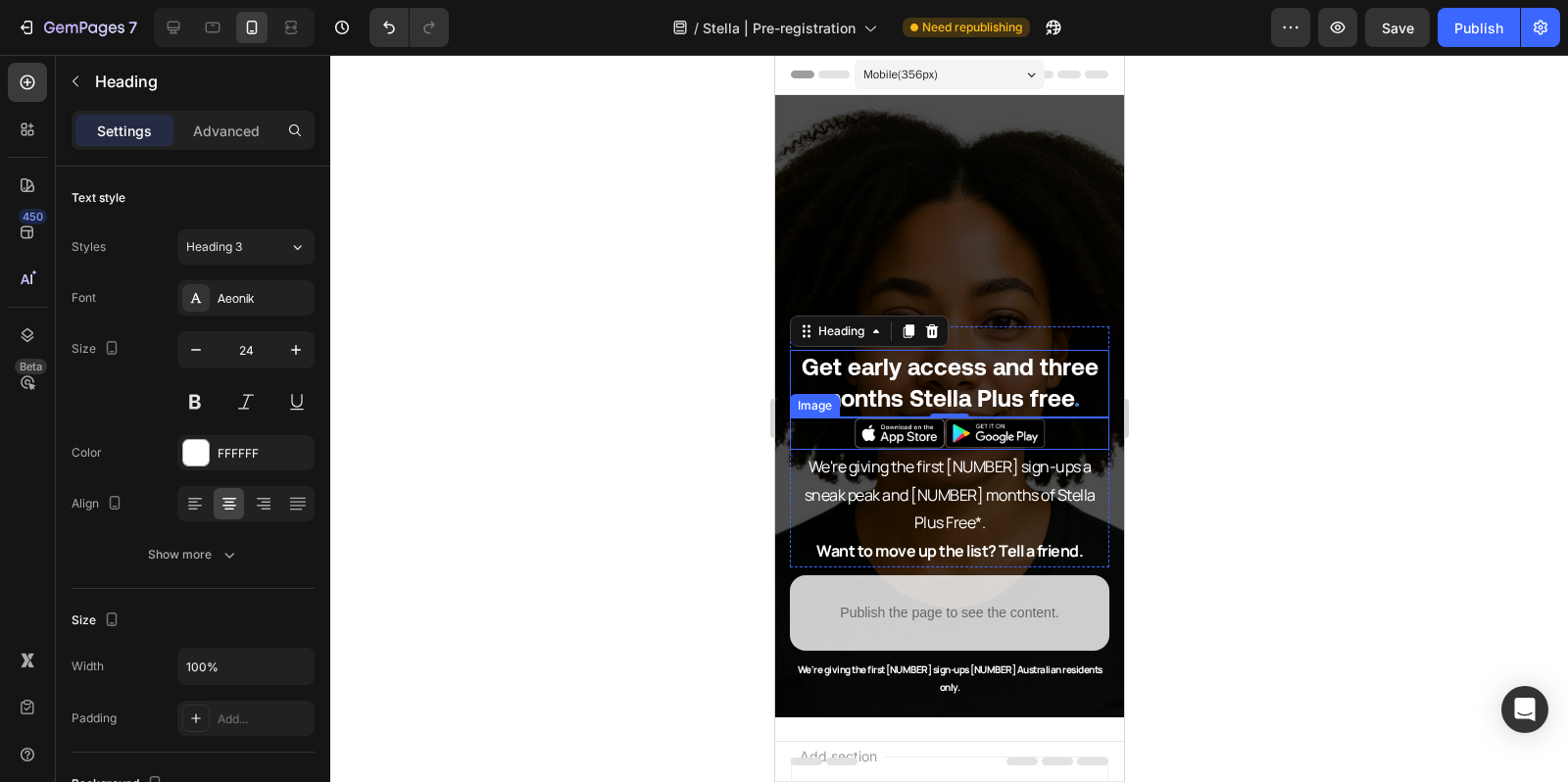 click 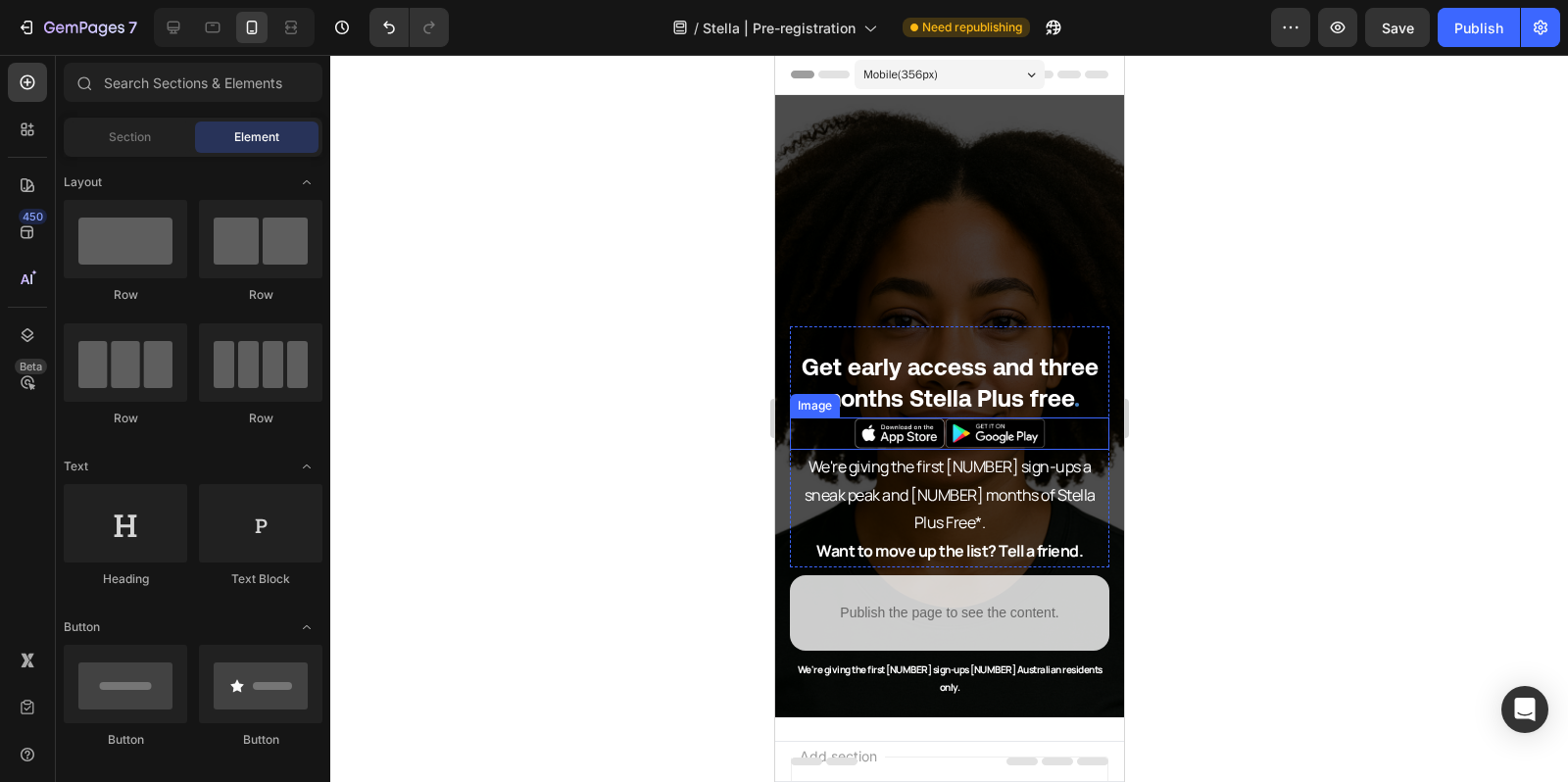 click 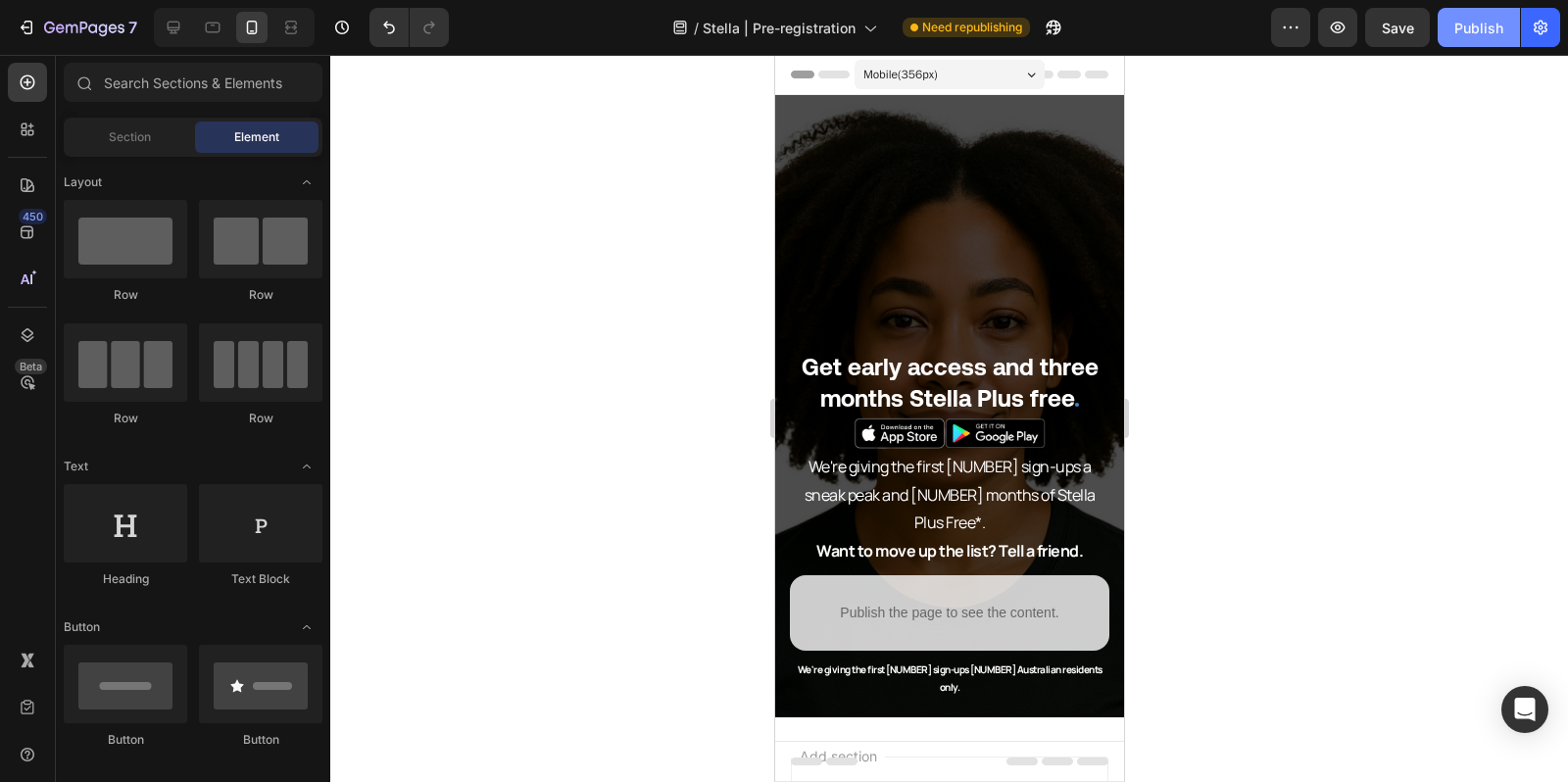 click on "Publish" 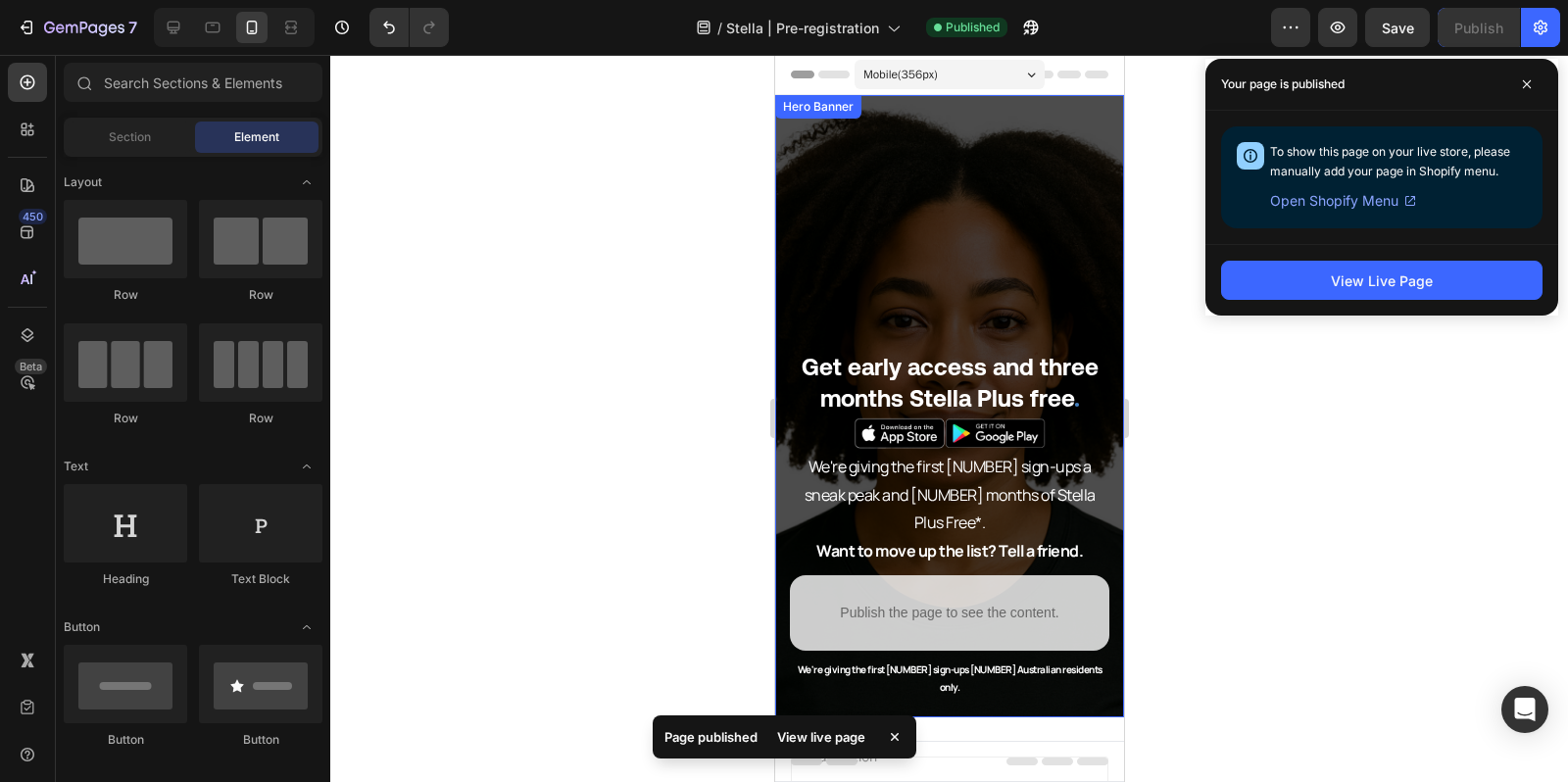 click at bounding box center [949, 406] 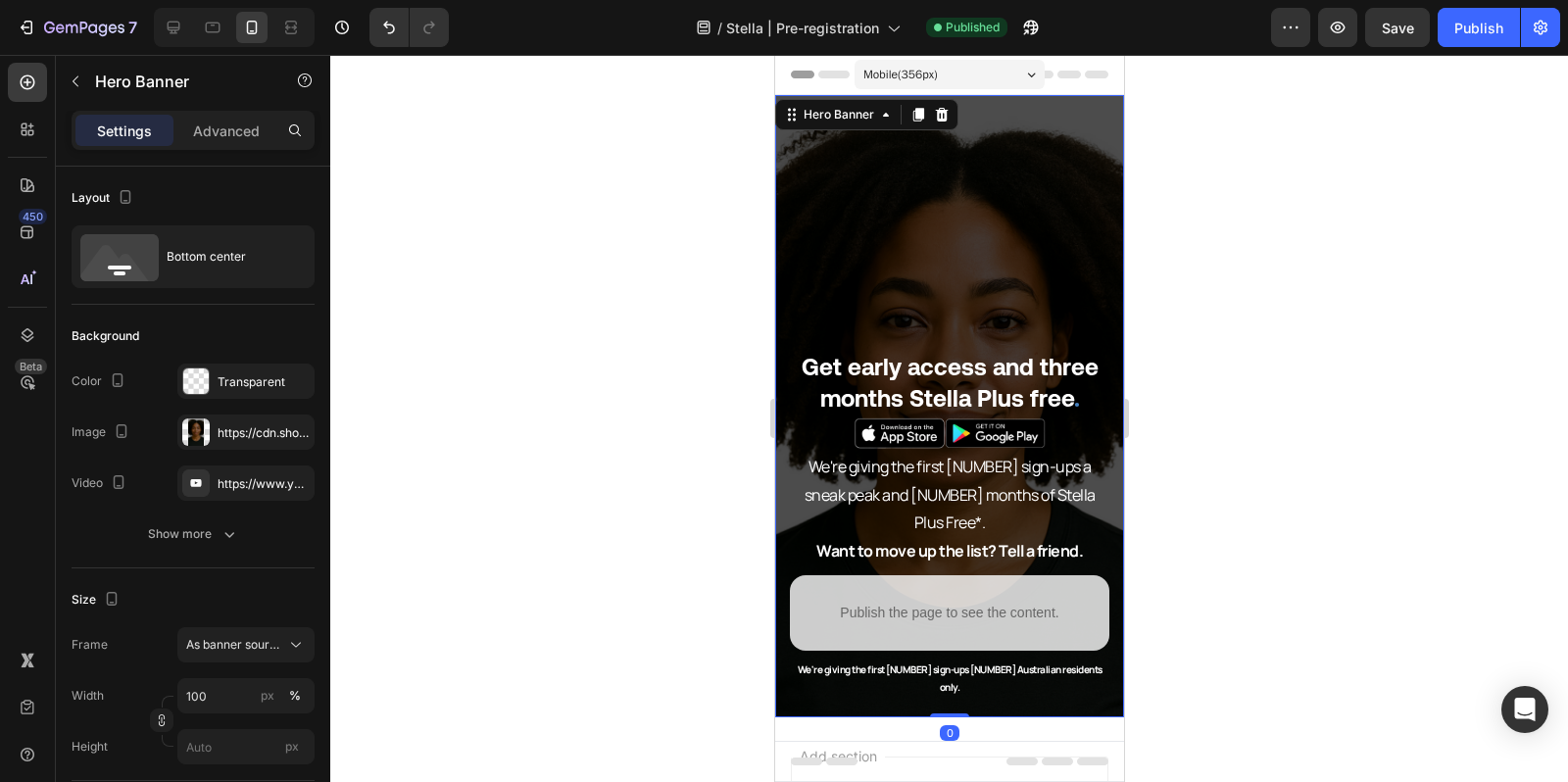 click at bounding box center (949, 406) 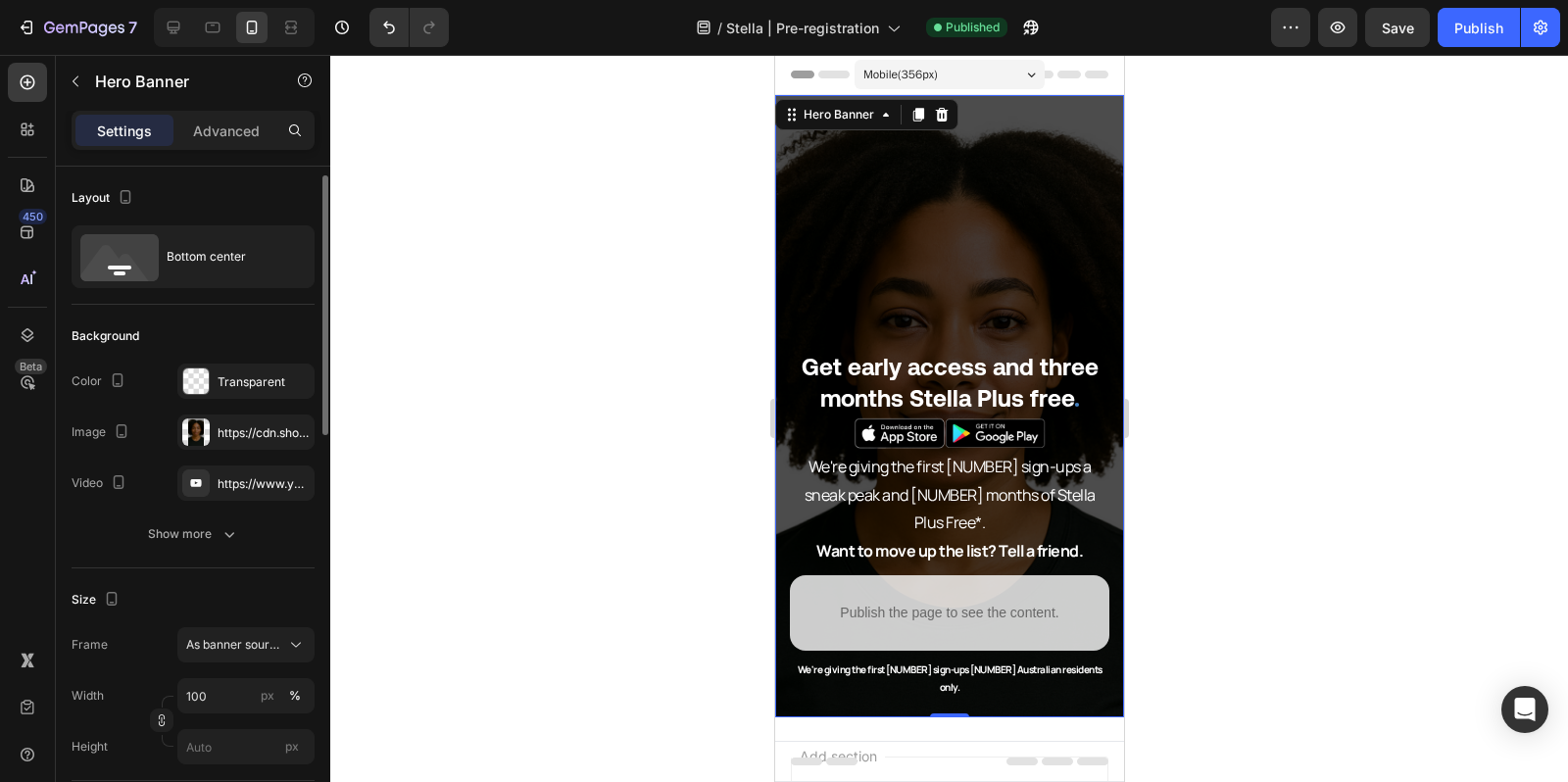 scroll, scrollTop: 191, scrollLeft: 0, axis: vertical 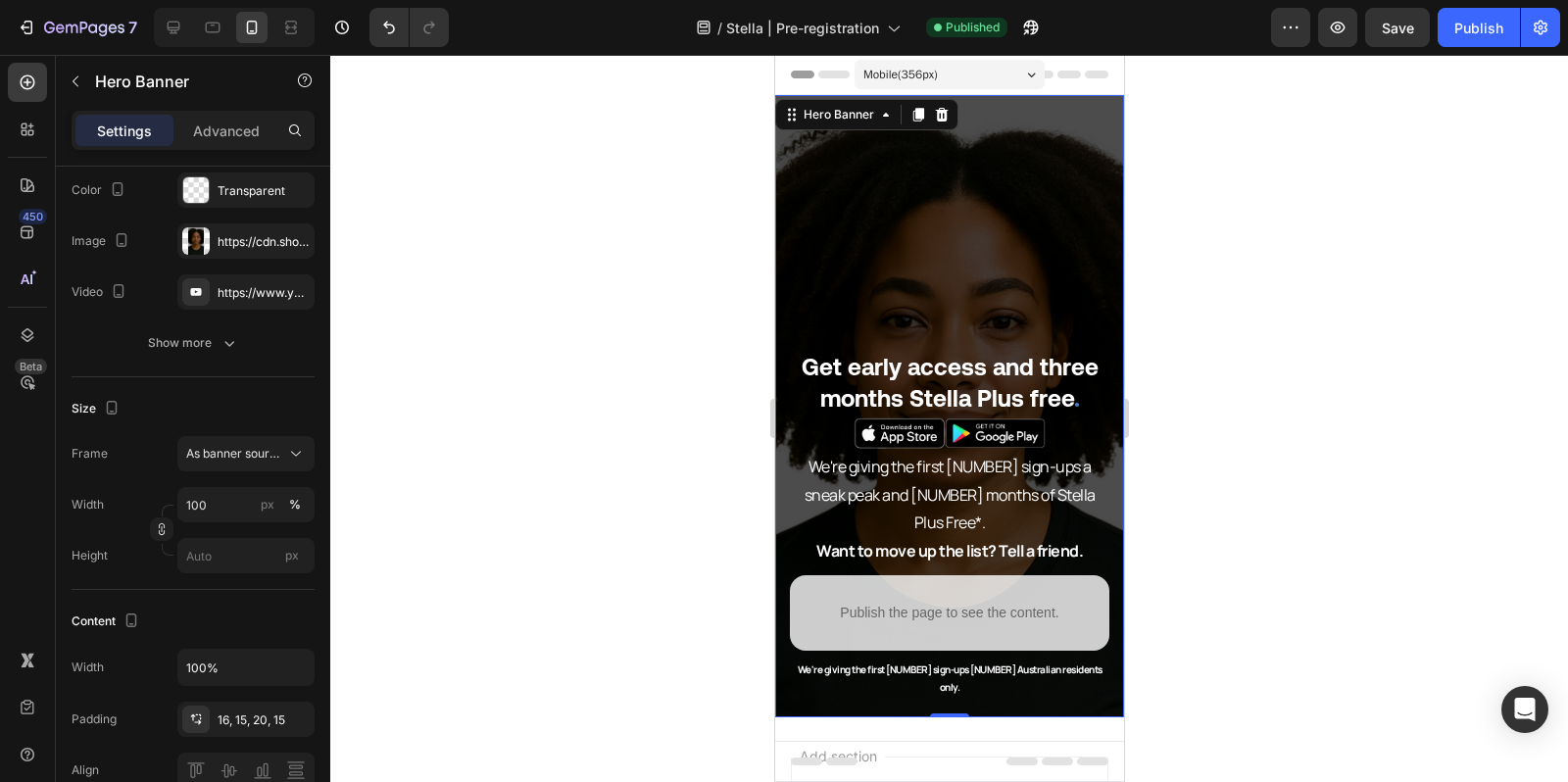 click at bounding box center (949, 406) 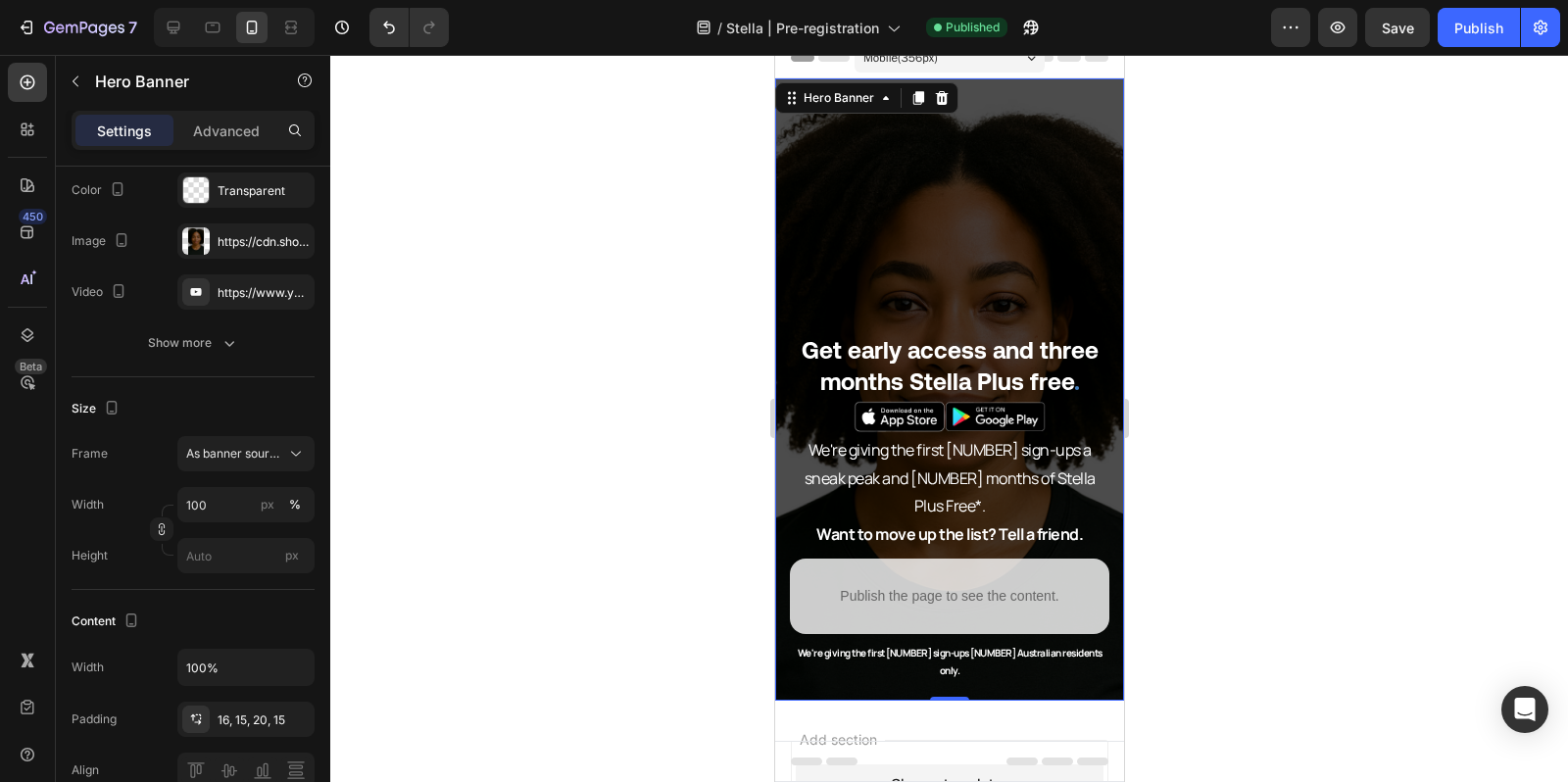 scroll, scrollTop: 0, scrollLeft: 0, axis: both 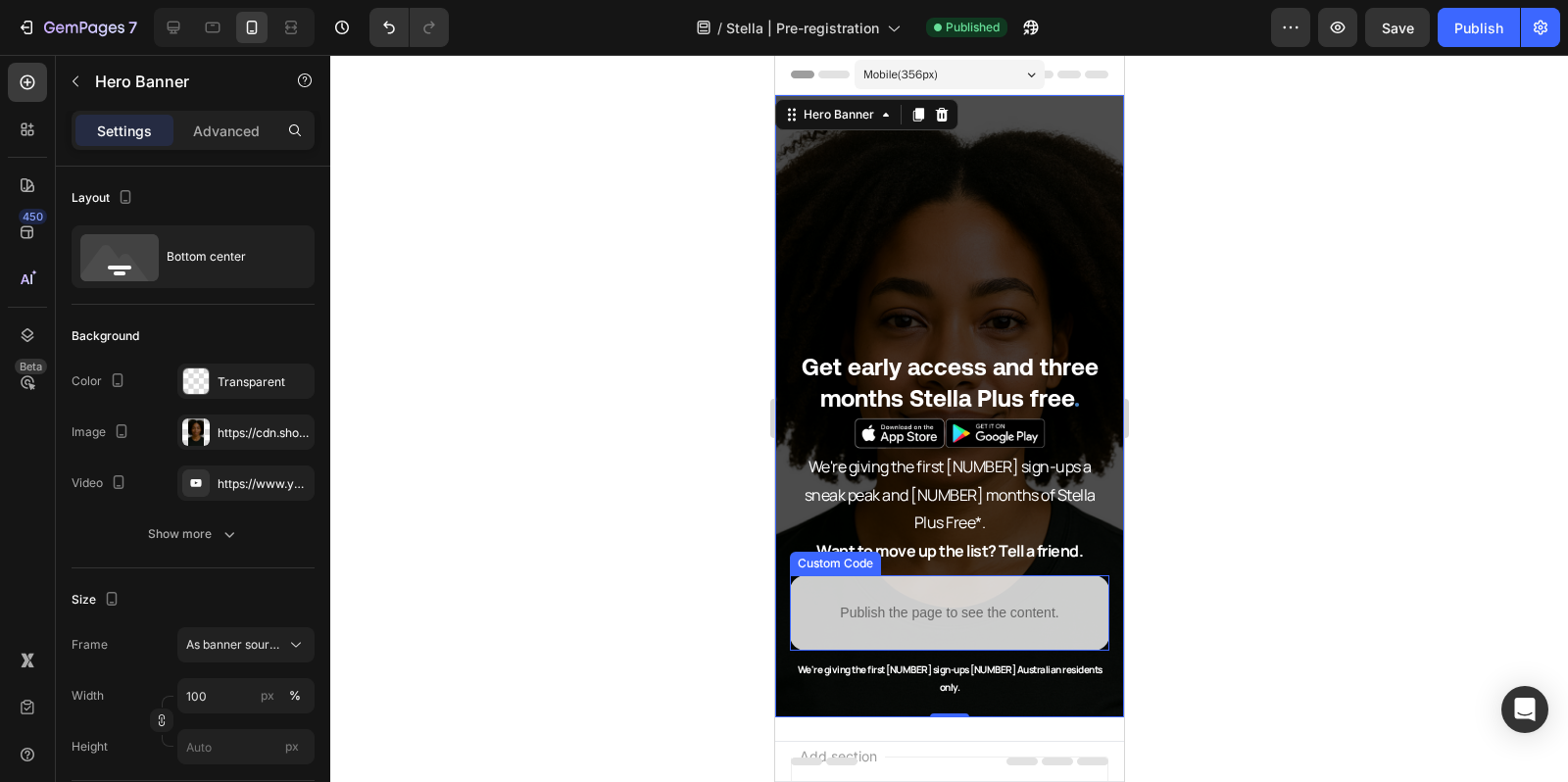click on "Publish the page to see the content.
Custom Code" at bounding box center [949, 612] 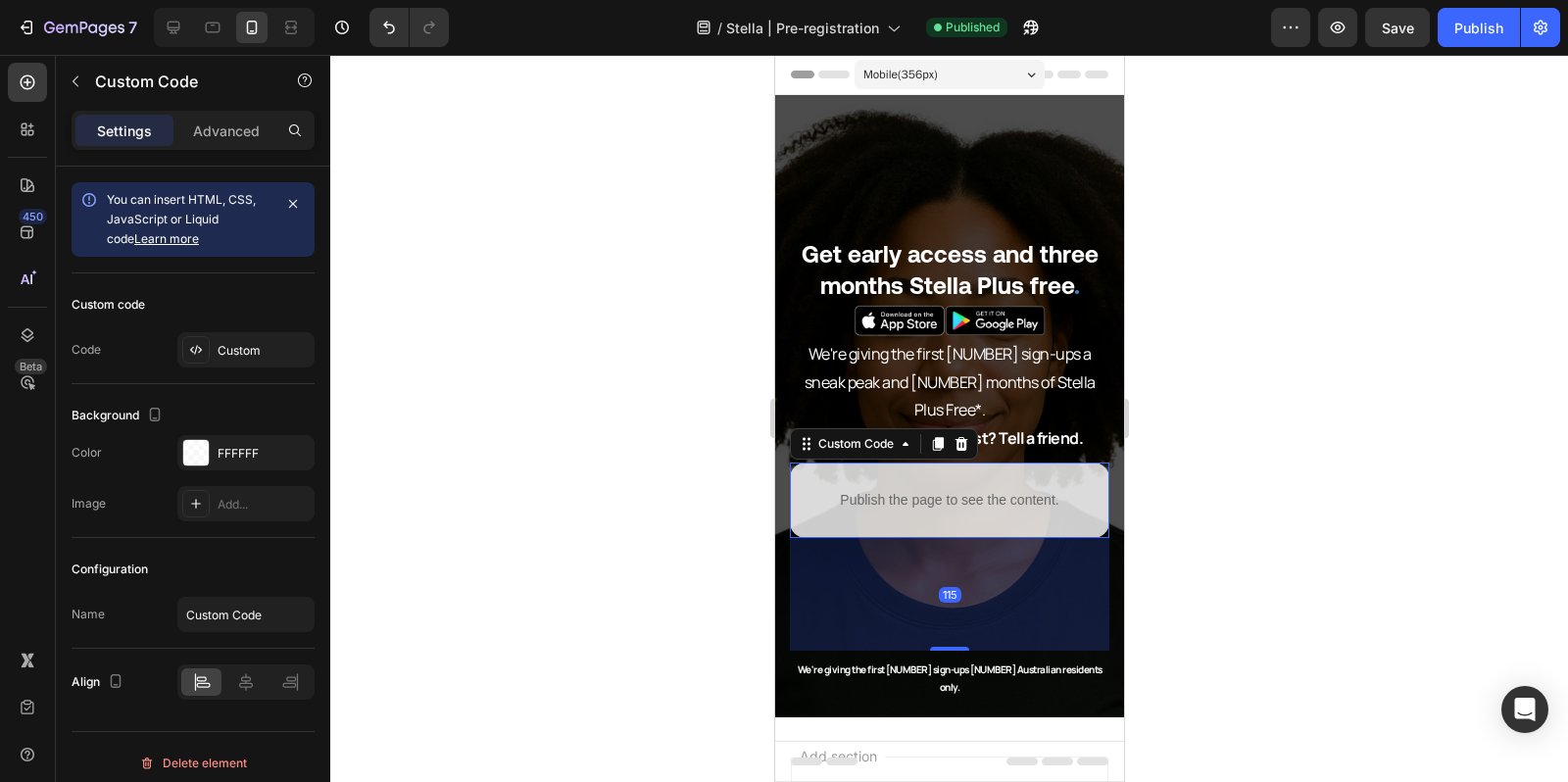 drag, startPoint x: 949, startPoint y: 666, endPoint x: 988, endPoint y: 747, distance: 89.899944 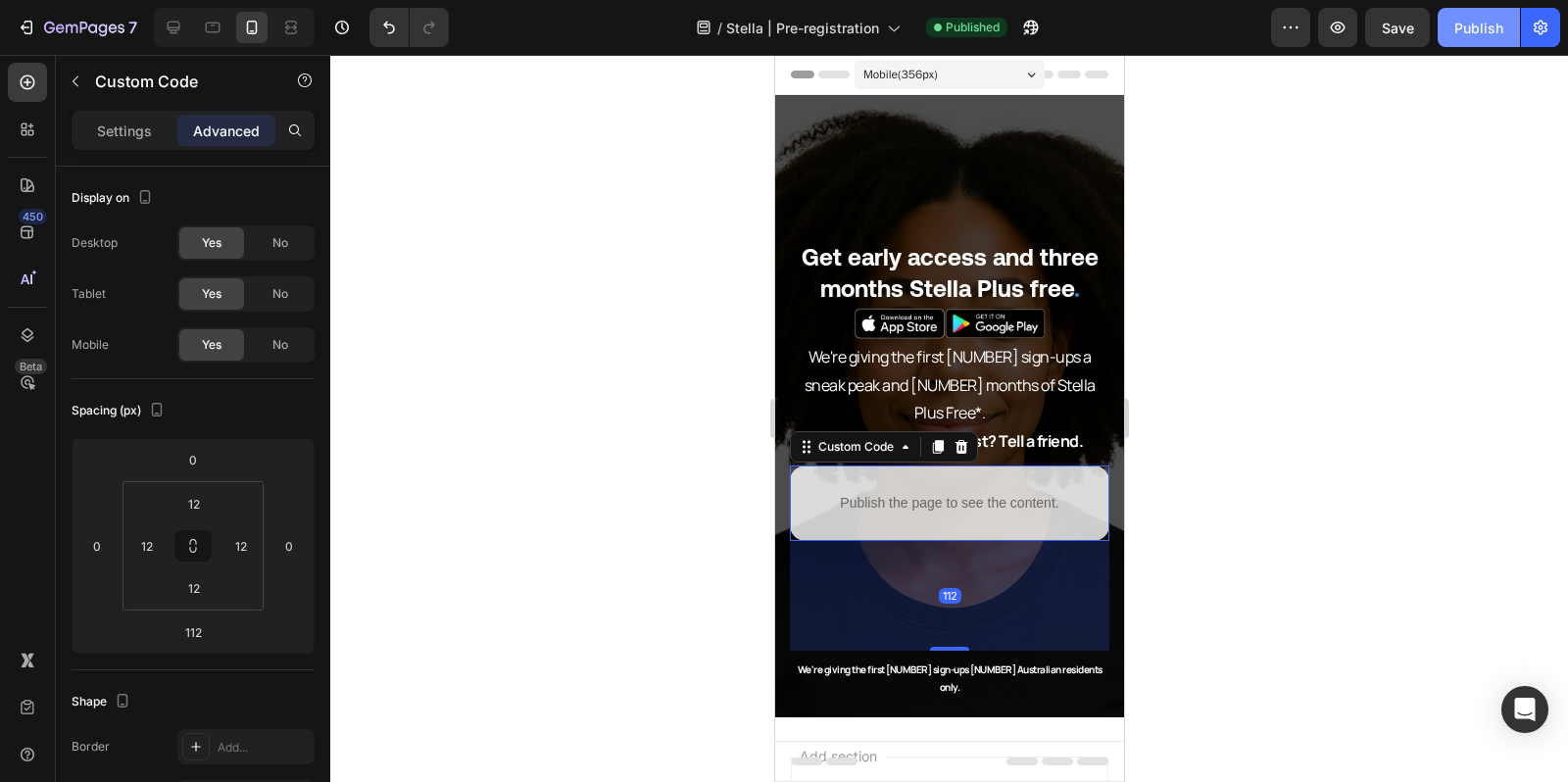 click on "Publish" 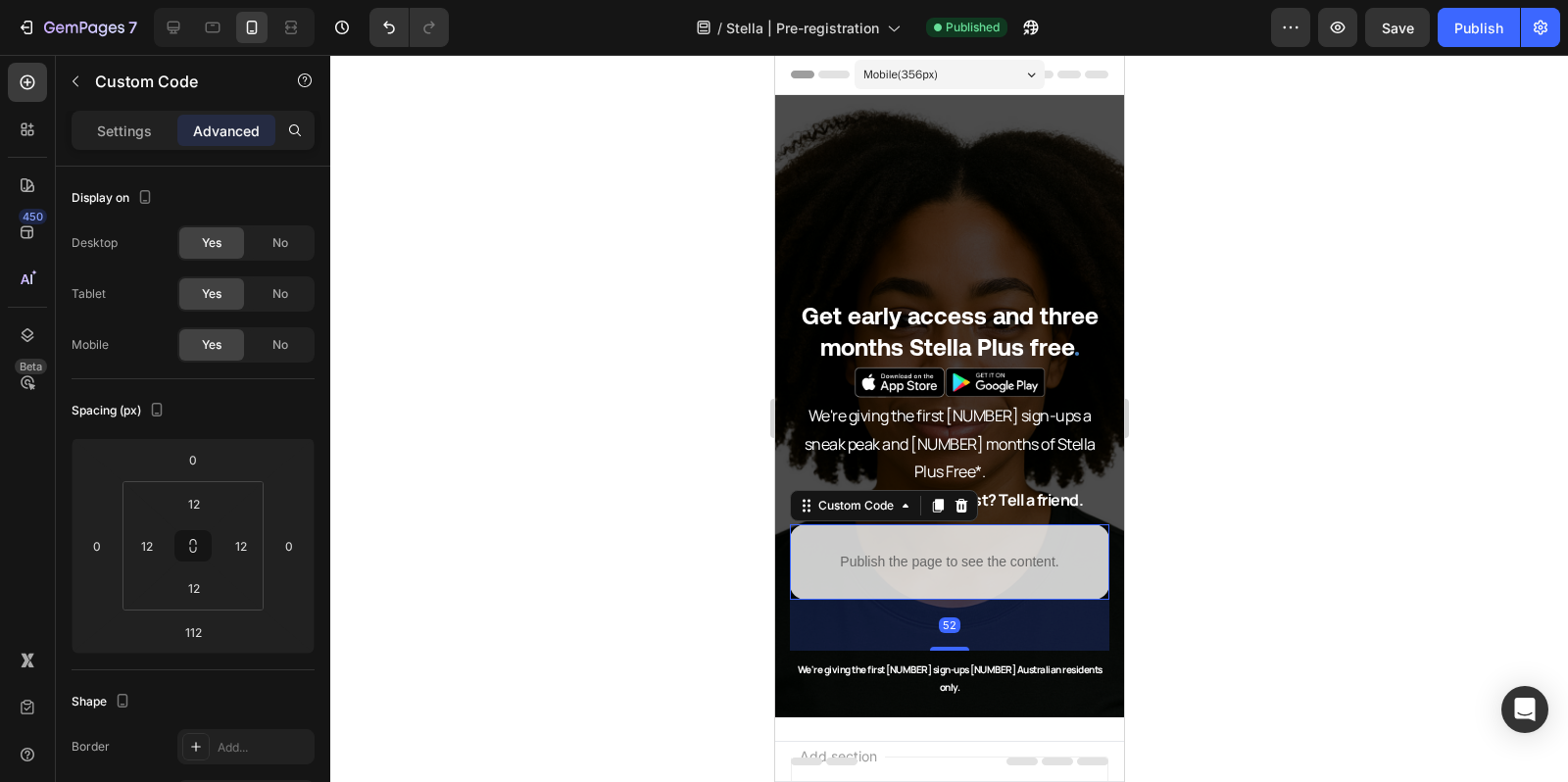drag, startPoint x: 947, startPoint y: 666, endPoint x: 947, endPoint y: 608, distance: 58 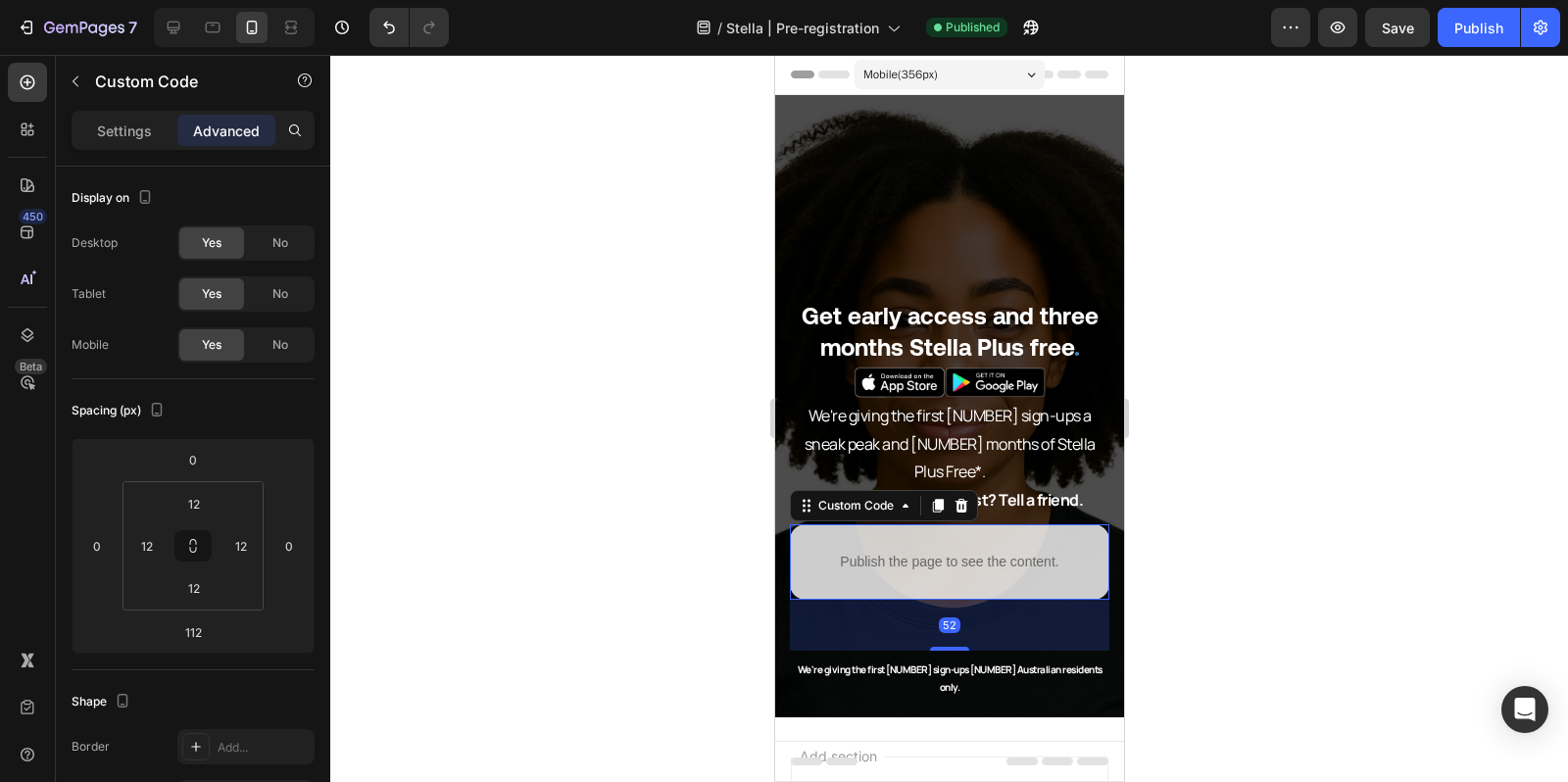 click on "Publish the page to see the content.
Custom Code   [NUMBER]" at bounding box center [949, 562] 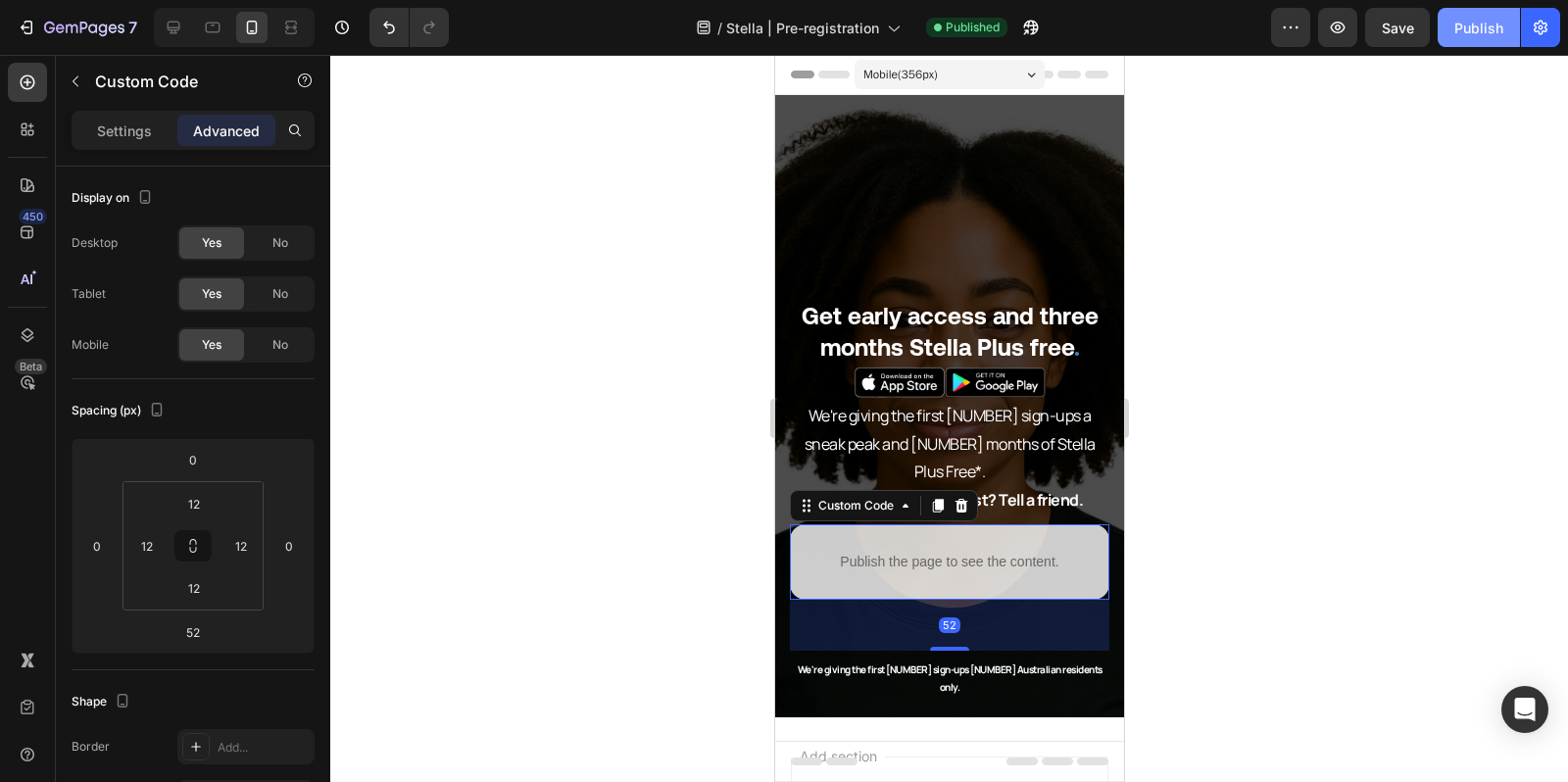 click on "Publish" at bounding box center [1479, 27] 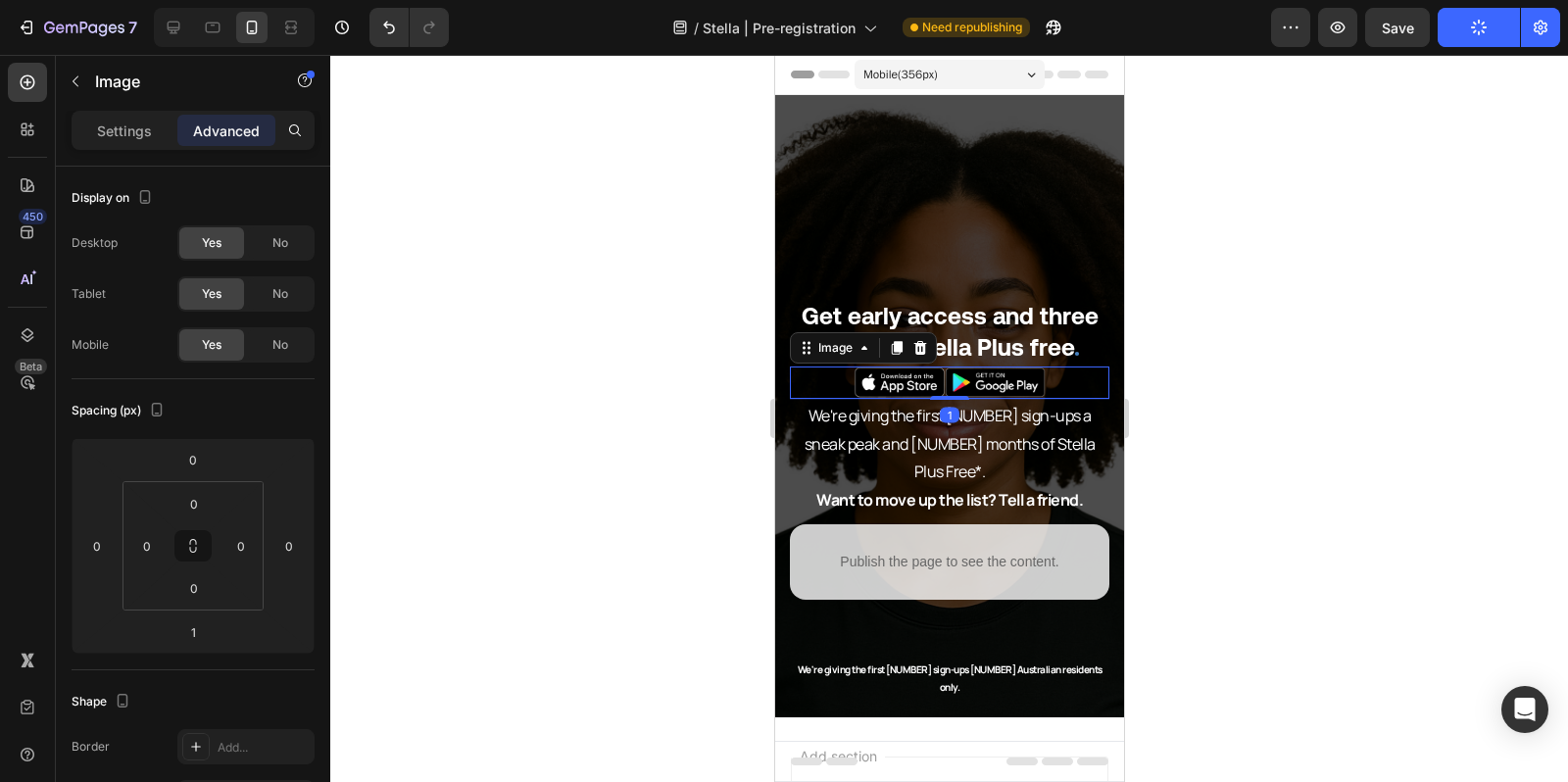 click at bounding box center [949, 382] 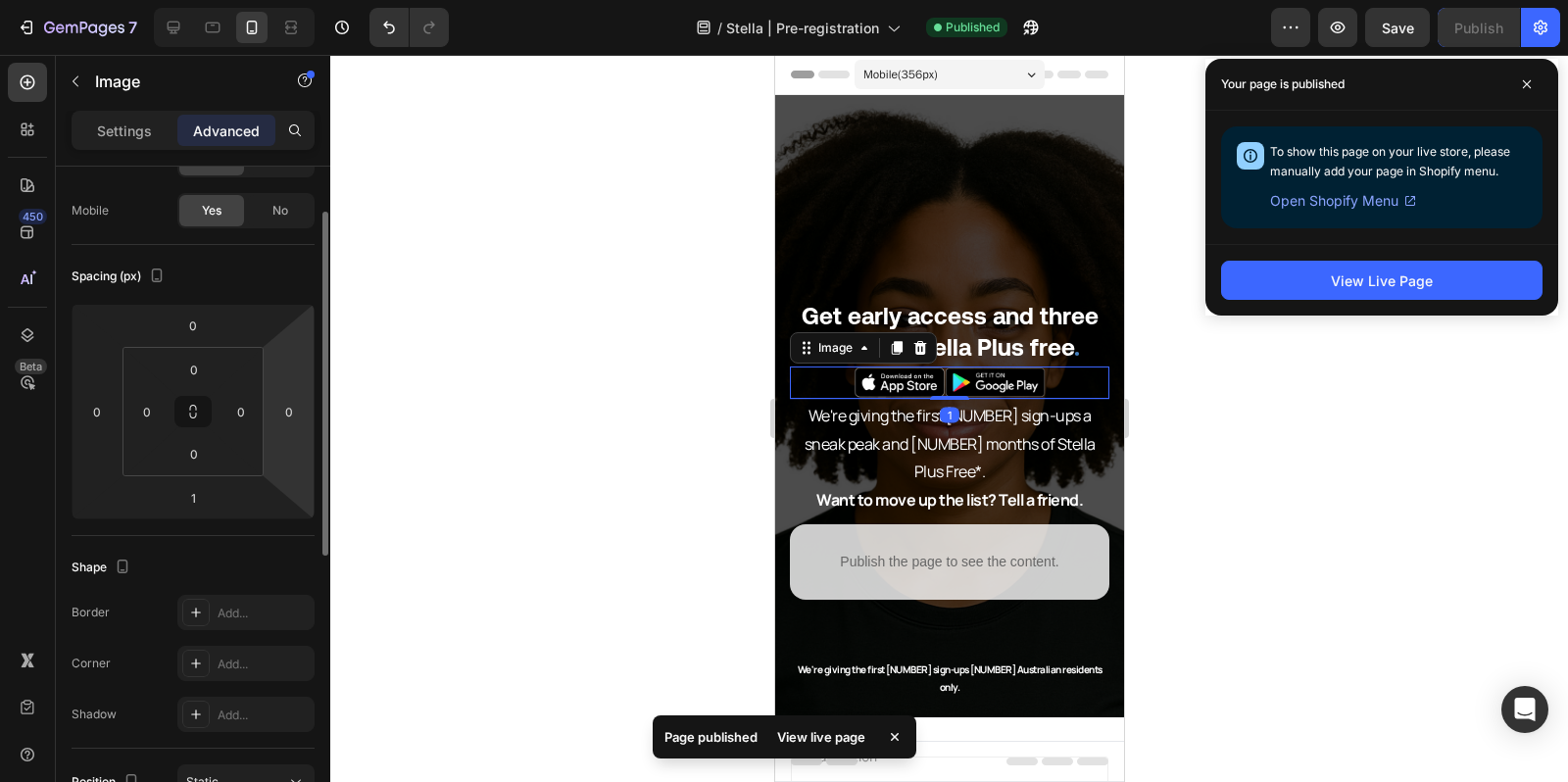 scroll, scrollTop: 139, scrollLeft: 0, axis: vertical 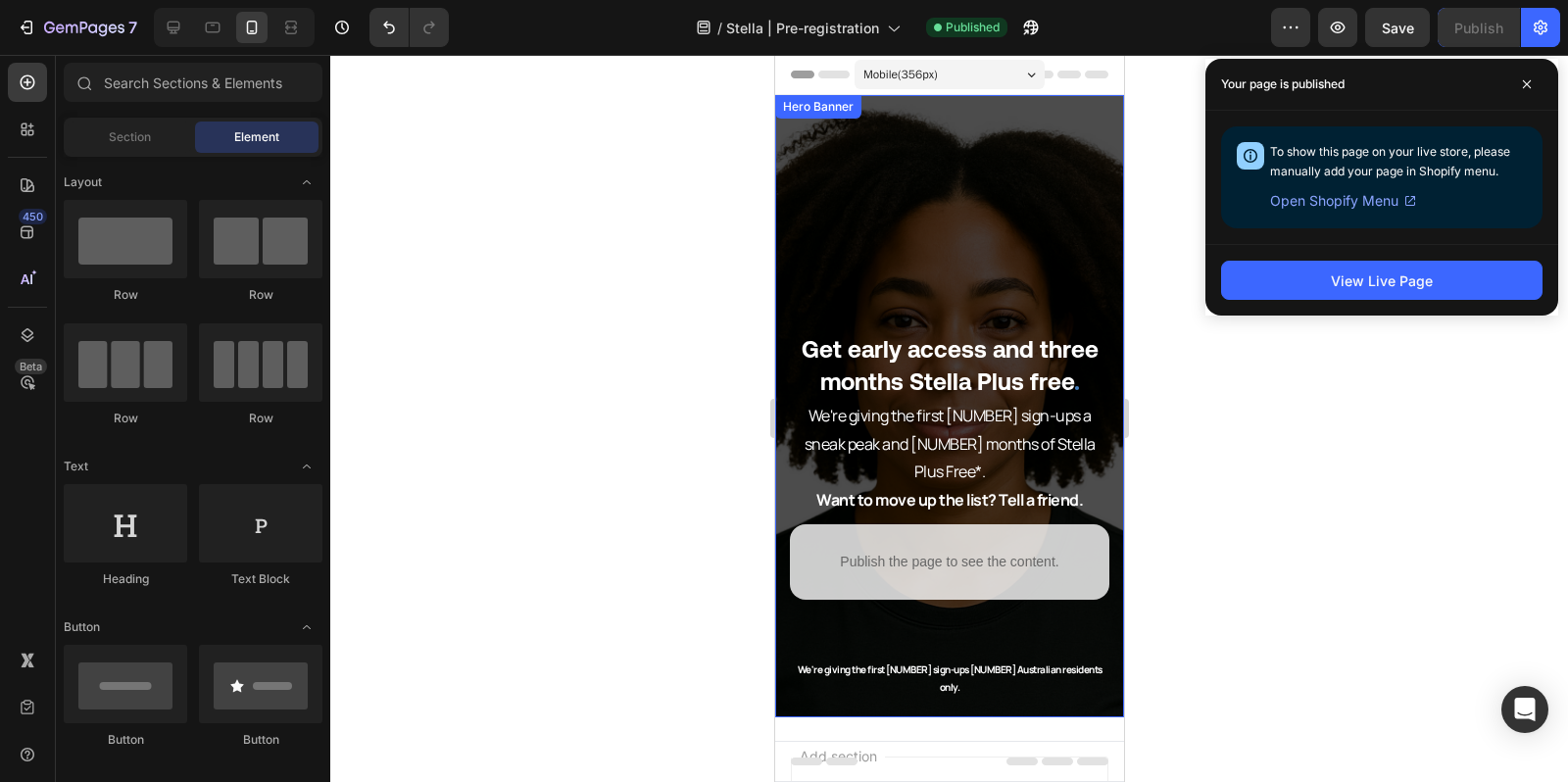 click on "⁠⁠⁠⁠⁠⁠⁠ Get early access and three months Stella Plus free . Heading We're giving the first [NUMBER] sign-ups a sneak peak and [NUMBER] months of Stella Plus Free*. Want to move up the list? Tell a friend. Text Block Row
Publish the page to see the content.
Custom Code Row *Terms and Conditions apply. [COUNTRY] and Australian residents only. Text Block" at bounding box center [949, 505] 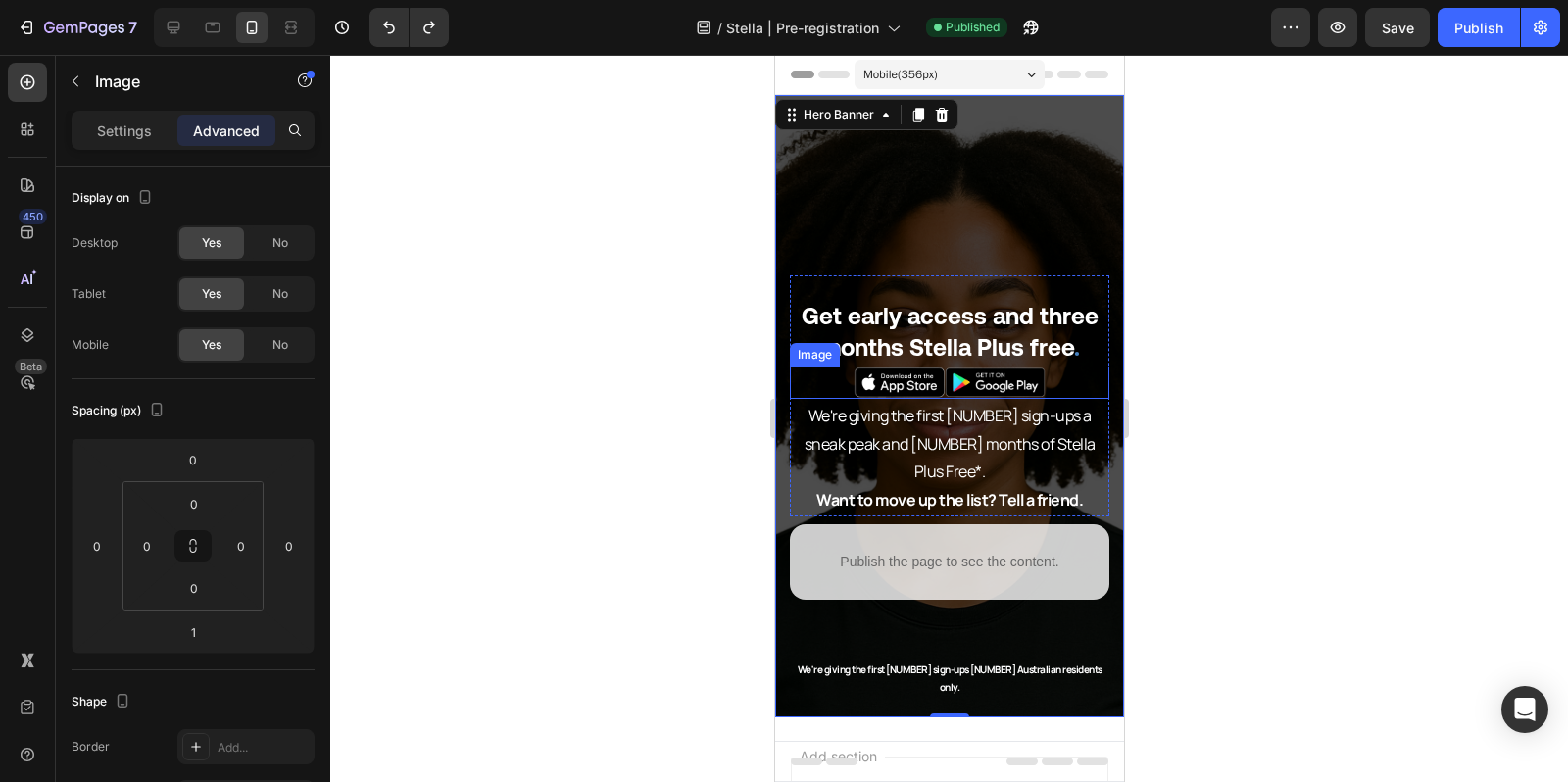 click at bounding box center (949, 382) 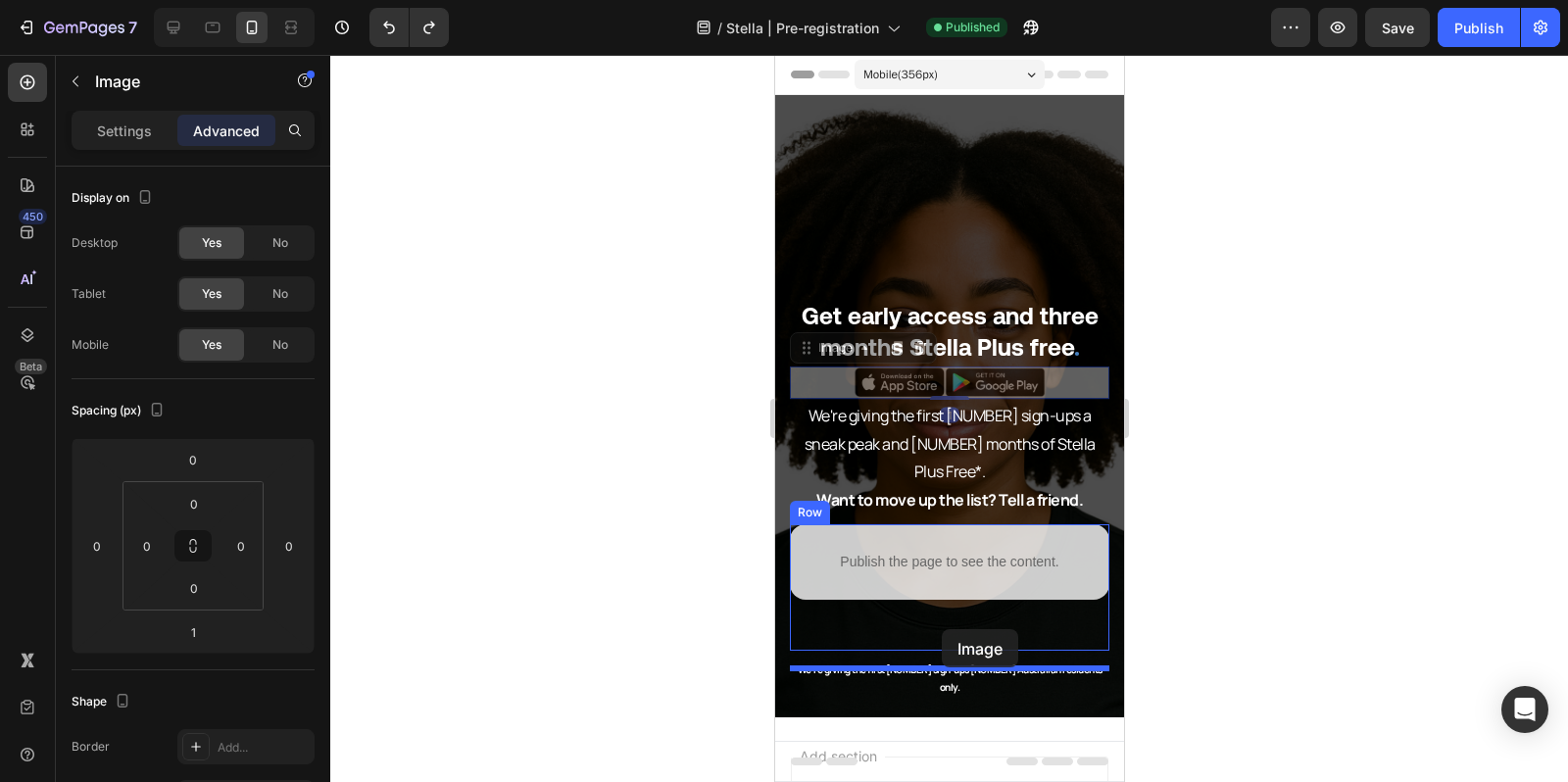 drag, startPoint x: 921, startPoint y: 426, endPoint x: 941, endPoint y: 629, distance: 203.98284 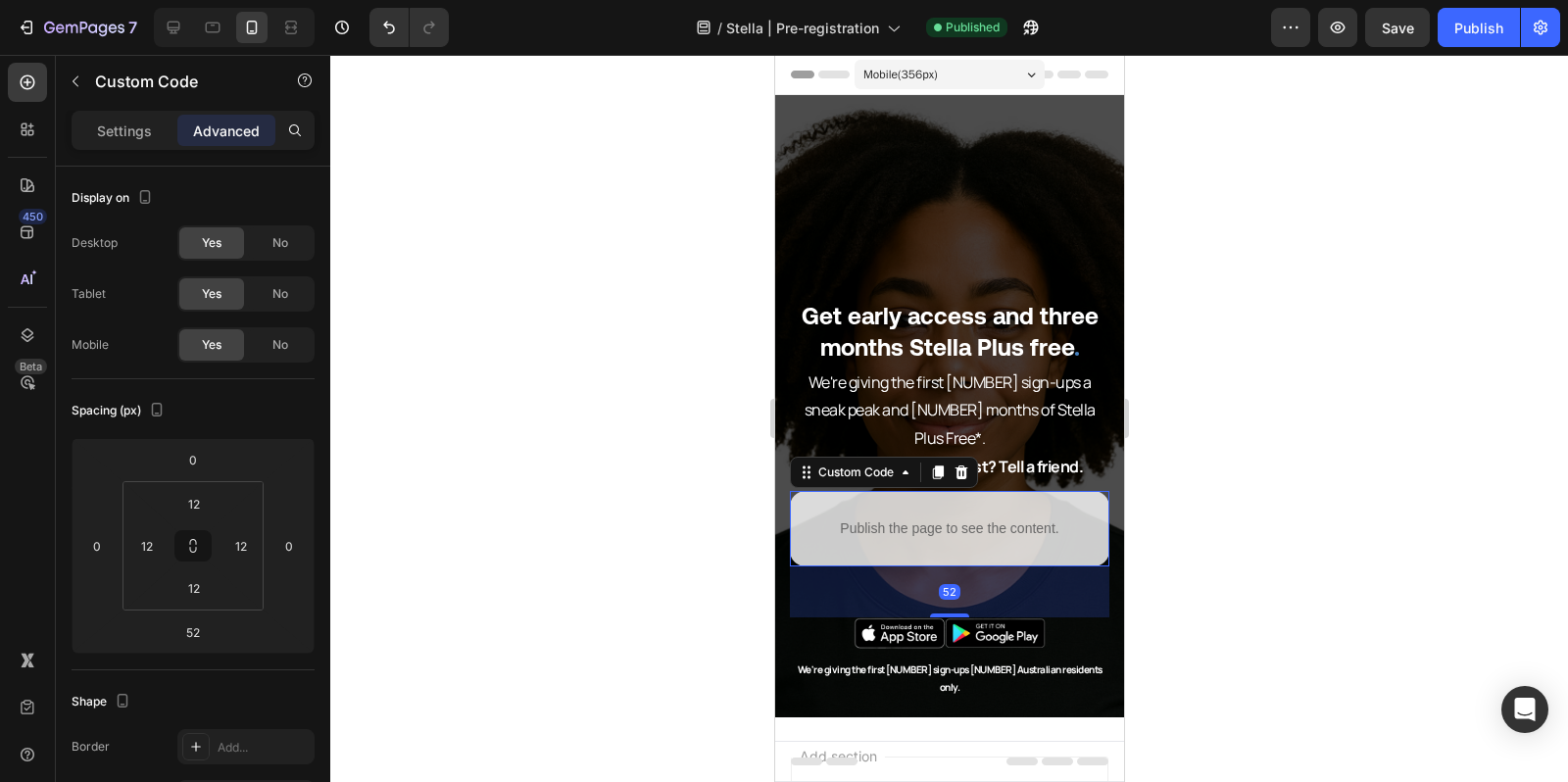 click on "Publish the page to see the content." at bounding box center [949, 528] 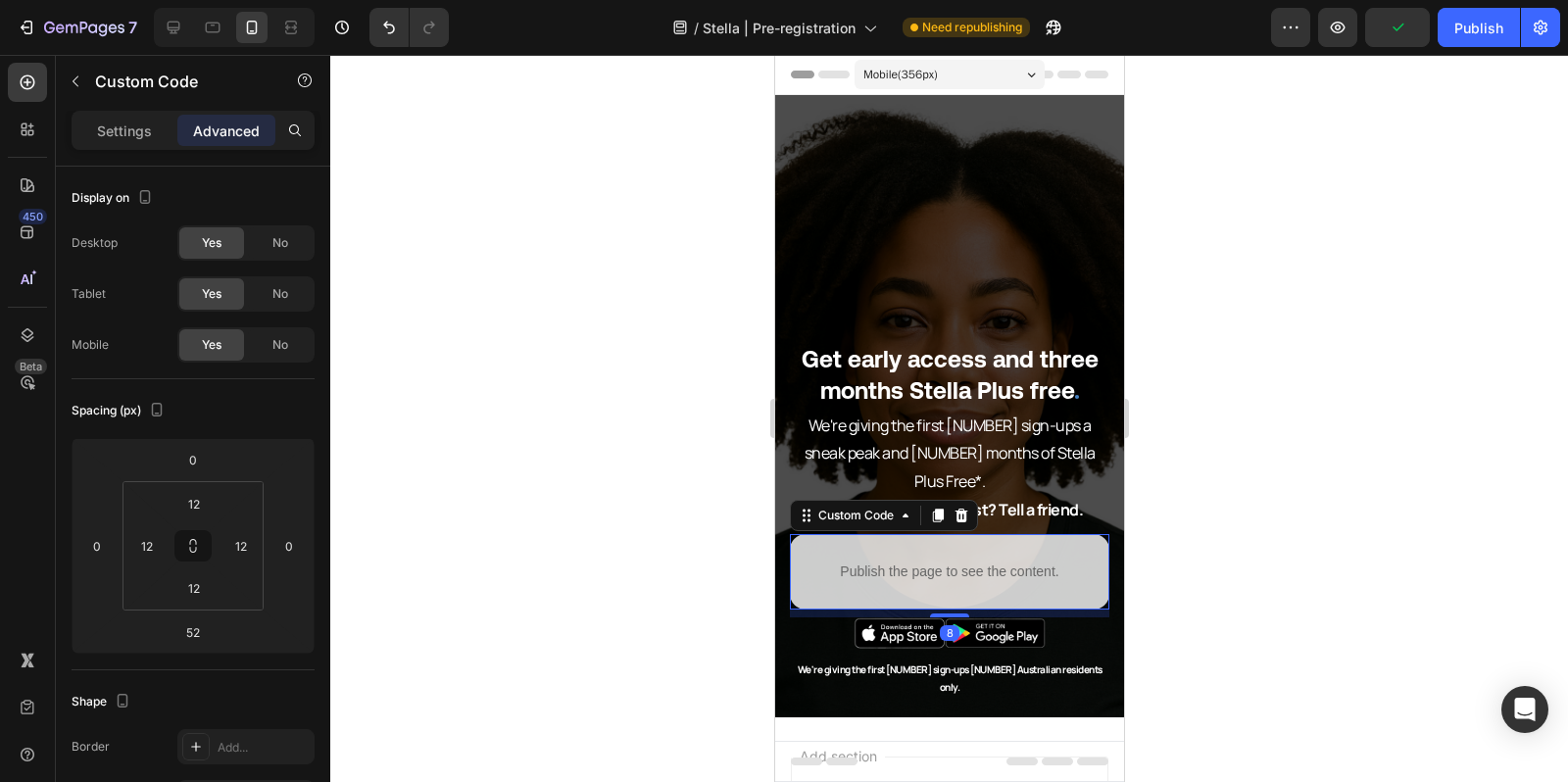 drag, startPoint x: 945, startPoint y: 629, endPoint x: 938, endPoint y: 586, distance: 43.566042 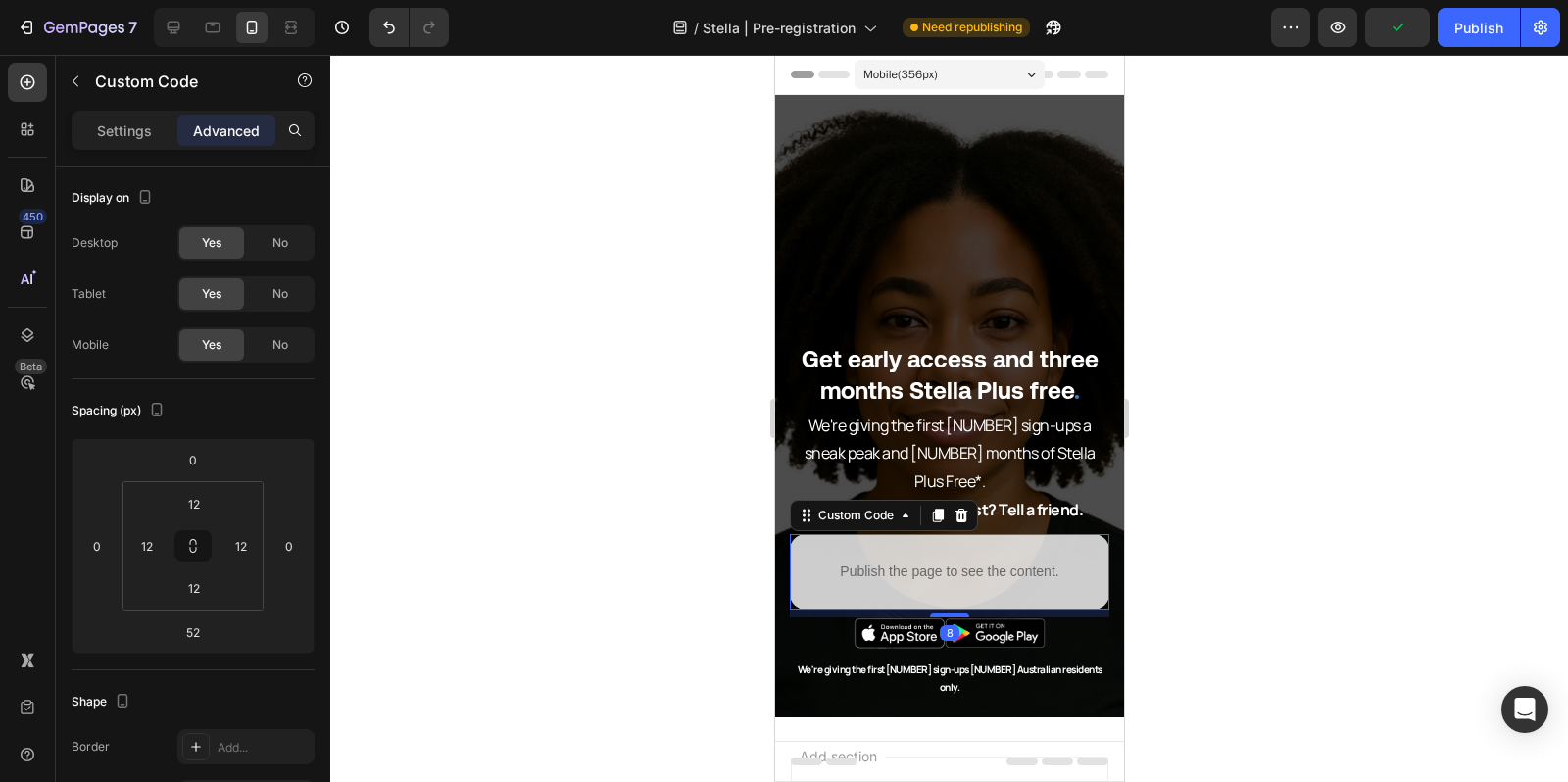 click on "Publish the page to see the content.
Custom Code   [NUMBER]" at bounding box center (949, 571) 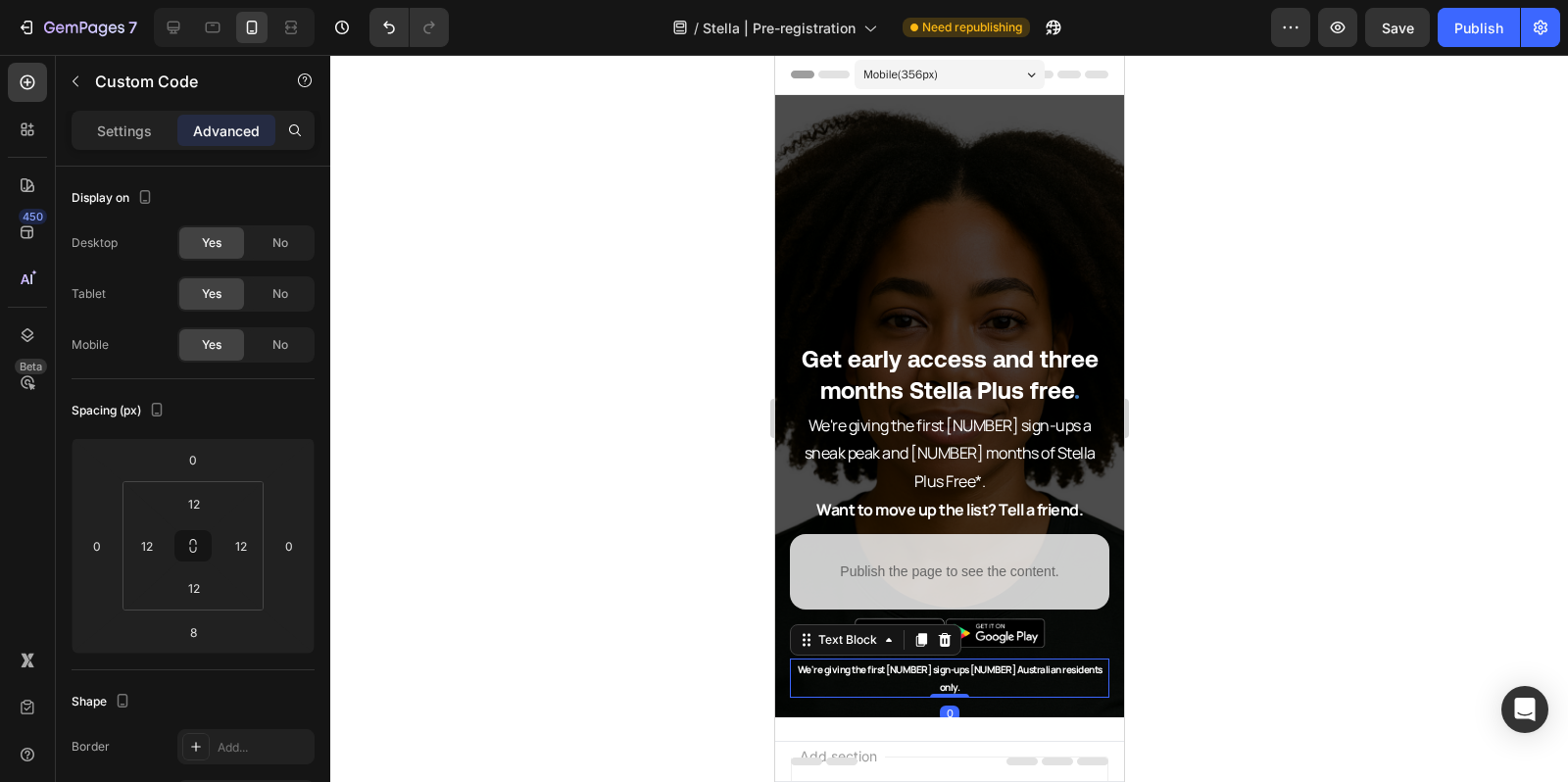 click on "We're giving the first [NUMBER] sign-ups [NUMBER] Australian residents only." at bounding box center (949, 678) 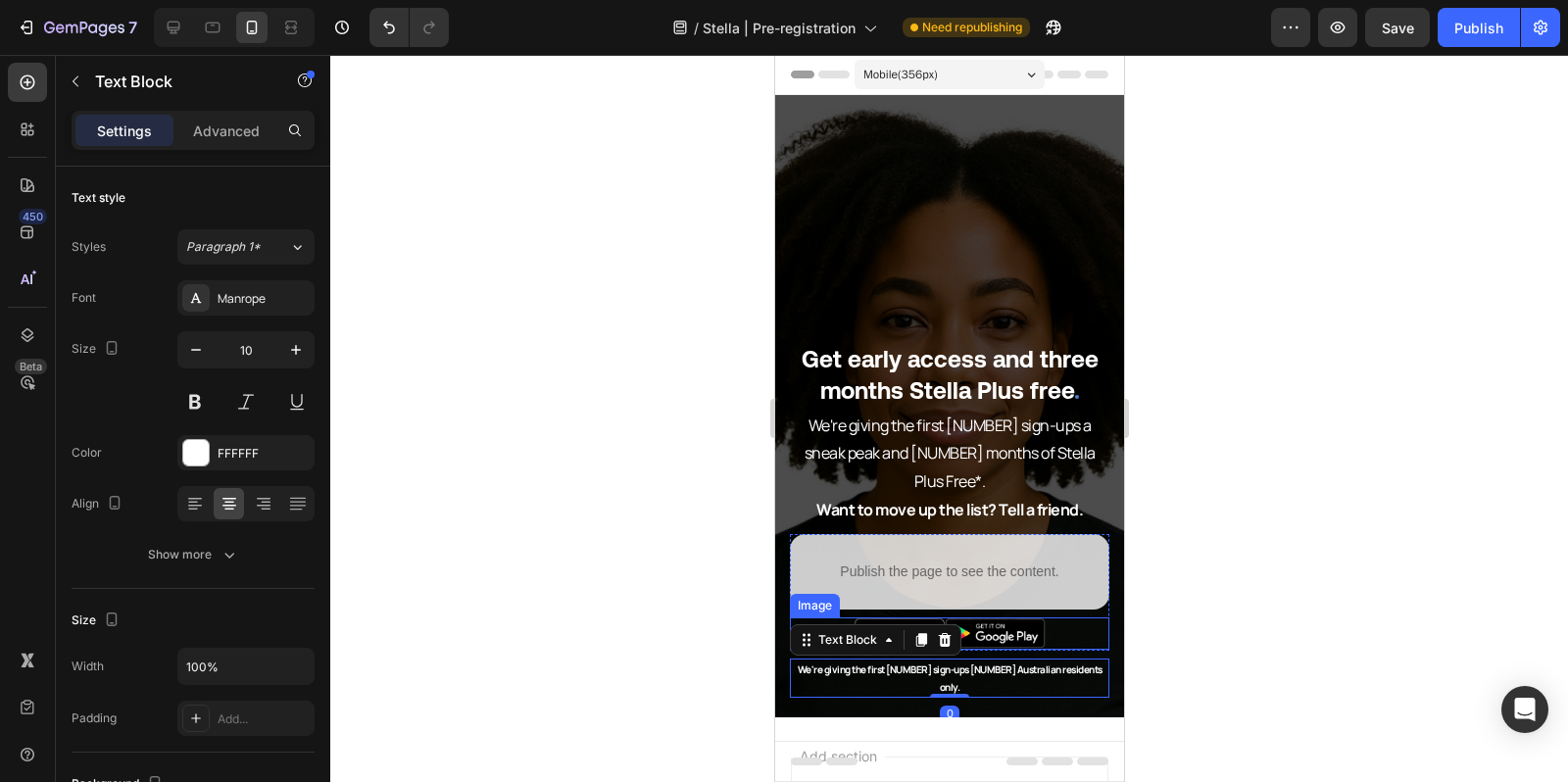 click at bounding box center [949, 633] 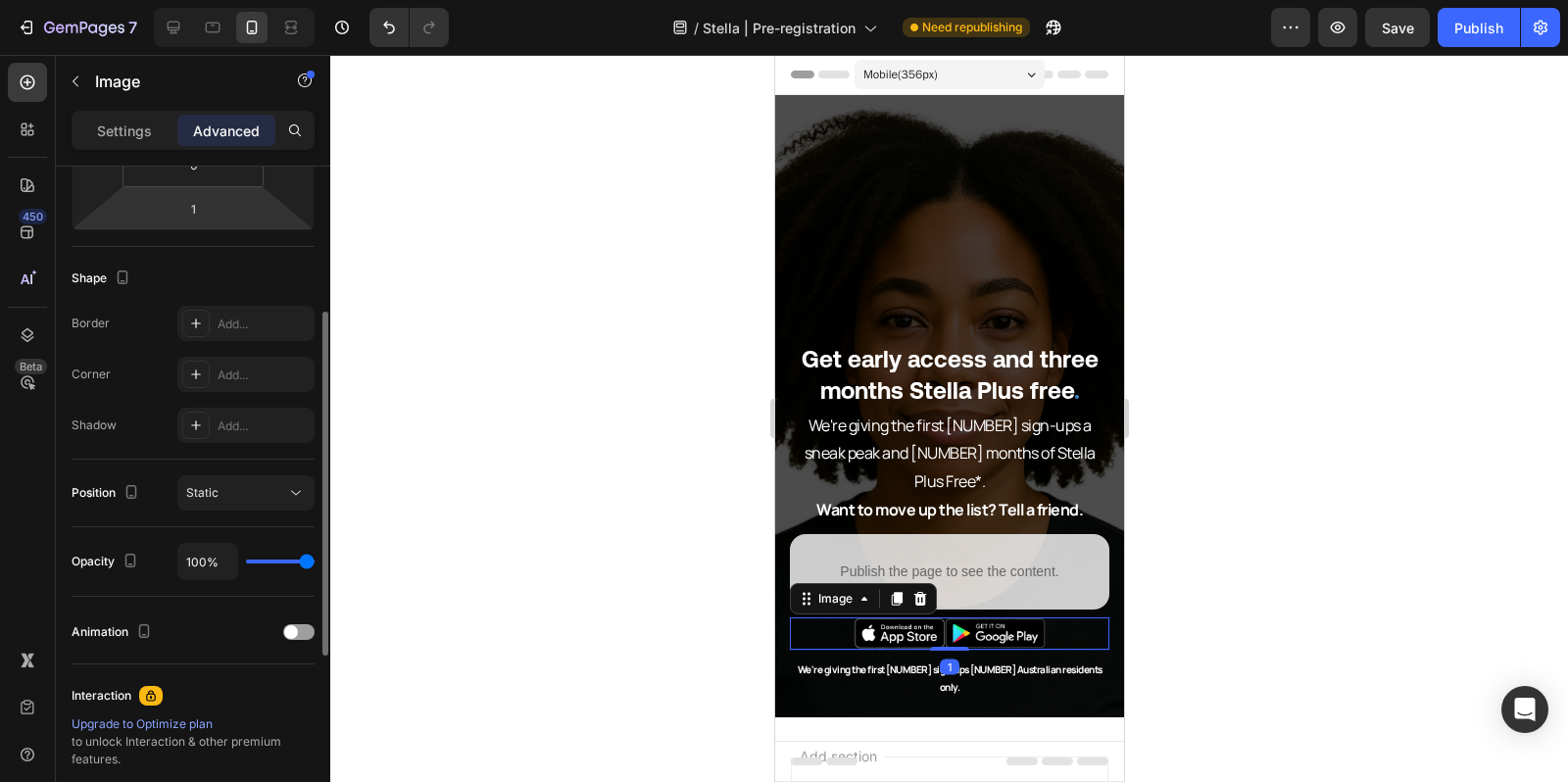 scroll, scrollTop: 248, scrollLeft: 0, axis: vertical 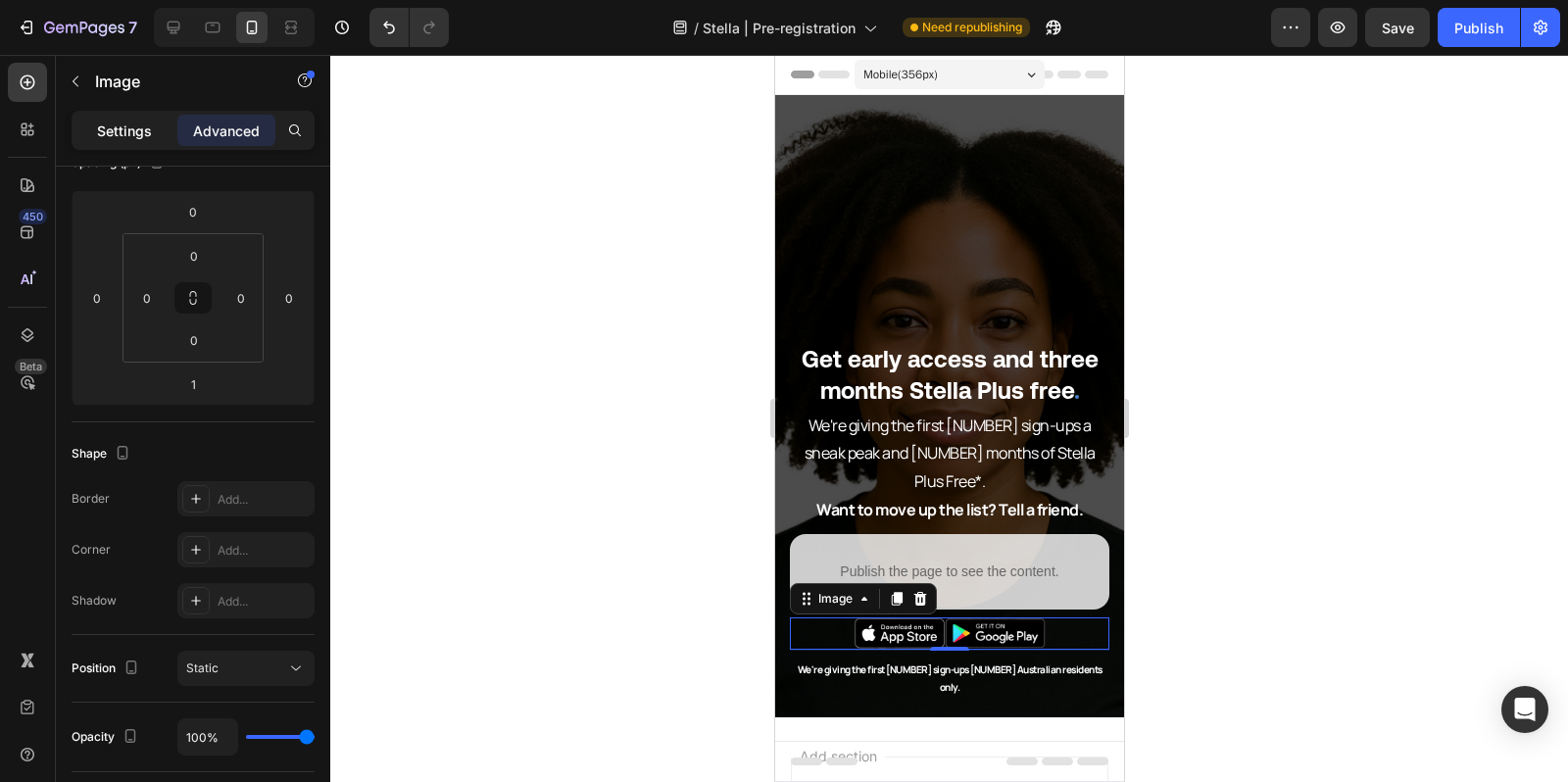 click on "Settings" at bounding box center (124, 130) 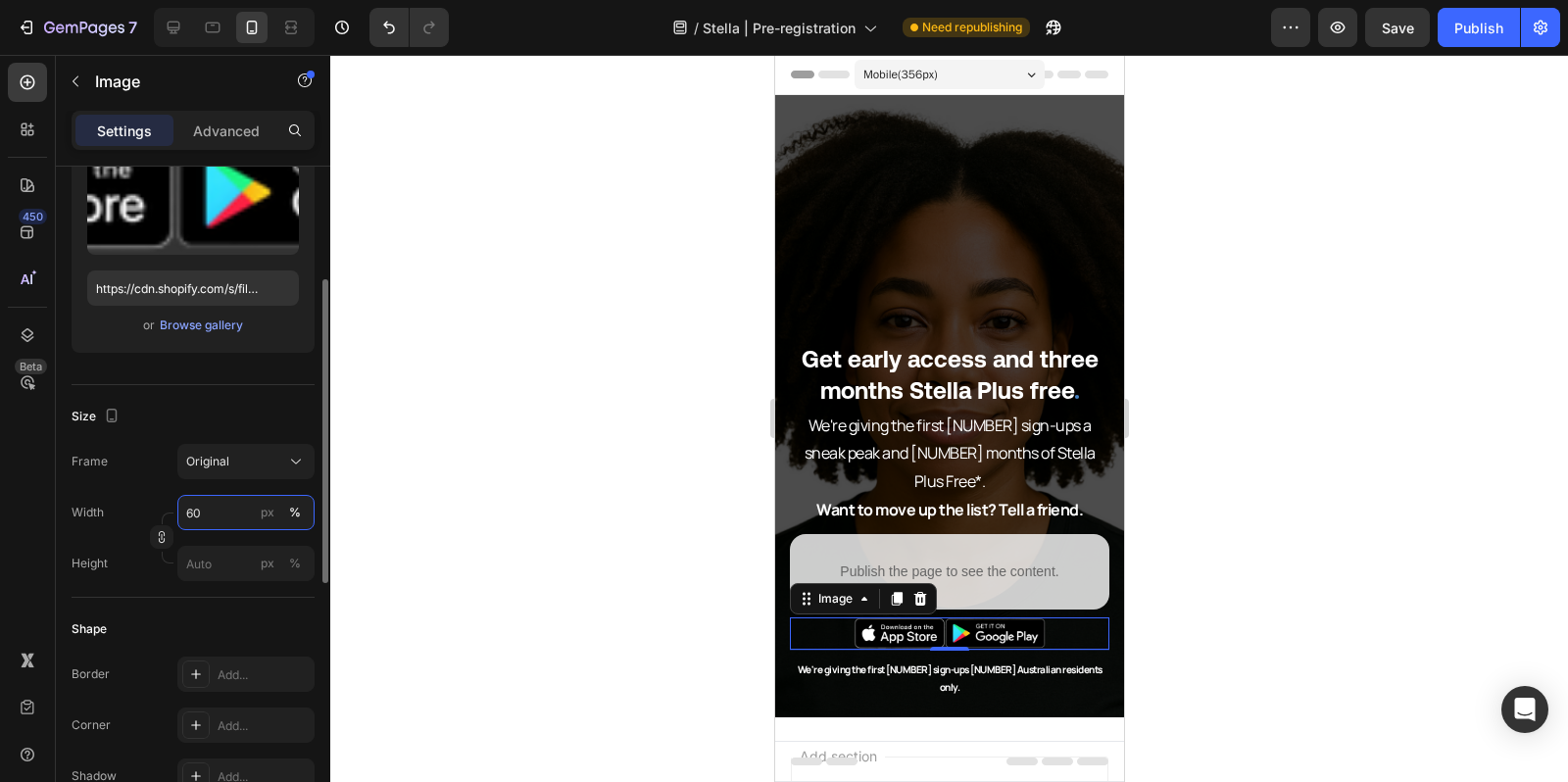 click on "60" at bounding box center [246, 513] 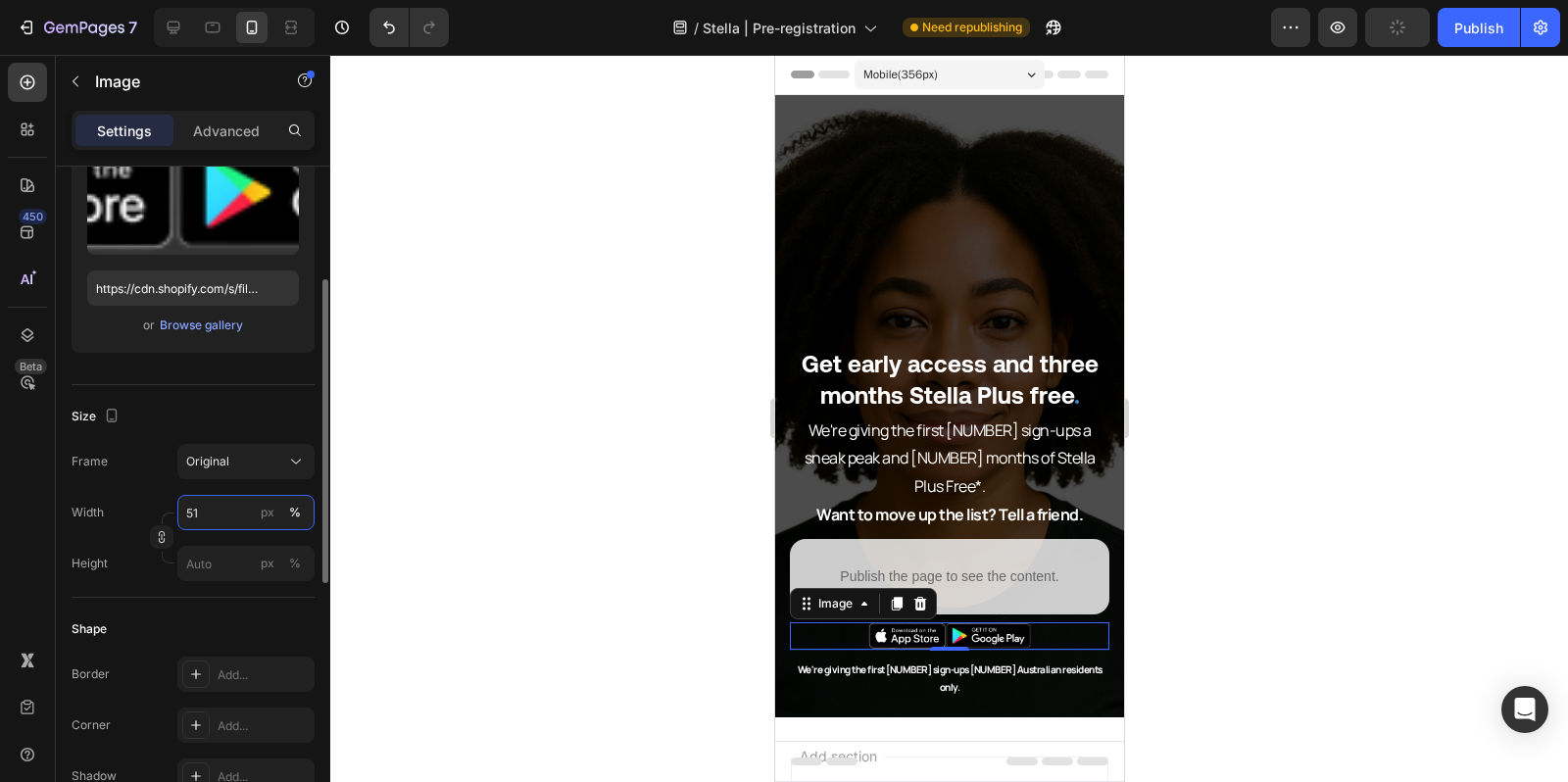 type on "50" 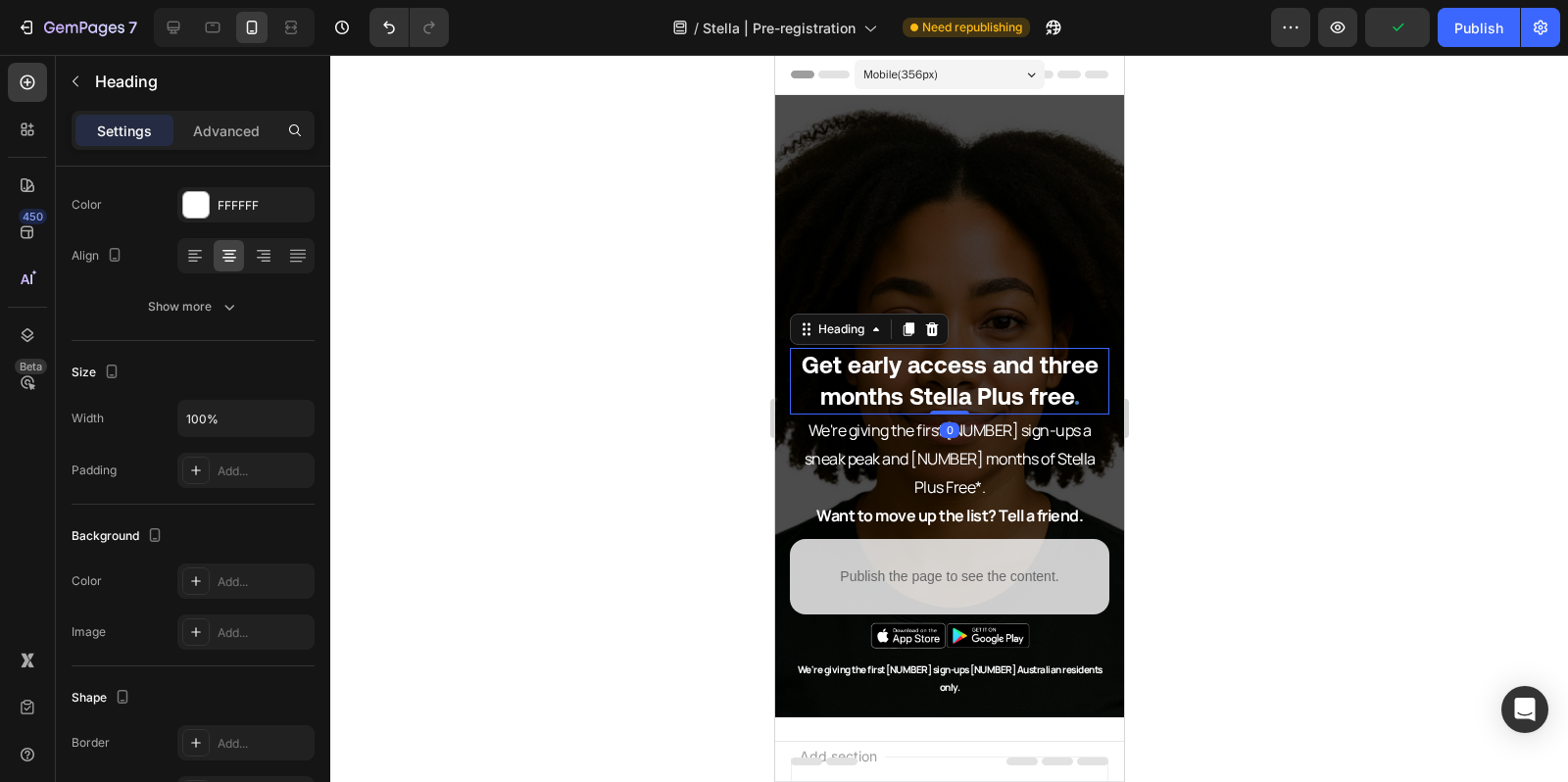click on "⁠⁠⁠⁠⁠⁠⁠ Get early access and three months Stella Plus free ." at bounding box center [949, 381] 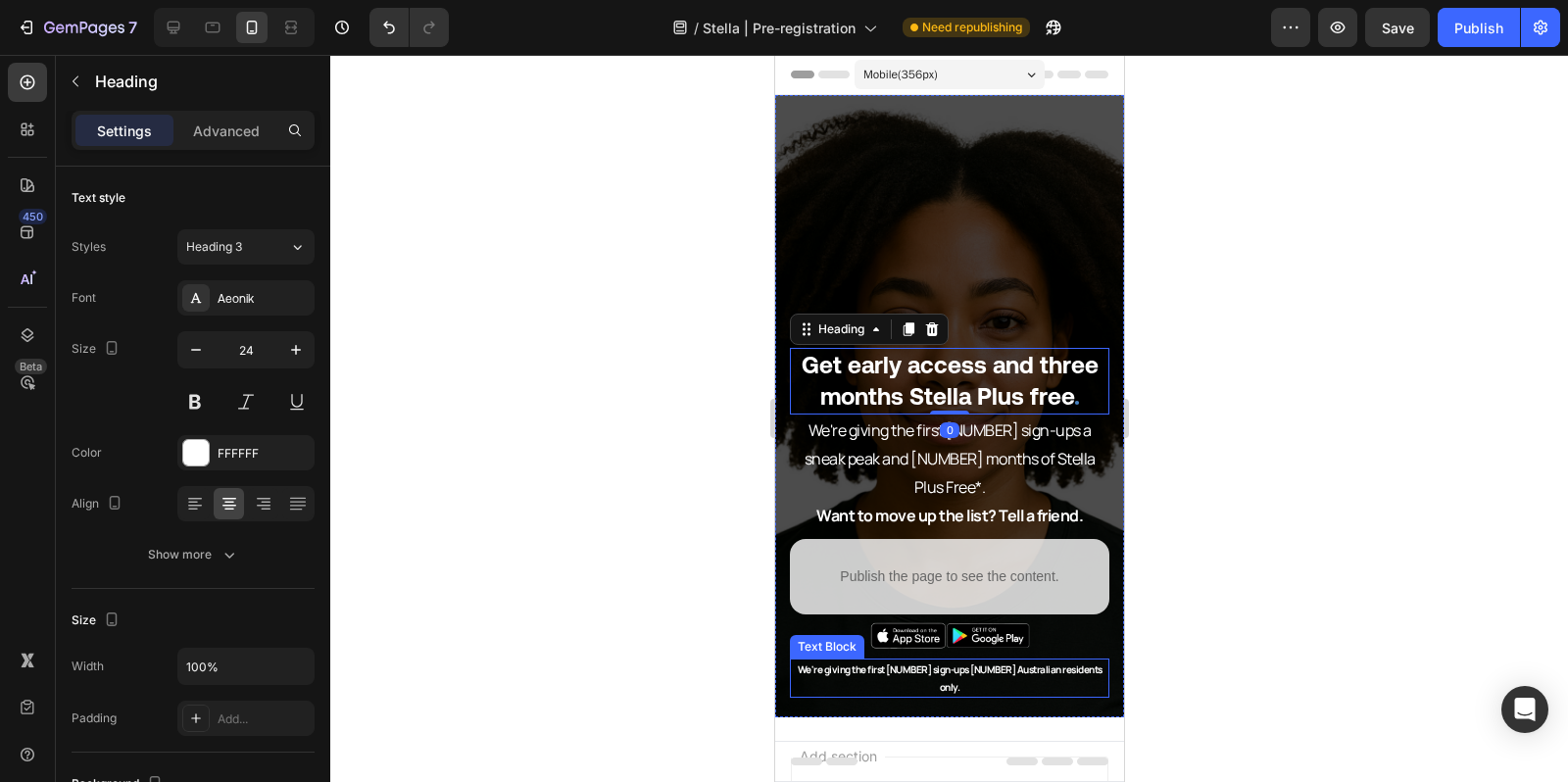 click on "We're giving the first [NUMBER] sign-ups [NUMBER] Australian residents only." at bounding box center (949, 678) 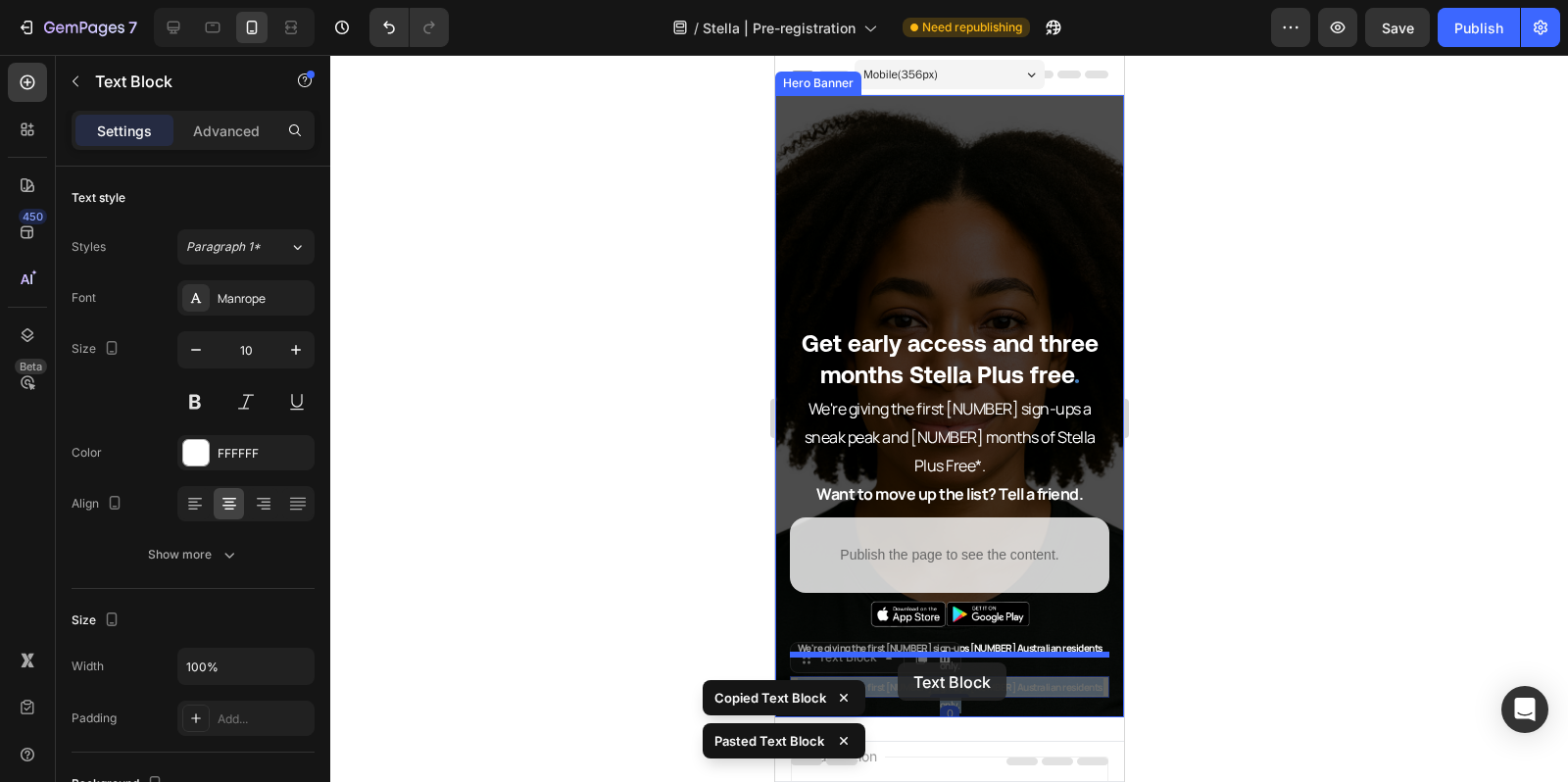 drag, startPoint x: 892, startPoint y: 684, endPoint x: 897, endPoint y: 662, distance: 22.561028 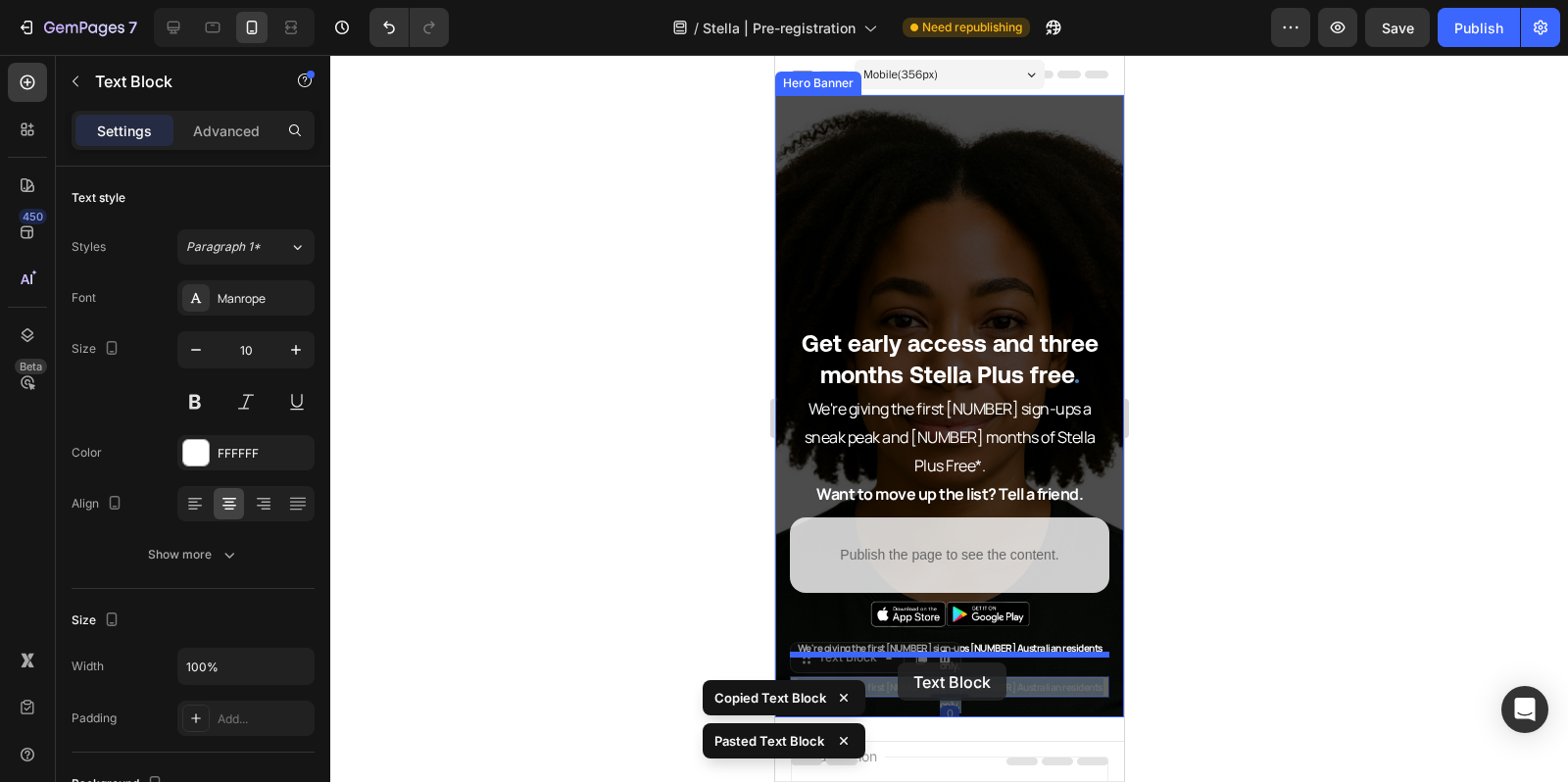 click on "Mobile  ( [NUMBER] px) iPhone [NUMBER] Mini iPhone [NUMBER] Pro iPhone [NUMBER] Pro Max iPhone [NUMBER] Pro Max Pixel [NUMBER] Galaxy S[NUMBER]+ Galaxy S[NUMBER] Ultra iPad Mini iPad Air iPad Pro Header ⁠⁠⁠⁠⁠⁠⁠ Get early access and three months Stella Plus free . Heading We're giving the first [NUMBER] sign-ups a sneak peak and [NUMBER] months of Stella Plus Free*. Want to move up the list? Tell a friend. Text Block Row
Publish the page to see the content.
Custom Code Image Row *Terms and Conditions apply. [COUNTRY] and Australian residents only. Text Block *Terms and Conditions apply. [COUNTRY] and Australian residents only. Text Block   [NUMBER] *Terms and Conditions apply. [COUNTRY] and Australian residents only. Text Block   [NUMBER] Hero Banner Section 1 Image Comparison Section 2 Root Start with Sections from sidebar Add sections Add elements Start with Generating from URL or image Add section Choose templates inspired by CRO experts Generate layout from URL or image Add blank section then drag & drop elements Footer" at bounding box center (949, 573) 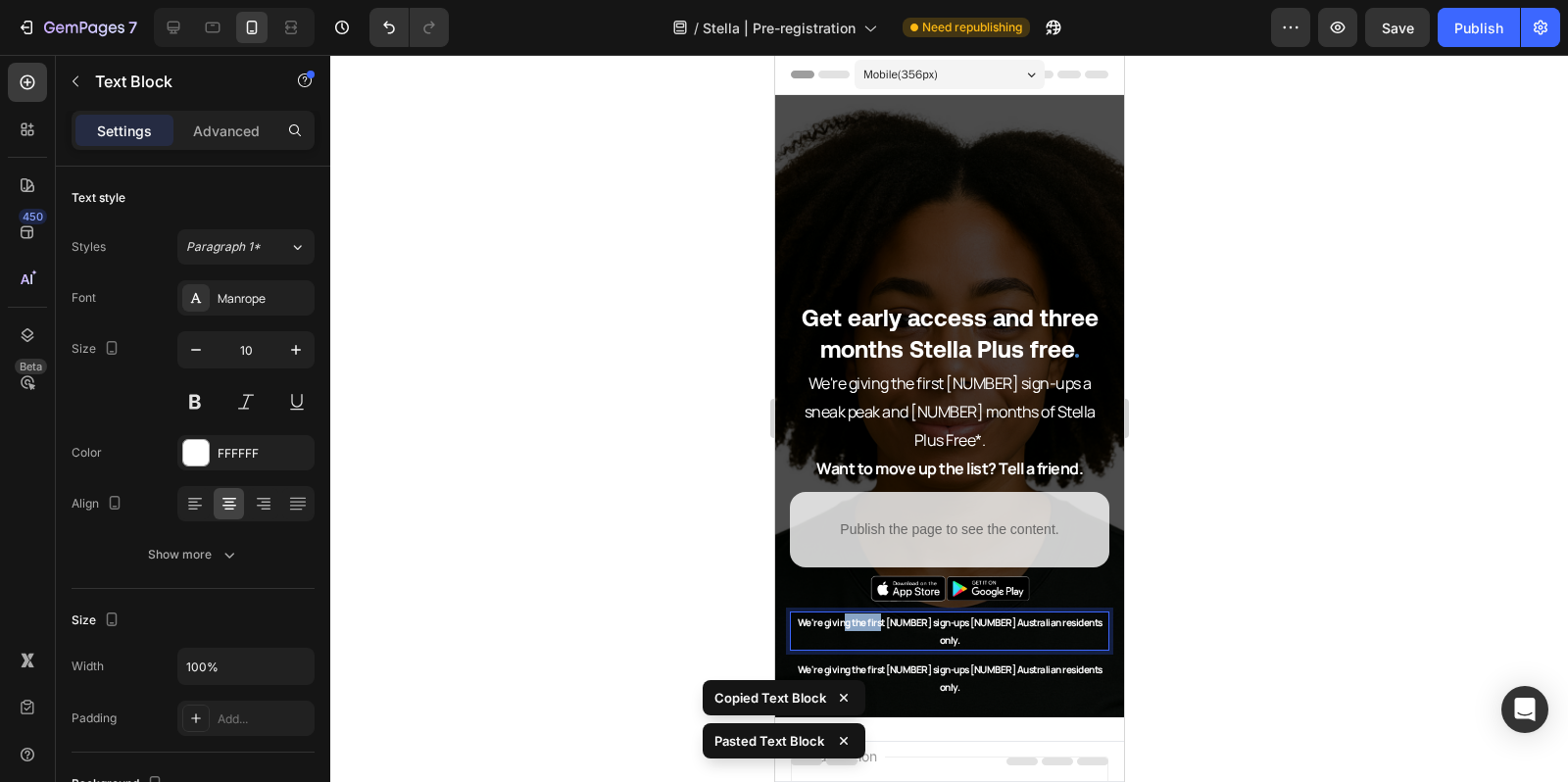 click on "We're giving the first [NUMBER] sign-ups [NUMBER] Australian residents only." at bounding box center [949, 631] 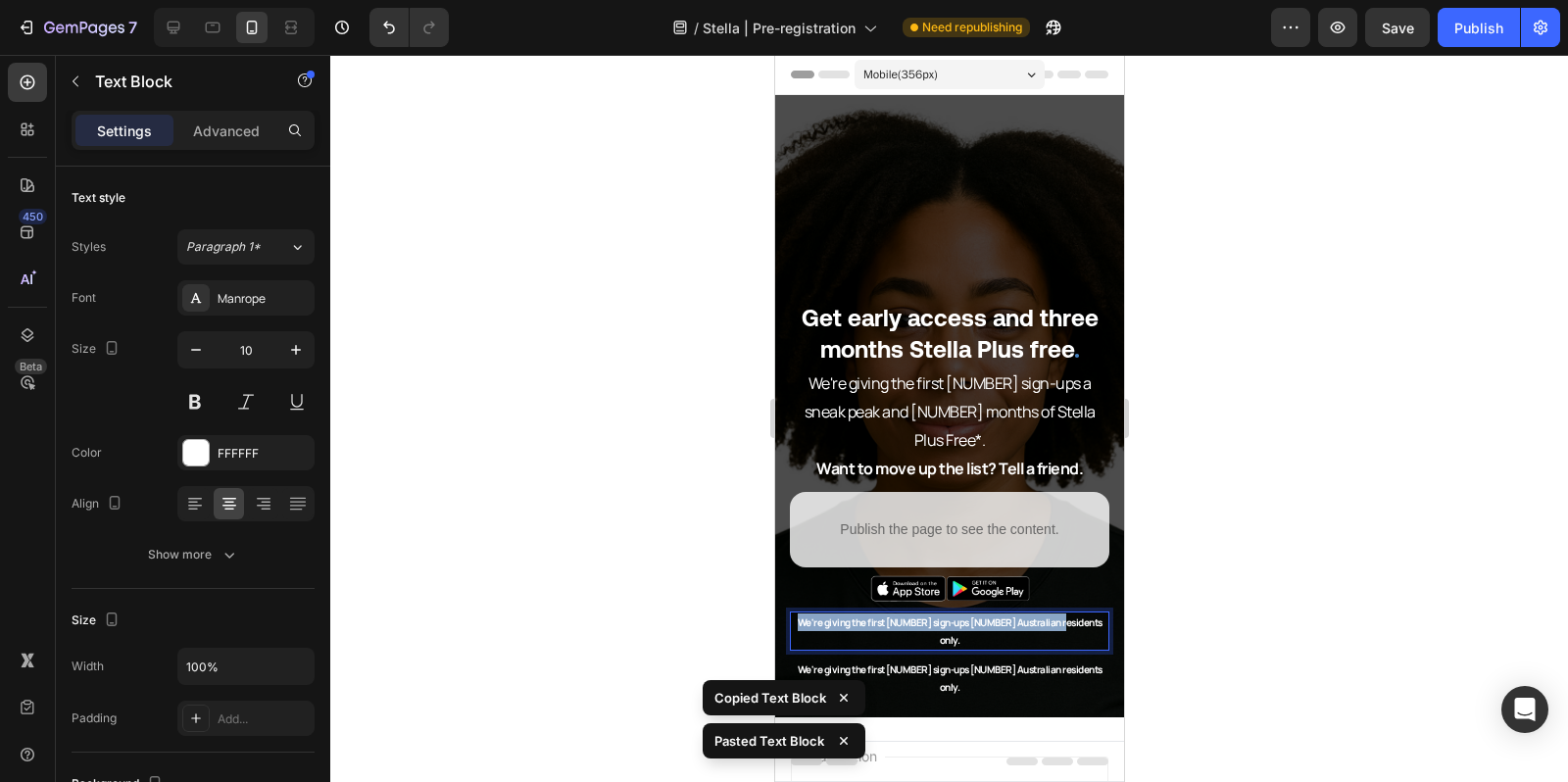click on "We're giving the first [NUMBER] sign-ups [NUMBER] Australian residents only." at bounding box center (949, 631) 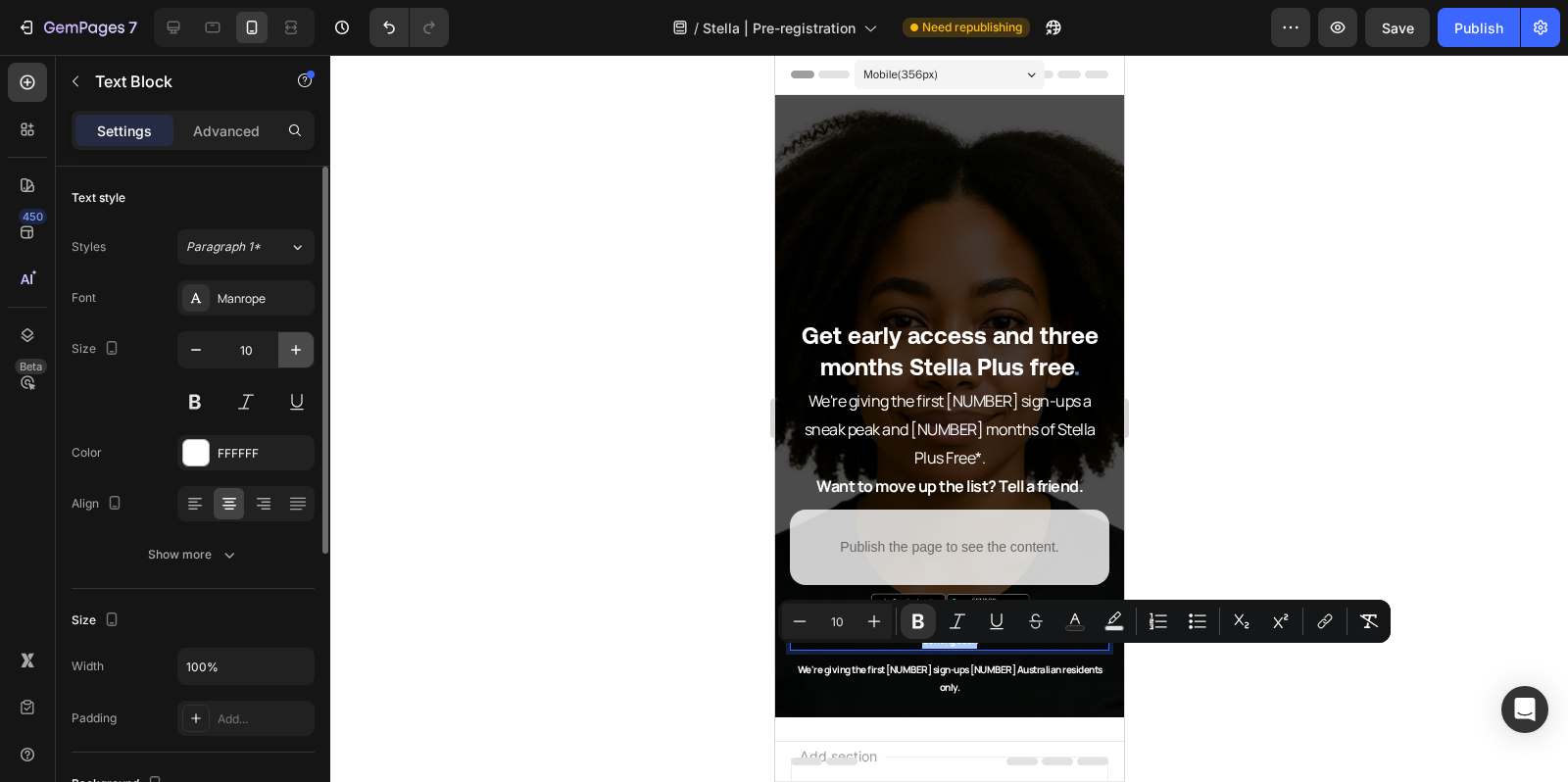 click 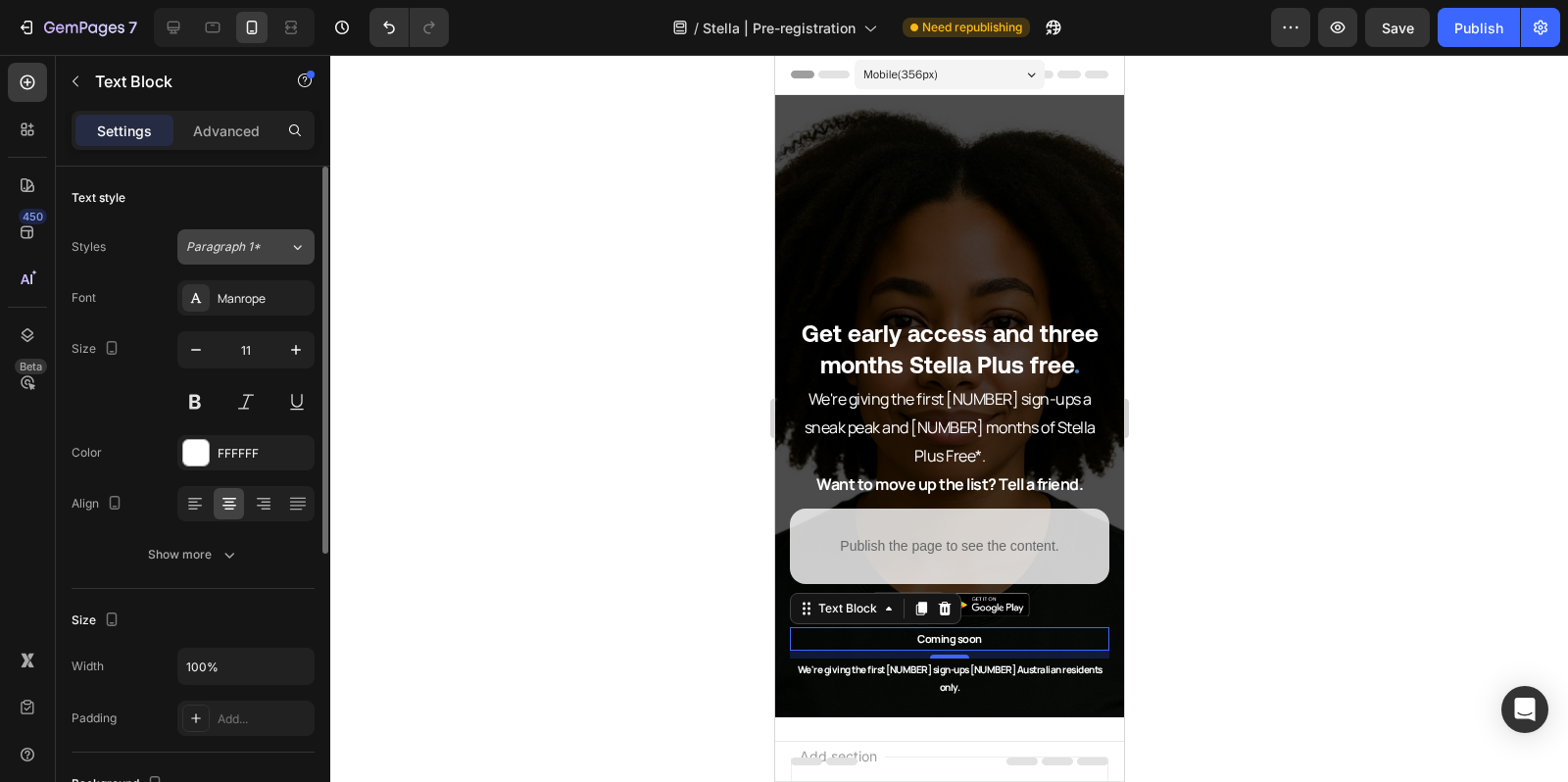 click on "Paragraph 1*" 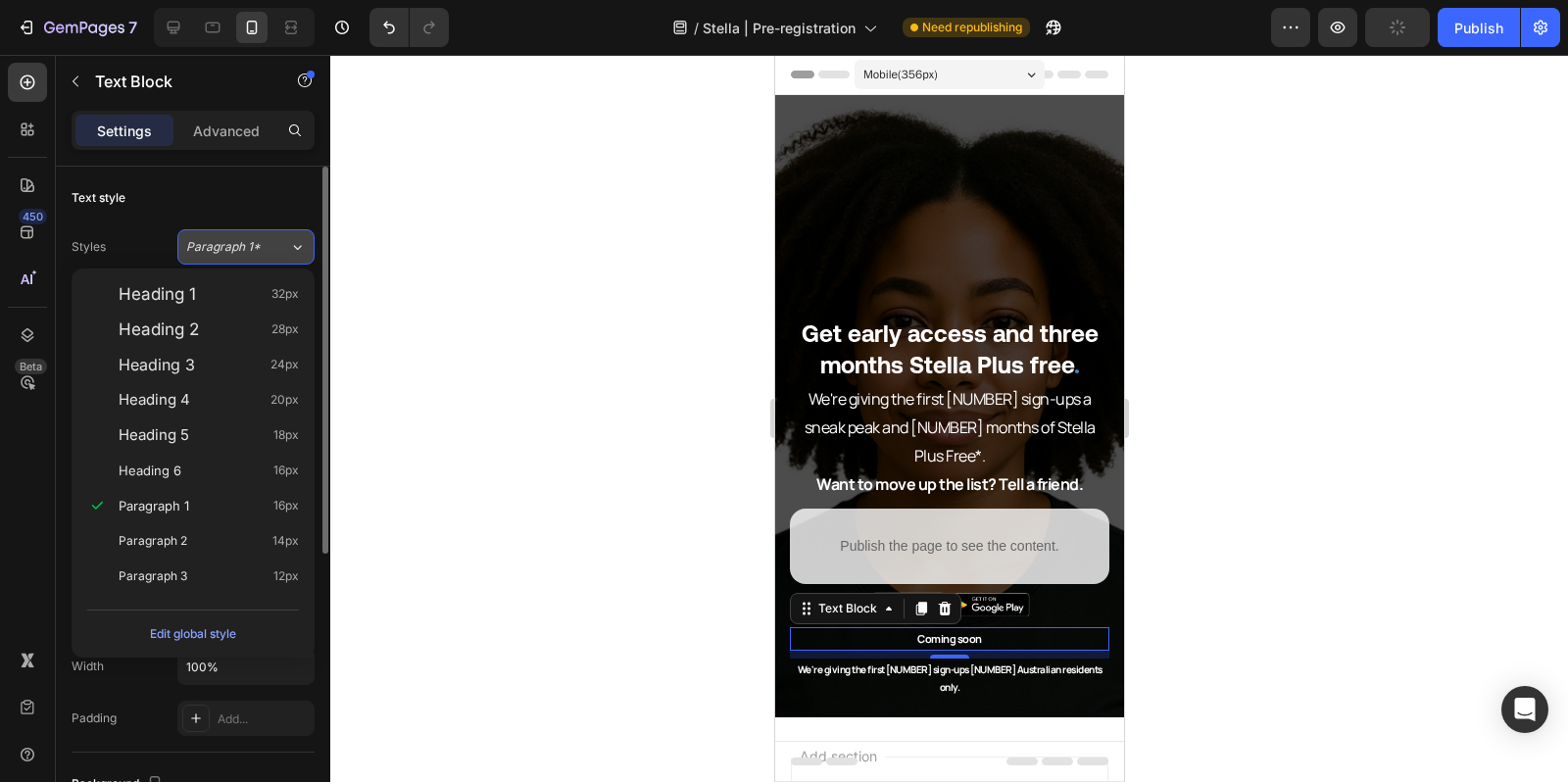 drag, startPoint x: 240, startPoint y: 288, endPoint x: 254, endPoint y: 257, distance: 34.014703 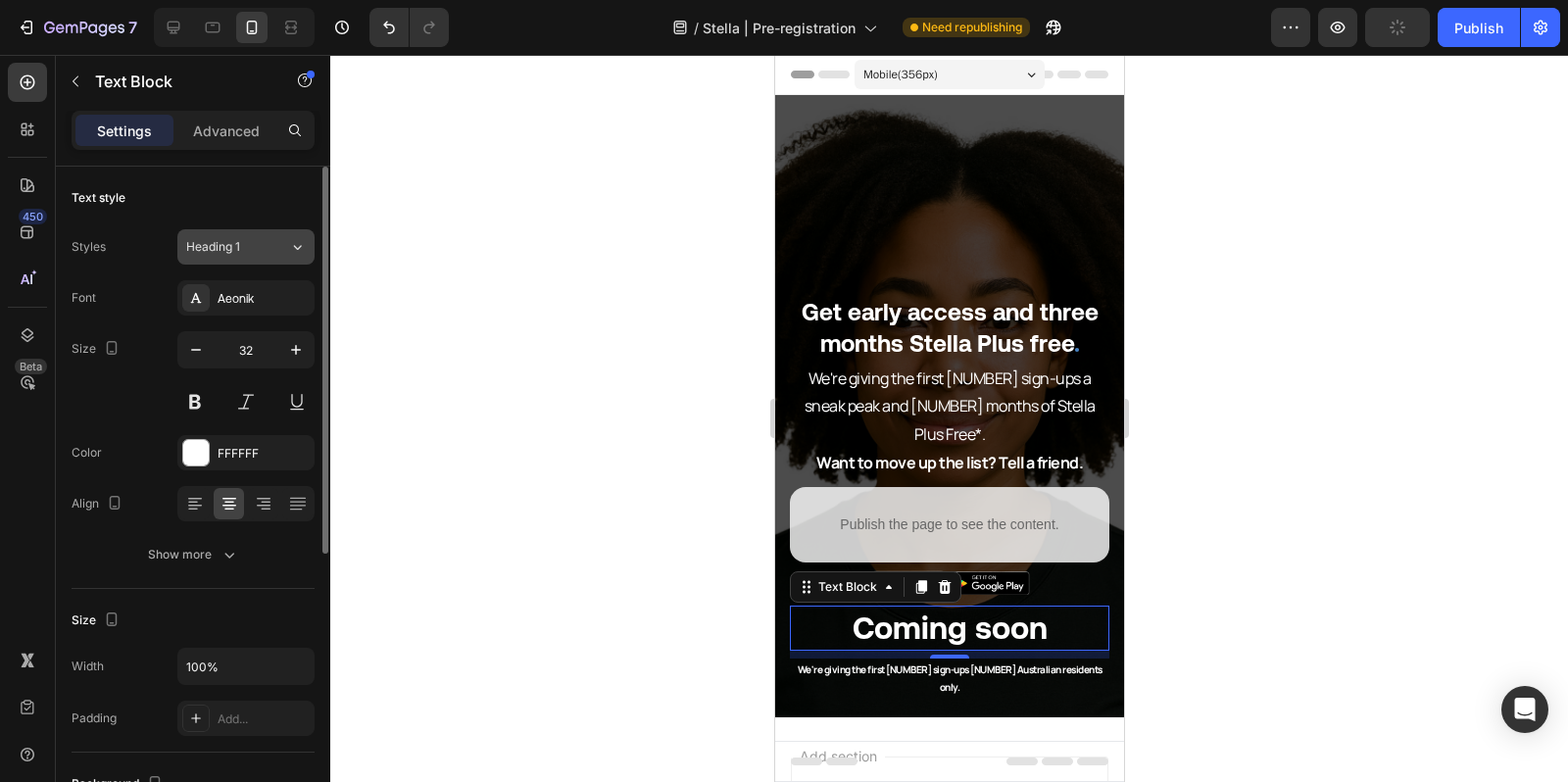 click on "Heading 1" at bounding box center (225, 247) 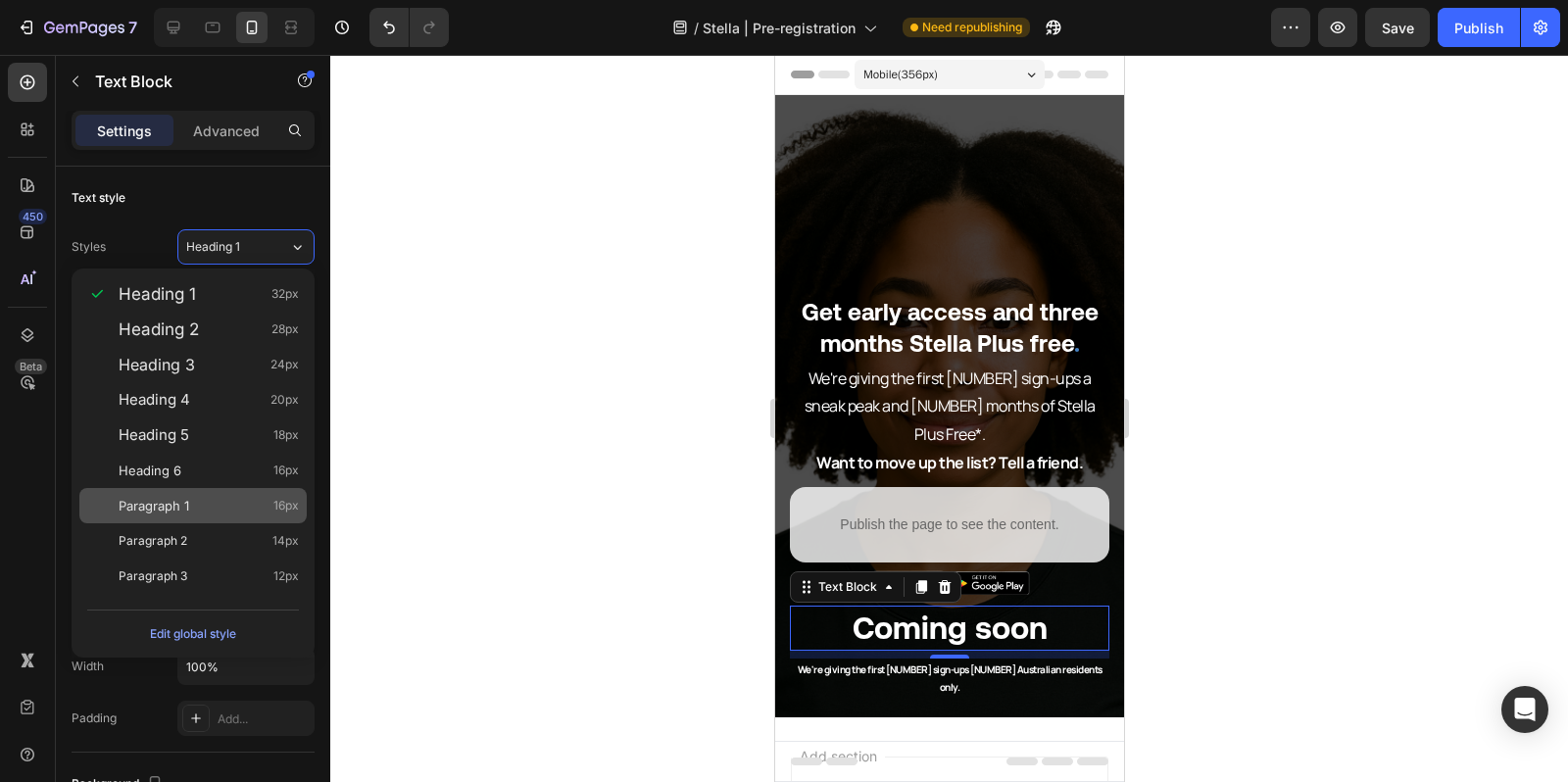 click on "Paragraph 1 16px" at bounding box center [209, 506] 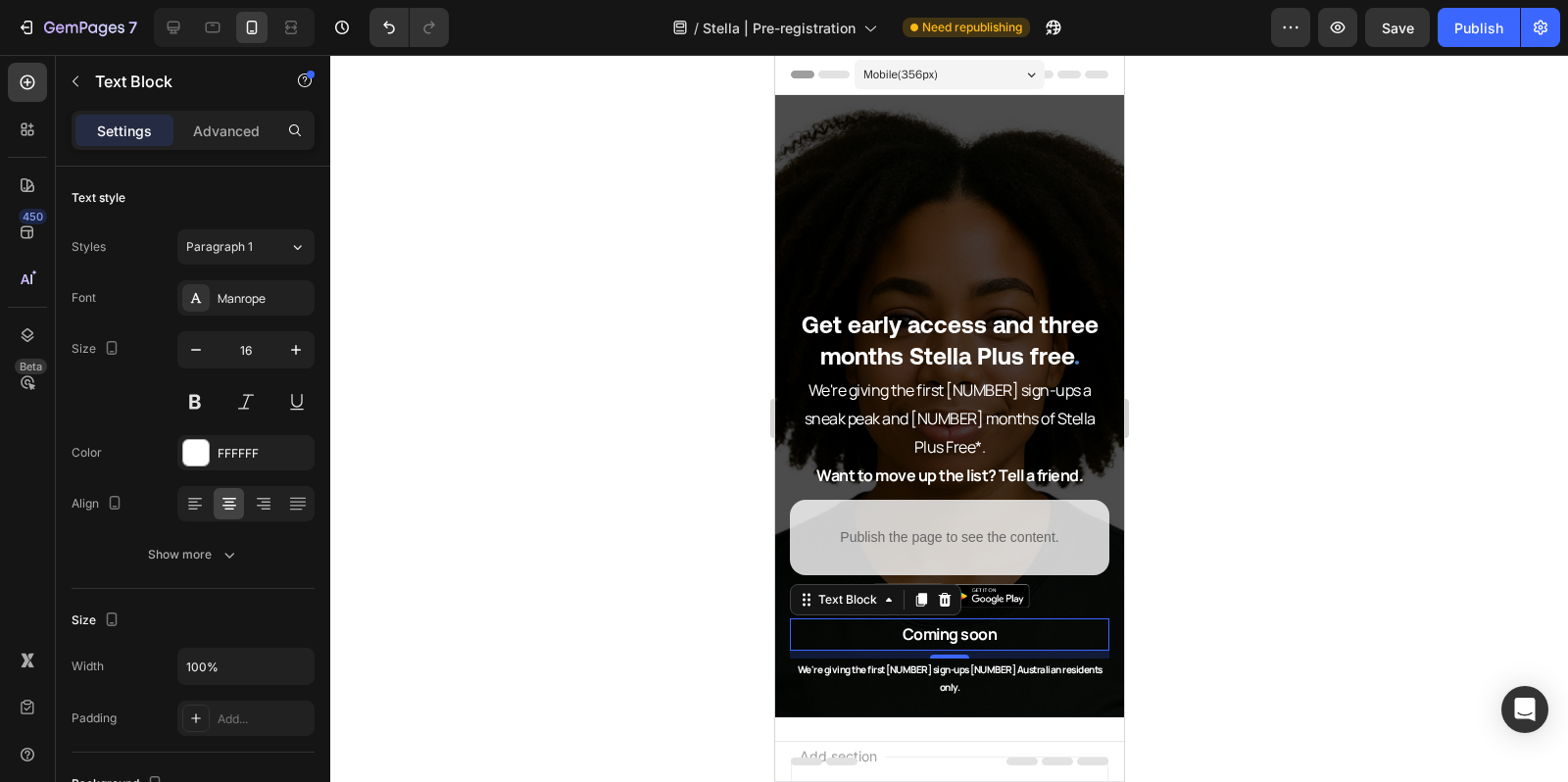 click 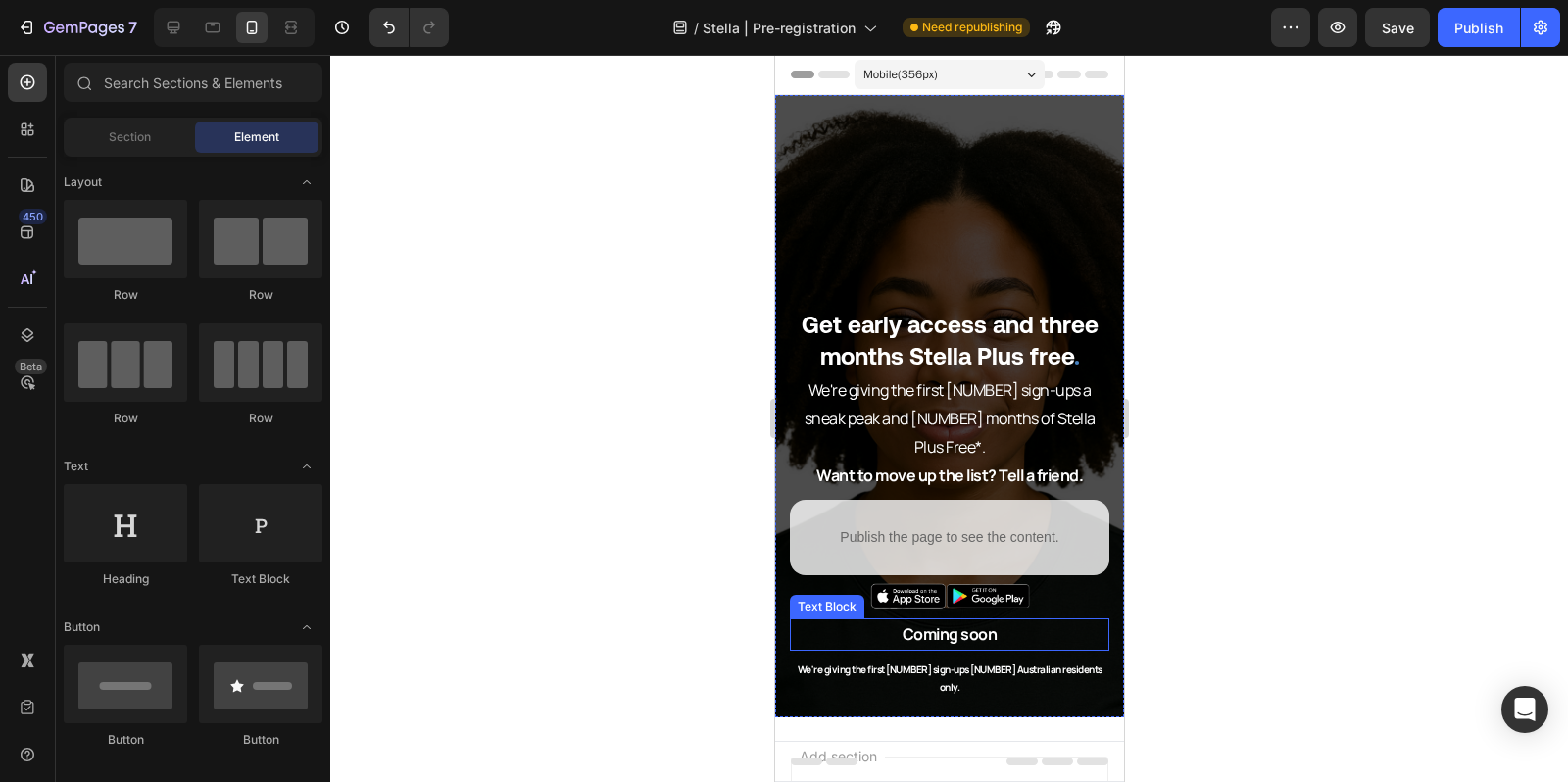click on "Coming soon" at bounding box center [949, 634] 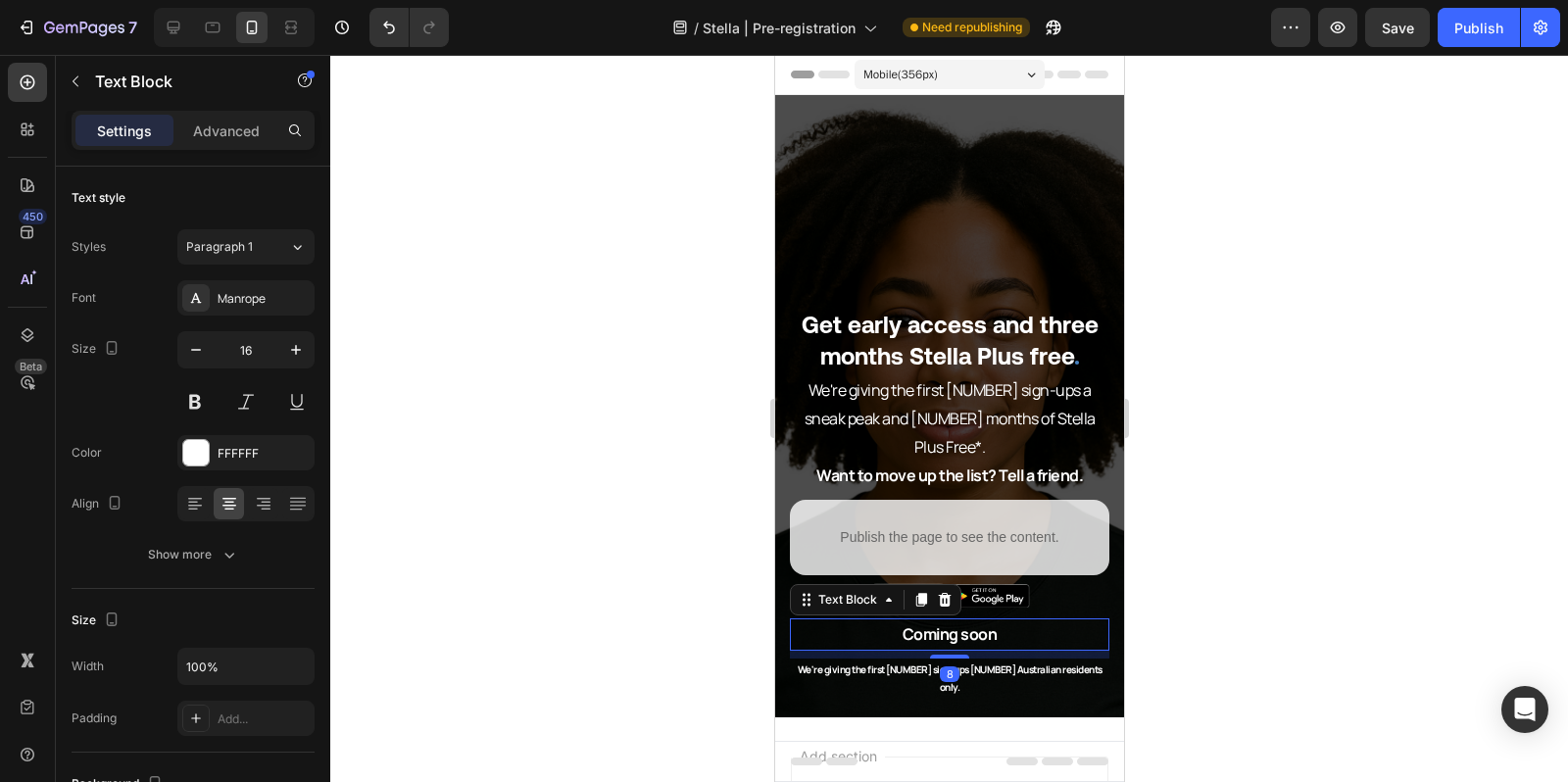 click 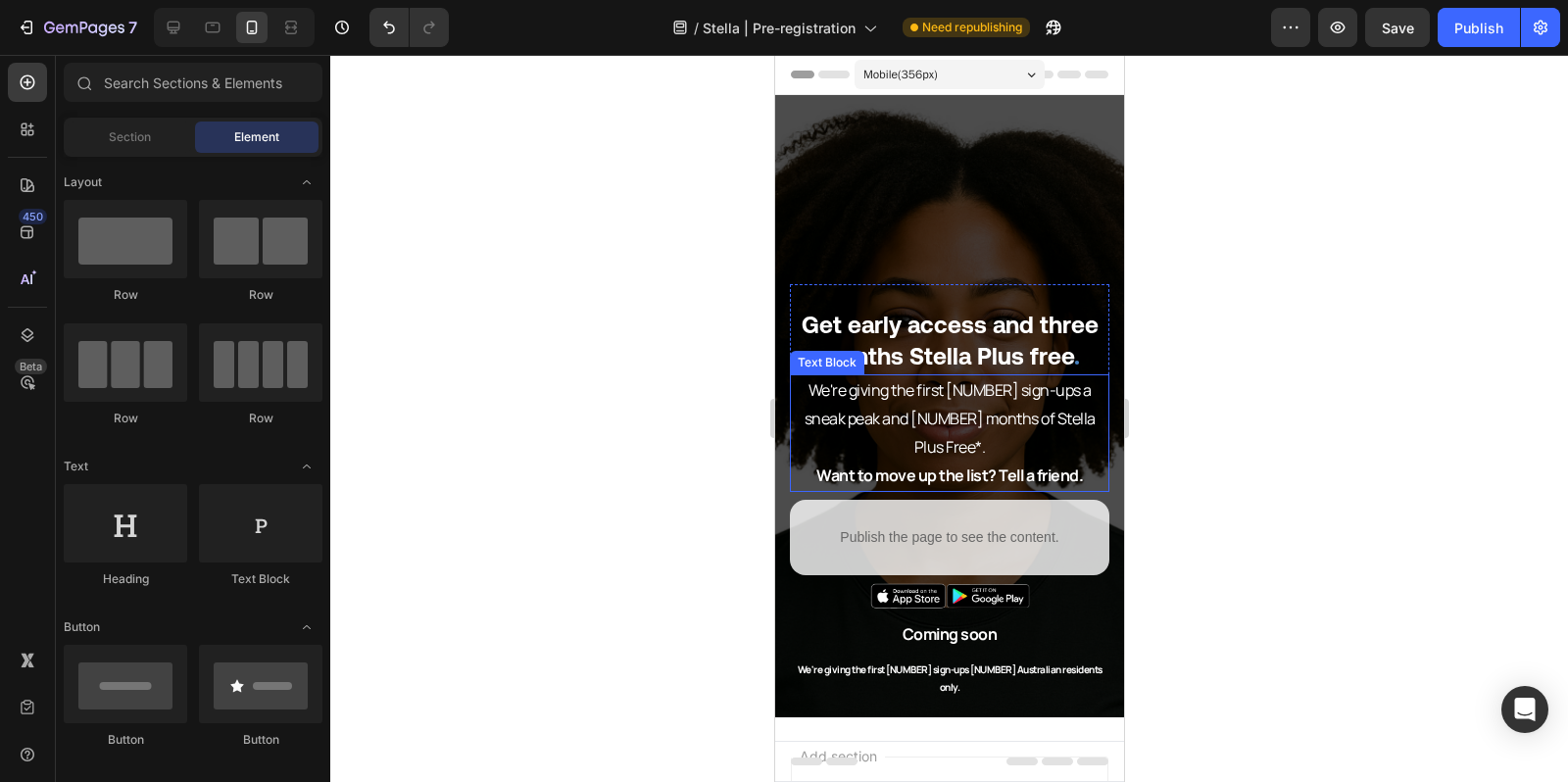 click on "We're giving the first [NUMBER] sign-ups a sneak peak and [NUMBER] months of Stella Plus Free*." at bounding box center (949, 418) 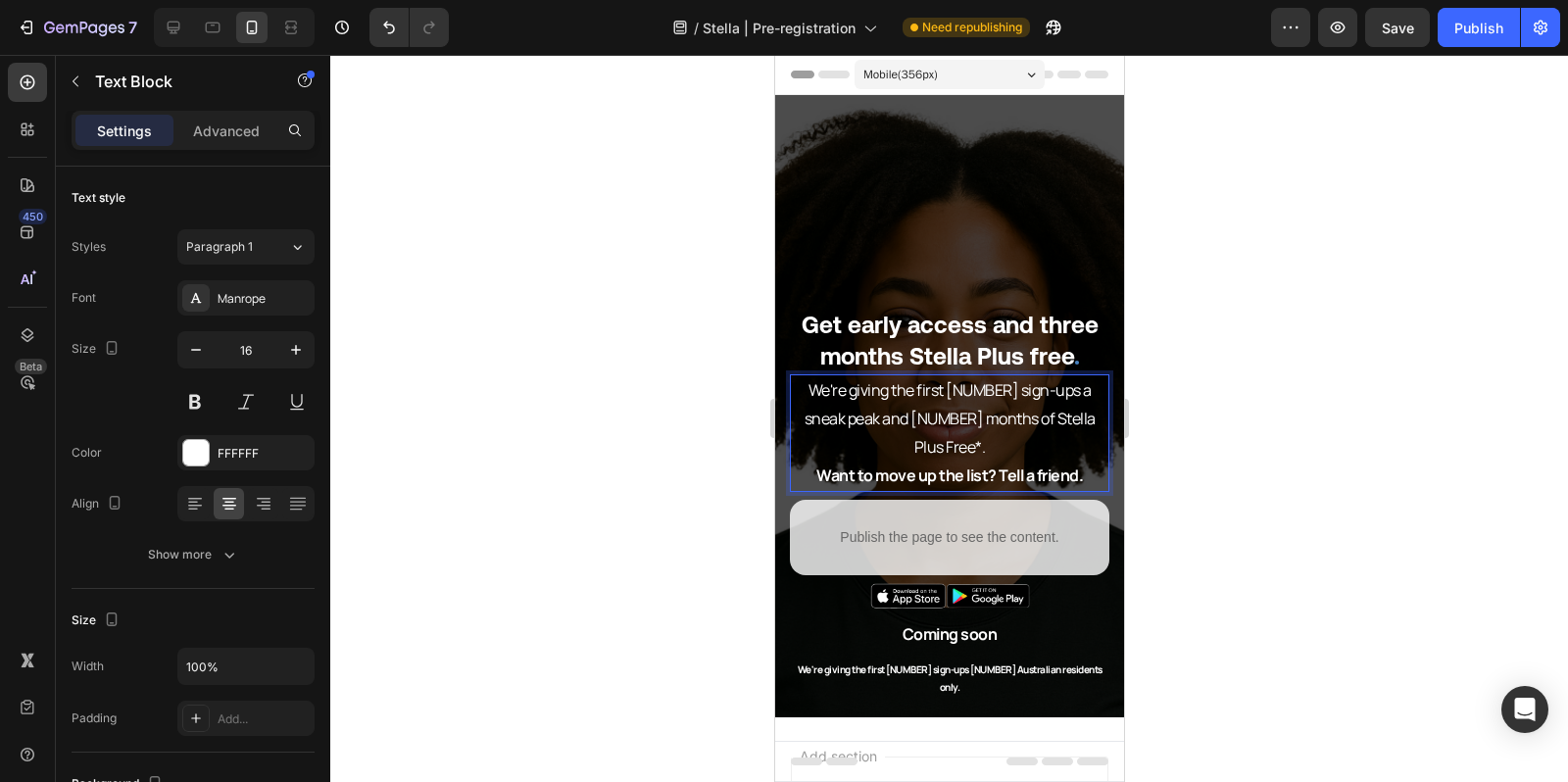 click on "We're giving the first [NUMBER] sign-ups a sneak peak and [NUMBER] months of Stella Plus Free*." at bounding box center [949, 418] 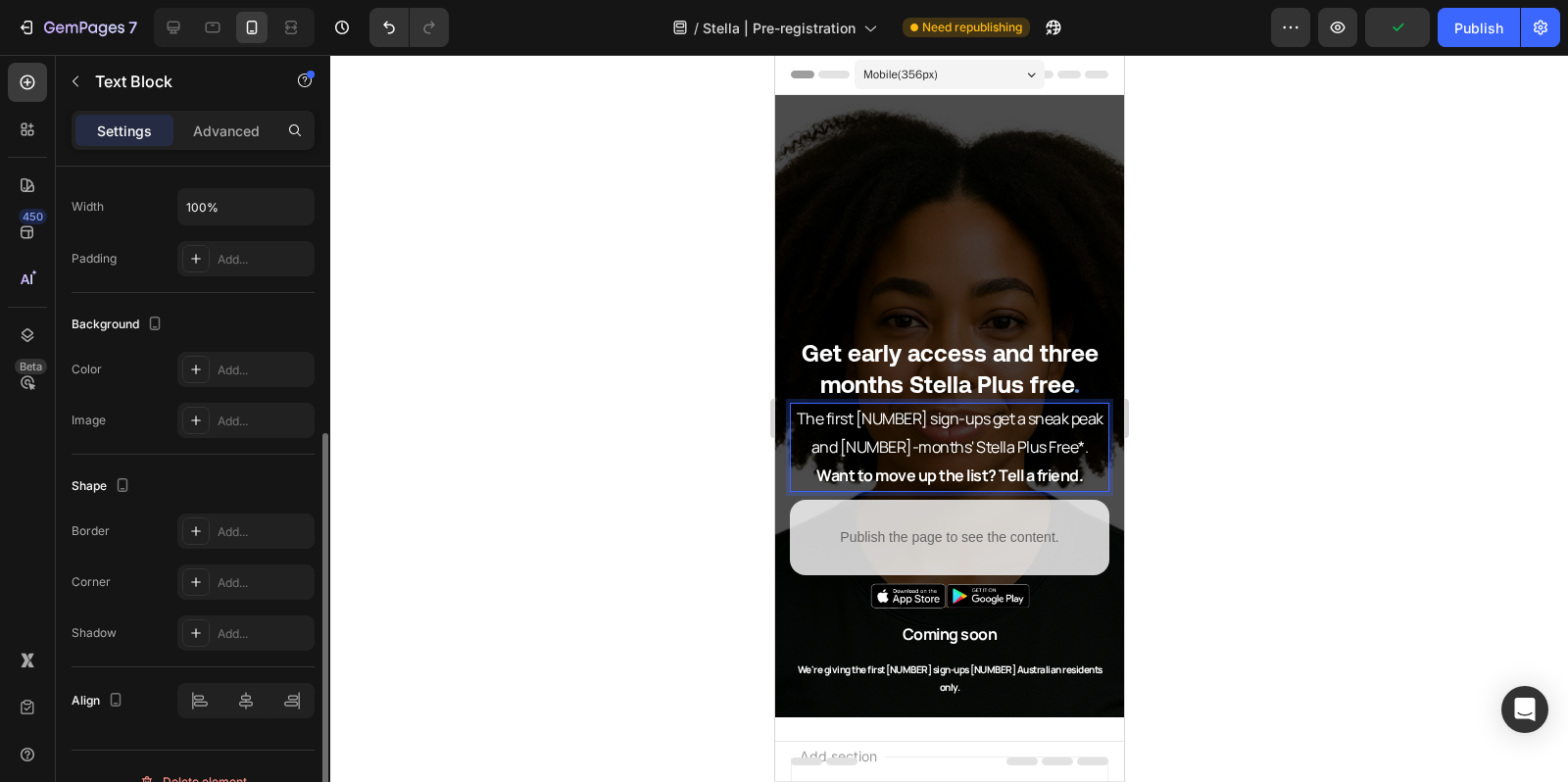 scroll, scrollTop: 448, scrollLeft: 0, axis: vertical 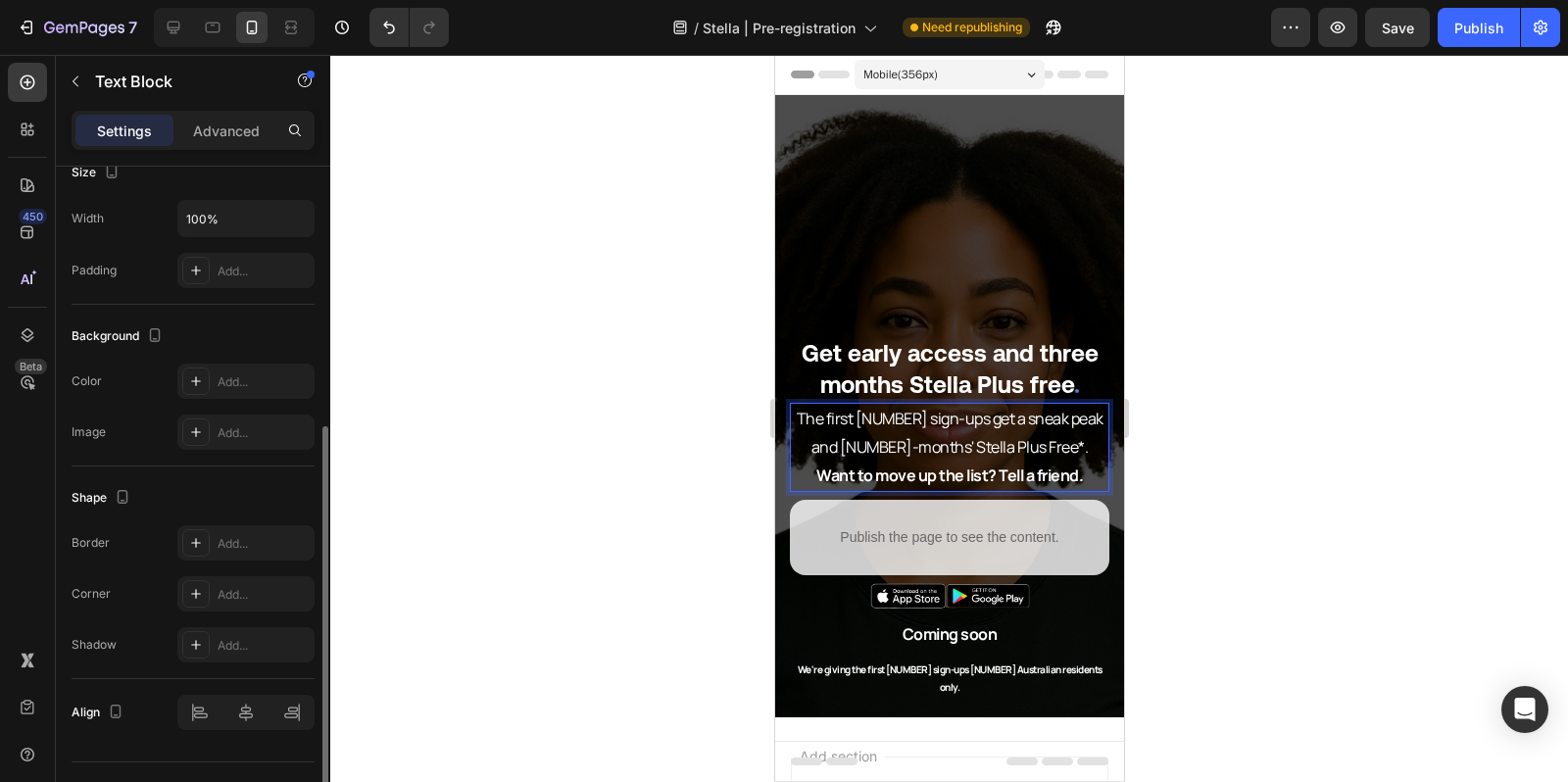 click 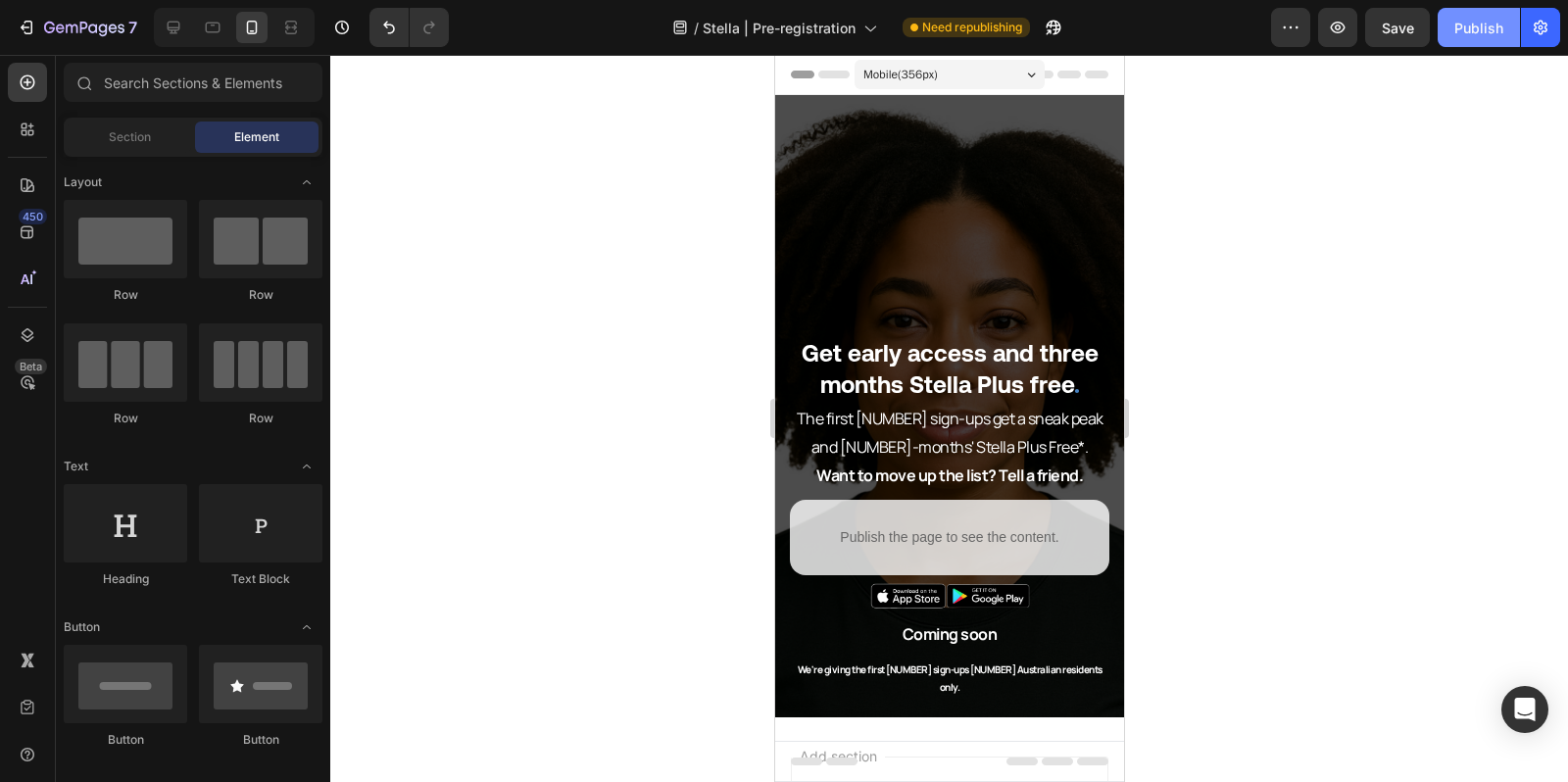 click on "Publish" at bounding box center [1479, 27] 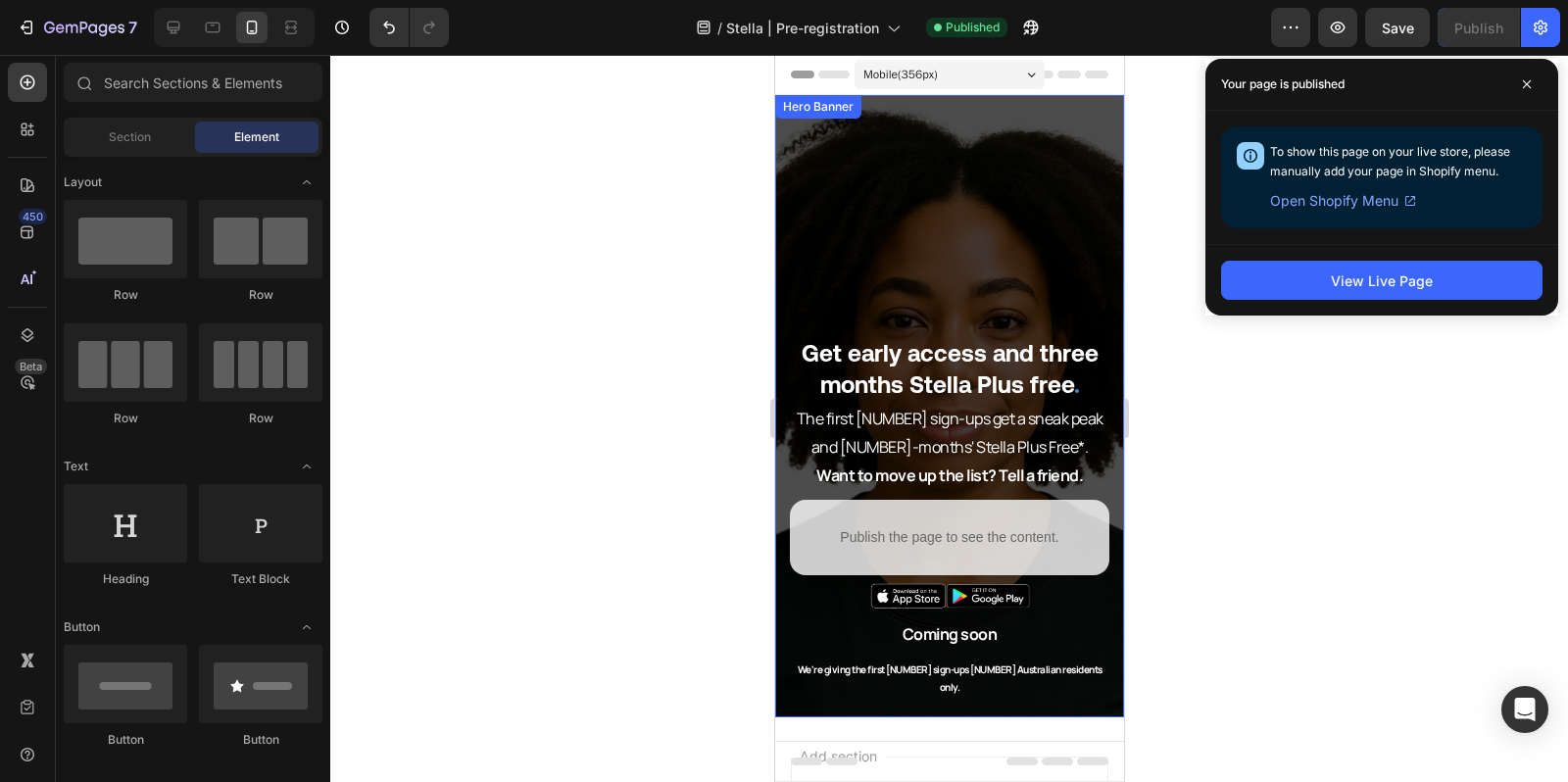 click at bounding box center (949, 406) 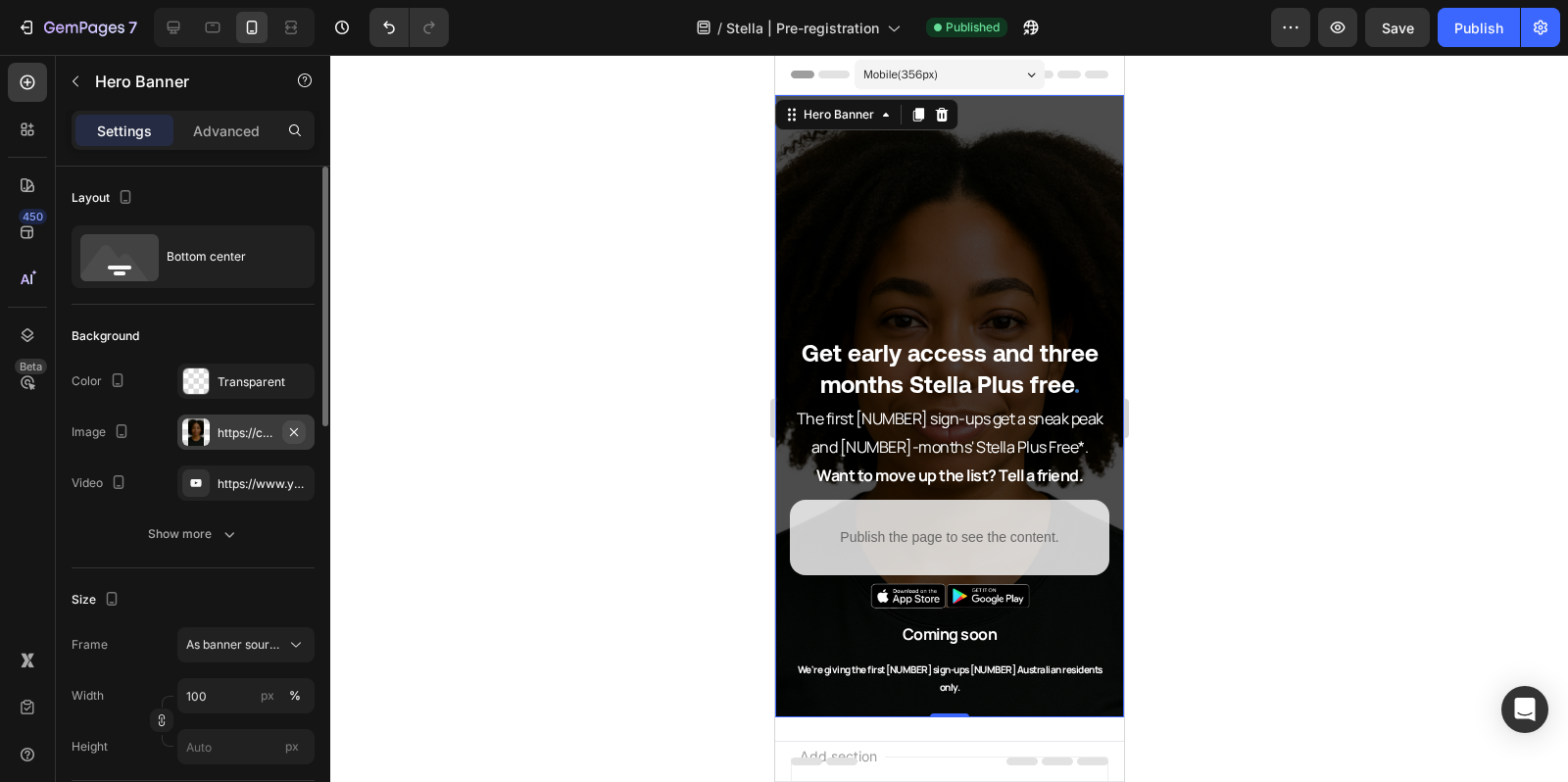 click 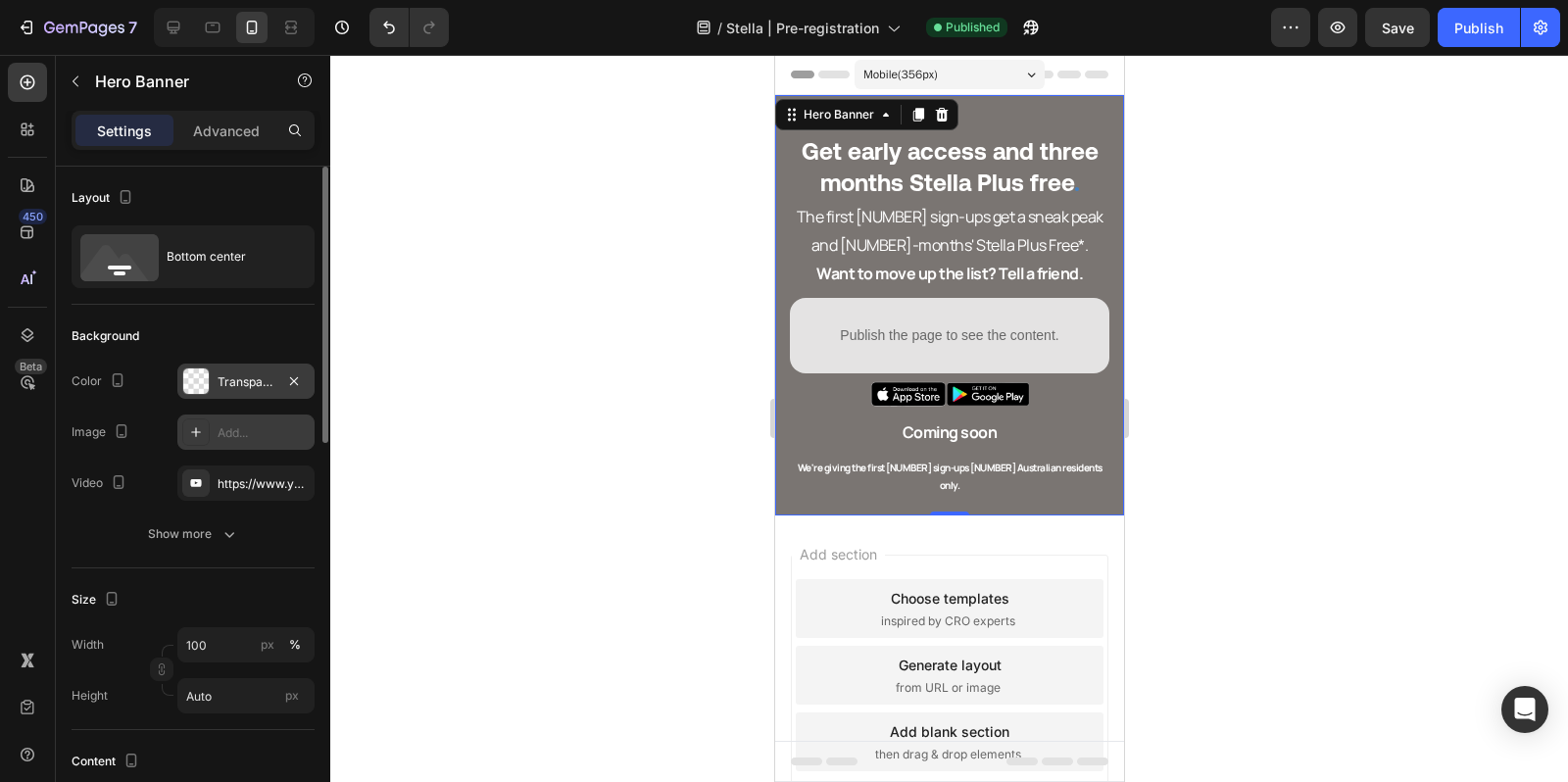 click at bounding box center (196, 381) 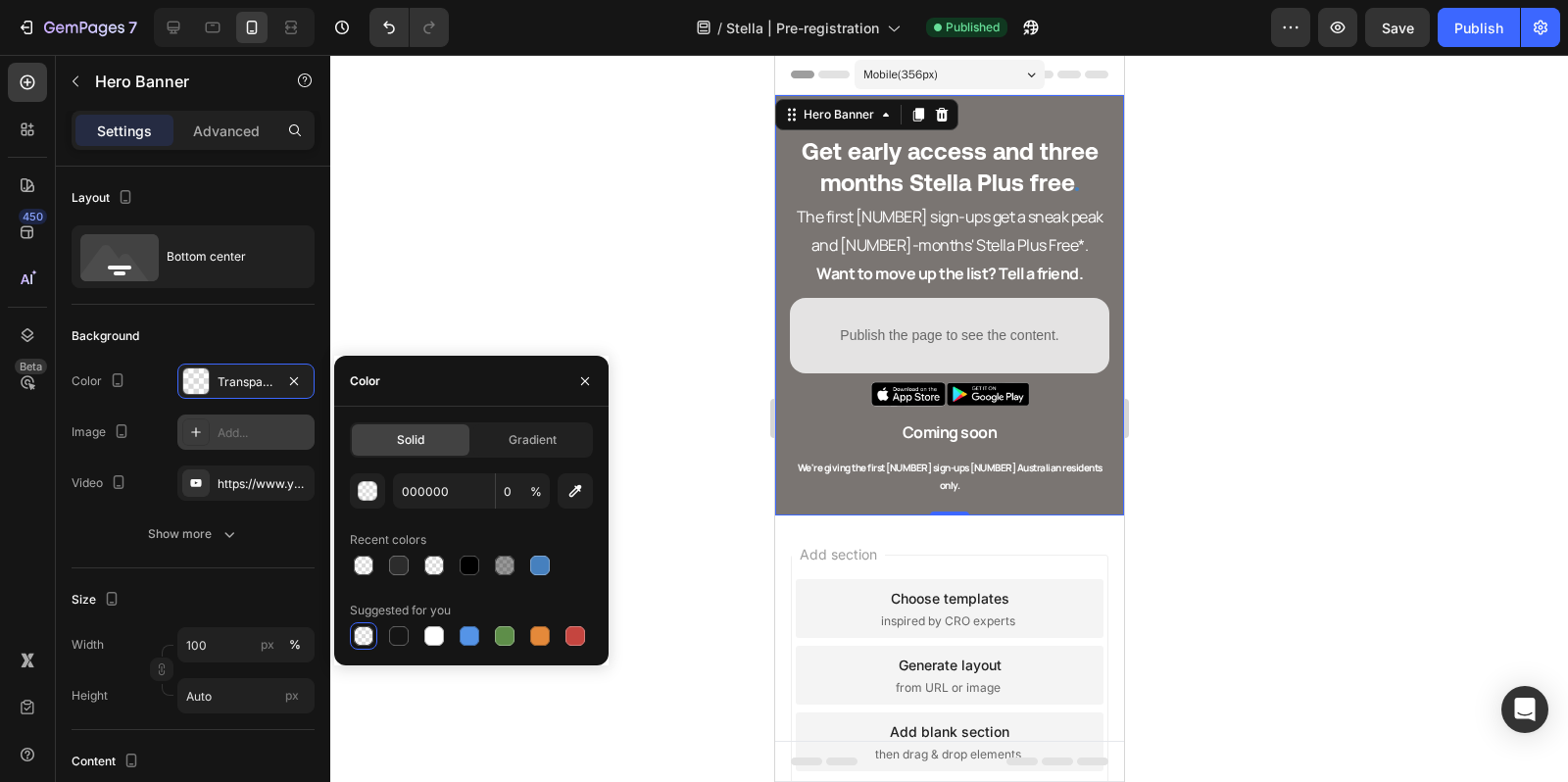 click on "Solid Gradient [COLOR] [NUMBER] % Recent colors Suggested for you" 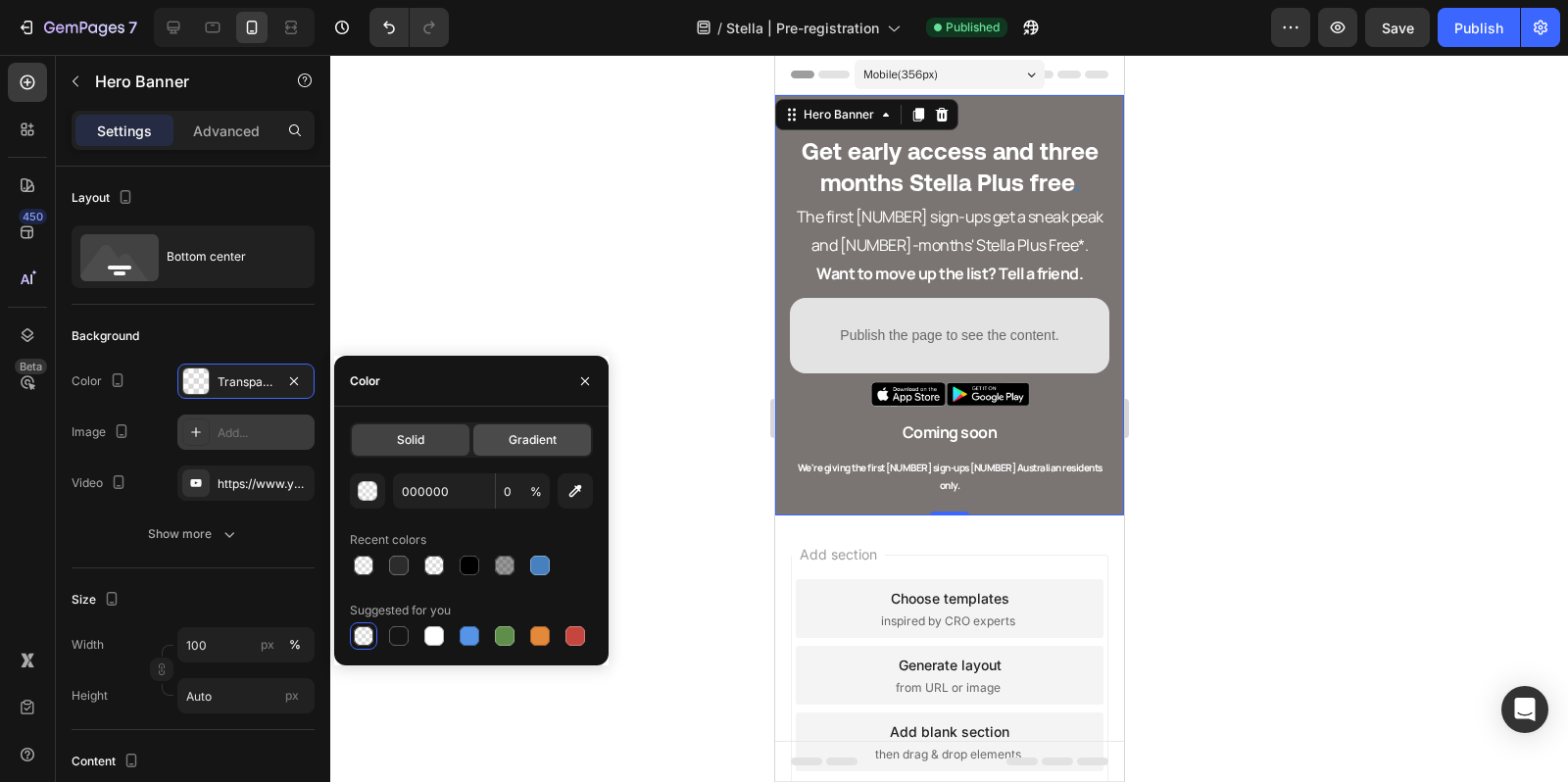 click on "Gradient" 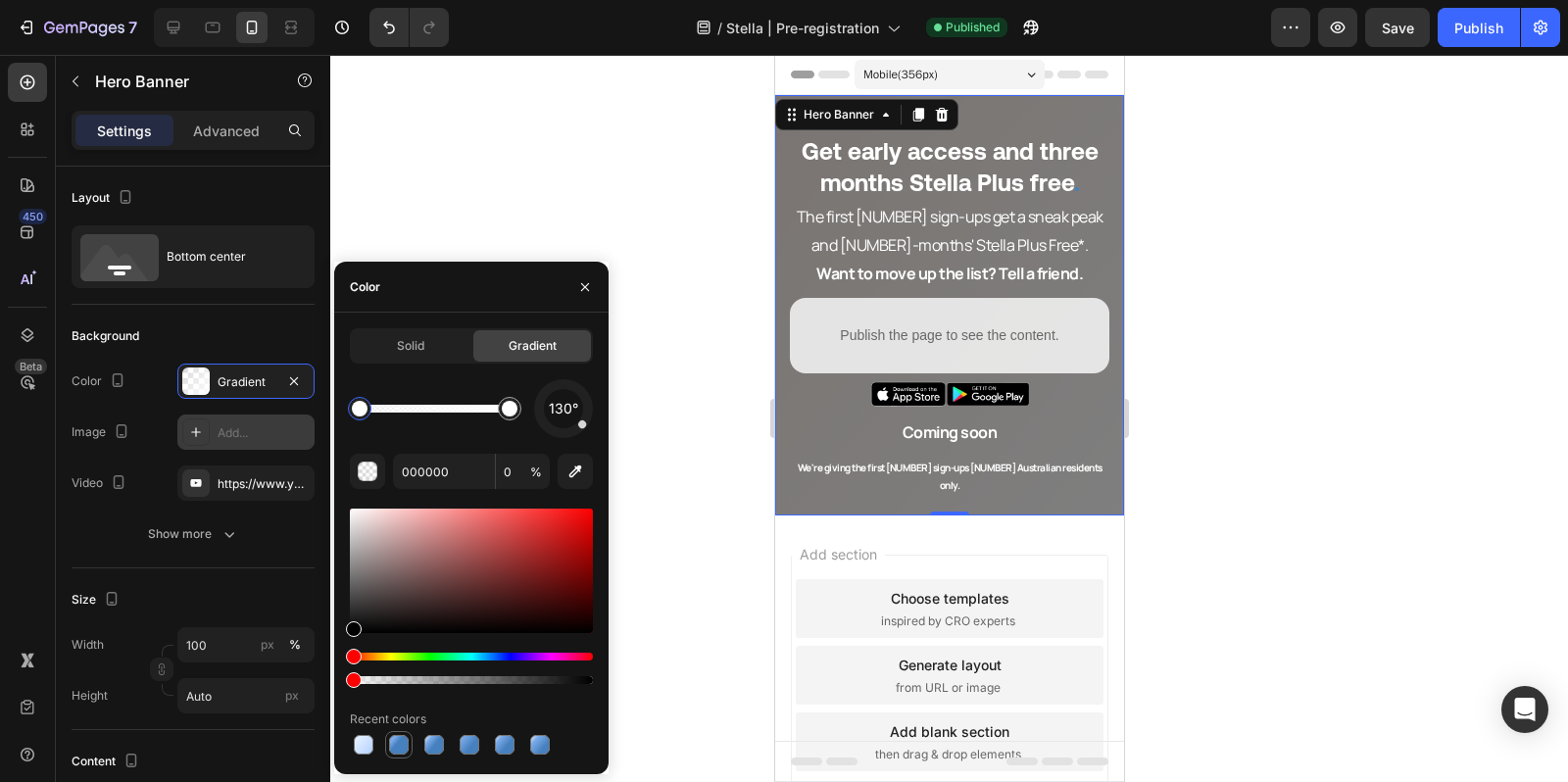 click at bounding box center (399, 745) 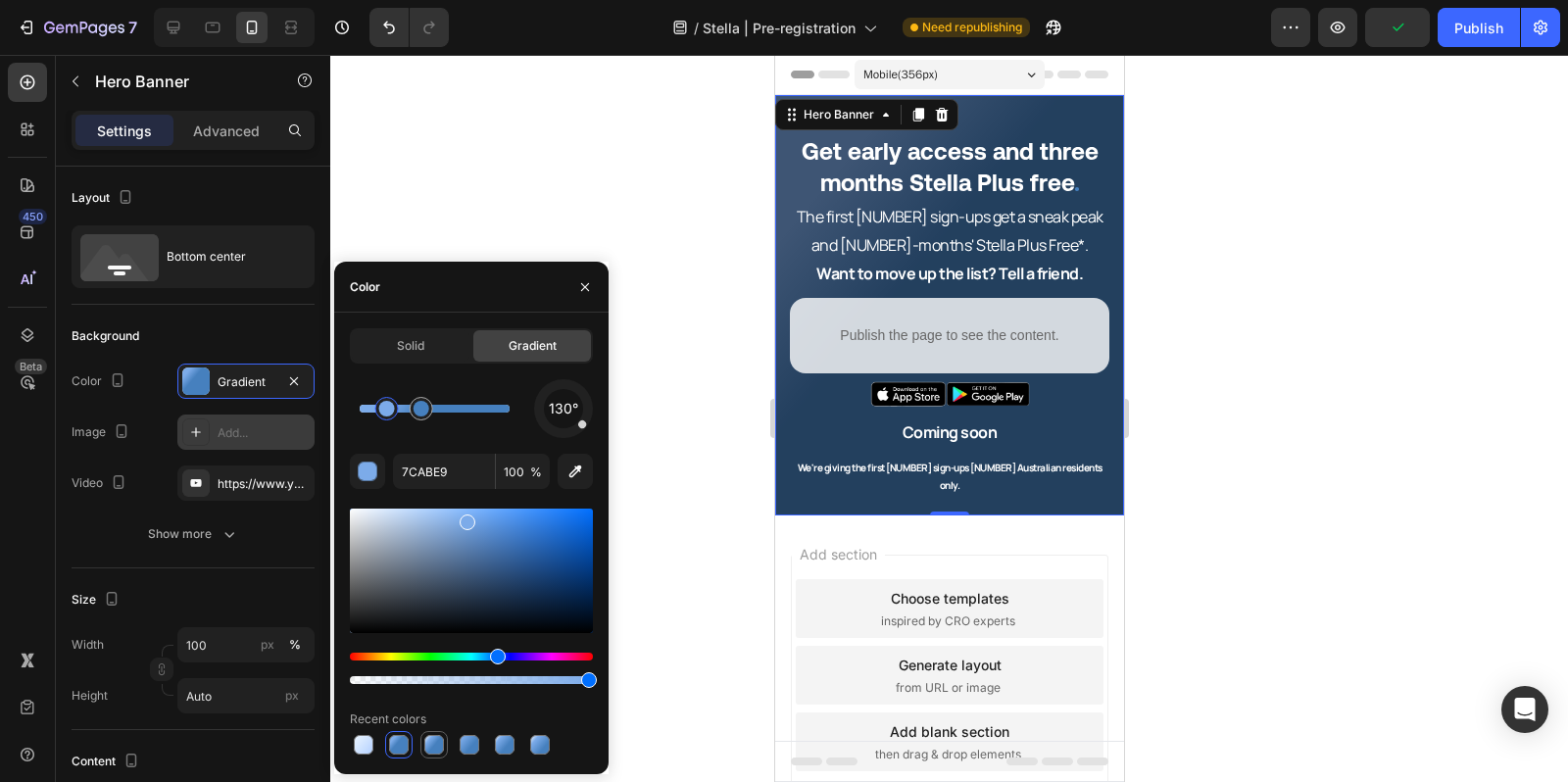 click at bounding box center (434, 745) 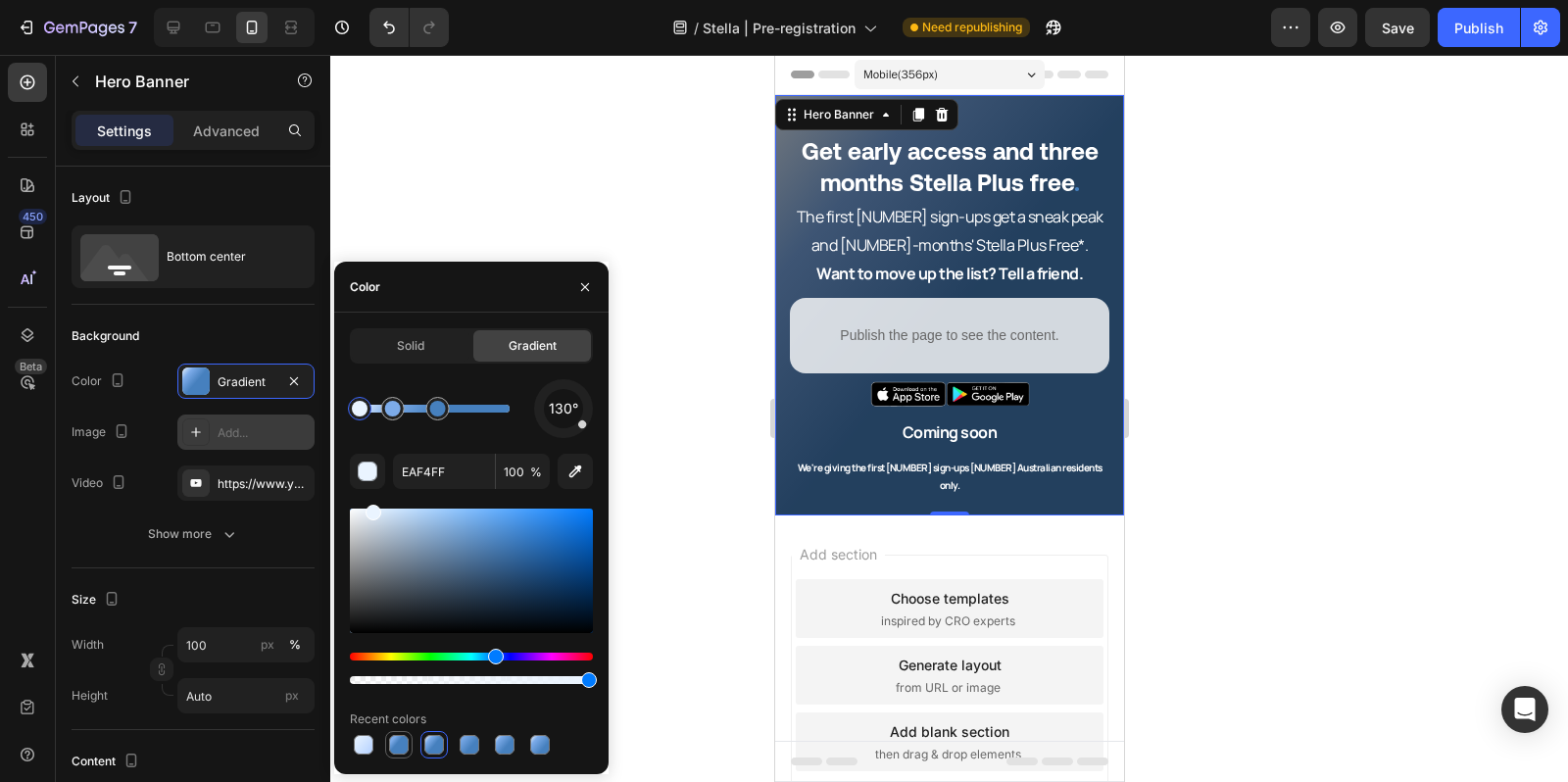 click at bounding box center [399, 745] 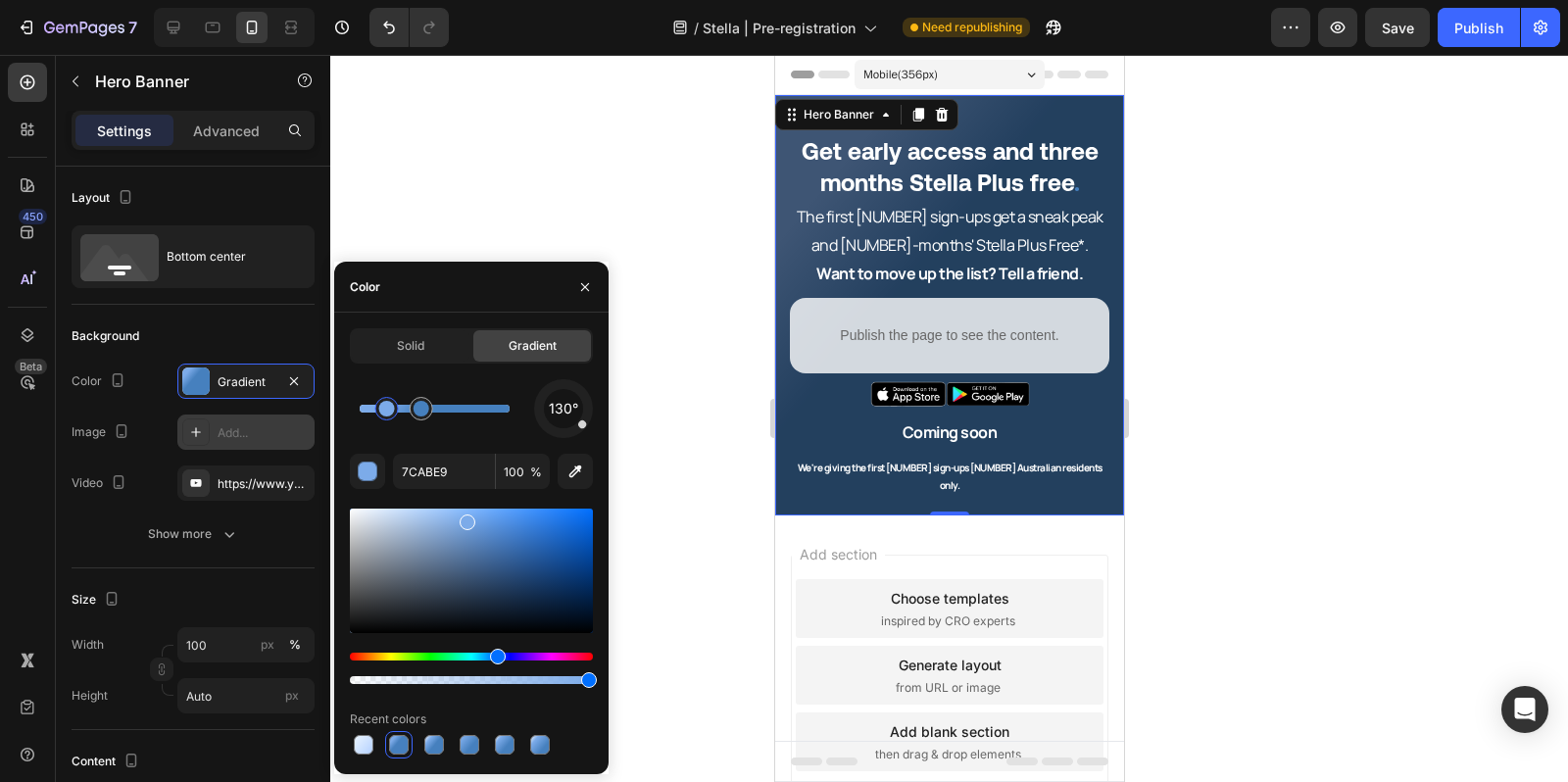 click on "⁠⁠⁠⁠⁠⁠⁠ Get early access and three months Stella Plus free . Heading The first [NUMBER] sign-ups get a sneak peak and [NUMBER]-months' Stella Plus Free*. Want to move up the list? Tell a friend. Text Block Row
Publish the page to see the content.
Custom Code Image Row Coming soon Text Block *Terms and Conditions apply. [COUNTRY] and Australian residents only. Text Block" at bounding box center (949, 305) 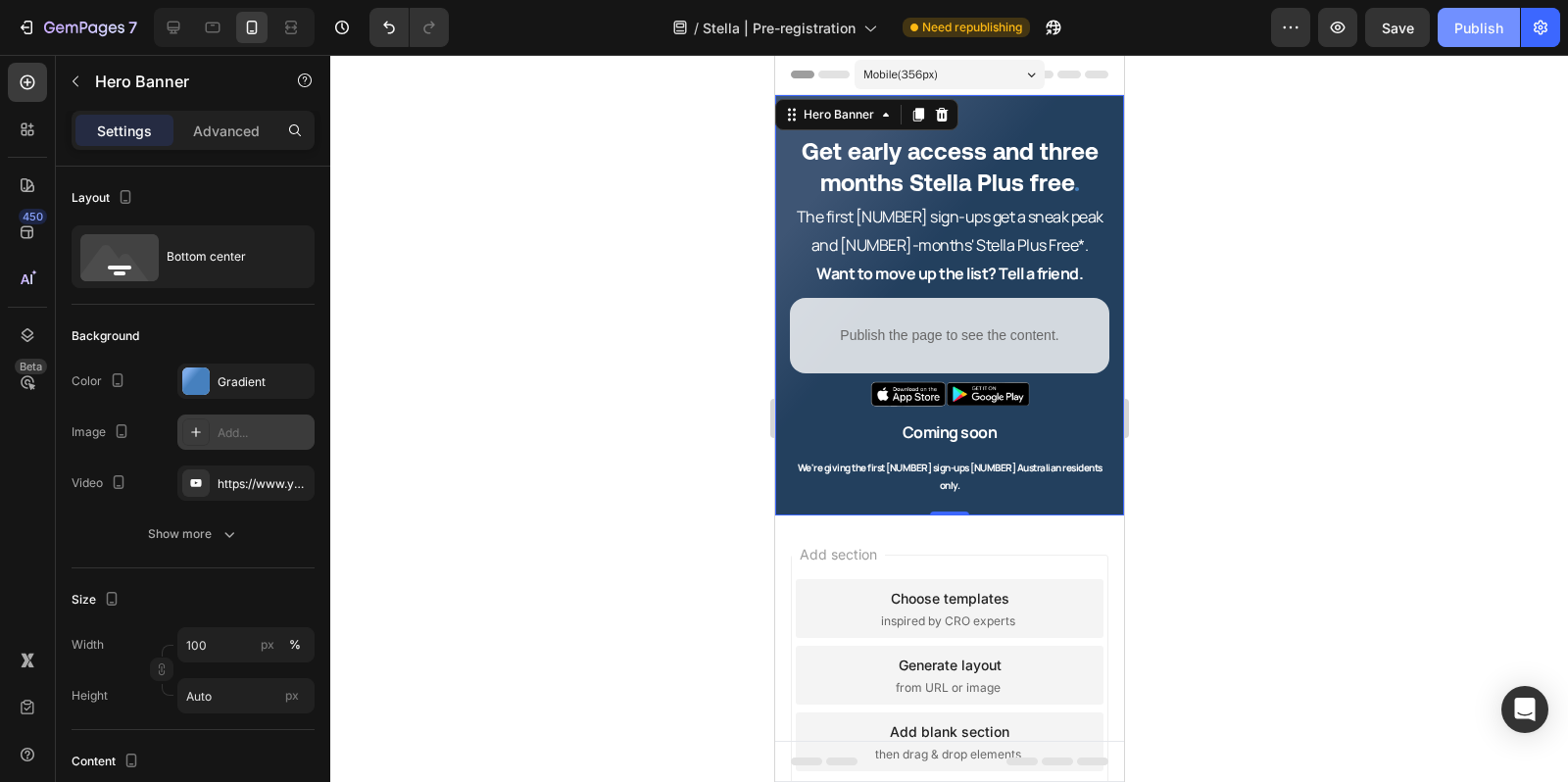 click on "Publish" at bounding box center (1479, 27) 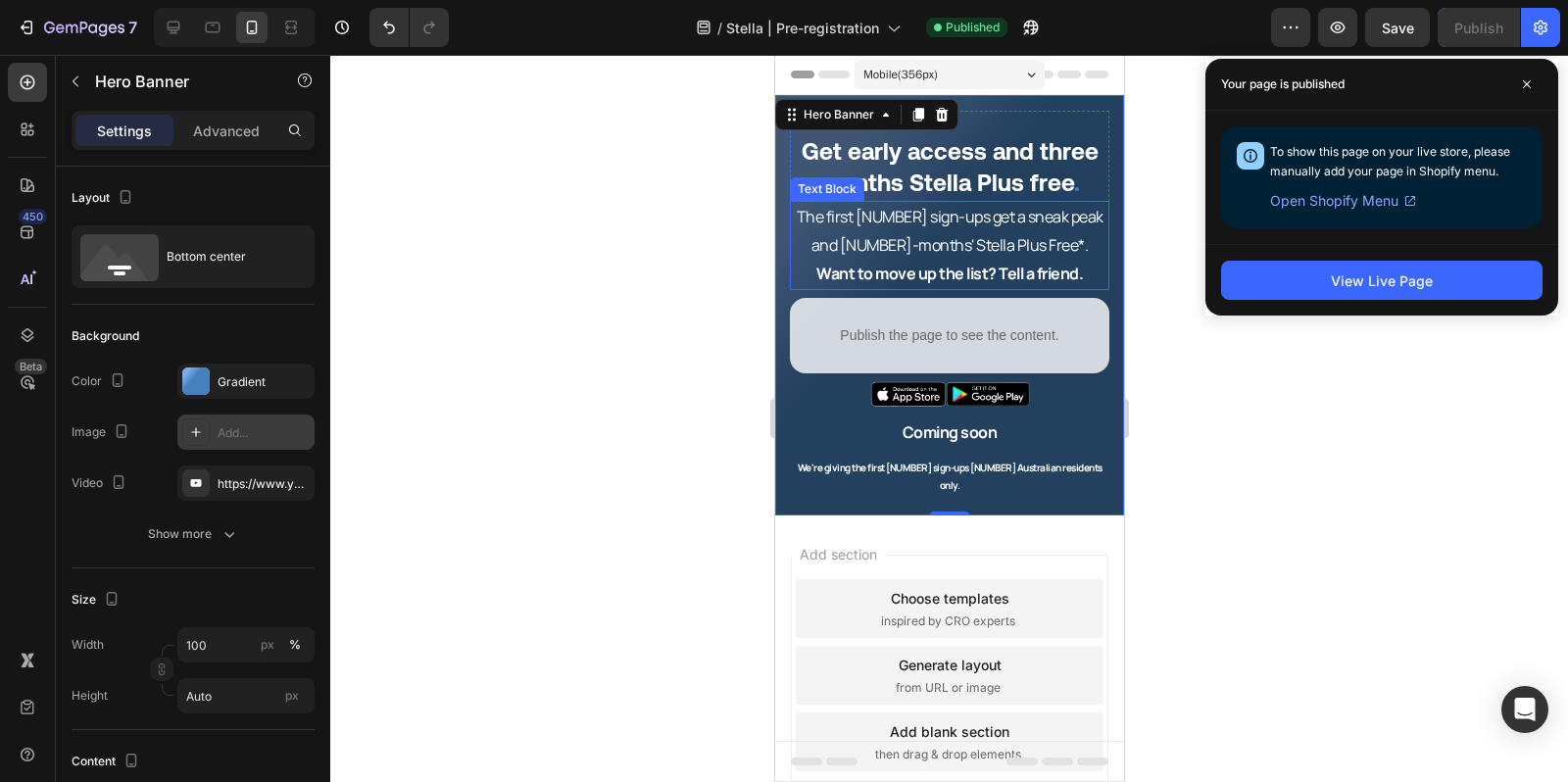 click on "The first [NUMBER] sign-ups get a sneak peak and [NUMBER]-months' Stella Plus Free*." at bounding box center [949, 231] 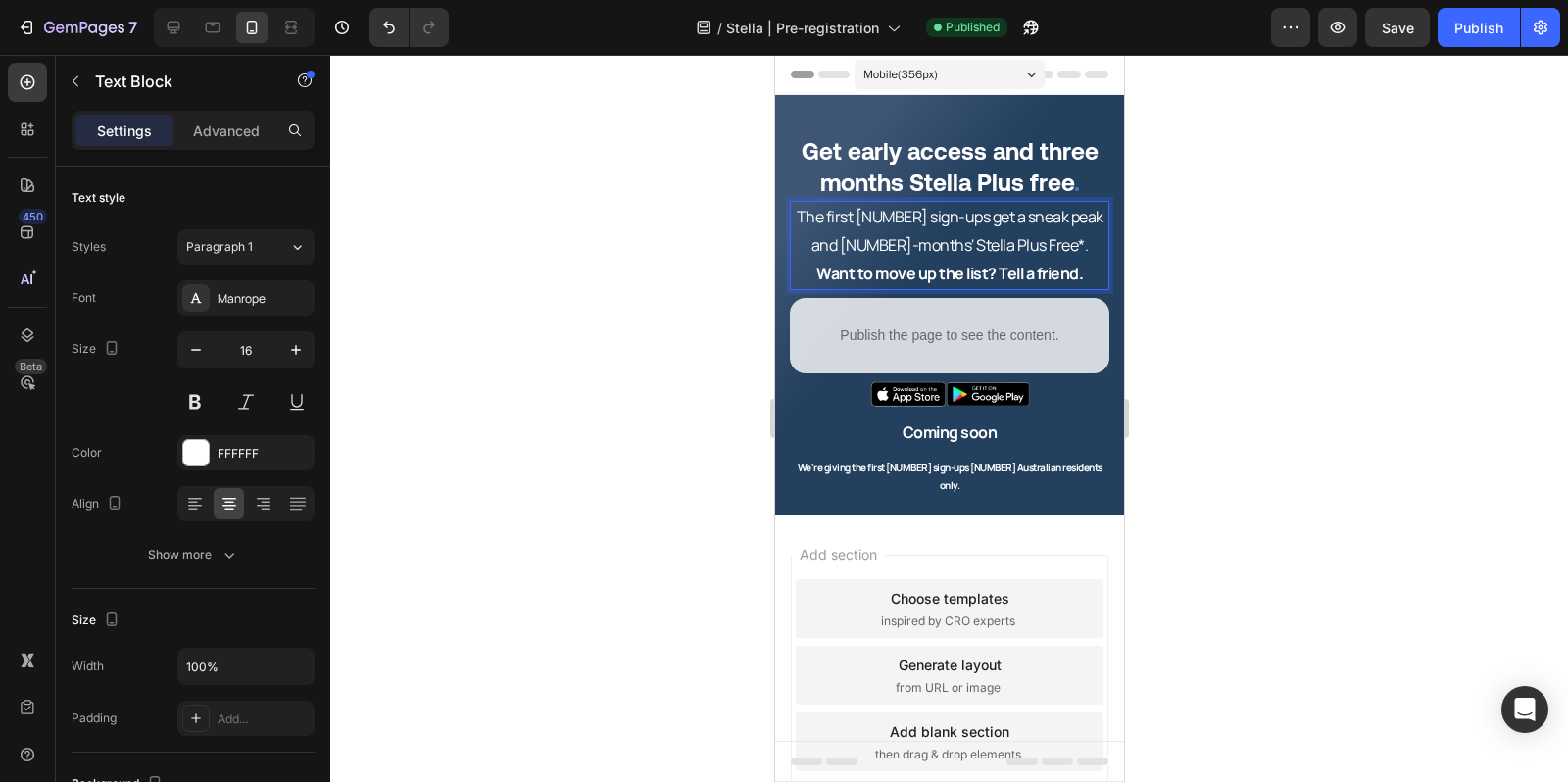 click on "The first [NUMBER] sign-ups get a sneak peak and [NUMBER]-months' Stella Plus Free*." at bounding box center (949, 231) 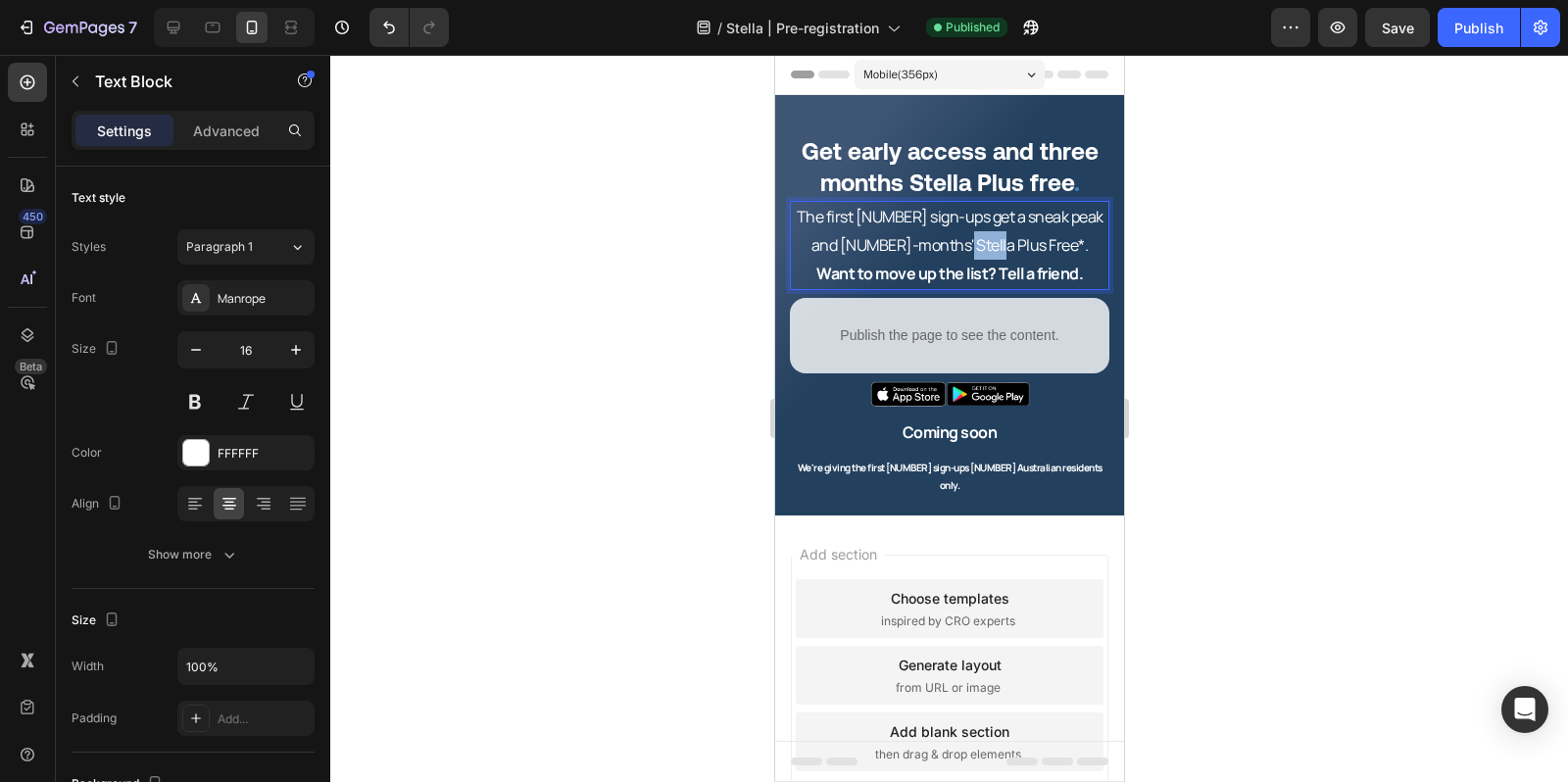drag, startPoint x: 1027, startPoint y: 250, endPoint x: 995, endPoint y: 236, distance: 34.928498 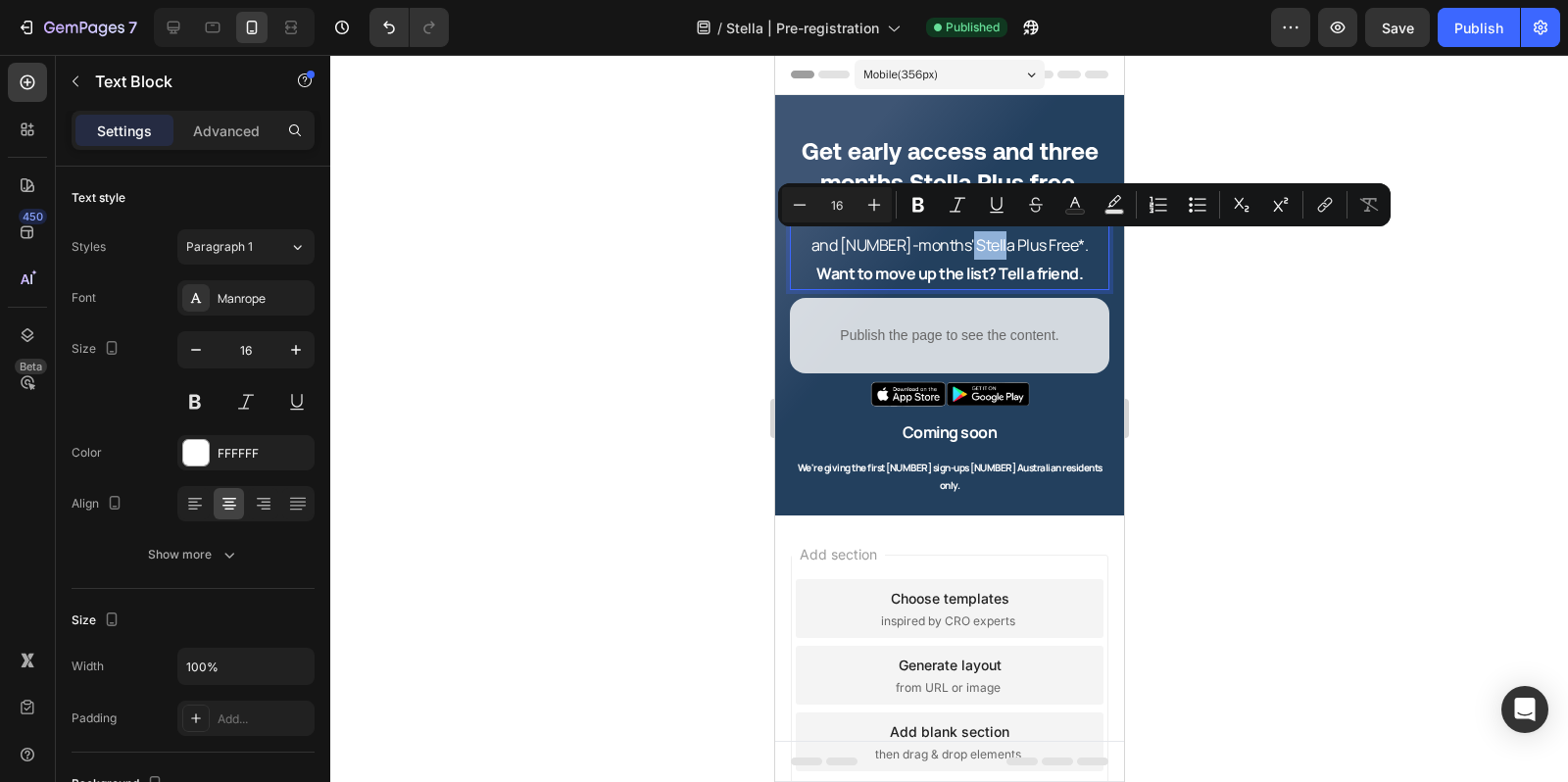 click on "The first [NUMBER] sign-ups get a sneak peak and [NUMBER]-months' Stella Plus Free*." at bounding box center [949, 231] 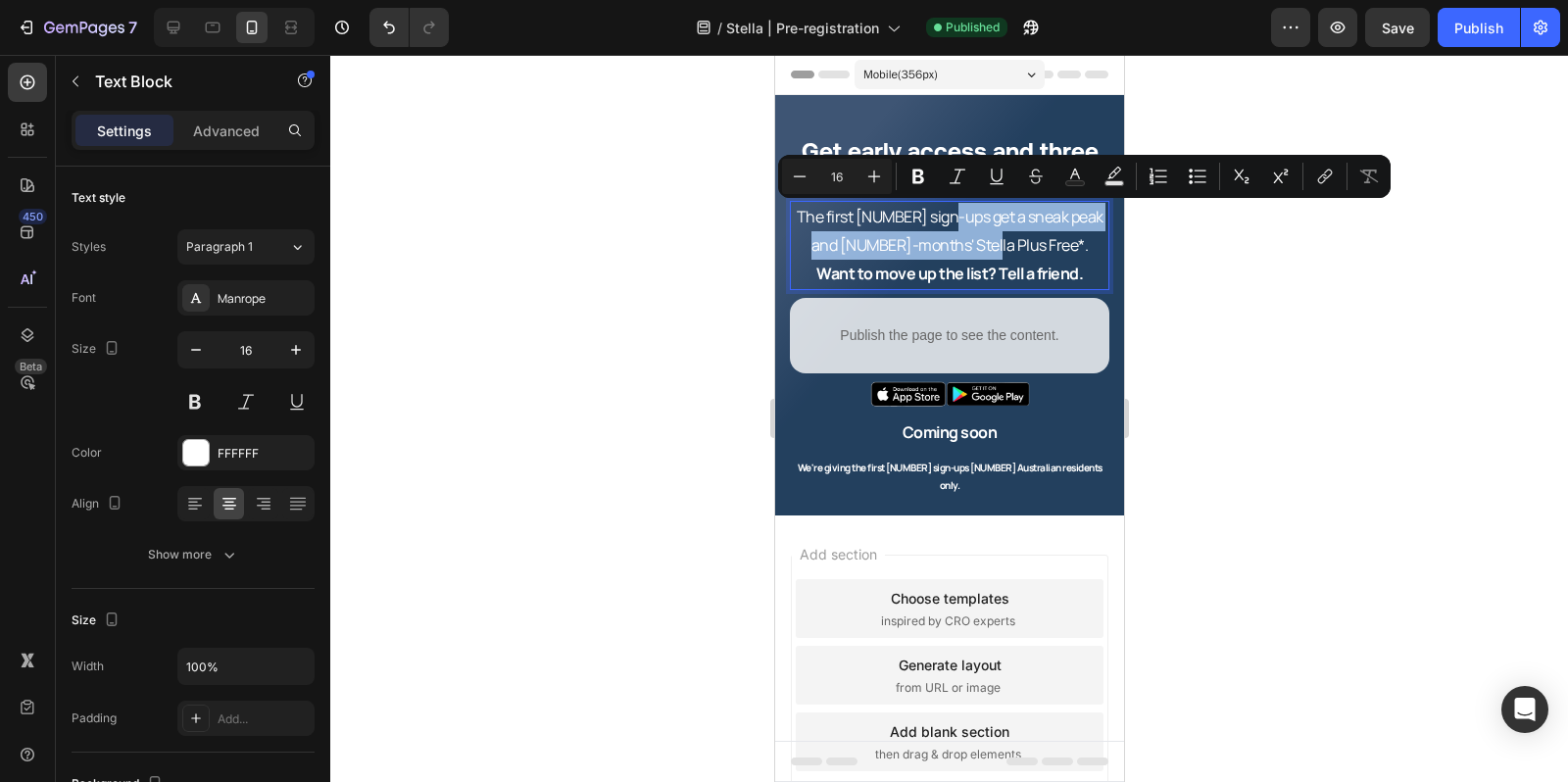drag, startPoint x: 1022, startPoint y: 245, endPoint x: 945, endPoint y: 218, distance: 81.59657 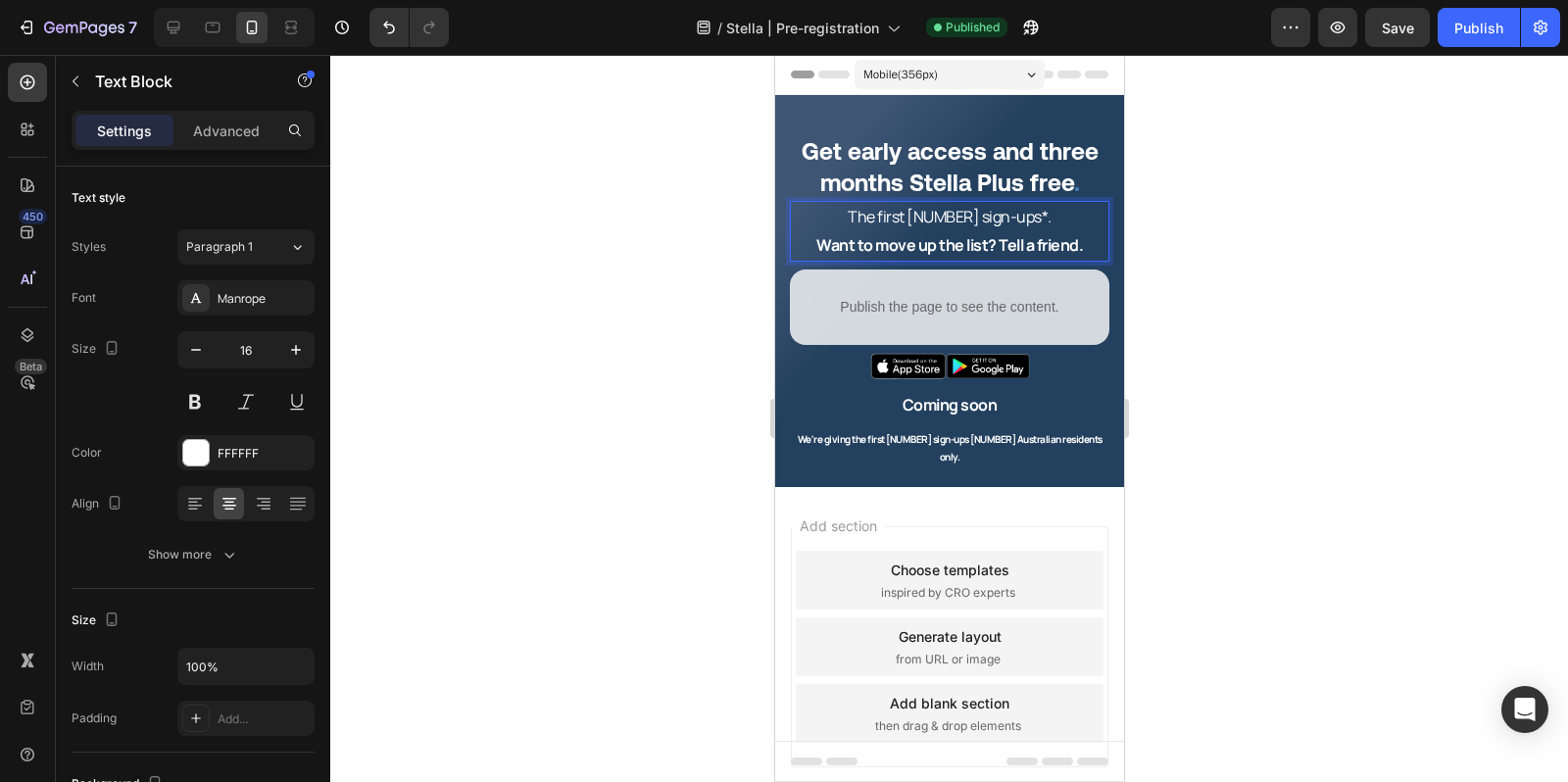 drag, startPoint x: 881, startPoint y: 220, endPoint x: 855, endPoint y: 229, distance: 27.51363 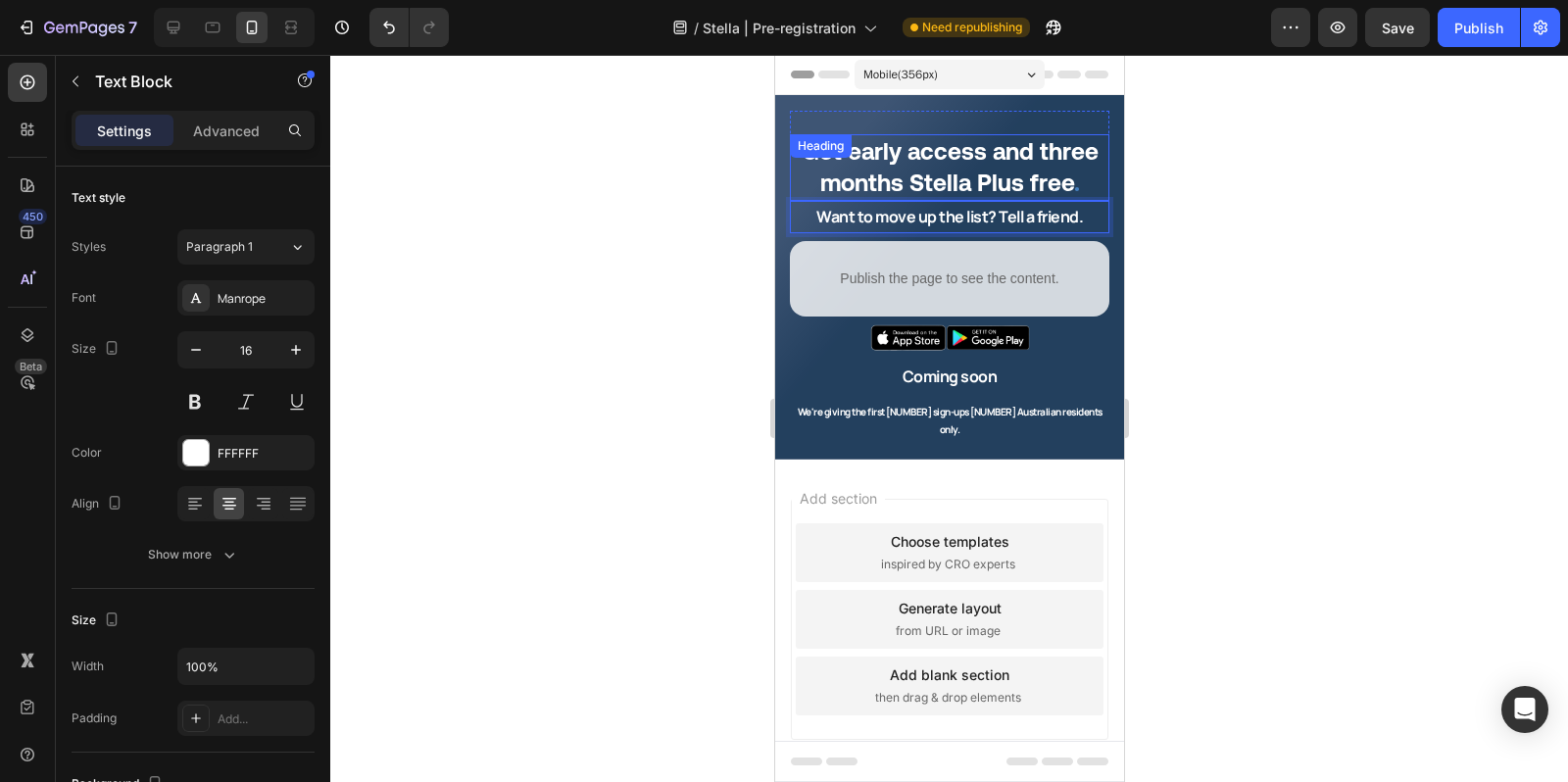 click on "Get early access and three months Stella Plus free" at bounding box center (949, 167) 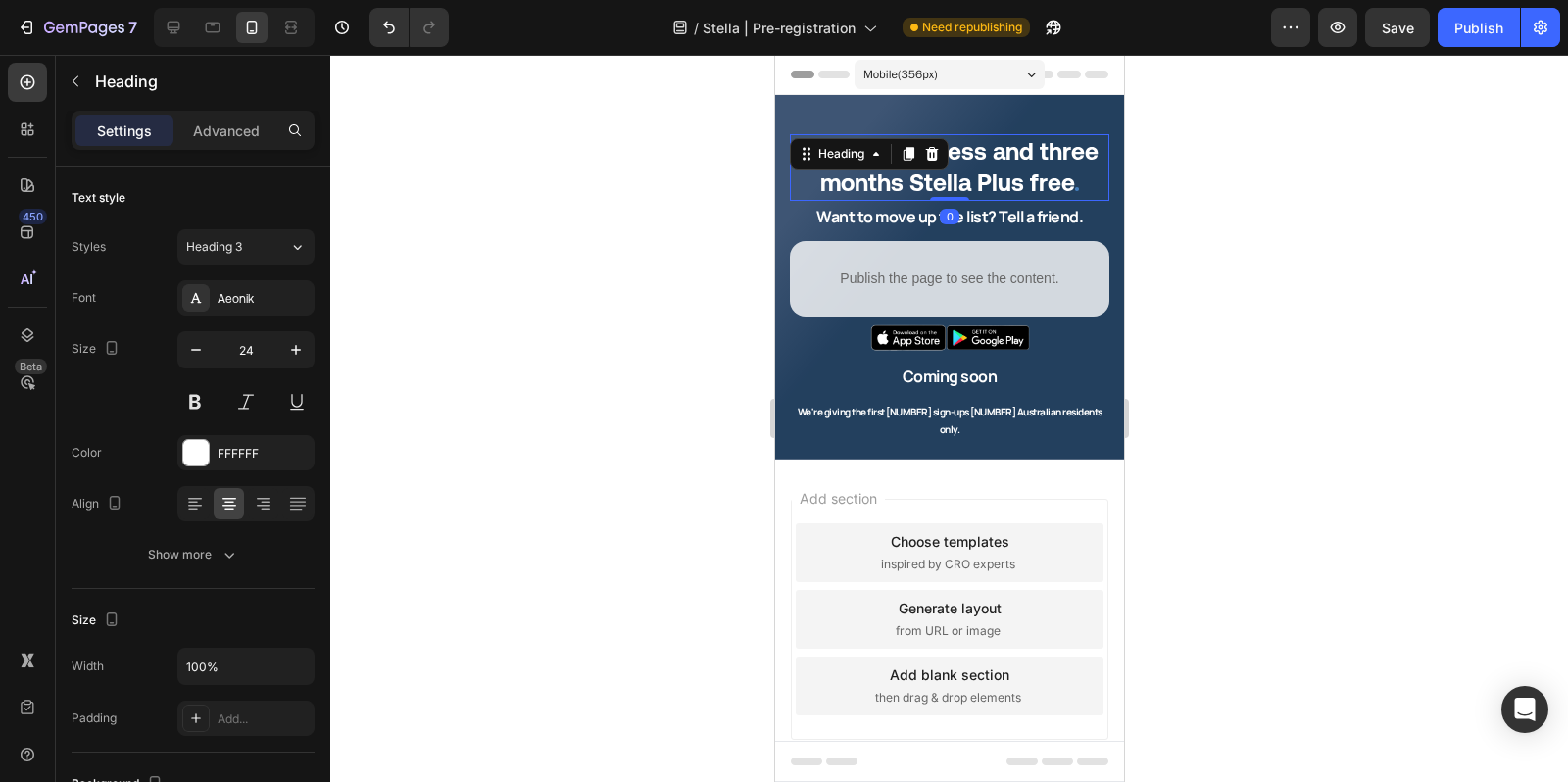 click at bounding box center (907, 154) 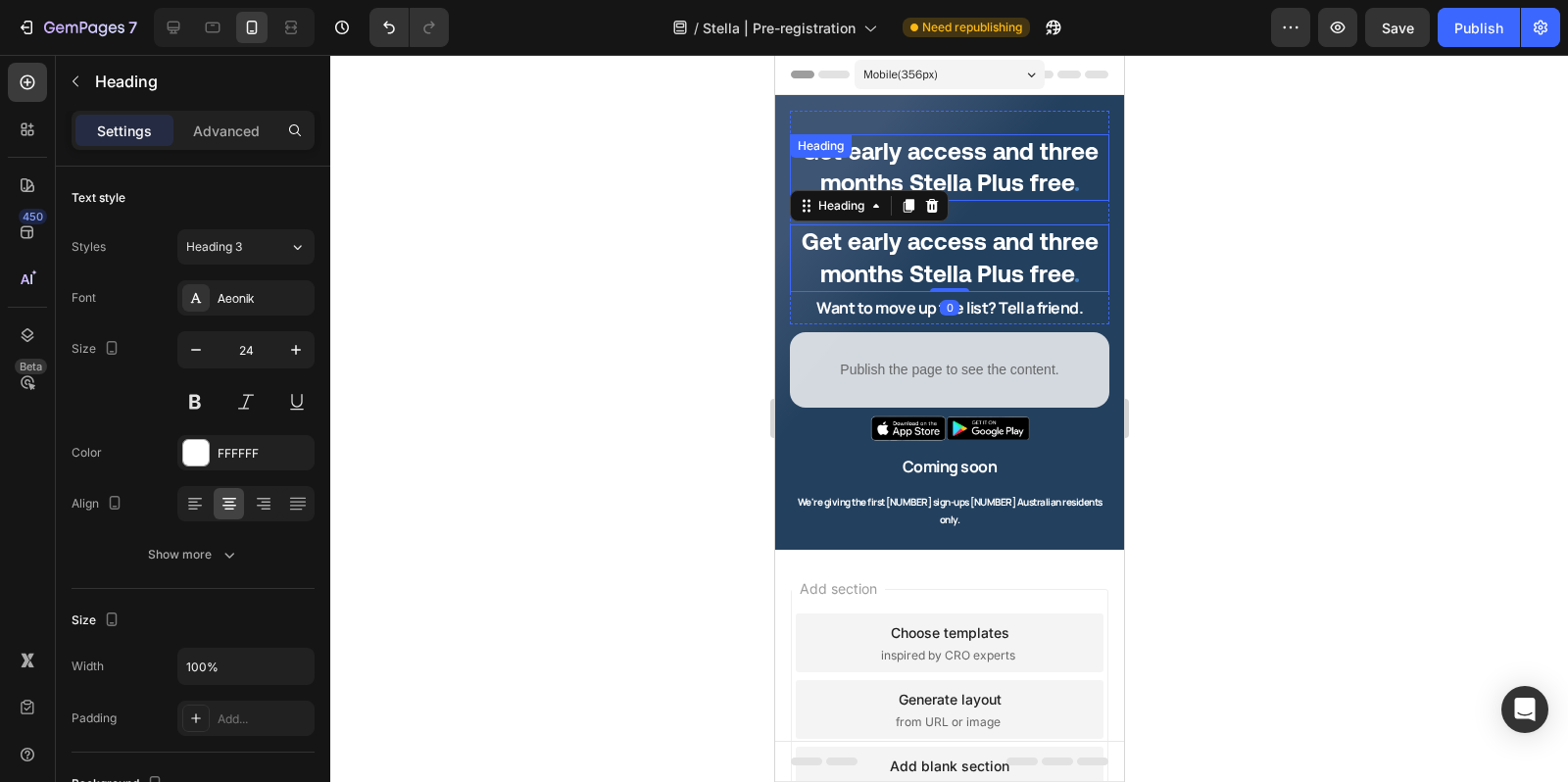 scroll, scrollTop: 448, scrollLeft: 0, axis: vertical 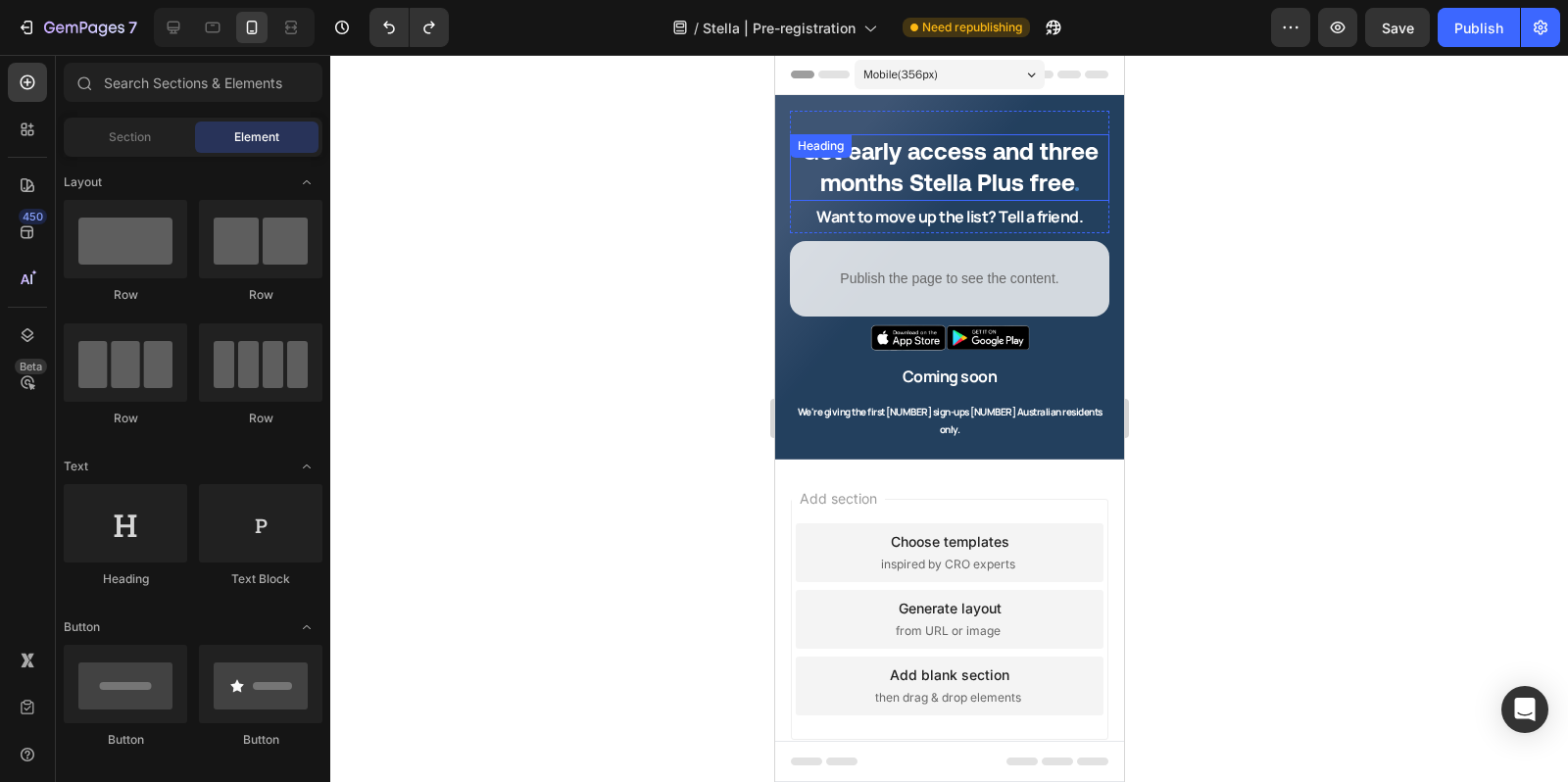 click on "Get early access and three months Stella Plus free" at bounding box center (949, 167) 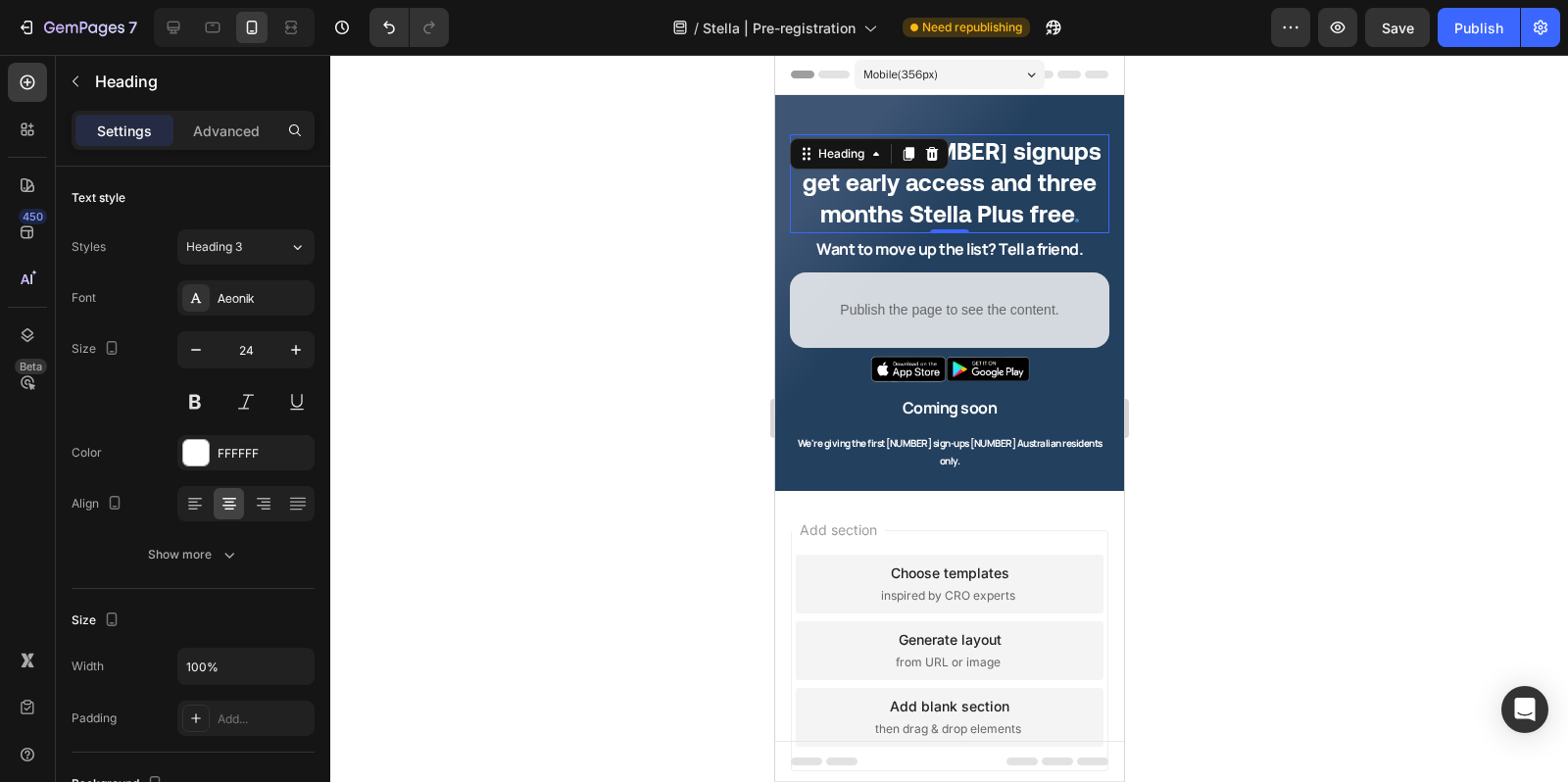 click 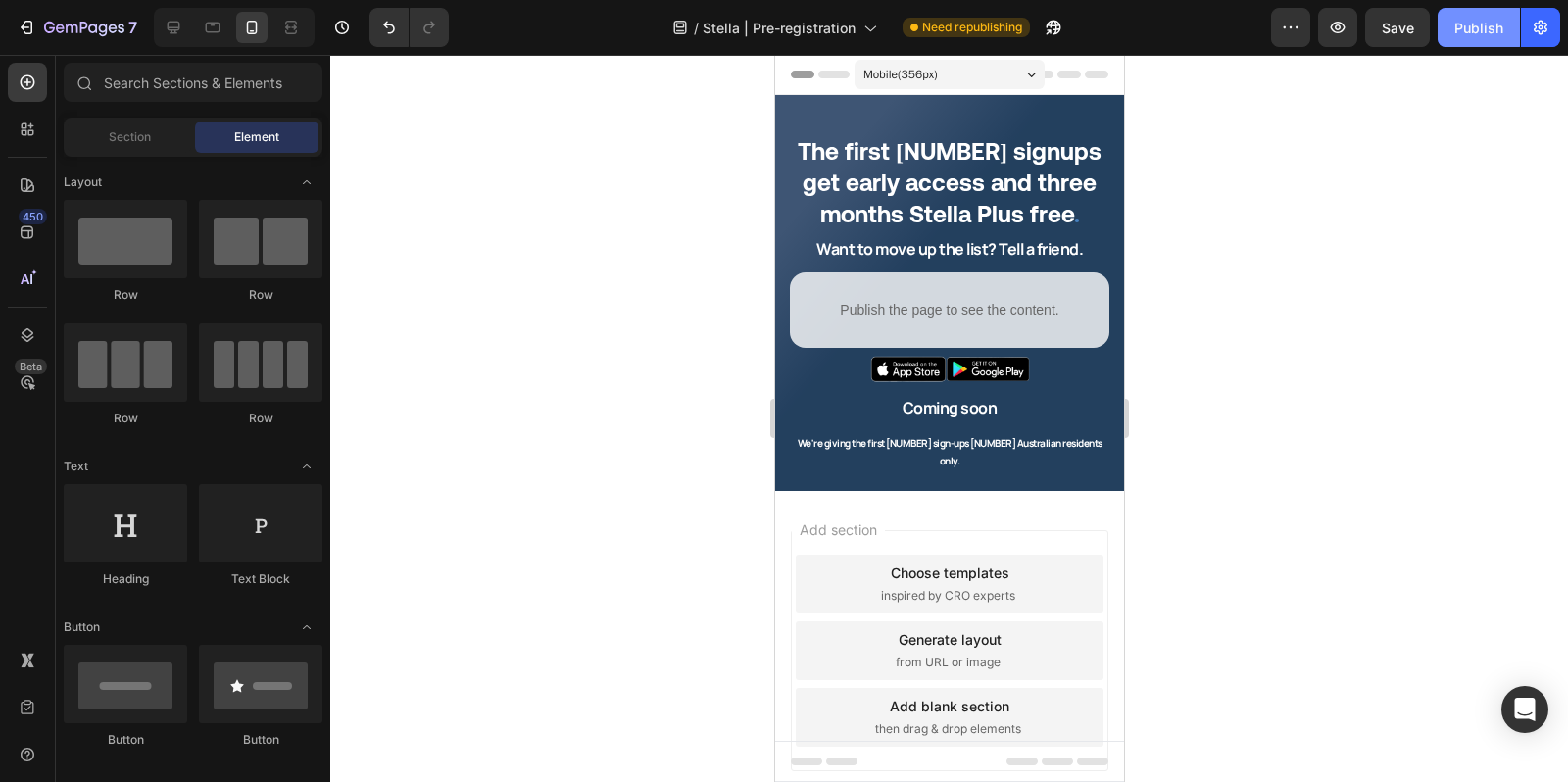 click on "Publish" 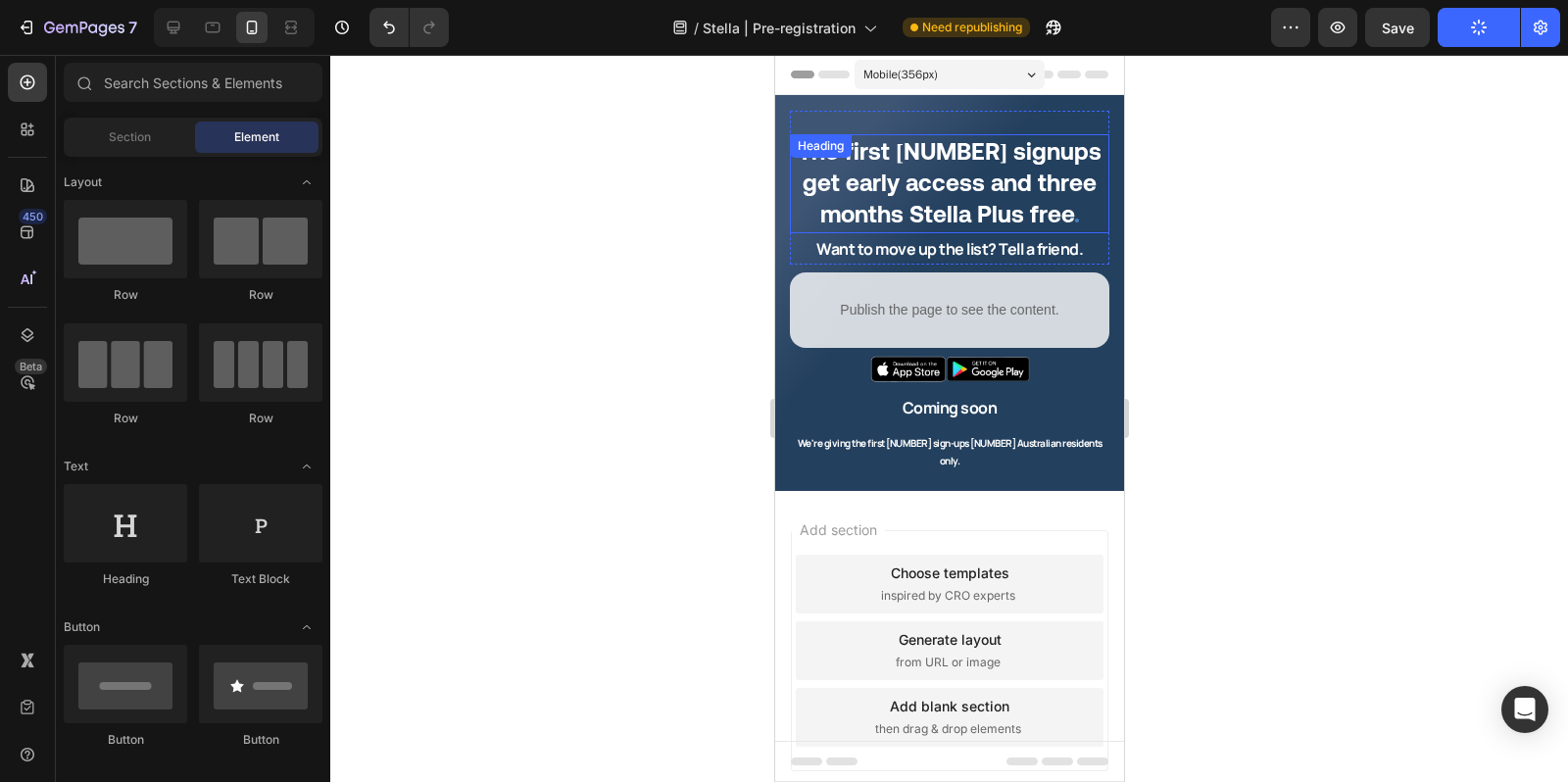 click on "⁠⁠⁠⁠⁠⁠⁠ The first 500 signups get early access and three months Stella Plus free . Heading" at bounding box center (949, 183) 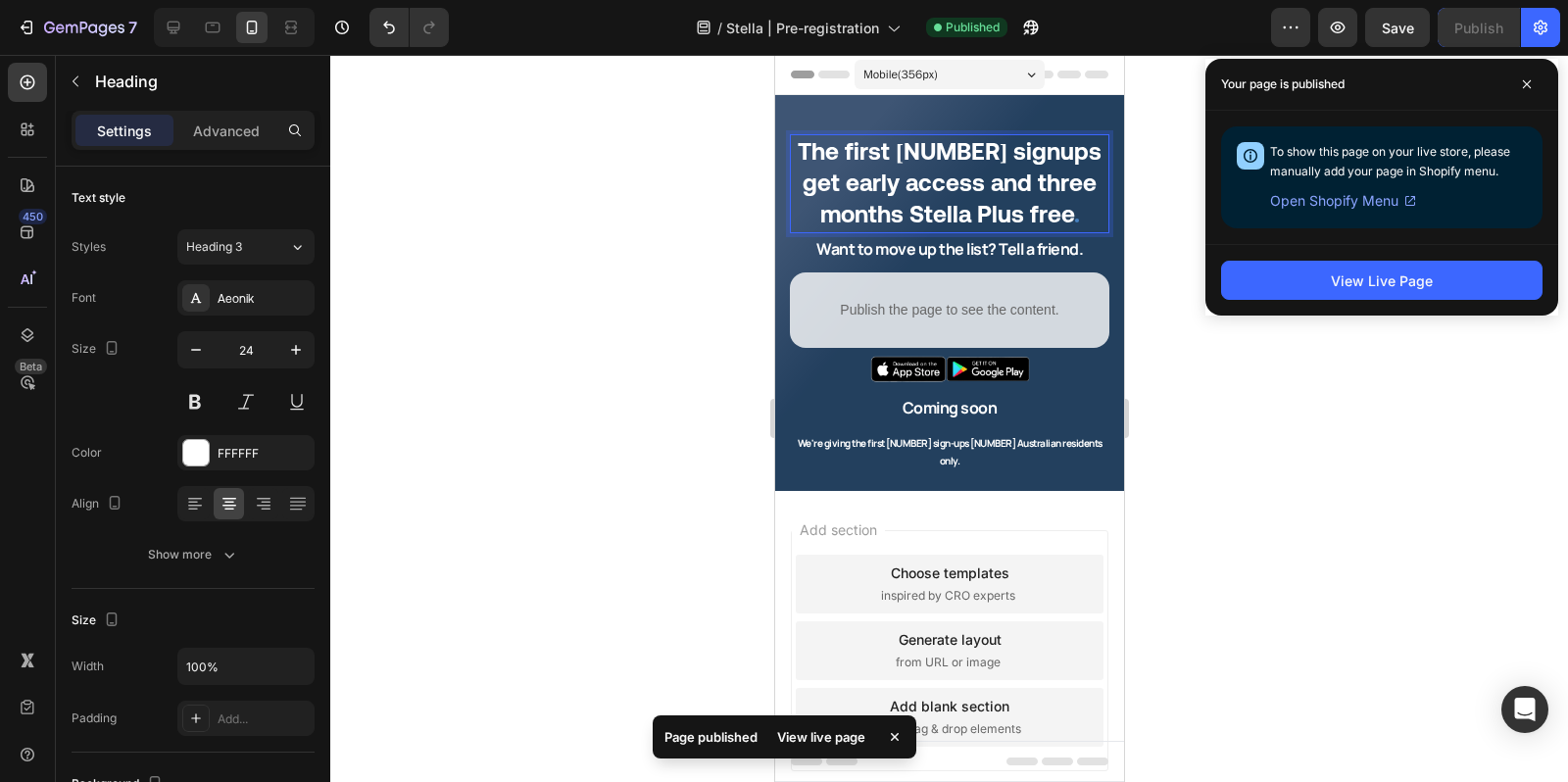 click on "The first [NUMBER] signups get early access and three months Stella Plus free ." at bounding box center [949, 183] 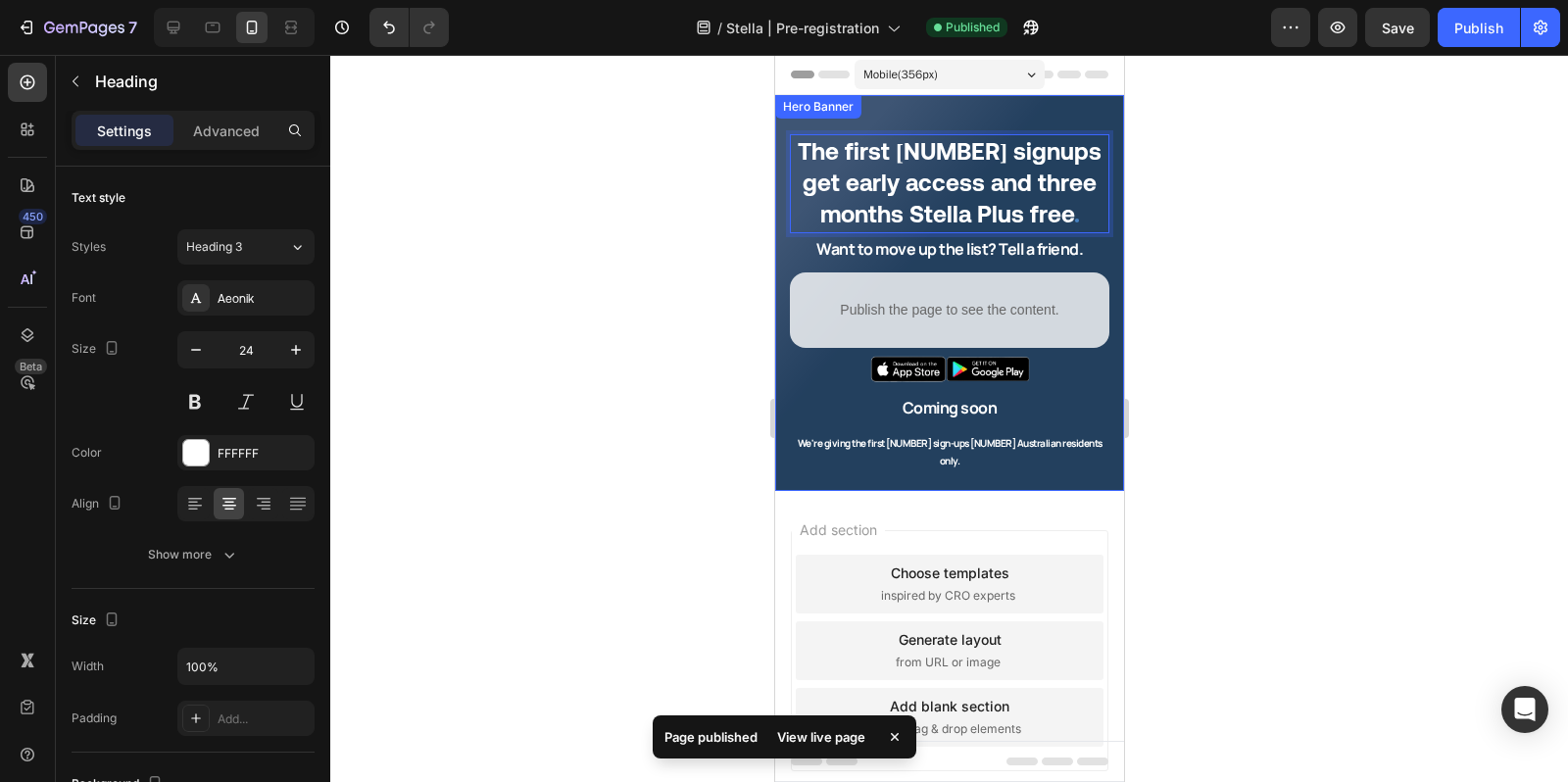 click on "Hero Banner" at bounding box center [817, 107] 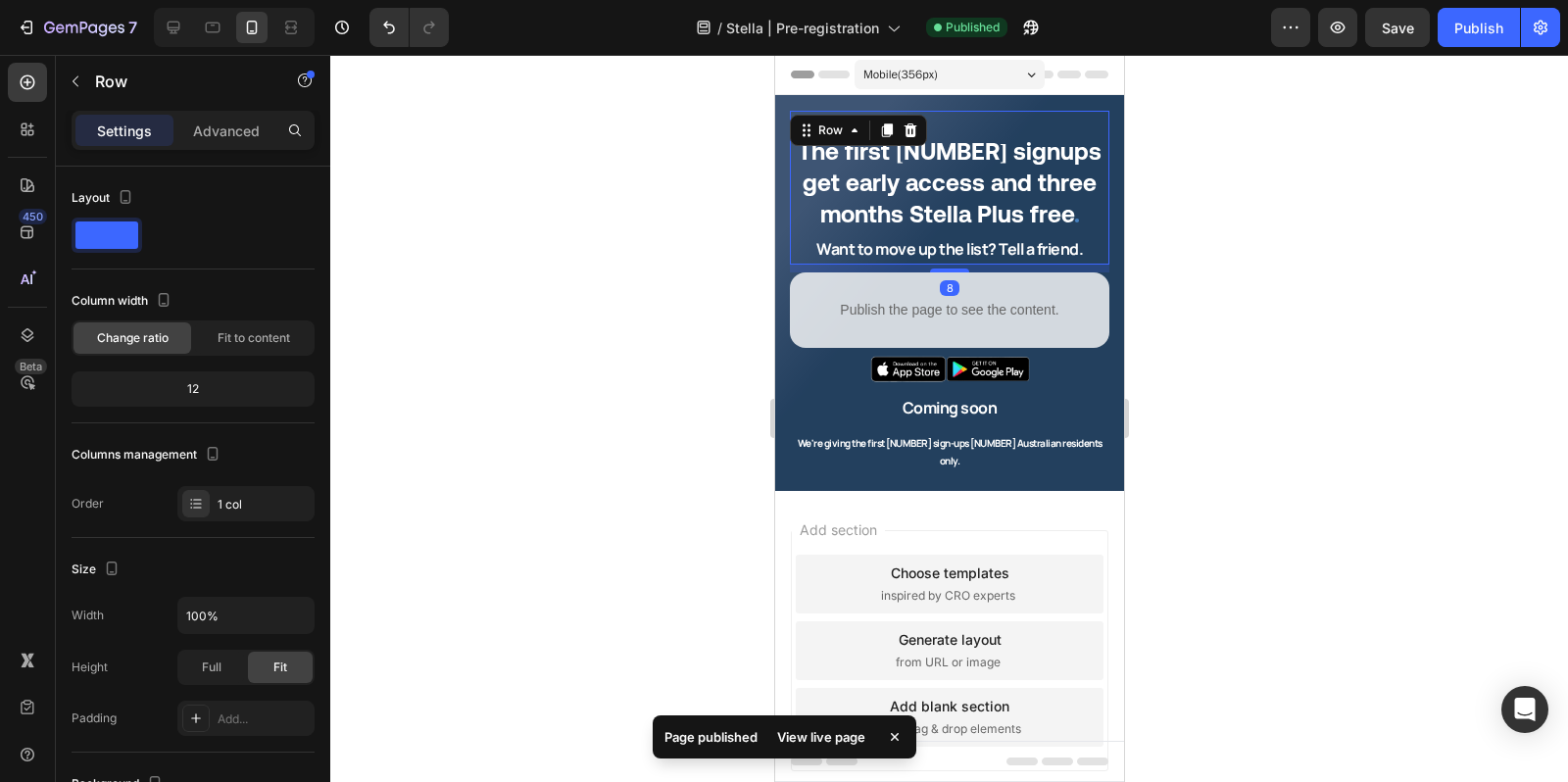 click on "⁠⁠⁠⁠⁠⁠⁠ The first [NUMBER] signups get early access and three months Stella Plus free . Heading Want to move up the list? Tell a friend. Text Block" at bounding box center (949, 187) 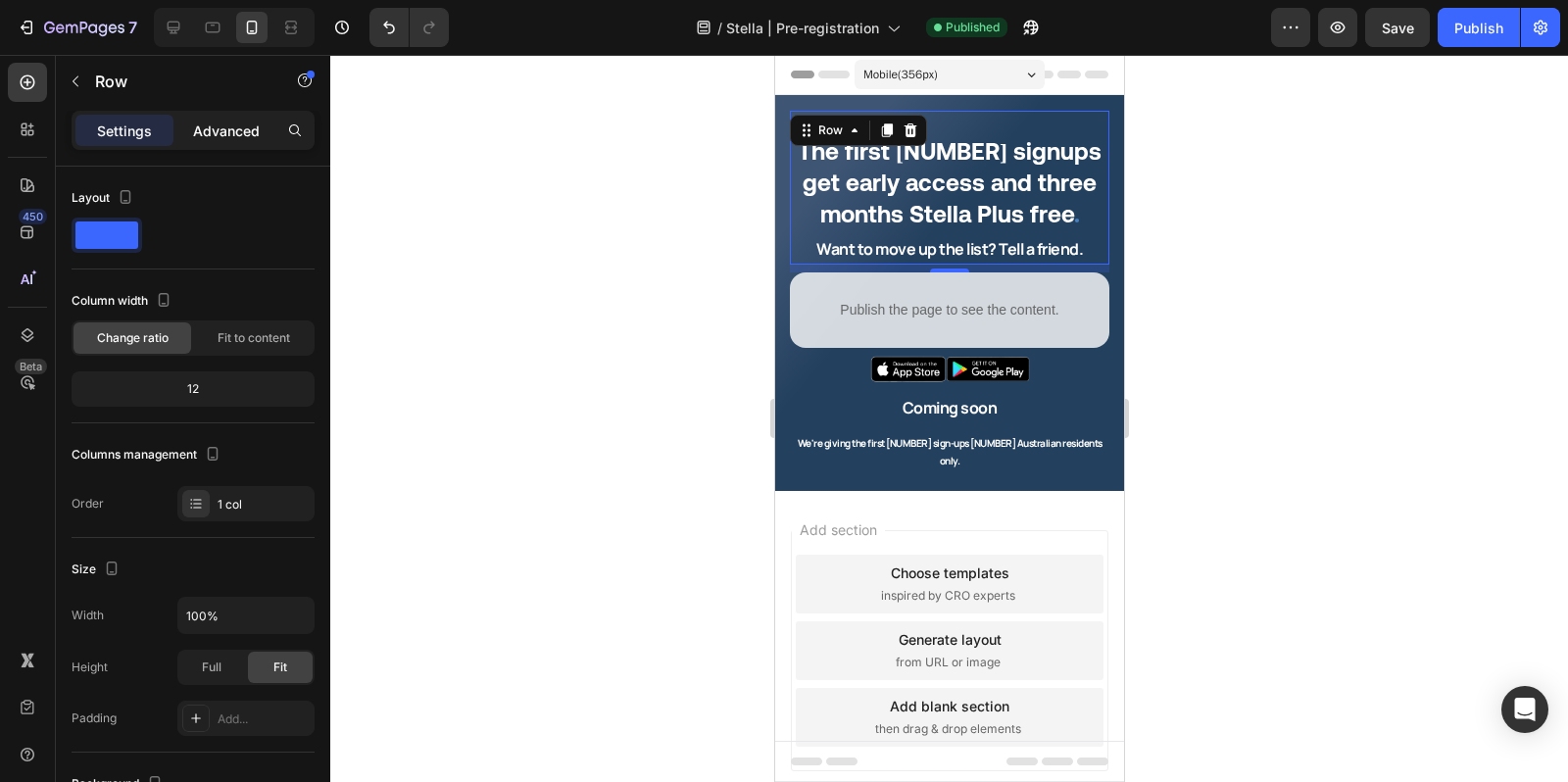 click on "Advanced" 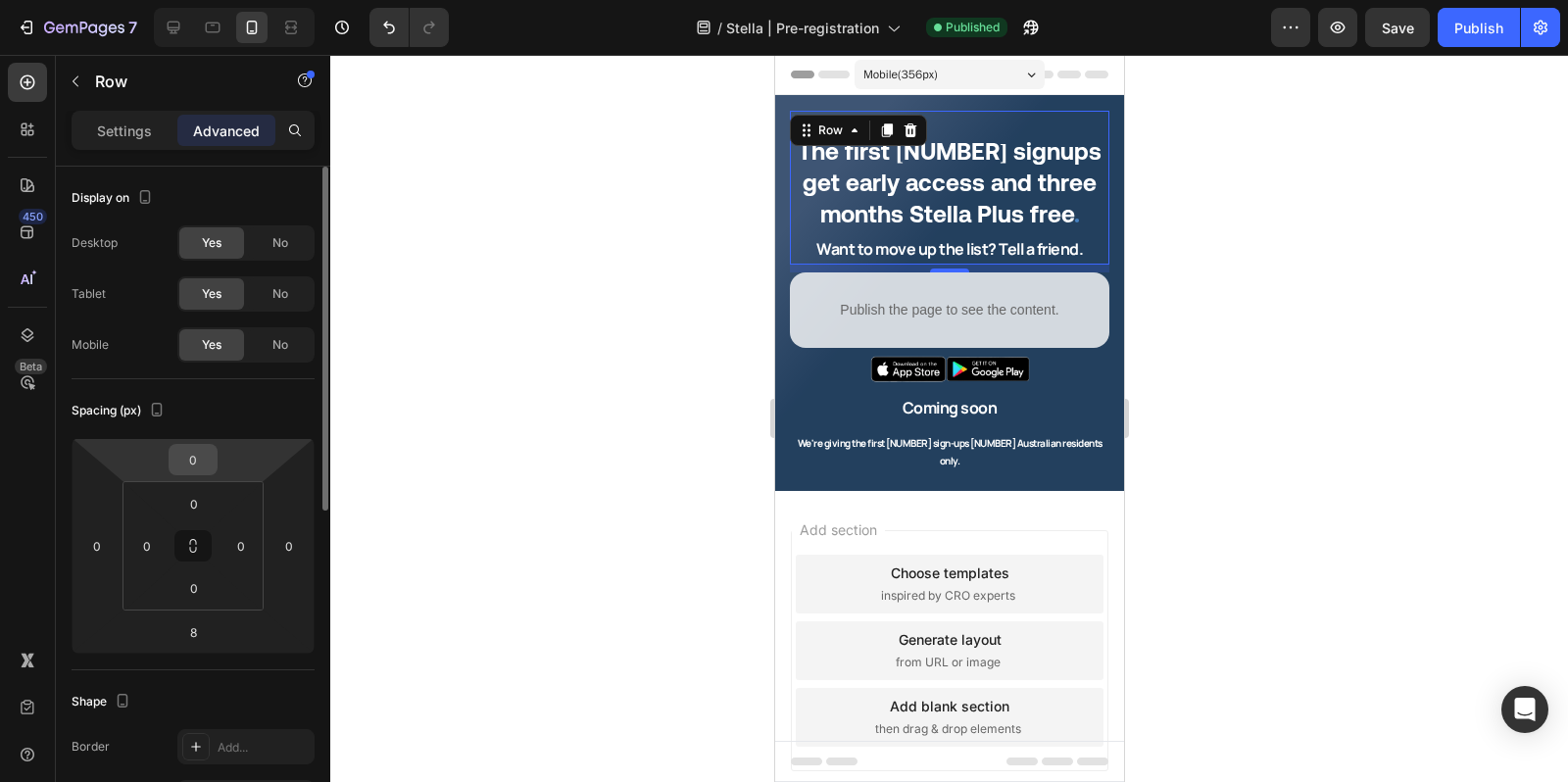 click on "0" at bounding box center (193, 460) 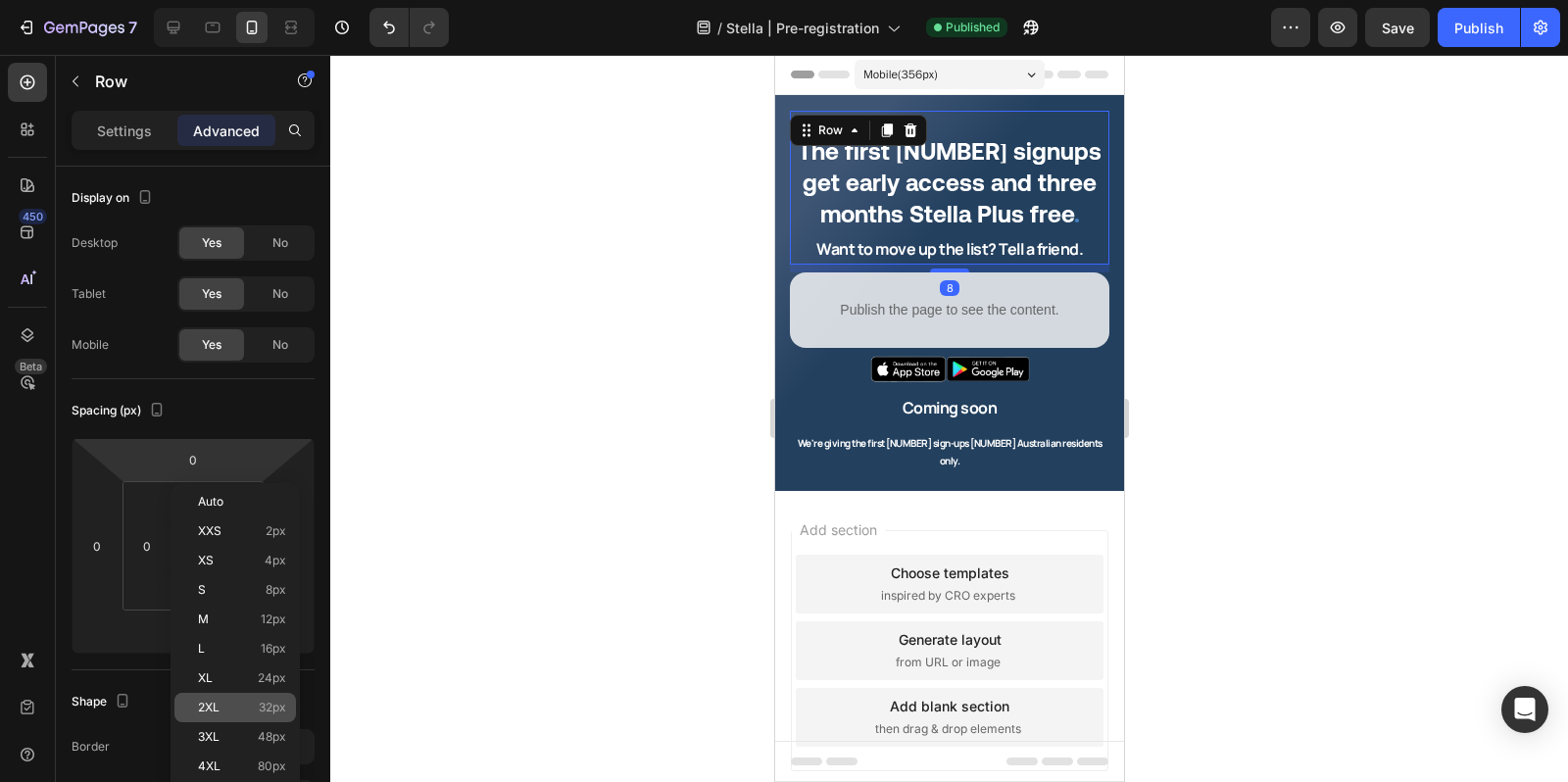 click on "2XL 32px" 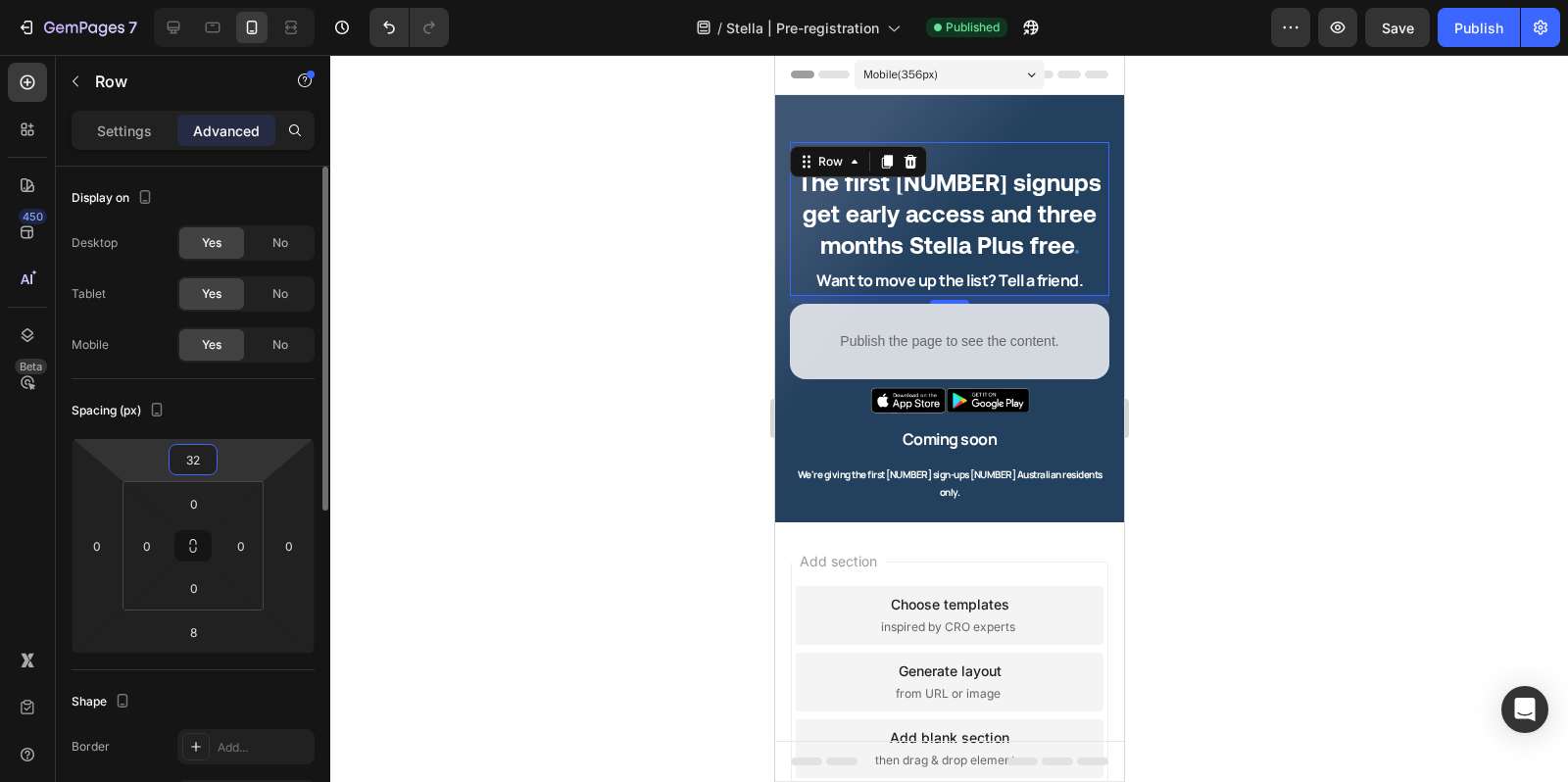 click on "32" at bounding box center (193, 460) 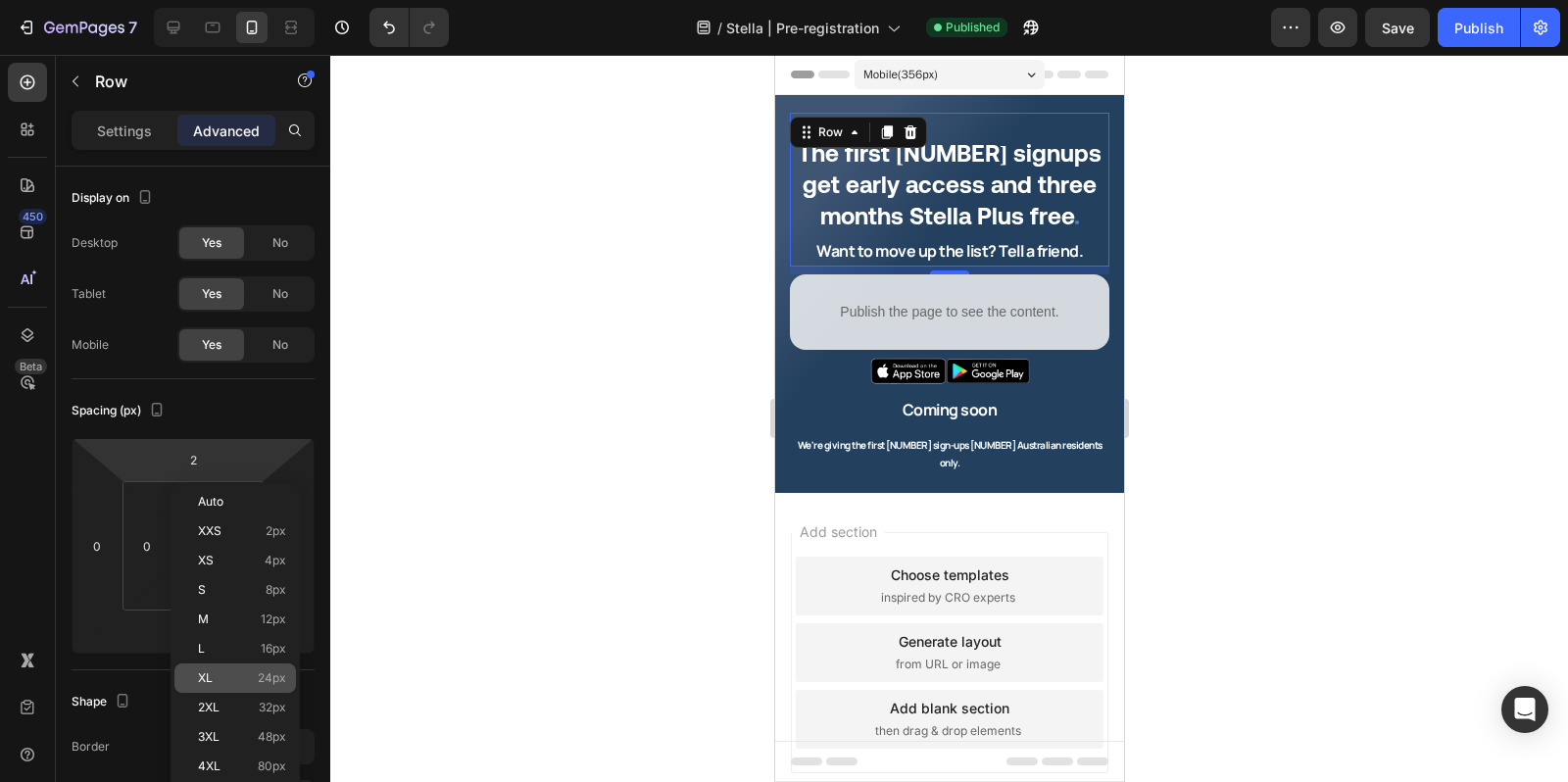click on "XL 24px" 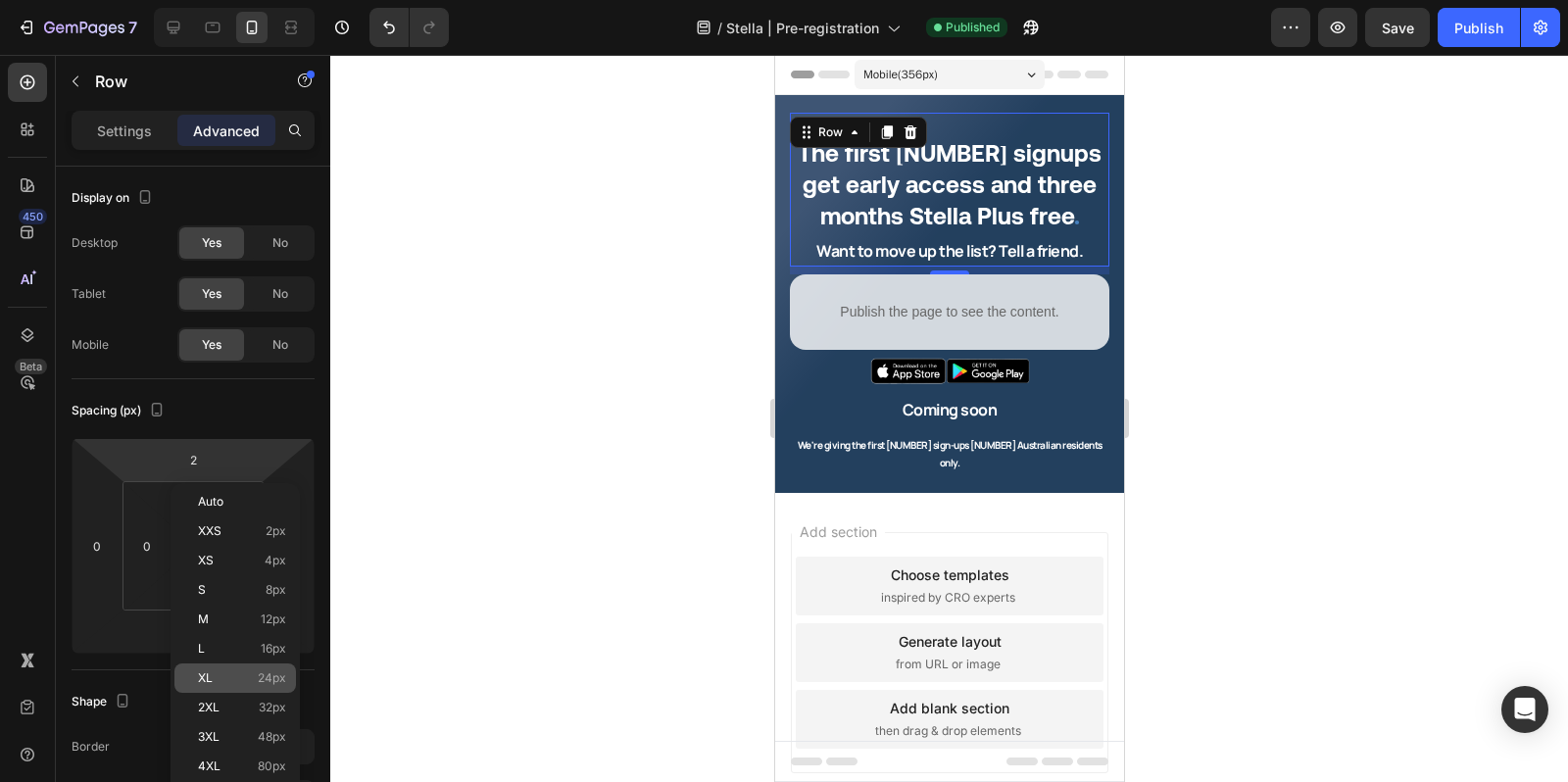 type on "24" 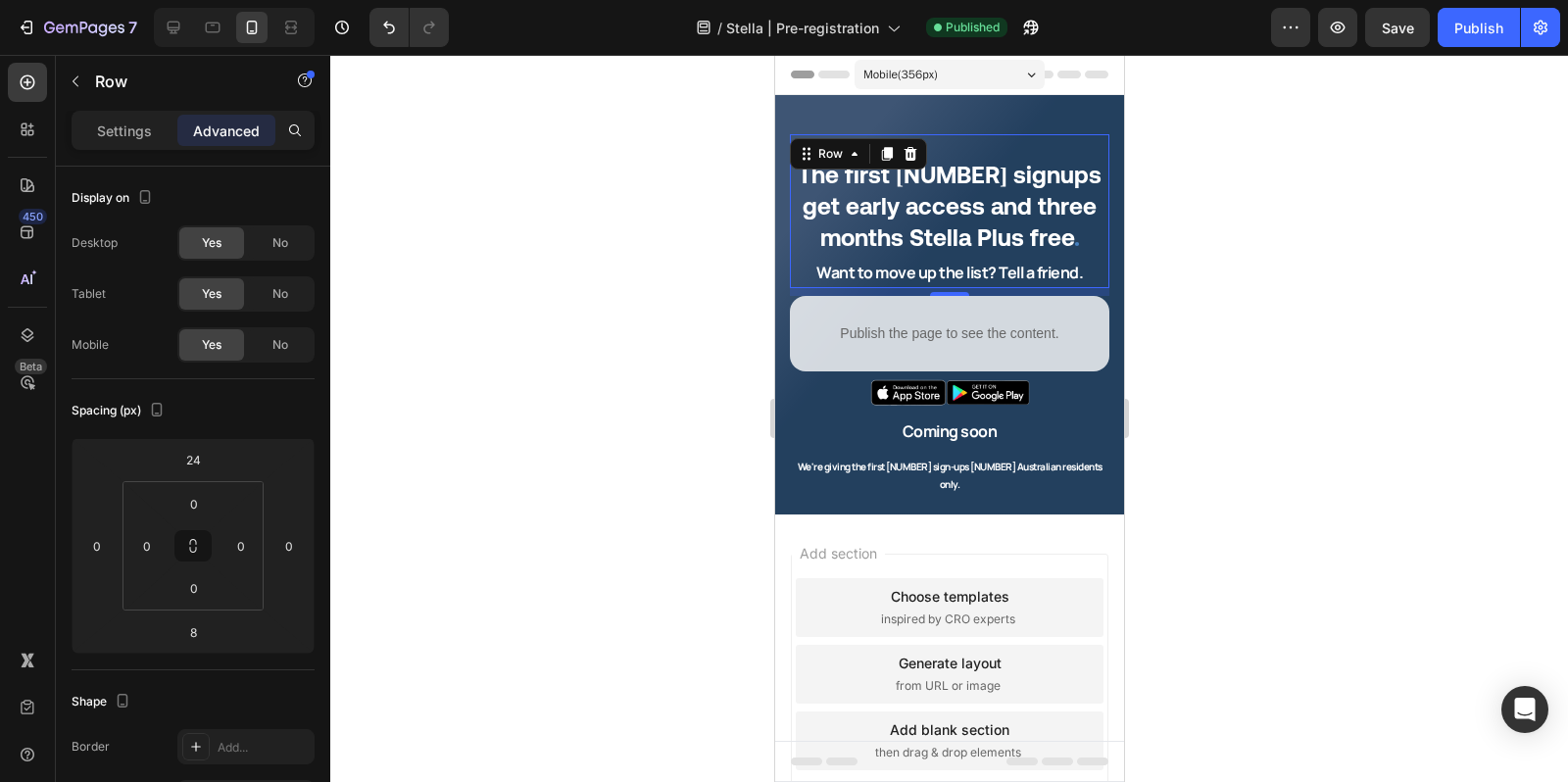 click 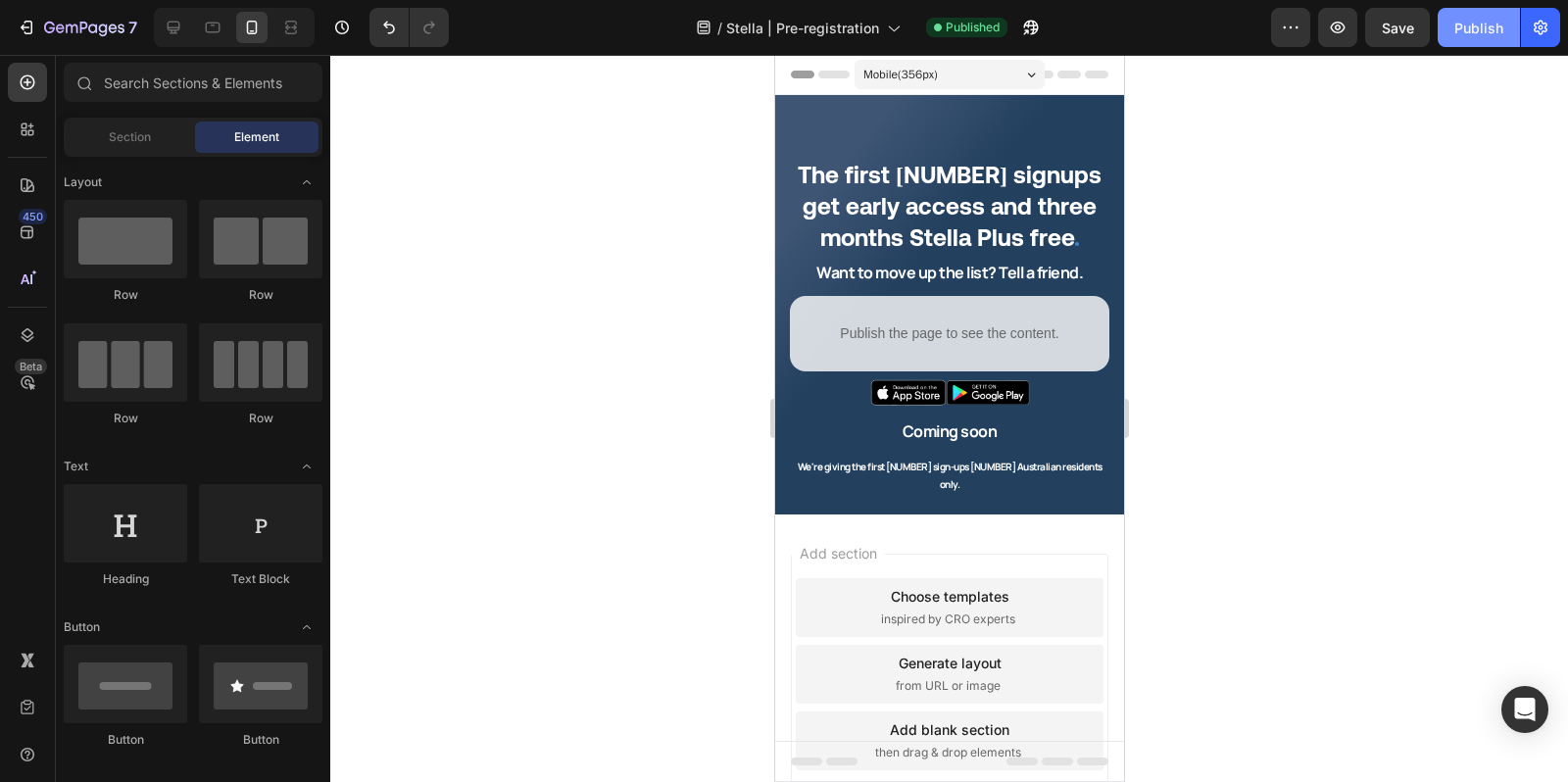 click on "Publish" at bounding box center (1479, 27) 